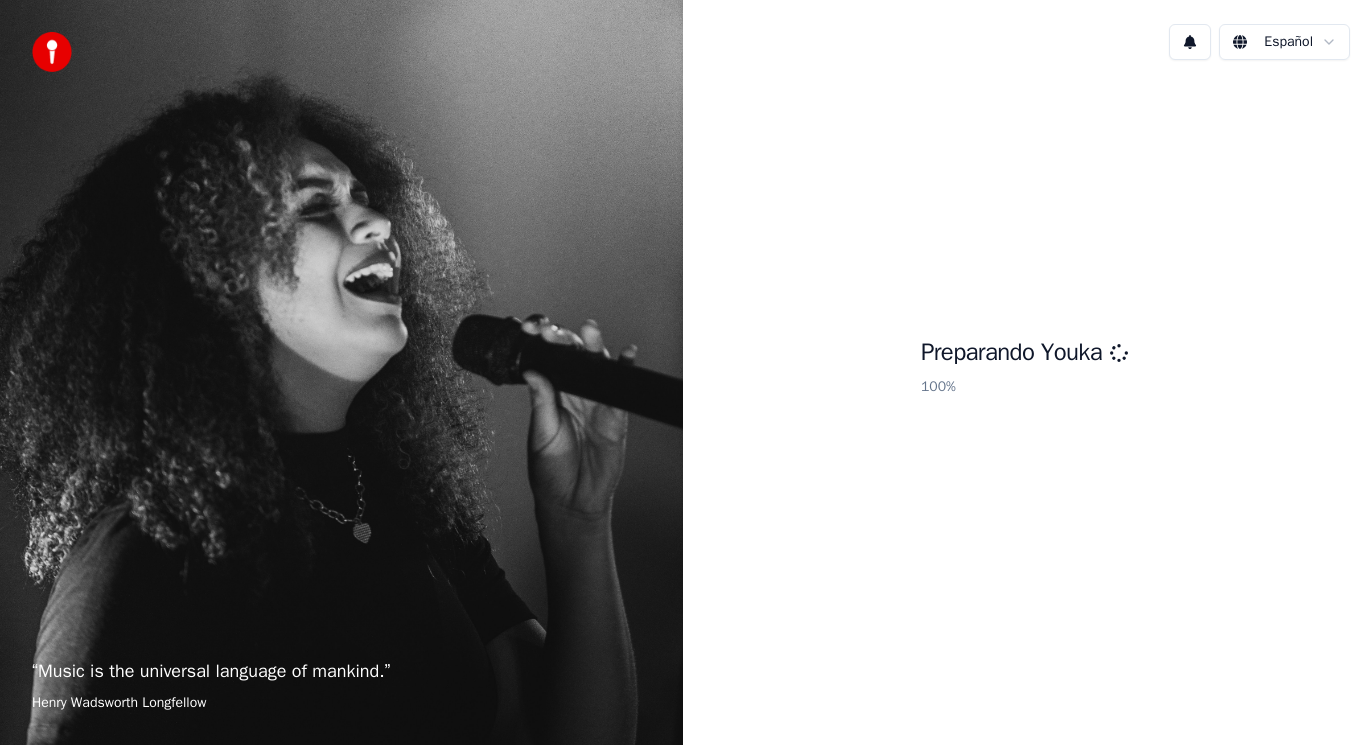 scroll, scrollTop: 0, scrollLeft: 0, axis: both 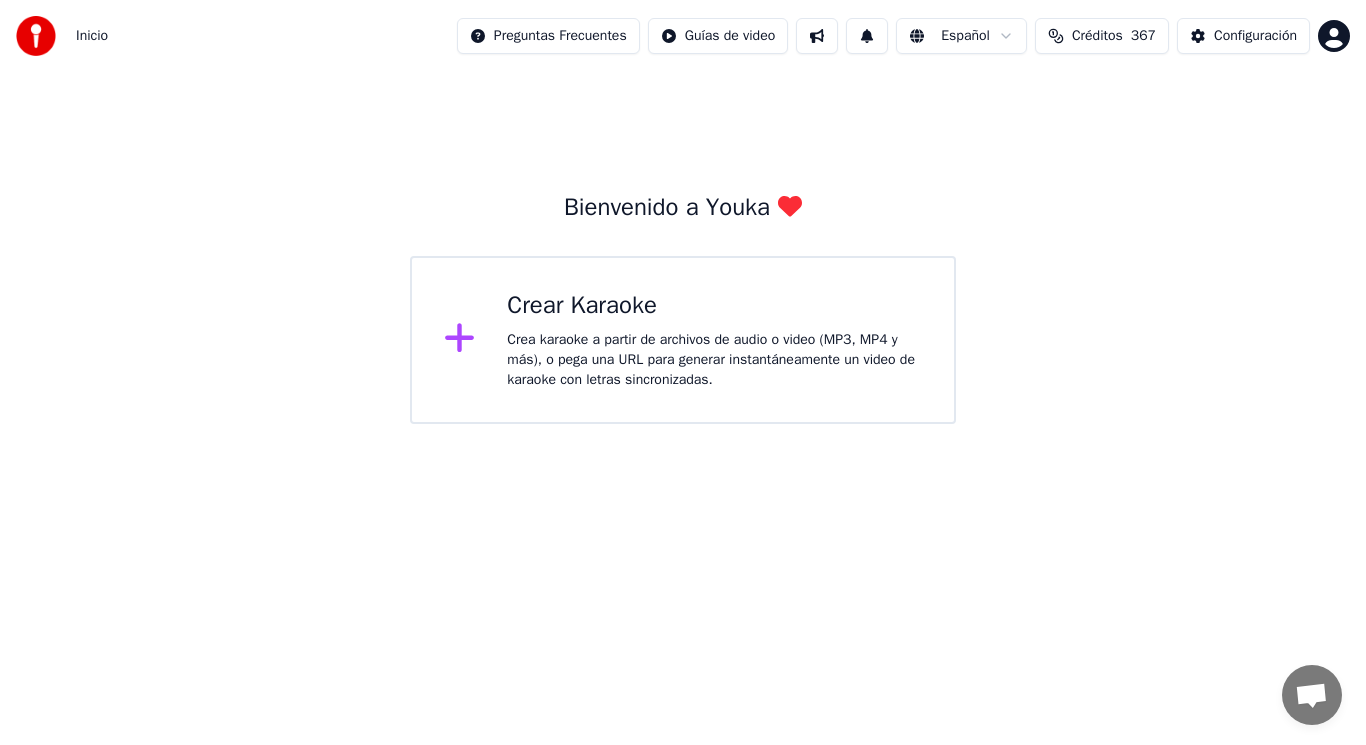 click on "Crea karaoke a partir de archivos de audio o video (MP3, MP4 y más), o pega una URL para generar instantáneamente un video de karaoke con letras sincronizadas." at bounding box center (714, 360) 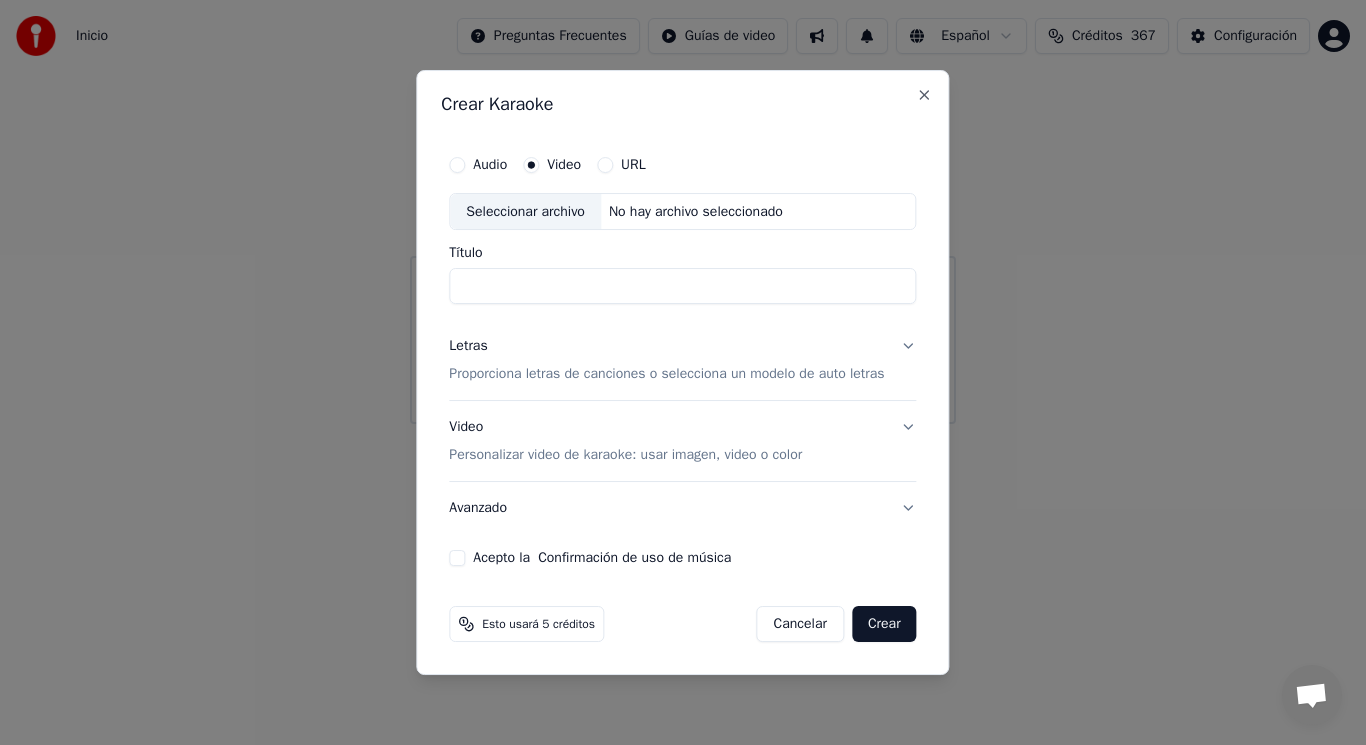click on "Seleccionar archivo" at bounding box center (525, 212) 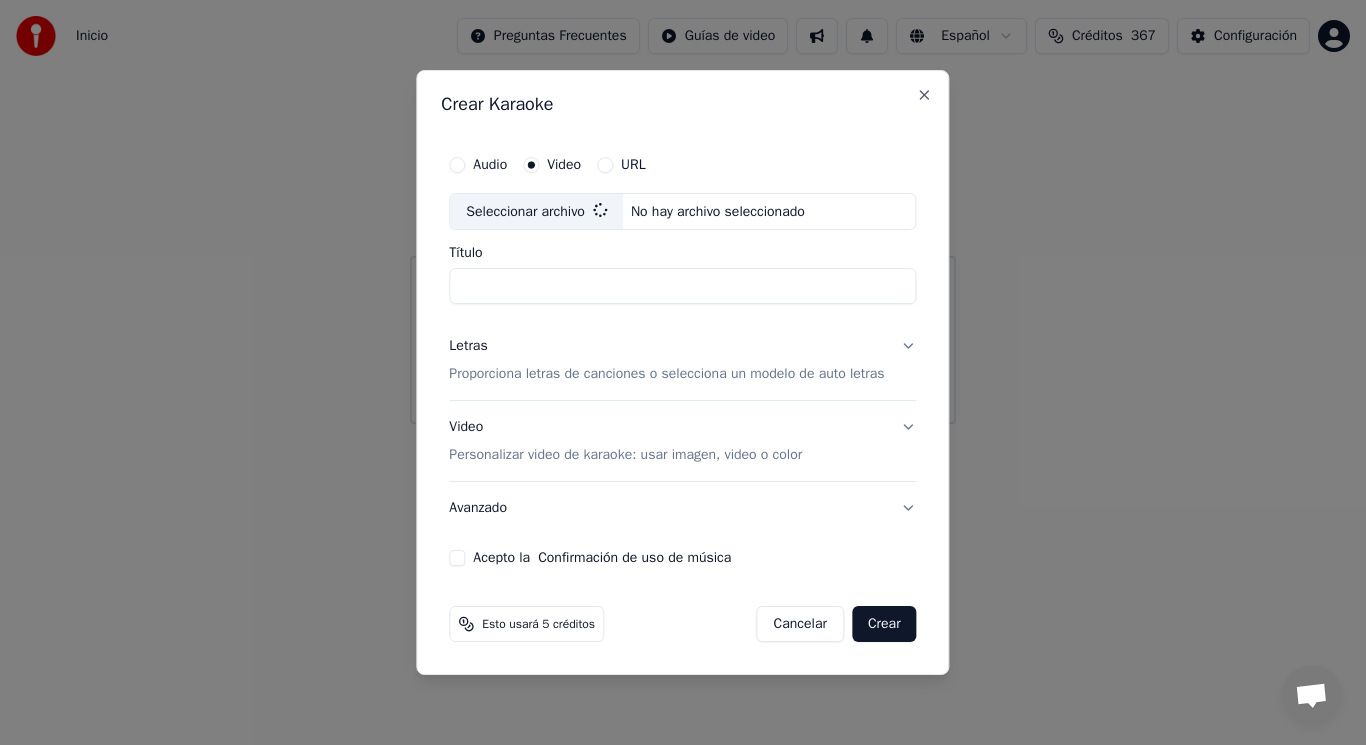 type on "**********" 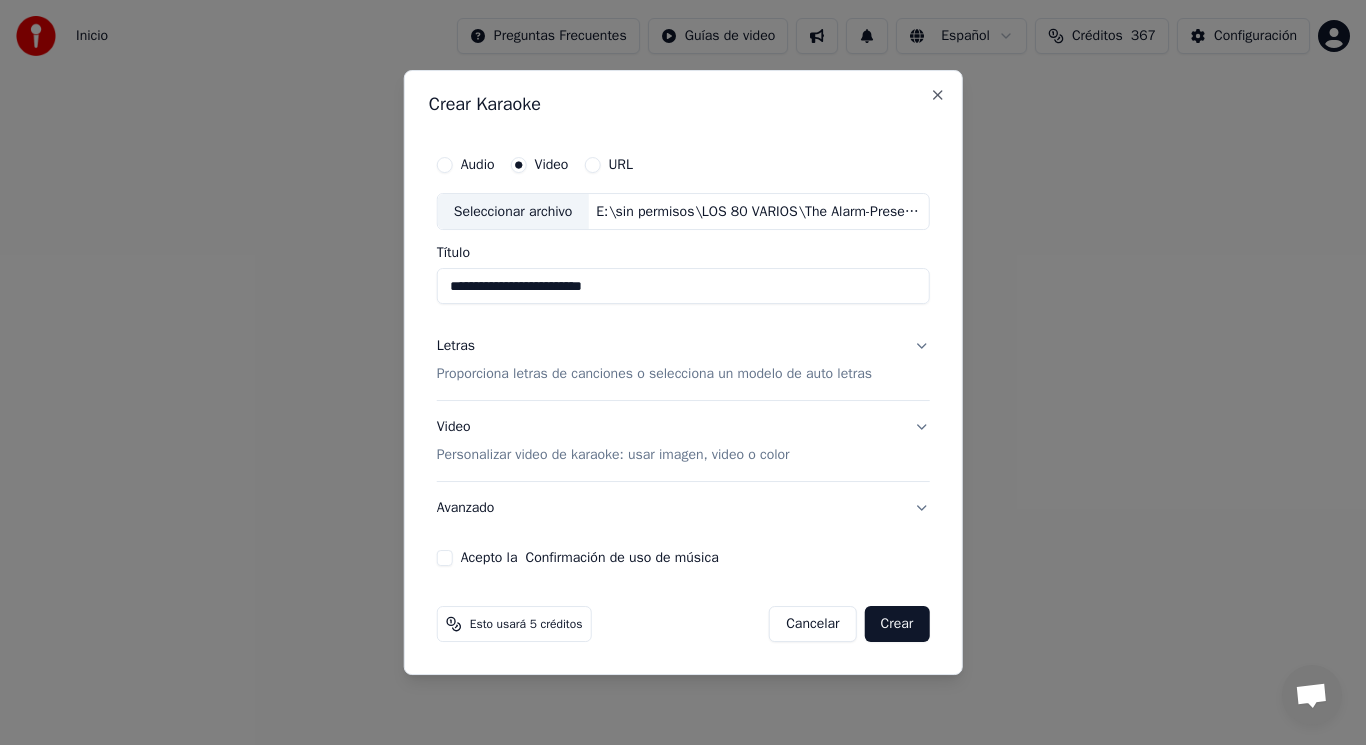 click on "Letras Proporciona letras de canciones o selecciona un modelo de auto letras" at bounding box center [683, 361] 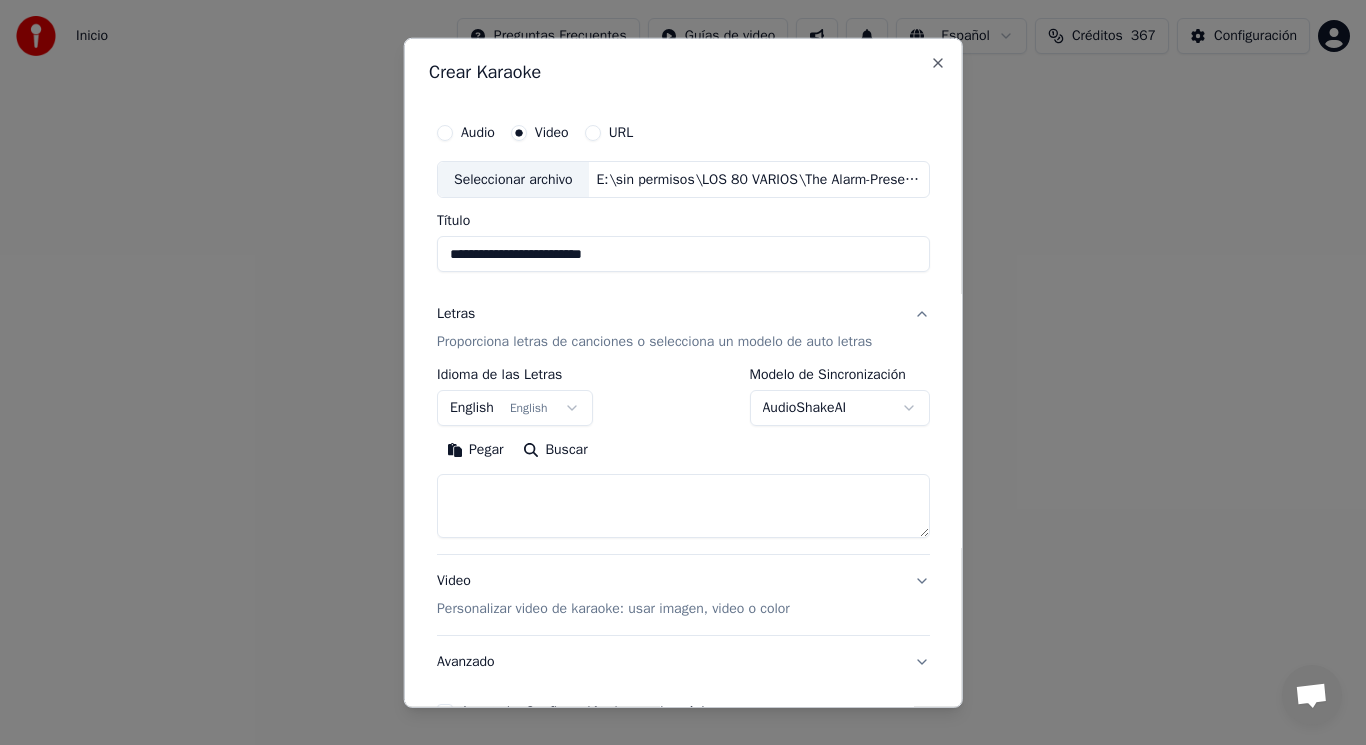 click at bounding box center [683, 506] 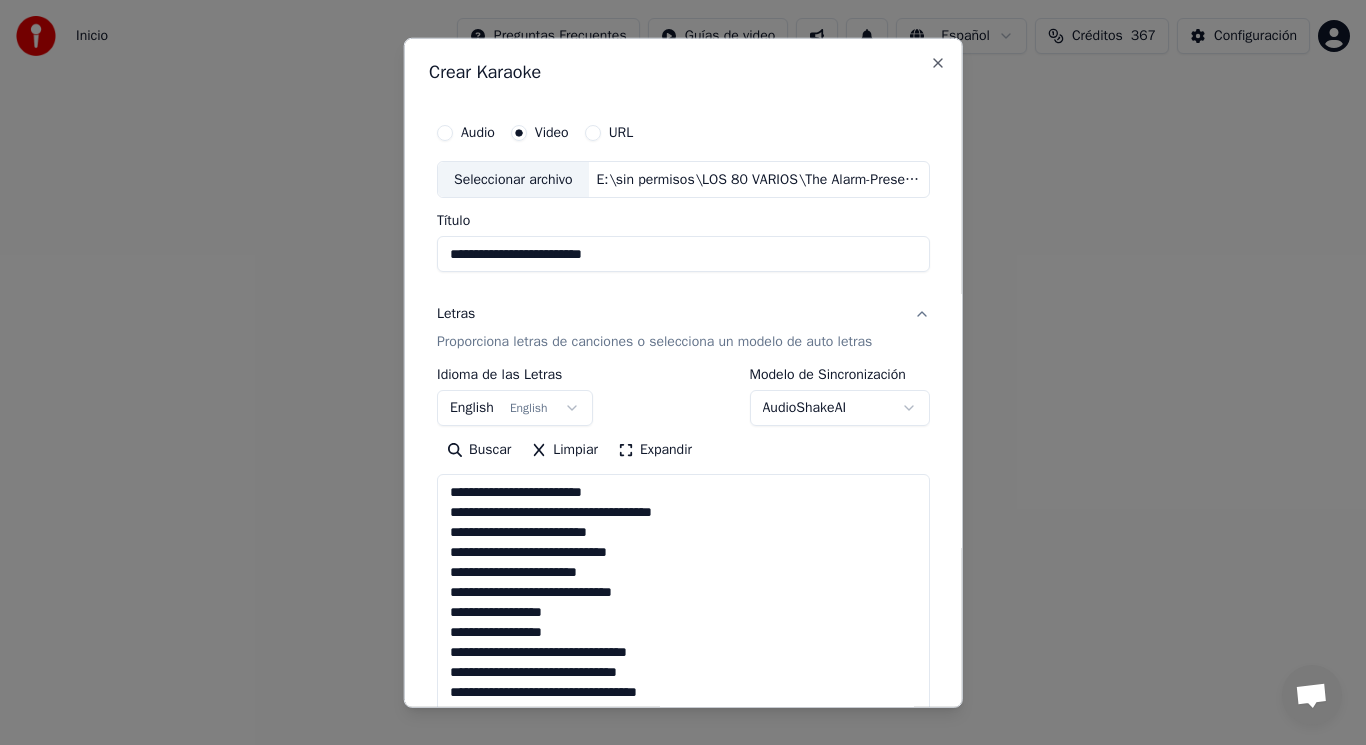 scroll, scrollTop: 705, scrollLeft: 0, axis: vertical 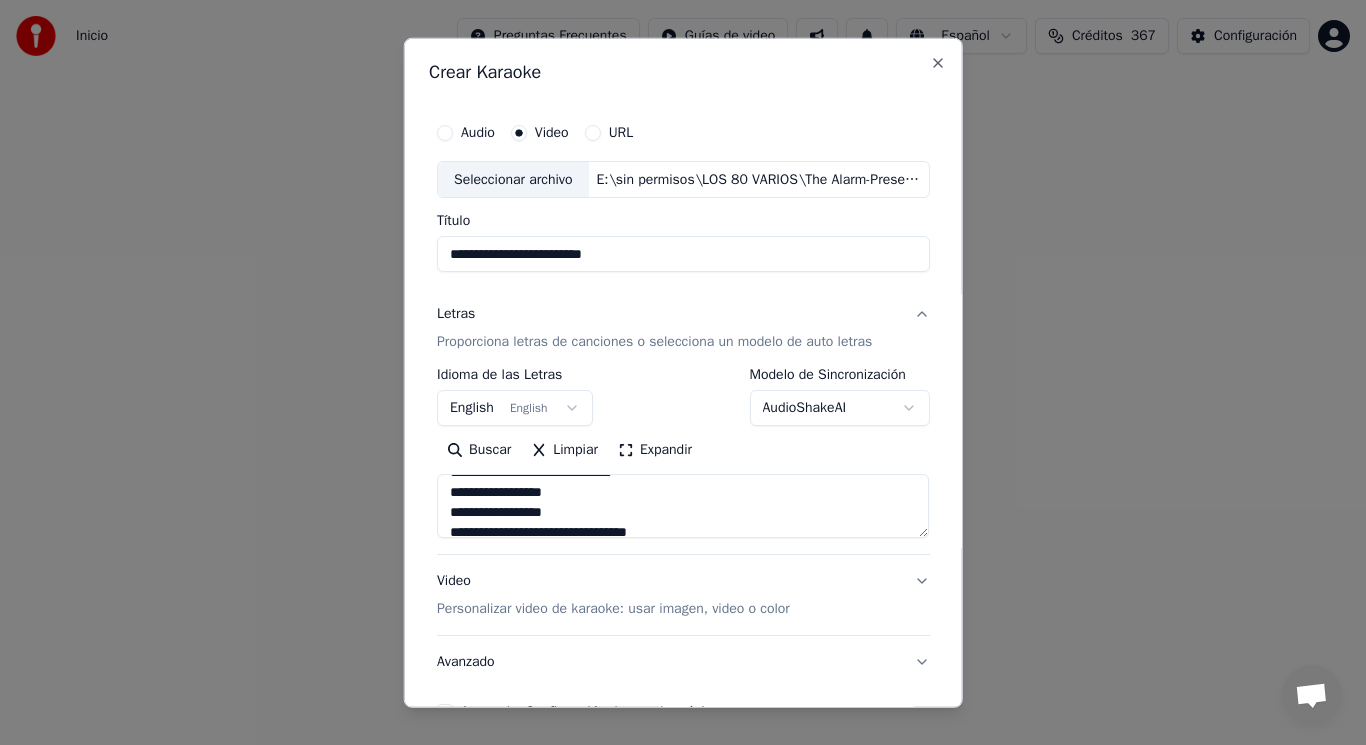 click at bounding box center (683, 506) 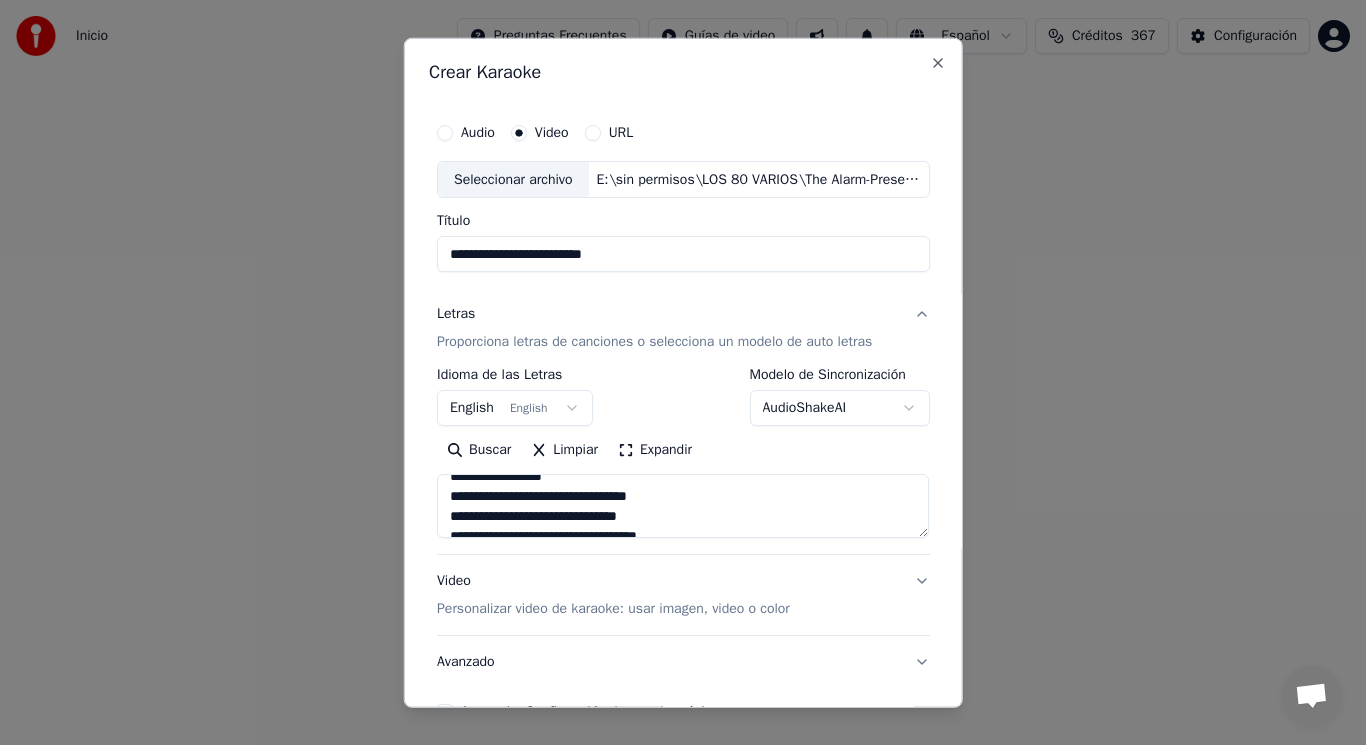 scroll, scrollTop: 160, scrollLeft: 0, axis: vertical 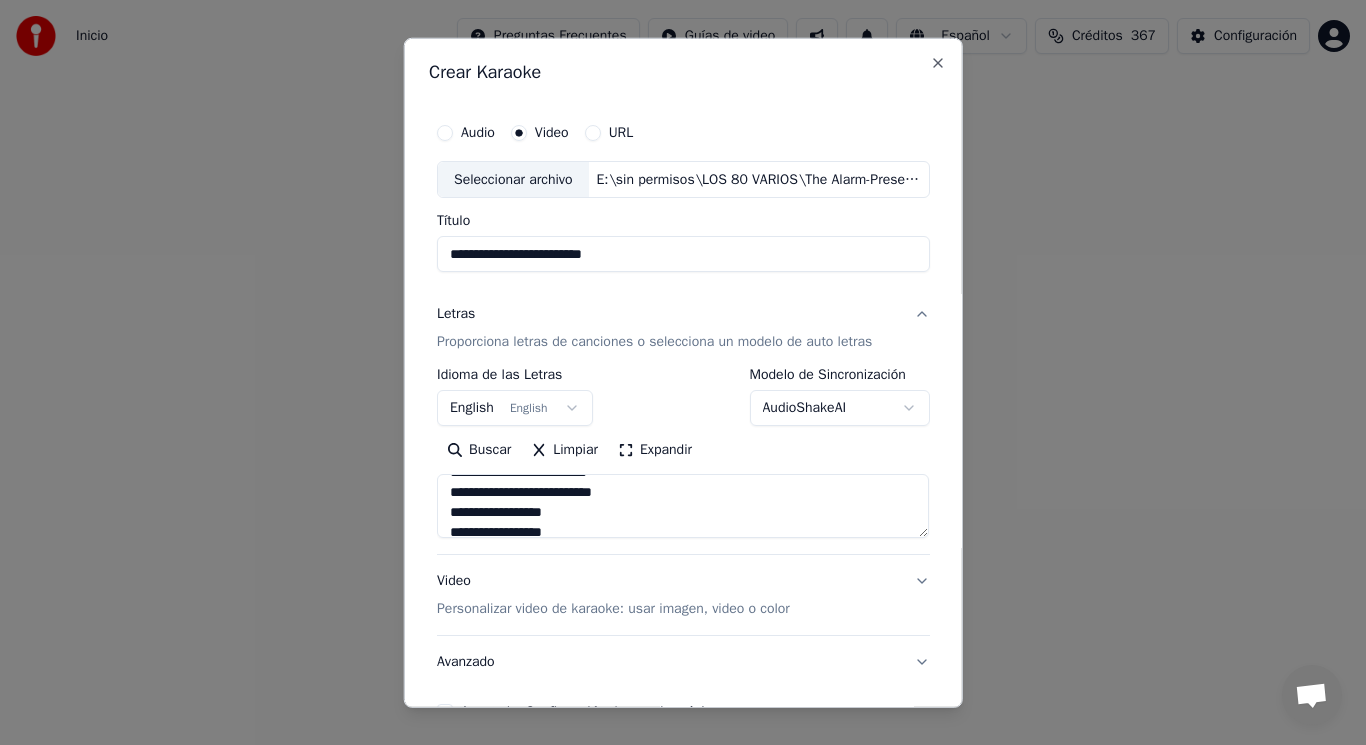 click at bounding box center [683, 506] 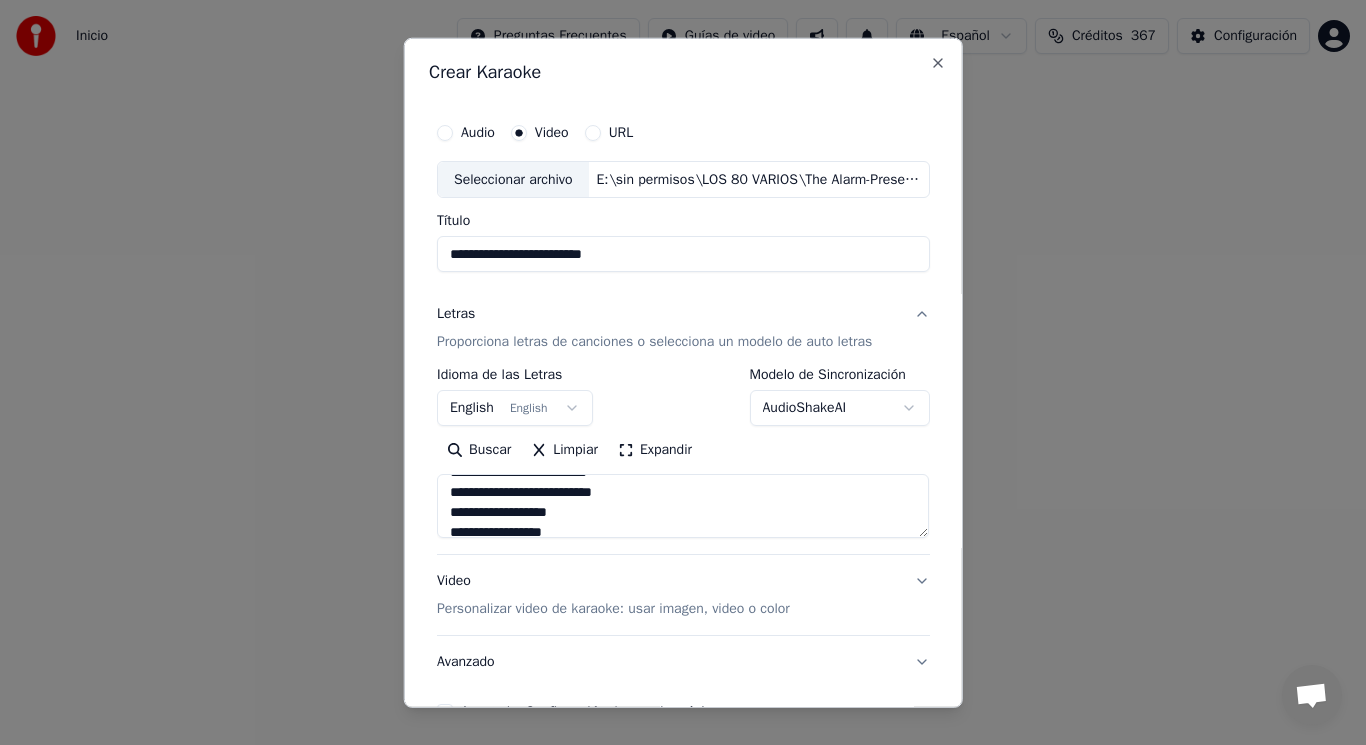 scroll, scrollTop: 400, scrollLeft: 0, axis: vertical 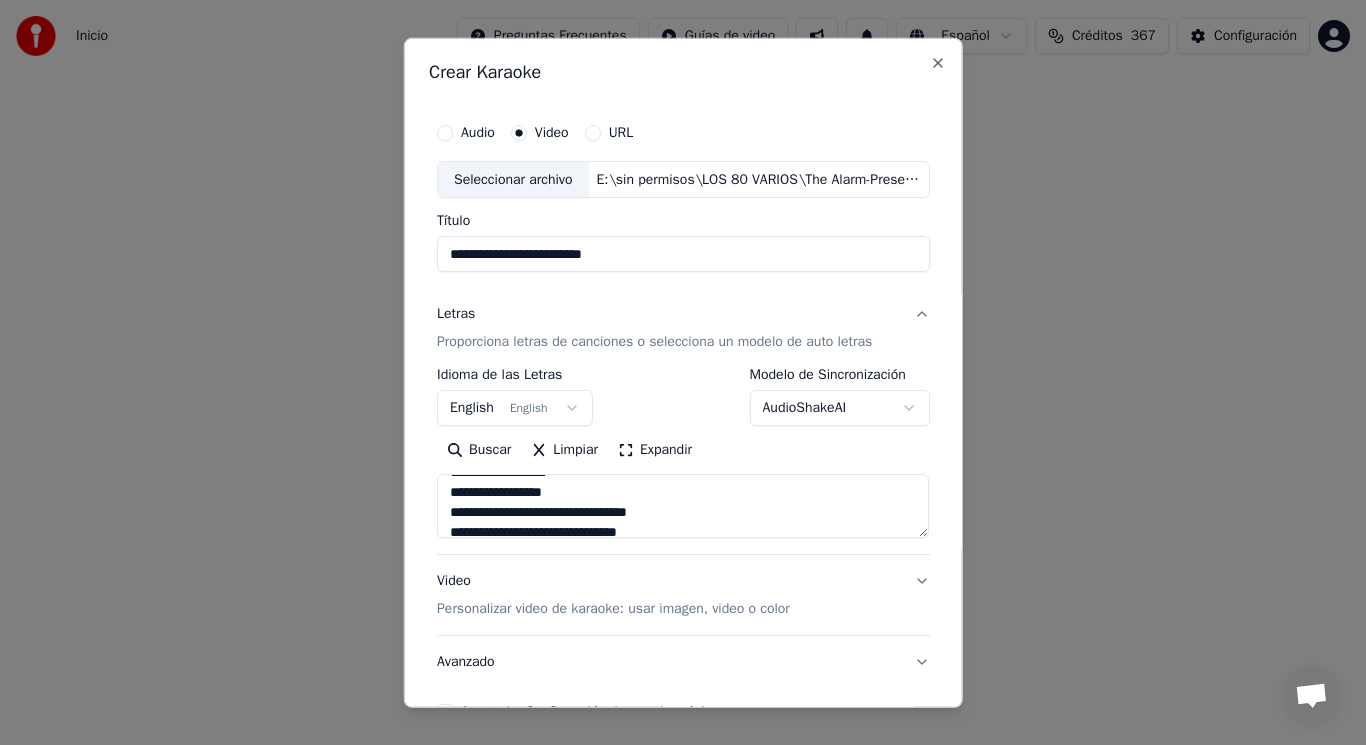 click at bounding box center [683, 506] 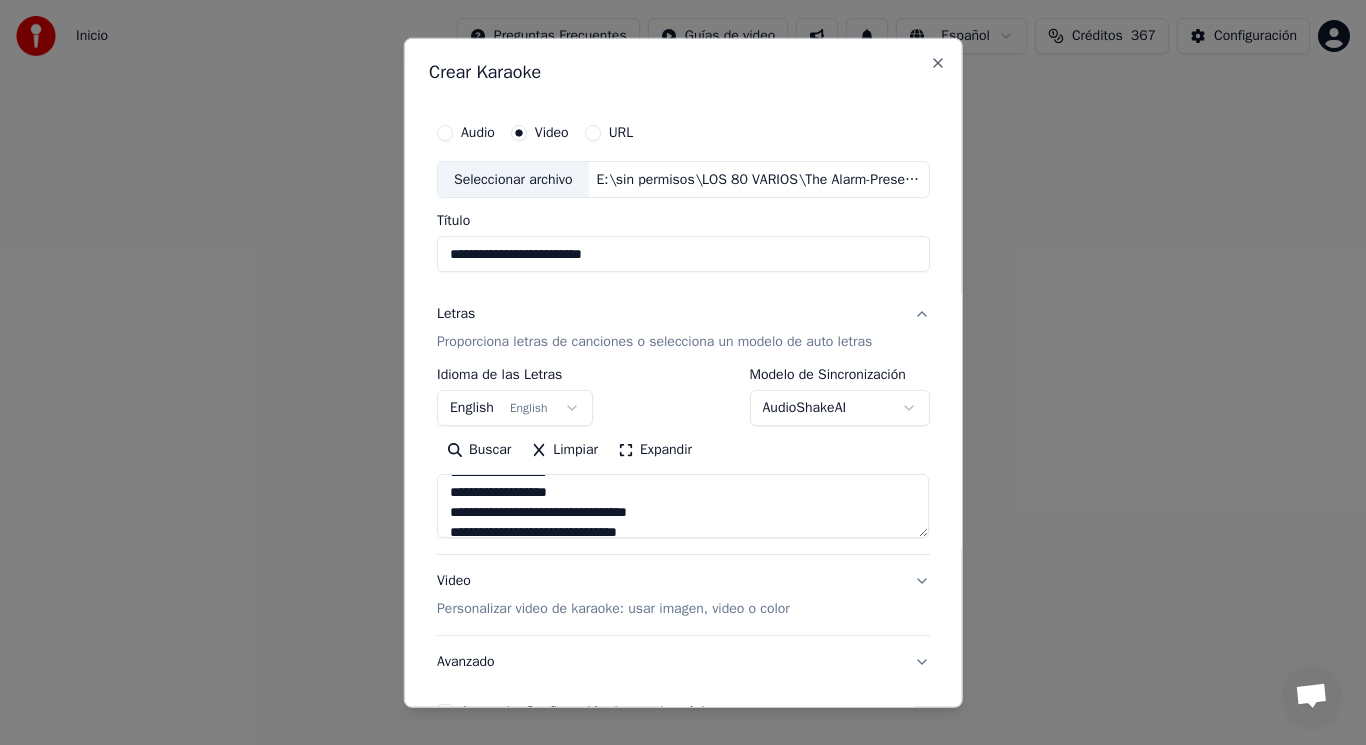 scroll, scrollTop: 440, scrollLeft: 0, axis: vertical 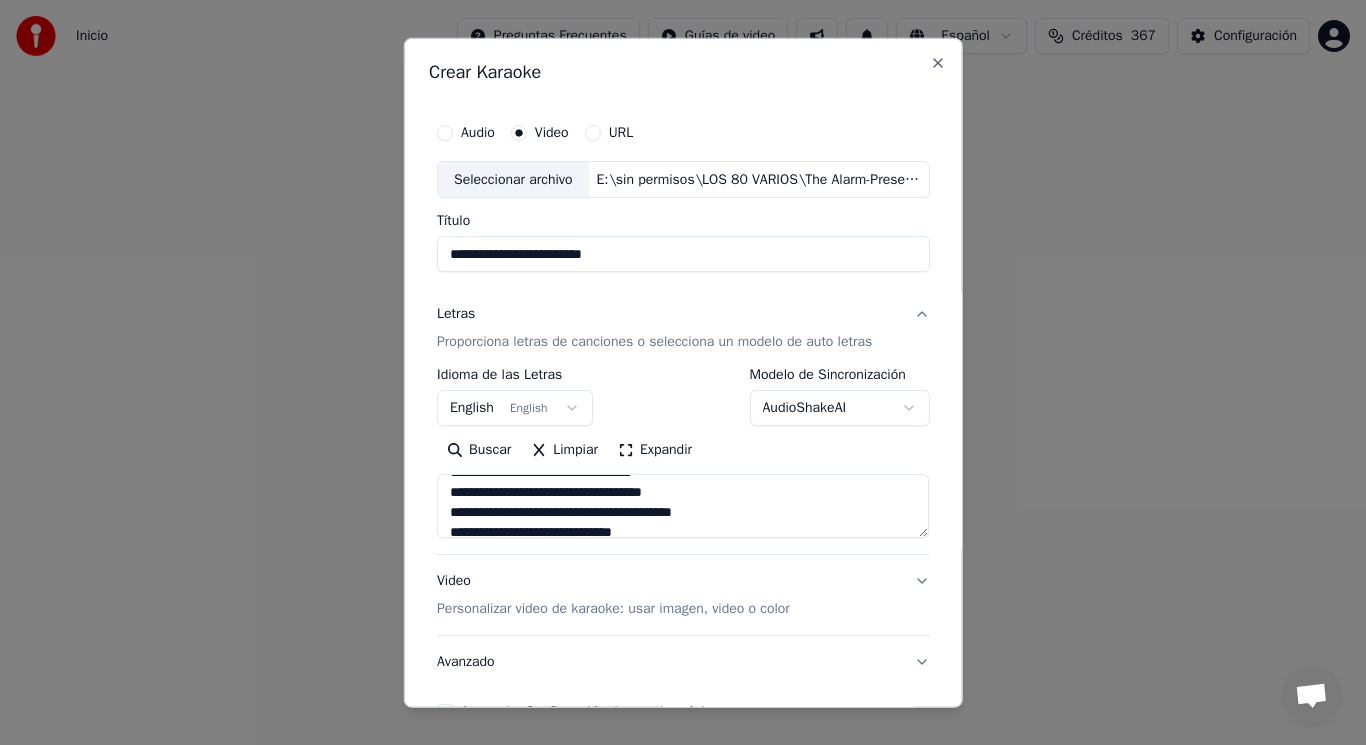click at bounding box center [683, 506] 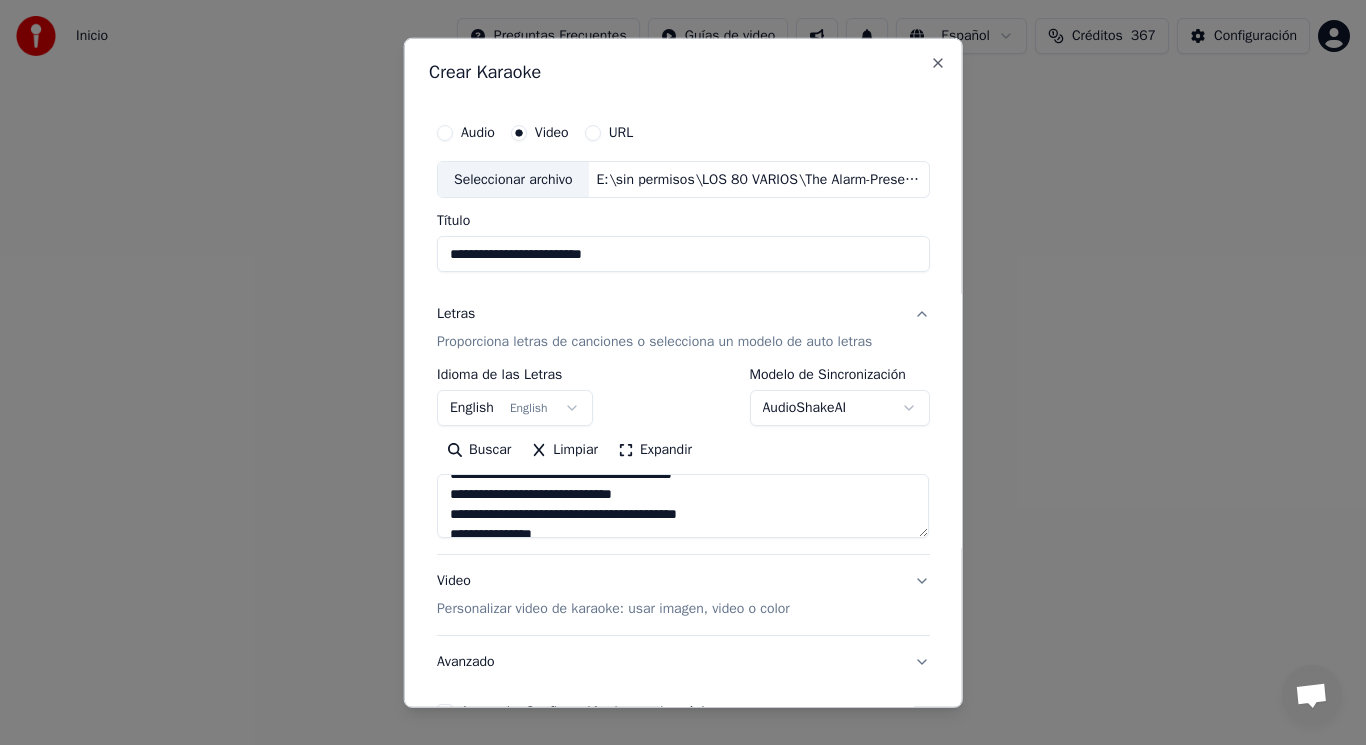 scroll, scrollTop: 560, scrollLeft: 0, axis: vertical 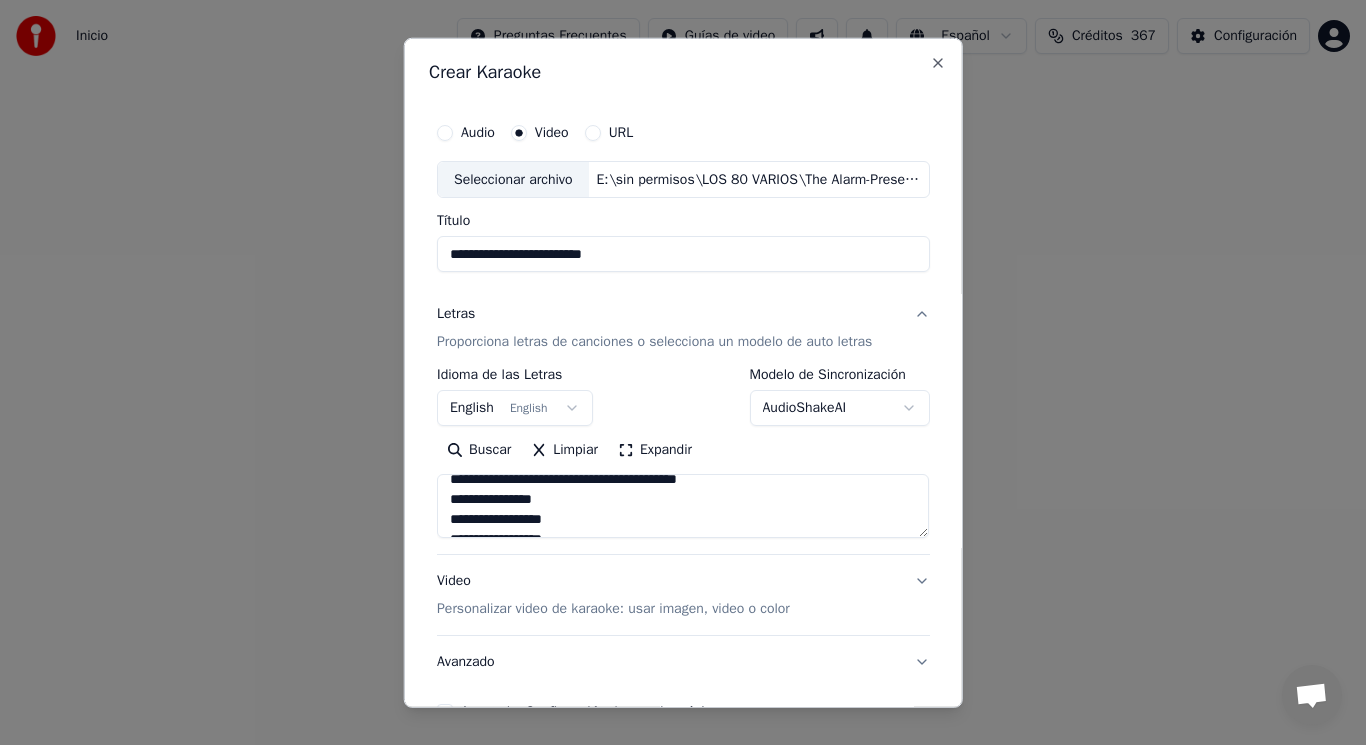 click at bounding box center (683, 506) 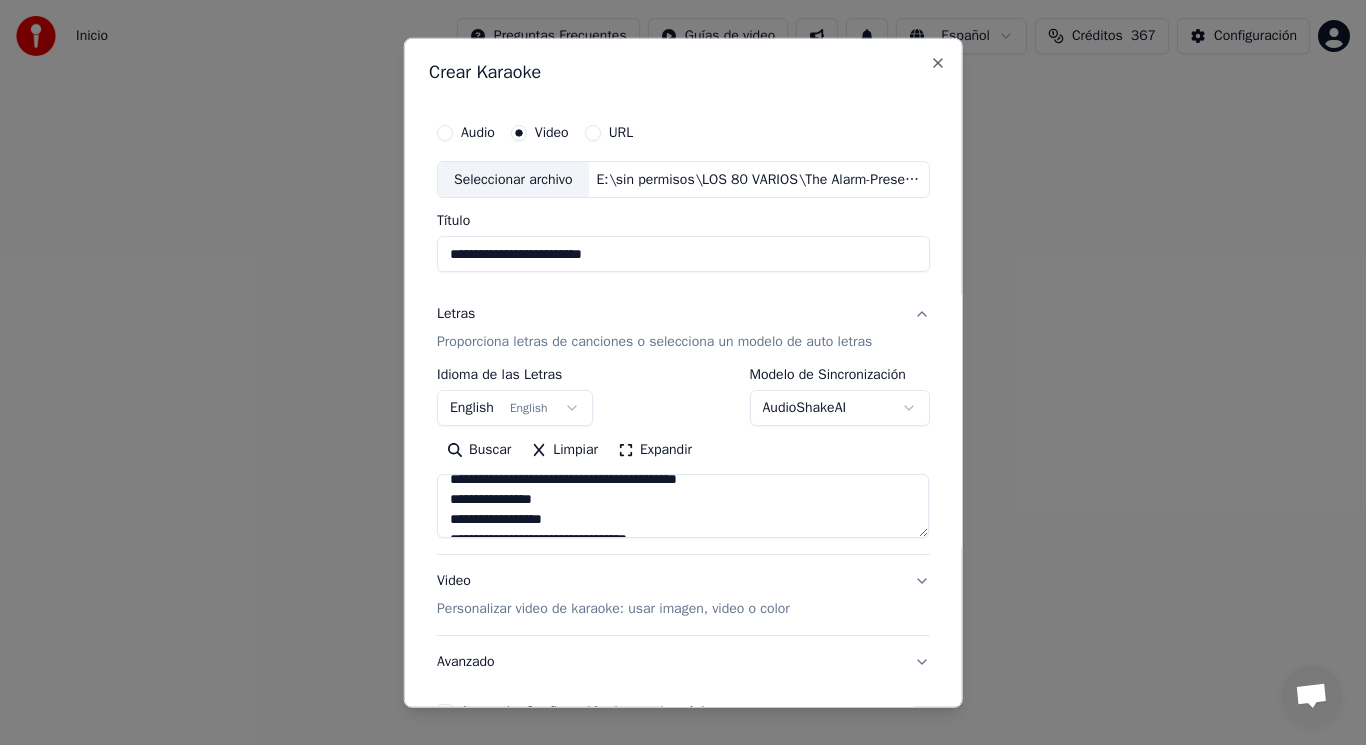 click at bounding box center [683, 506] 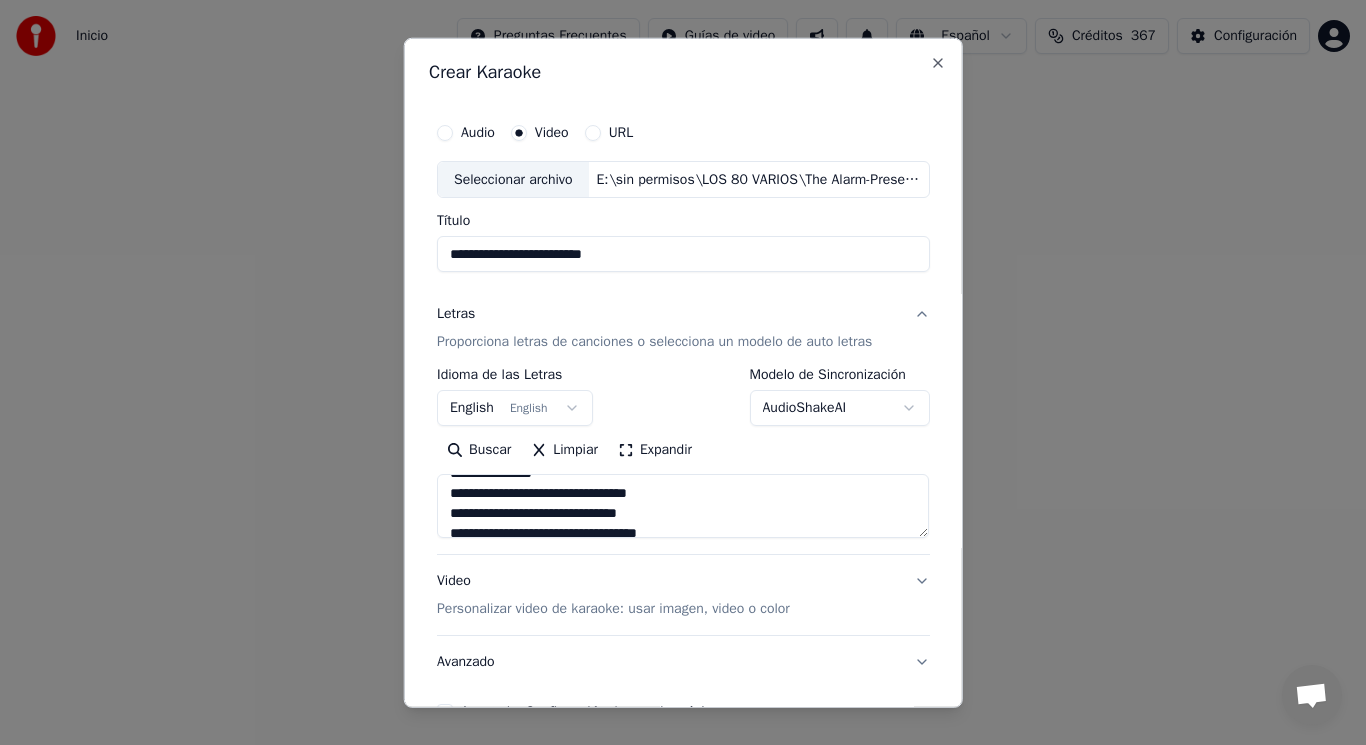 scroll, scrollTop: 609, scrollLeft: 0, axis: vertical 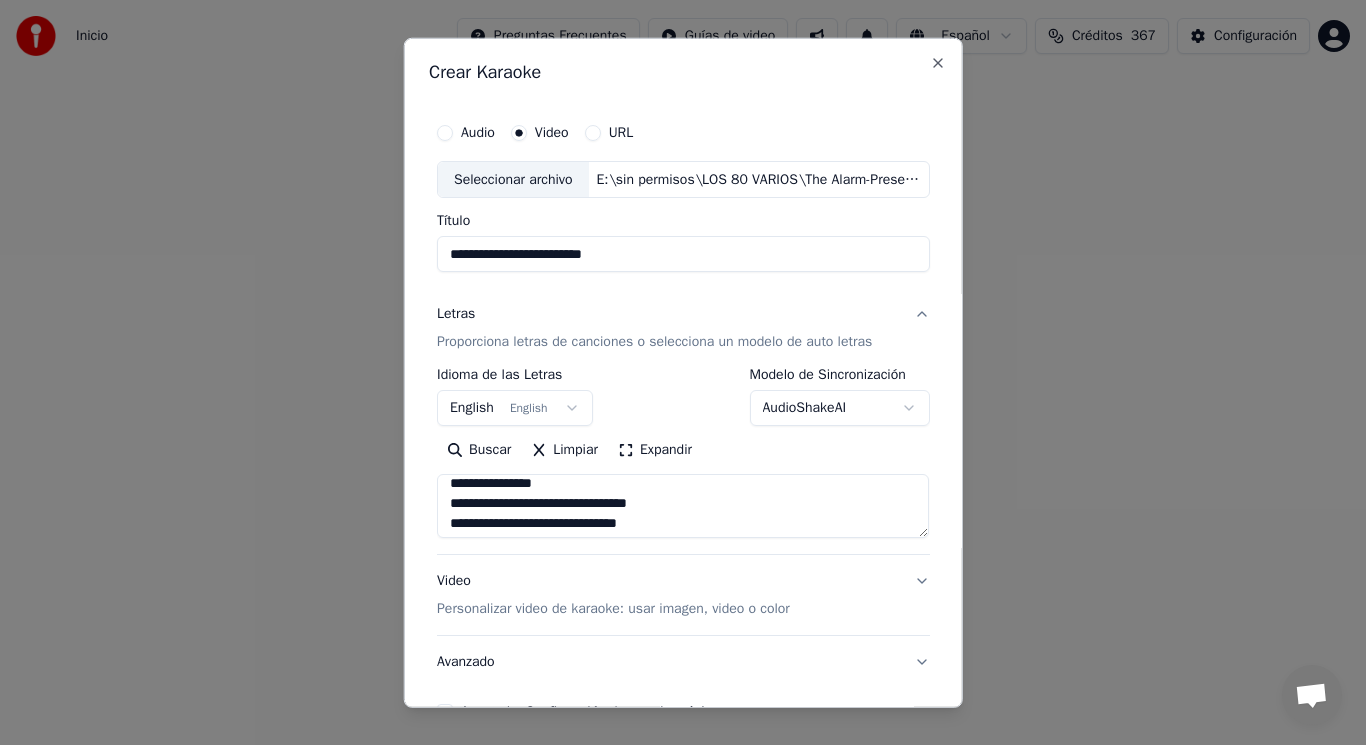 drag, startPoint x: 440, startPoint y: 522, endPoint x: 659, endPoint y: 516, distance: 219.08218 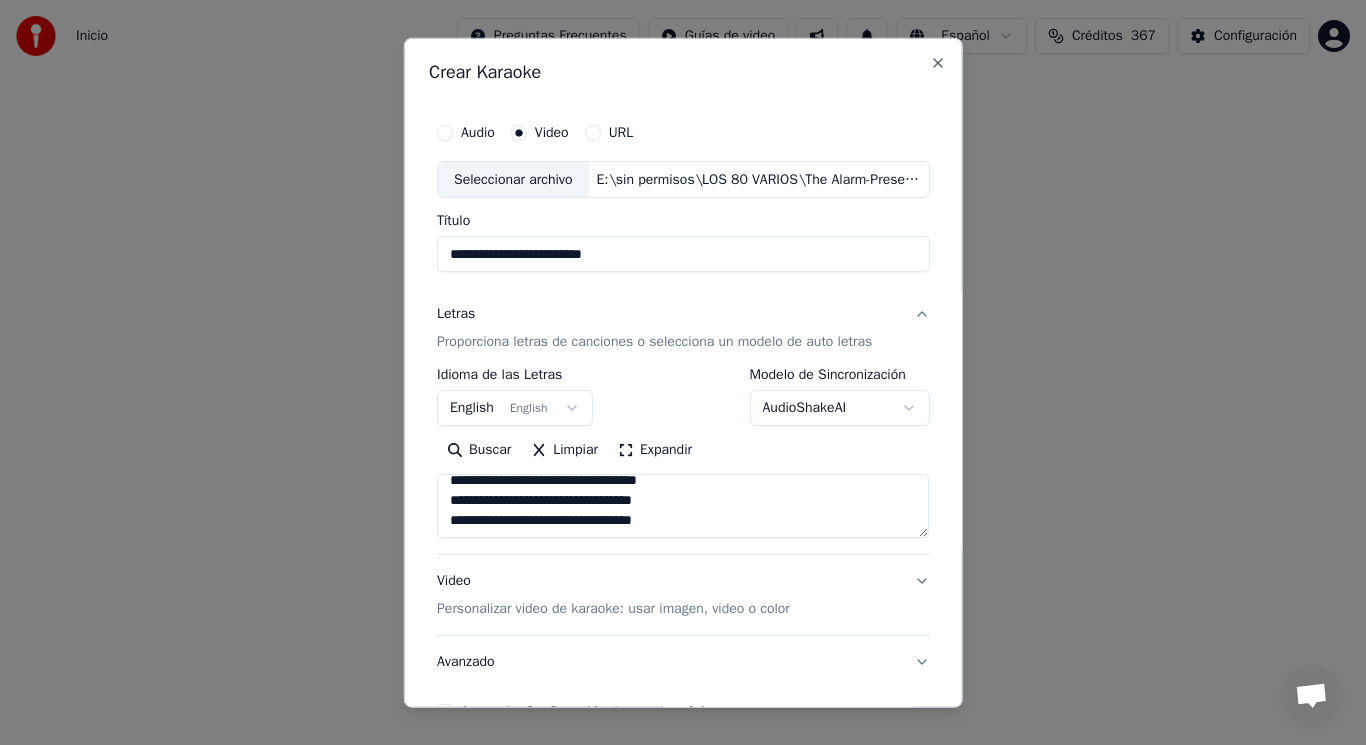 scroll, scrollTop: 673, scrollLeft: 0, axis: vertical 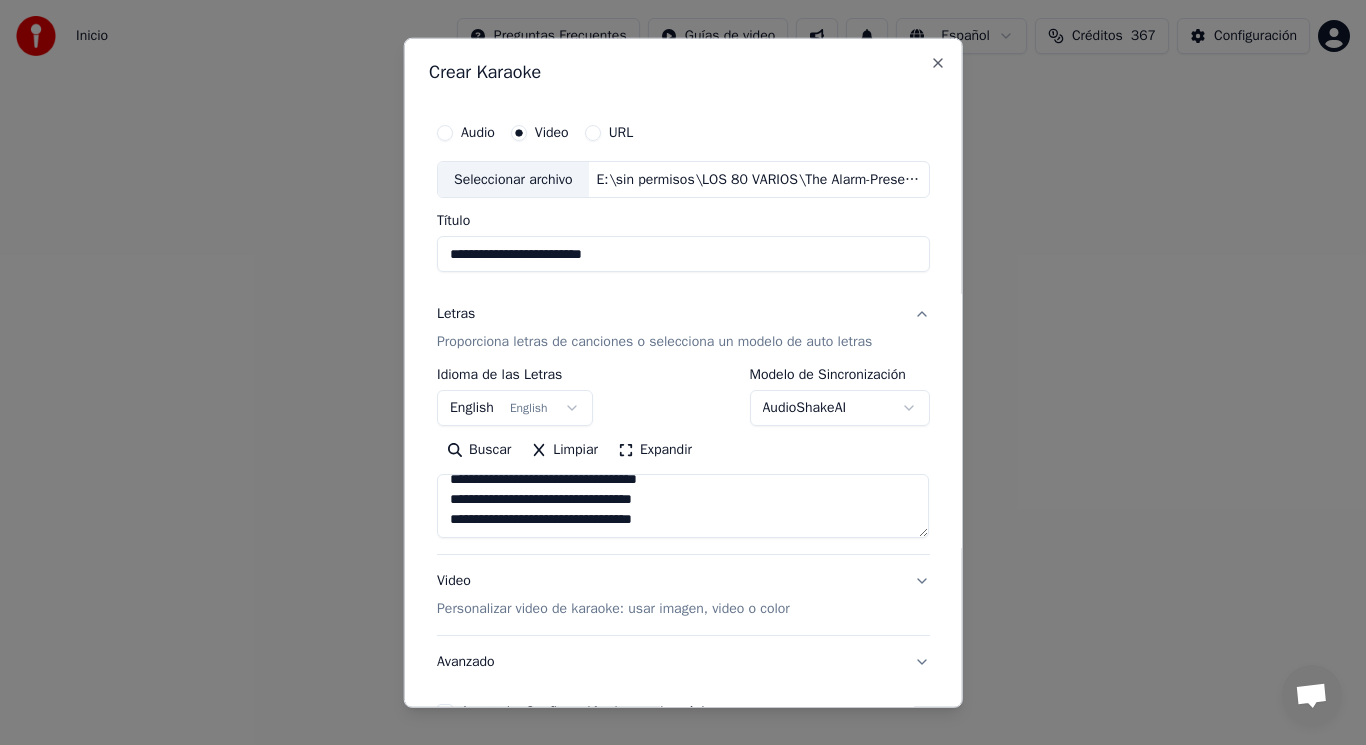 click at bounding box center (683, 506) 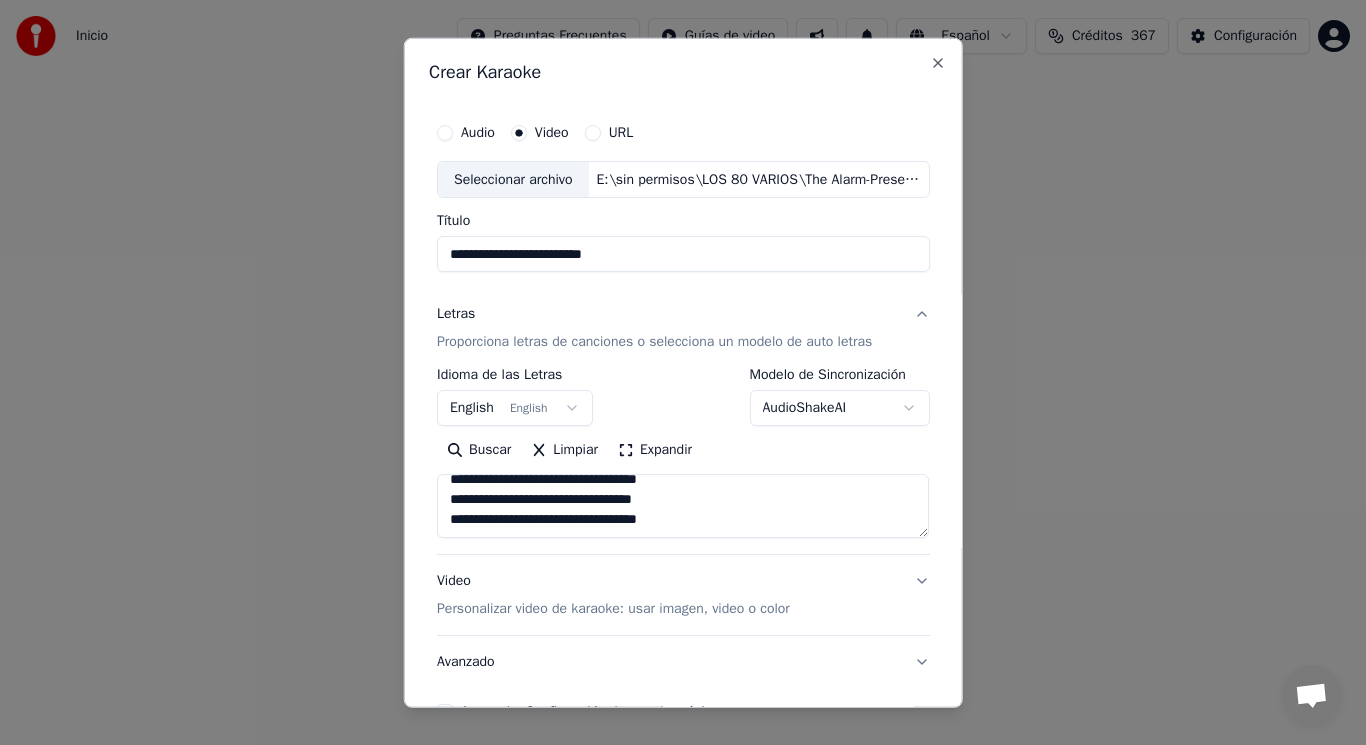scroll, scrollTop: 685, scrollLeft: 0, axis: vertical 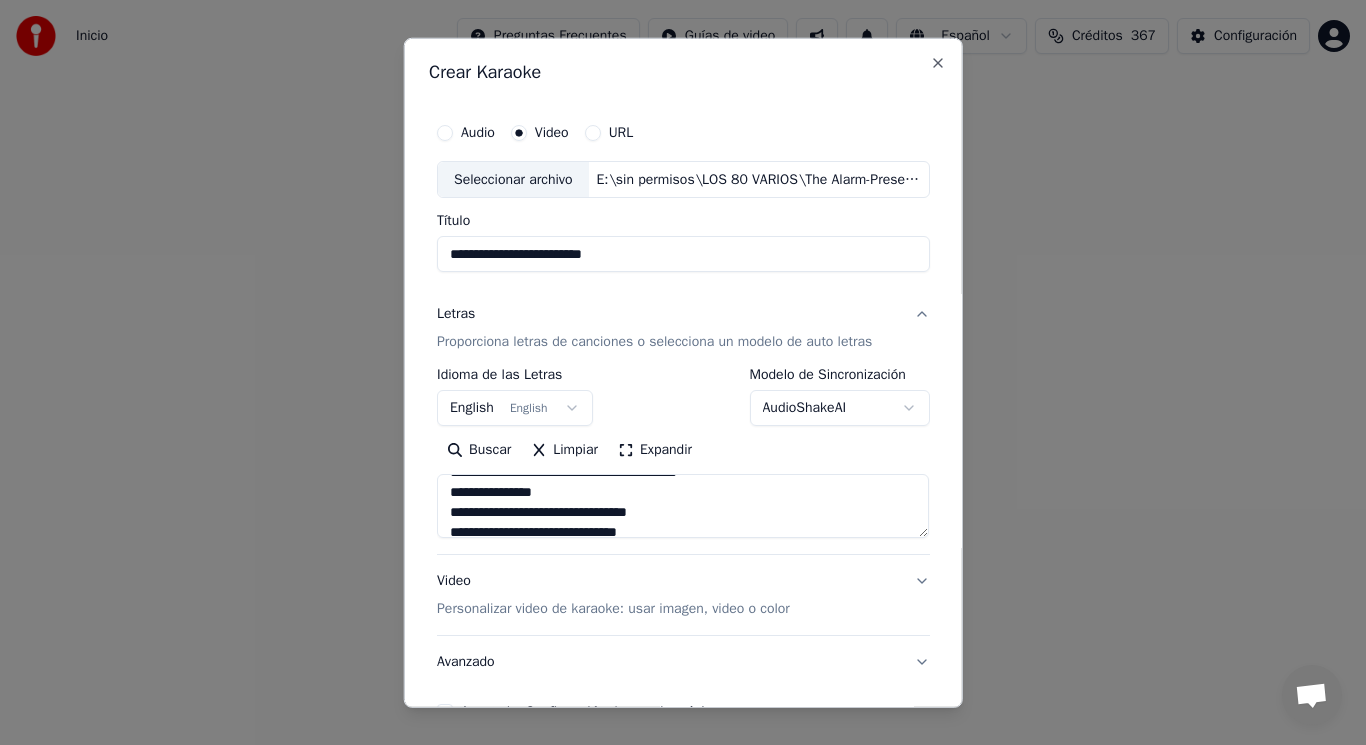 click at bounding box center [683, 506] 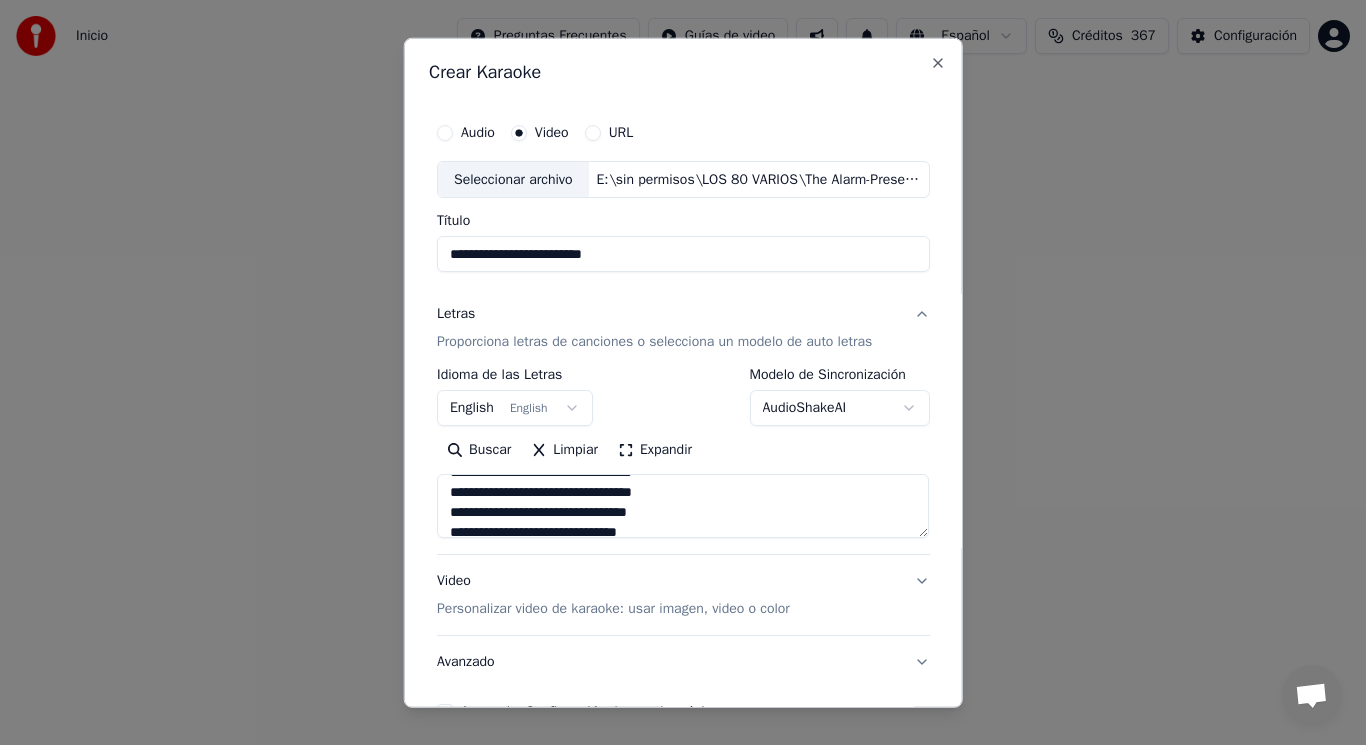 scroll, scrollTop: 693, scrollLeft: 0, axis: vertical 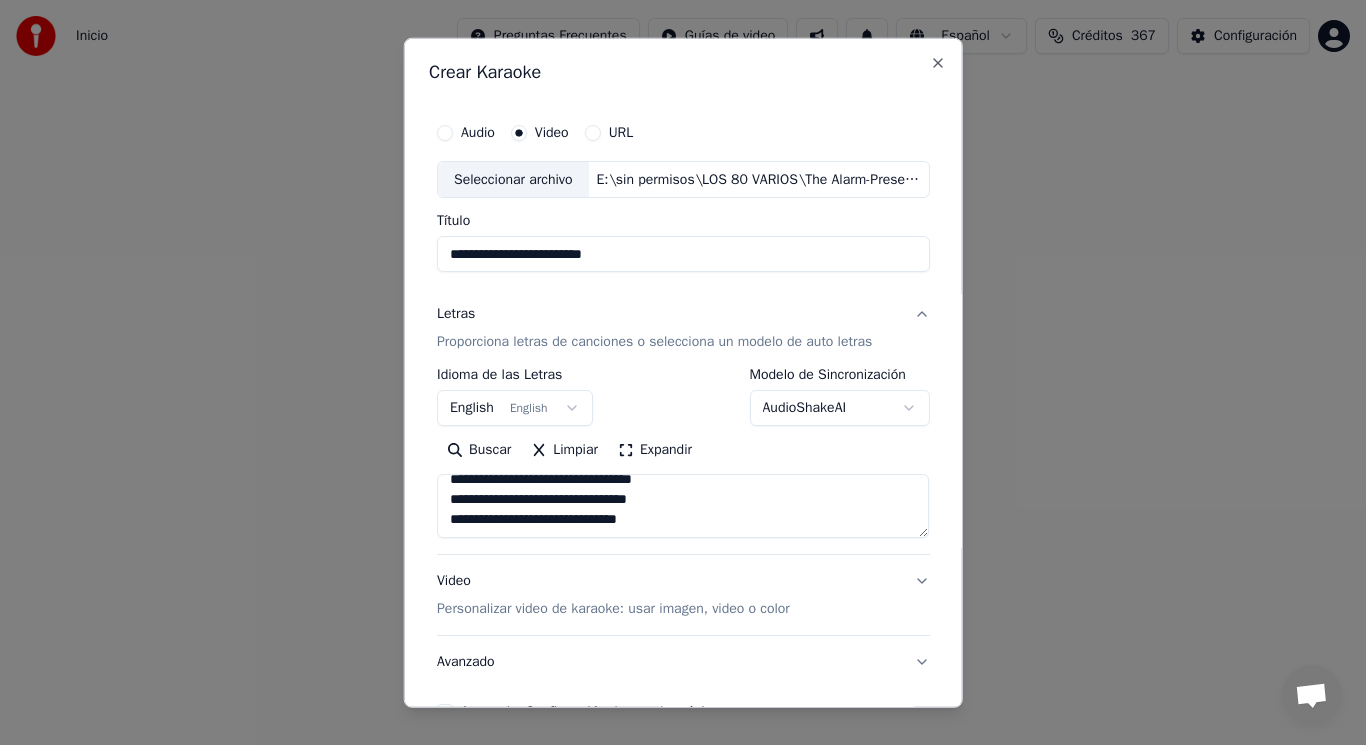 drag, startPoint x: 668, startPoint y: 503, endPoint x: 438, endPoint y: 503, distance: 230 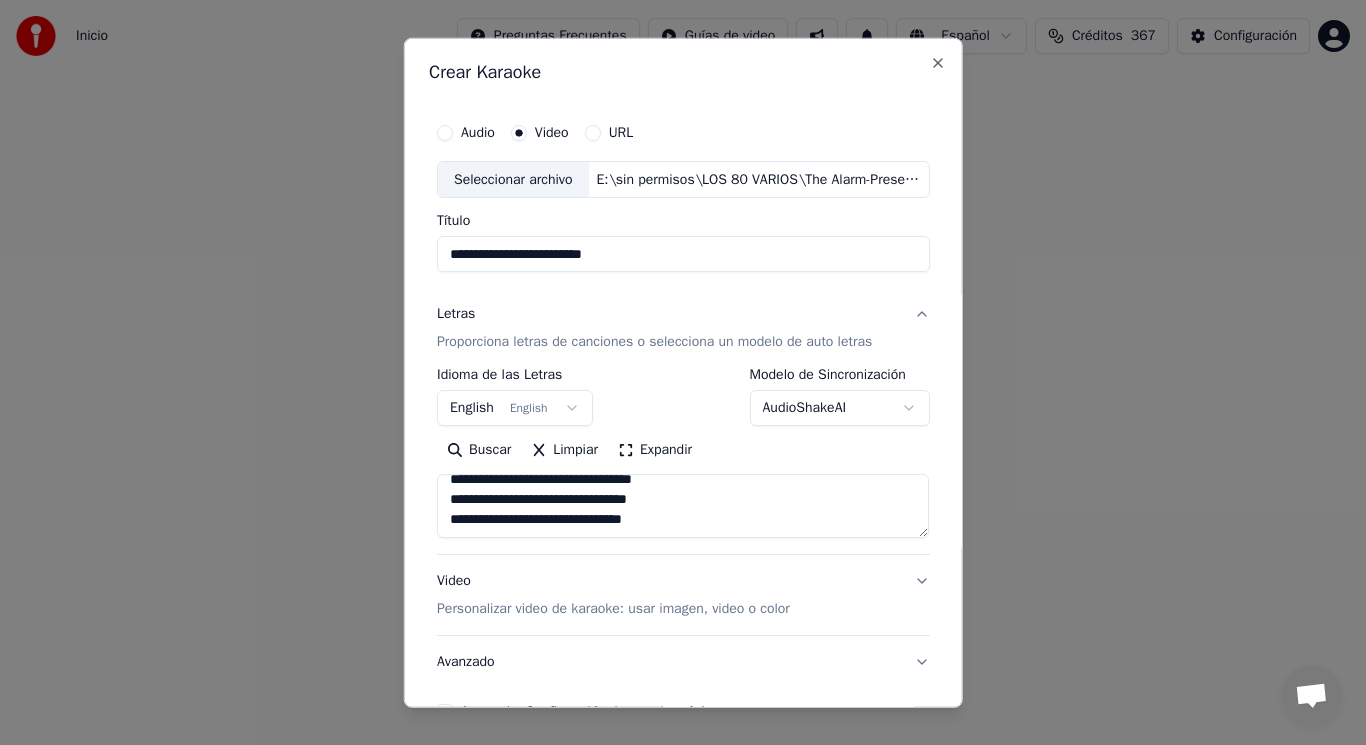 scroll, scrollTop: 705, scrollLeft: 0, axis: vertical 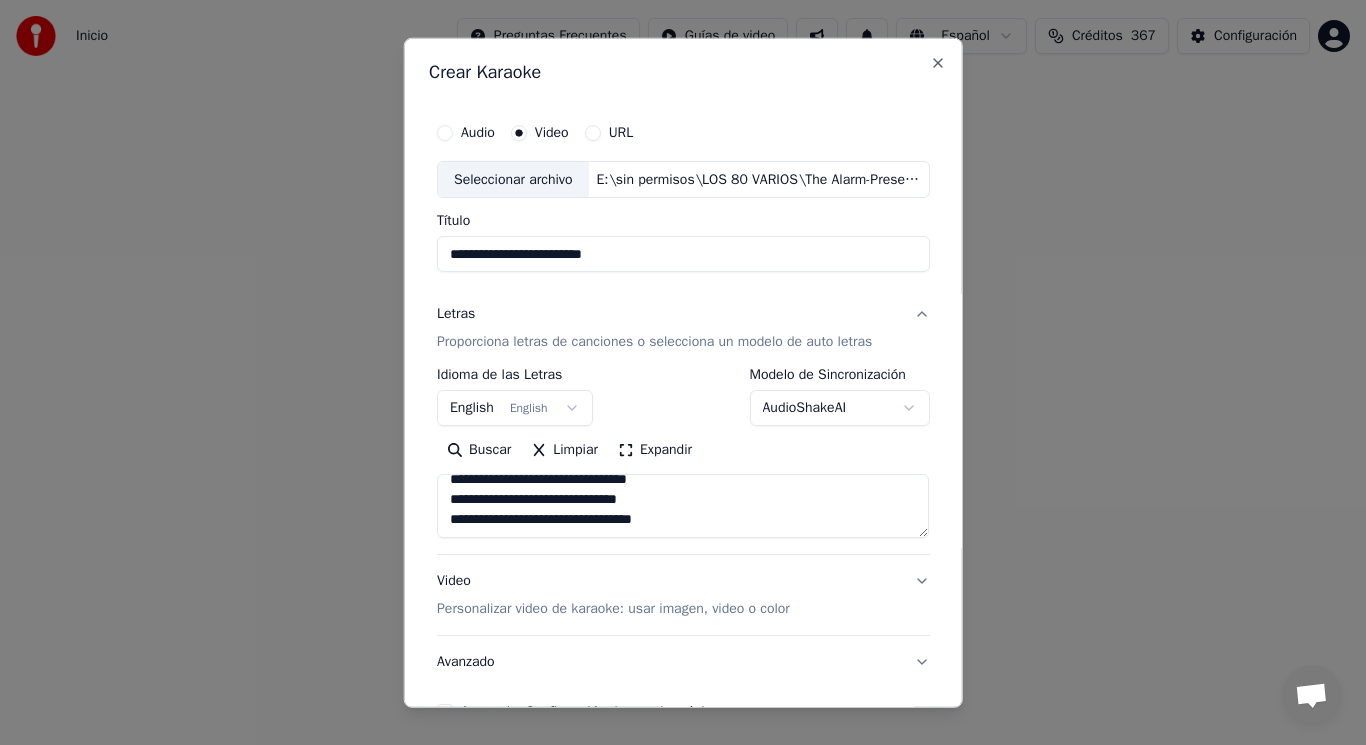paste on "**********" 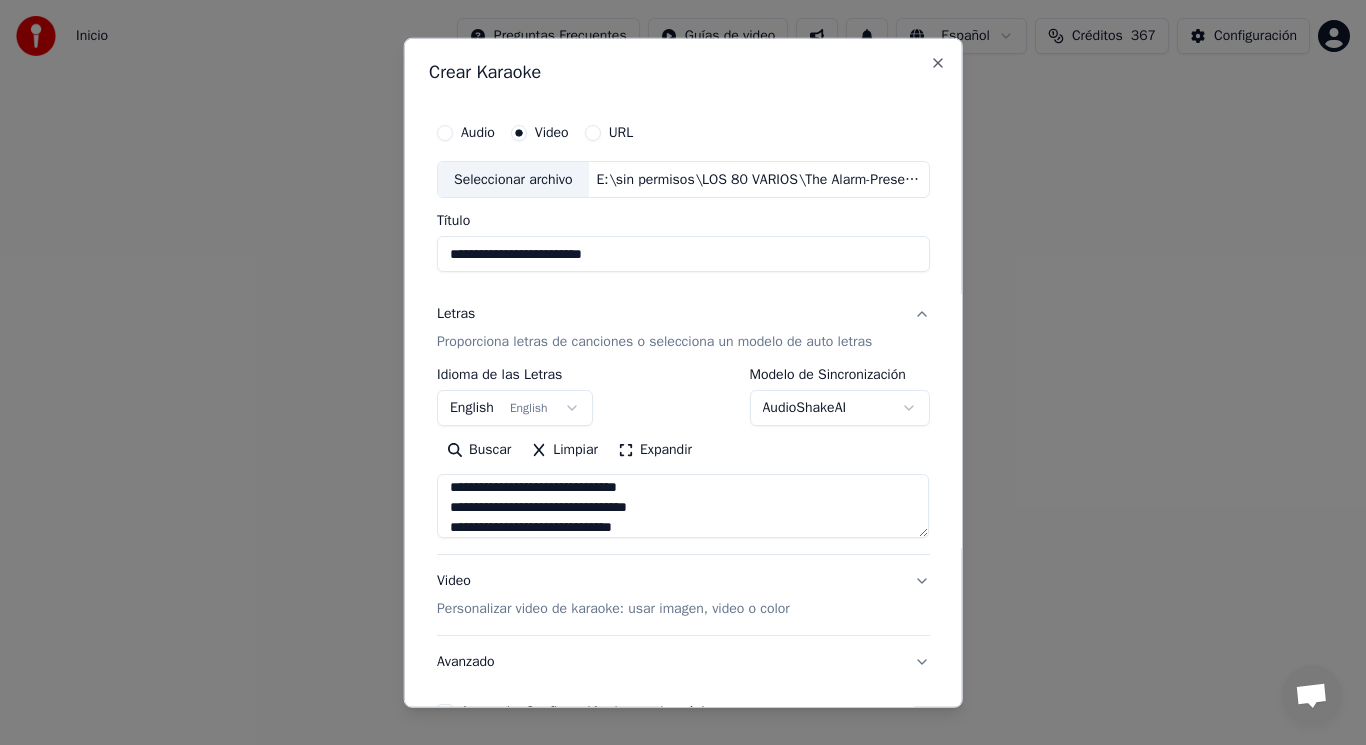 scroll, scrollTop: 765, scrollLeft: 0, axis: vertical 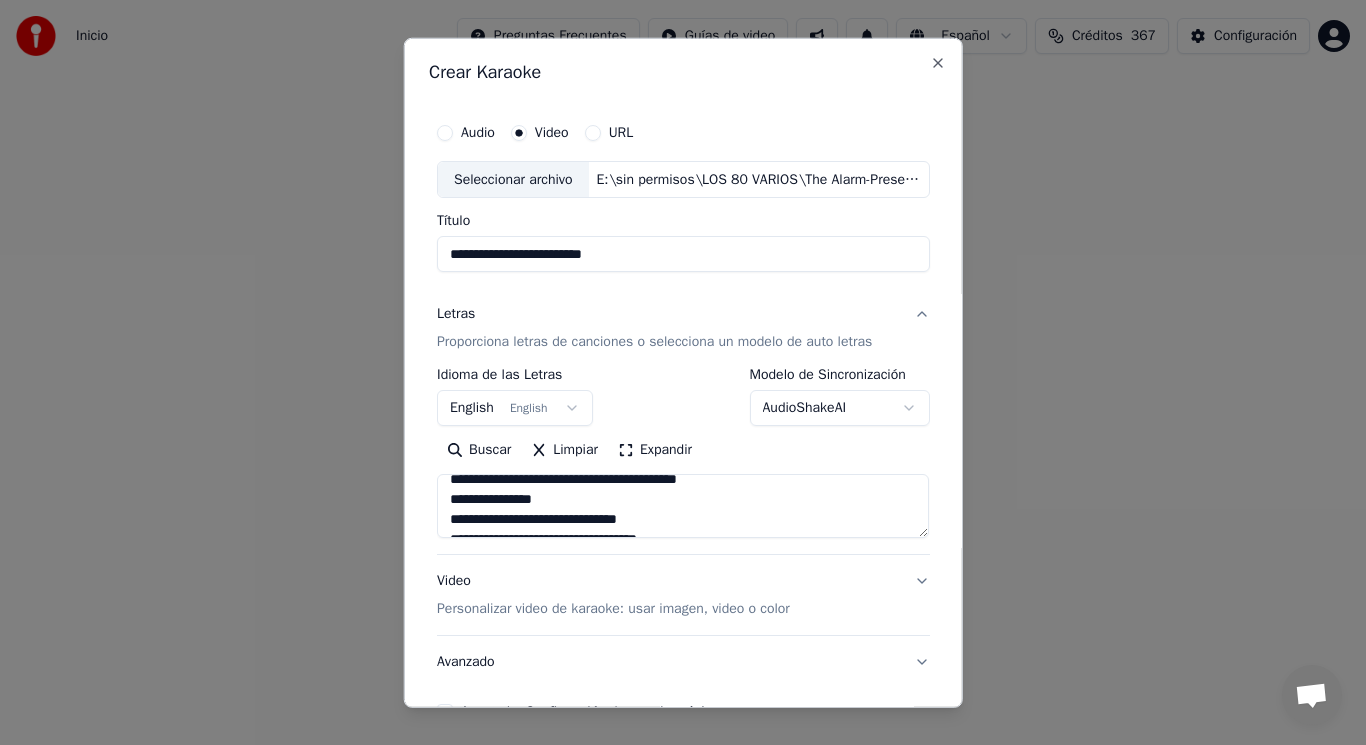 drag, startPoint x: 439, startPoint y: 489, endPoint x: 483, endPoint y: 488, distance: 44.011364 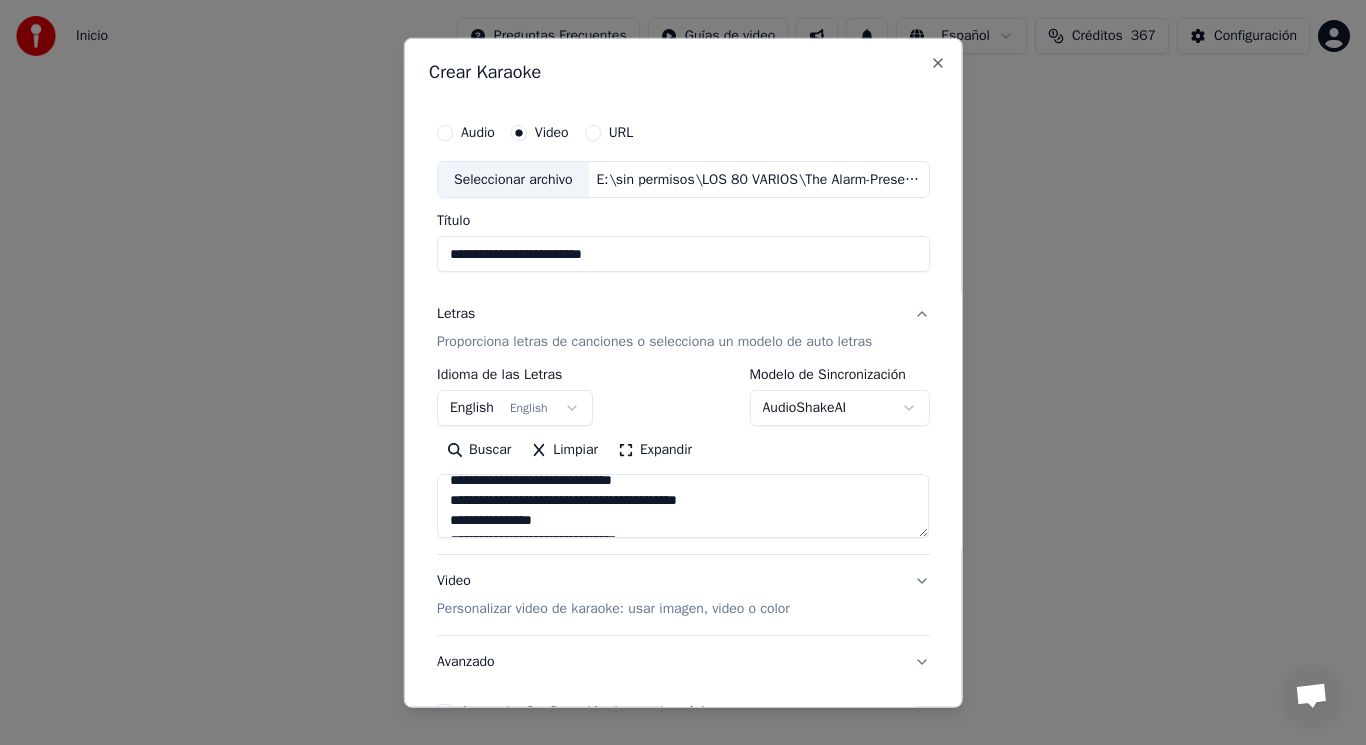 click at bounding box center (683, 506) 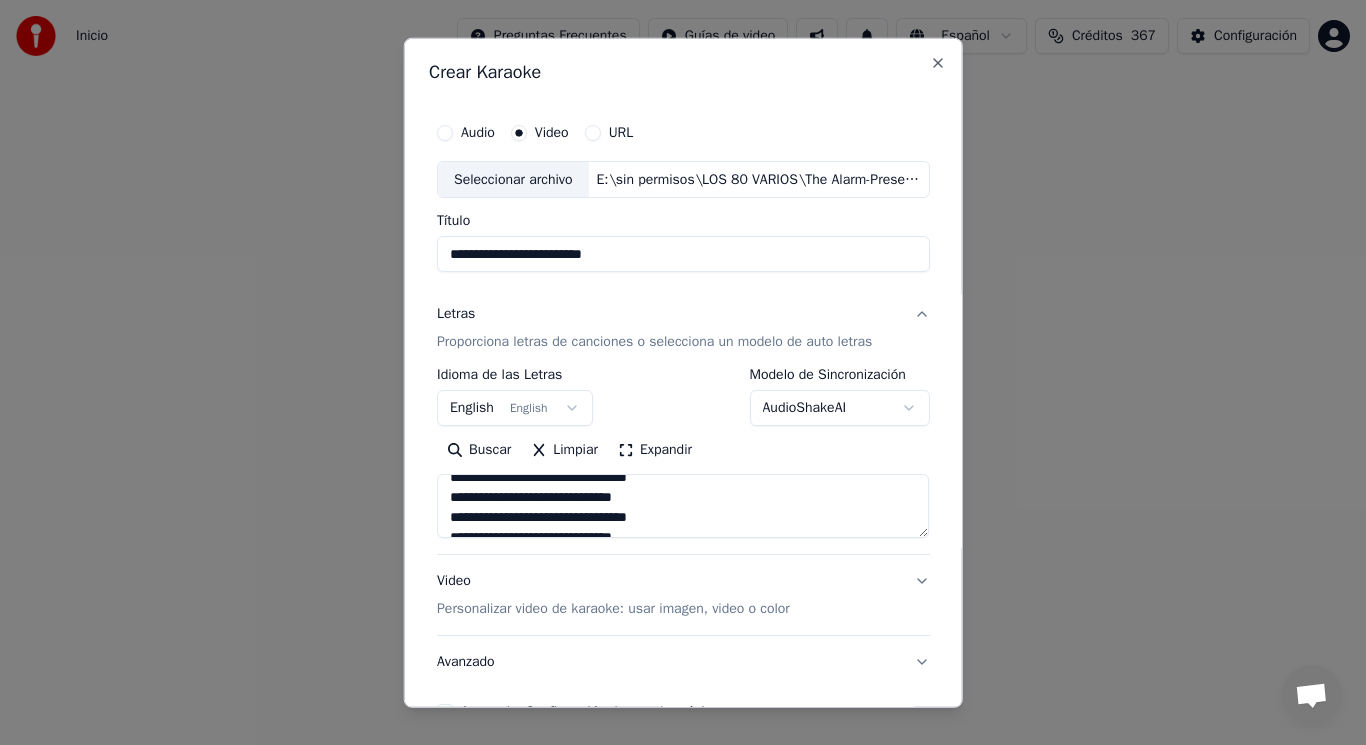 scroll, scrollTop: 793, scrollLeft: 0, axis: vertical 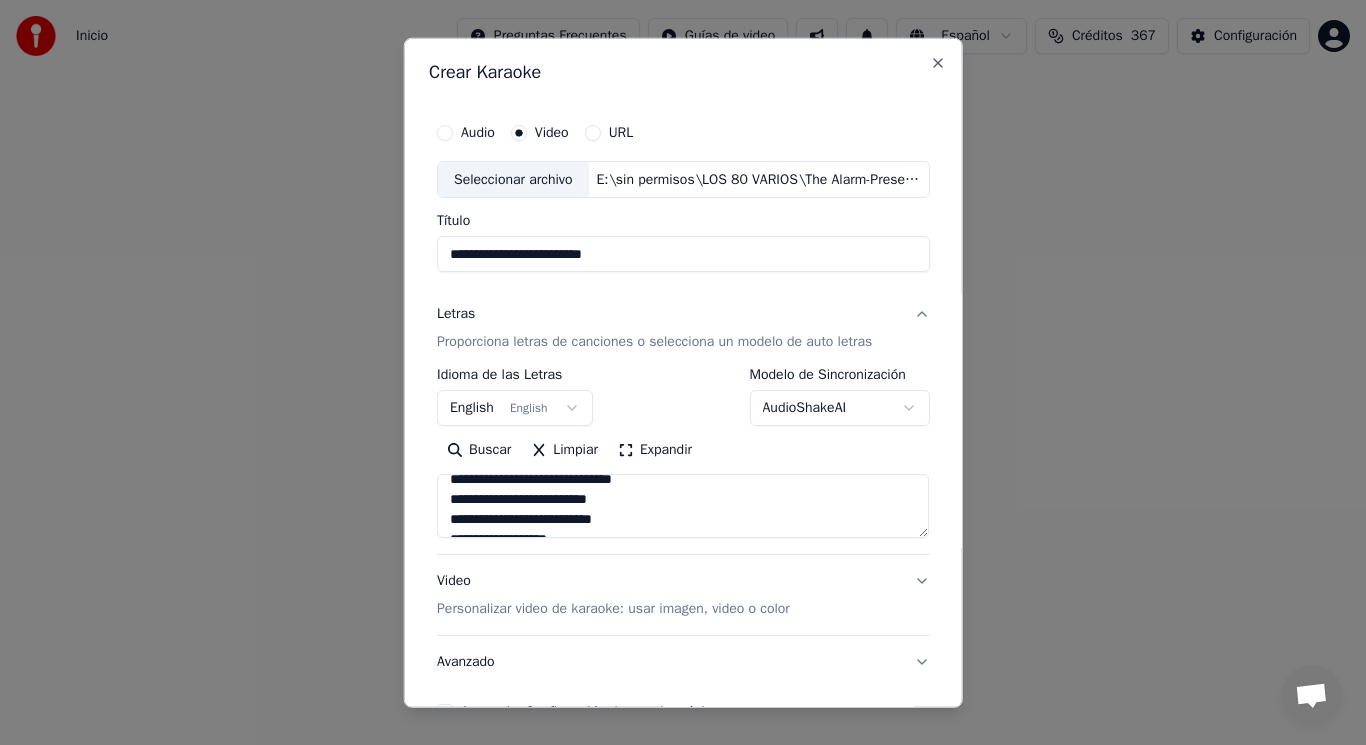 drag, startPoint x: 660, startPoint y: 481, endPoint x: 602, endPoint y: 478, distance: 58.077534 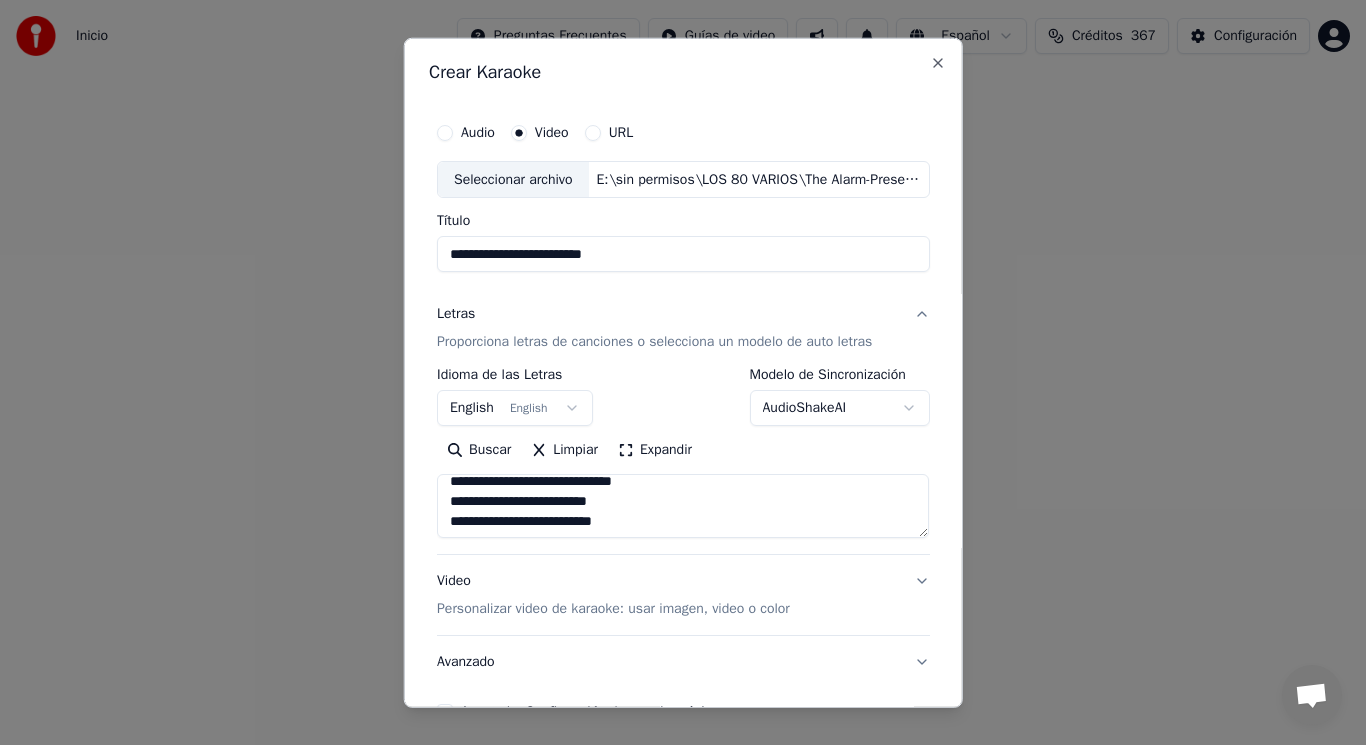 click at bounding box center [683, 506] 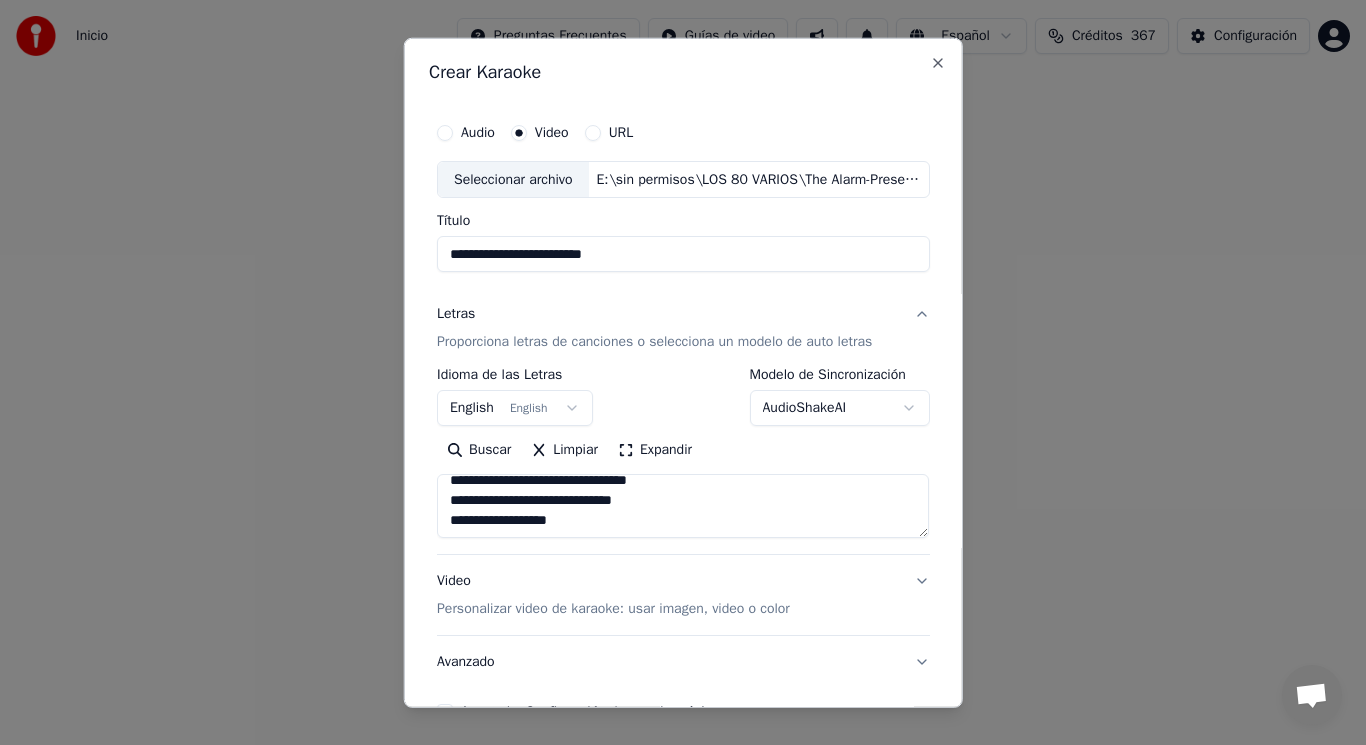 scroll, scrollTop: 793, scrollLeft: 0, axis: vertical 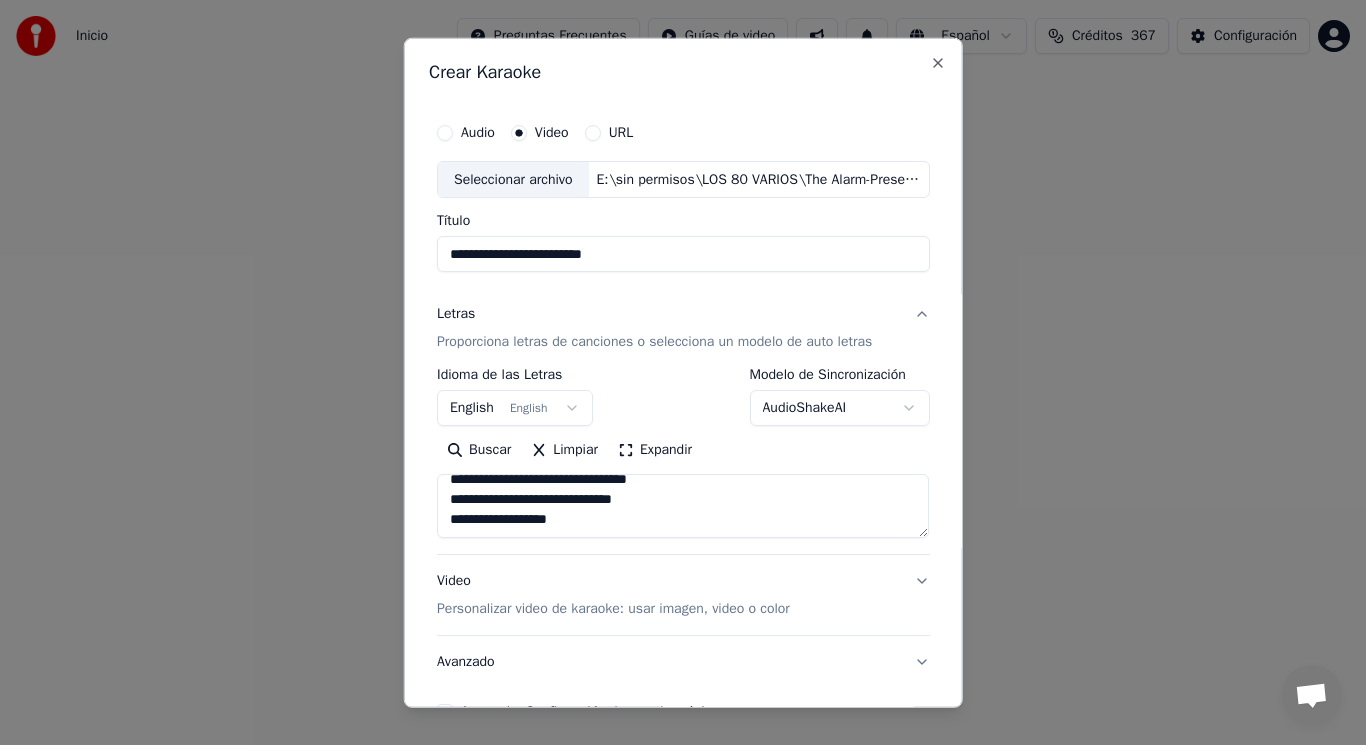 drag, startPoint x: 437, startPoint y: 520, endPoint x: 669, endPoint y: 515, distance: 232.05388 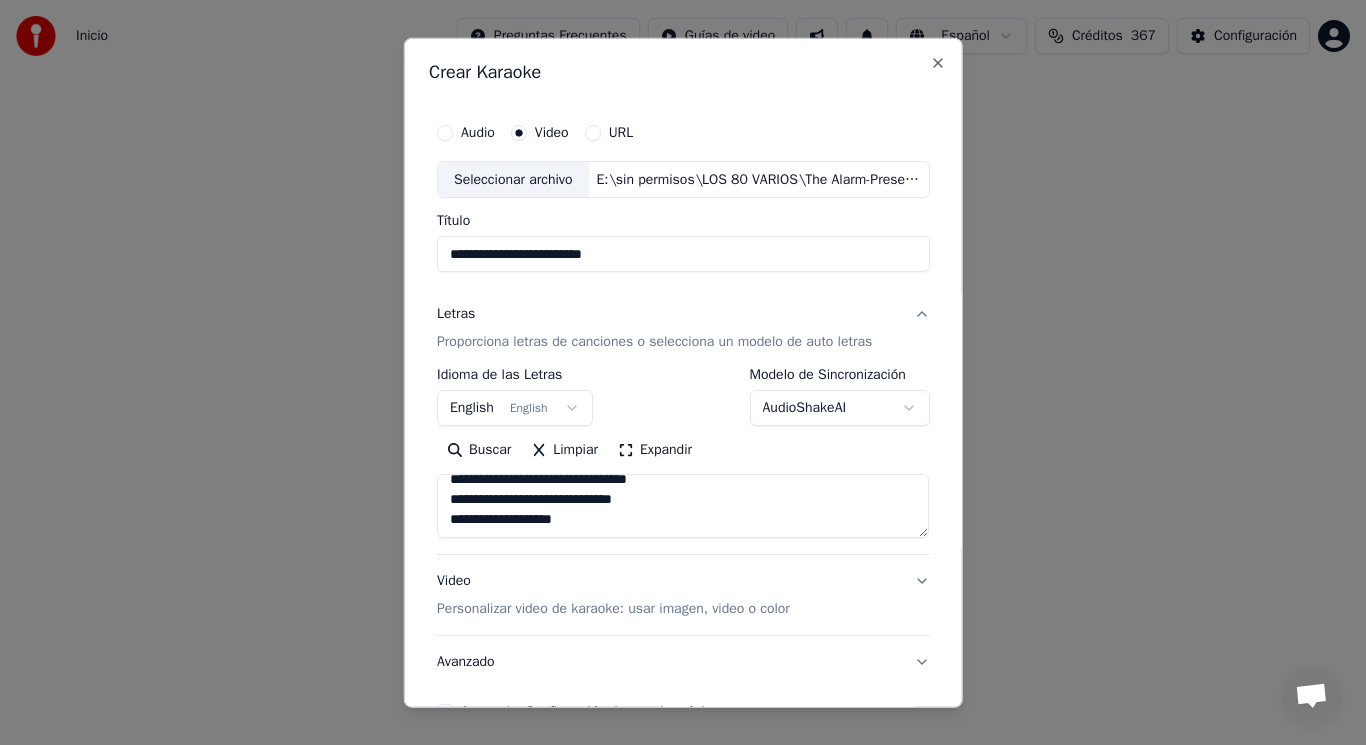 scroll, scrollTop: 805, scrollLeft: 0, axis: vertical 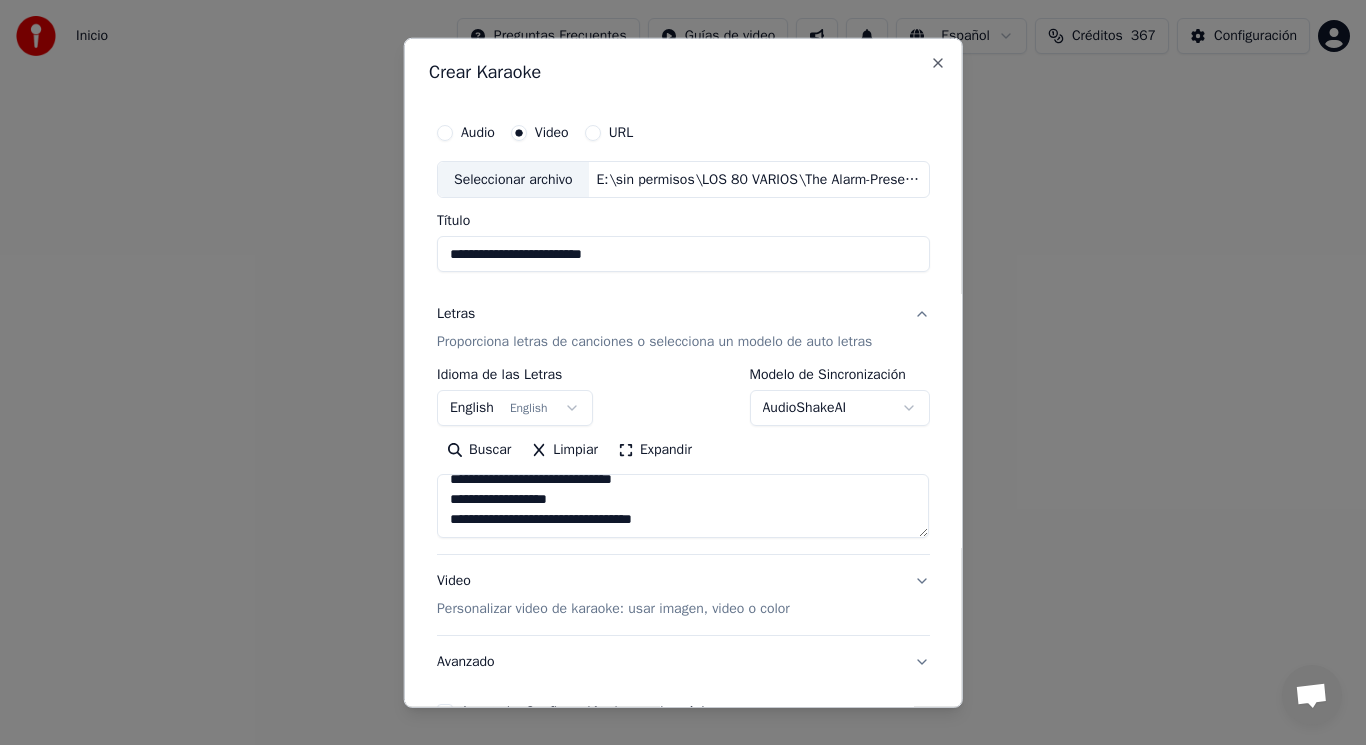 paste on "**********" 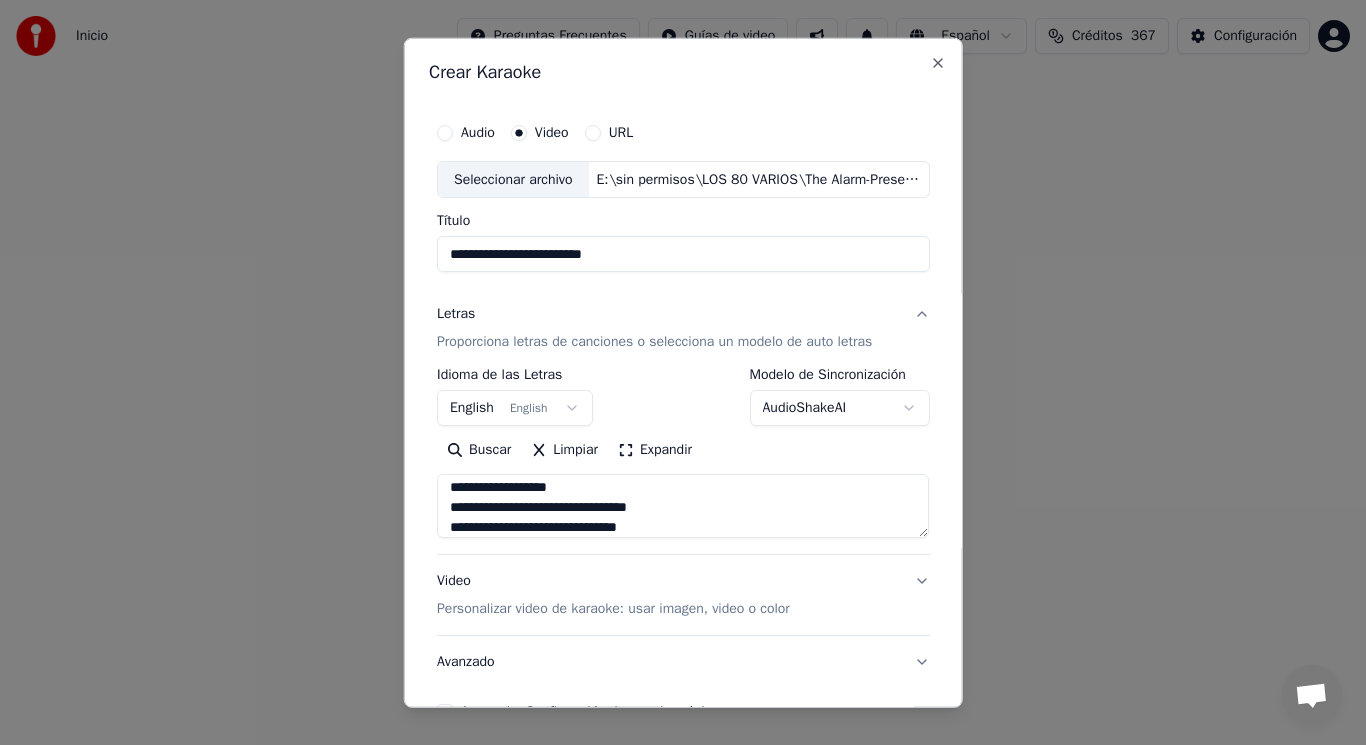 scroll, scrollTop: 845, scrollLeft: 0, axis: vertical 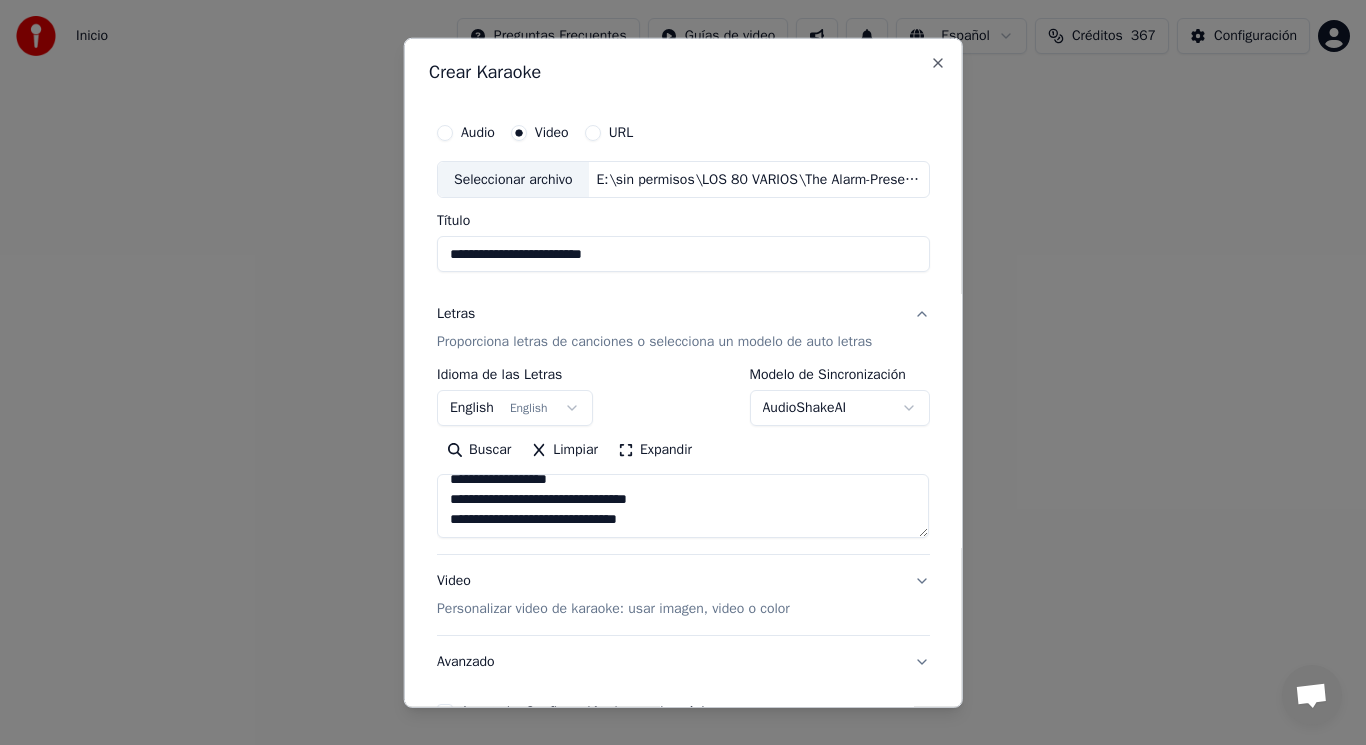 paste on "**********" 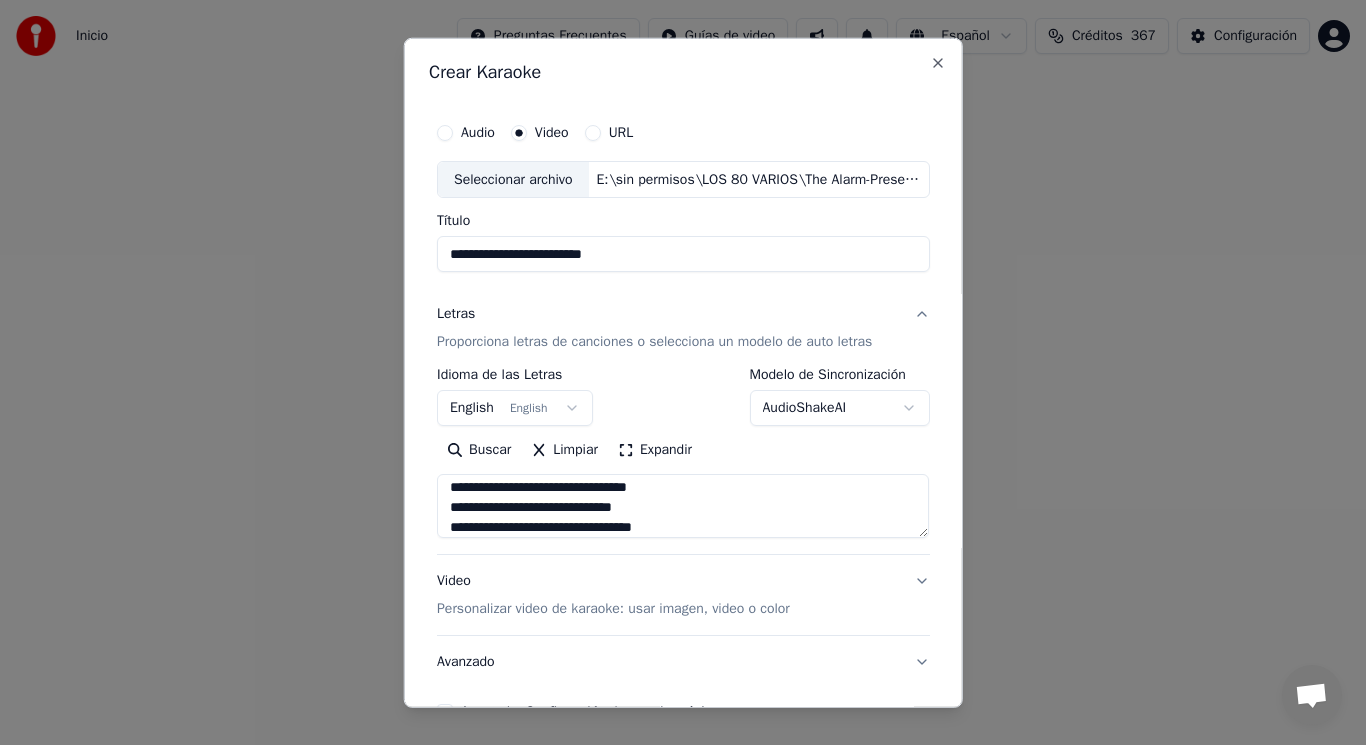 scroll, scrollTop: 865, scrollLeft: 0, axis: vertical 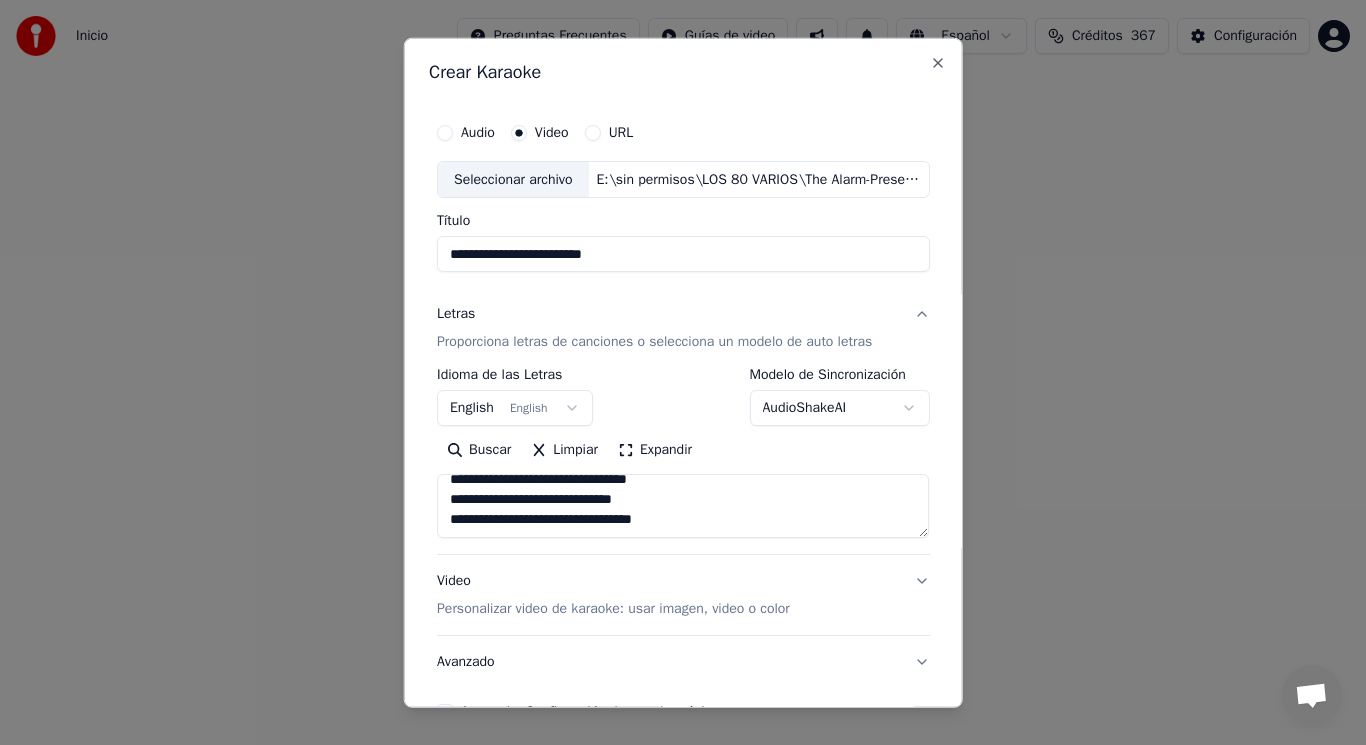 paste on "**********" 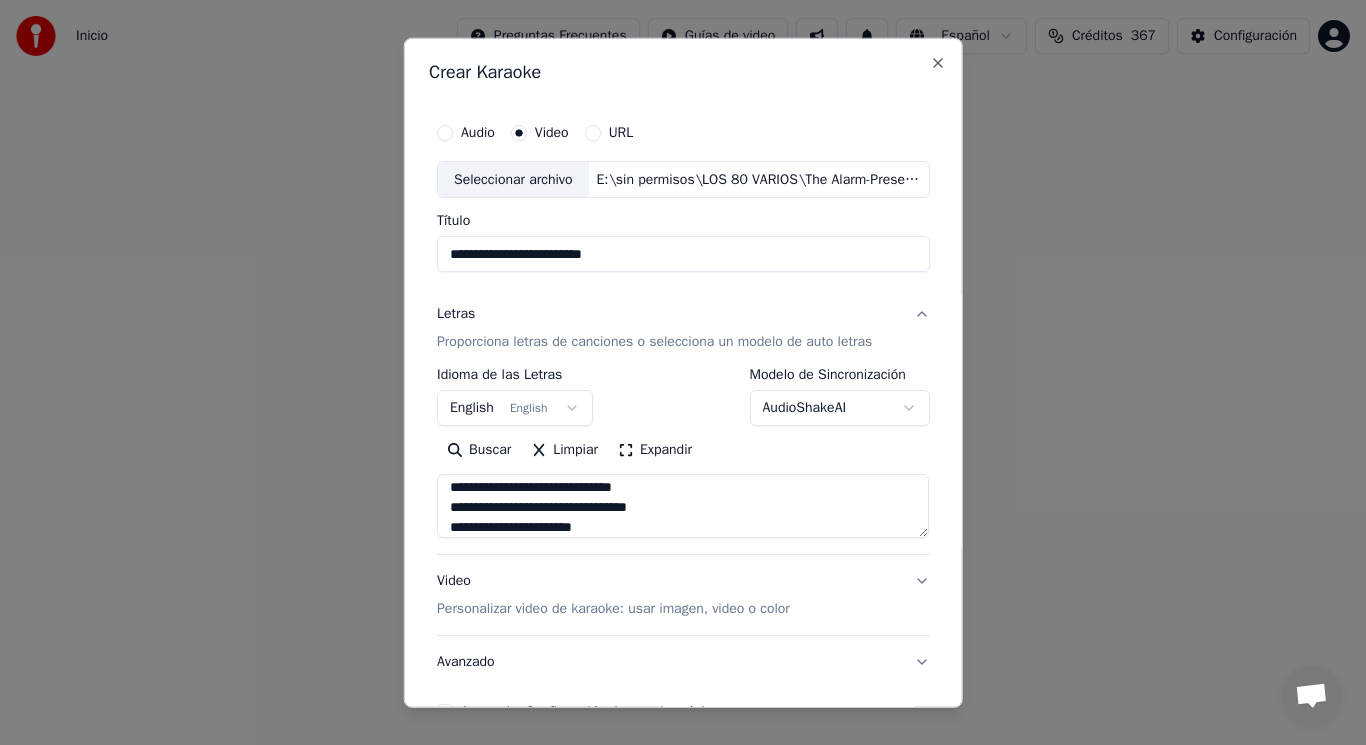 type on "**********" 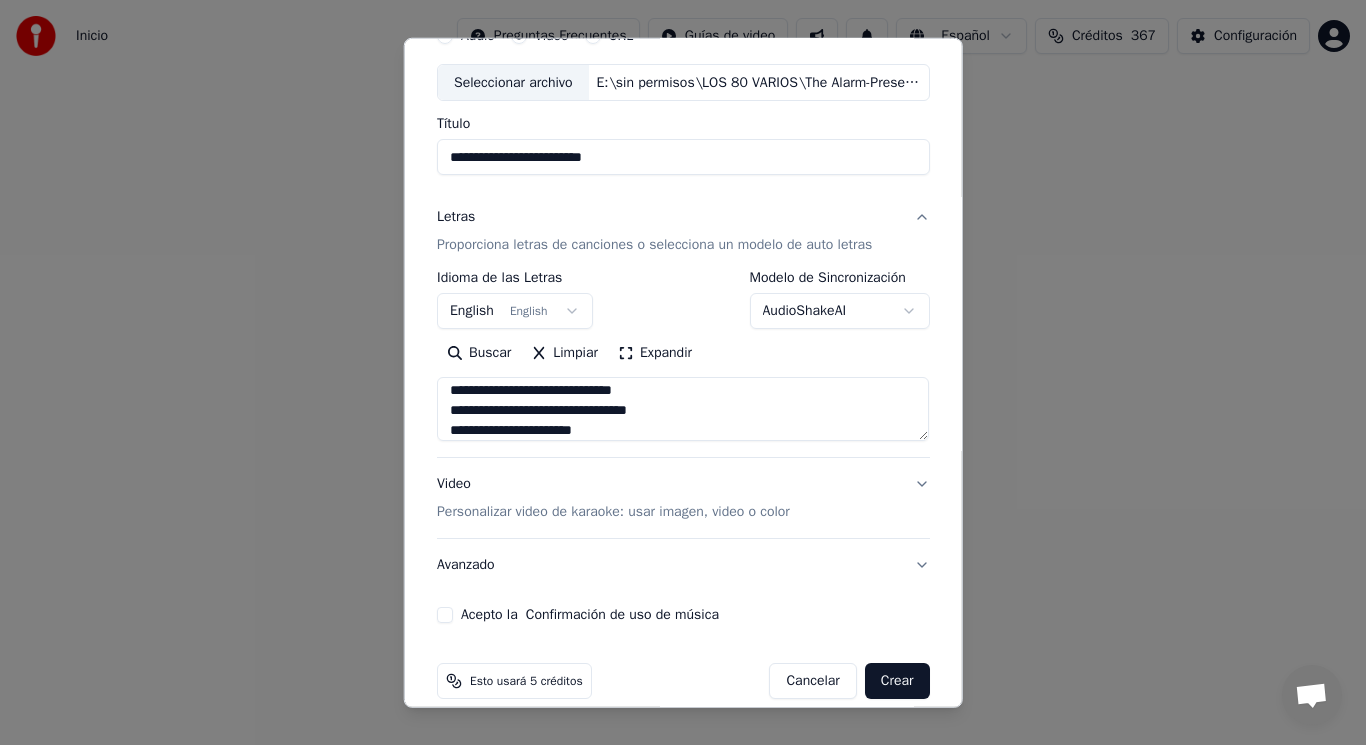 scroll, scrollTop: 121, scrollLeft: 0, axis: vertical 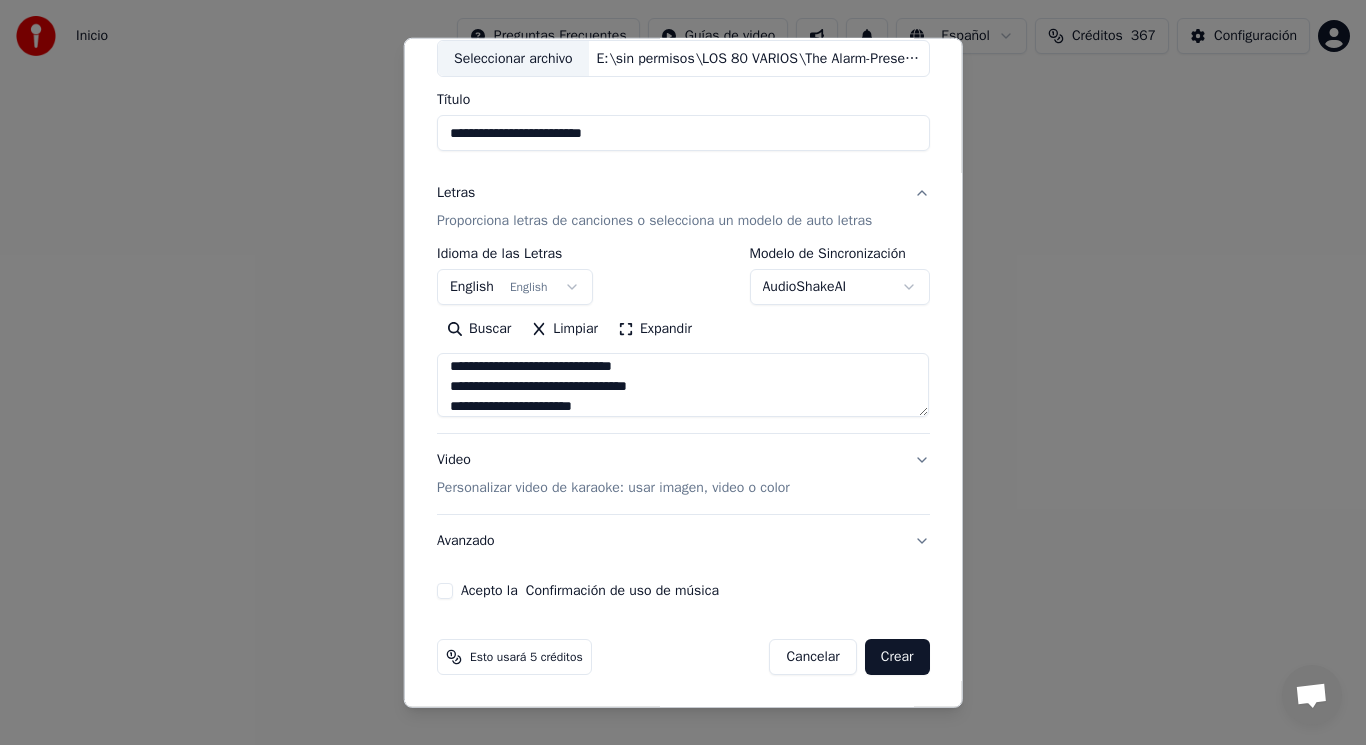 click on "Acepto la   Confirmación de uso de música" at bounding box center [445, 591] 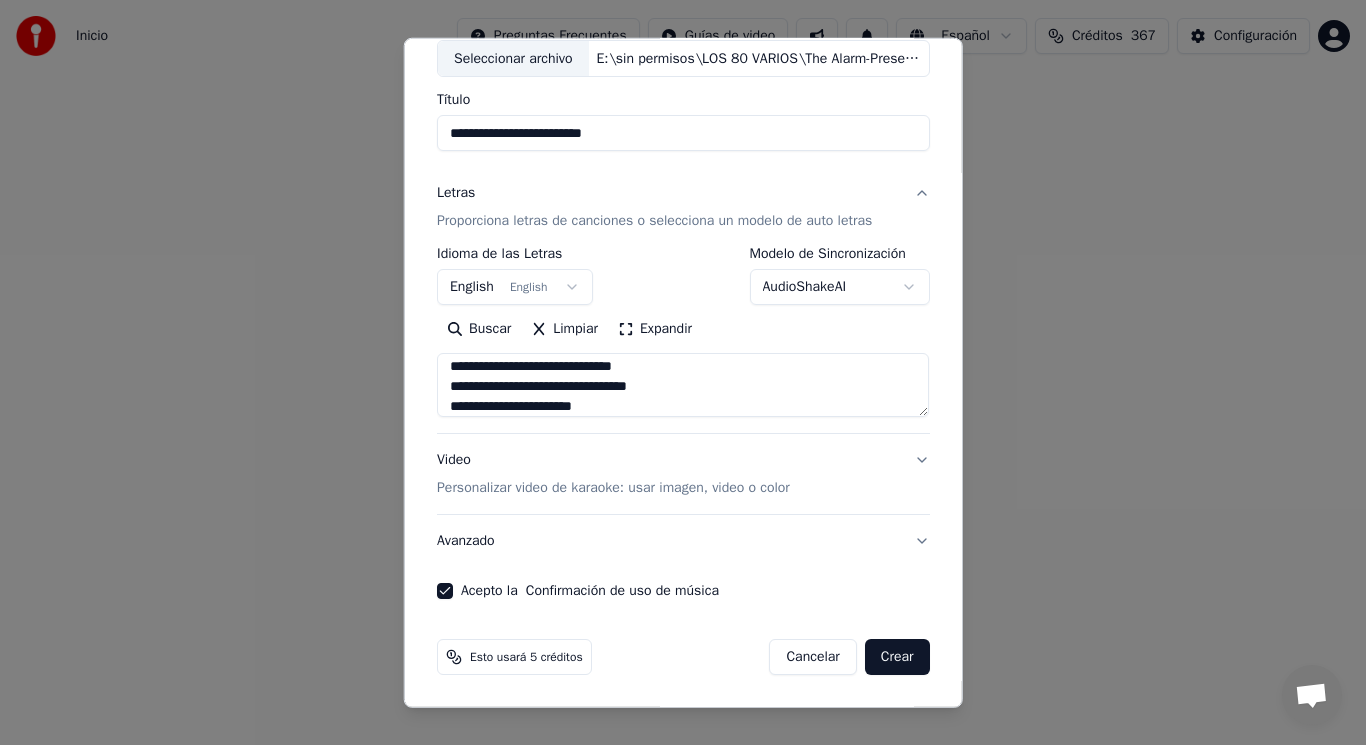 click on "Crear" at bounding box center [897, 657] 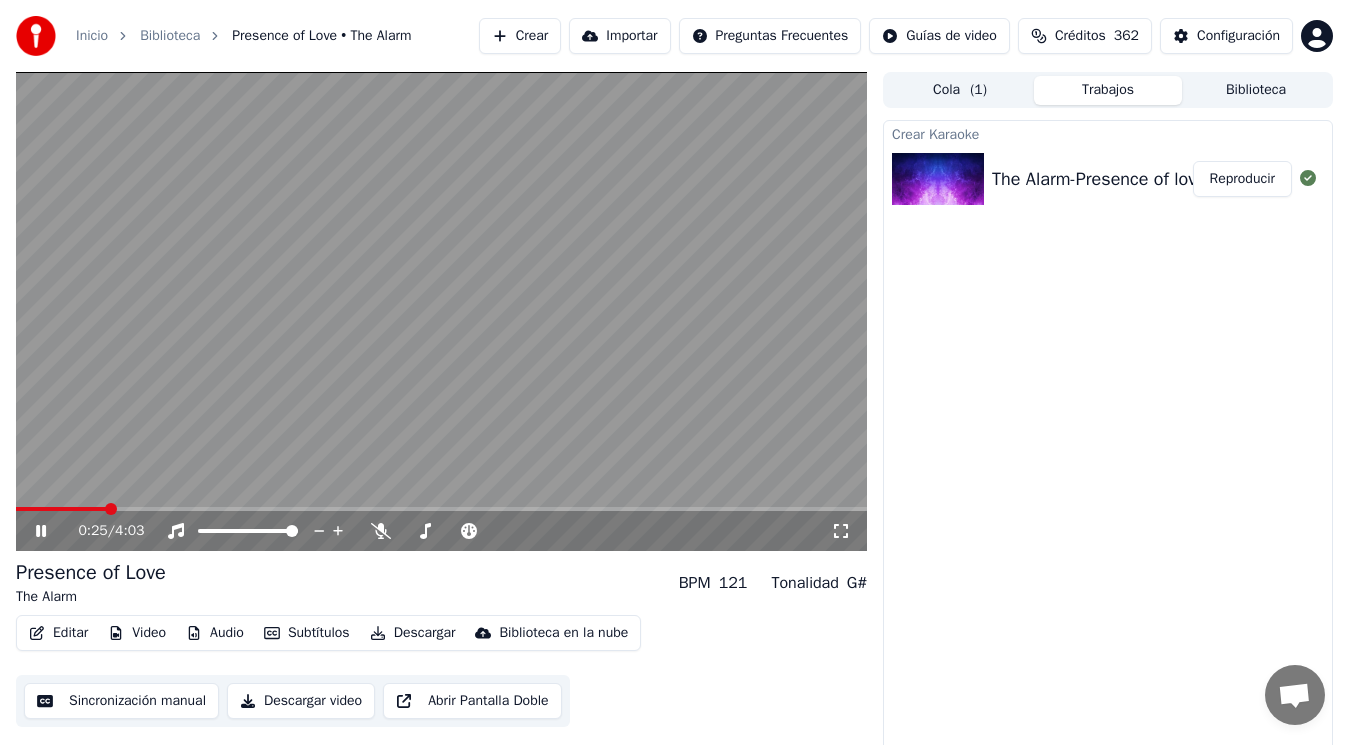 click 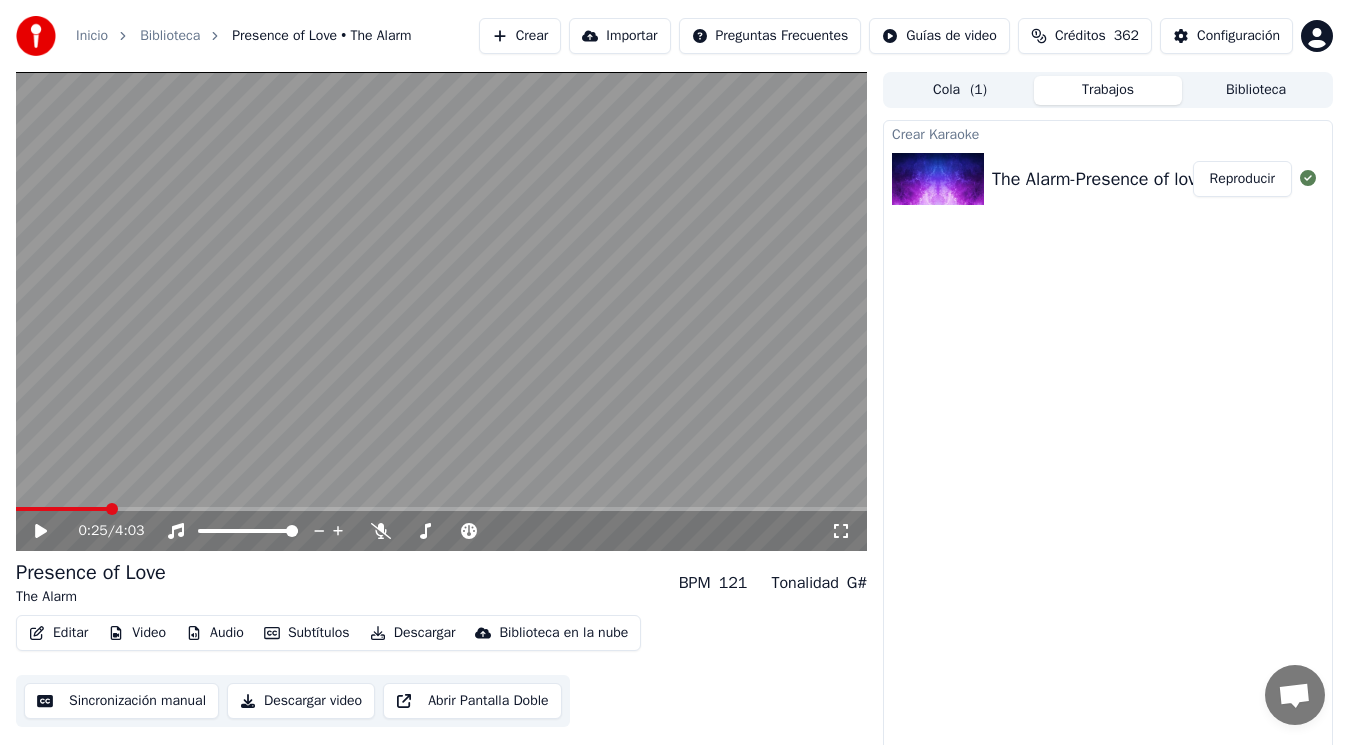 click on "Editar" at bounding box center (58, 633) 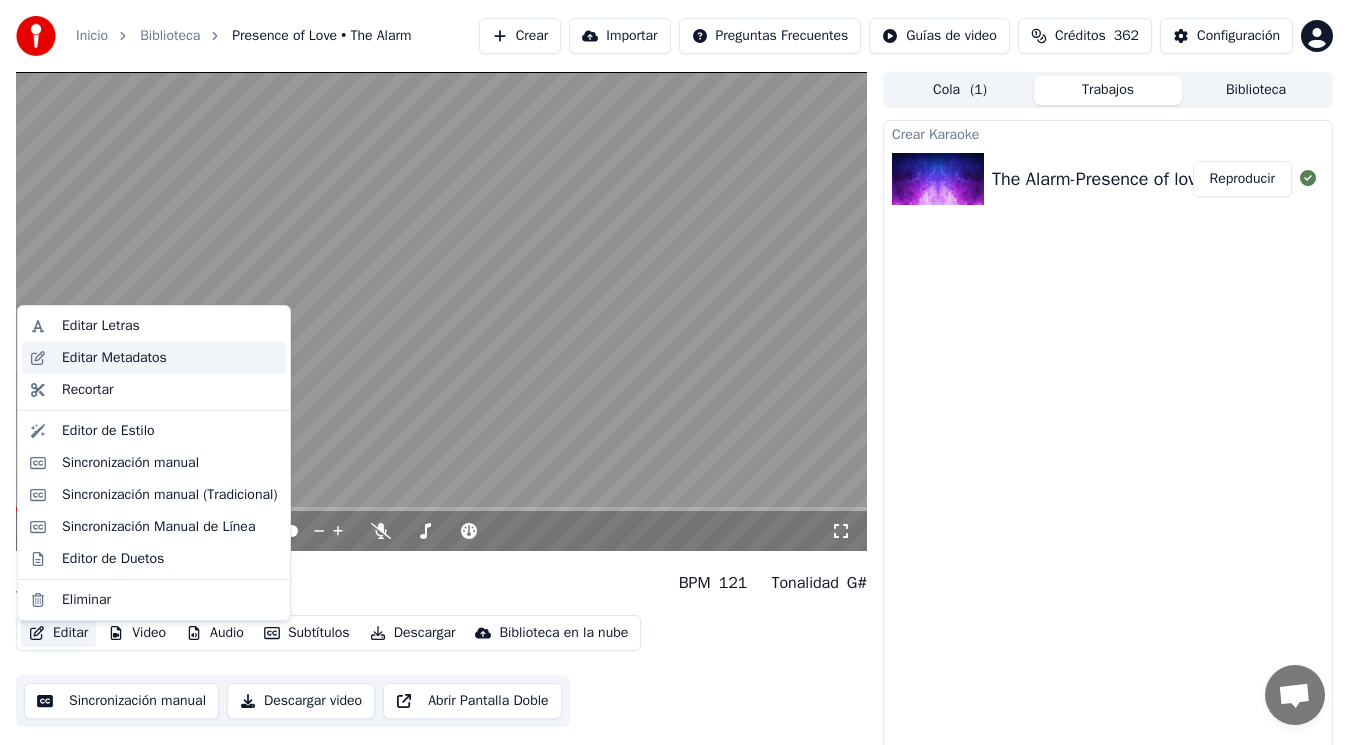 click on "Editar Metadatos" at bounding box center [114, 358] 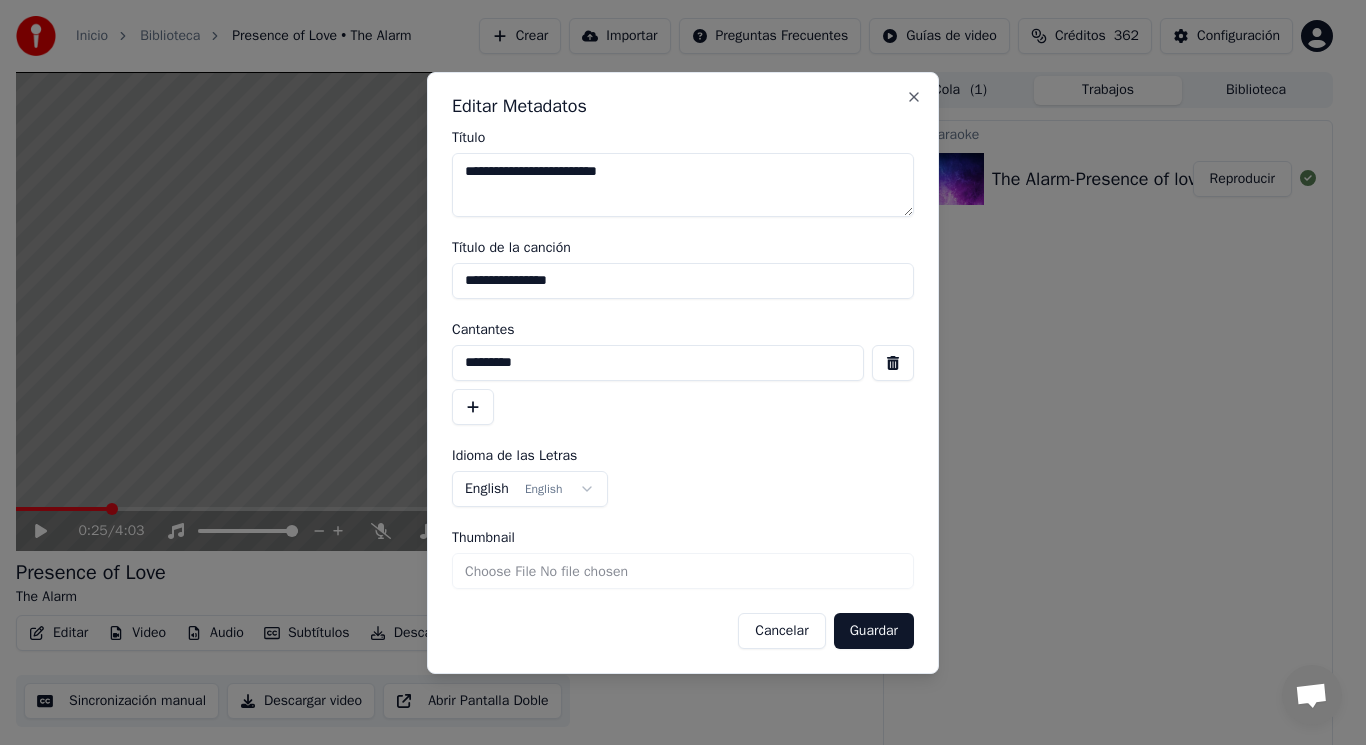 click at bounding box center (893, 363) 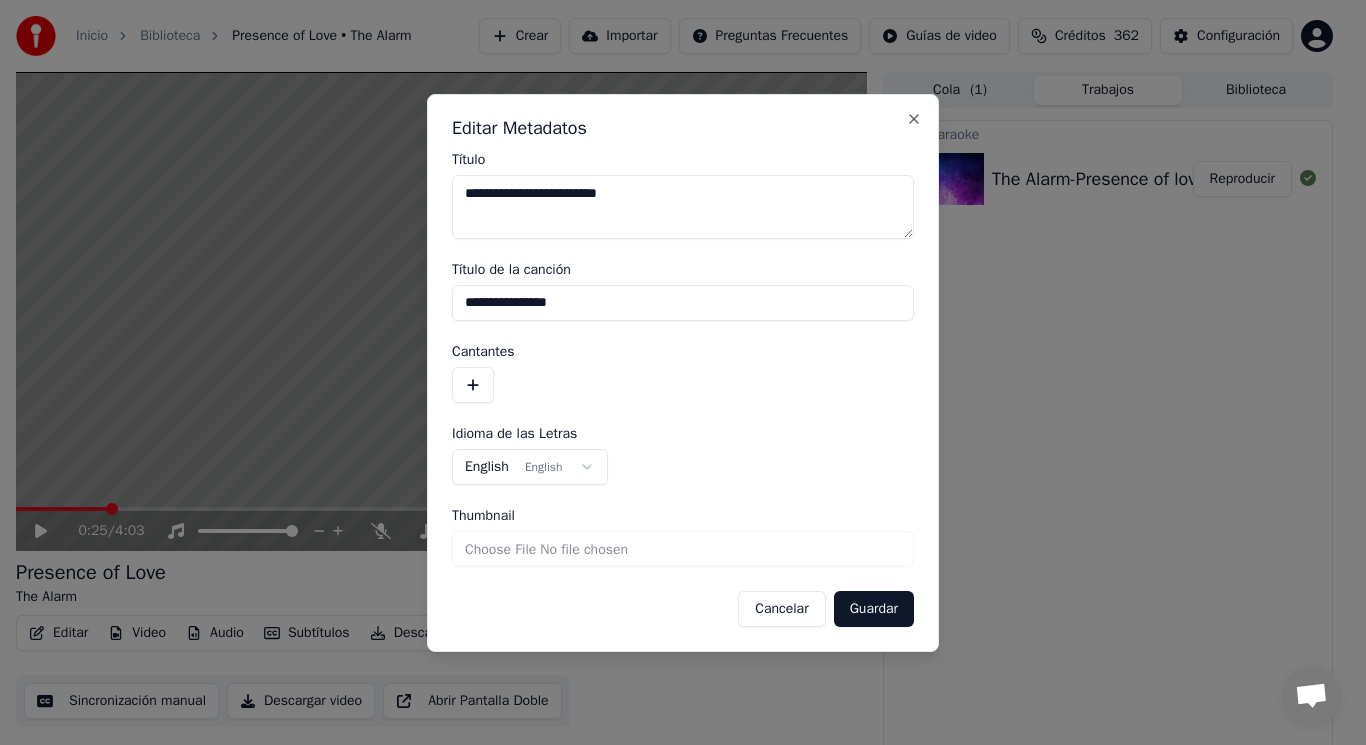 drag, startPoint x: 591, startPoint y: 300, endPoint x: 379, endPoint y: 306, distance: 212.08488 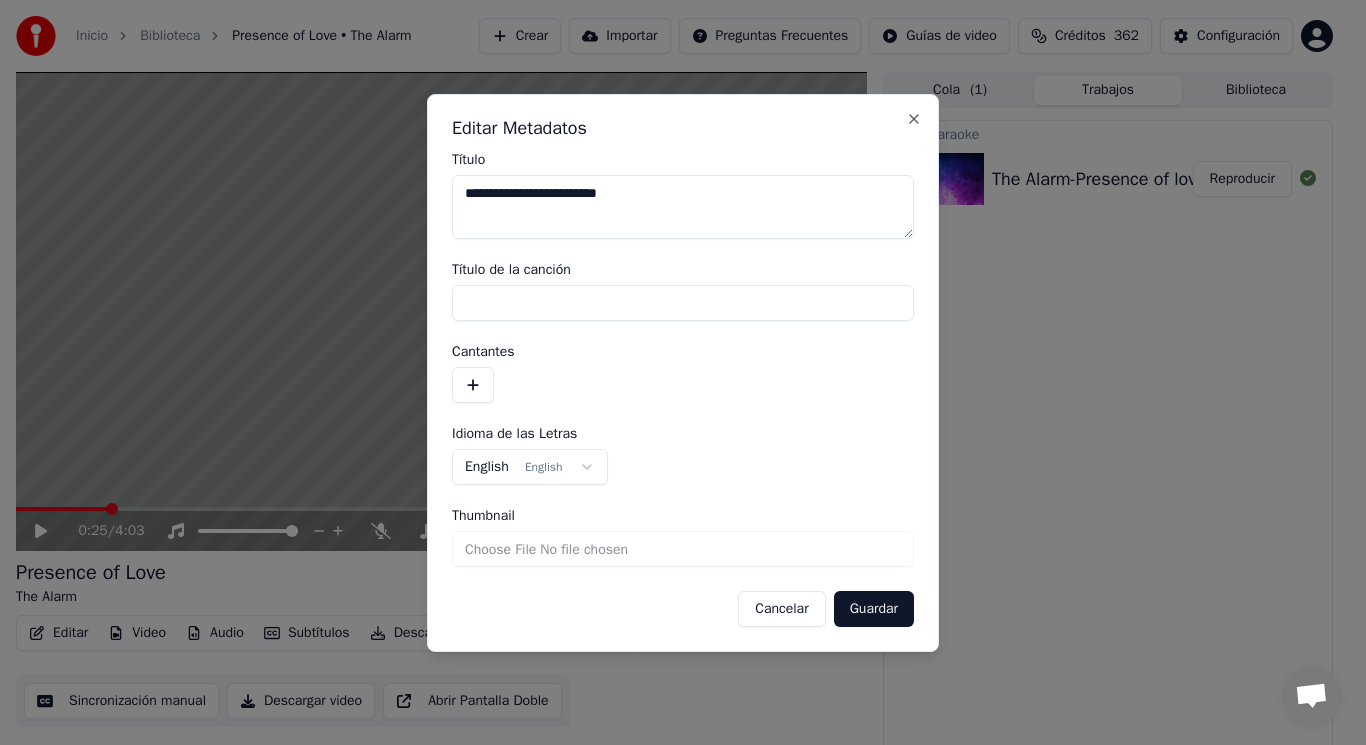 type 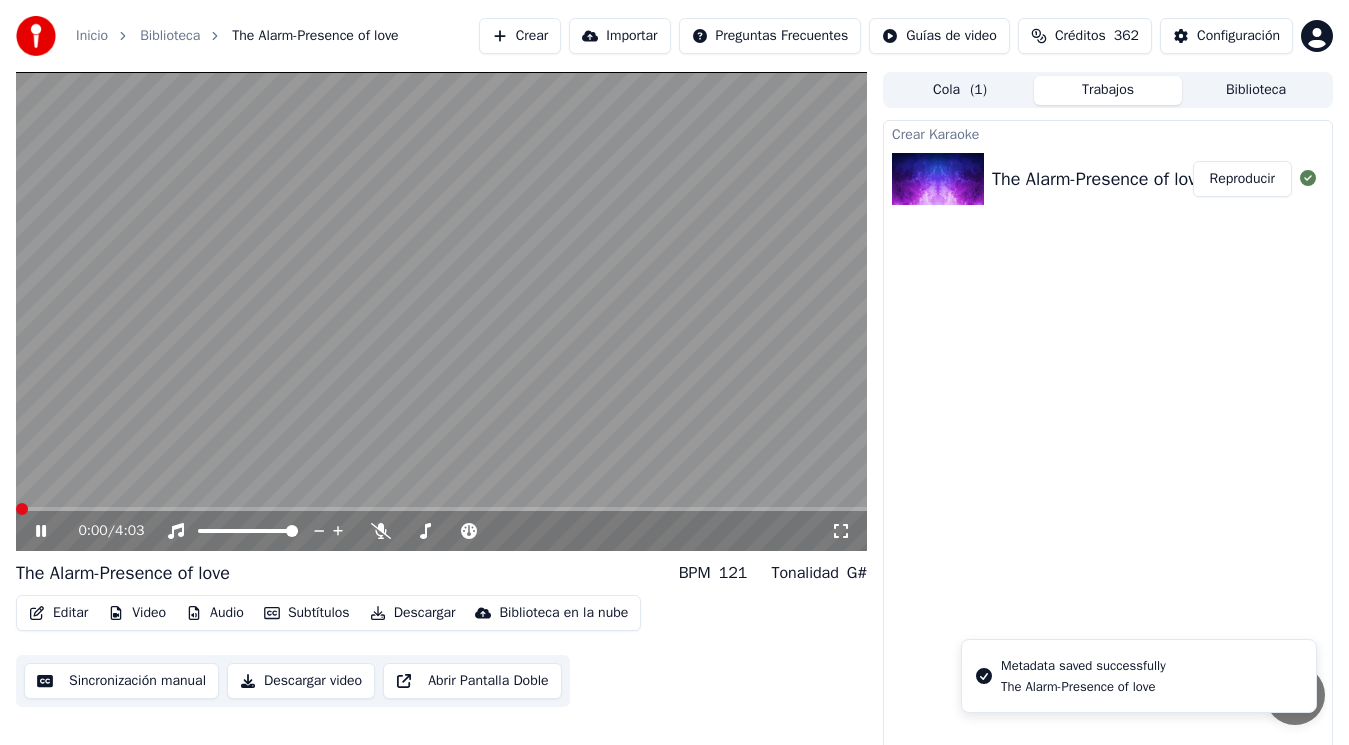 click at bounding box center [22, 509] 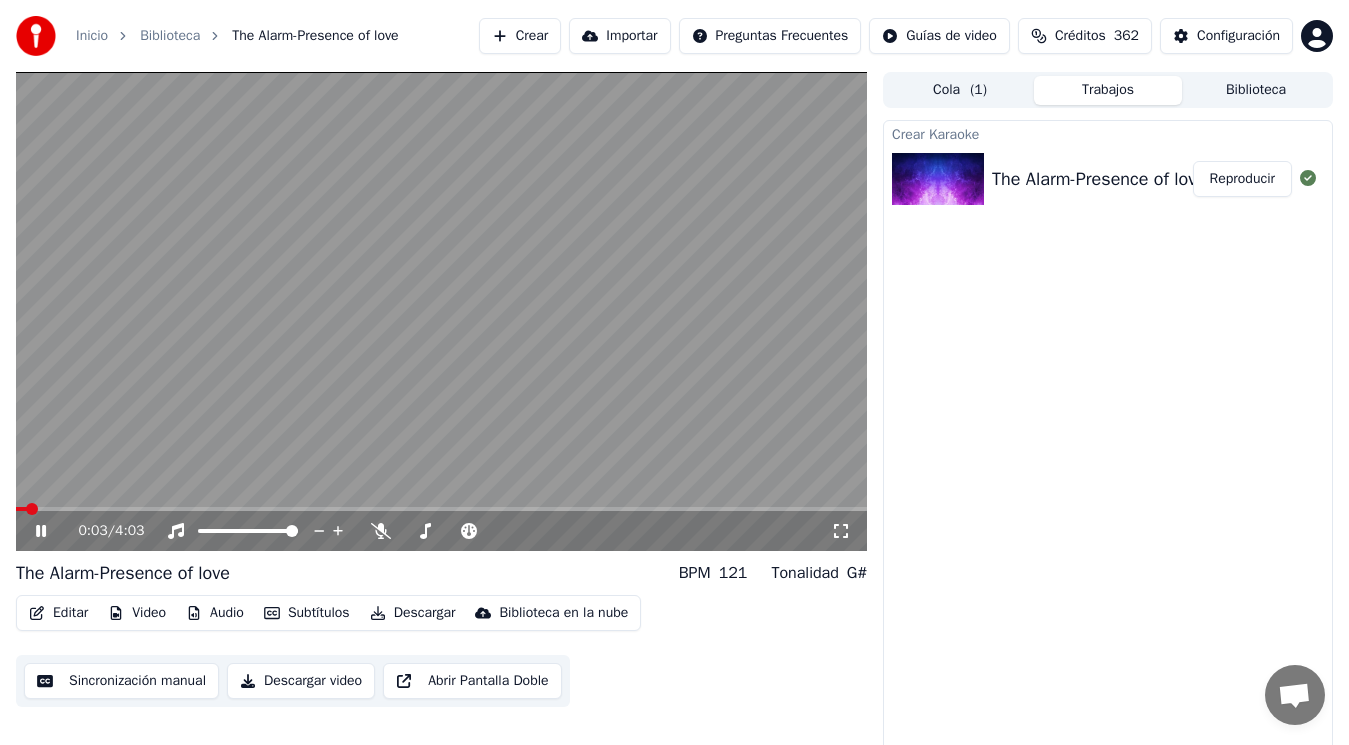 click 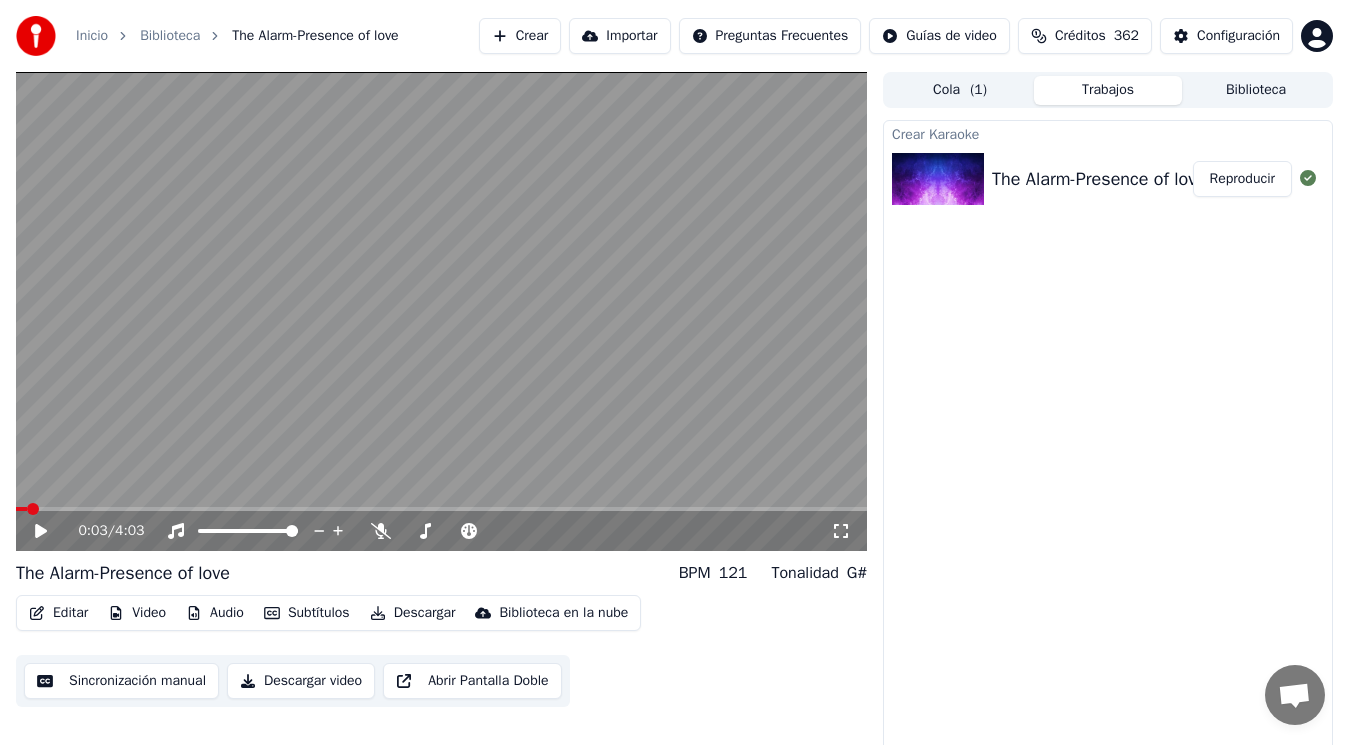 click on "Editar" at bounding box center (58, 613) 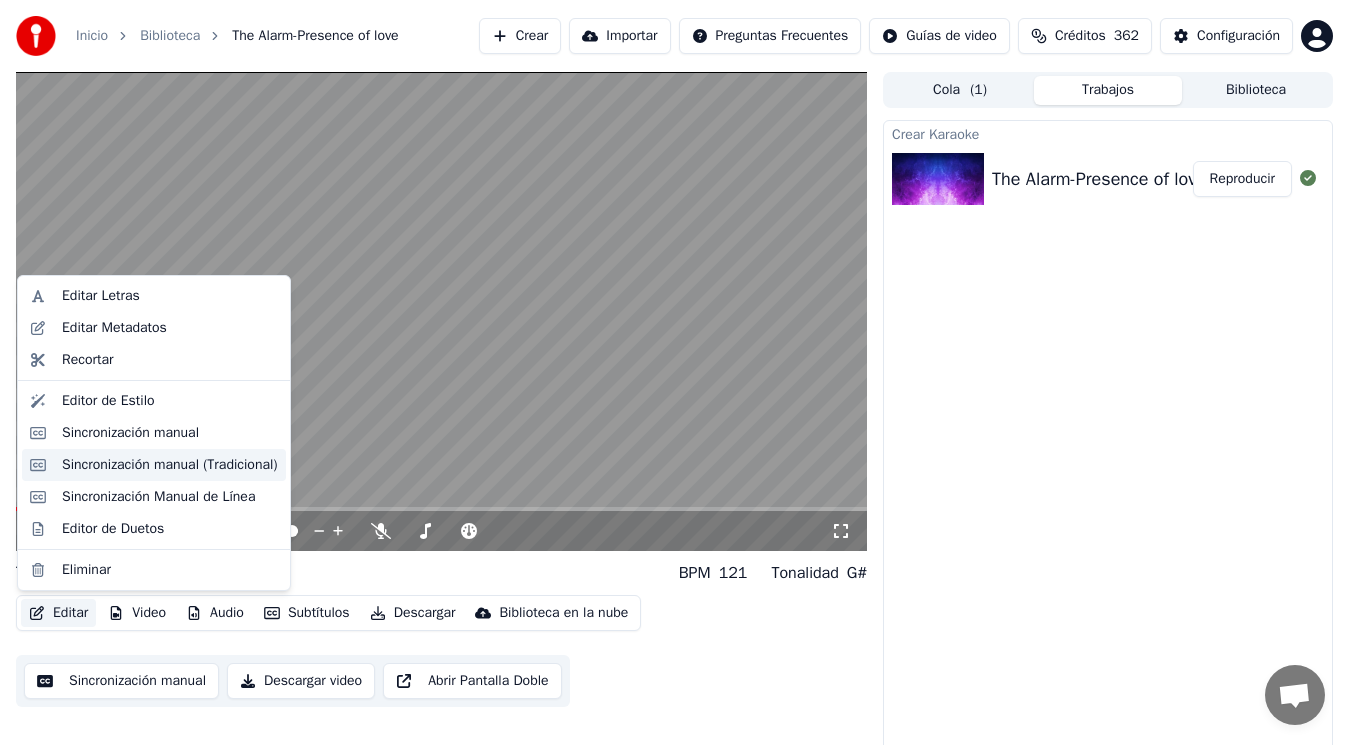 click on "Sincronización manual (Tradicional)" at bounding box center [170, 465] 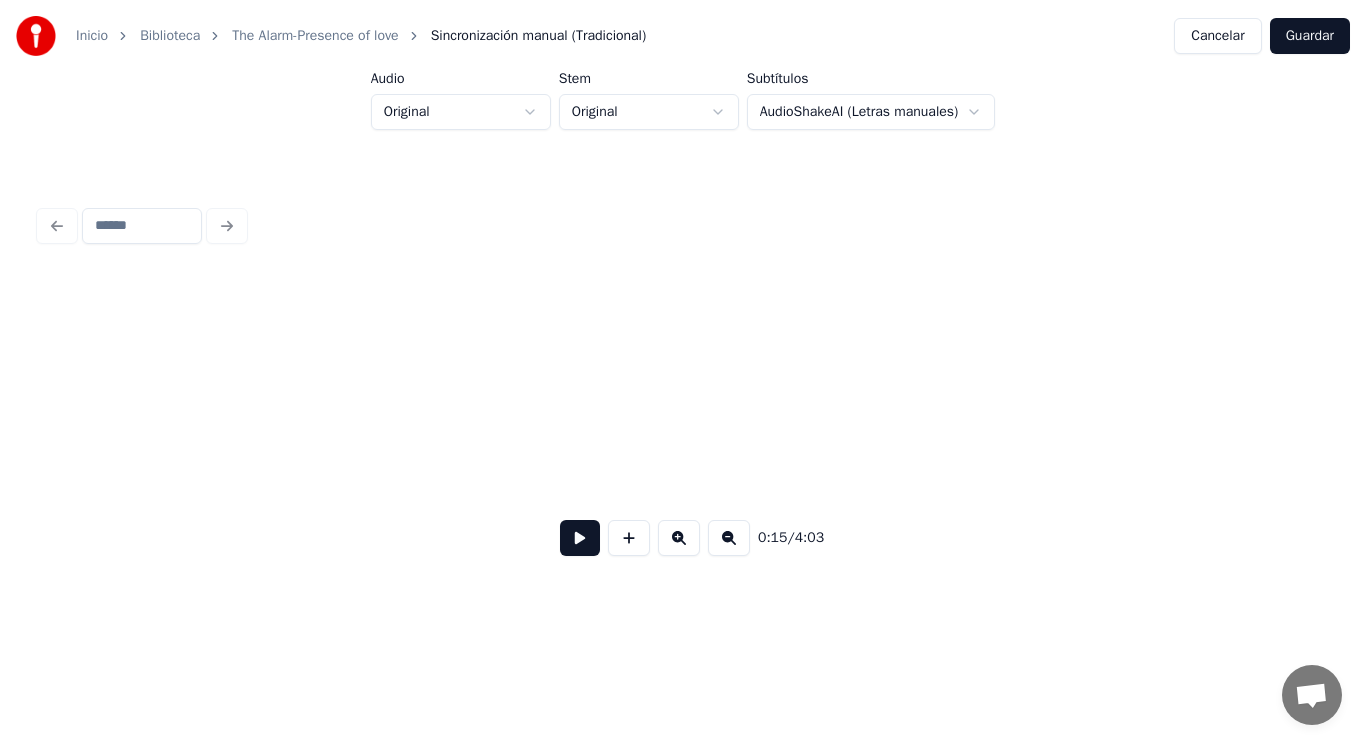 scroll, scrollTop: 0, scrollLeft: 21503, axis: horizontal 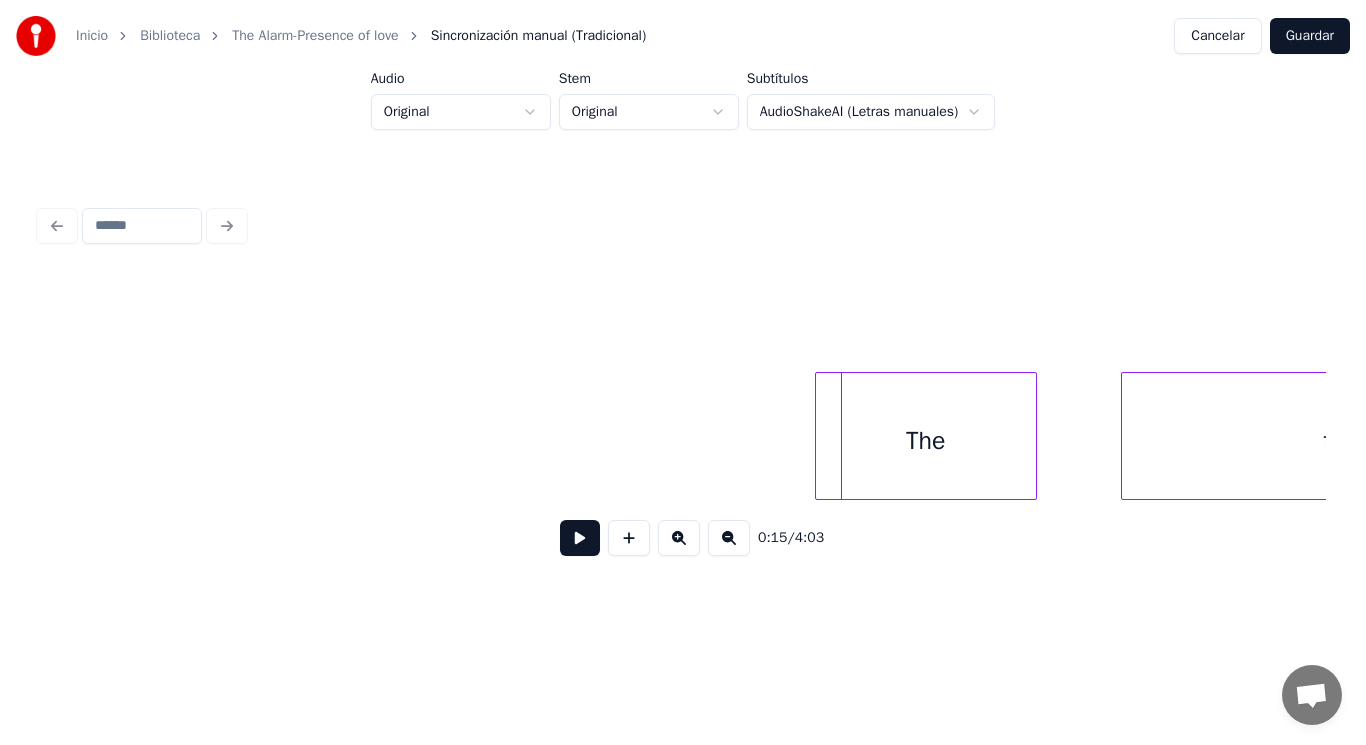 click at bounding box center (819, 436) 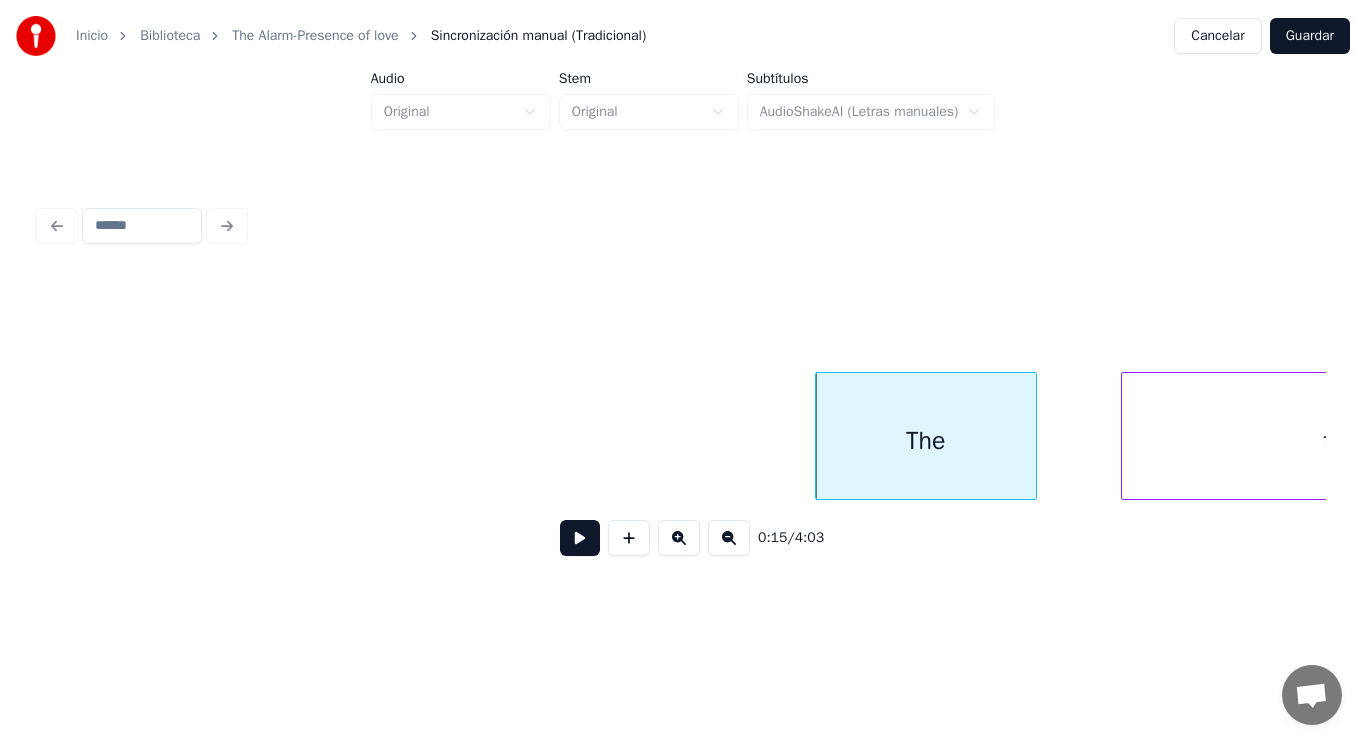 click on "The first" at bounding box center [149533, 436] 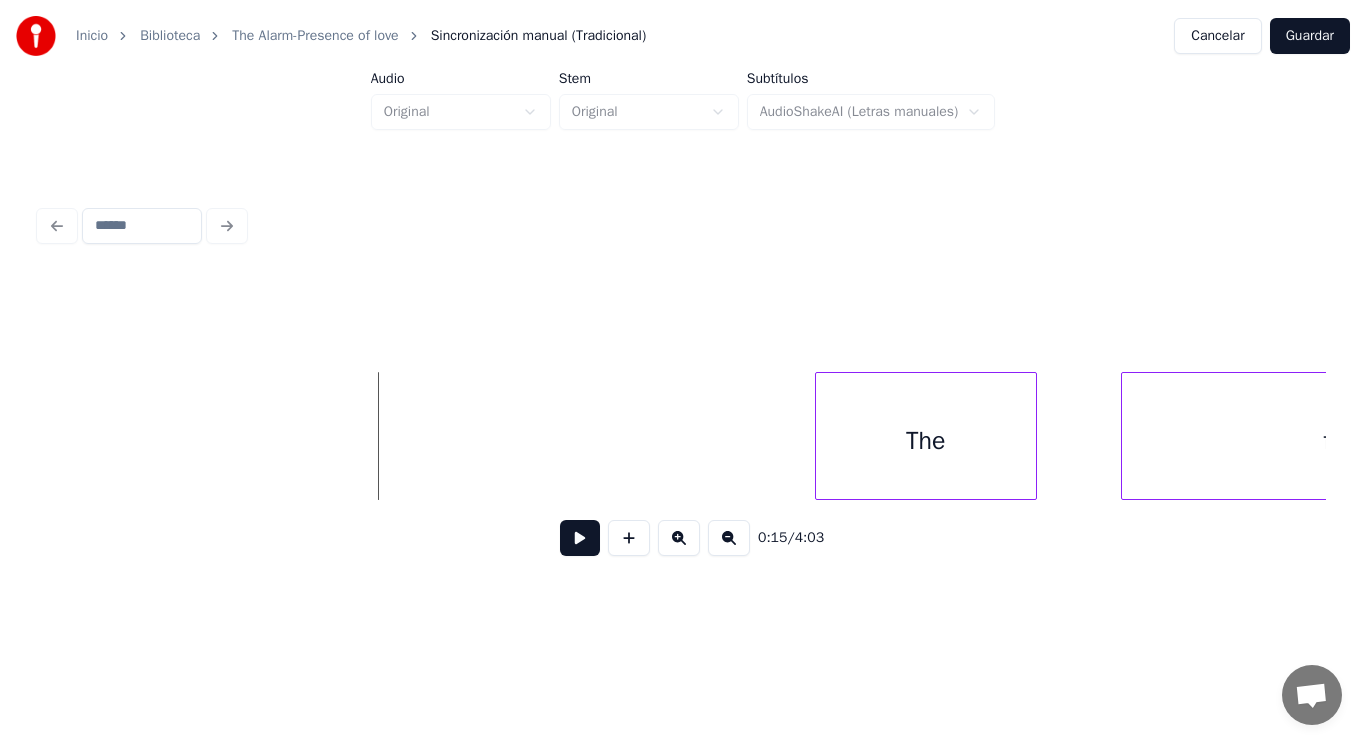 click on "The first" at bounding box center (149533, 436) 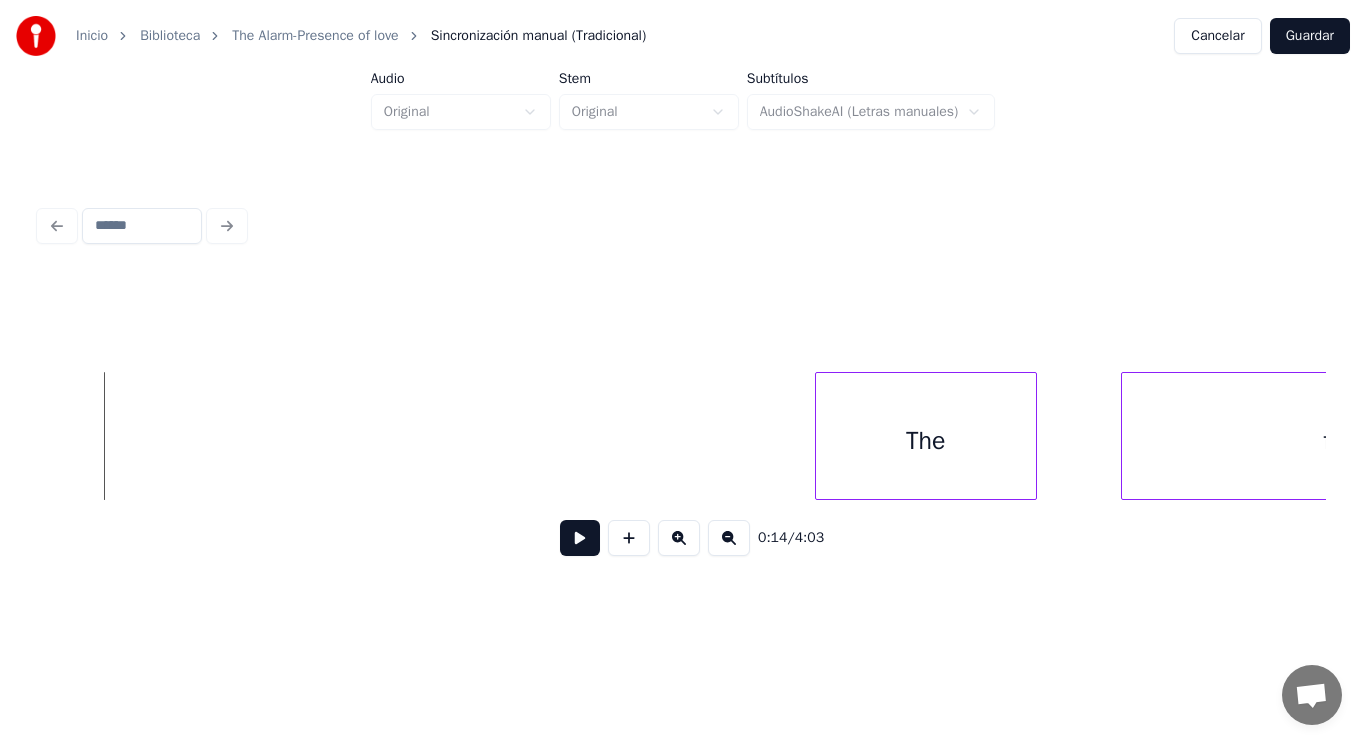 click at bounding box center [580, 538] 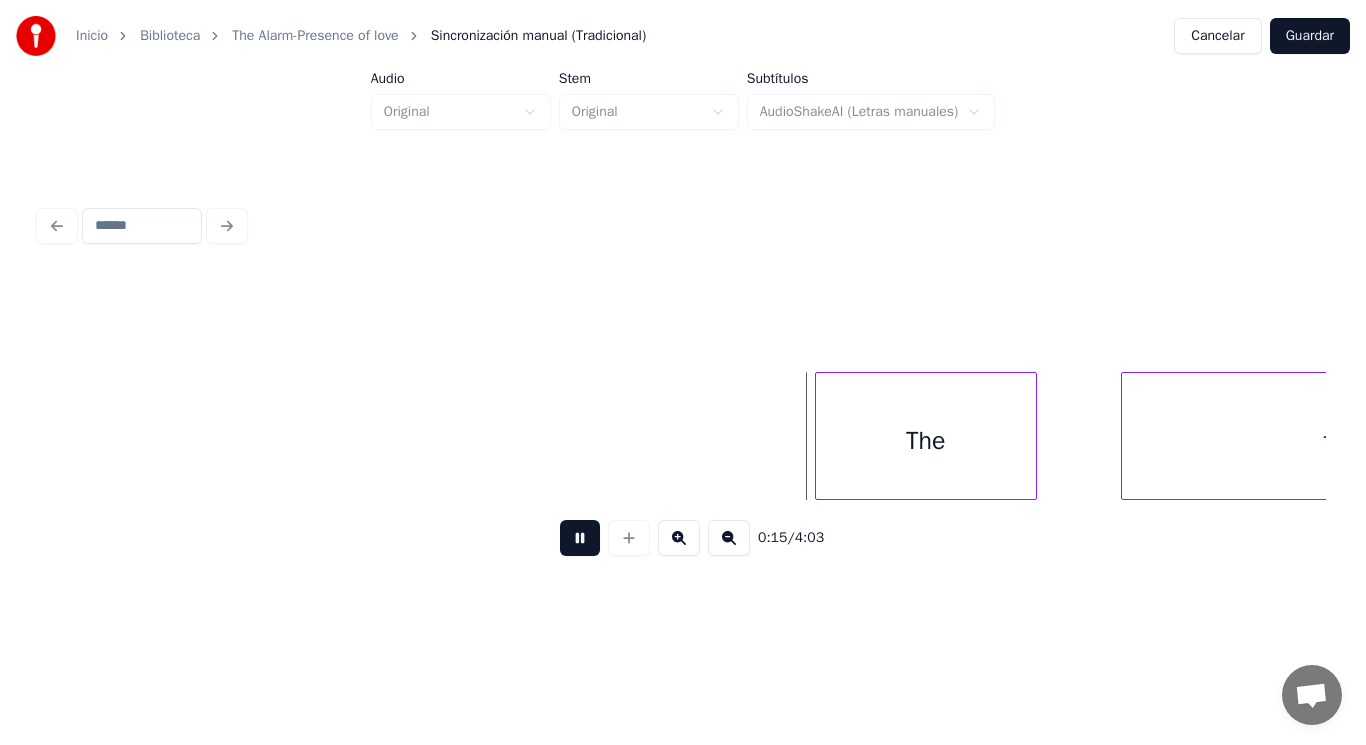 click at bounding box center (580, 538) 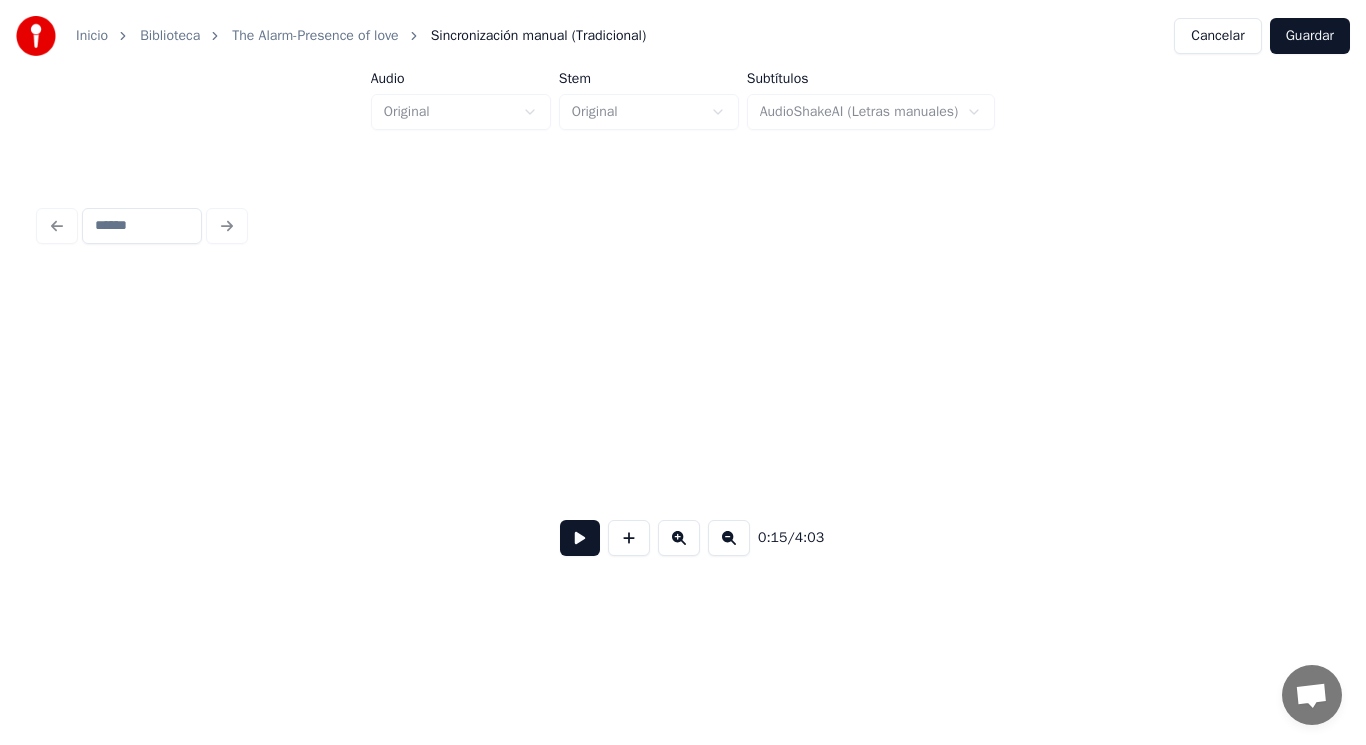 scroll, scrollTop: 0, scrollLeft: 3020, axis: horizontal 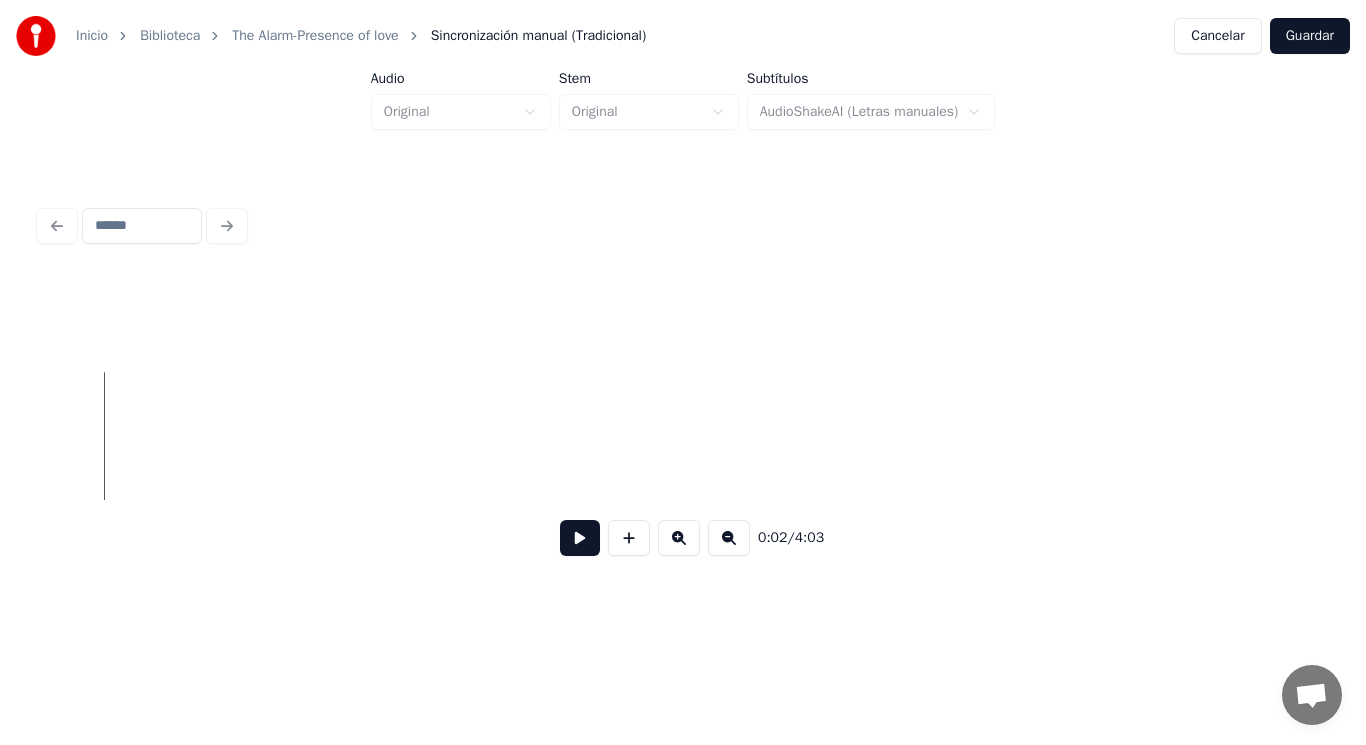 click at bounding box center (580, 538) 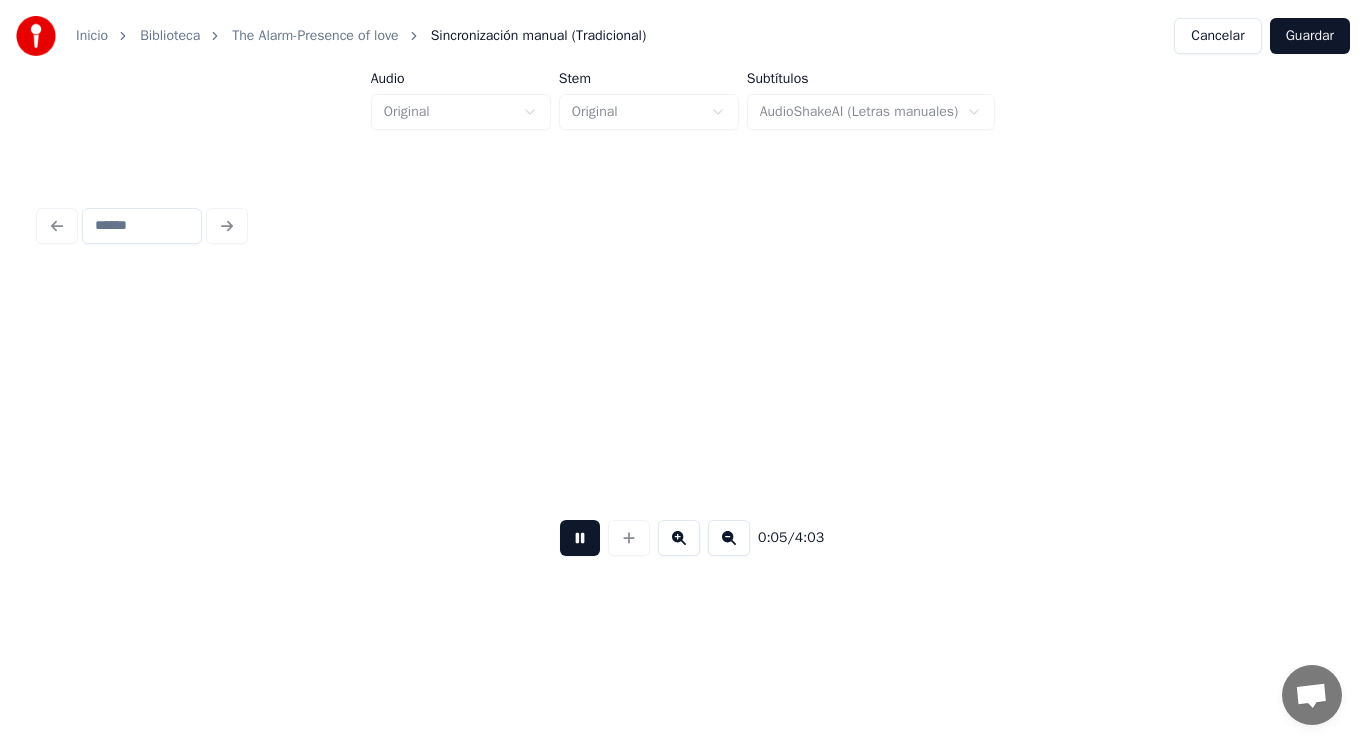 scroll, scrollTop: 0, scrollLeft: 8239, axis: horizontal 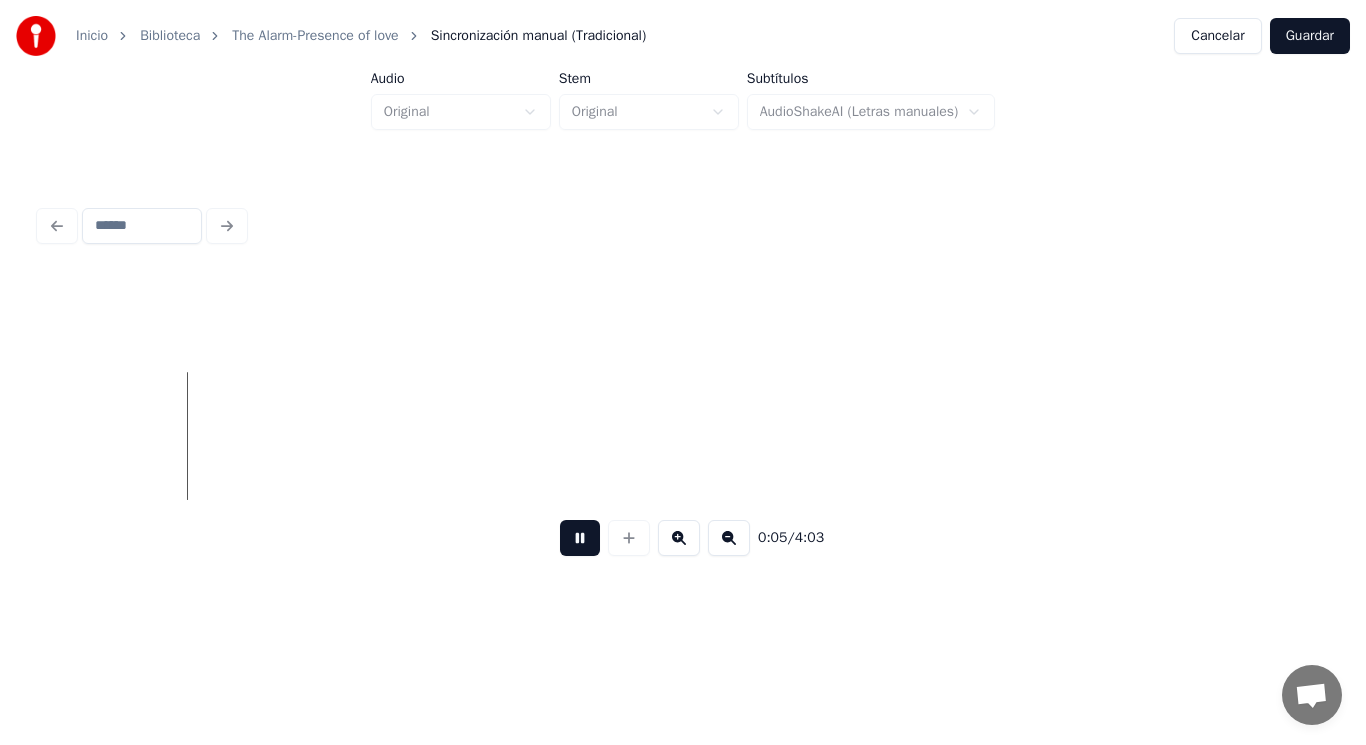 click at bounding box center [580, 538] 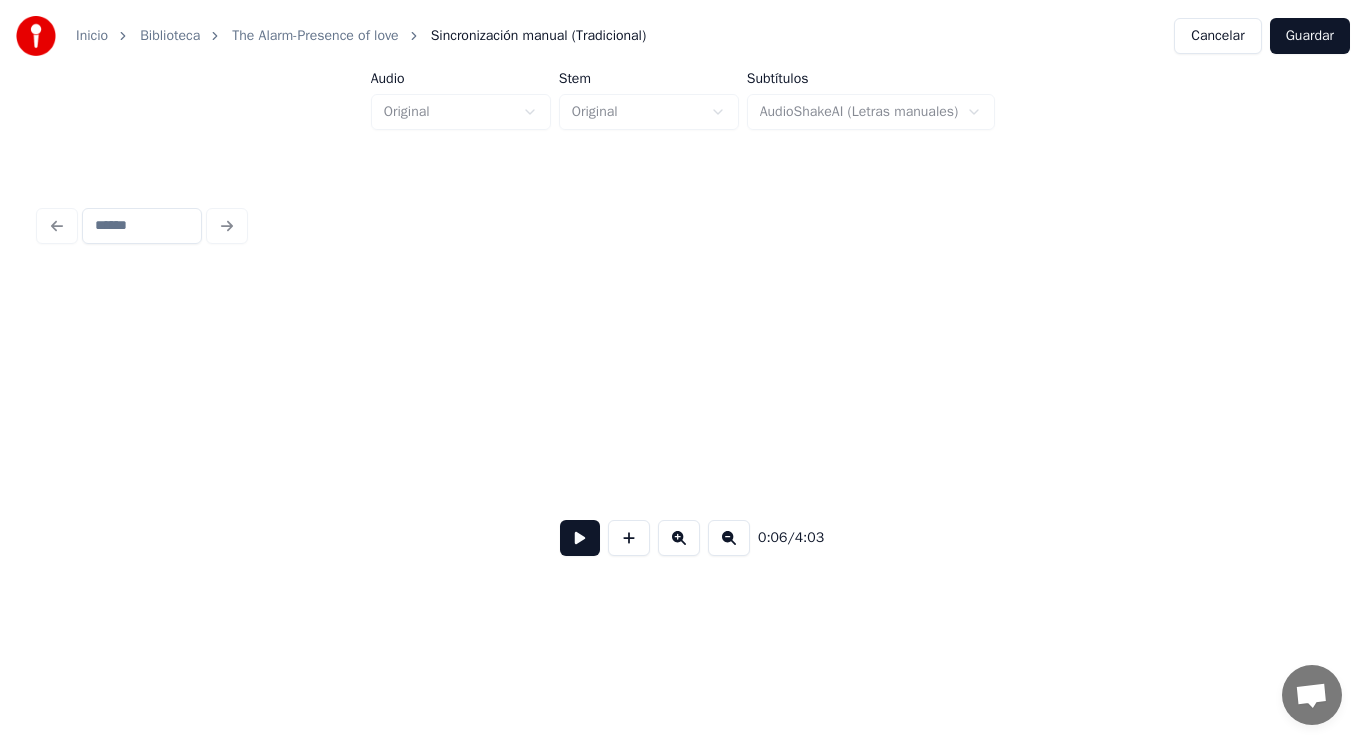 scroll, scrollTop: 0, scrollLeft: 0, axis: both 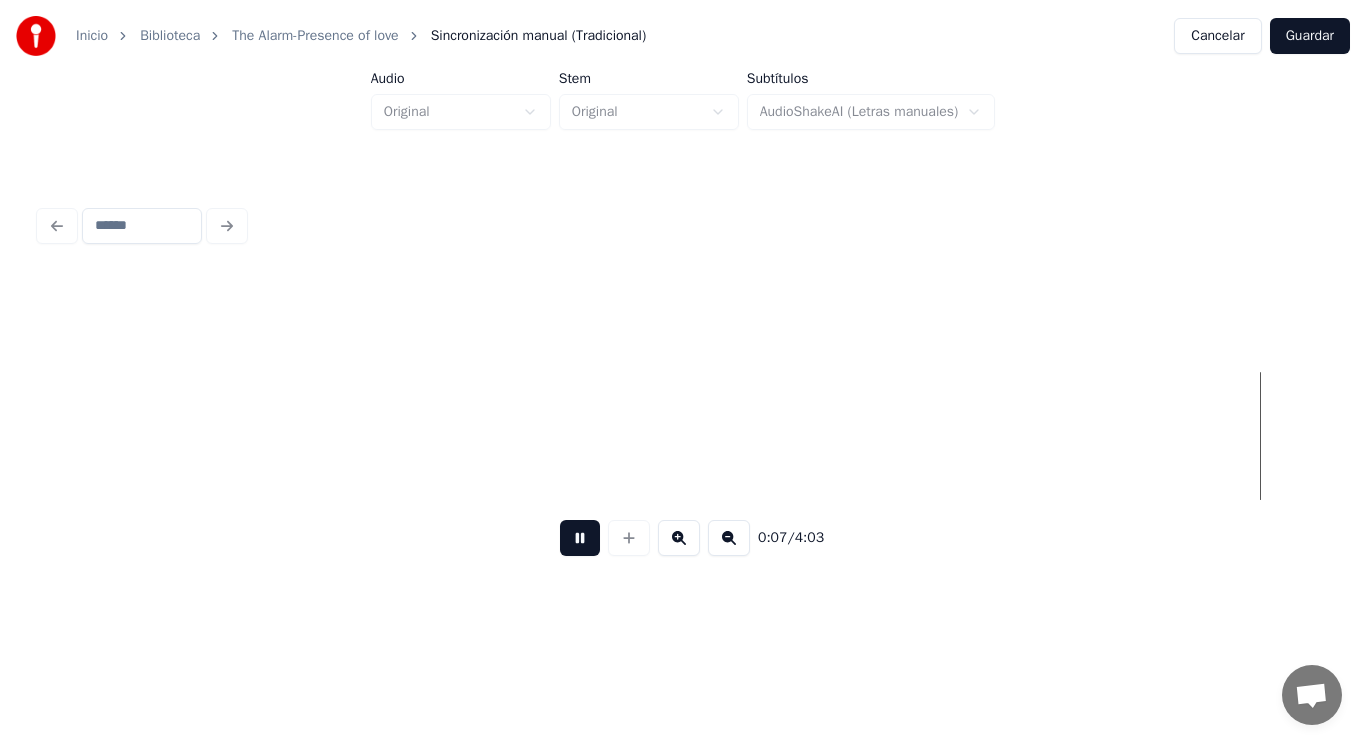 click at bounding box center (580, 538) 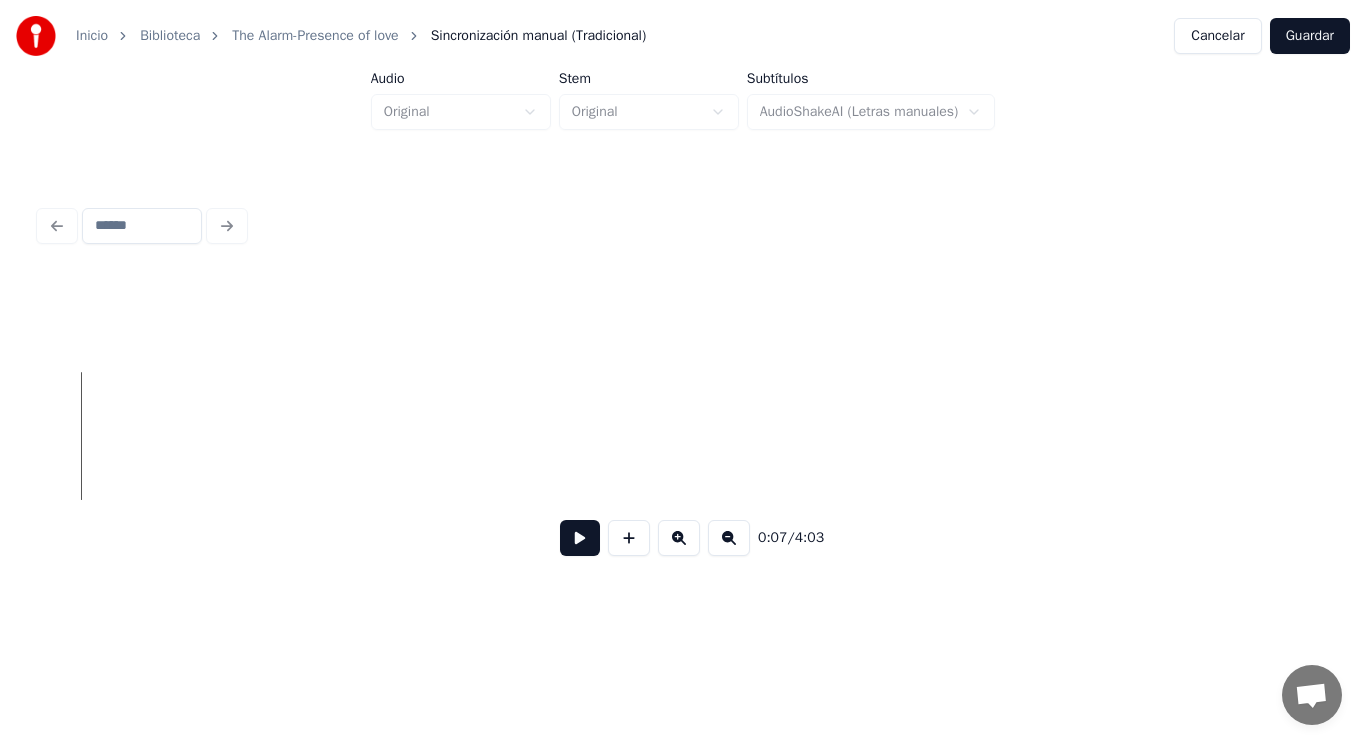 click at bounding box center (580, 538) 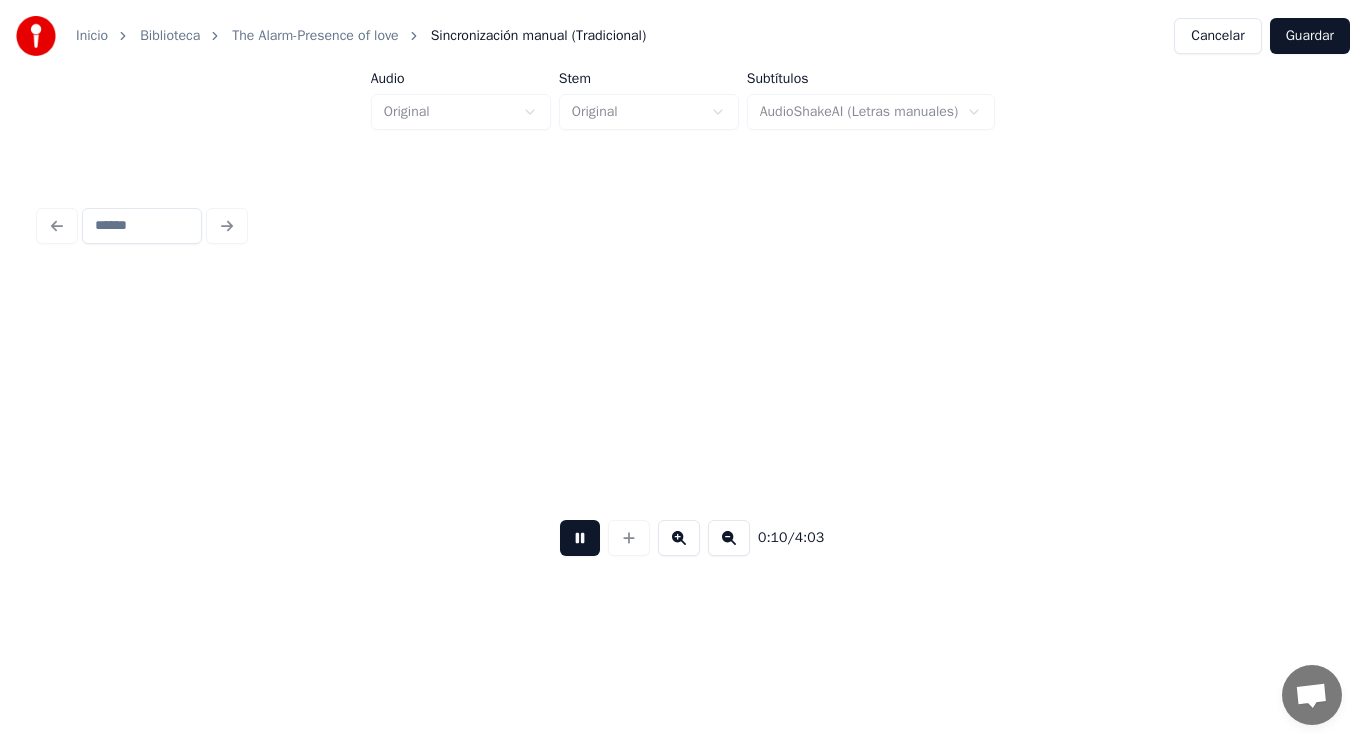 scroll, scrollTop: 0, scrollLeft: 14018, axis: horizontal 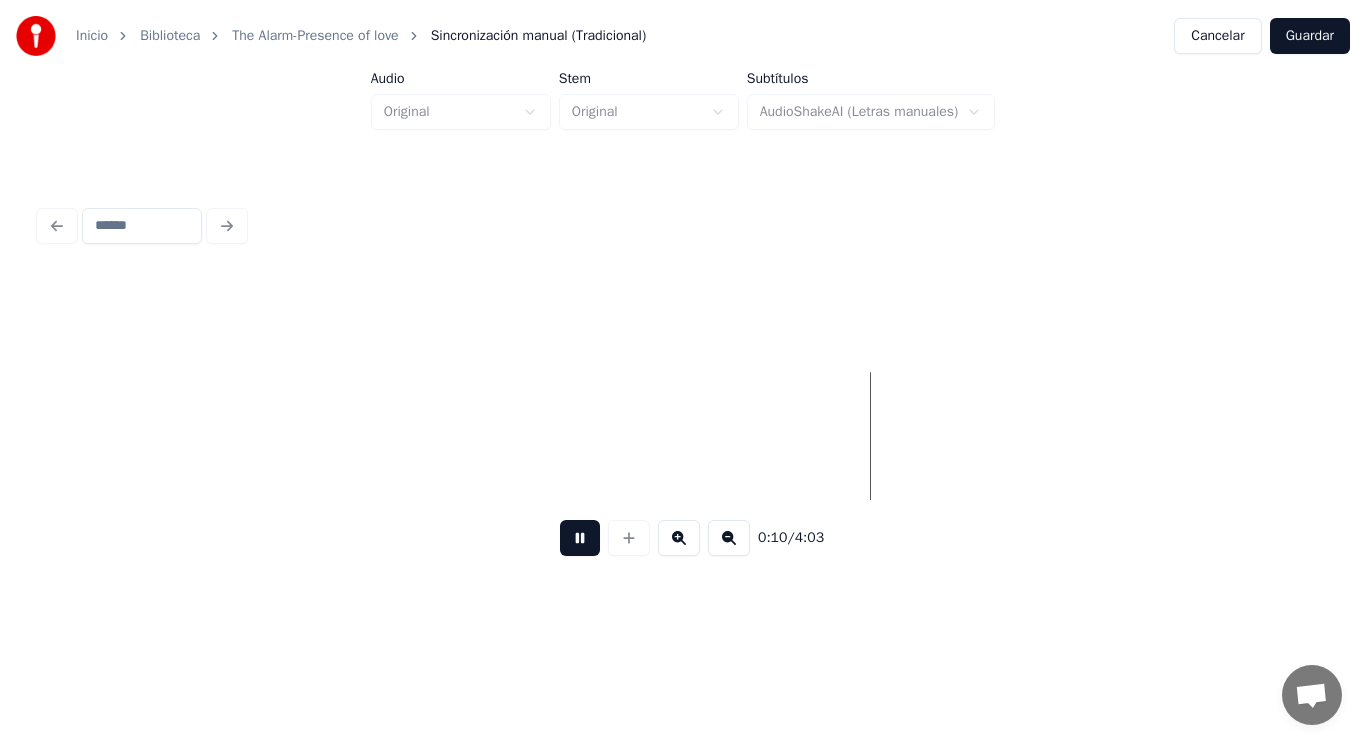 click at bounding box center (580, 538) 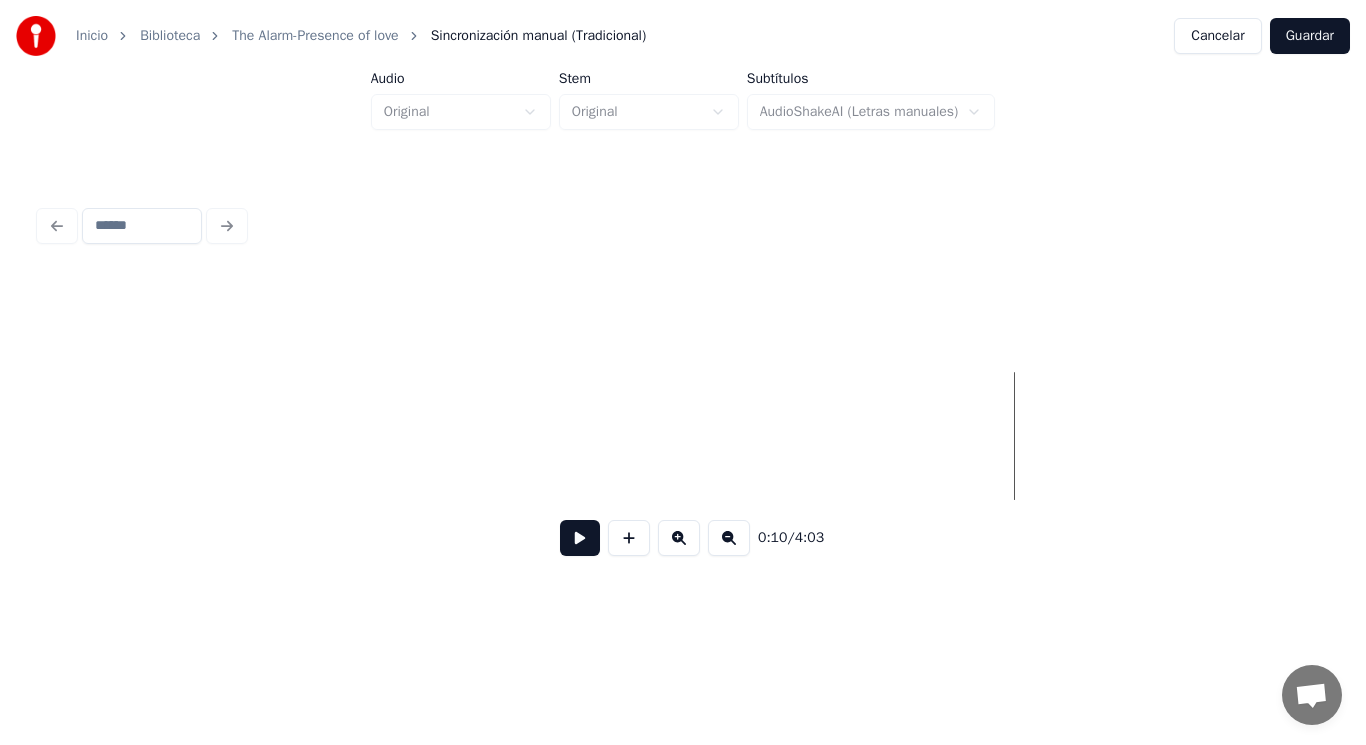 click at bounding box center (580, 538) 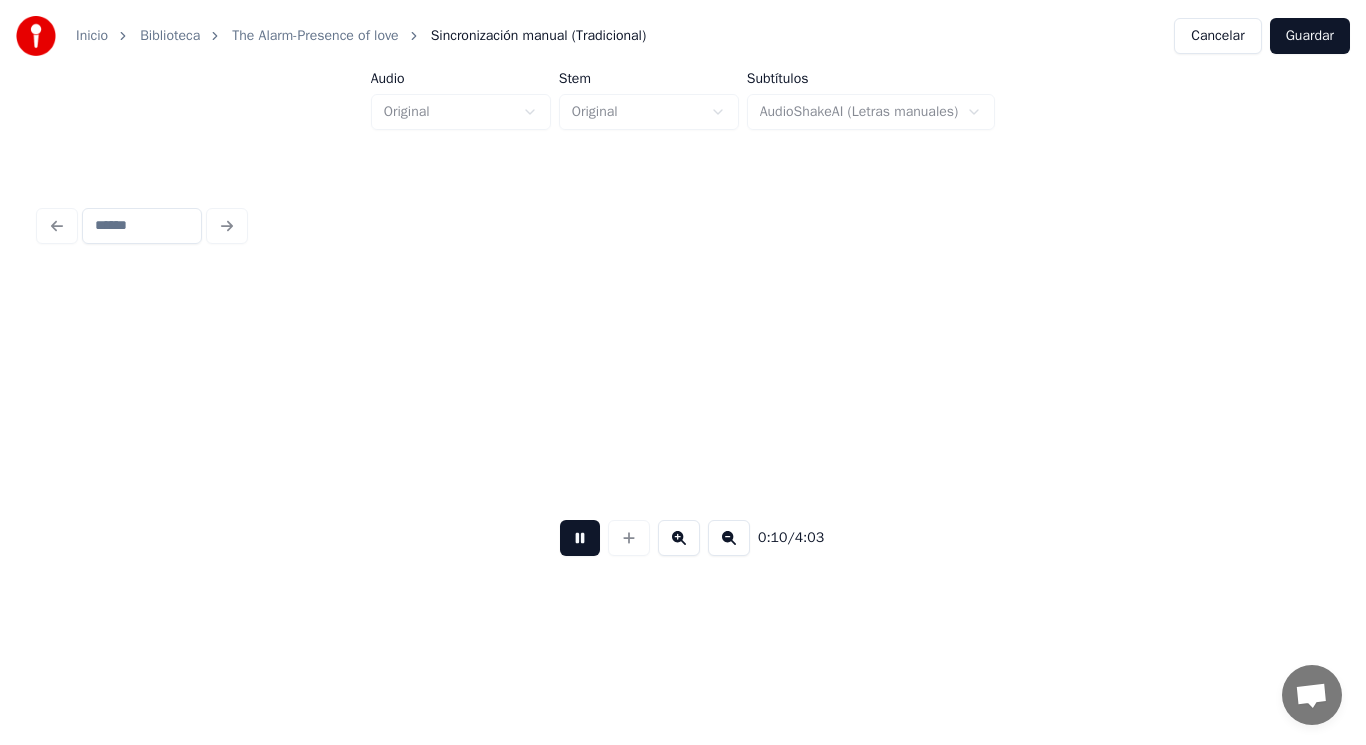 scroll, scrollTop: 0, scrollLeft: 15324, axis: horizontal 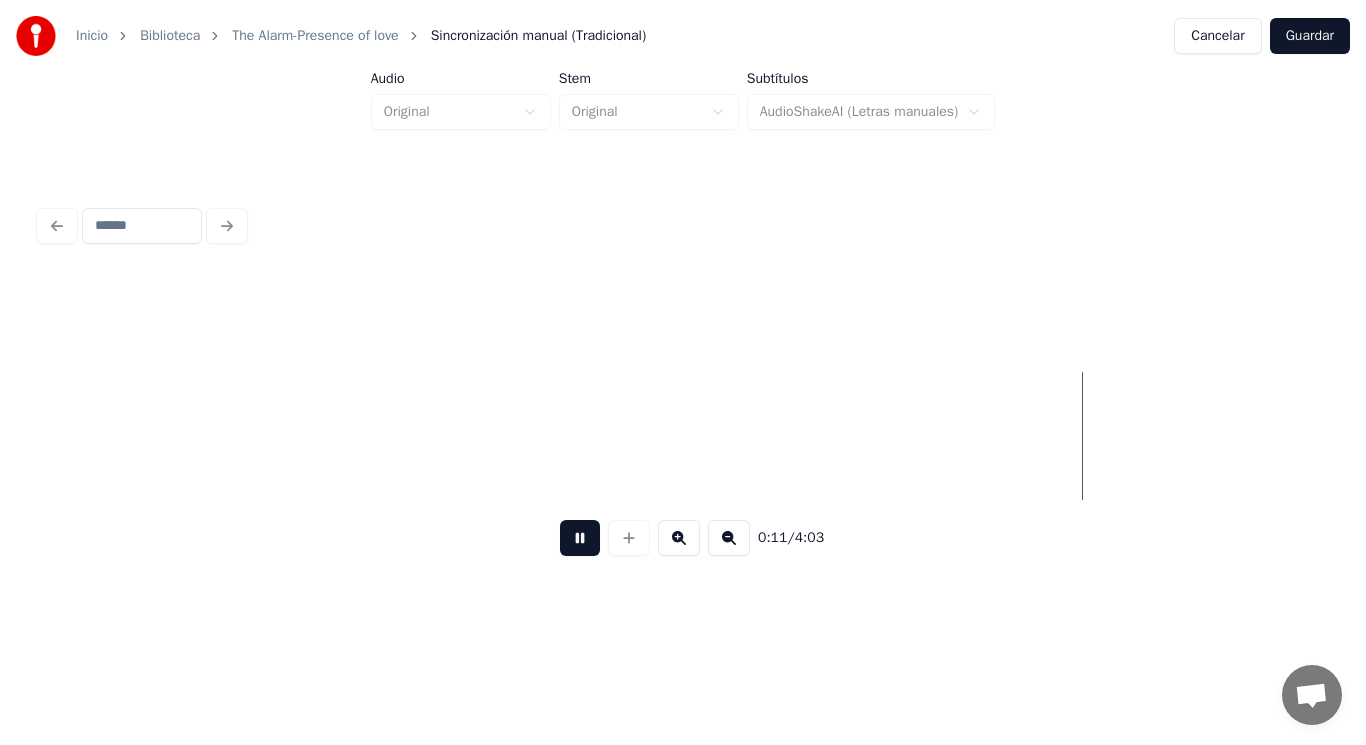 click at bounding box center (580, 538) 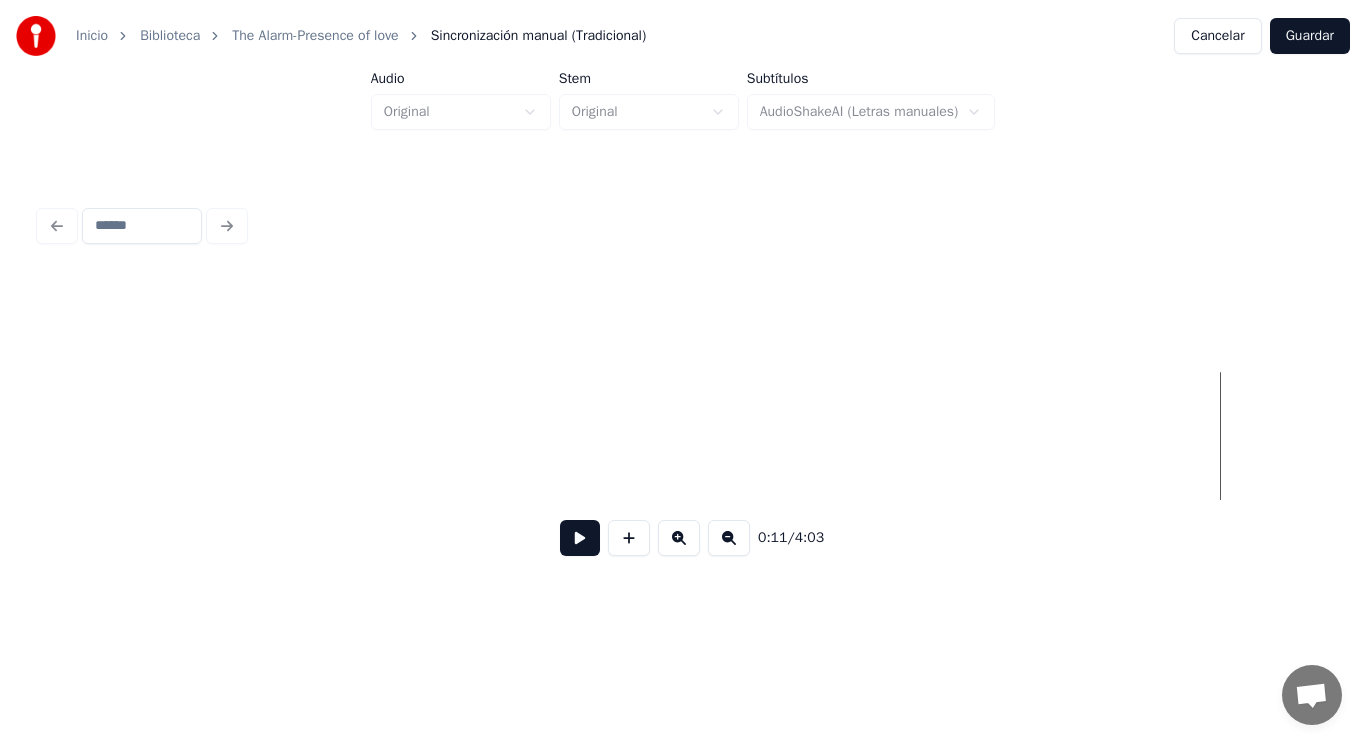 click at bounding box center [154912, 436] 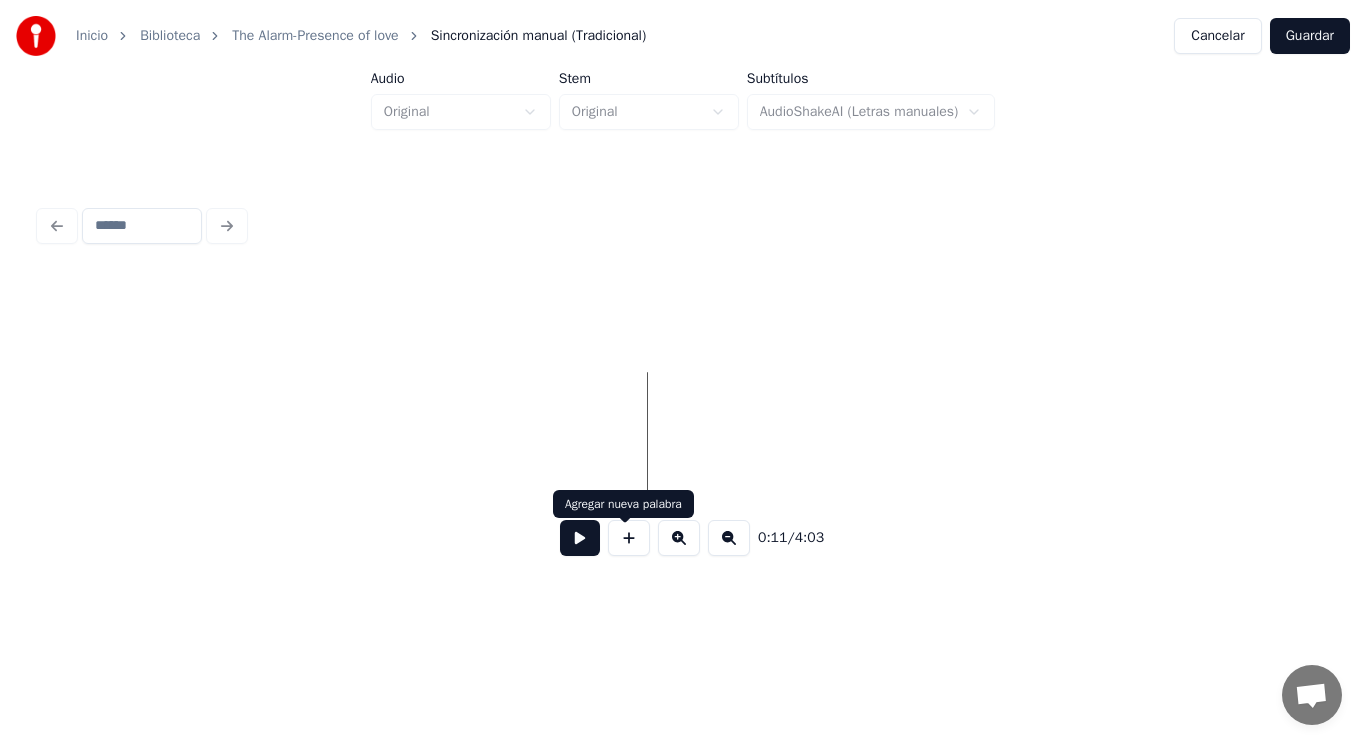 click at bounding box center (629, 538) 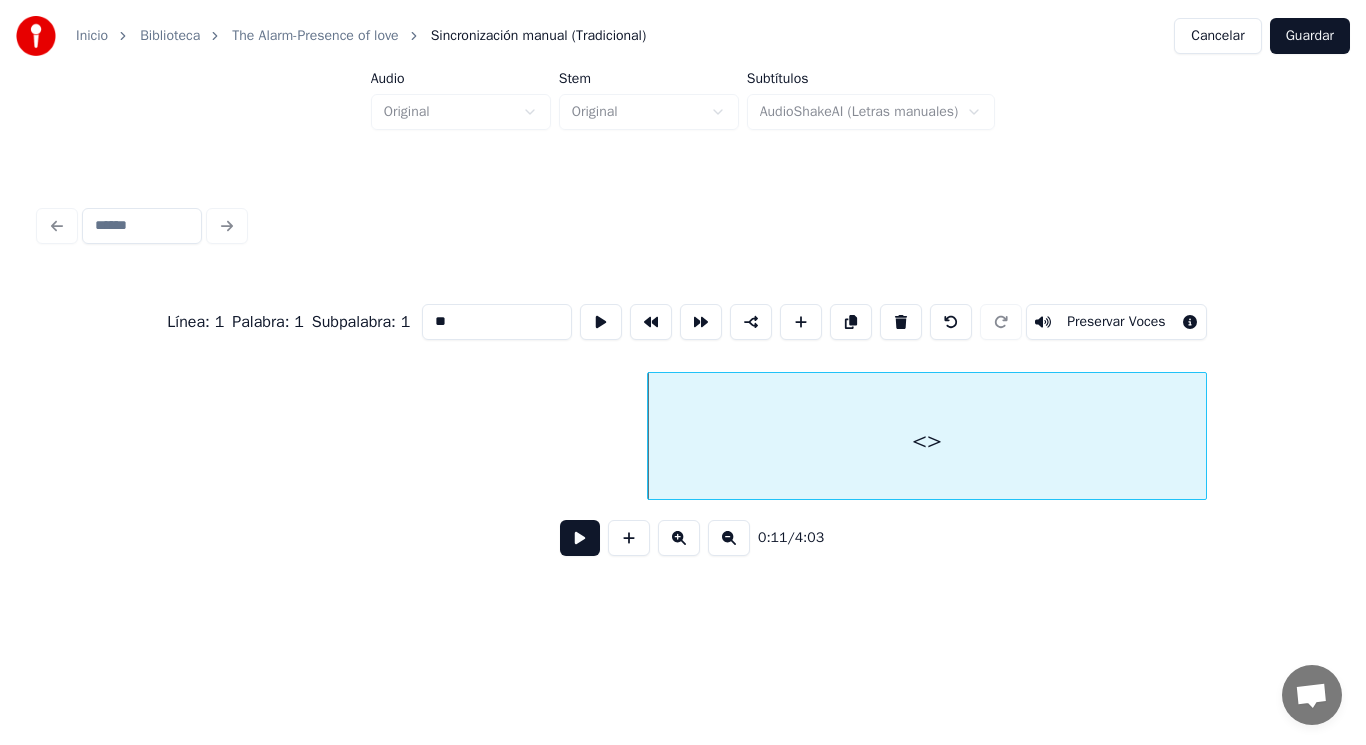 drag, startPoint x: 421, startPoint y: 320, endPoint x: 344, endPoint y: 306, distance: 78.26238 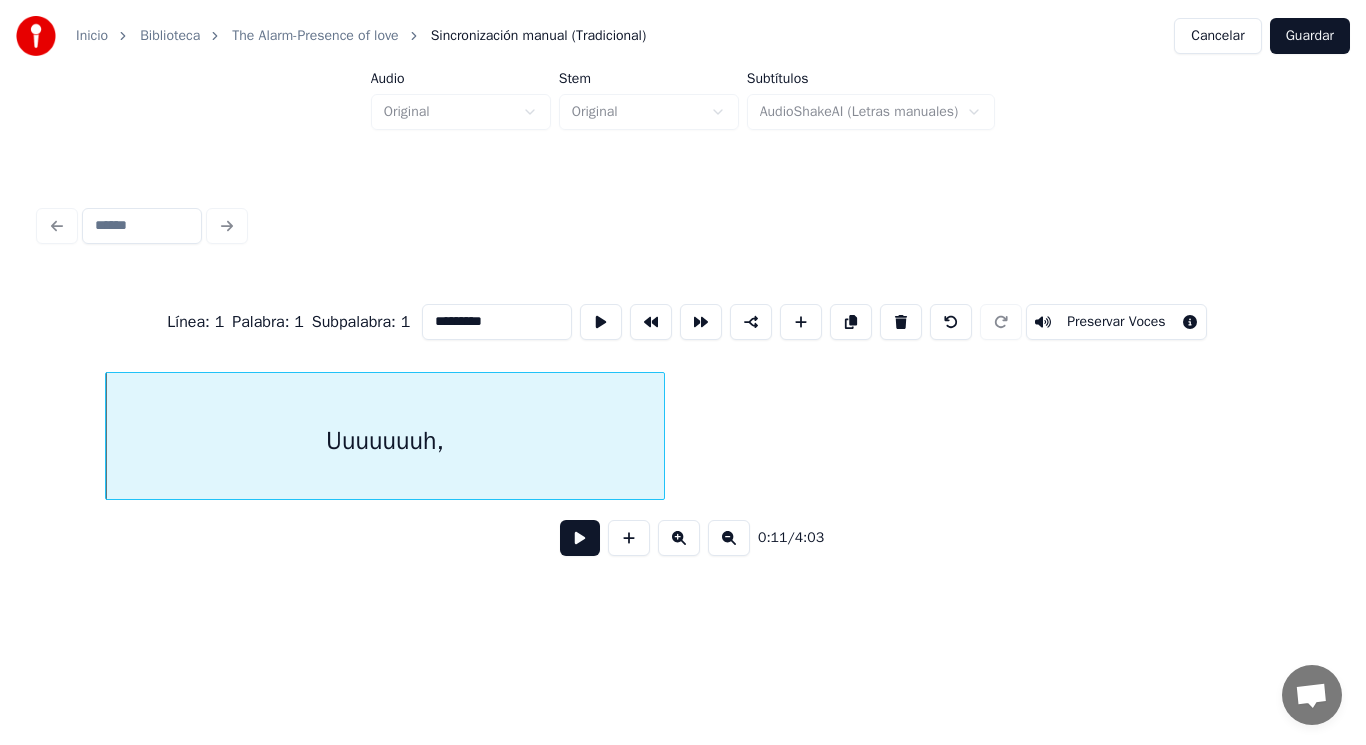 scroll, scrollTop: 0, scrollLeft: 15884, axis: horizontal 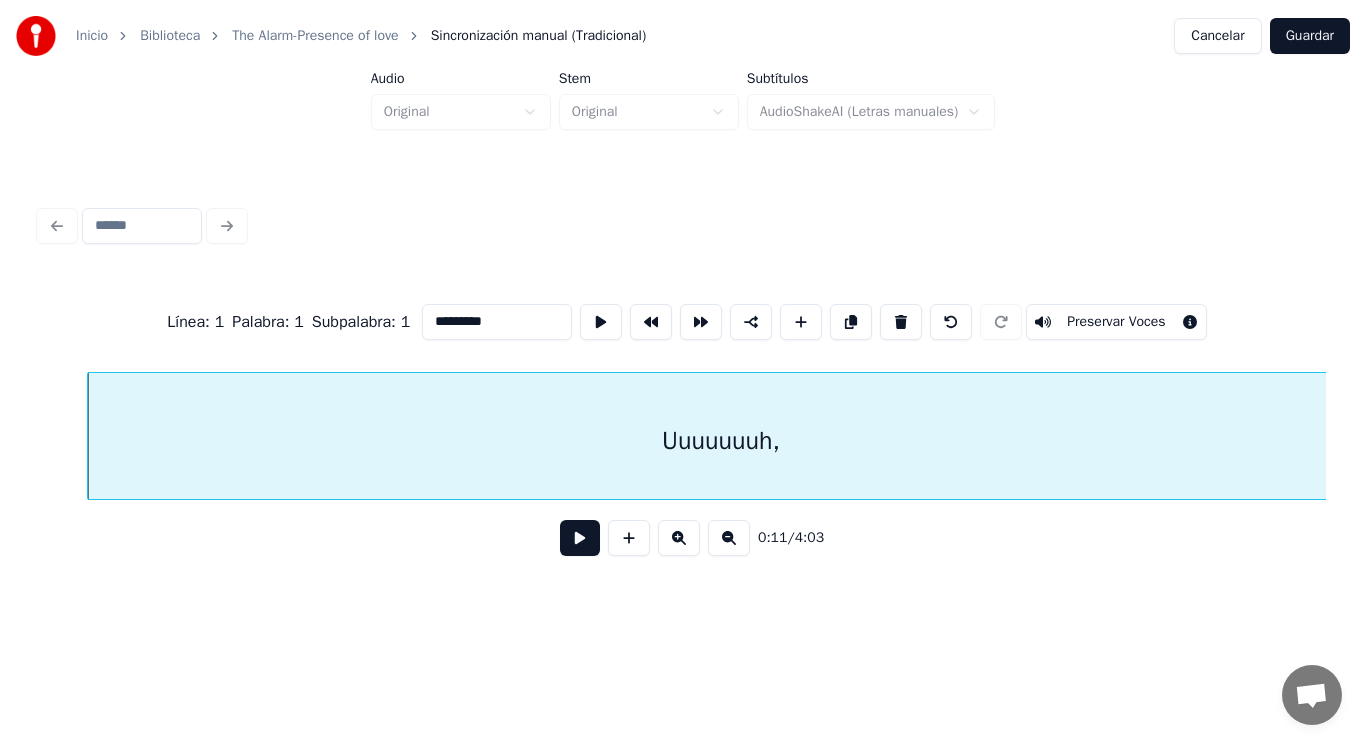 click on "Inicio Biblioteca The Alarm-Presence of love Sincronización manual (Tradicional) Cancelar Guardar Audio Original Stem Original Subtítulos AudioShakeAI (Letras manuales) Línea :   1 Palabra :   1 Subpalabra :   1 ********* Preservar Voces 0:11  /  4:03" at bounding box center (683, 304) 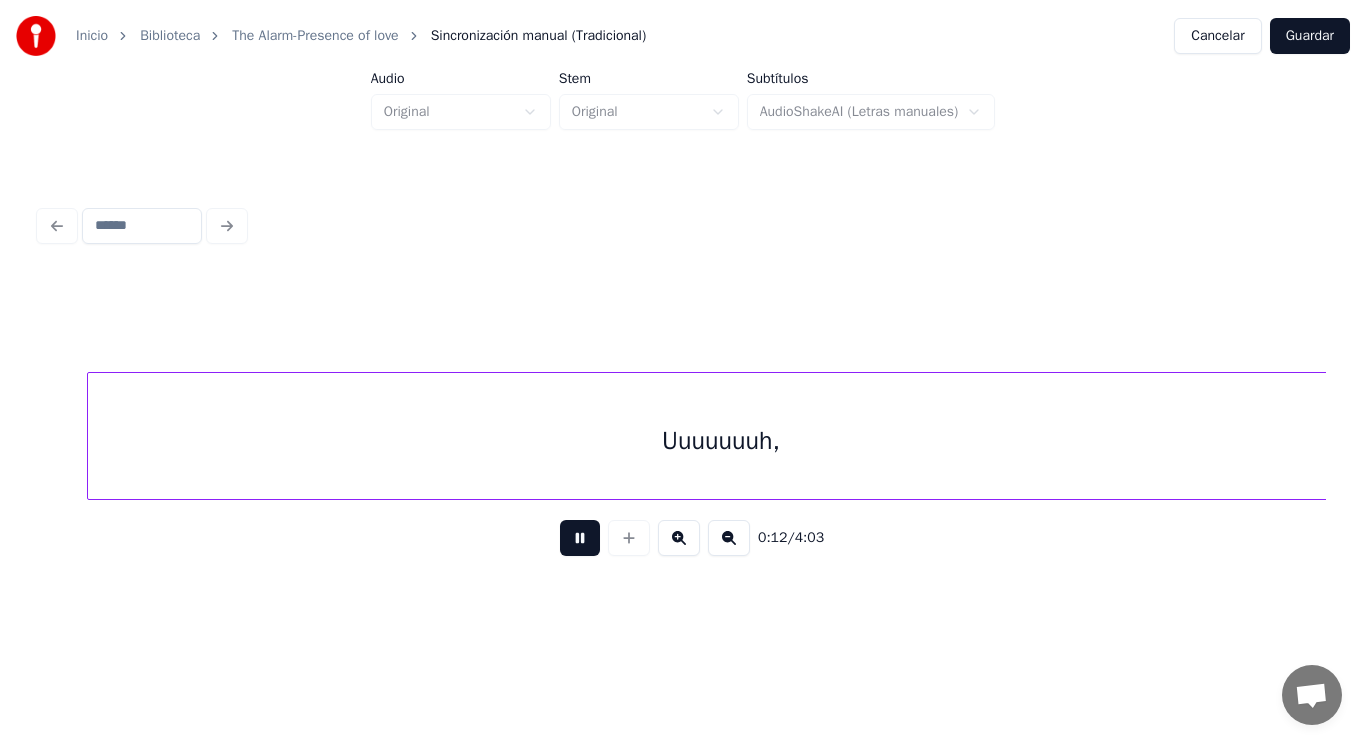 scroll, scrollTop: 0, scrollLeft: 17177, axis: horizontal 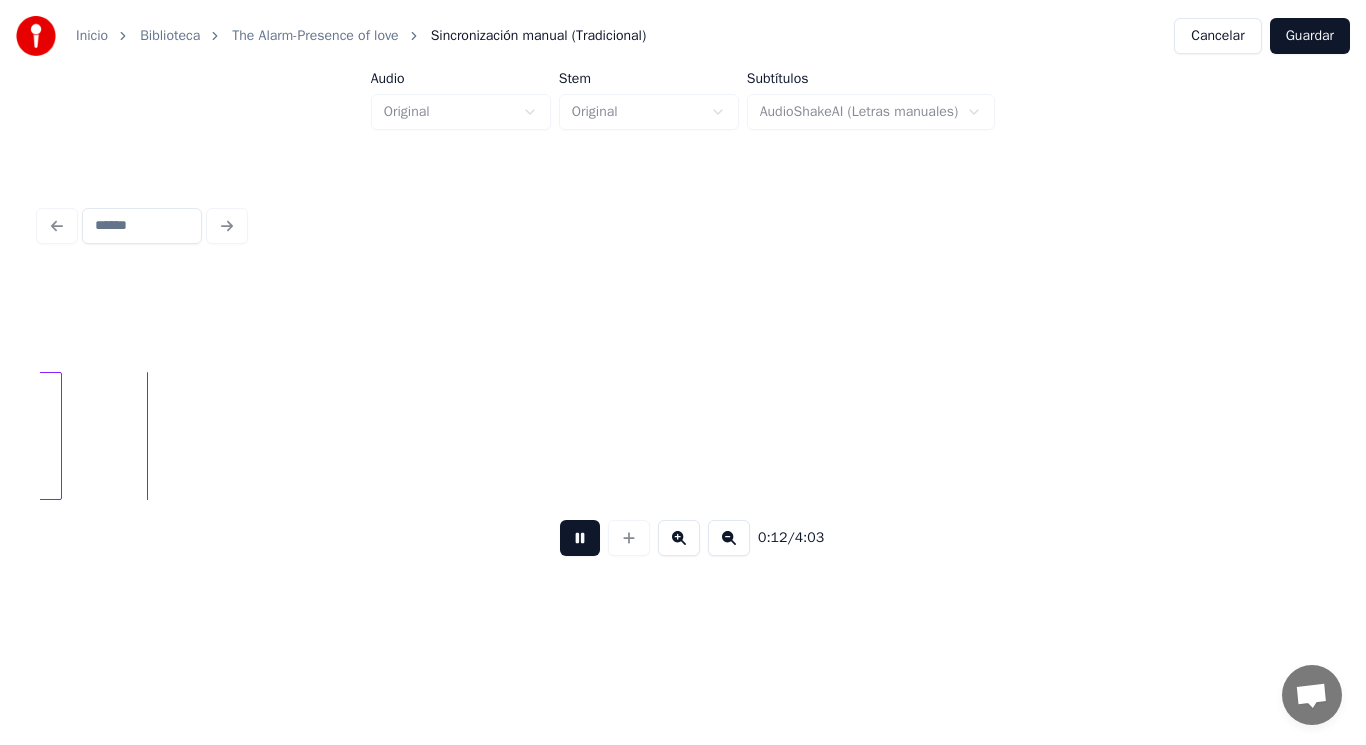 click at bounding box center (580, 538) 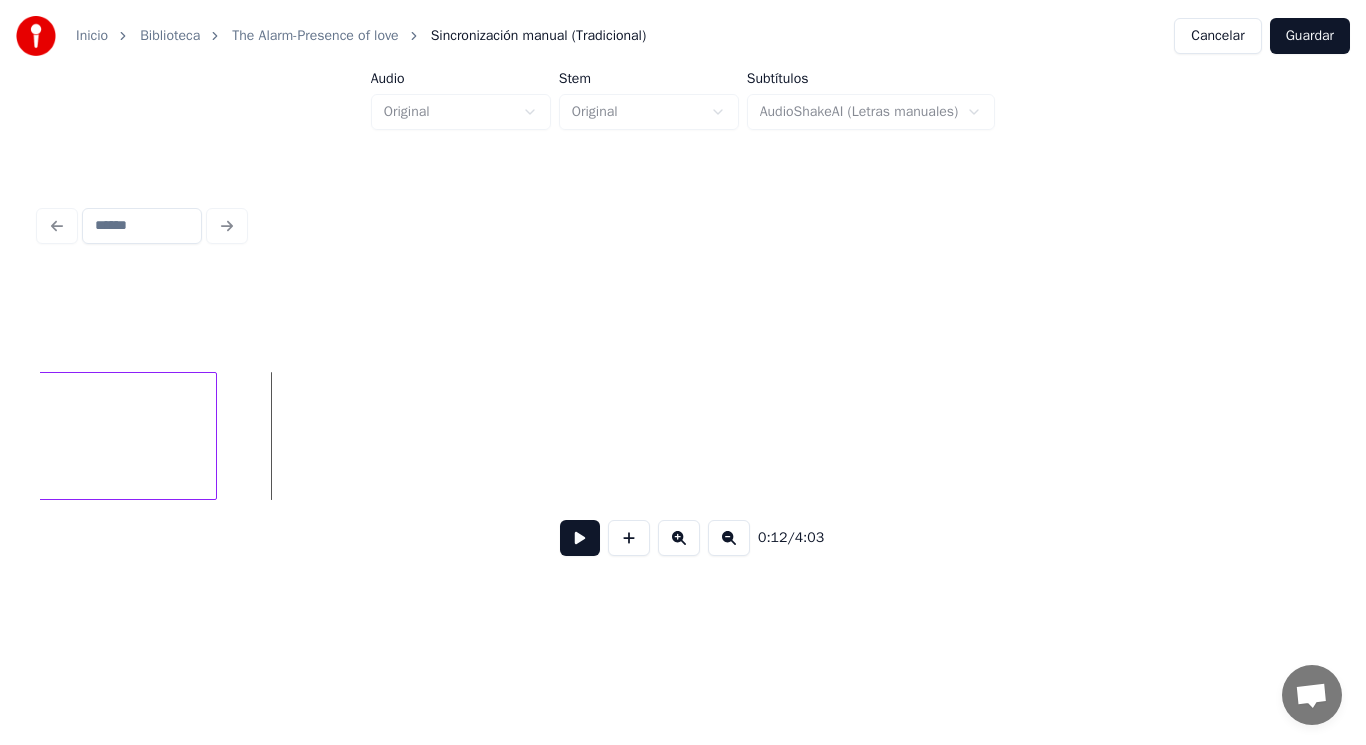click at bounding box center (213, 436) 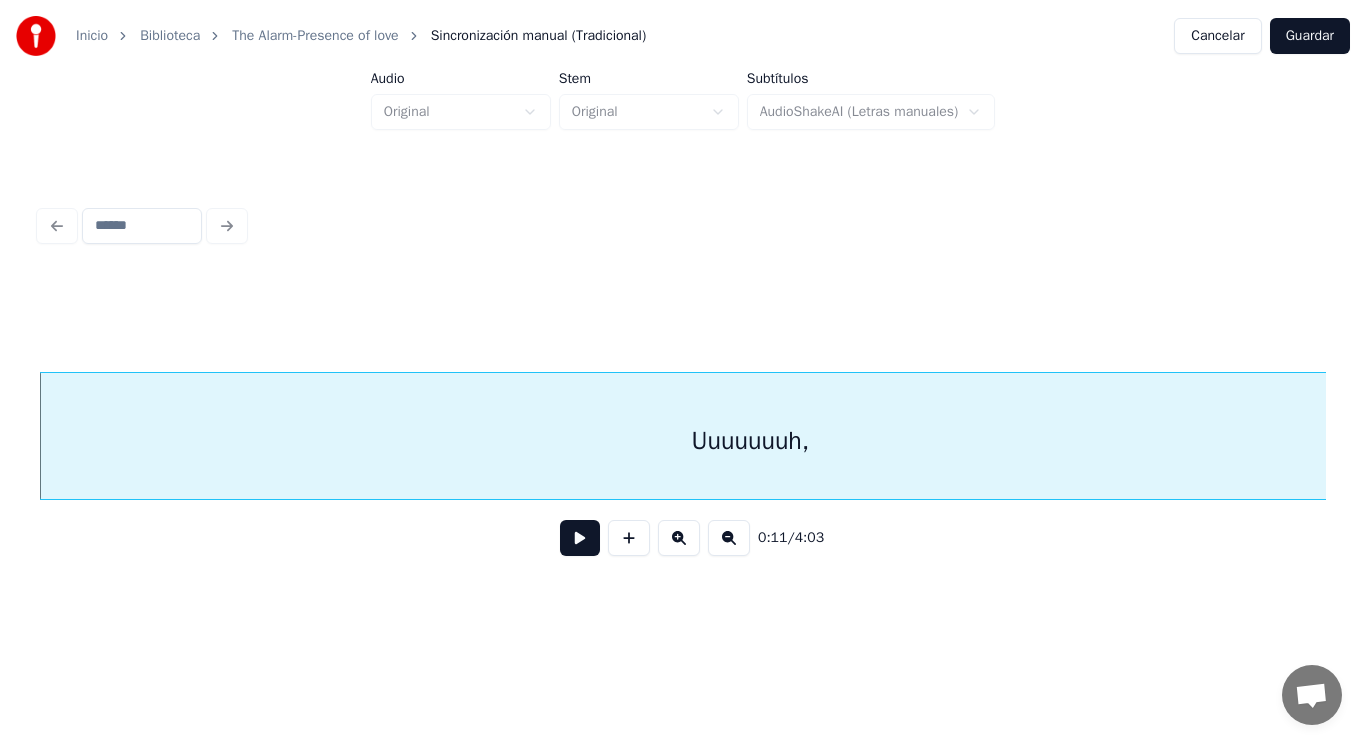 click at bounding box center [580, 538] 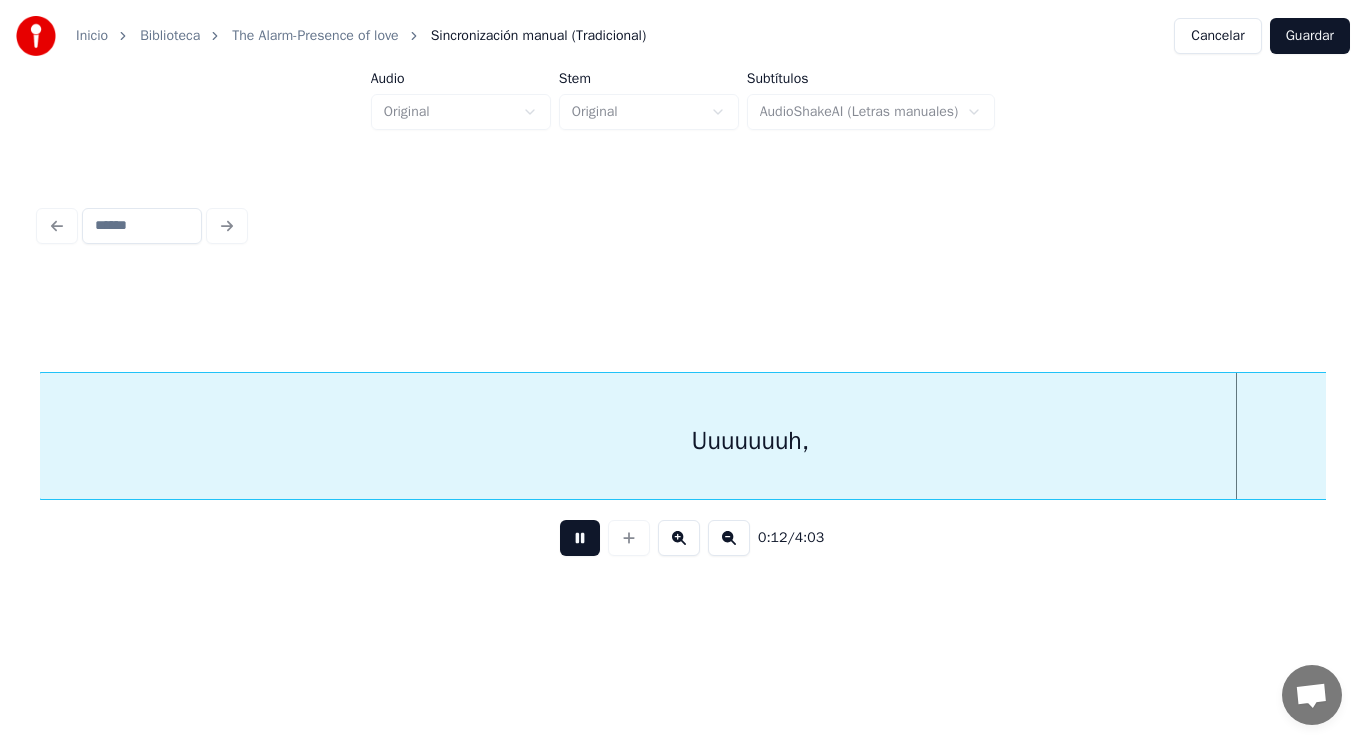 scroll, scrollTop: 0, scrollLeft: 17218, axis: horizontal 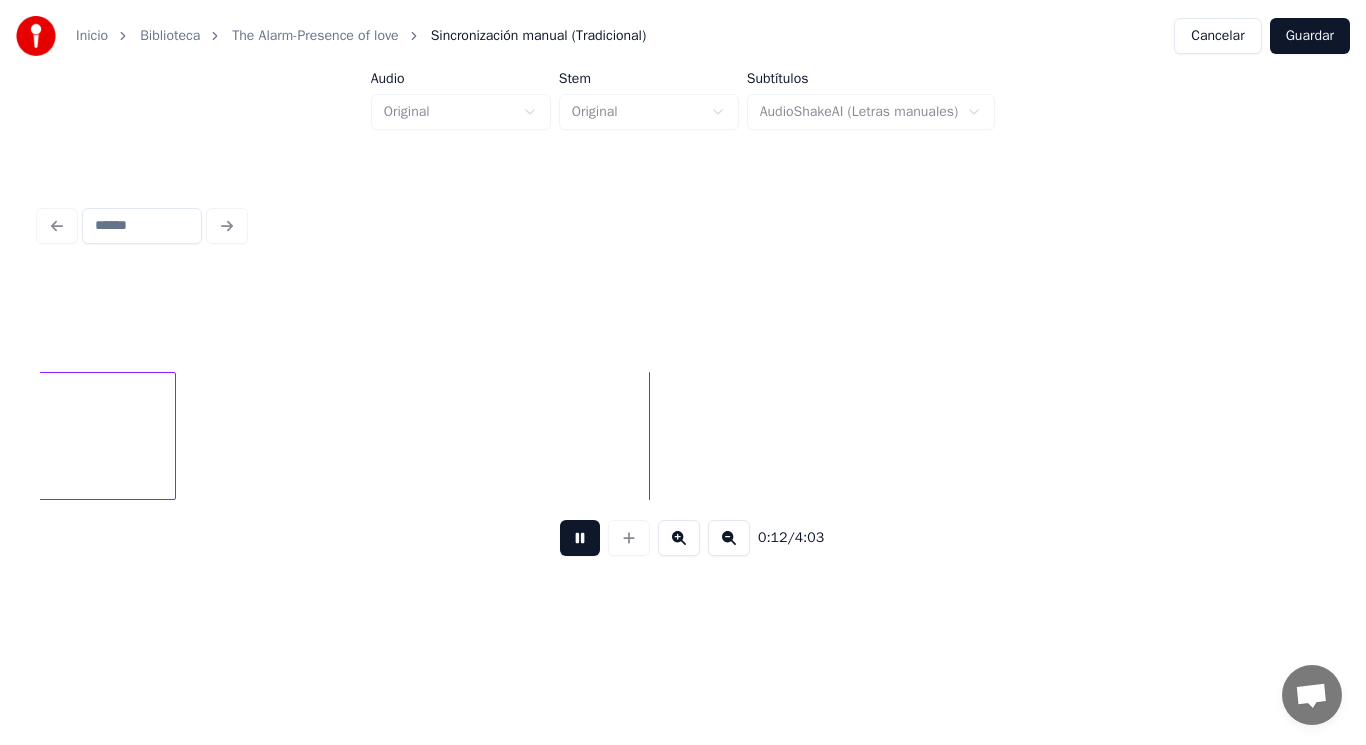 click at bounding box center (580, 538) 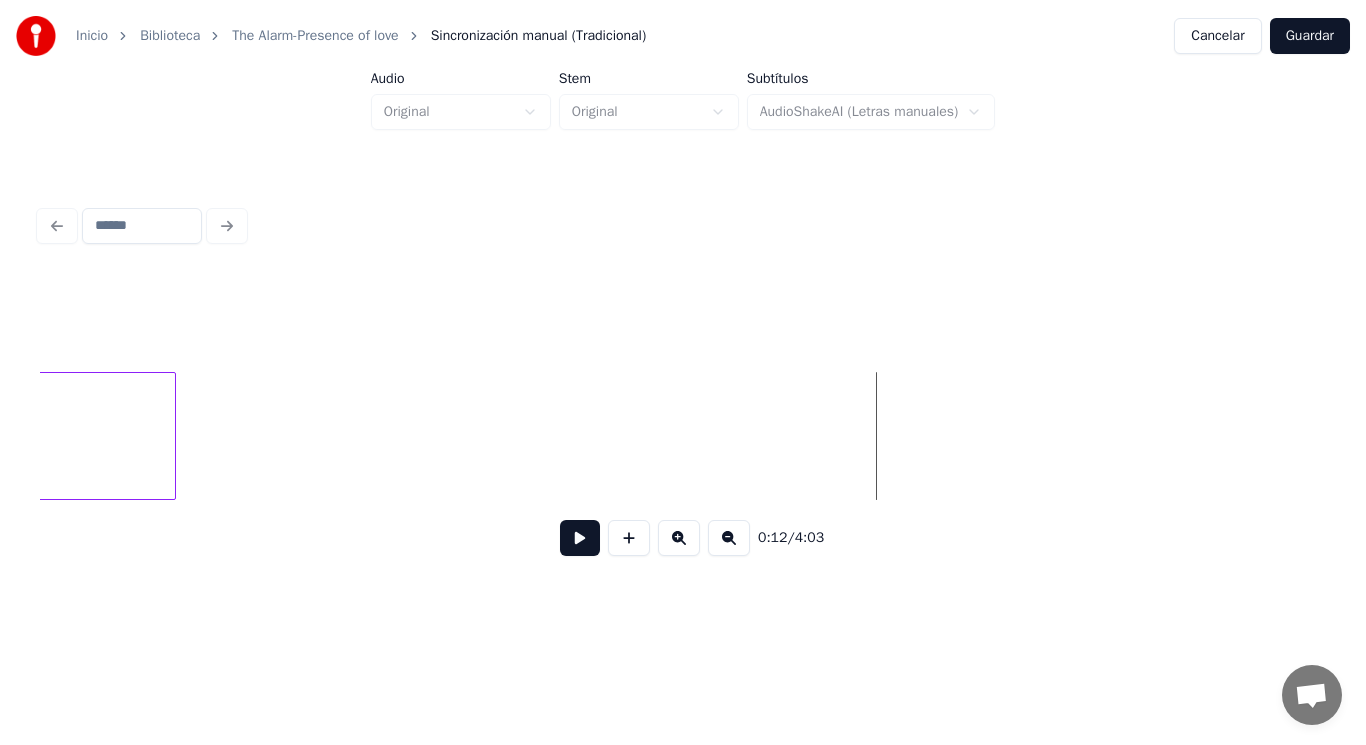 click on "Uuuuuuuh," at bounding box center (153018, 436) 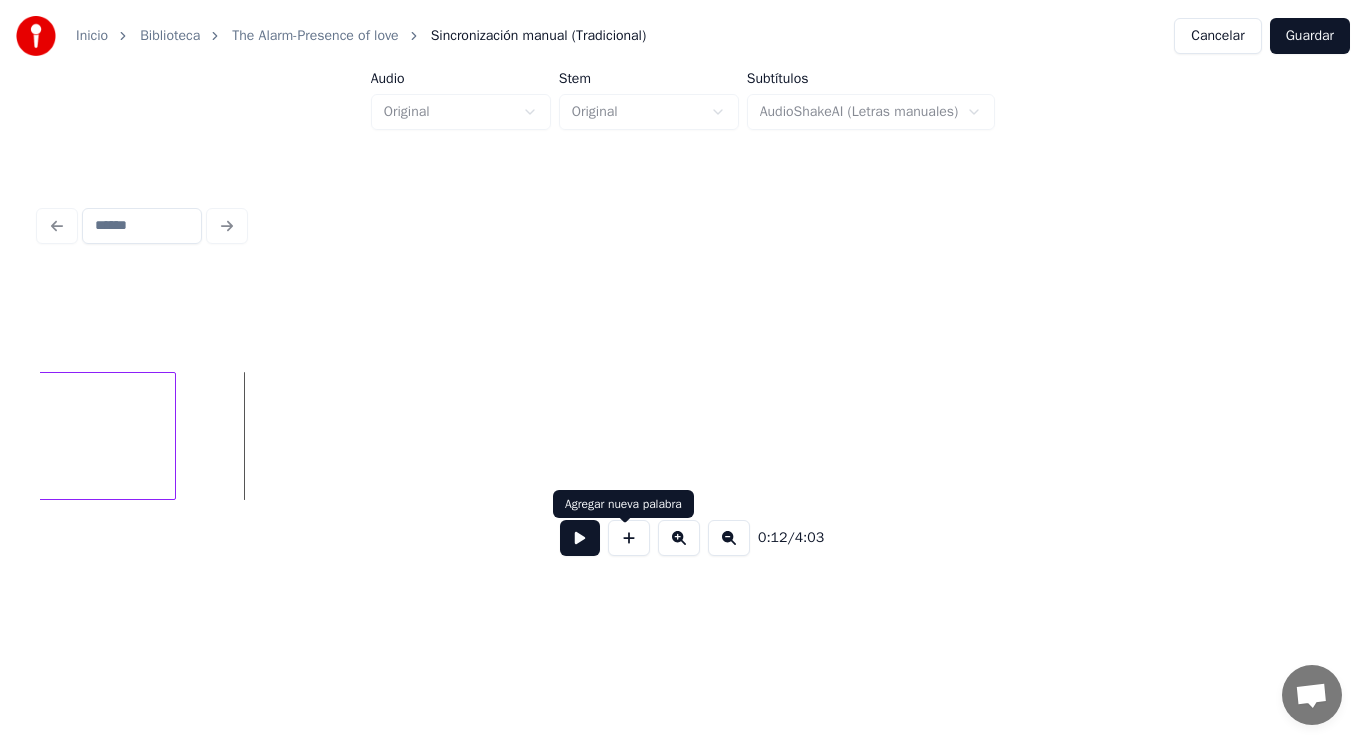 click at bounding box center (629, 538) 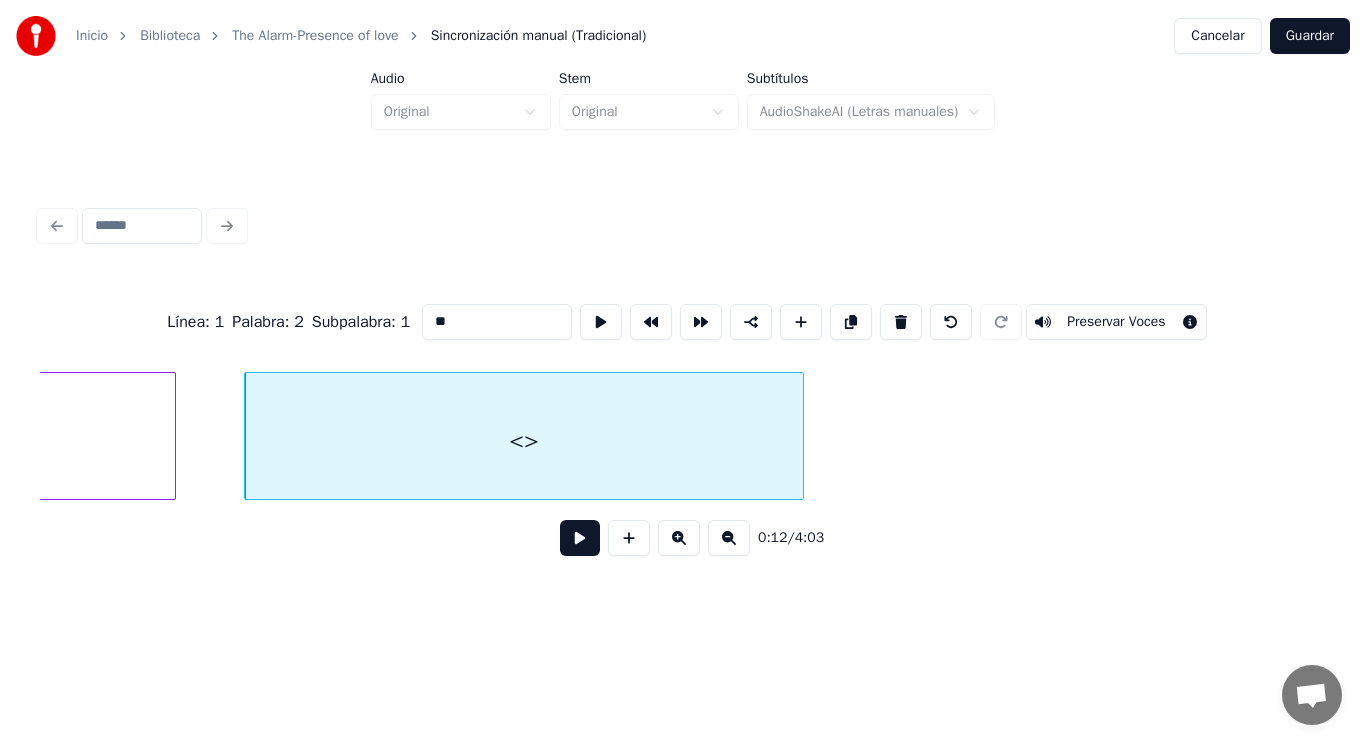 drag, startPoint x: 426, startPoint y: 309, endPoint x: 370, endPoint y: 310, distance: 56.008926 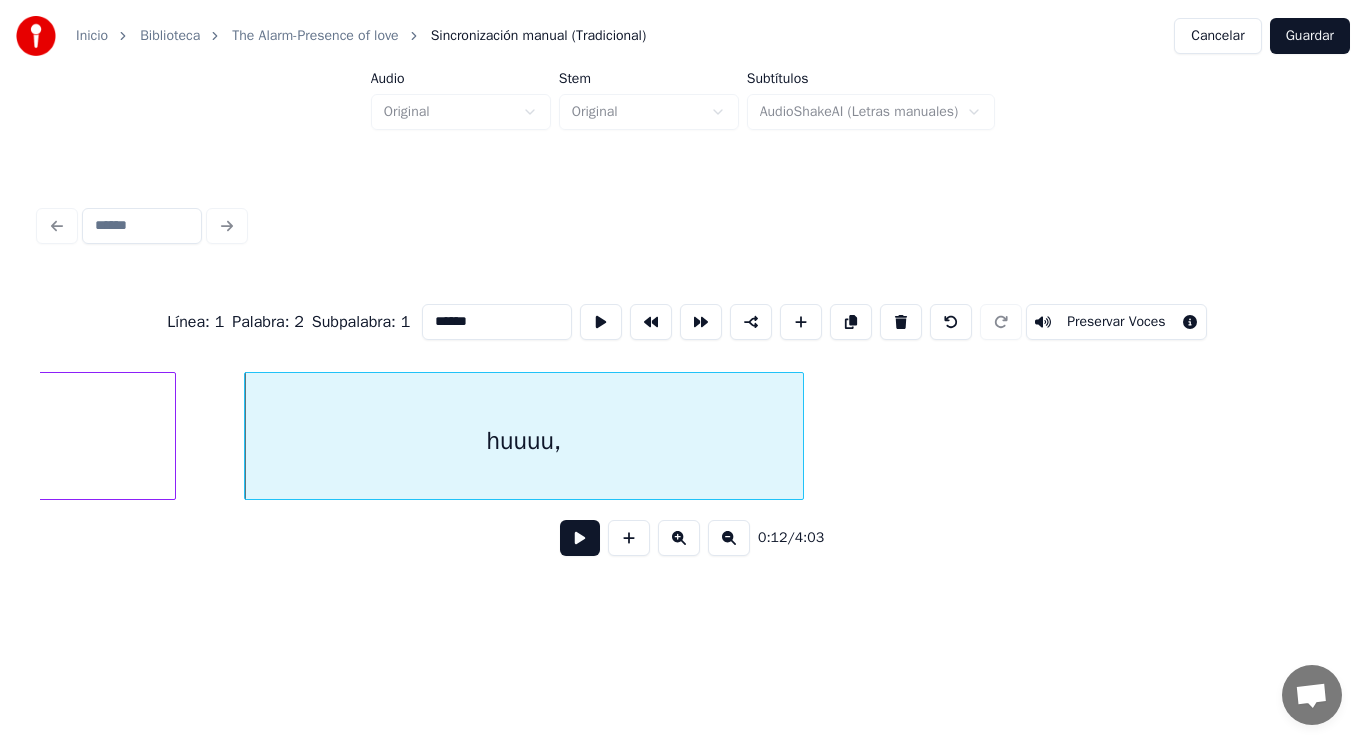 click on "Uuuuuuuh," at bounding box center (-536, 441) 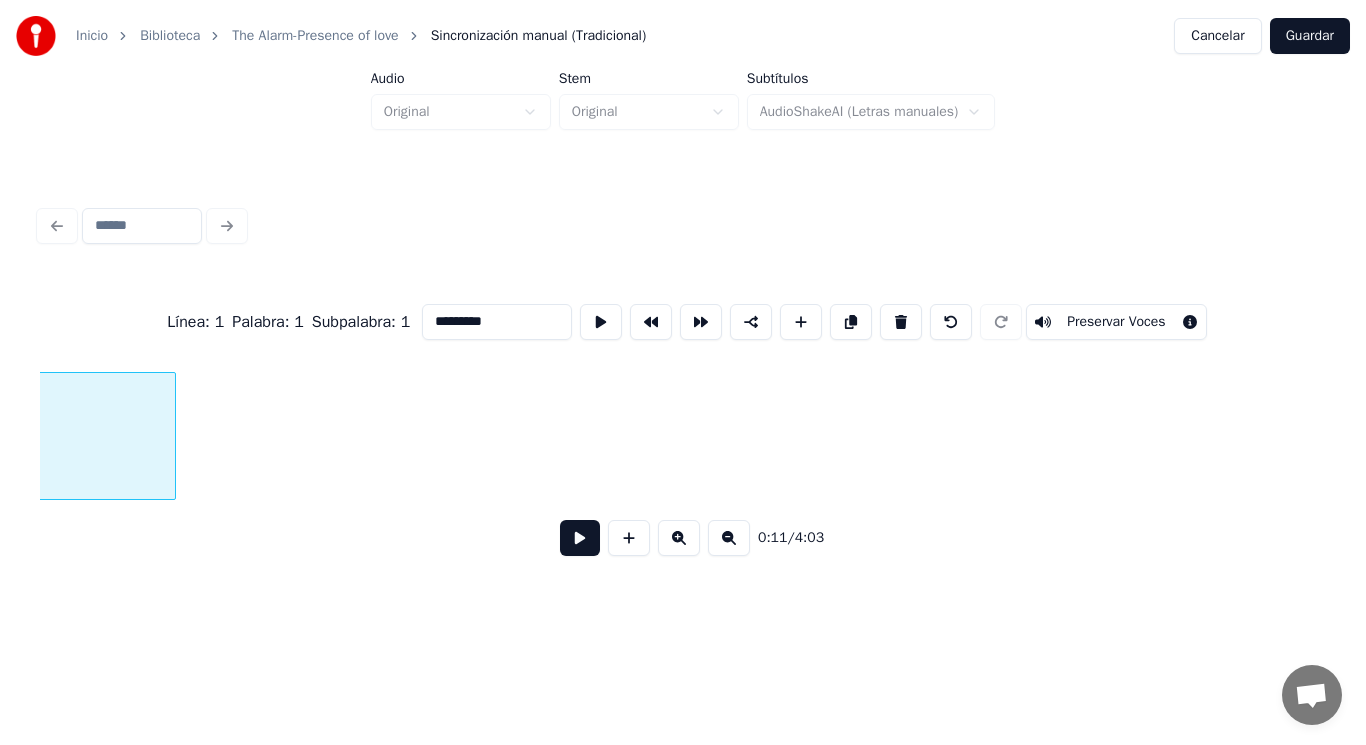 scroll, scrollTop: 0, scrollLeft: 15932, axis: horizontal 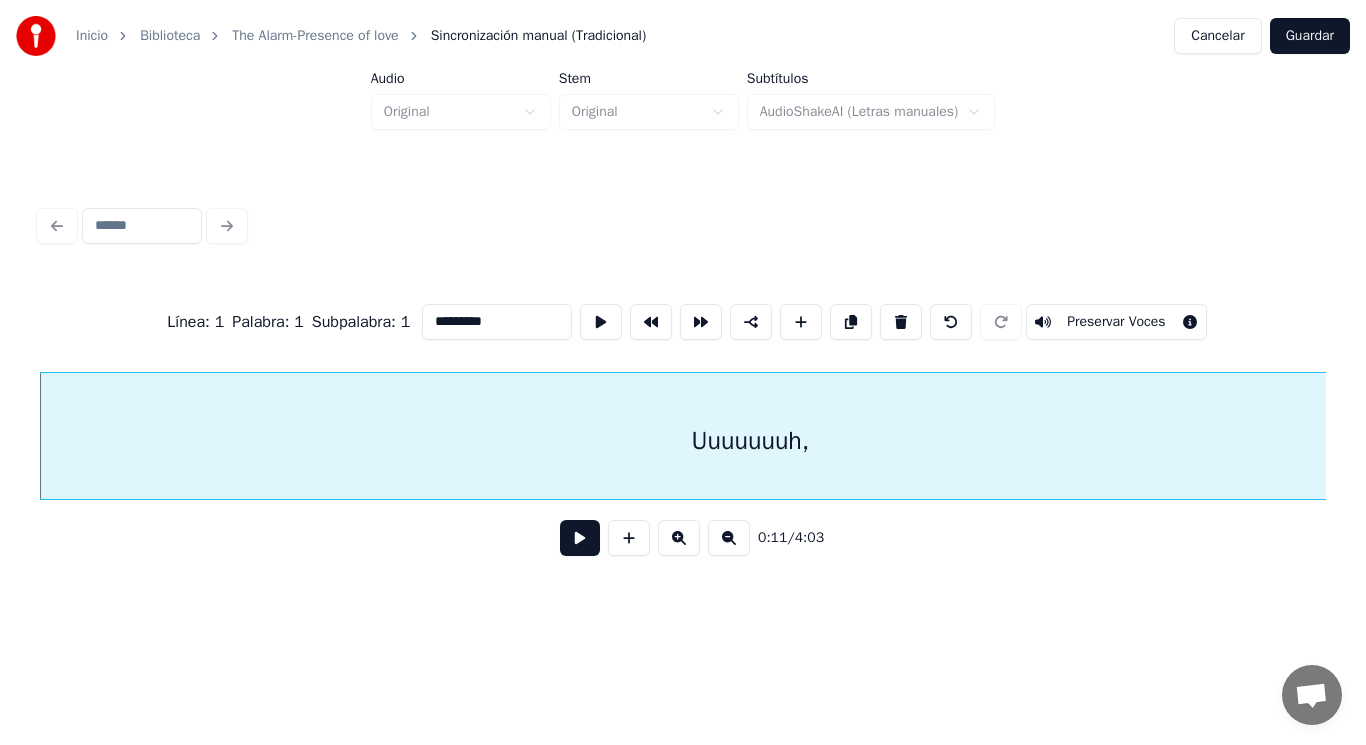 type on "*********" 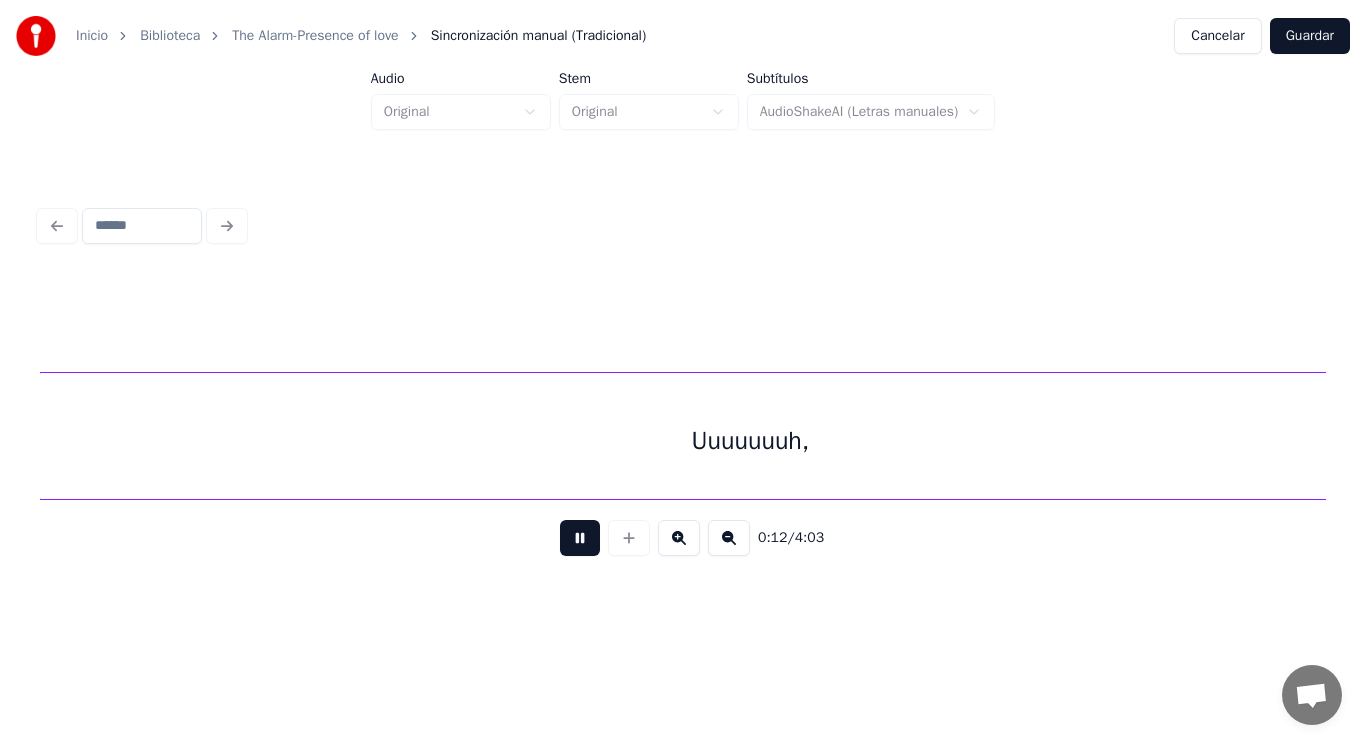 scroll, scrollTop: 0, scrollLeft: 17223, axis: horizontal 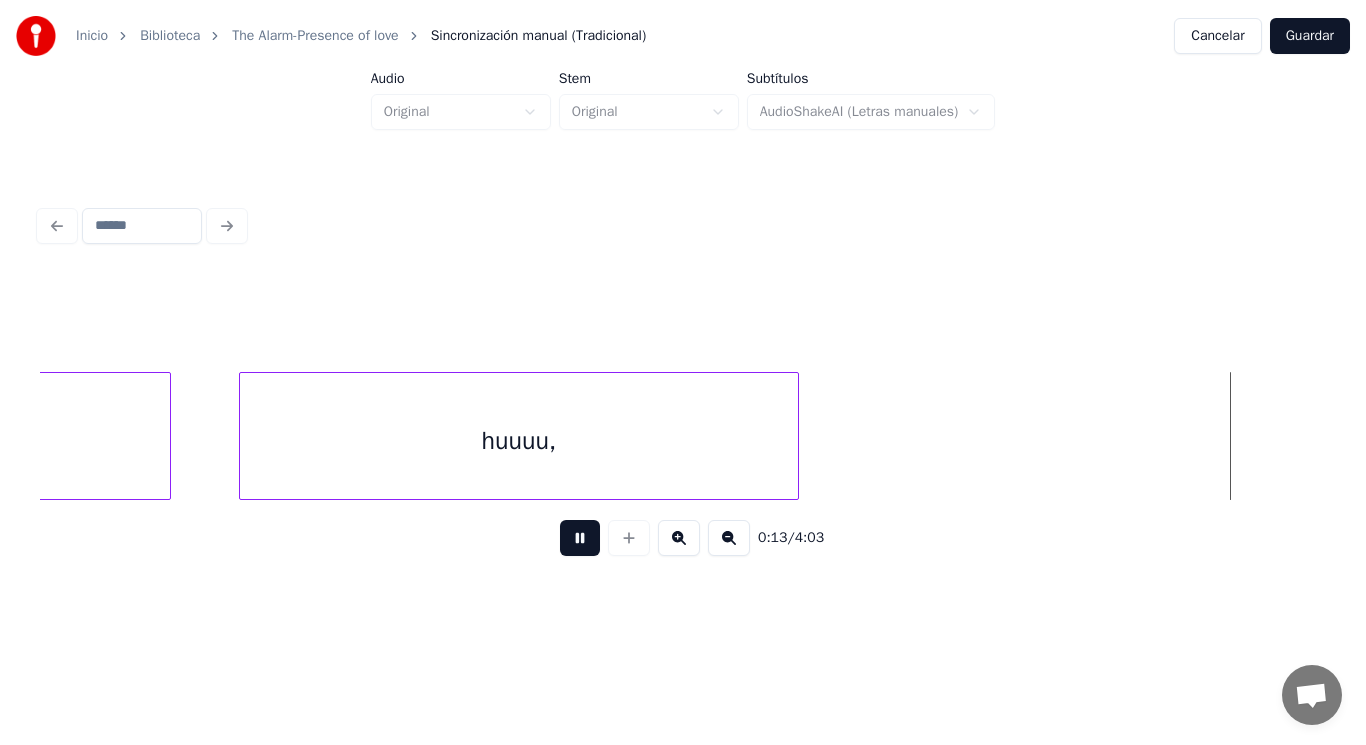 click at bounding box center (580, 538) 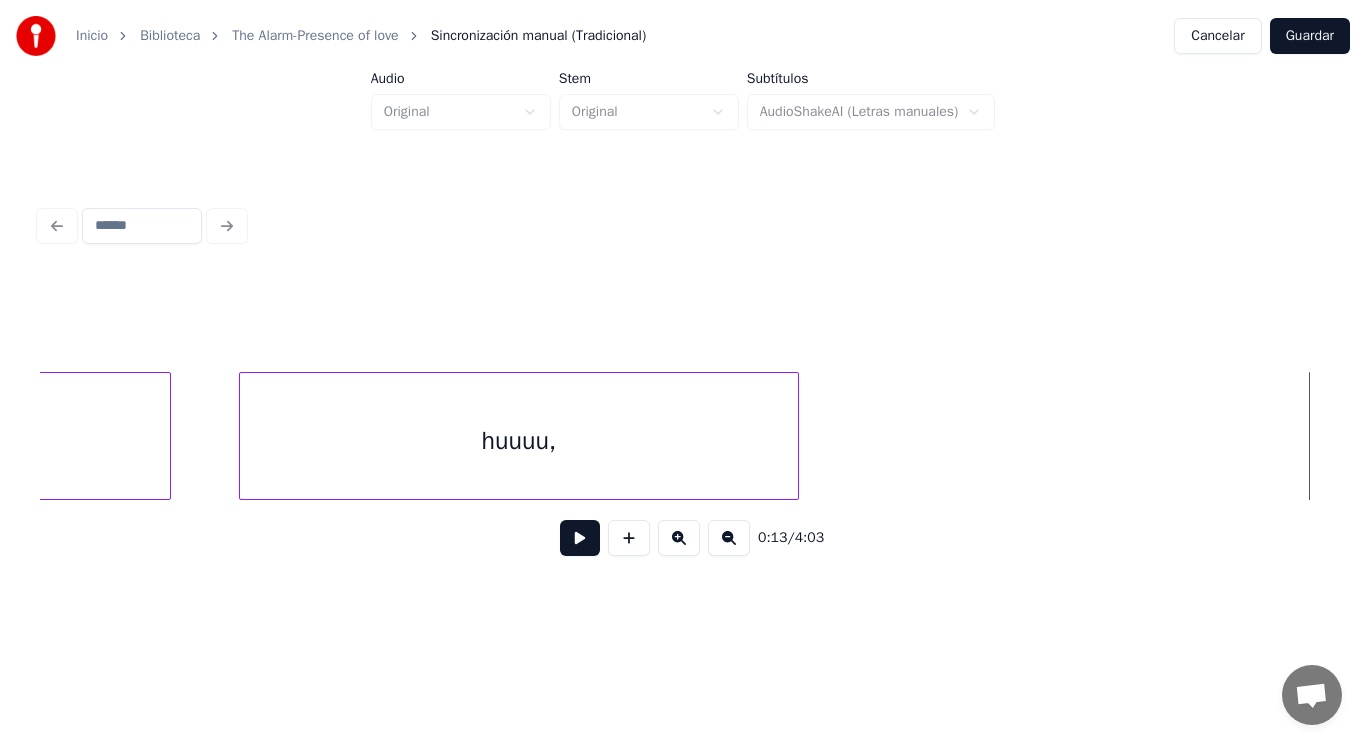 click on "huuuu," at bounding box center [519, 441] 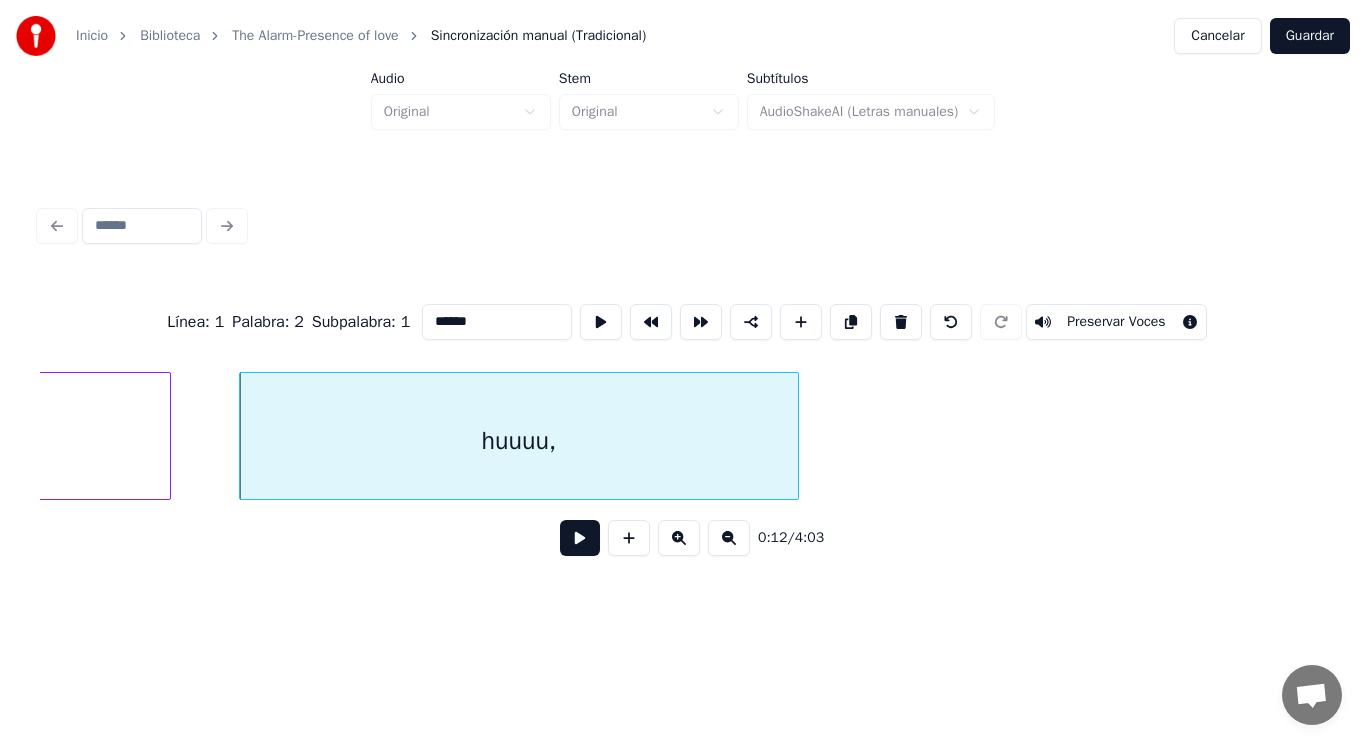 click at bounding box center (580, 538) 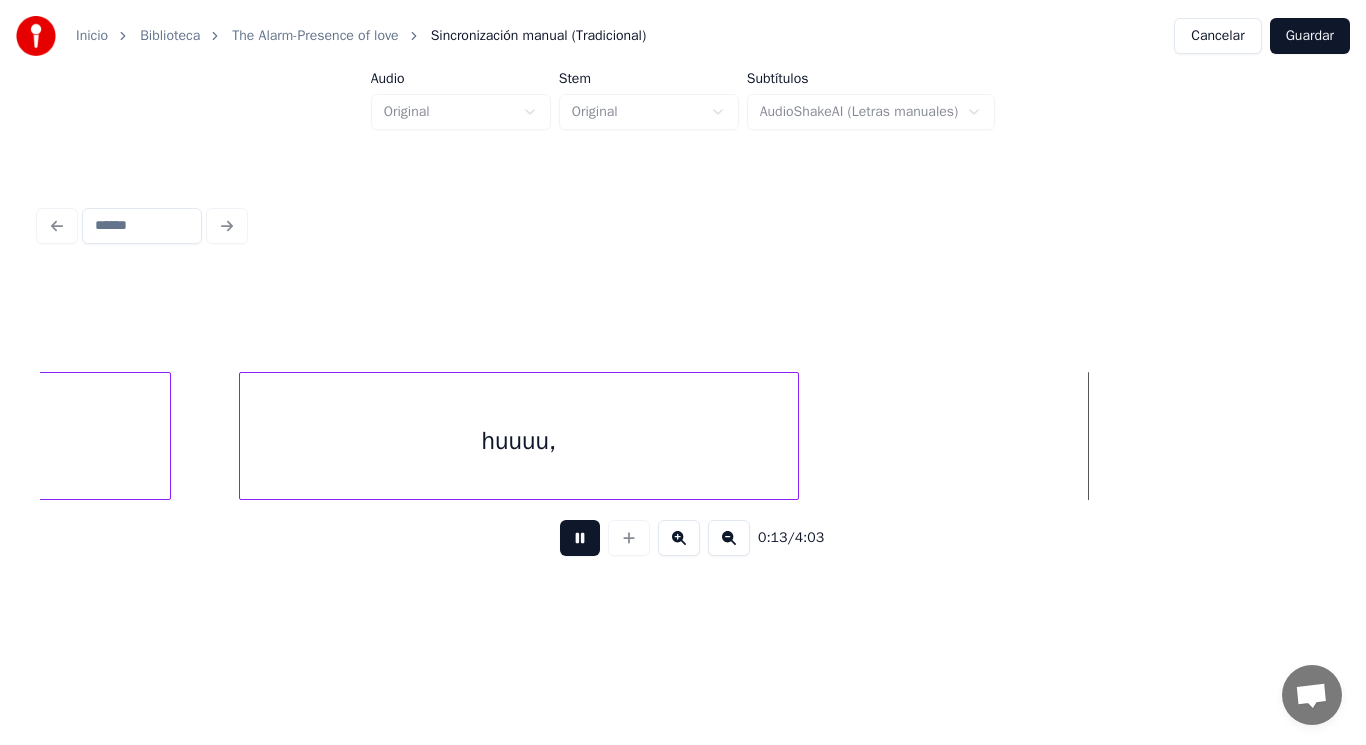 click at bounding box center [580, 538] 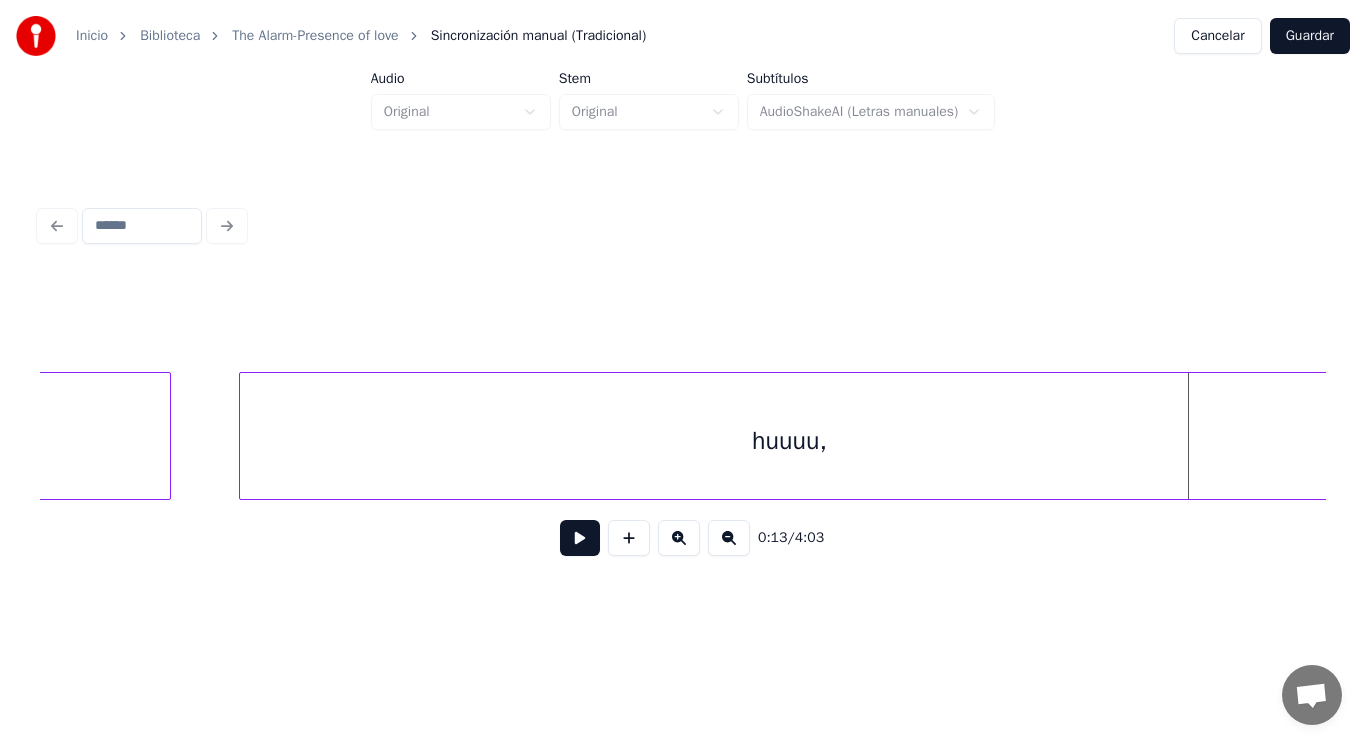 click on "Inicio Biblioteca The Alarm-Presence of love Sincronización manual (Tradicional) Cancelar Guardar Audio Original Stem Original Subtítulos AudioShakeAI (Letras manuales) 0:13  /  4:03" at bounding box center (683, 304) 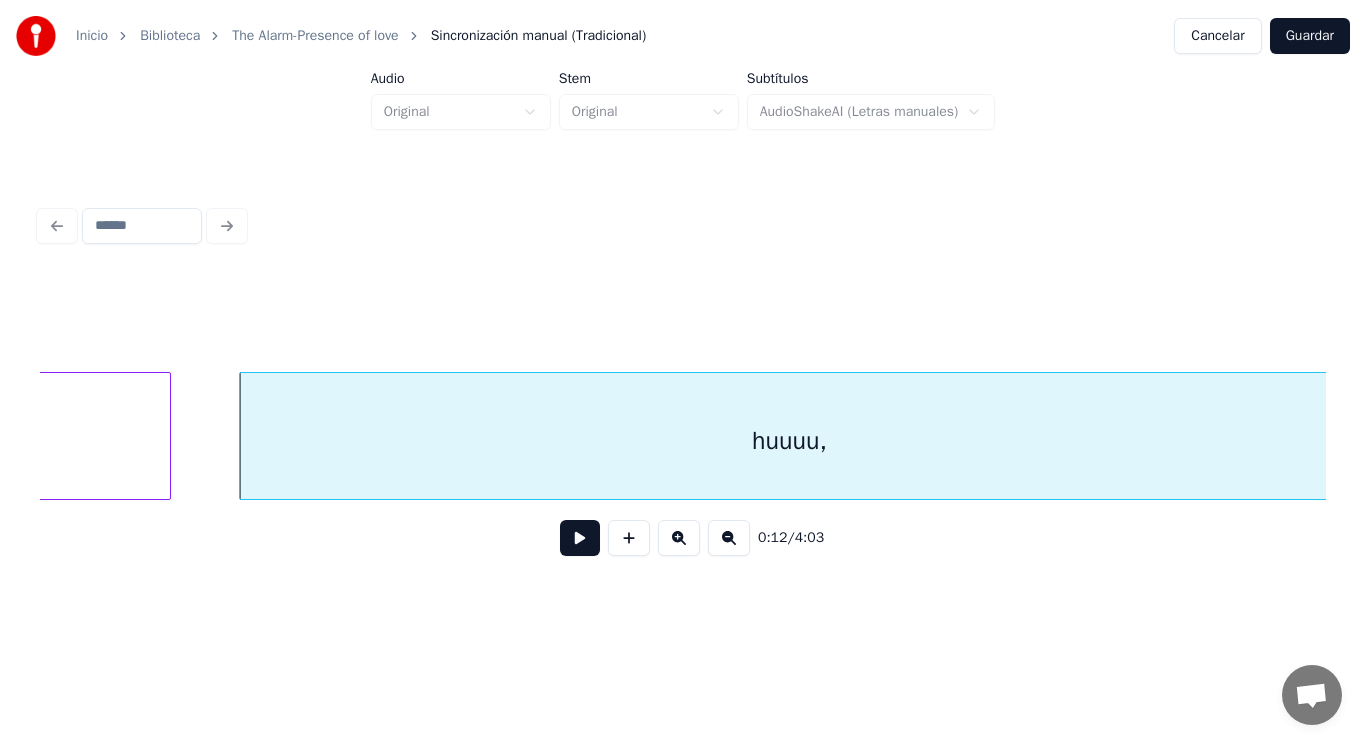 click at bounding box center [580, 538] 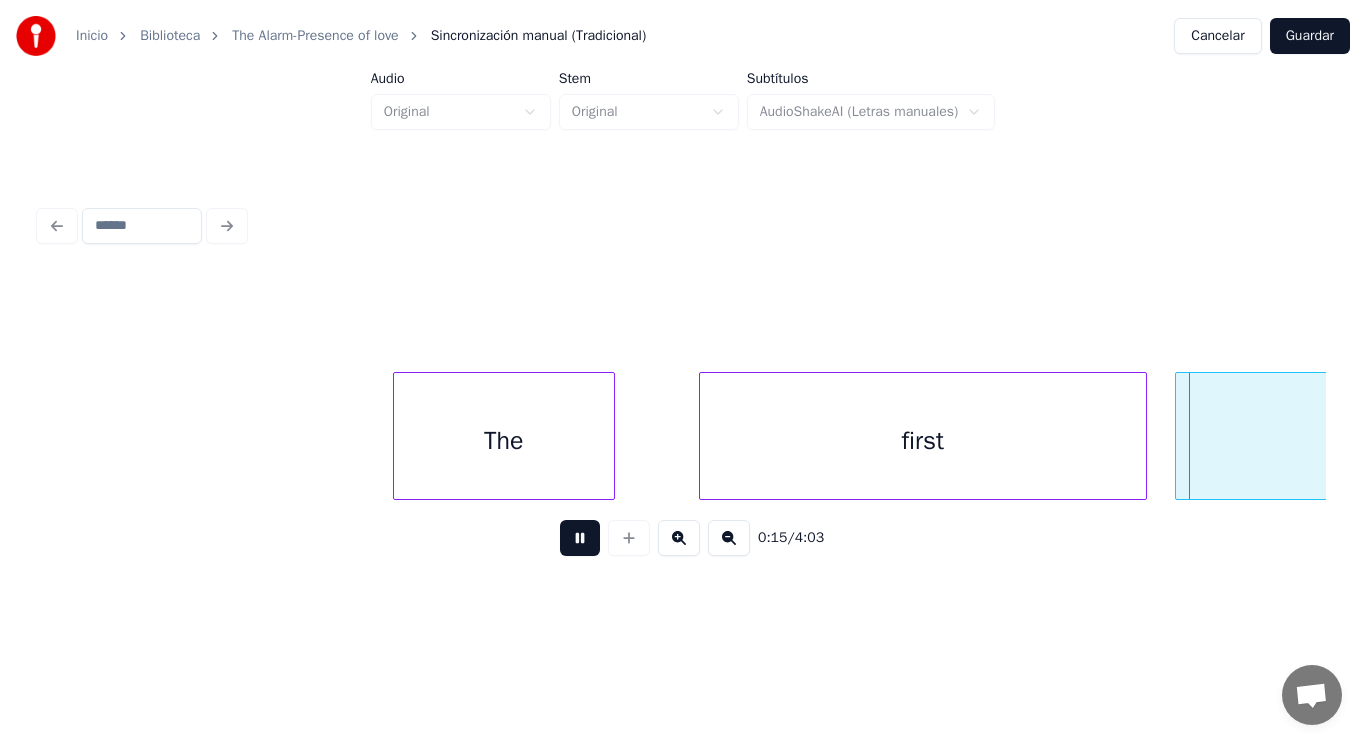 scroll, scrollTop: 0, scrollLeft: 22420, axis: horizontal 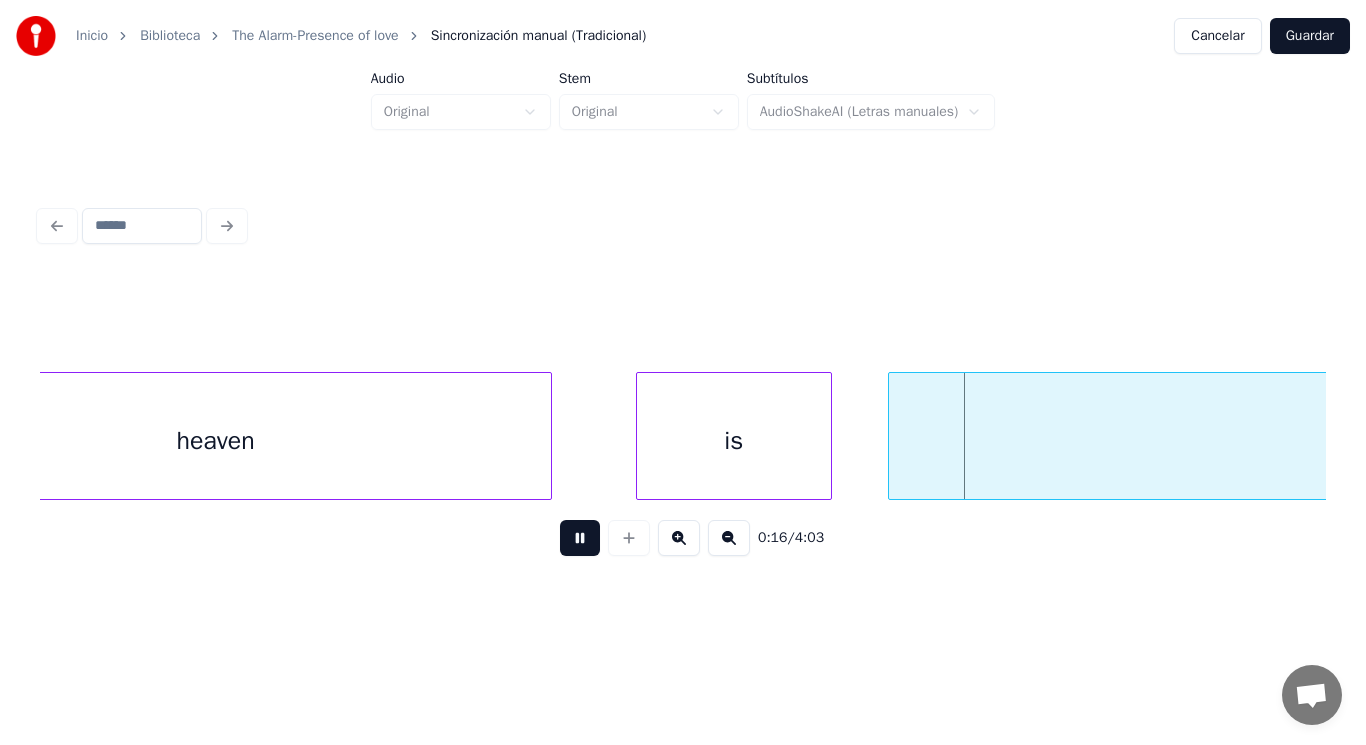 click at bounding box center [580, 538] 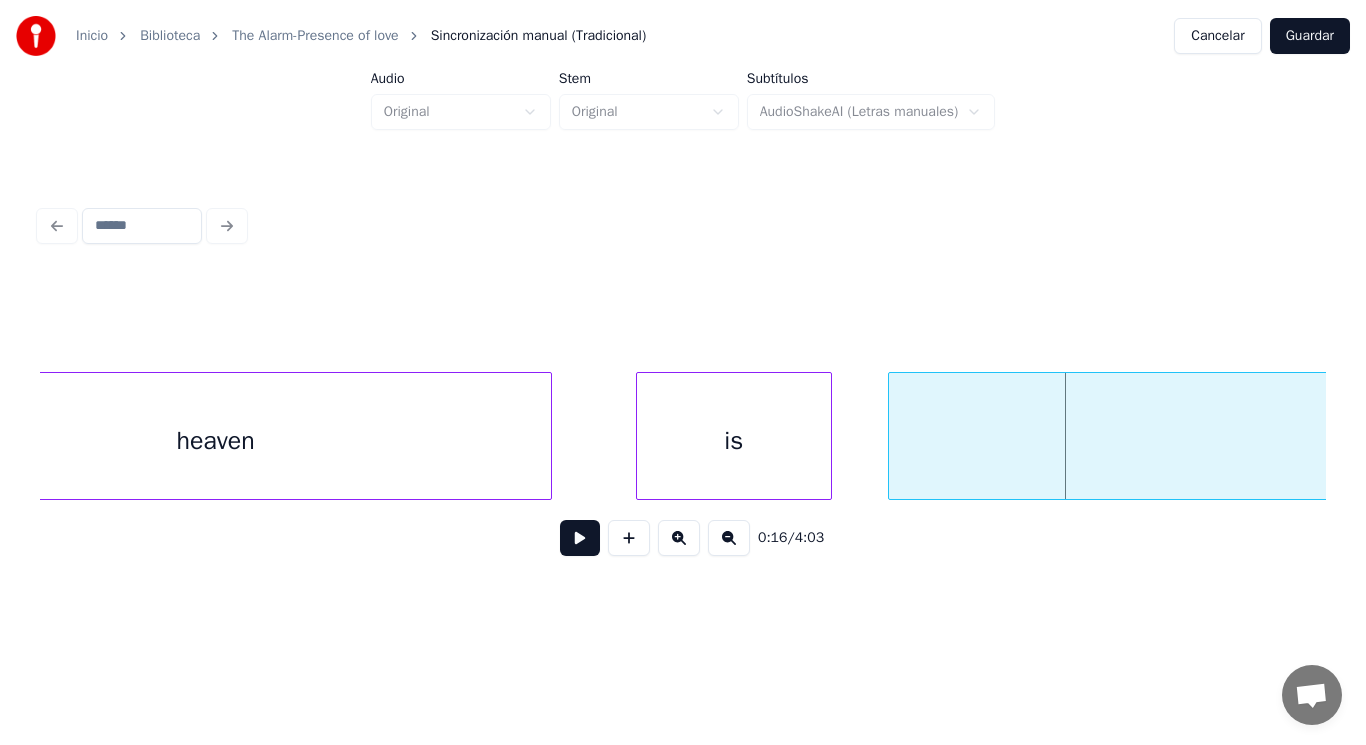 click on "heaven" at bounding box center [216, 441] 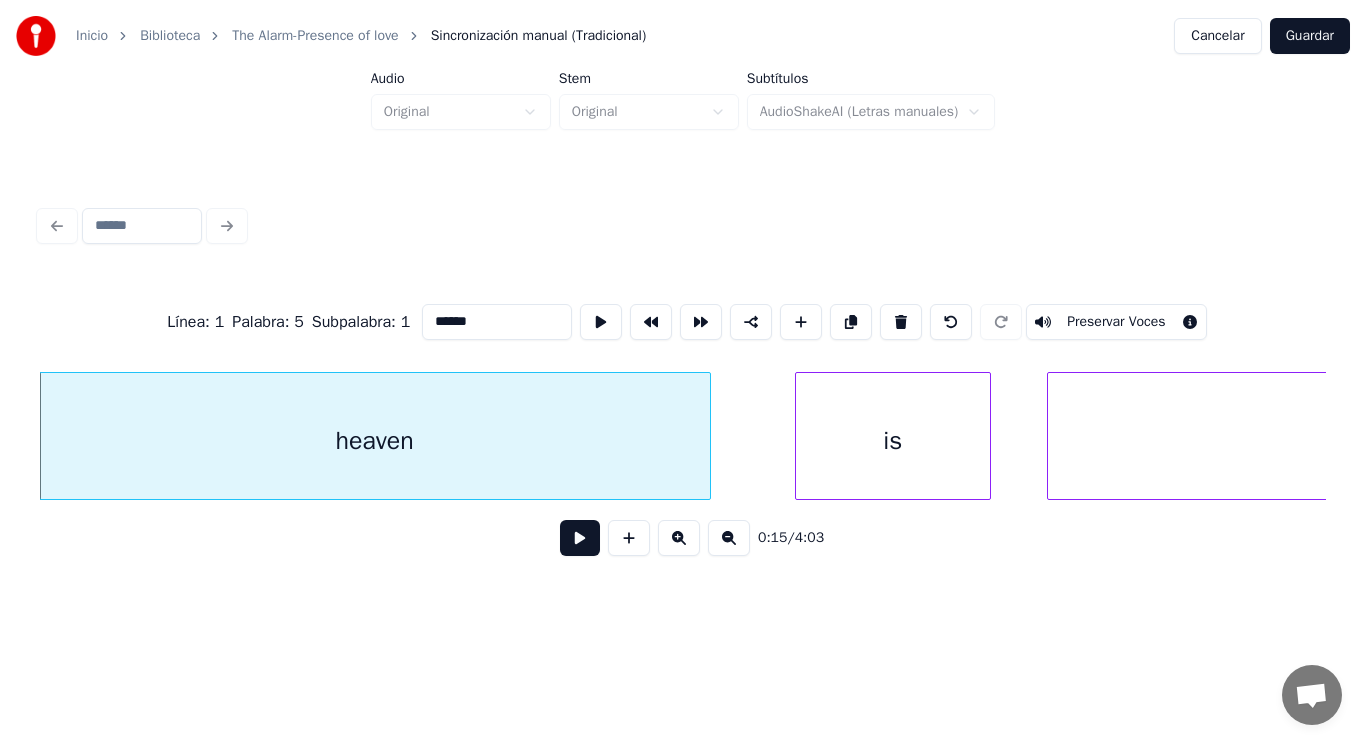 click at bounding box center [580, 538] 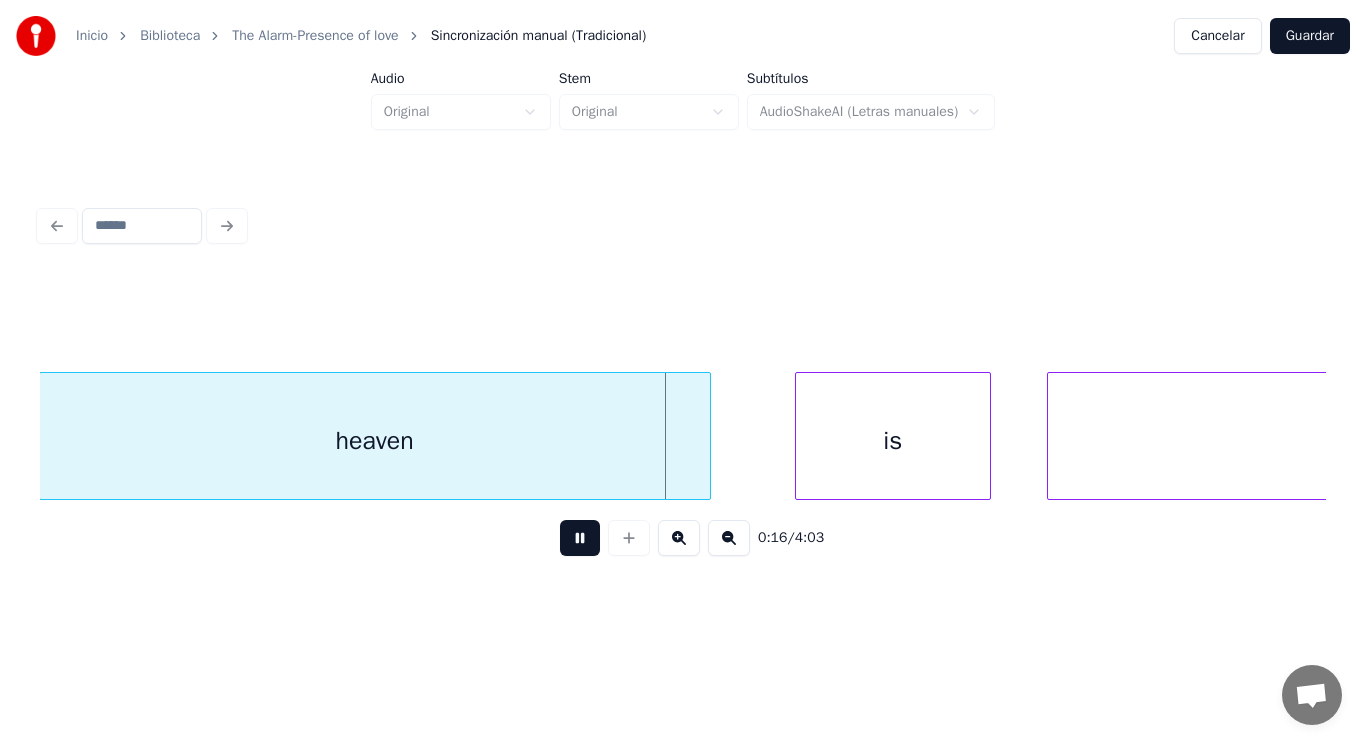 click at bounding box center (580, 538) 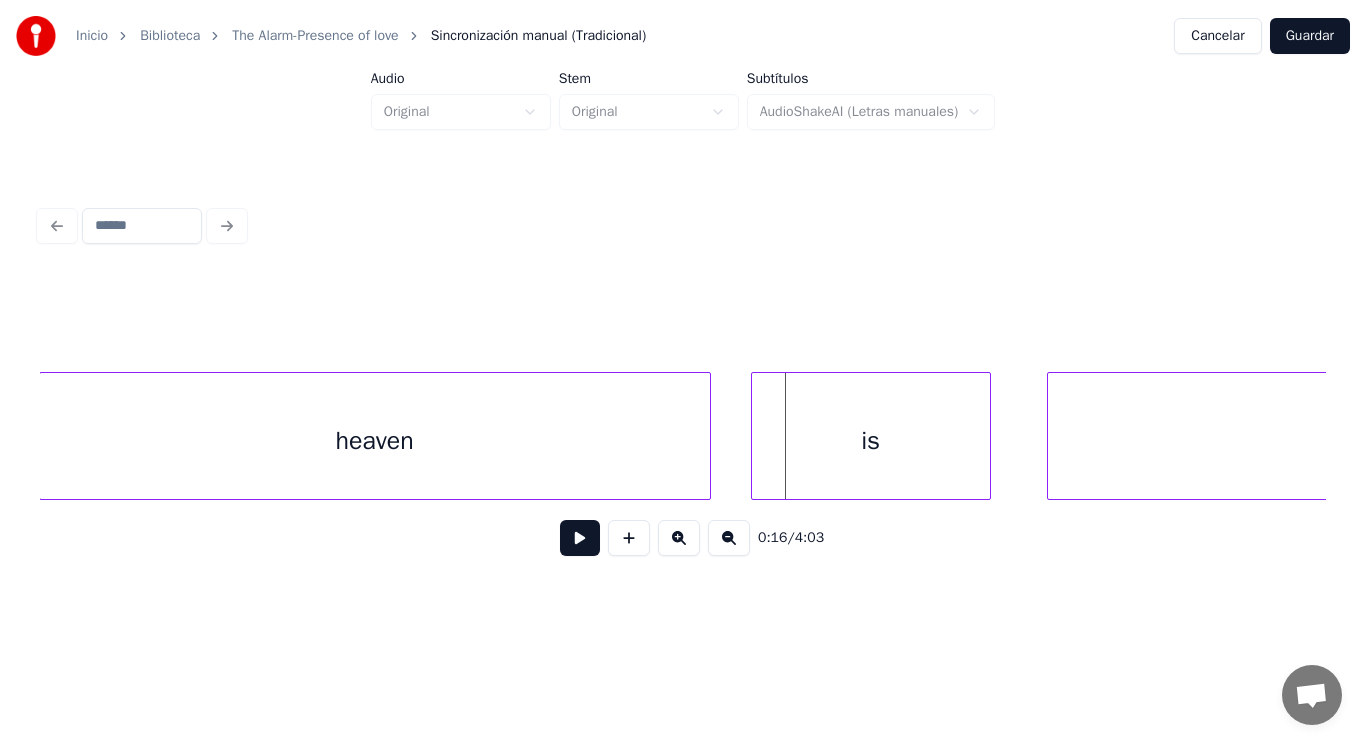 click at bounding box center [755, 436] 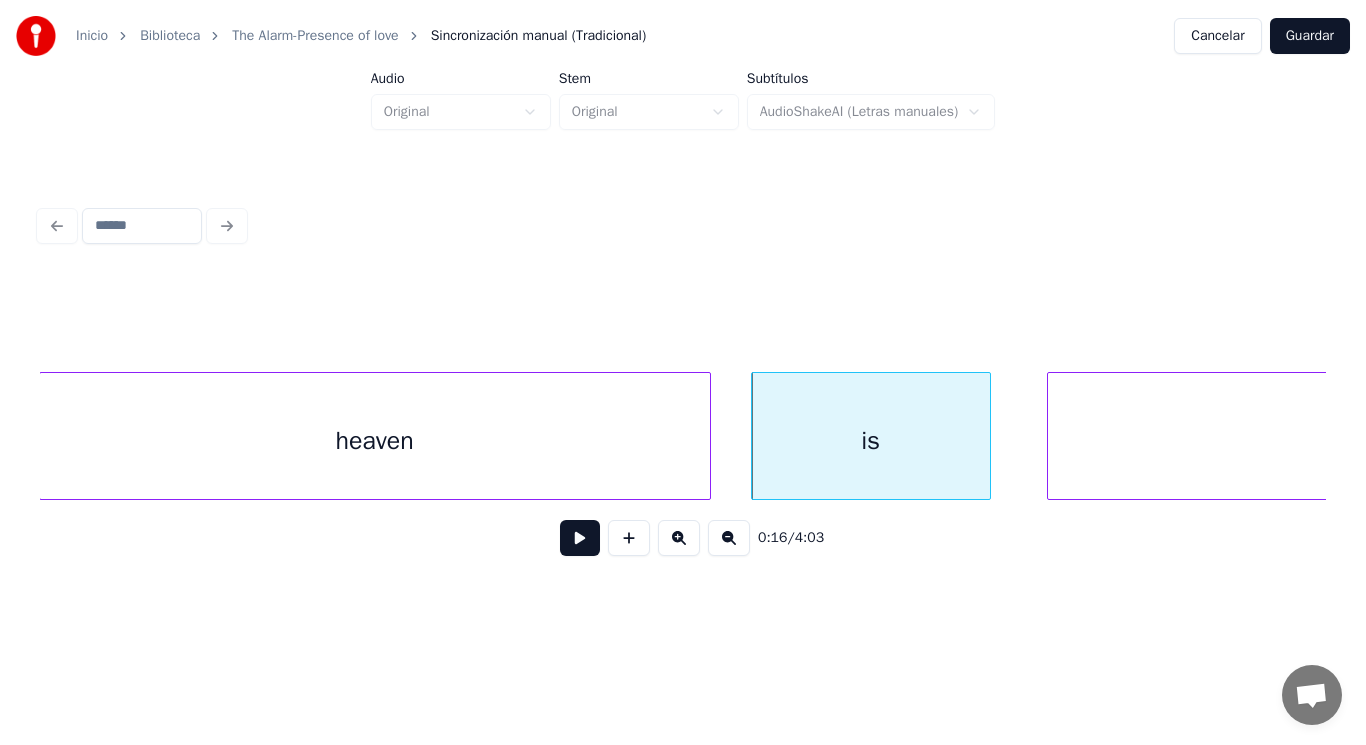 click at bounding box center (580, 538) 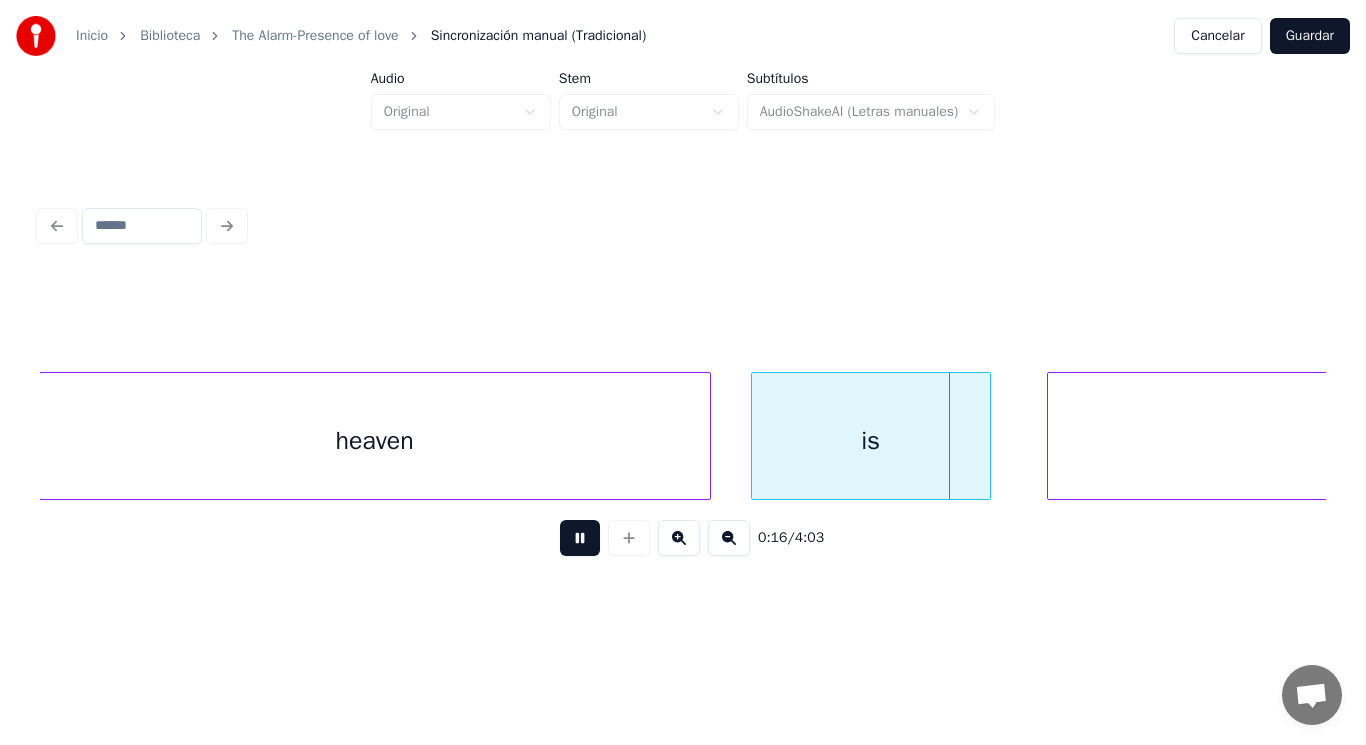click at bounding box center [580, 538] 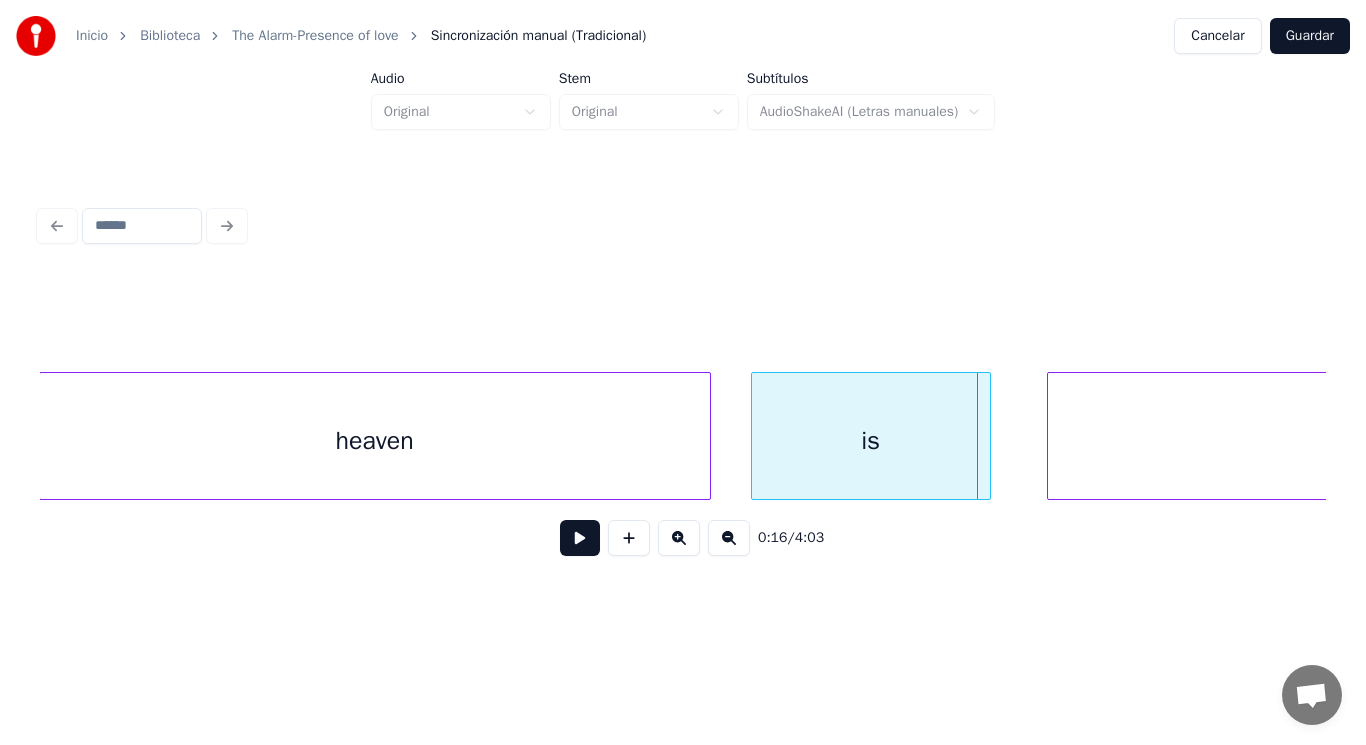 click on "is" at bounding box center [871, 441] 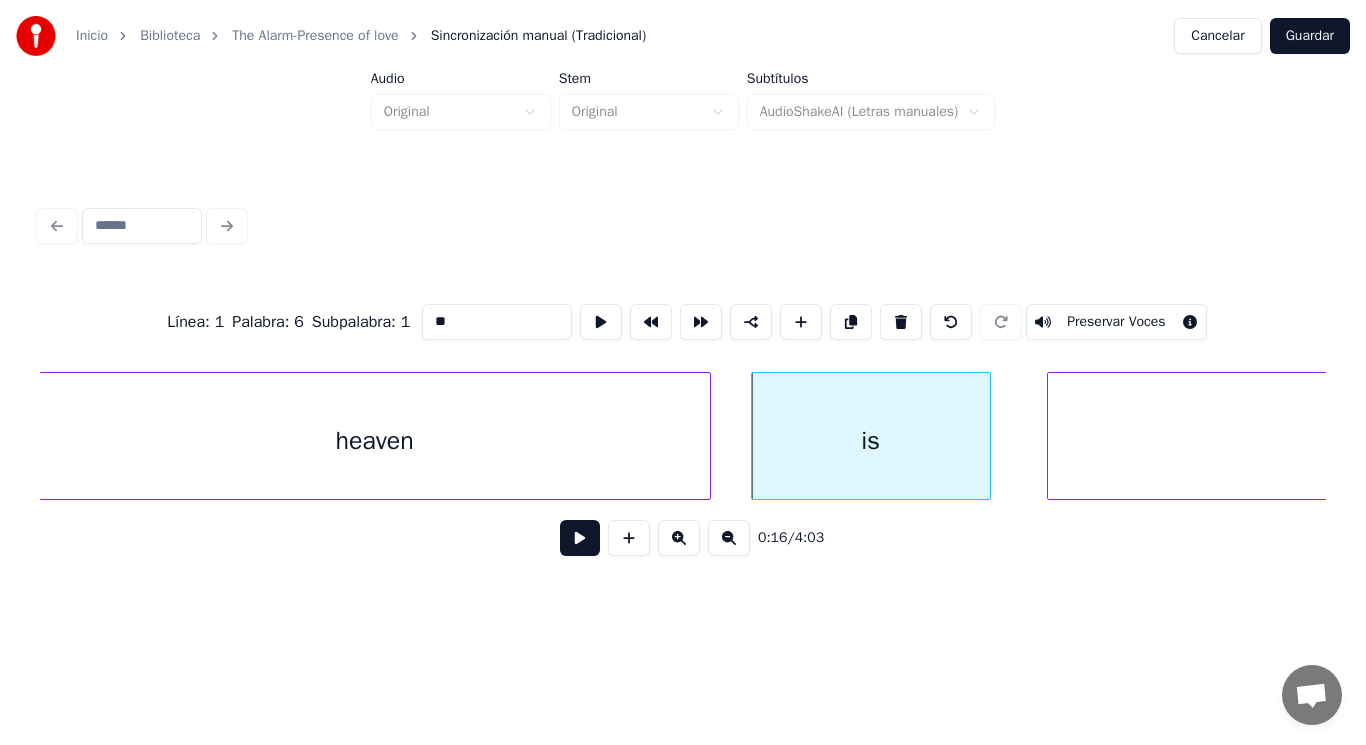 click at bounding box center (580, 538) 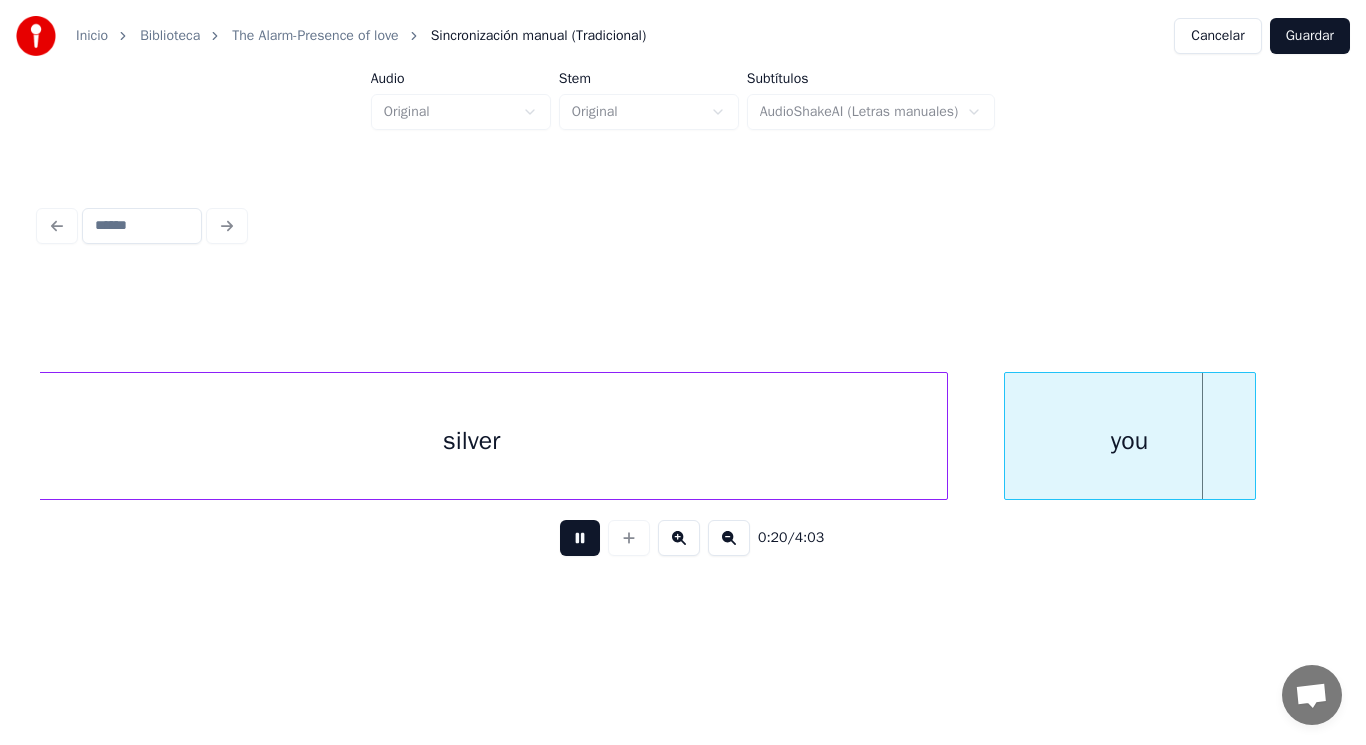 scroll, scrollTop: 0, scrollLeft: 28764, axis: horizontal 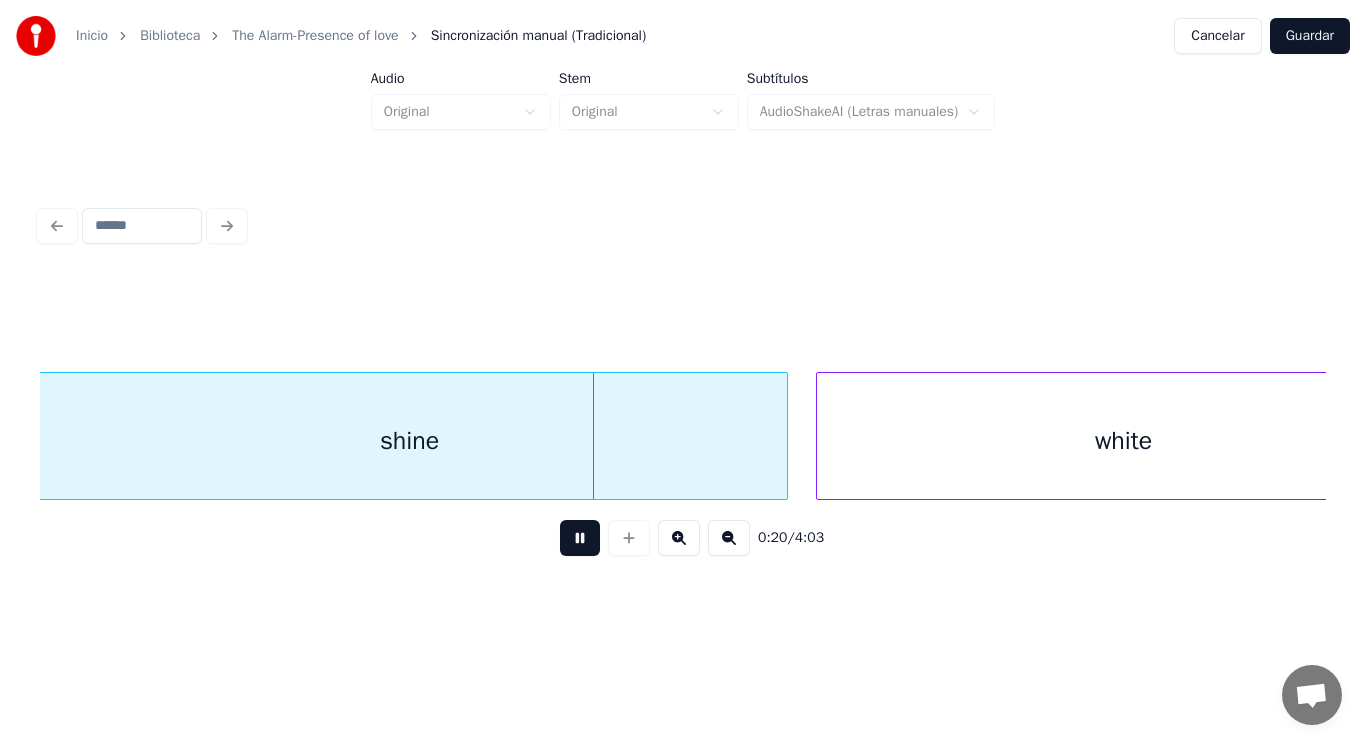 click at bounding box center [580, 538] 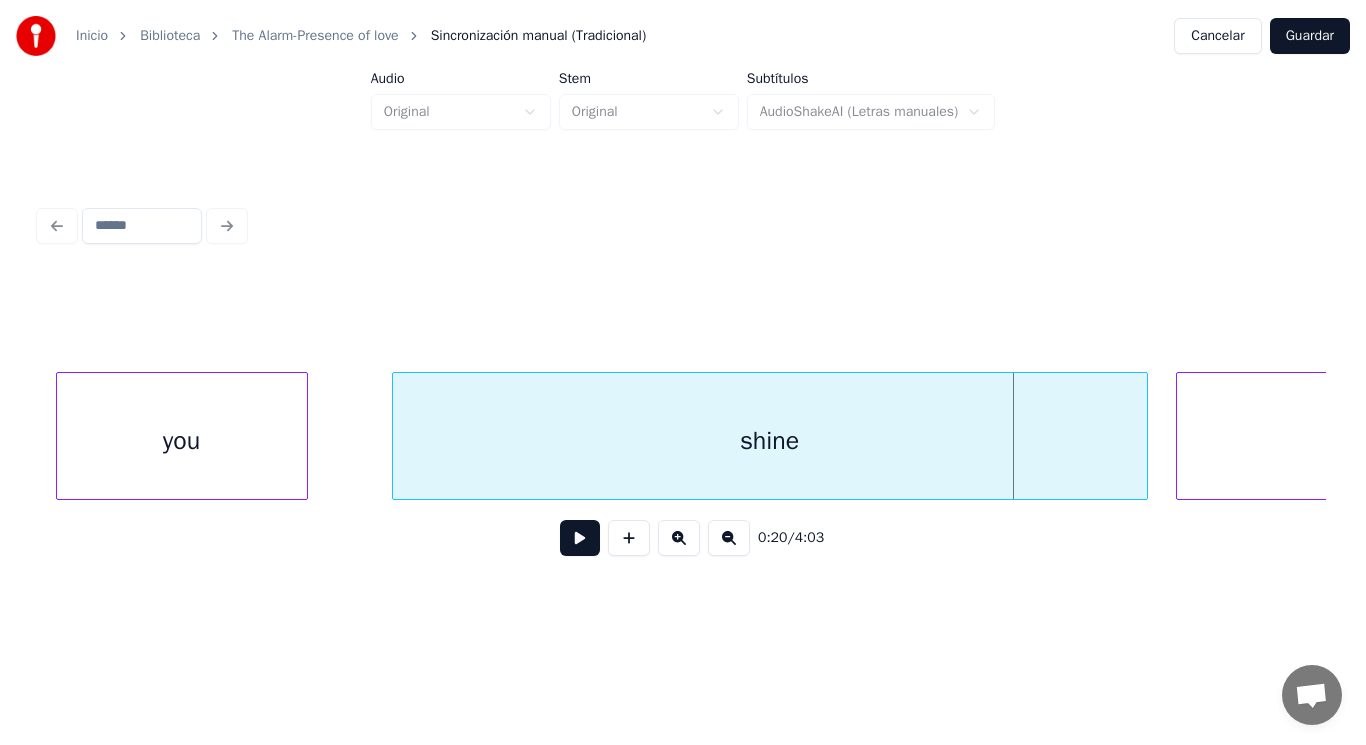 scroll, scrollTop: 0, scrollLeft: 28324, axis: horizontal 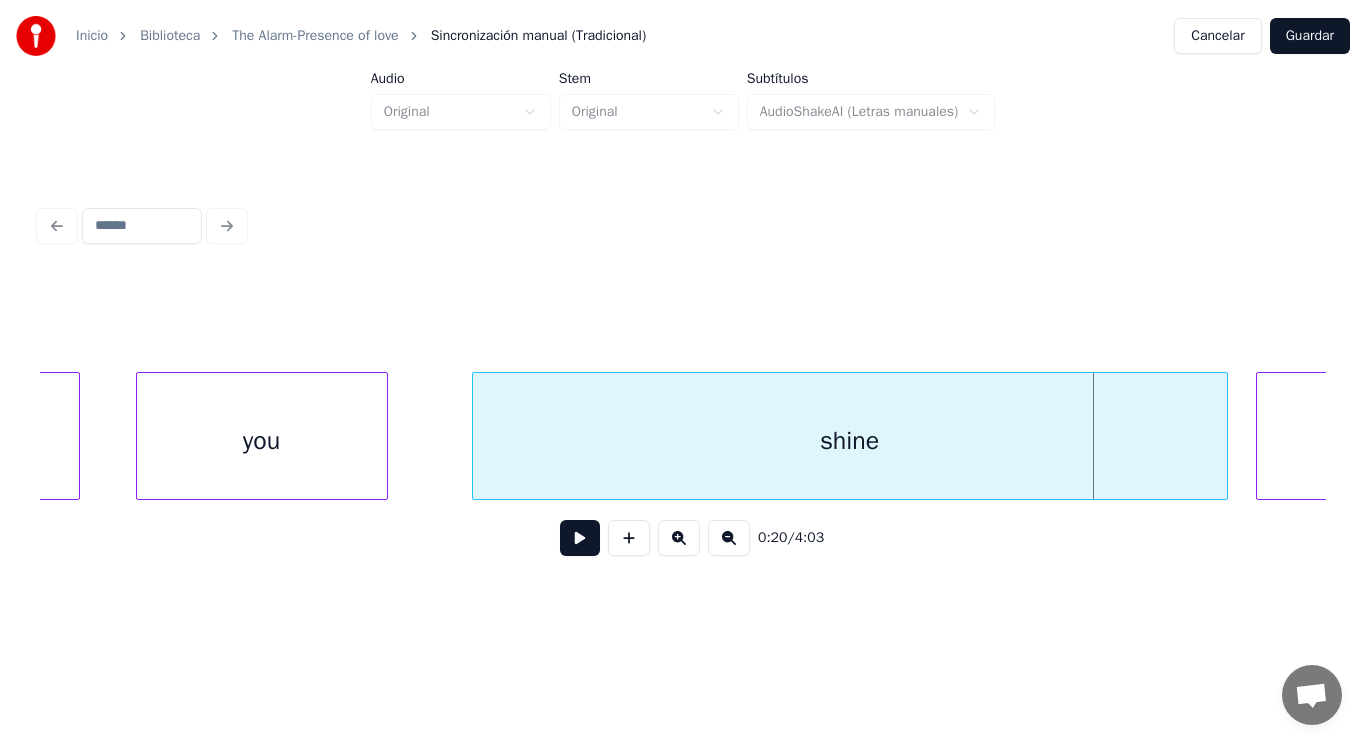 click on "you" at bounding box center (262, 441) 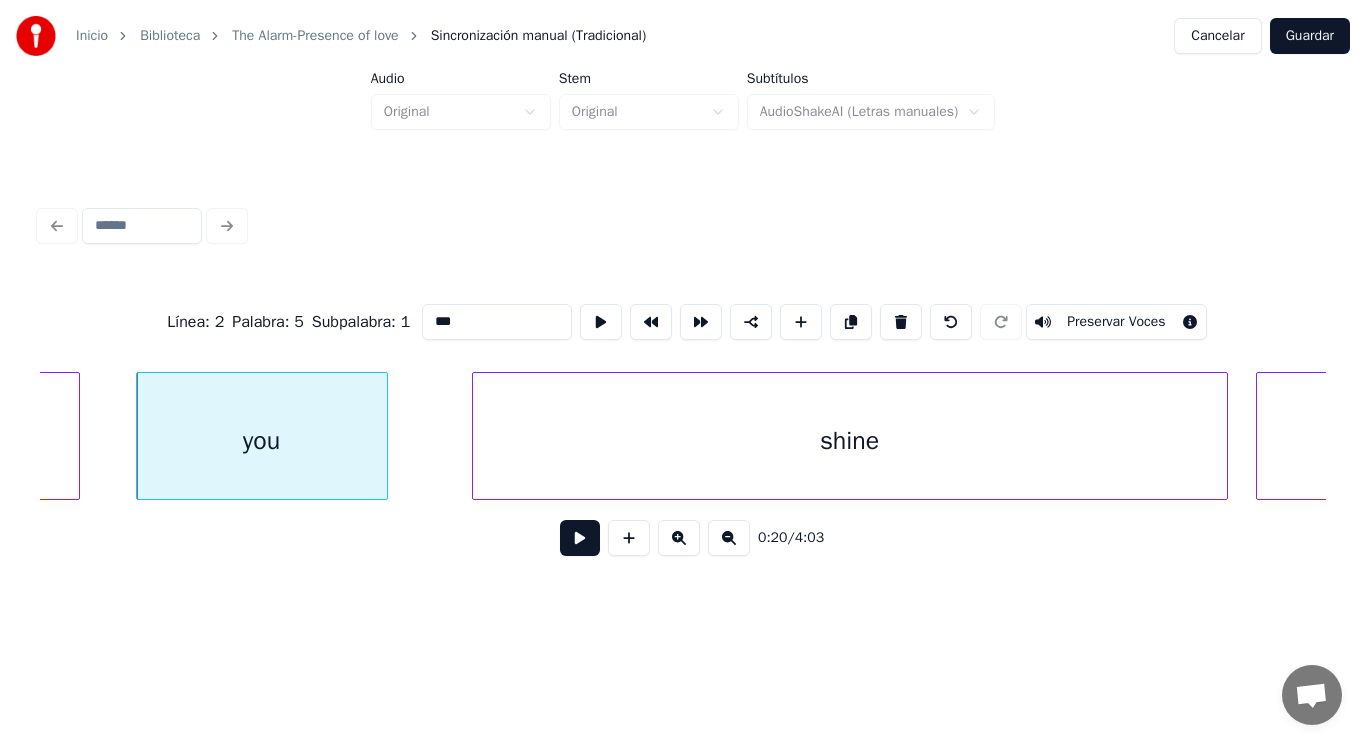 click at bounding box center [580, 538] 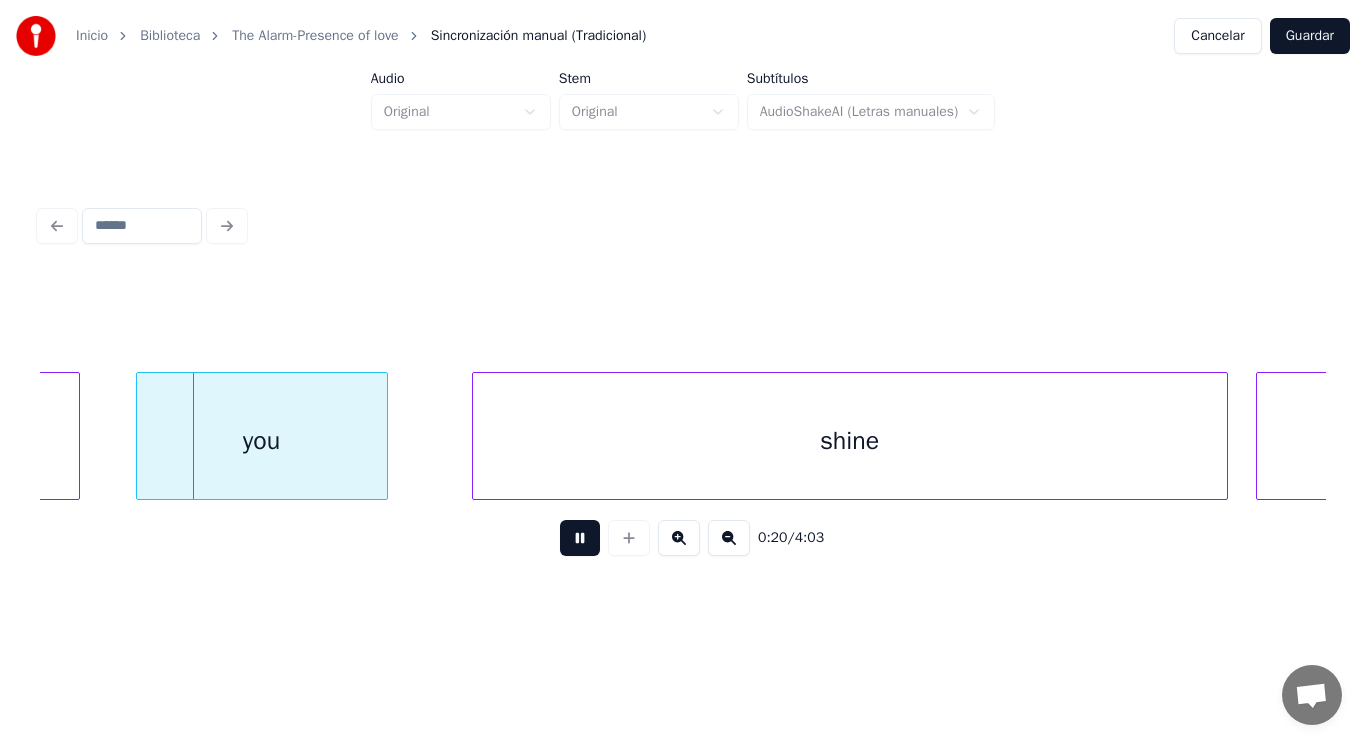 click at bounding box center (580, 538) 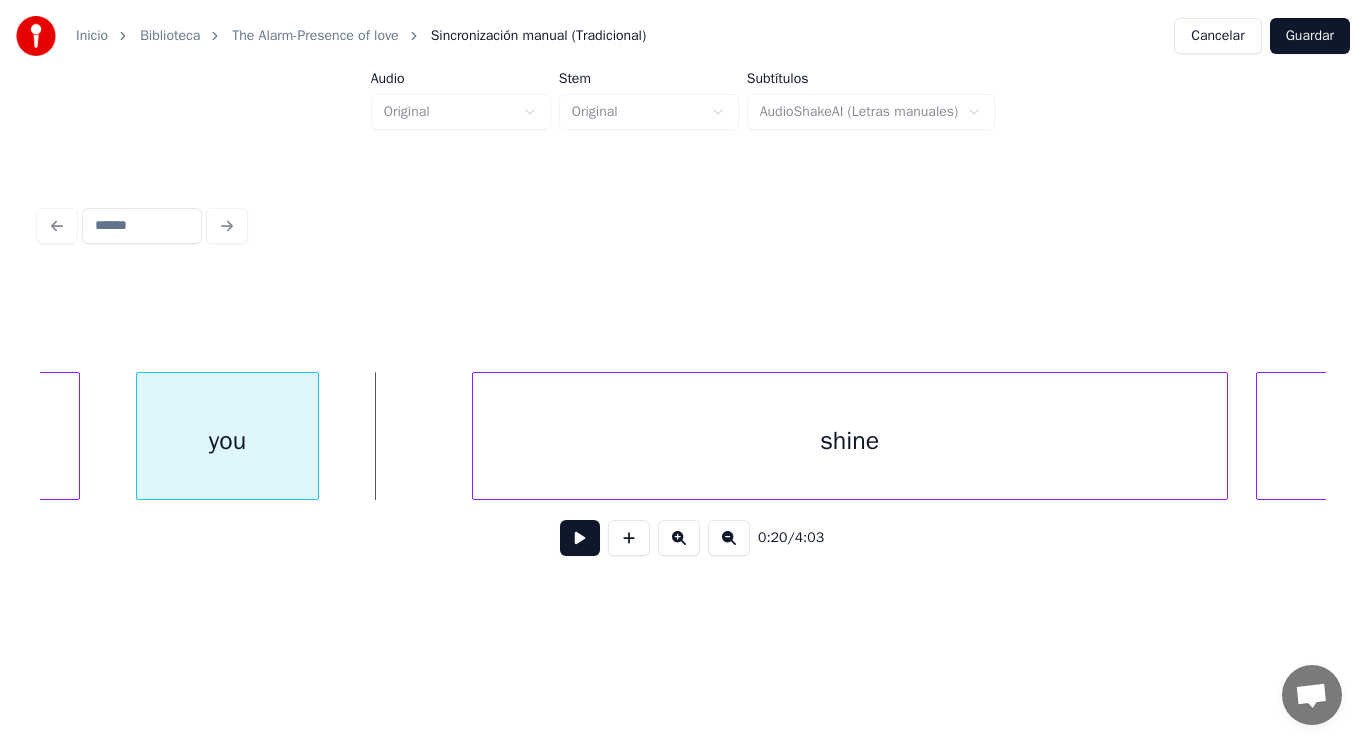 click at bounding box center (315, 436) 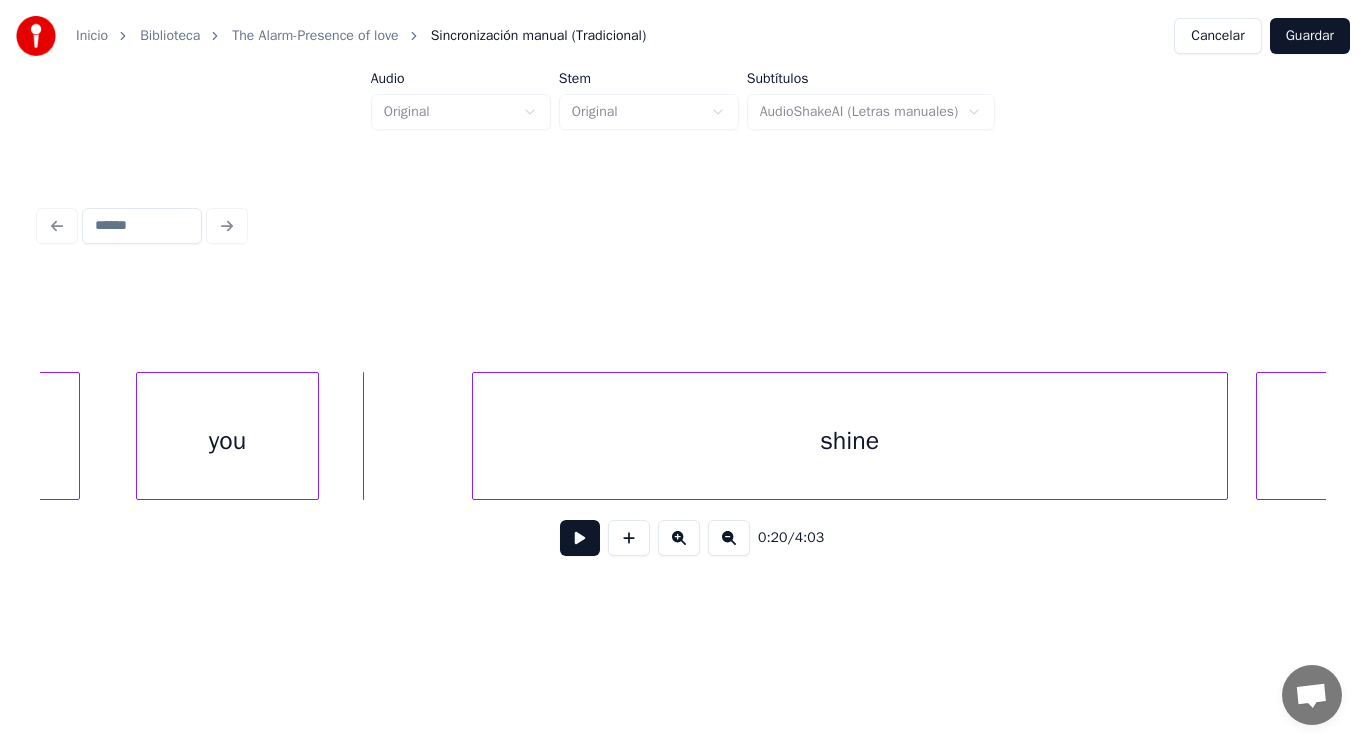 click at bounding box center [580, 538] 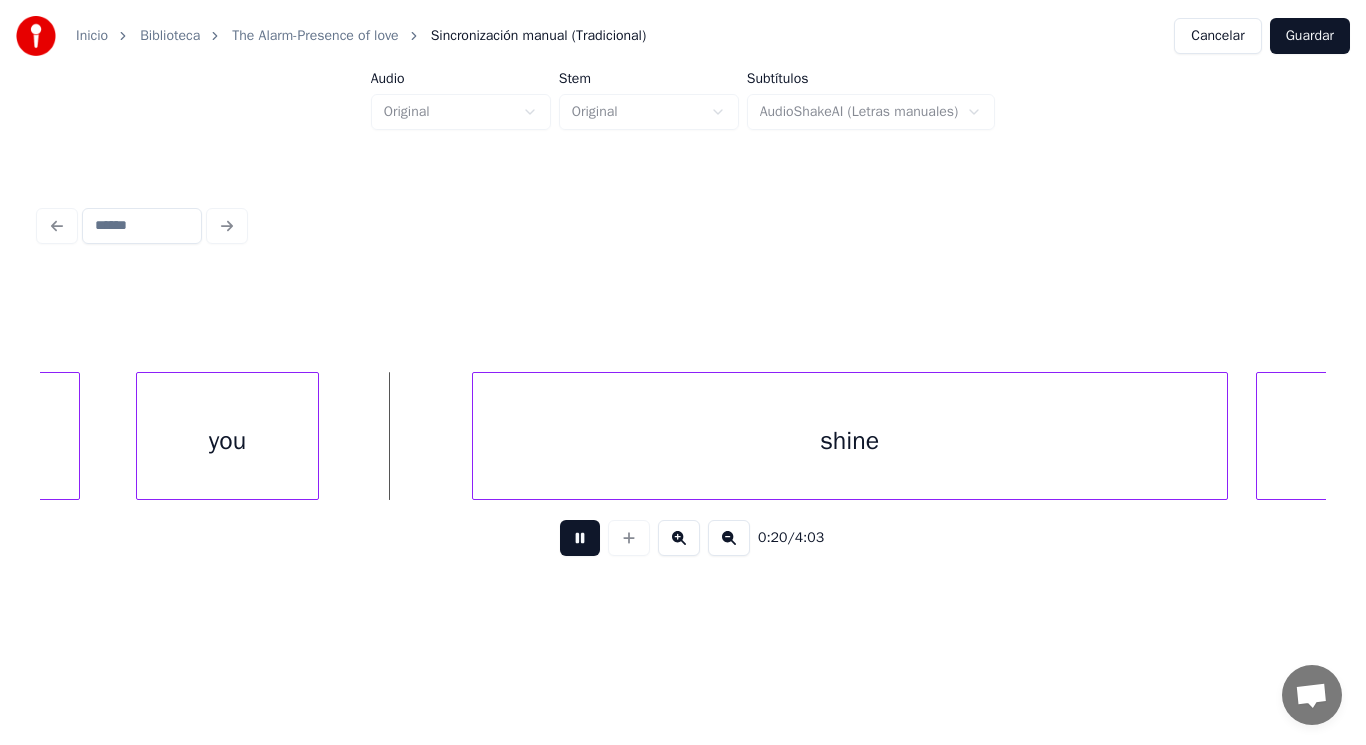 click at bounding box center (580, 538) 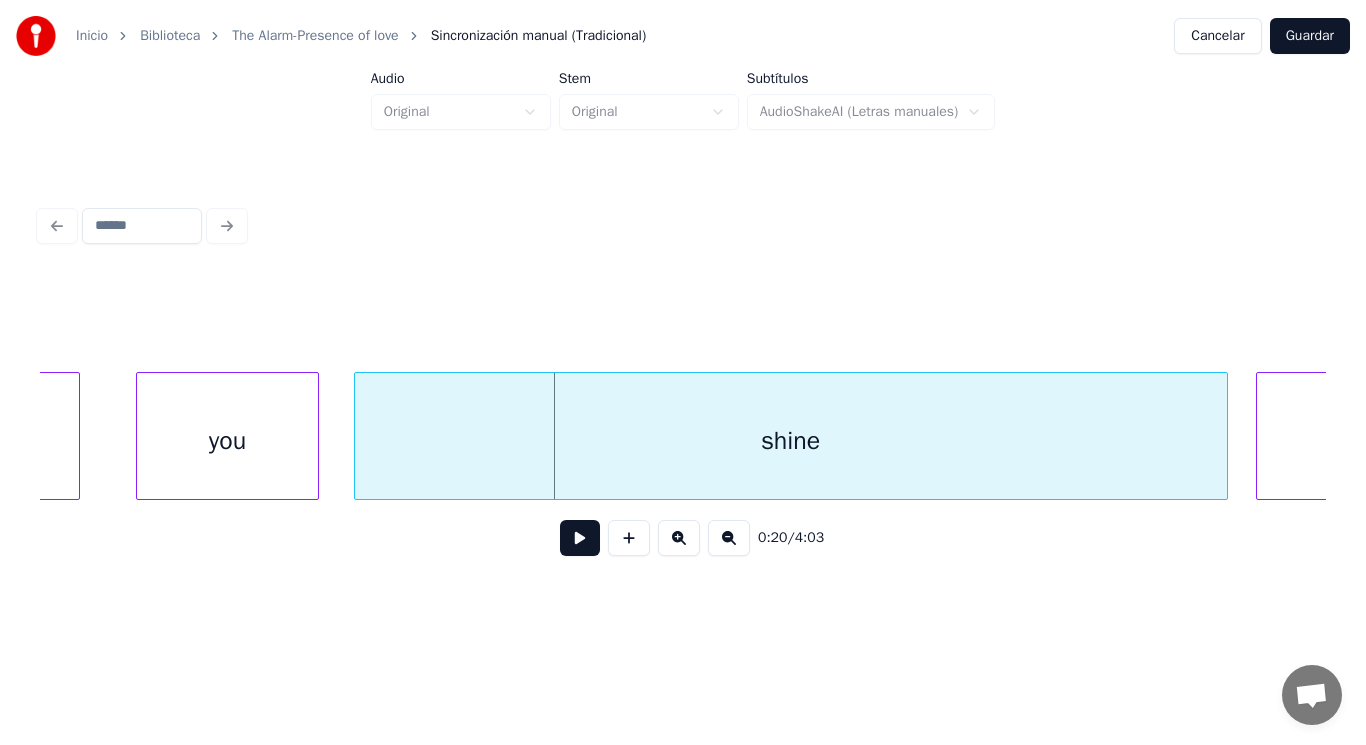 click at bounding box center (358, 436) 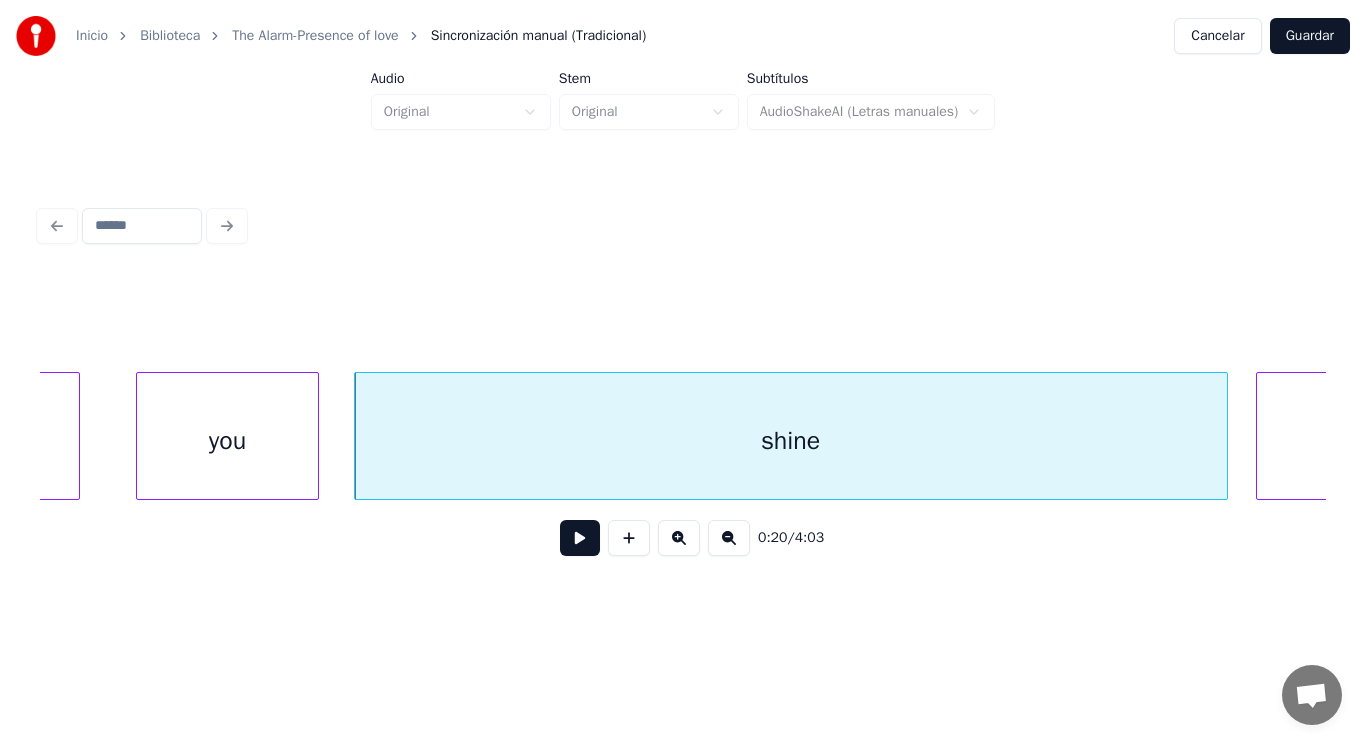 click at bounding box center (580, 538) 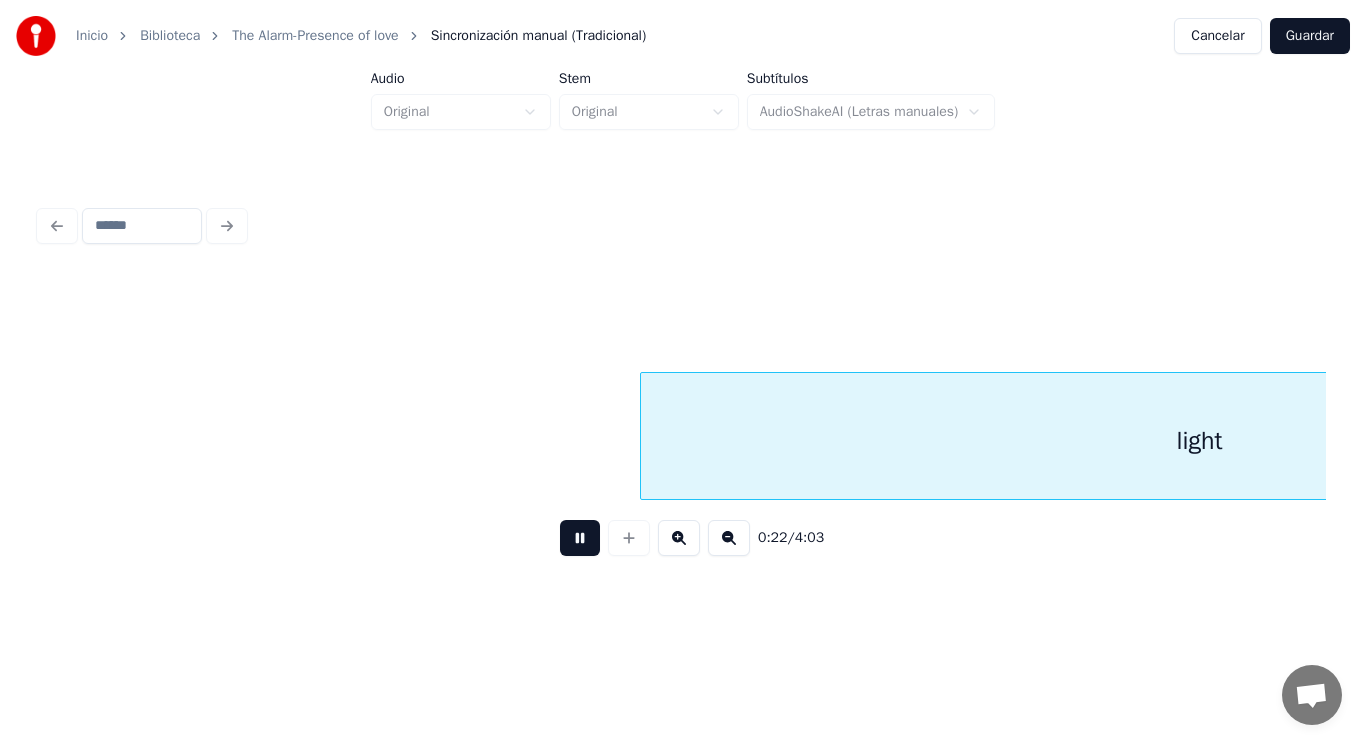 click at bounding box center (580, 538) 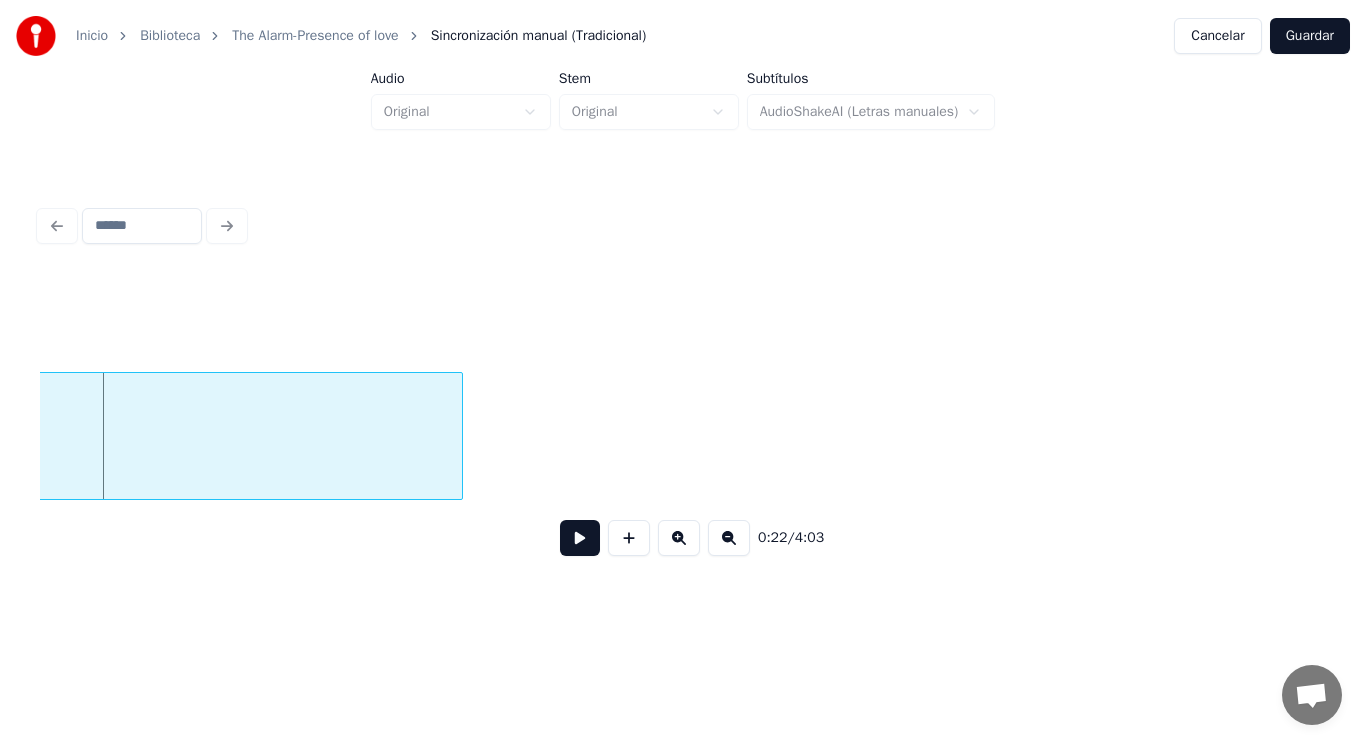 click on "light" at bounding box center [-96, 441] 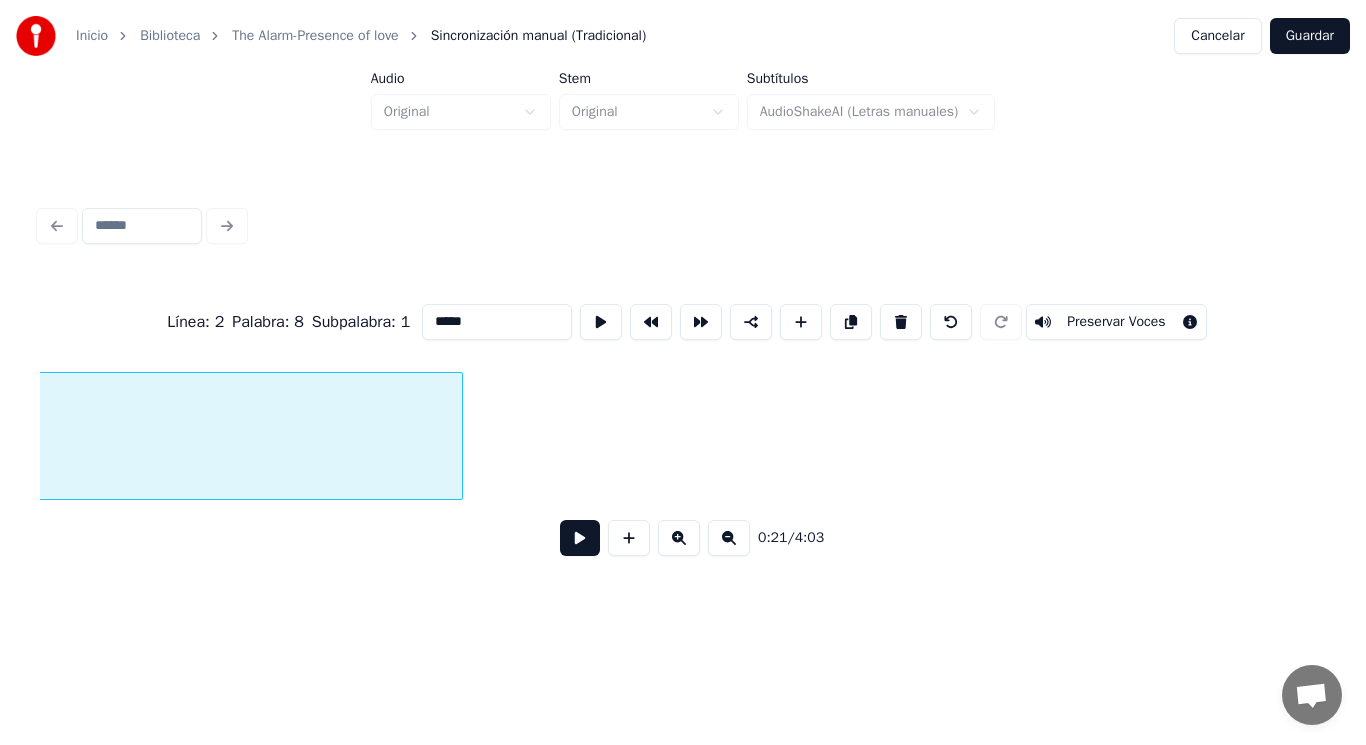 scroll, scrollTop: 0, scrollLeft: 30212, axis: horizontal 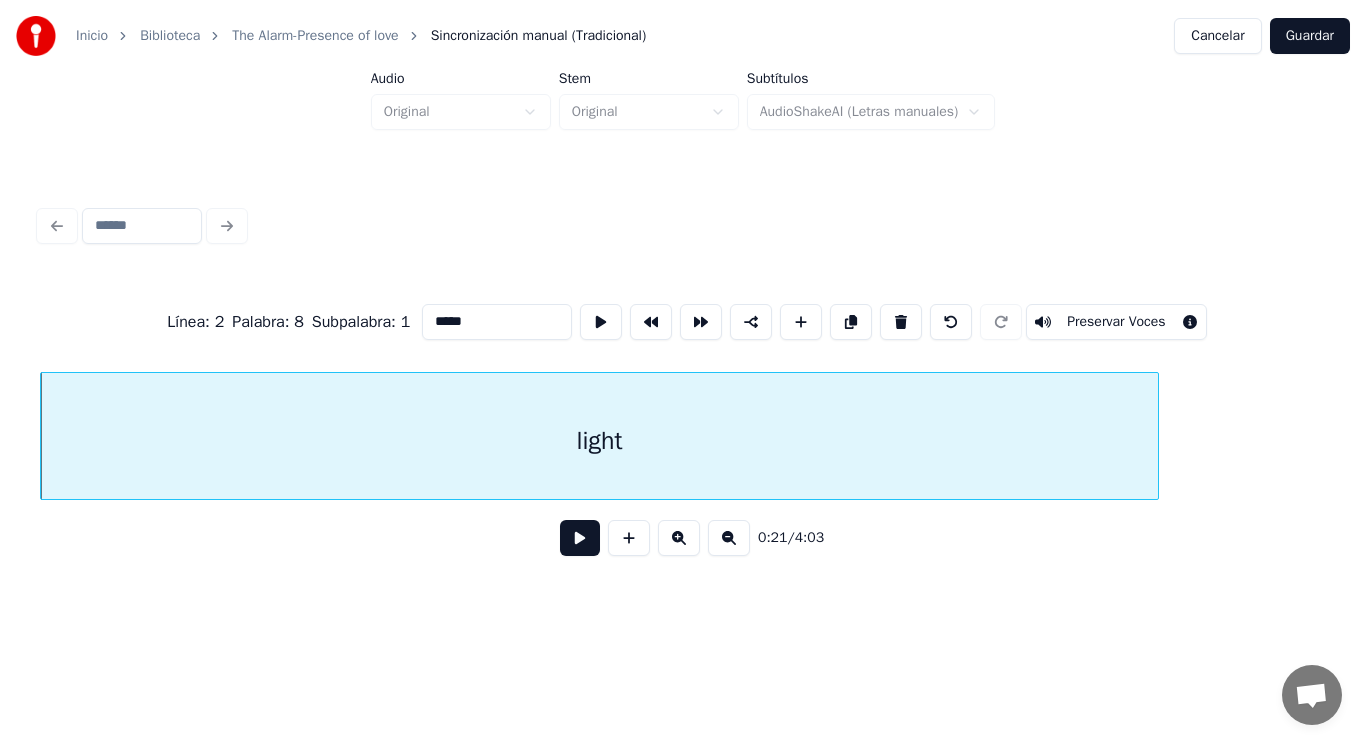 click at bounding box center (580, 538) 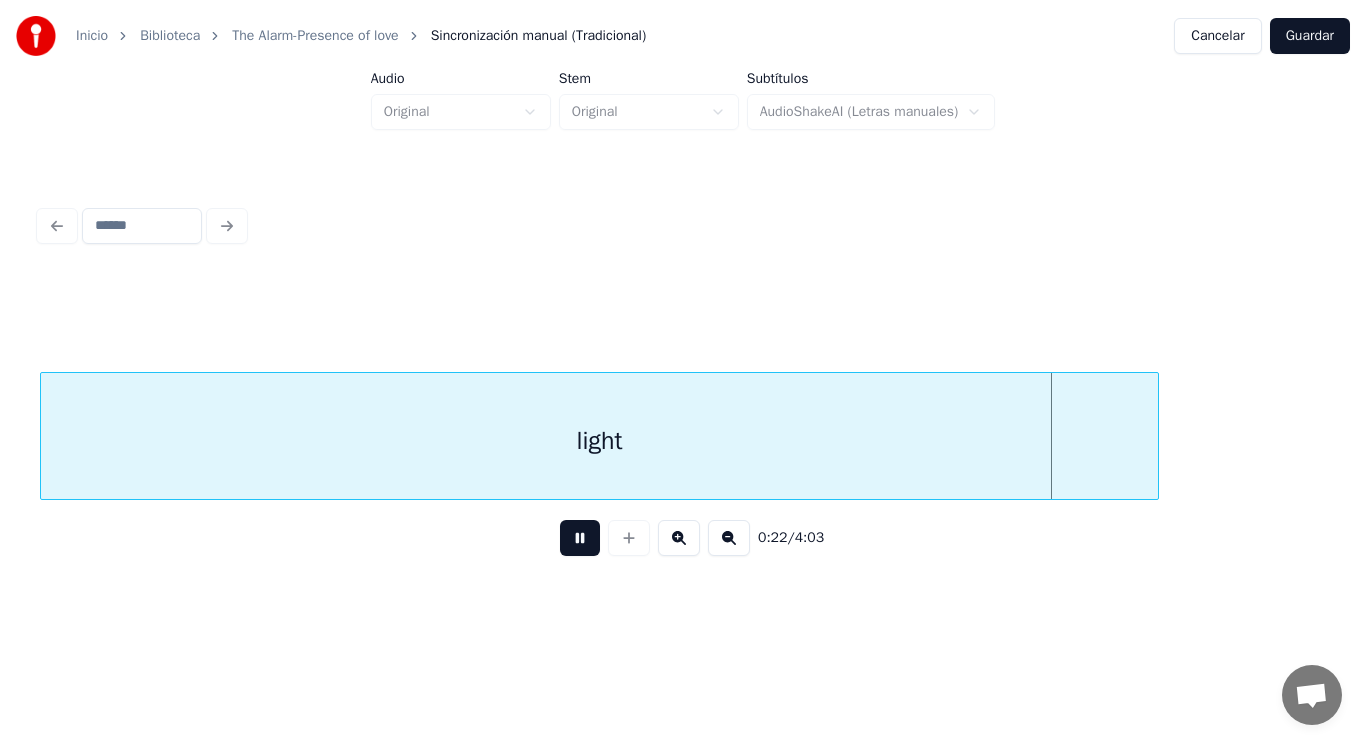 click at bounding box center (580, 538) 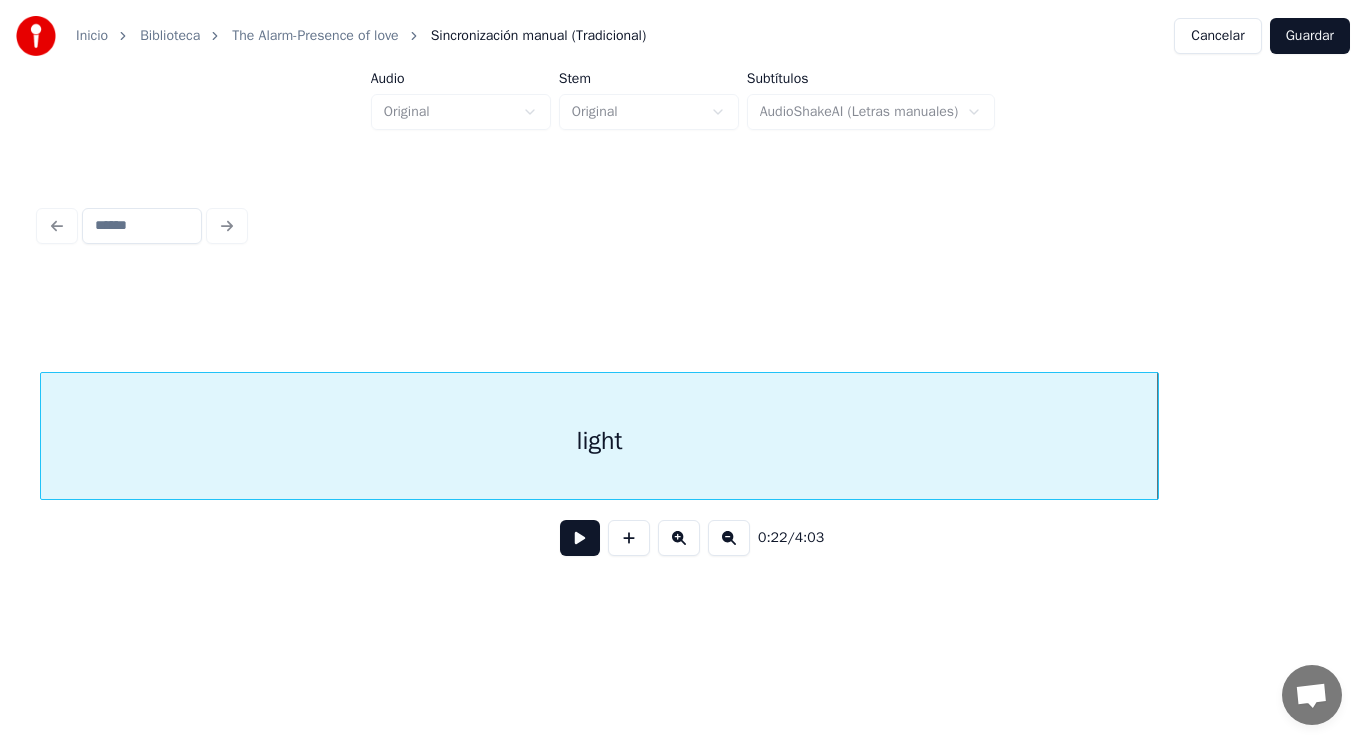 click at bounding box center (580, 538) 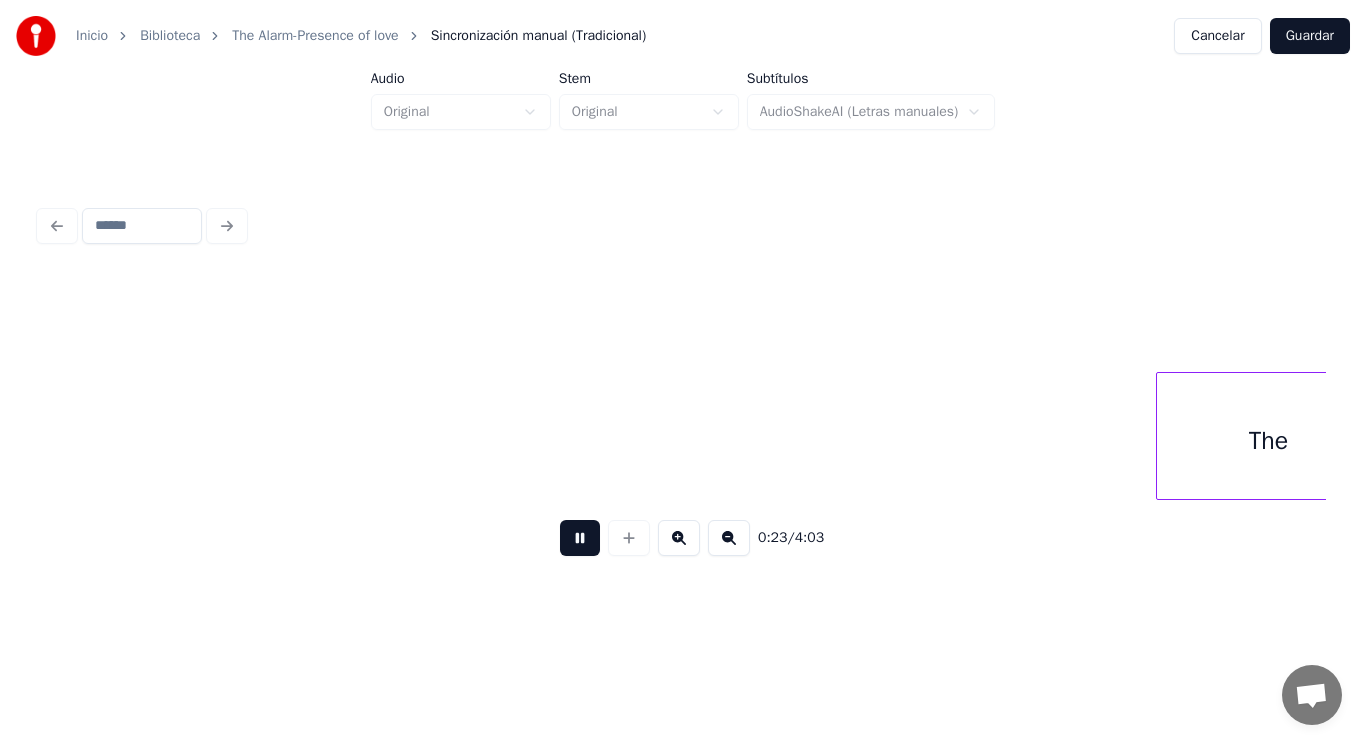 scroll, scrollTop: 0, scrollLeft: 32793, axis: horizontal 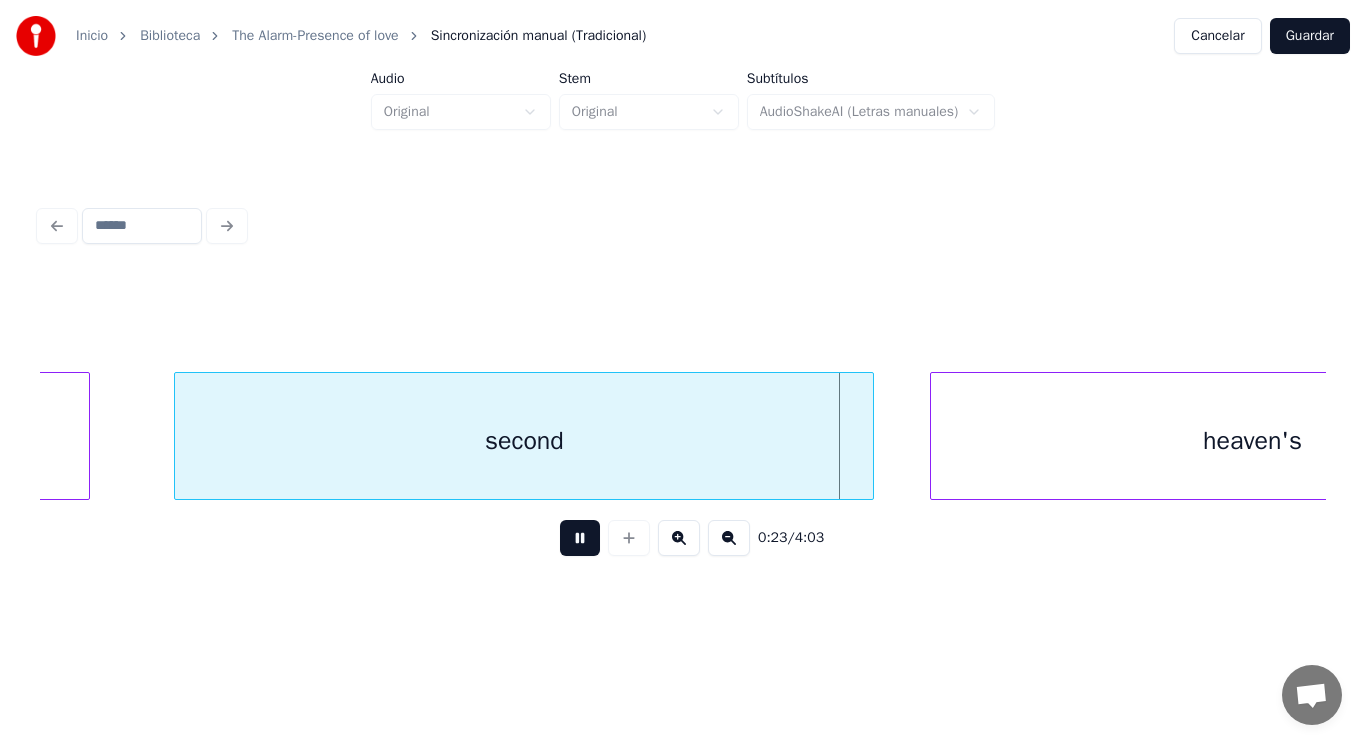 click at bounding box center [580, 538] 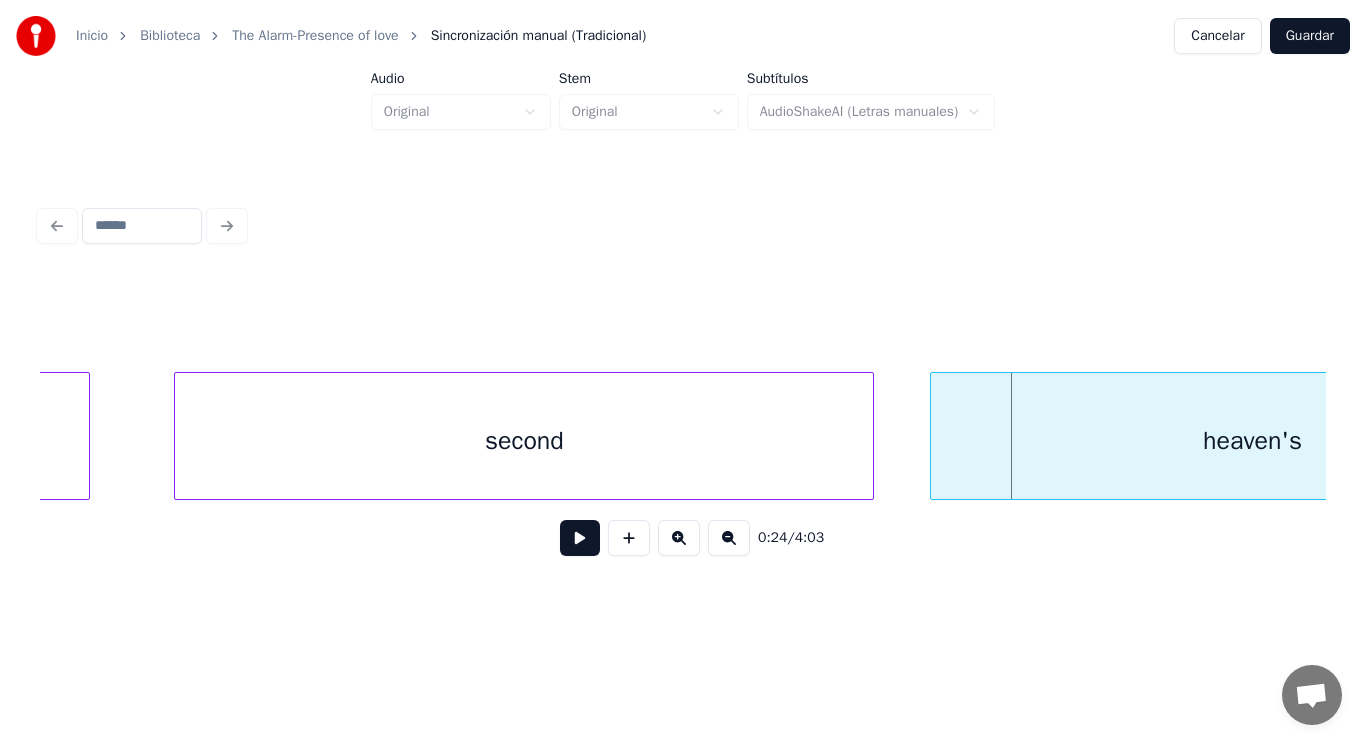 click at bounding box center (580, 538) 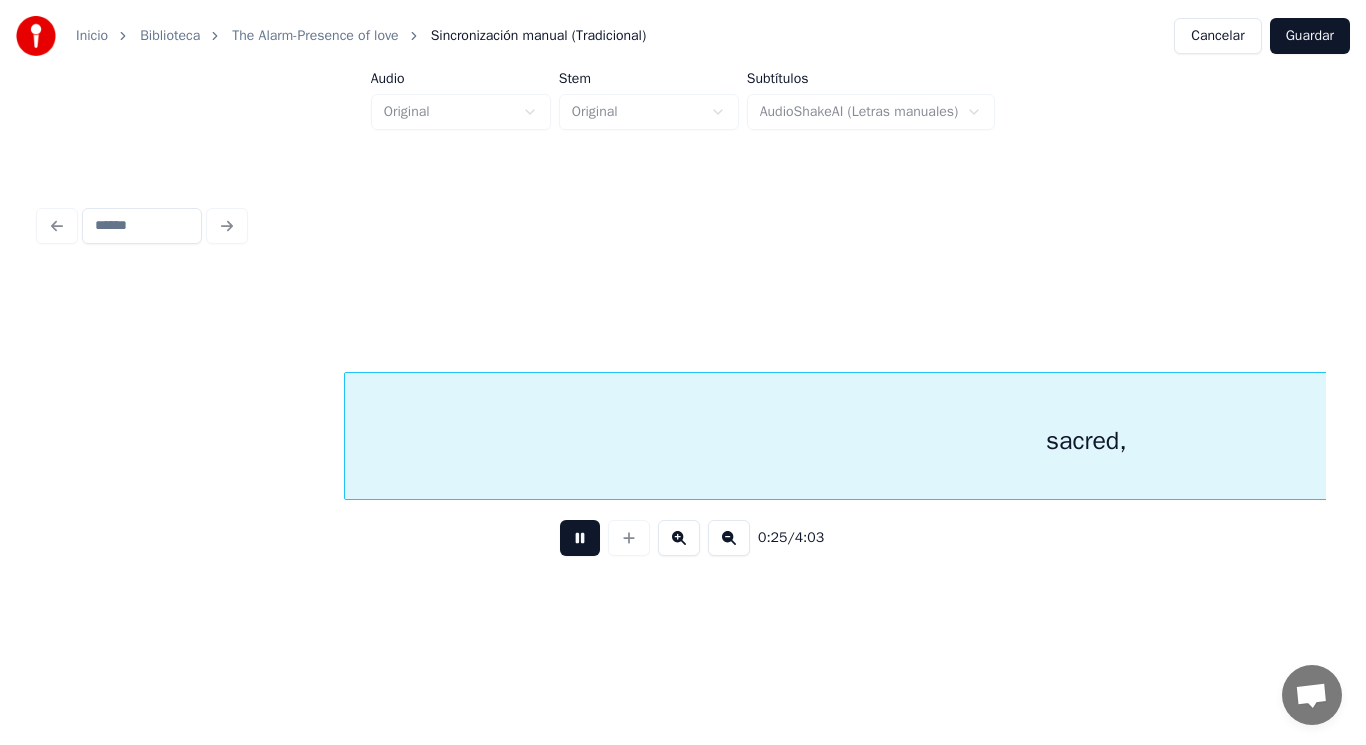 scroll, scrollTop: 0, scrollLeft: 35386, axis: horizontal 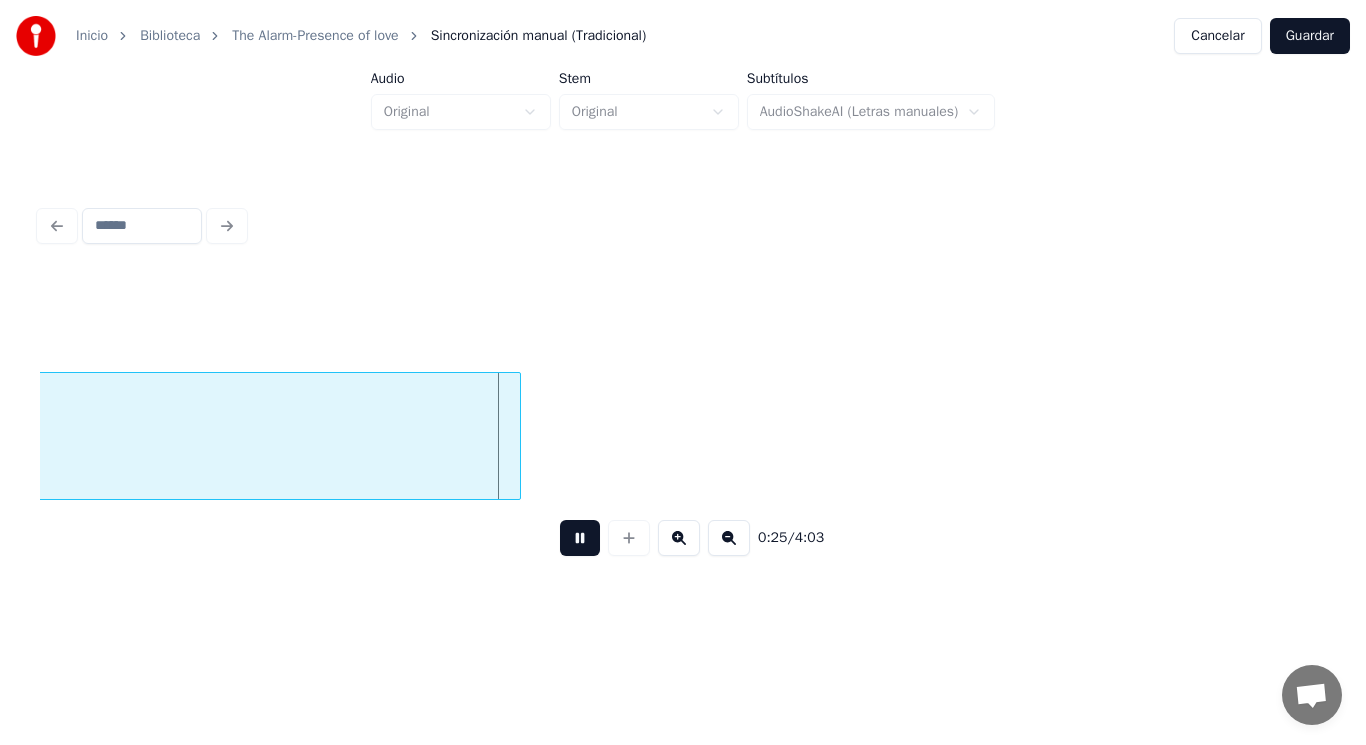 click at bounding box center [580, 538] 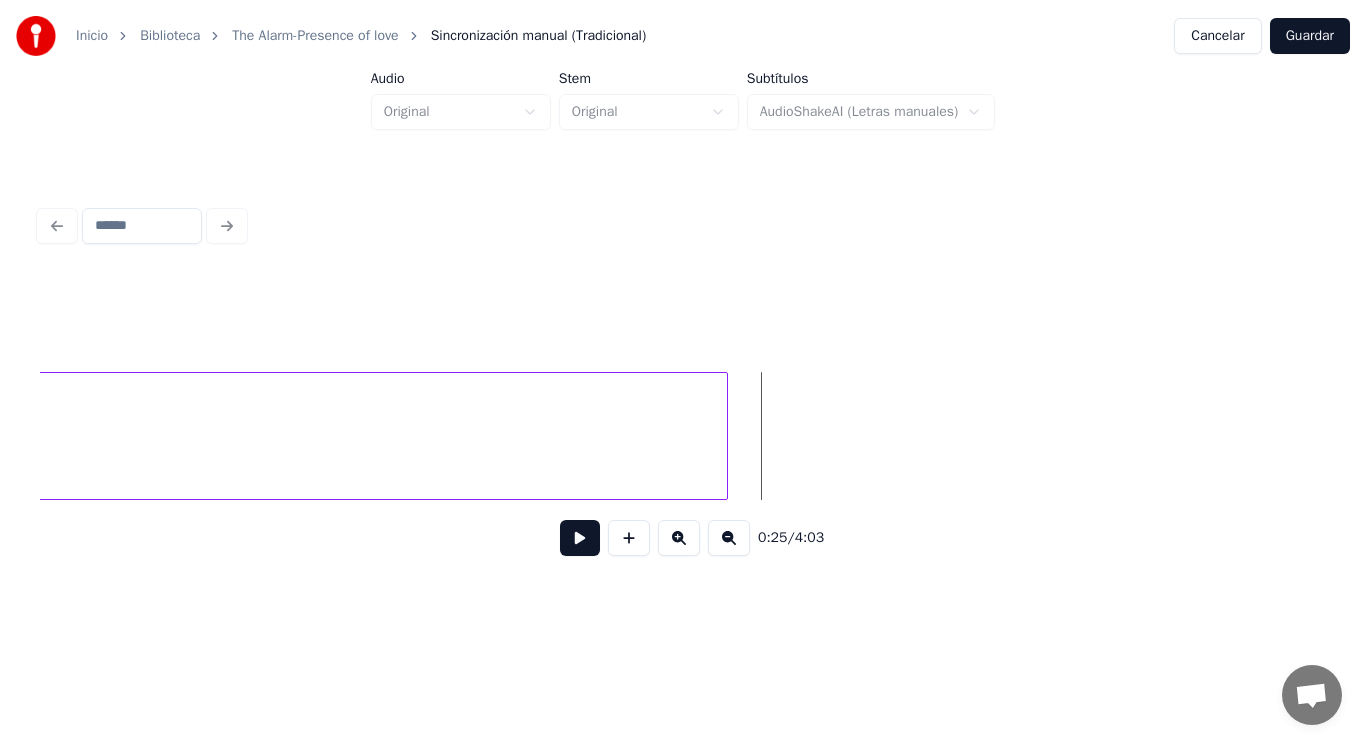 click at bounding box center [724, 436] 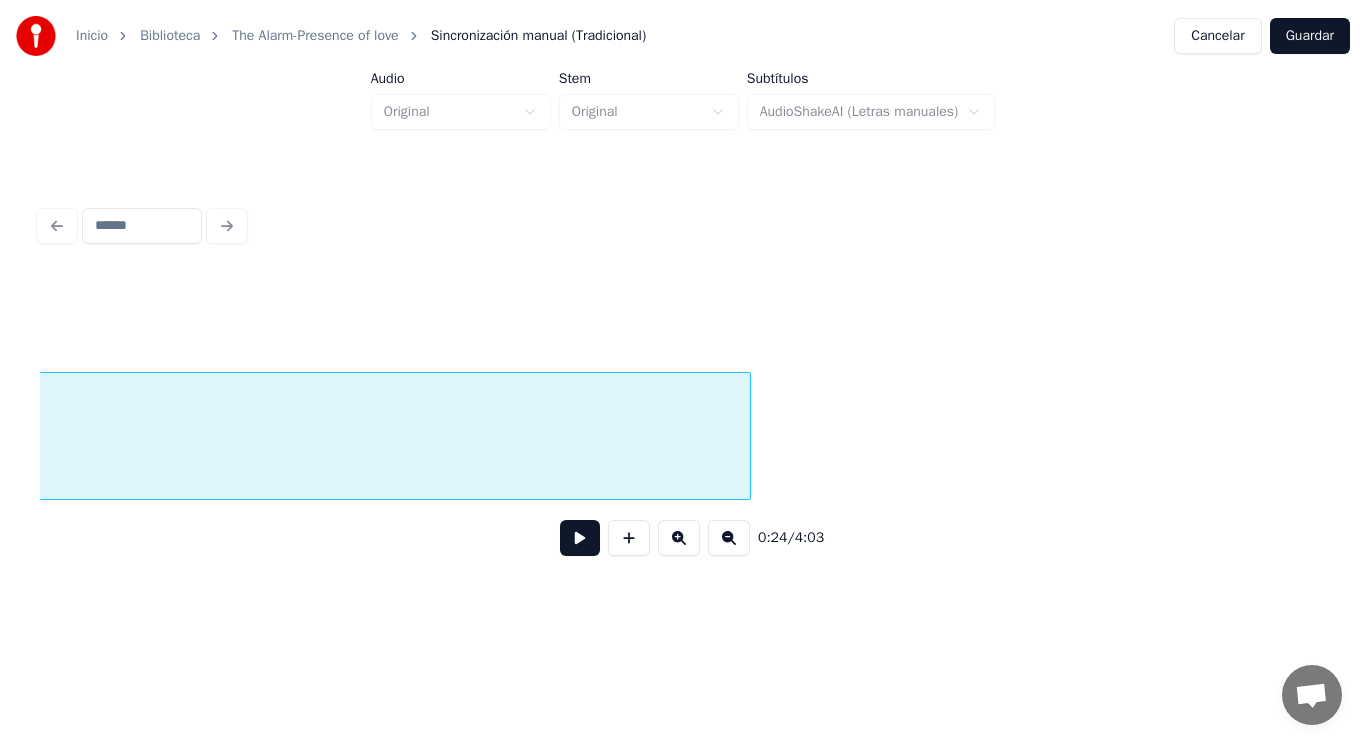 scroll, scrollTop: 0, scrollLeft: 34384, axis: horizontal 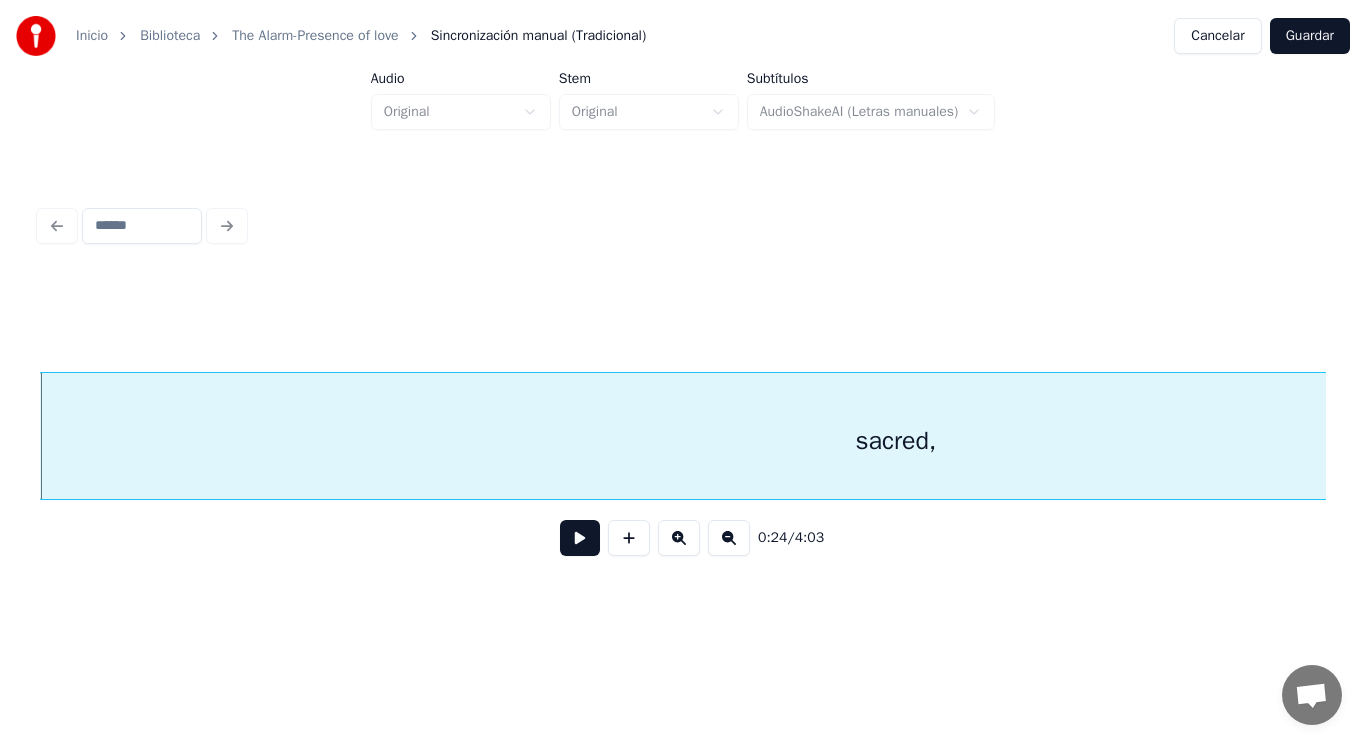 click at bounding box center [580, 538] 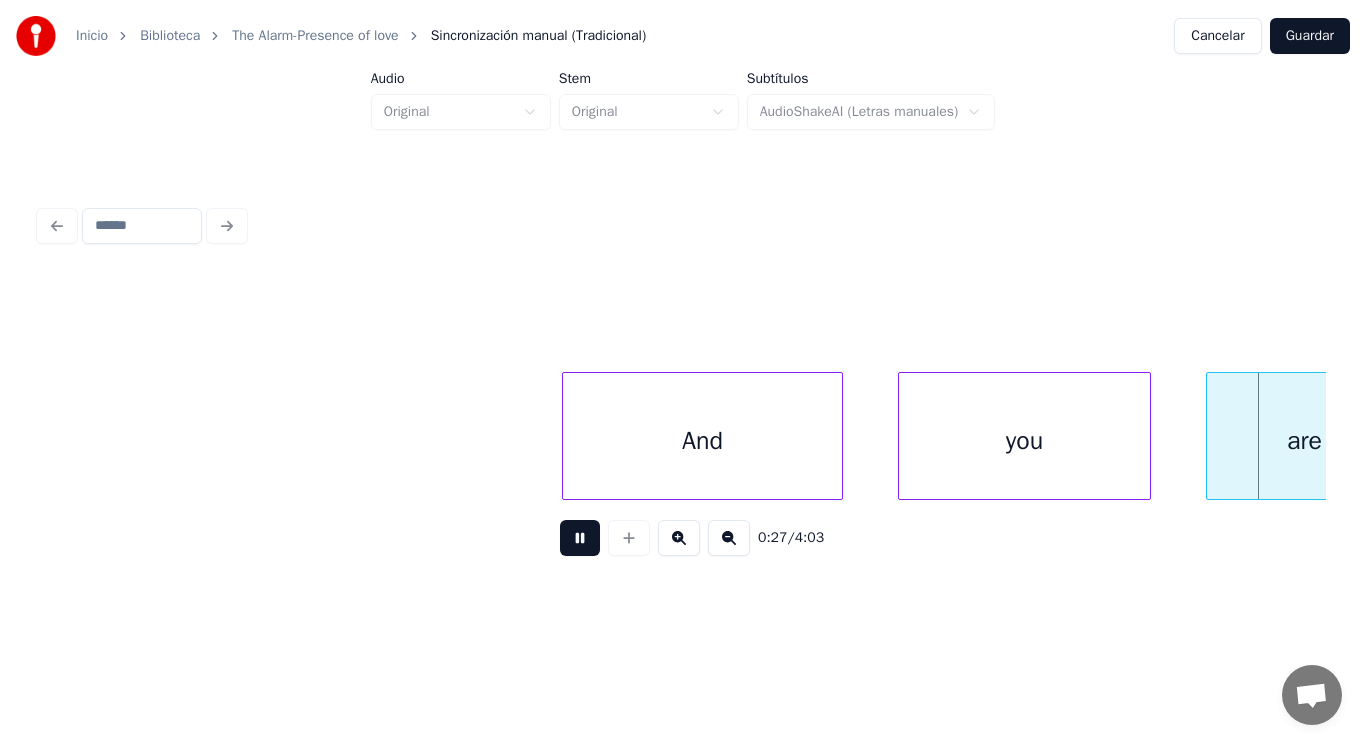 scroll, scrollTop: 0, scrollLeft: 38305, axis: horizontal 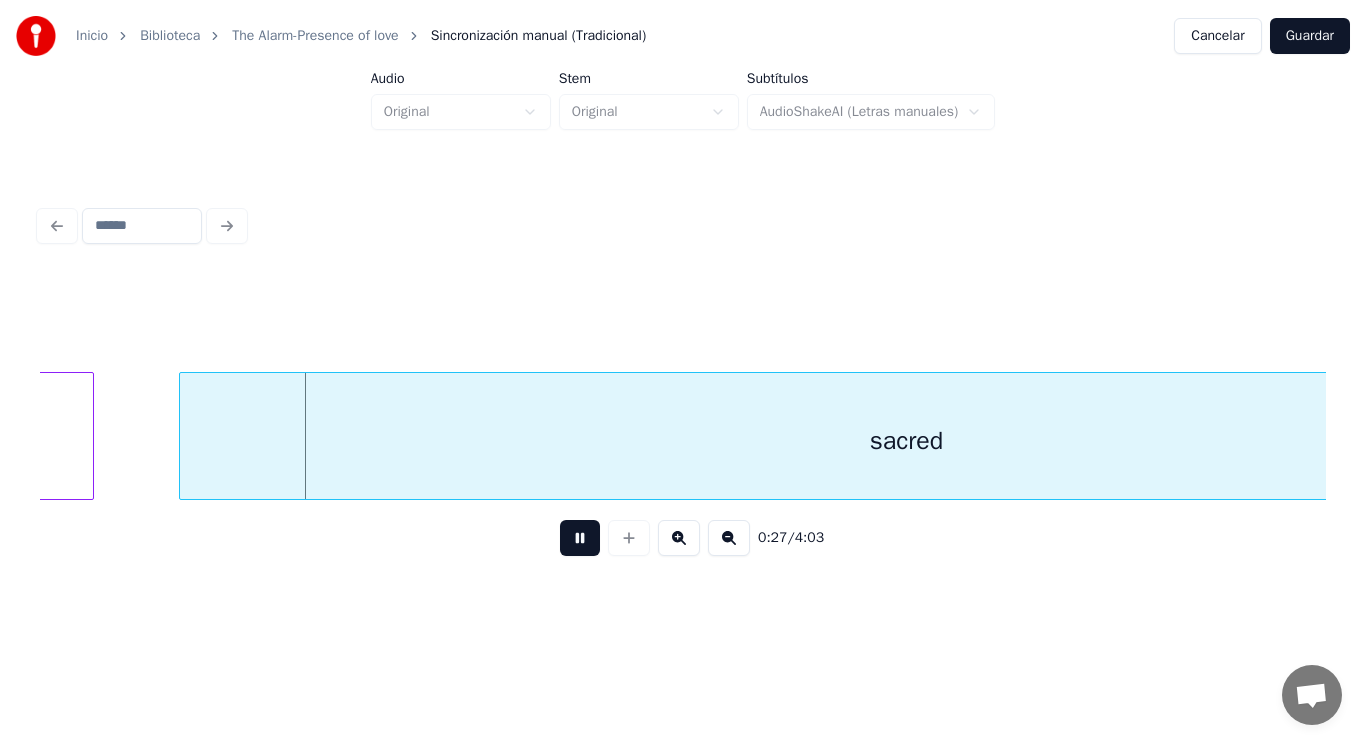 click at bounding box center (580, 538) 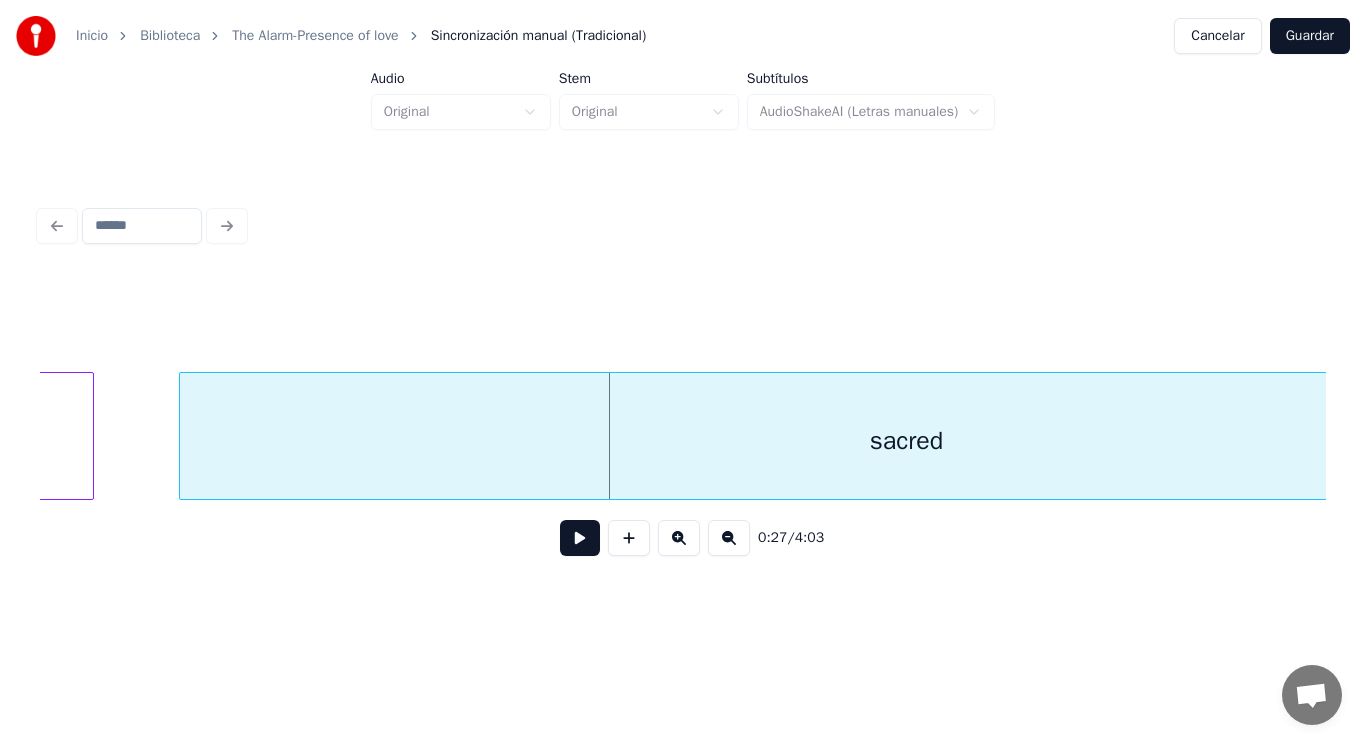 click on "are" at bounding box center (-4, 441) 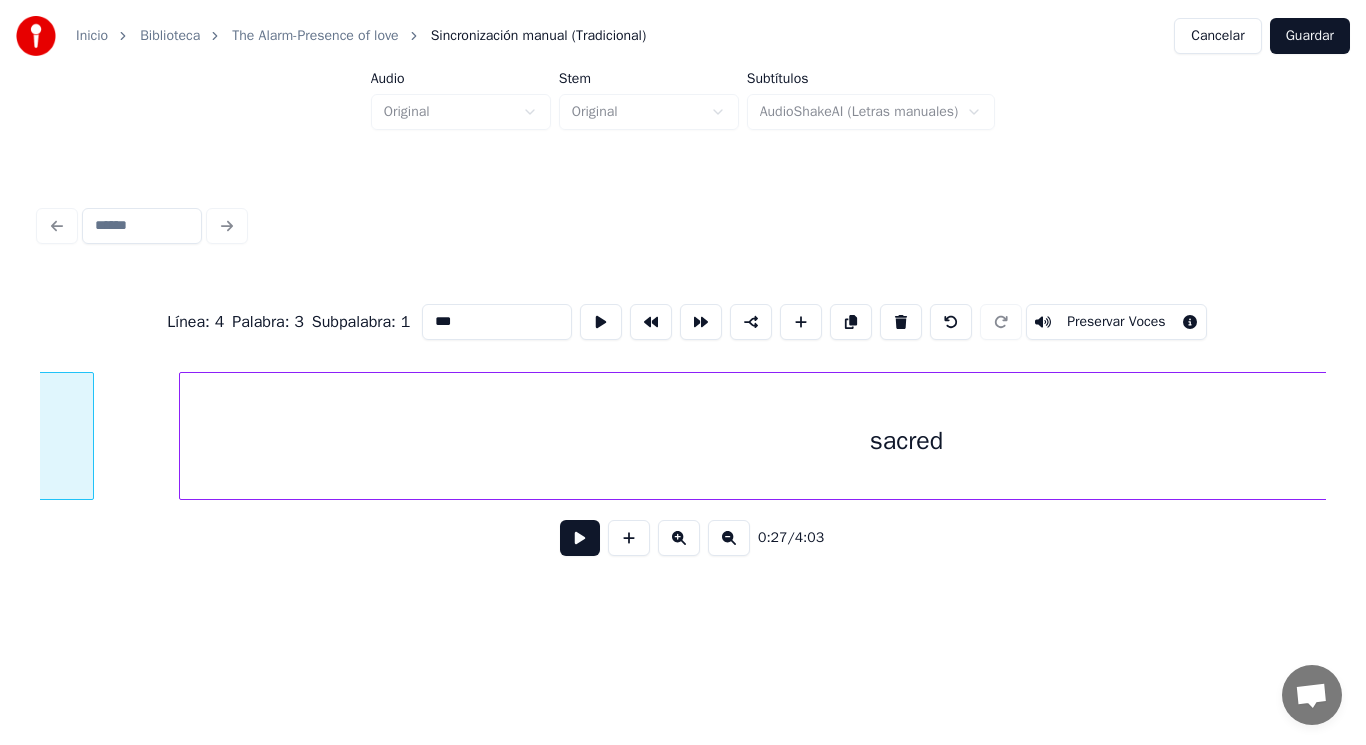 scroll, scrollTop: 0, scrollLeft: 38164, axis: horizontal 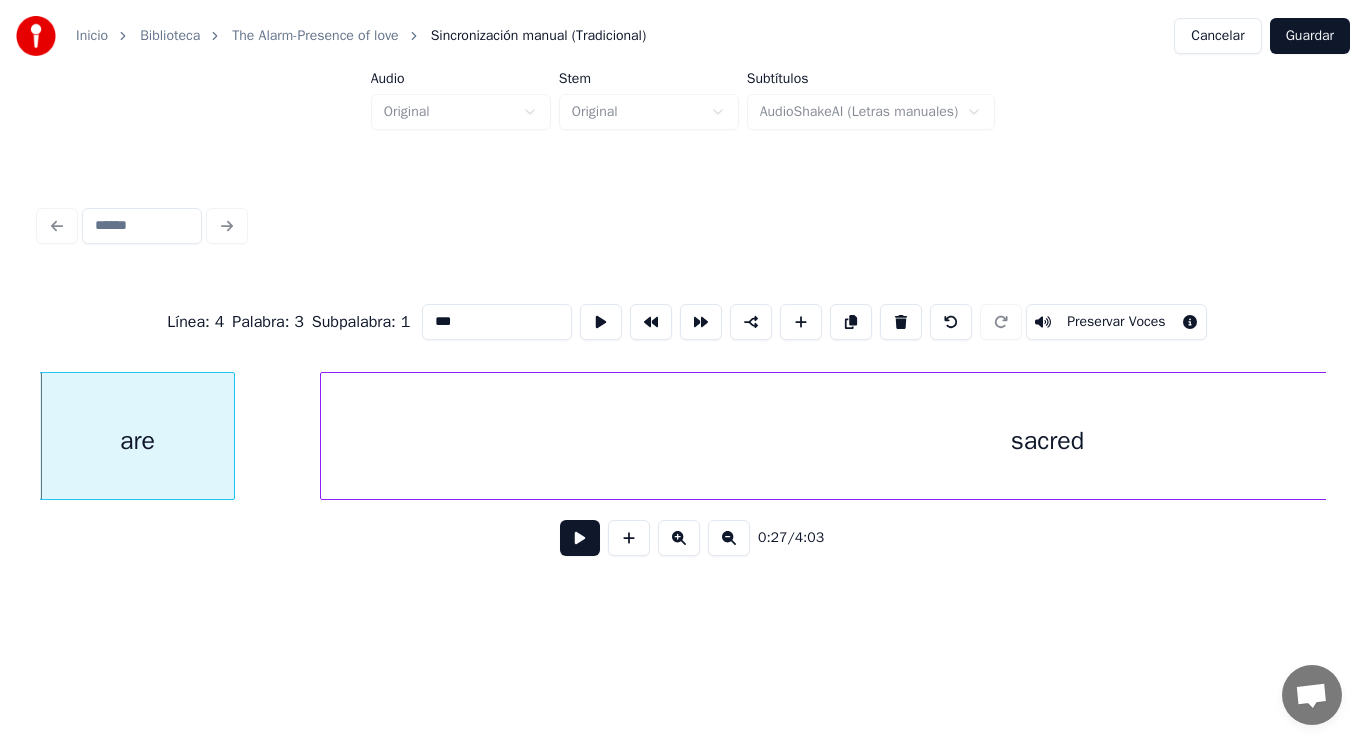 click at bounding box center [580, 538] 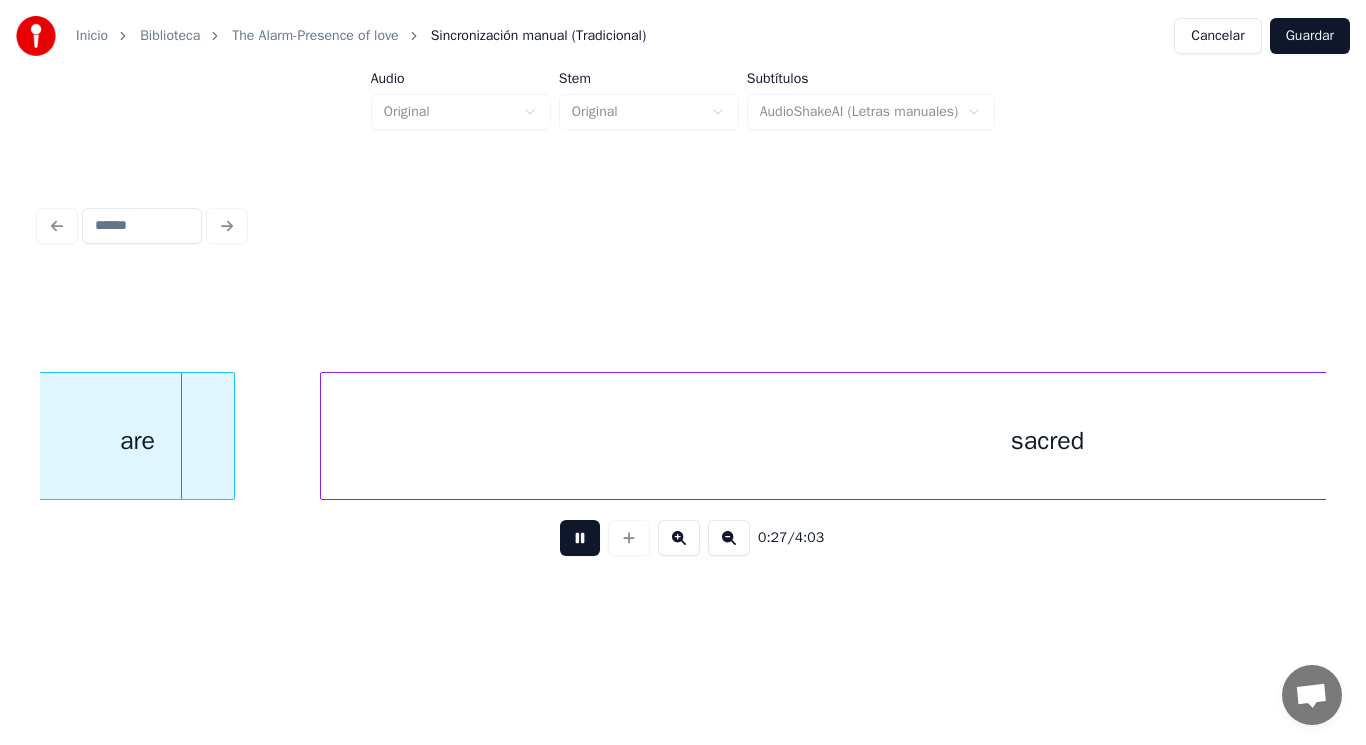 click at bounding box center (580, 538) 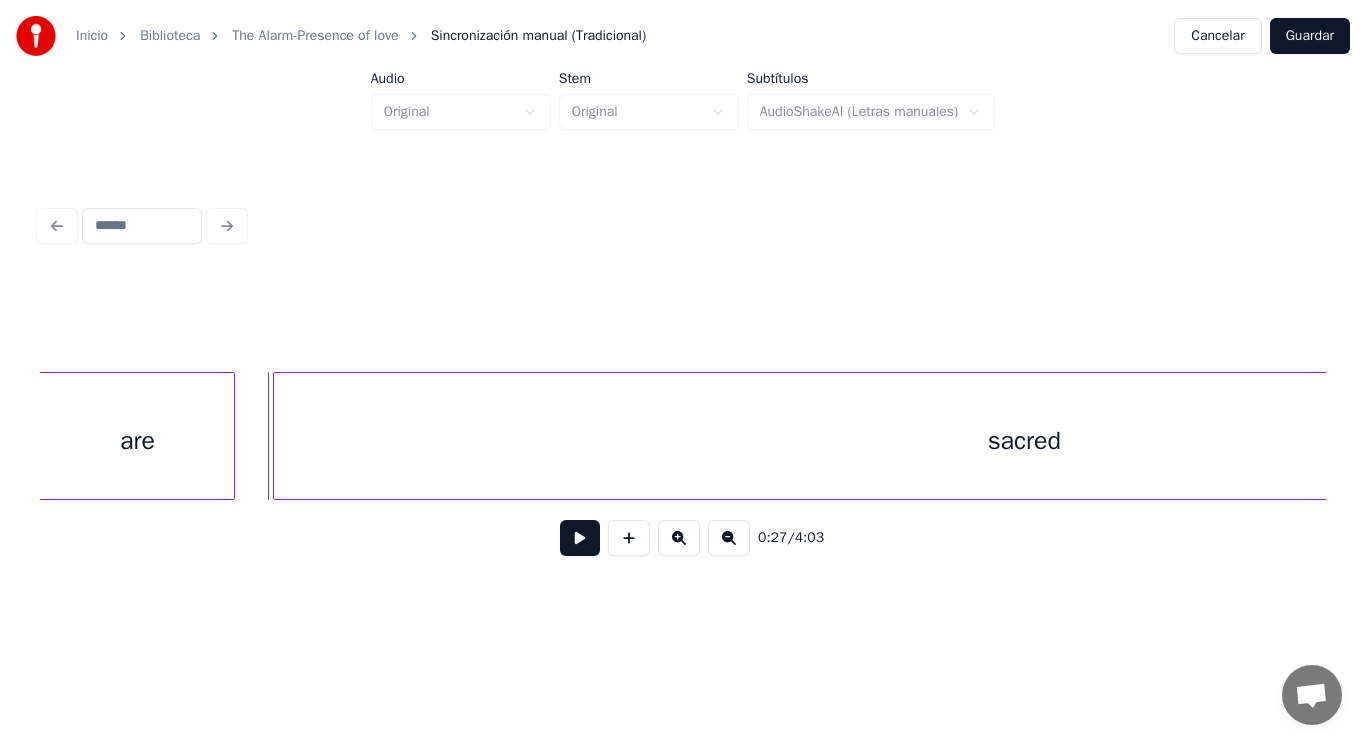 click at bounding box center [277, 436] 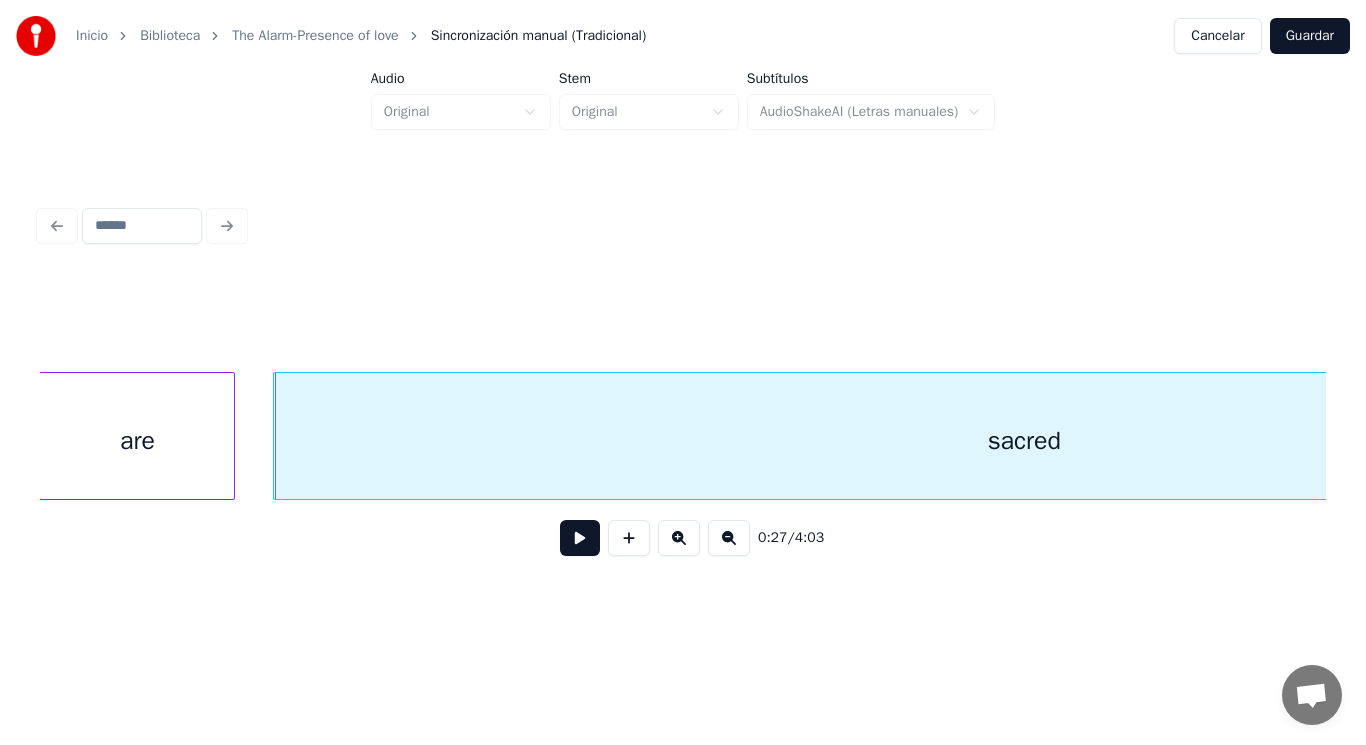 click at bounding box center (580, 538) 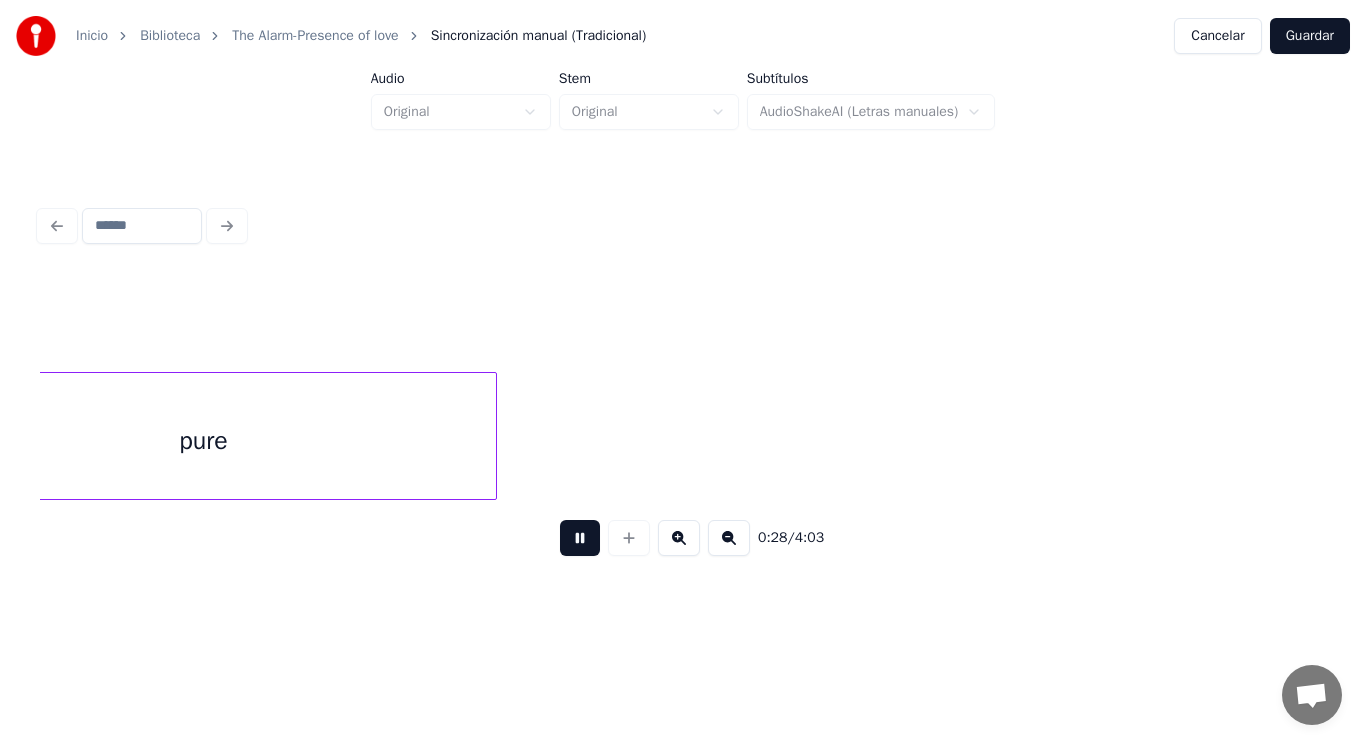 click at bounding box center [580, 538] 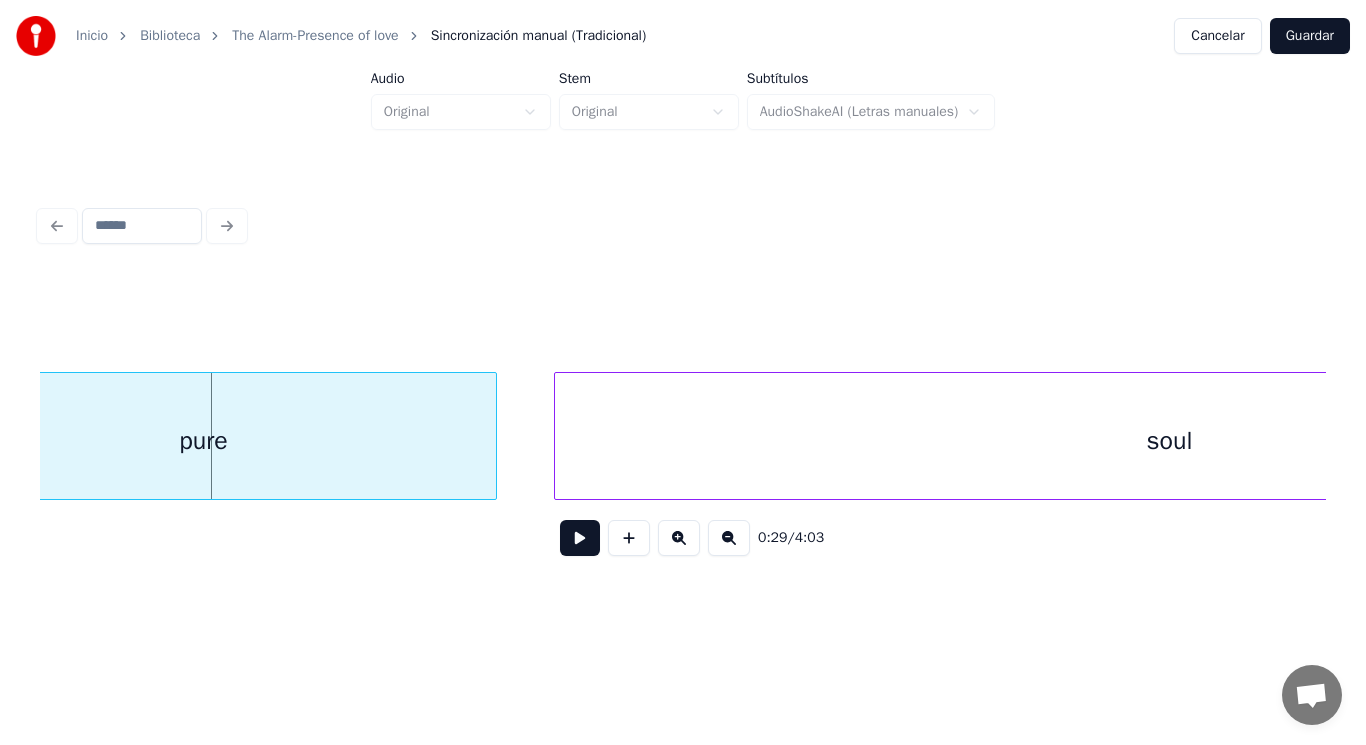 click on "pure" at bounding box center (203, 441) 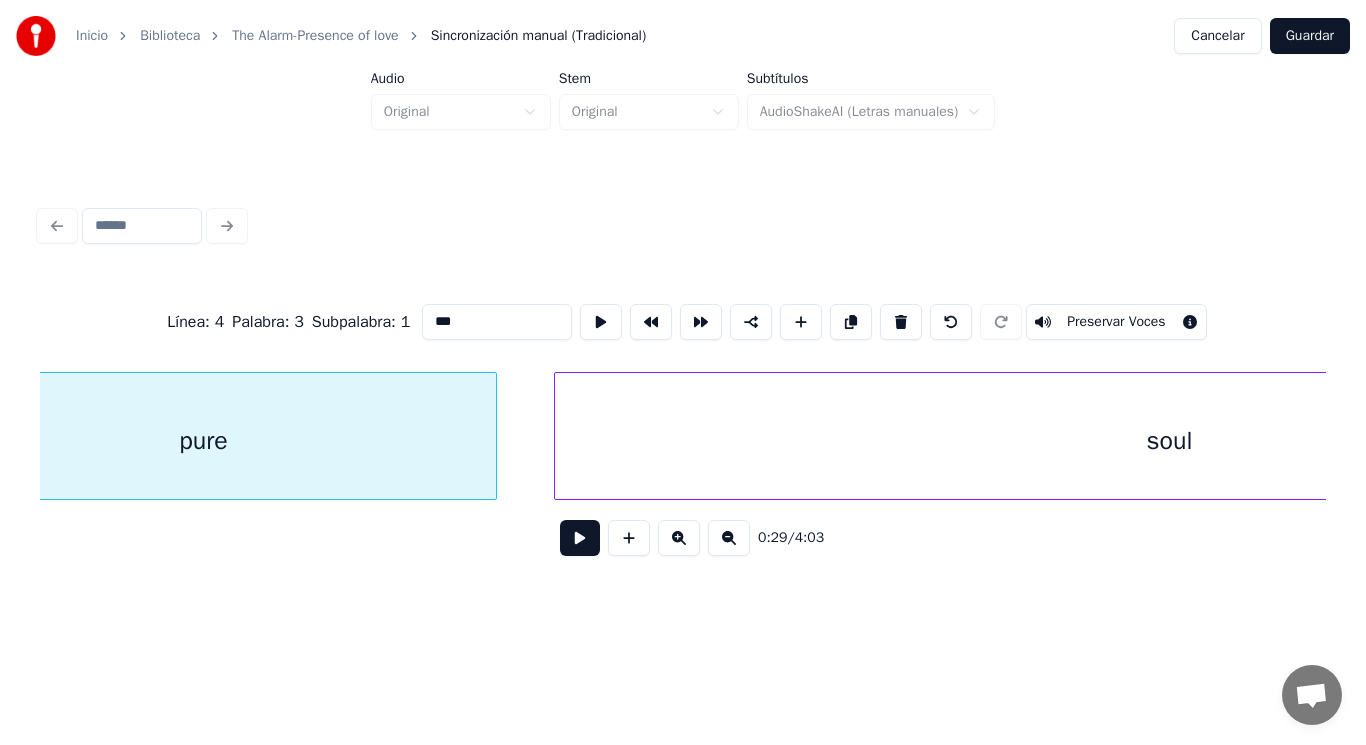 type on "****" 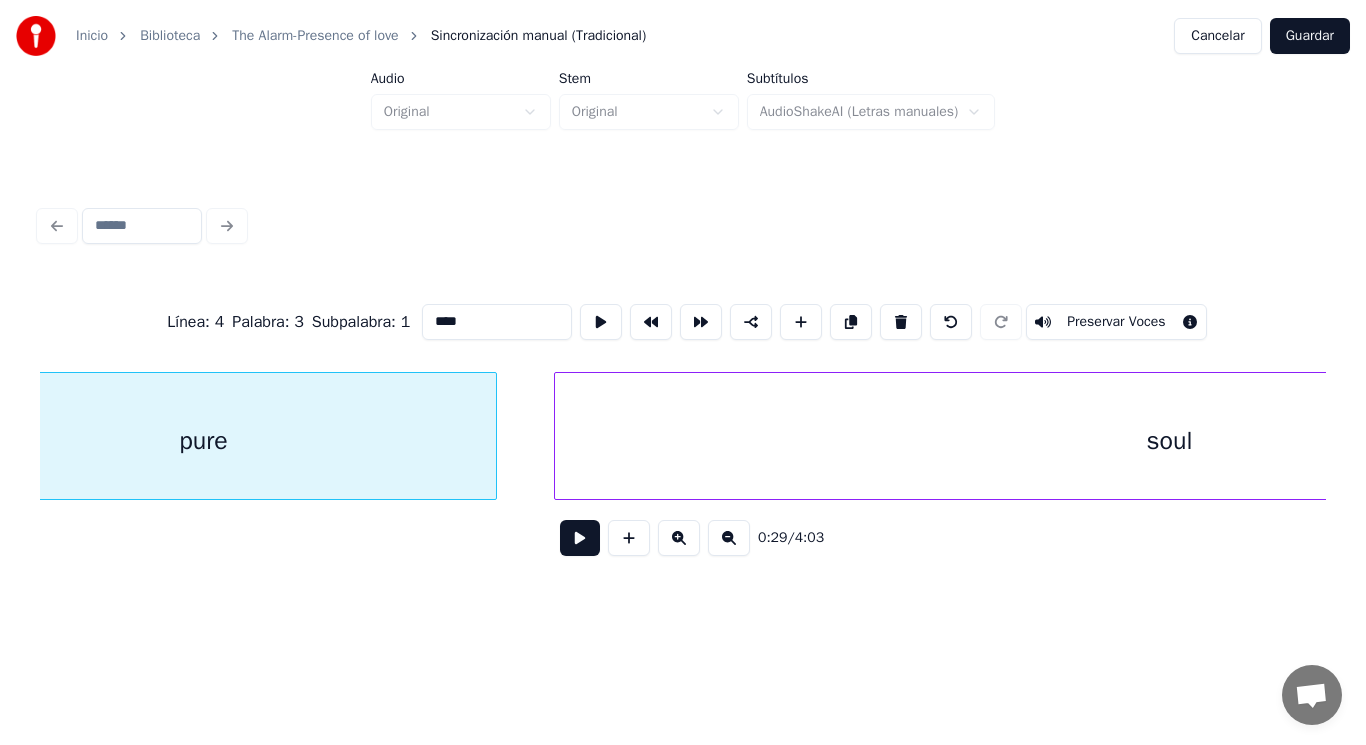 scroll, scrollTop: 0, scrollLeft: 40628, axis: horizontal 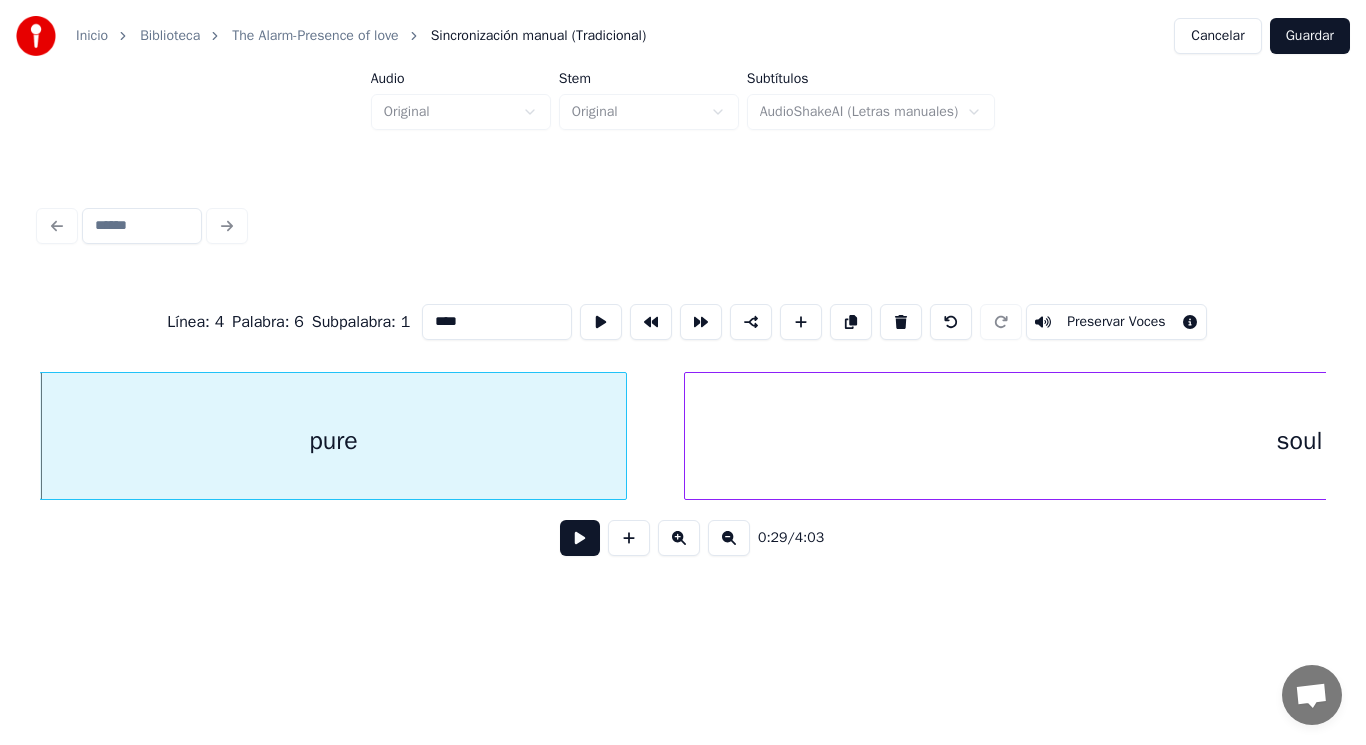 click at bounding box center [580, 538] 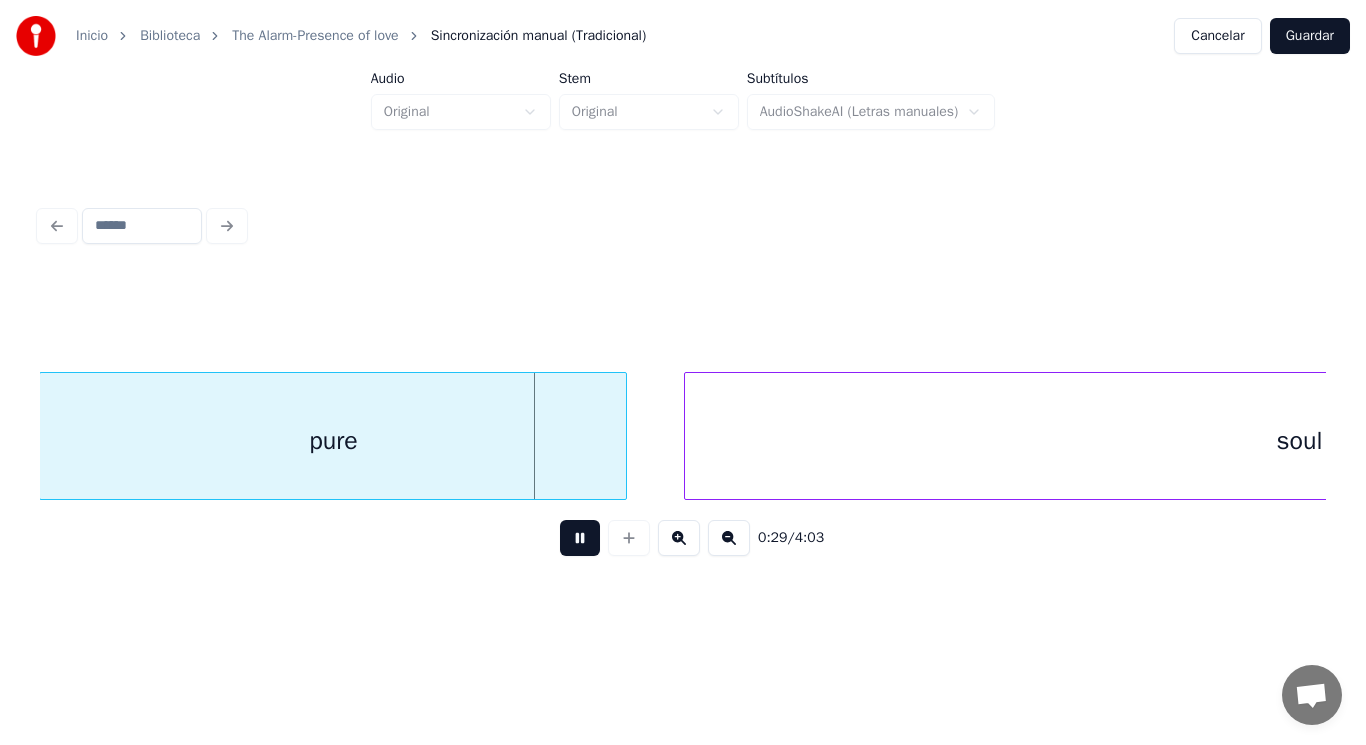 click at bounding box center [580, 538] 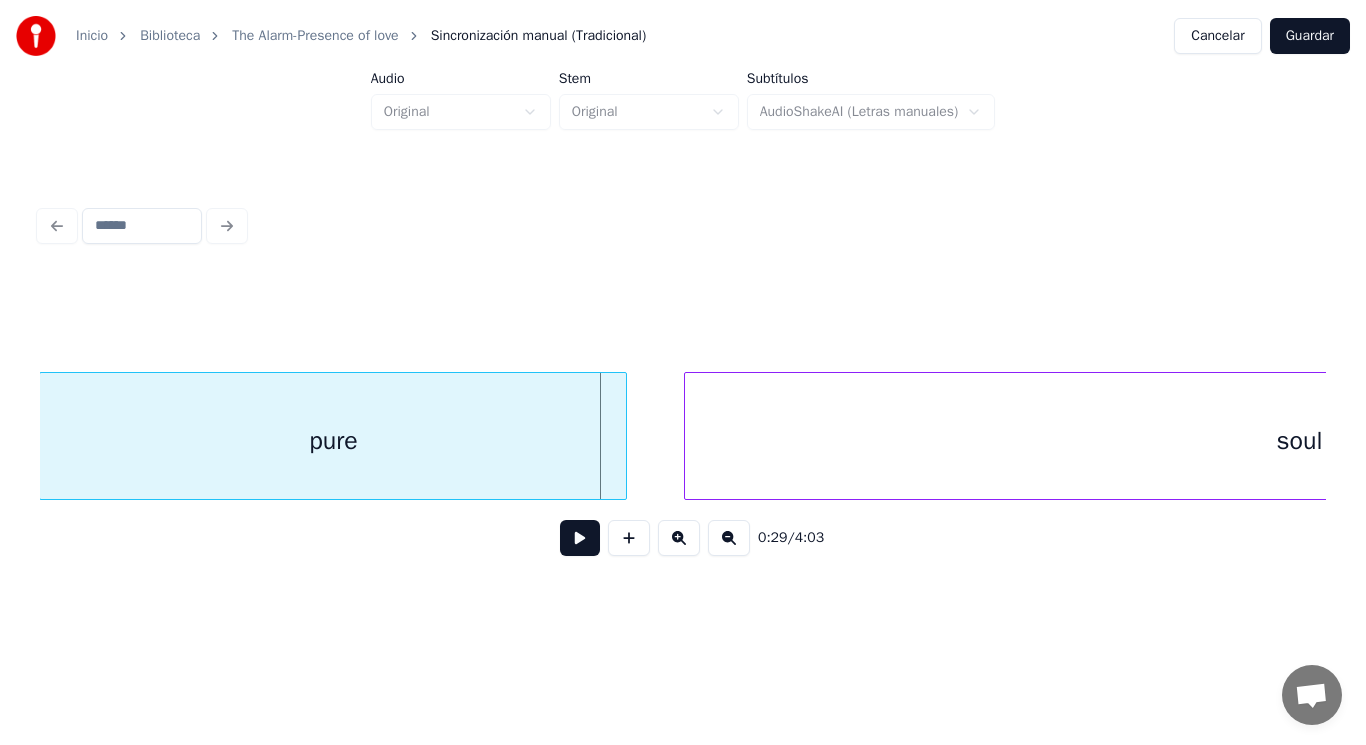 click on "pure" at bounding box center (333, 441) 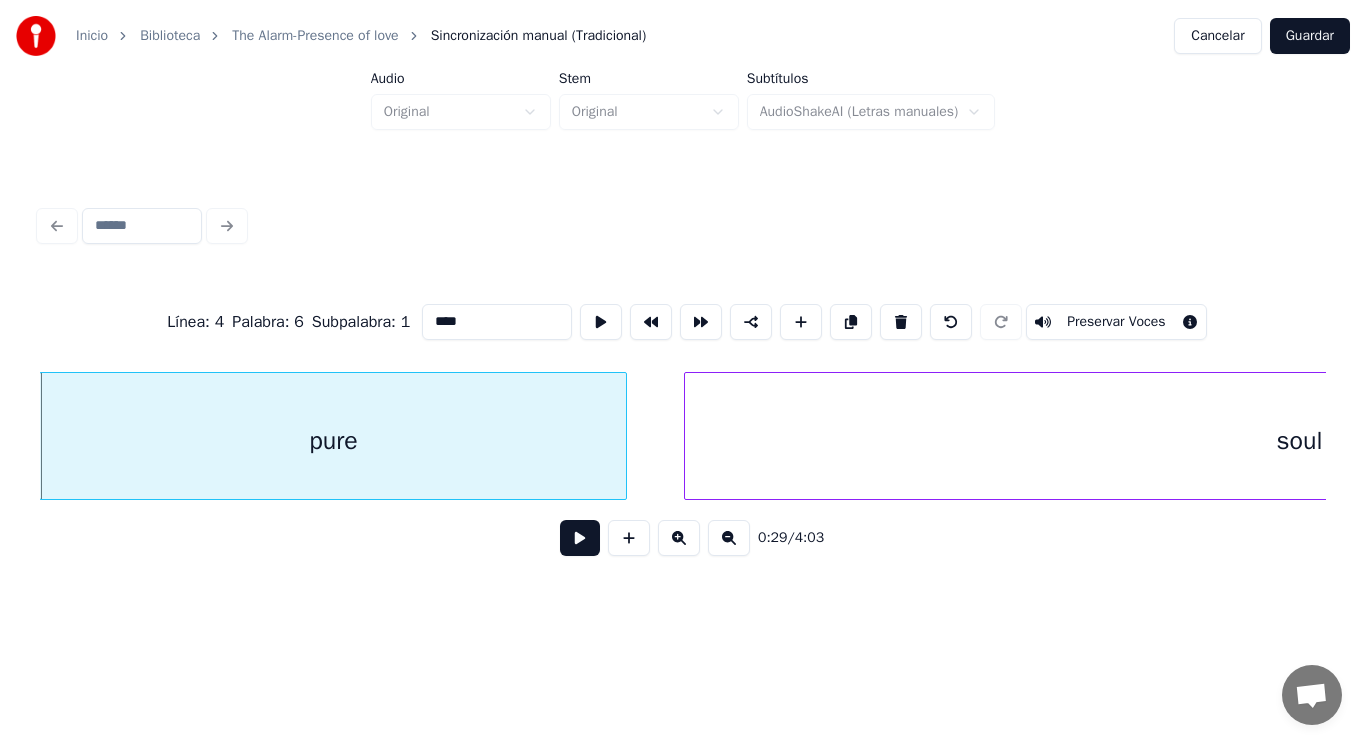 click at bounding box center (580, 538) 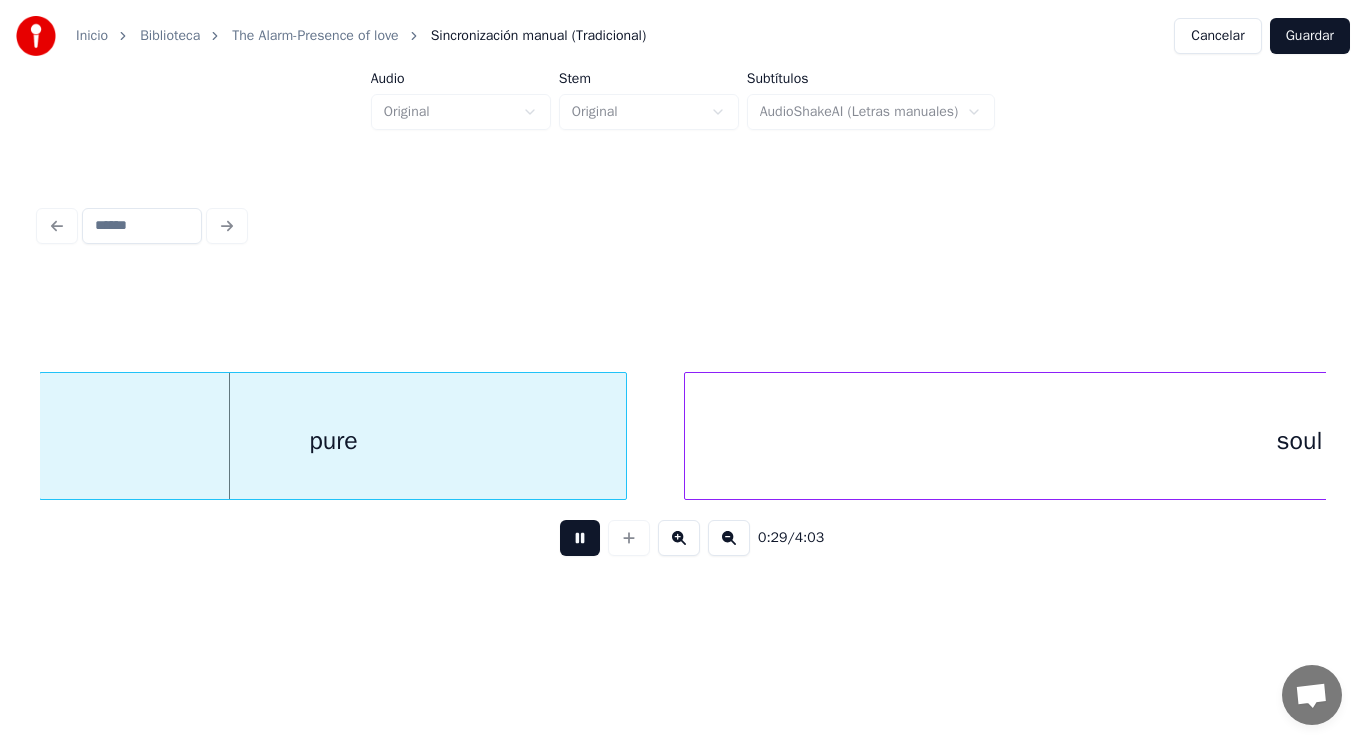 click at bounding box center [580, 538] 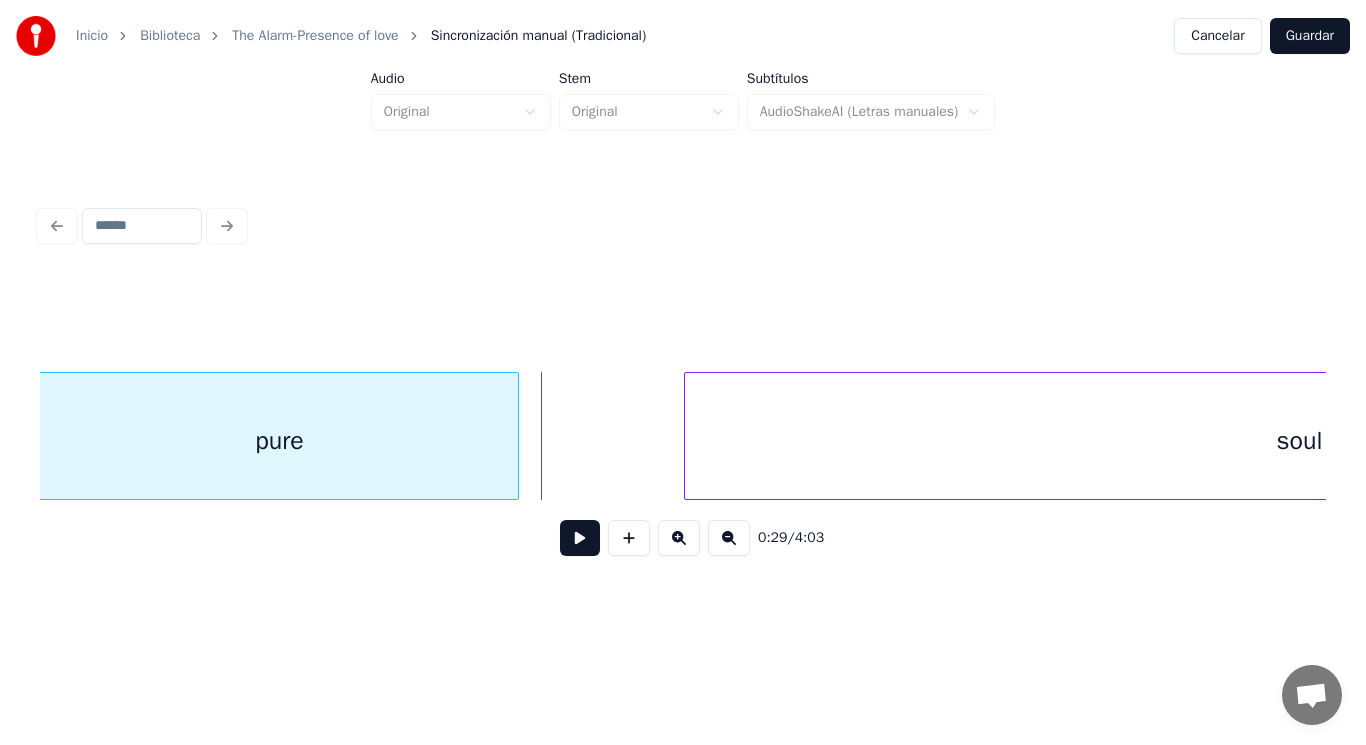 click at bounding box center [515, 436] 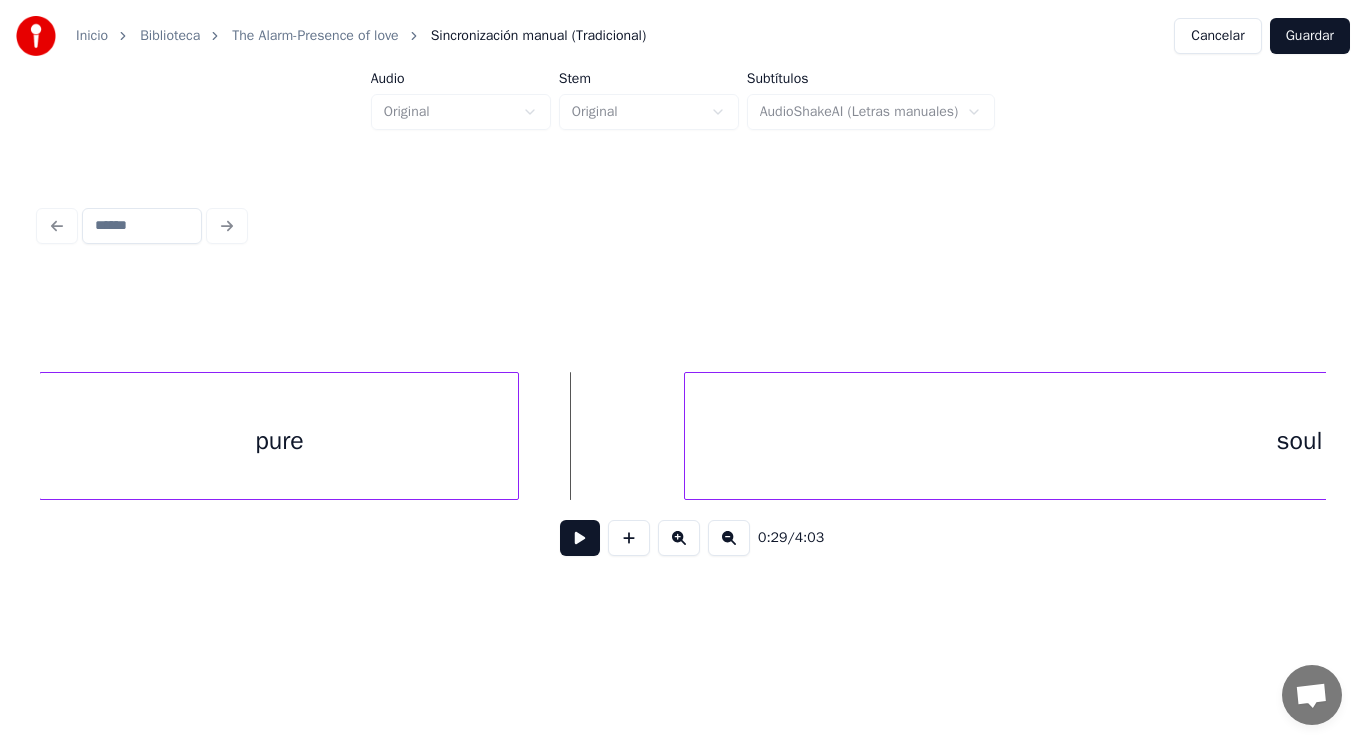 click at bounding box center (580, 538) 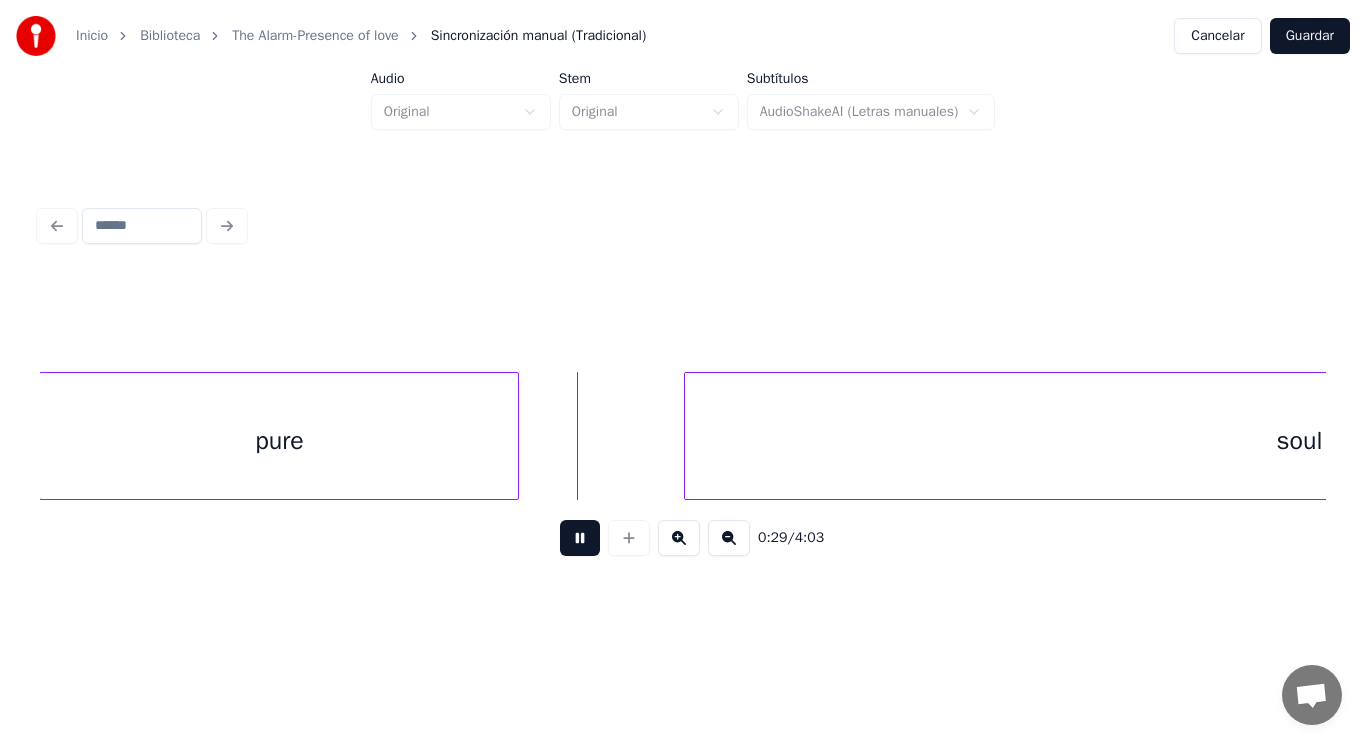 click at bounding box center [580, 538] 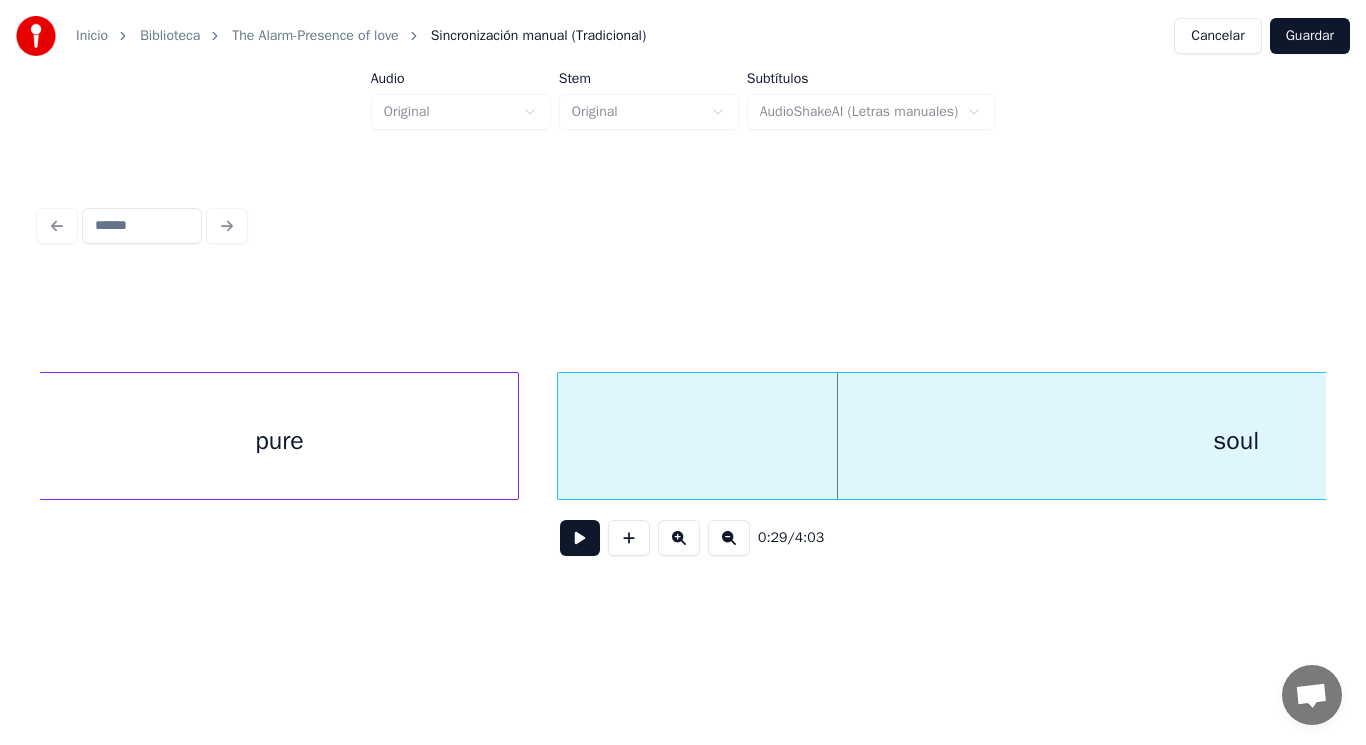 click at bounding box center [561, 436] 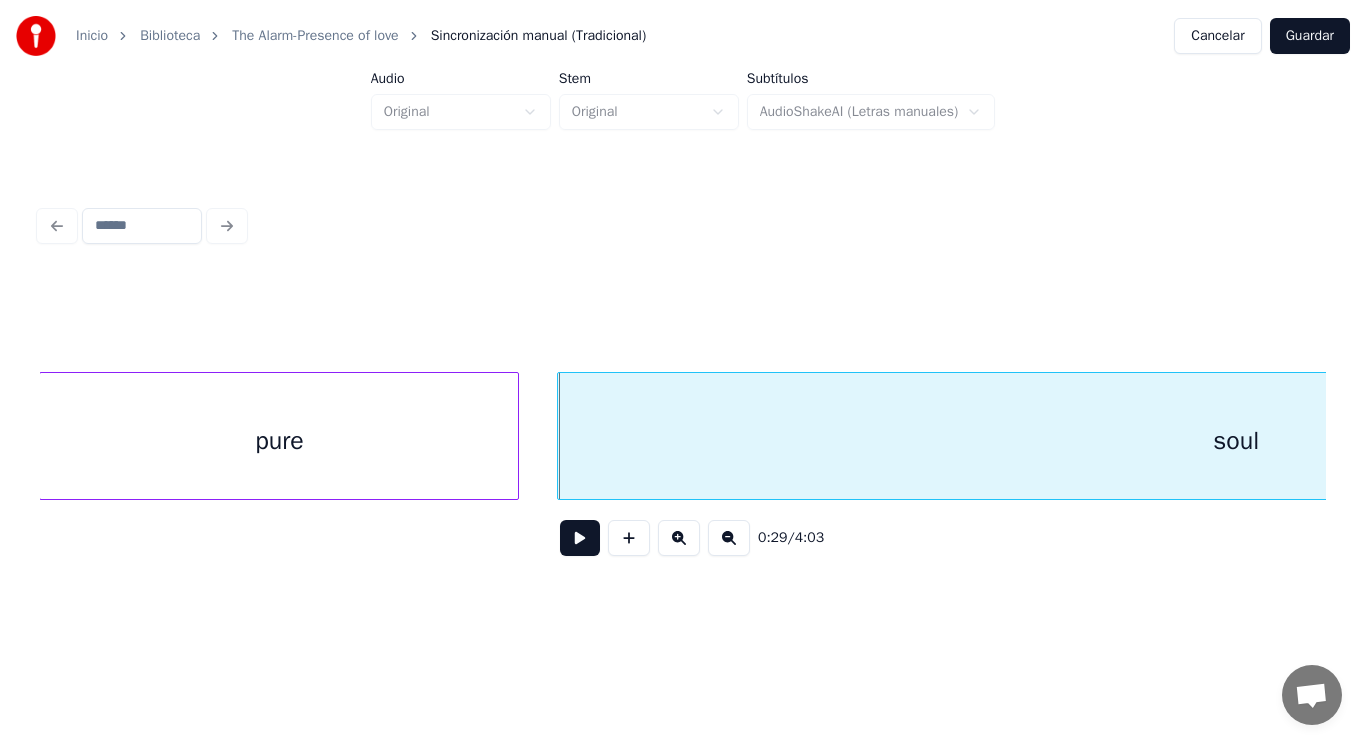 click at bounding box center [580, 538] 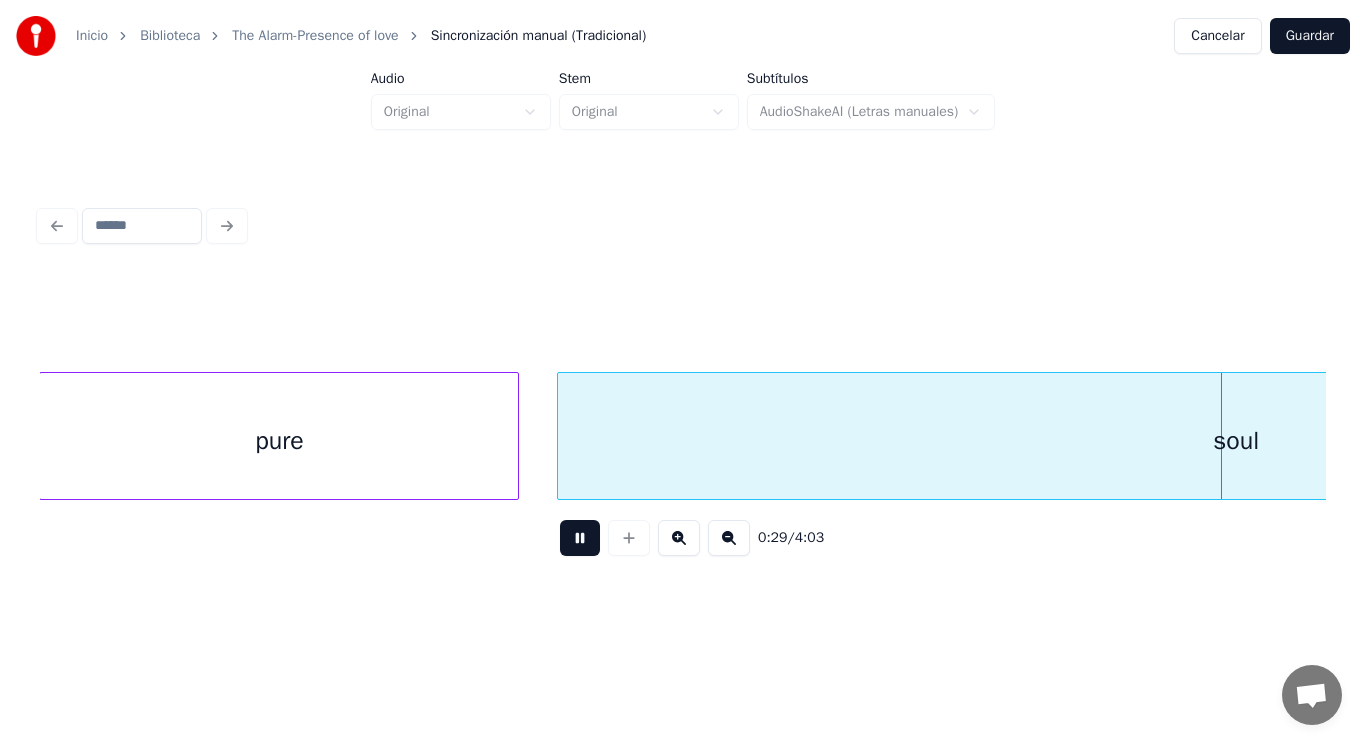 scroll, scrollTop: 0, scrollLeft: 41925, axis: horizontal 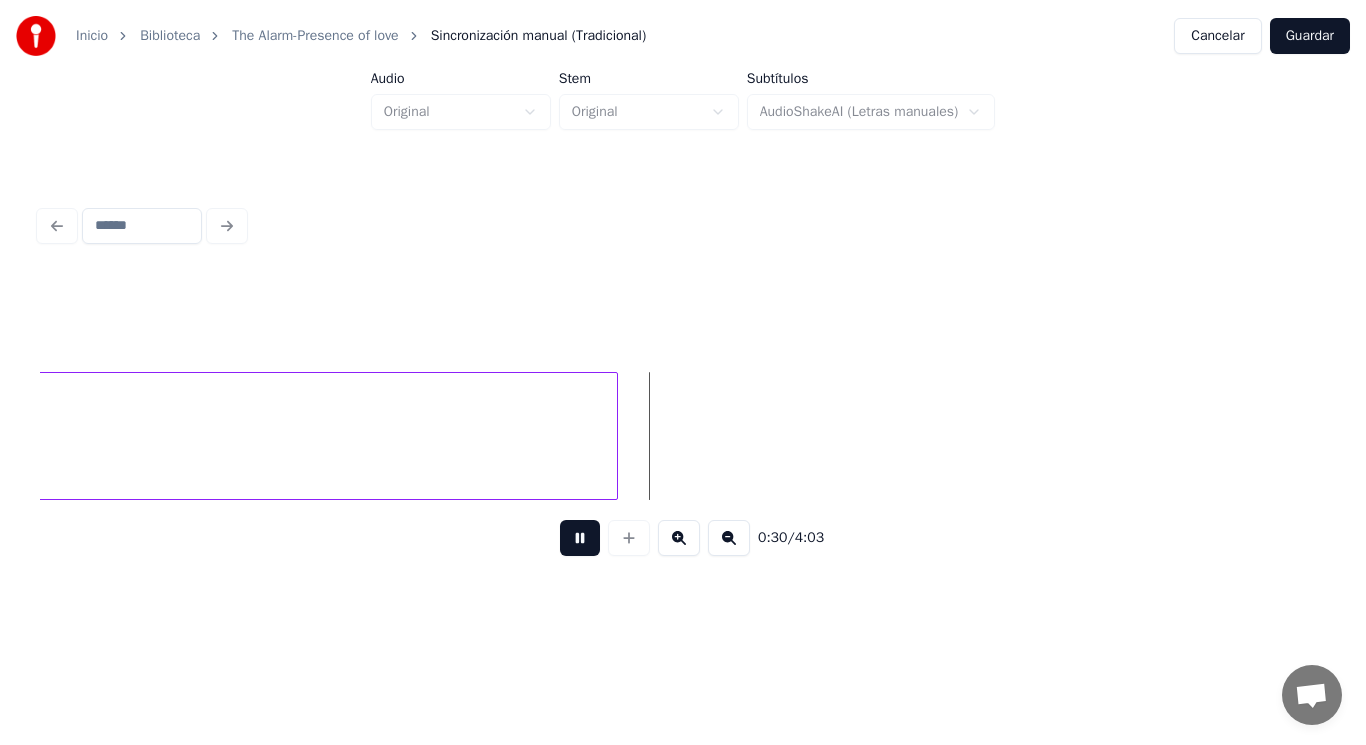 click at bounding box center (580, 538) 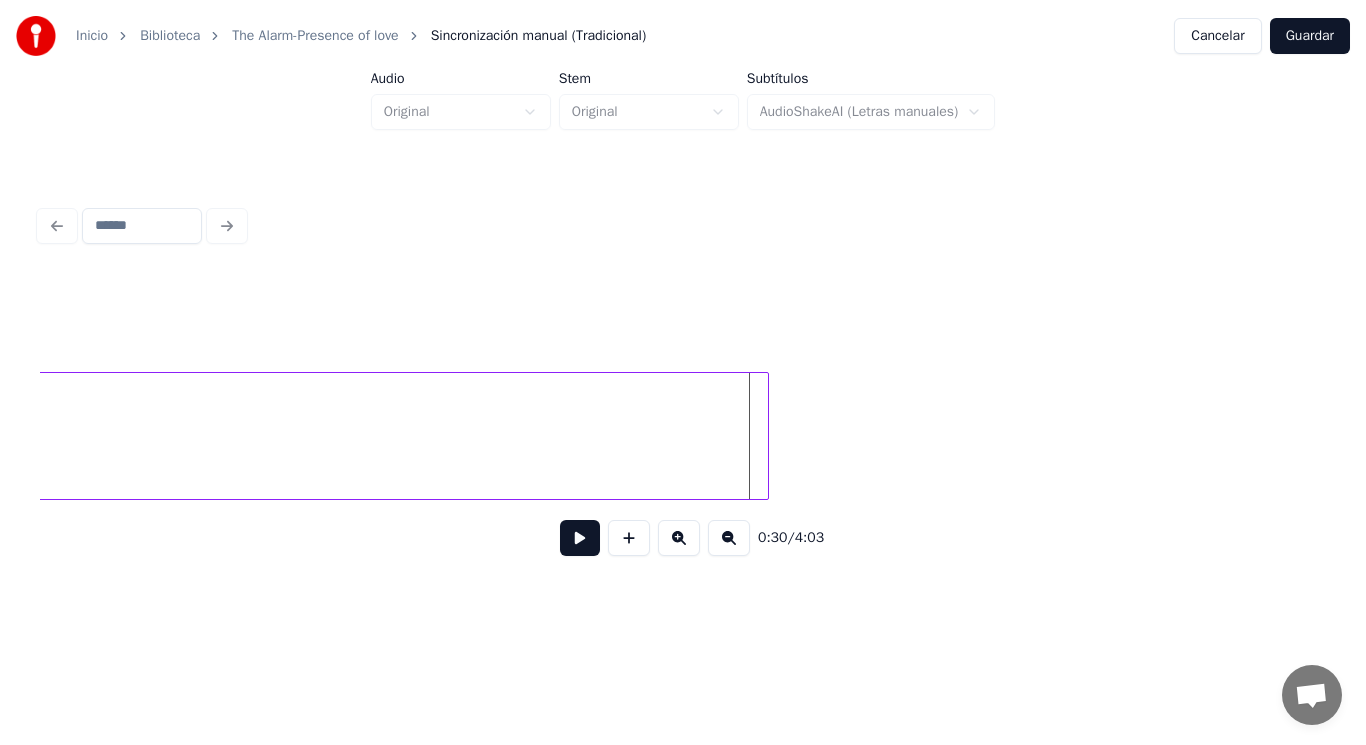 click at bounding box center [765, 436] 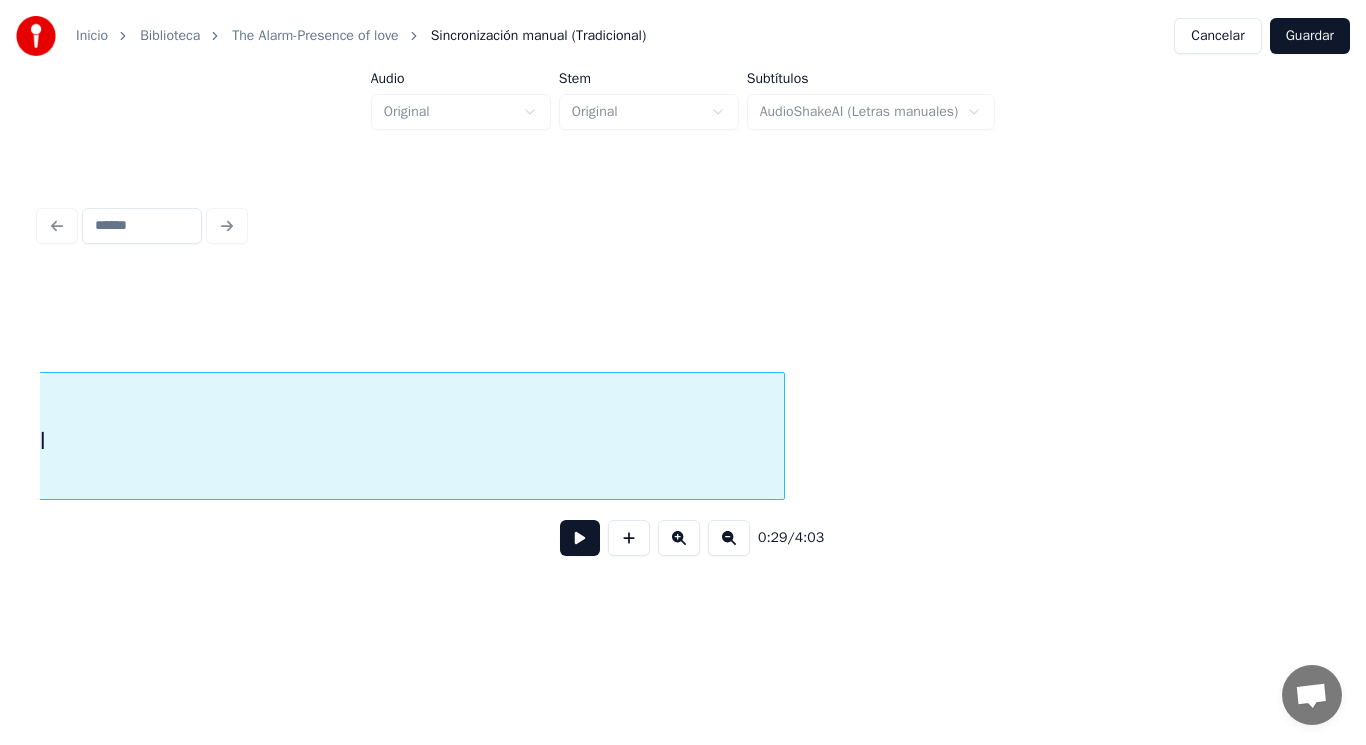 scroll, scrollTop: 0, scrollLeft: 41146, axis: horizontal 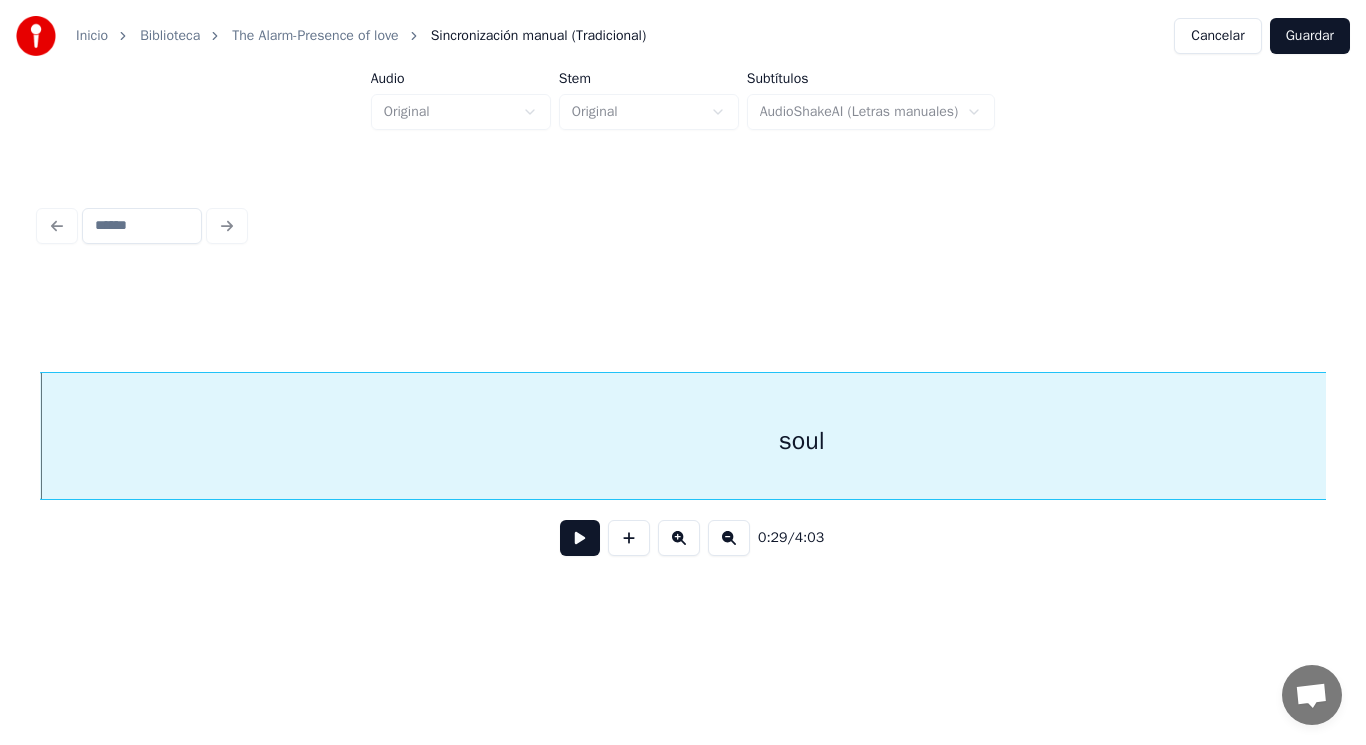 click at bounding box center [580, 538] 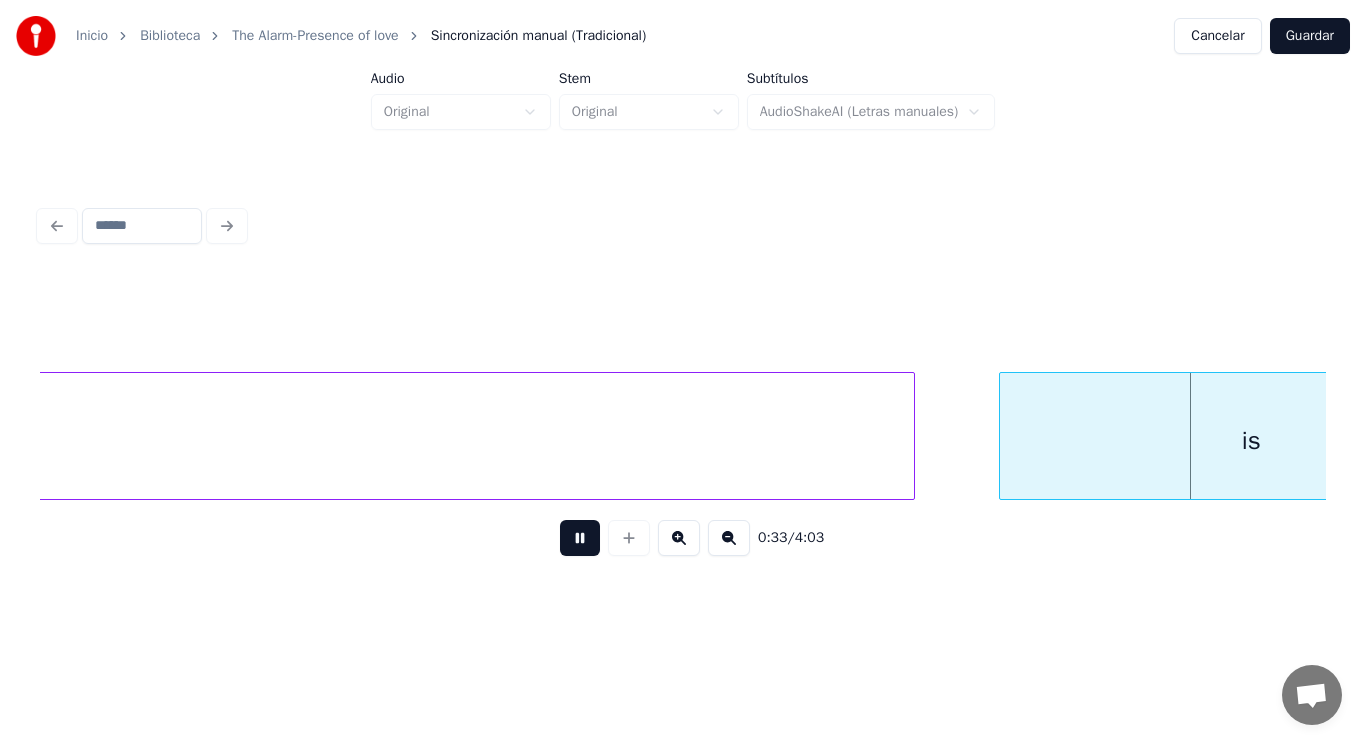 scroll, scrollTop: 0, scrollLeft: 47656, axis: horizontal 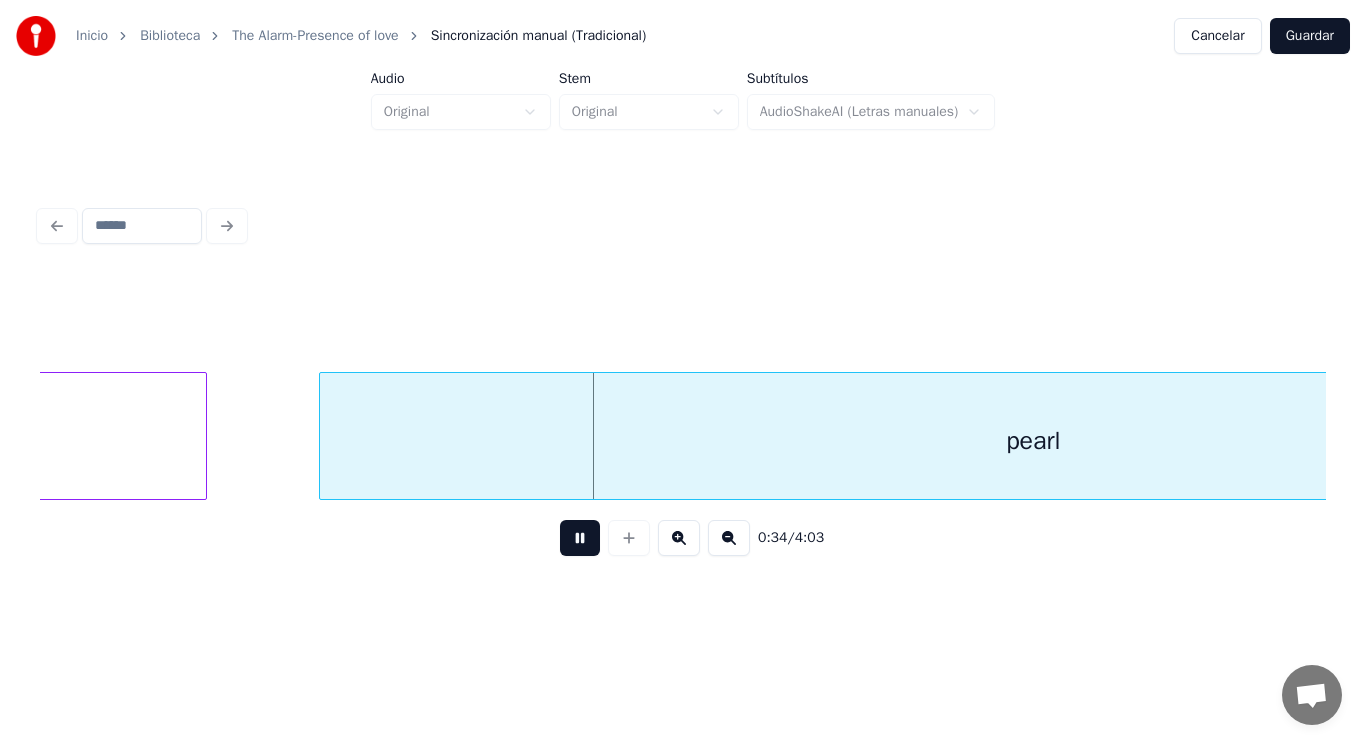 click at bounding box center [580, 538] 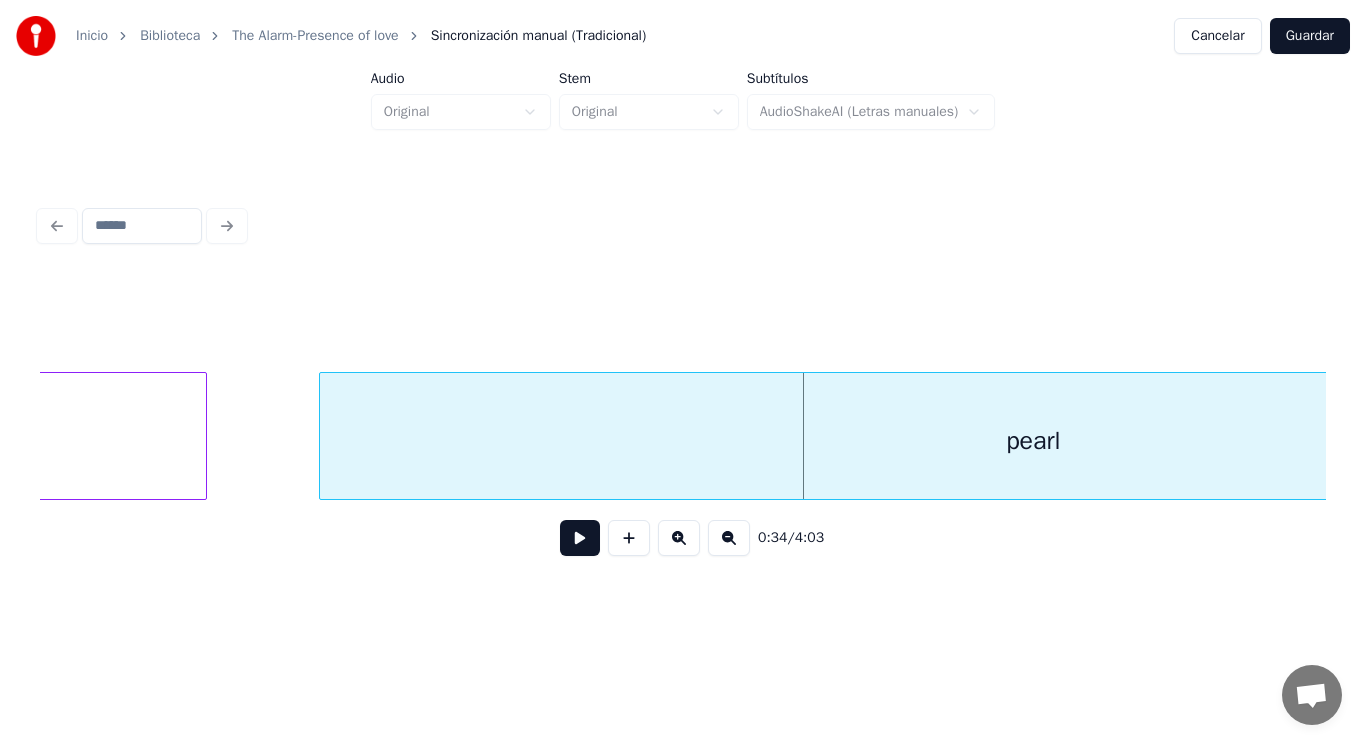 click on "is" at bounding box center (-45, 441) 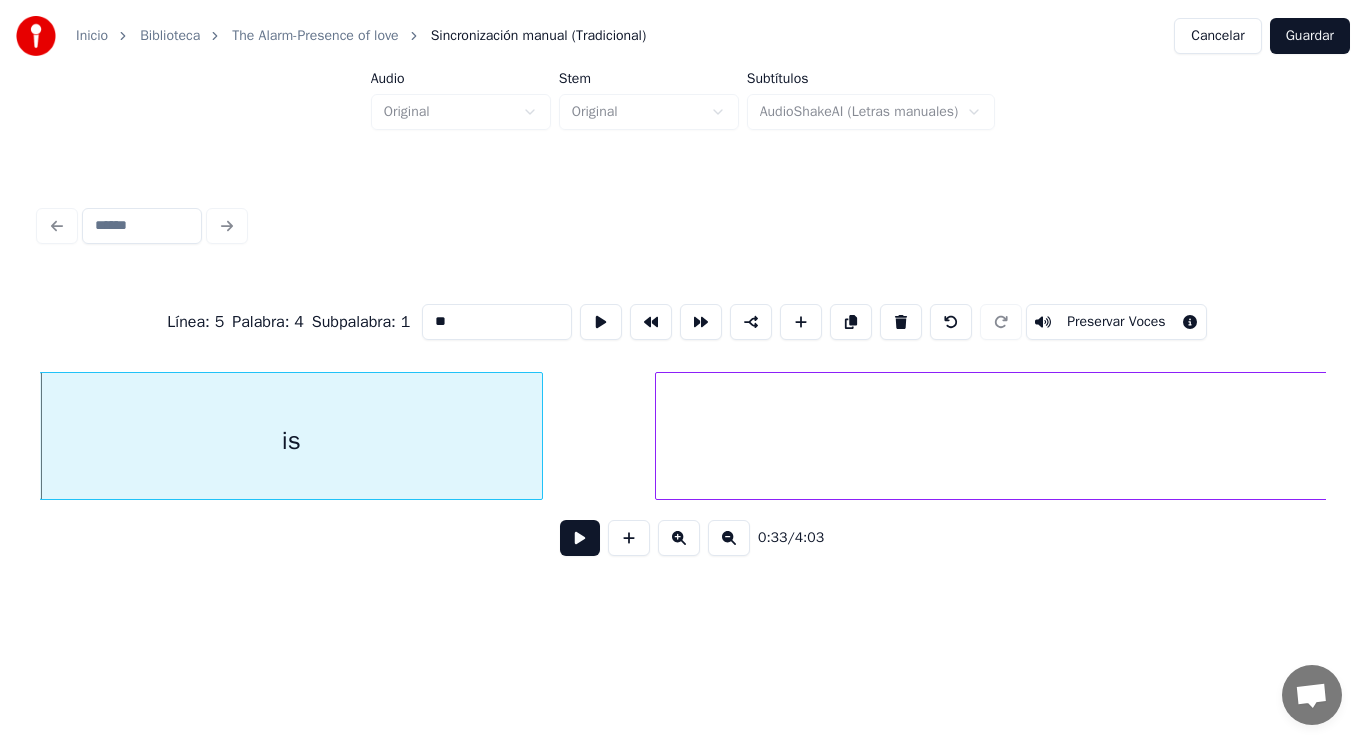 click at bounding box center (580, 538) 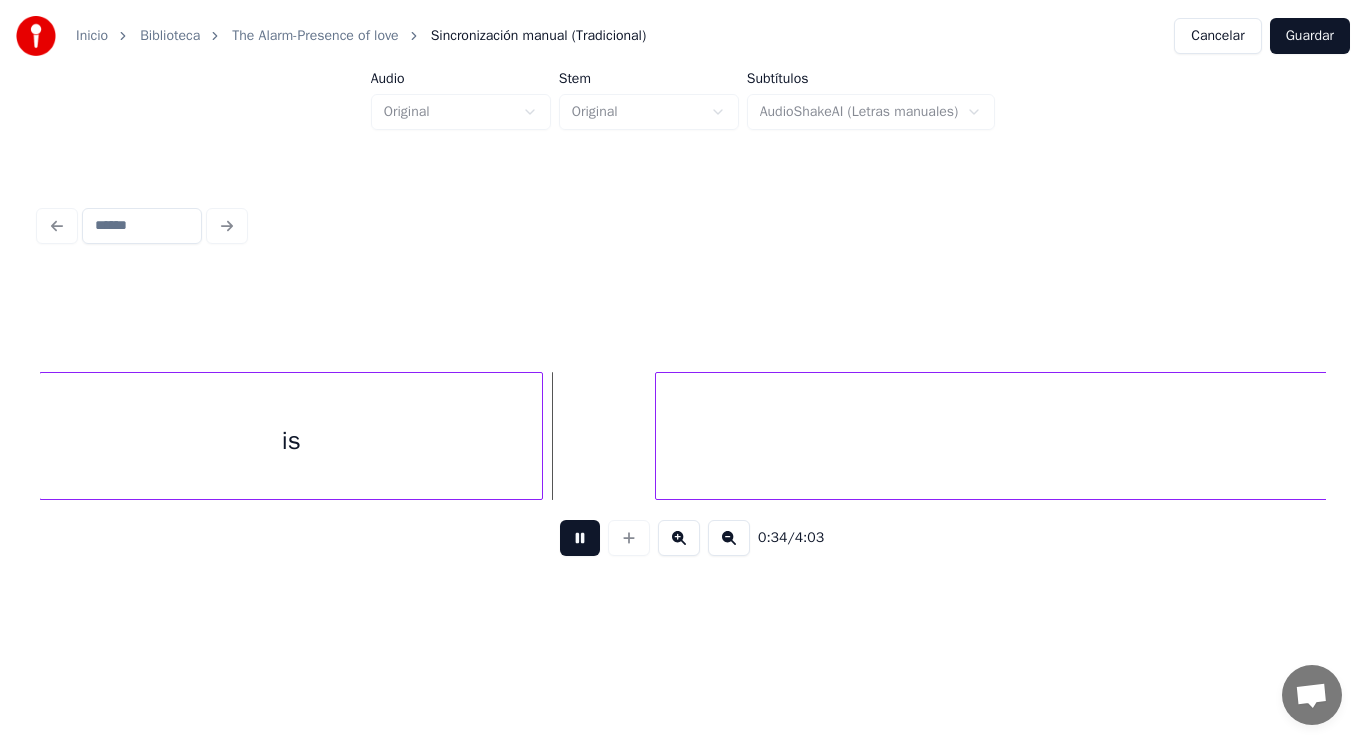 click at bounding box center (580, 538) 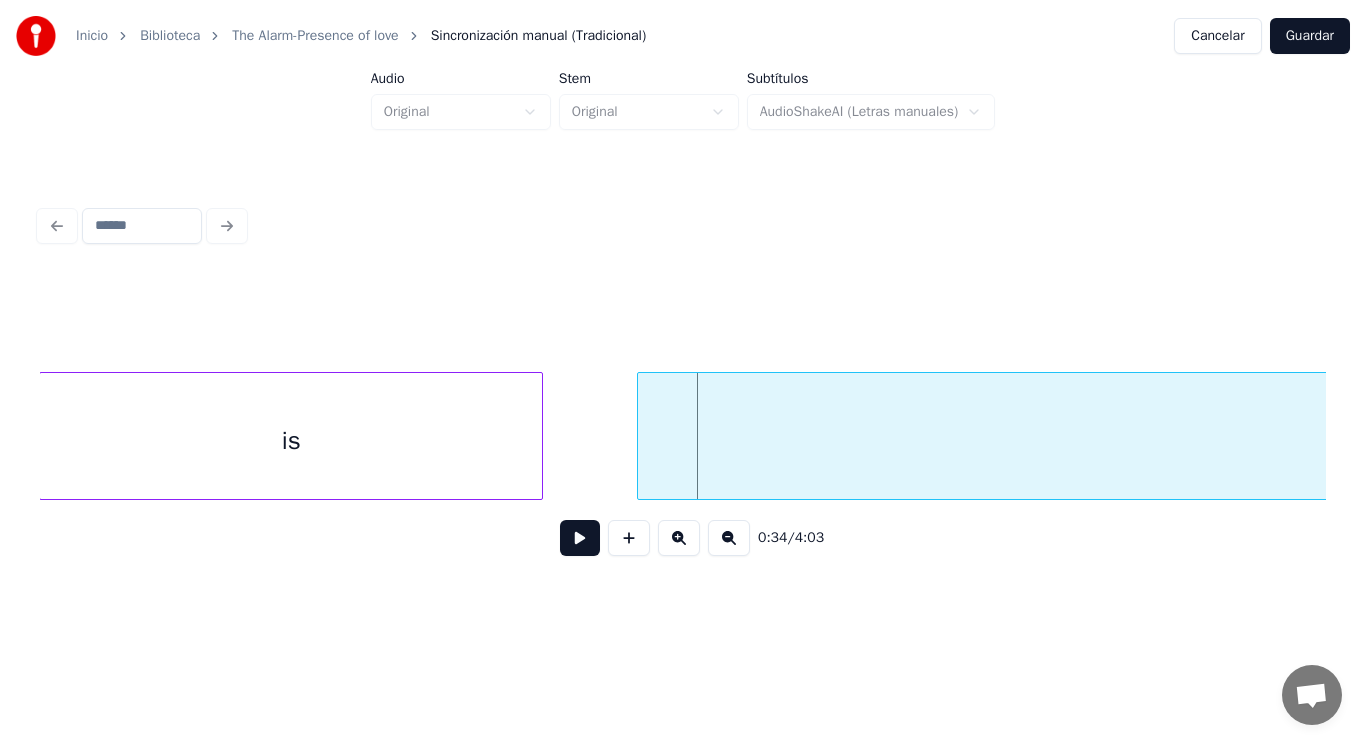 click at bounding box center (641, 436) 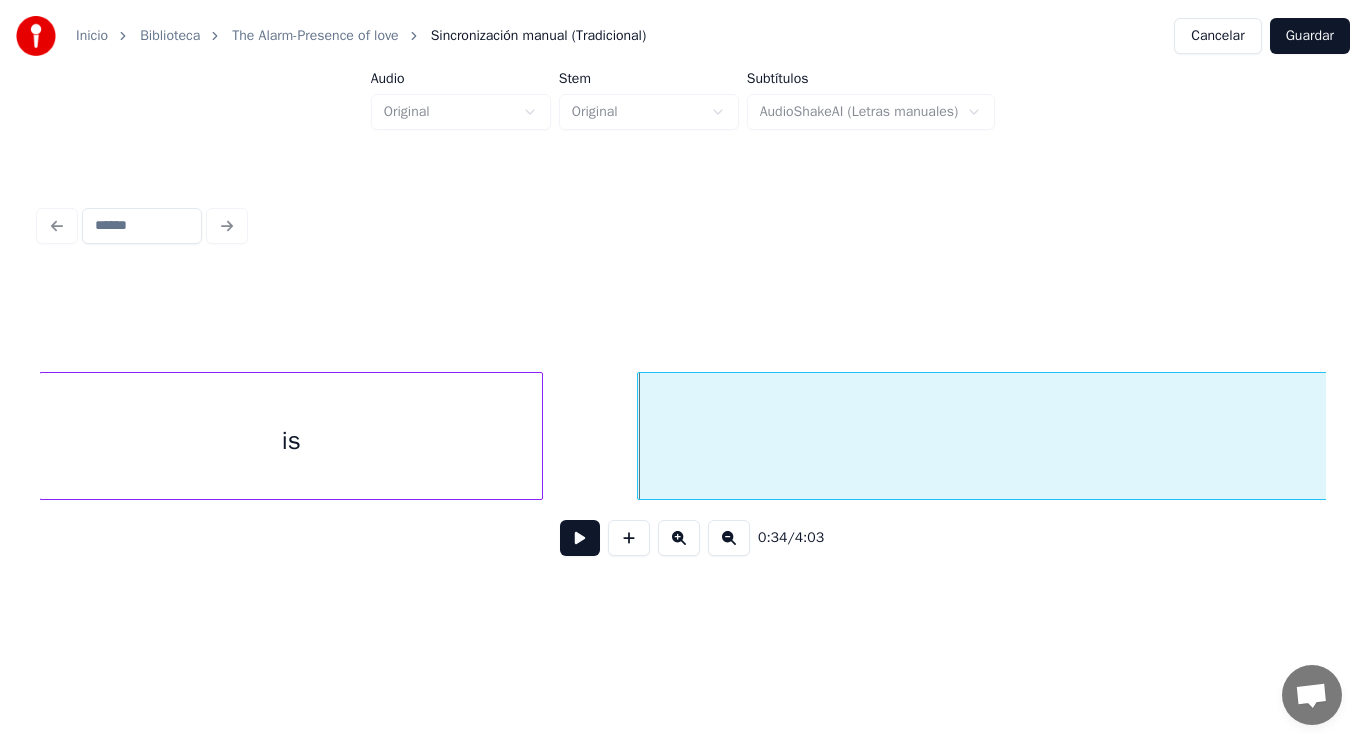 click at bounding box center (580, 538) 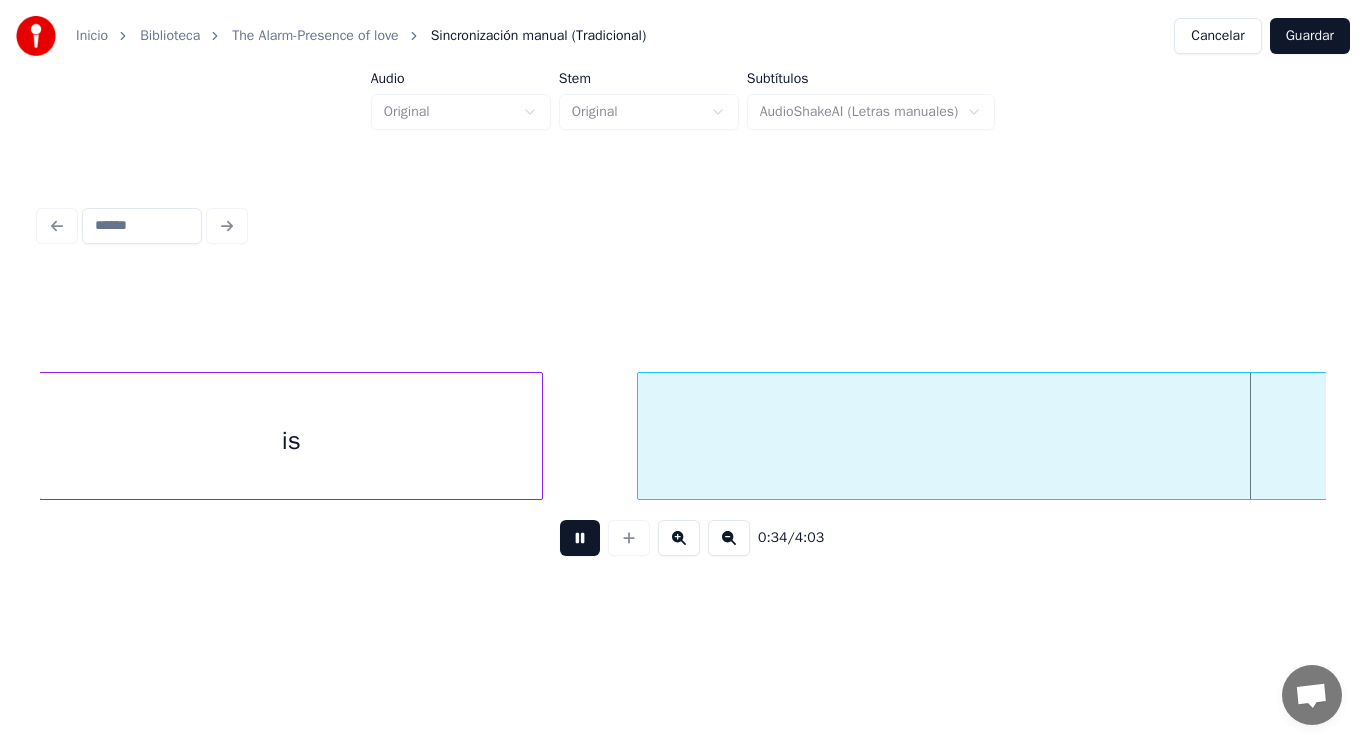 scroll, scrollTop: 0, scrollLeft: 48620, axis: horizontal 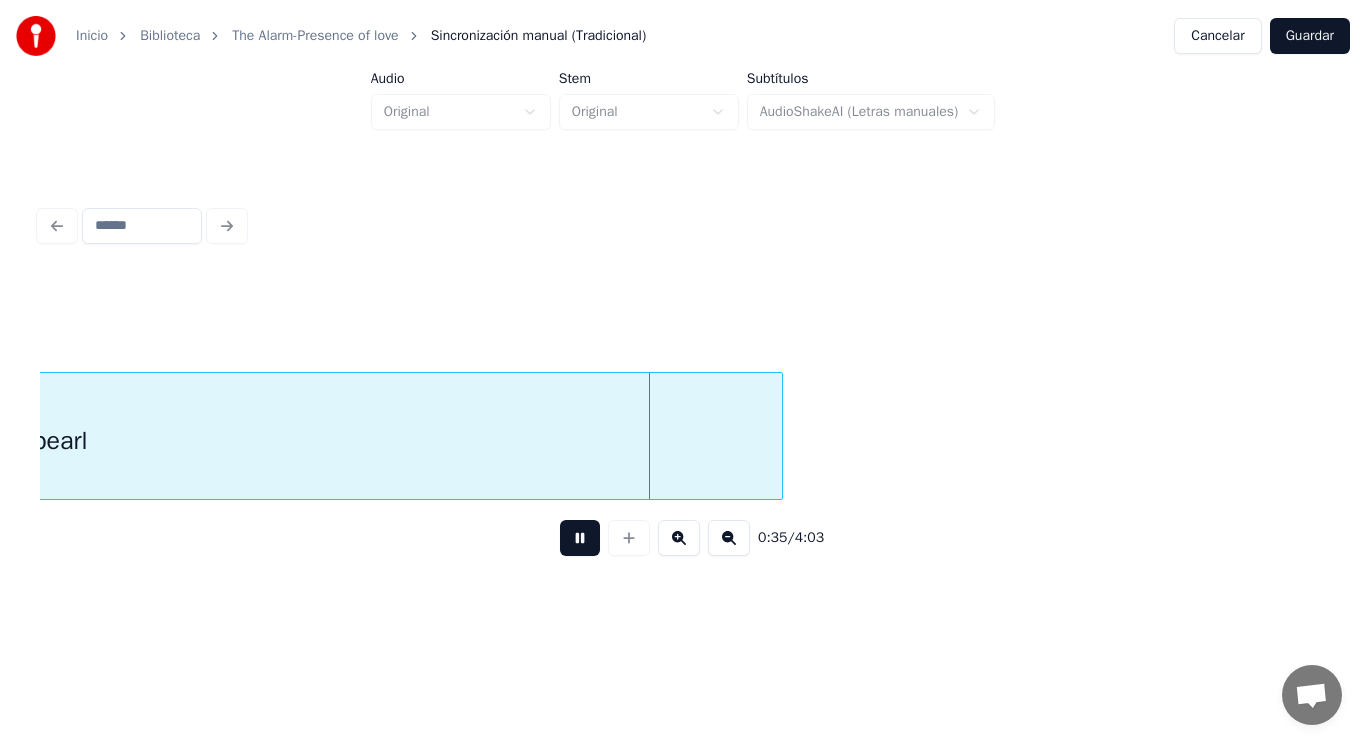 click at bounding box center (580, 538) 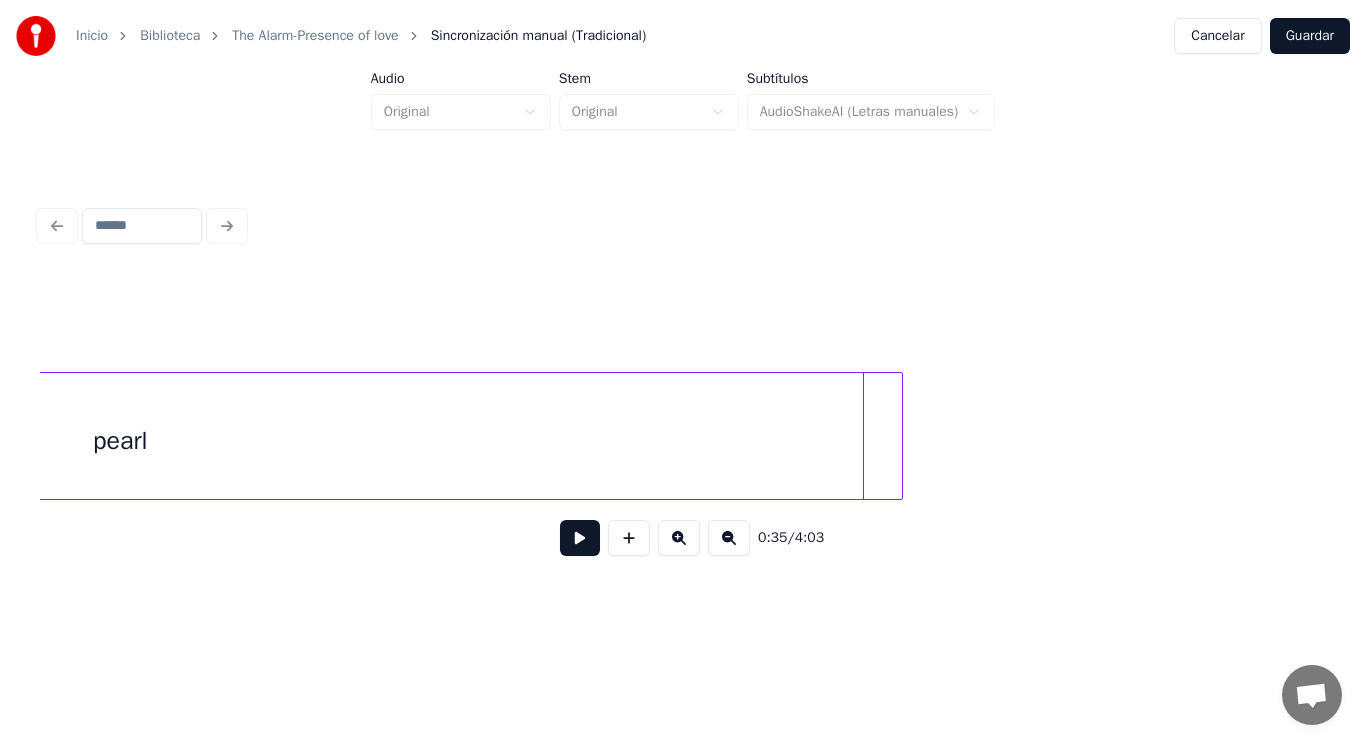 click at bounding box center [899, 436] 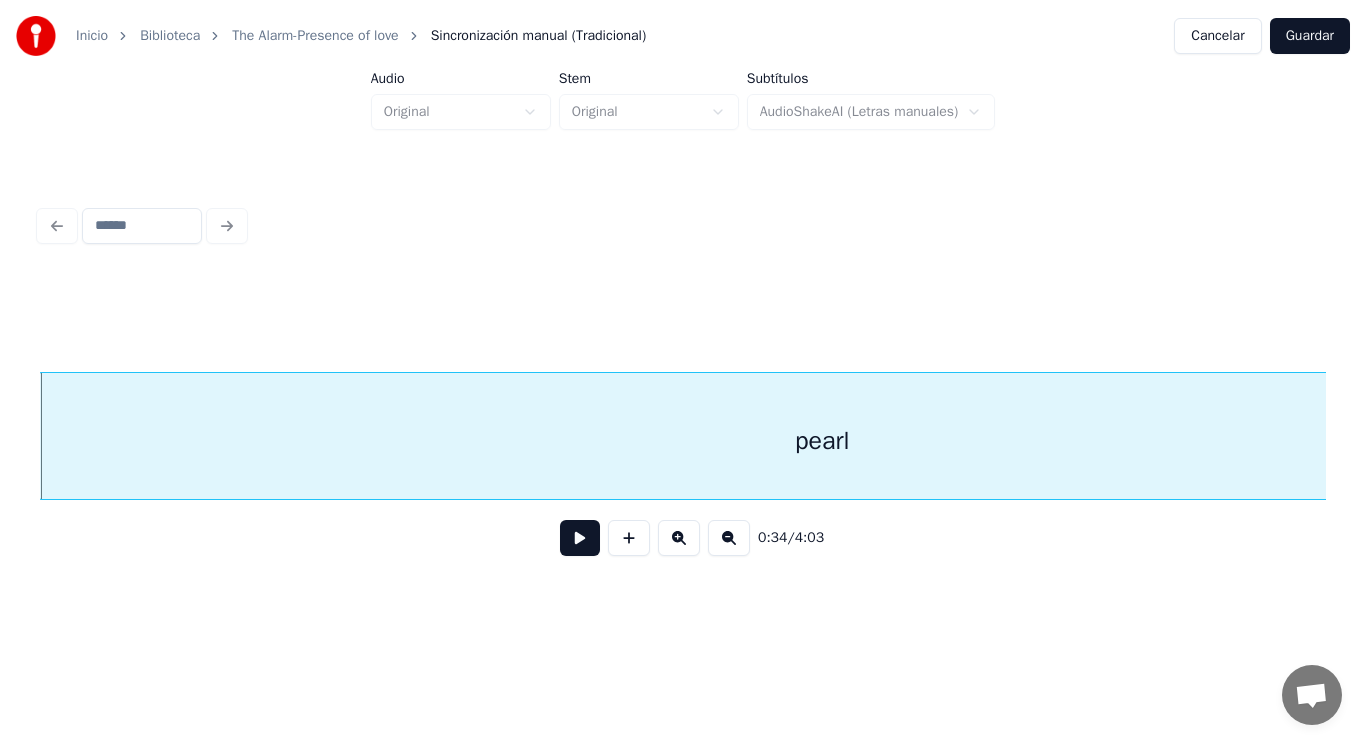 click at bounding box center [580, 538] 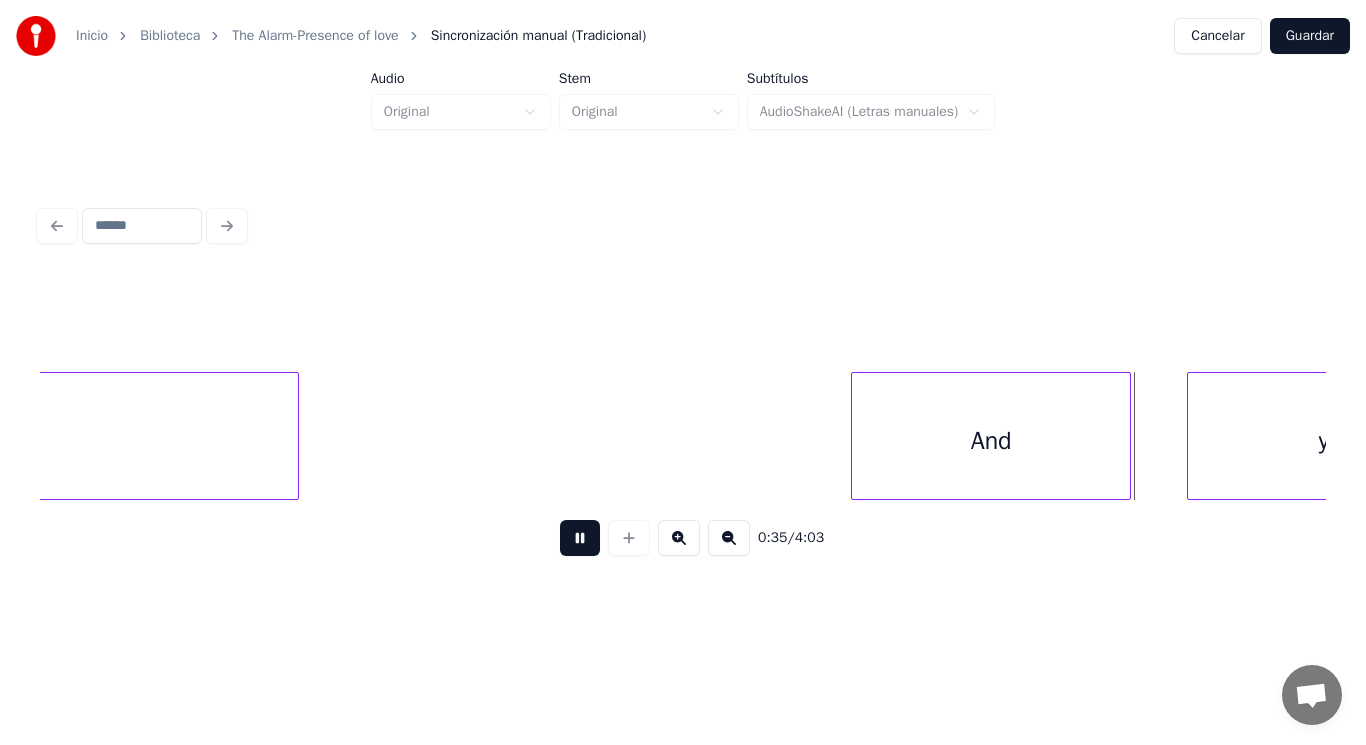 click at bounding box center [580, 538] 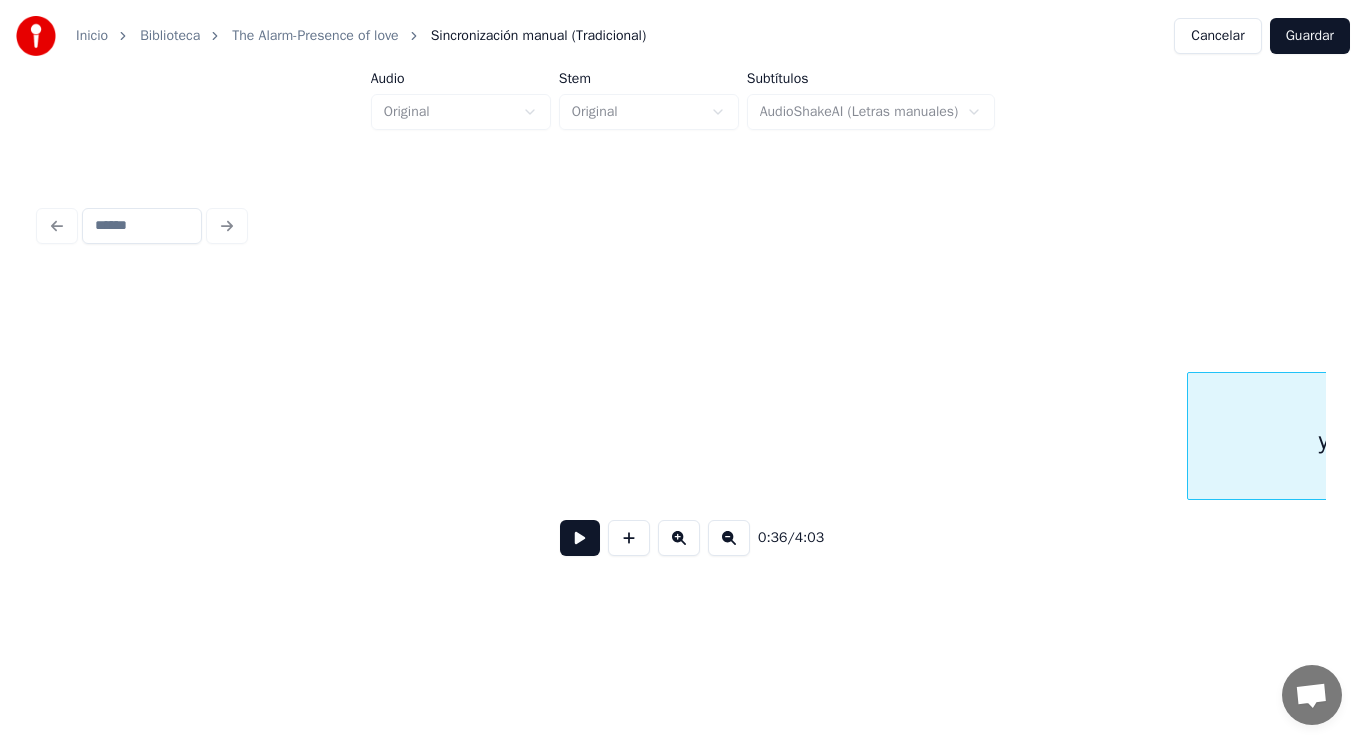 scroll, scrollTop: 0, scrollLeft: 50527, axis: horizontal 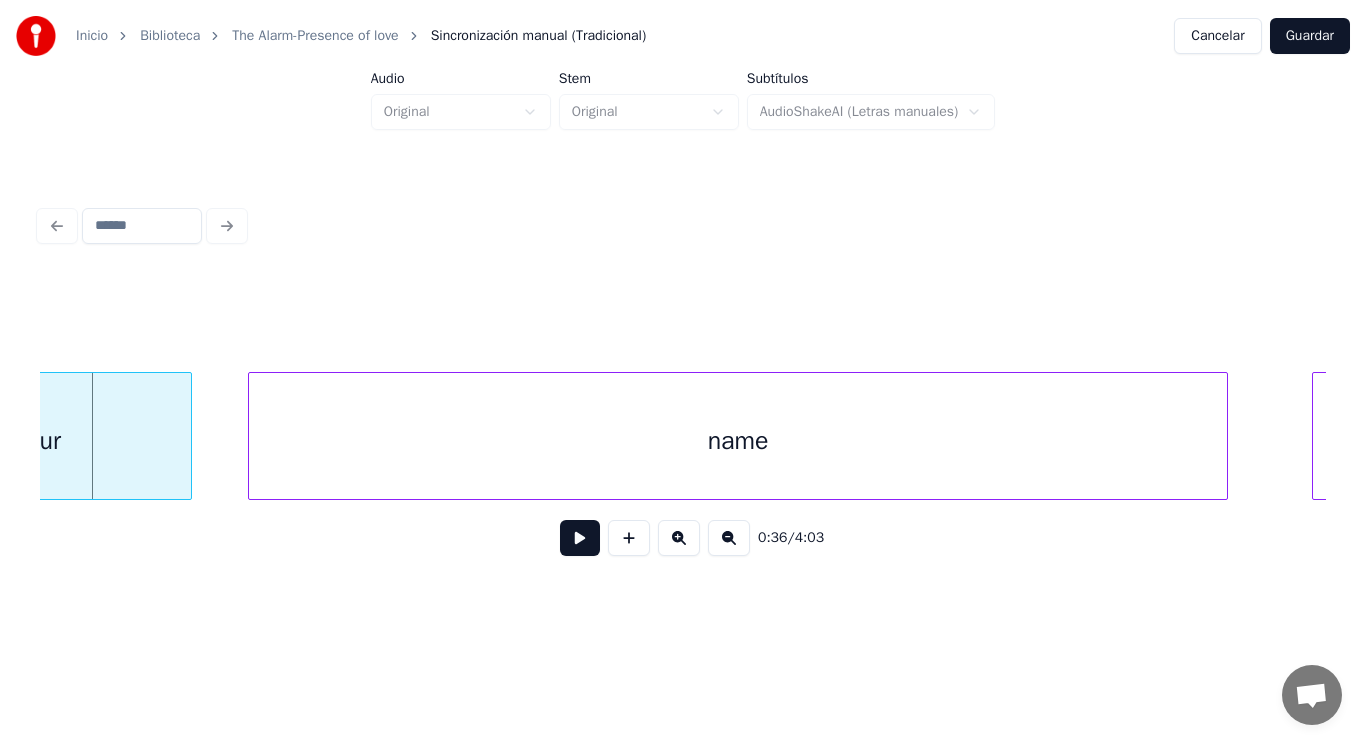 click on "your" at bounding box center [38, 441] 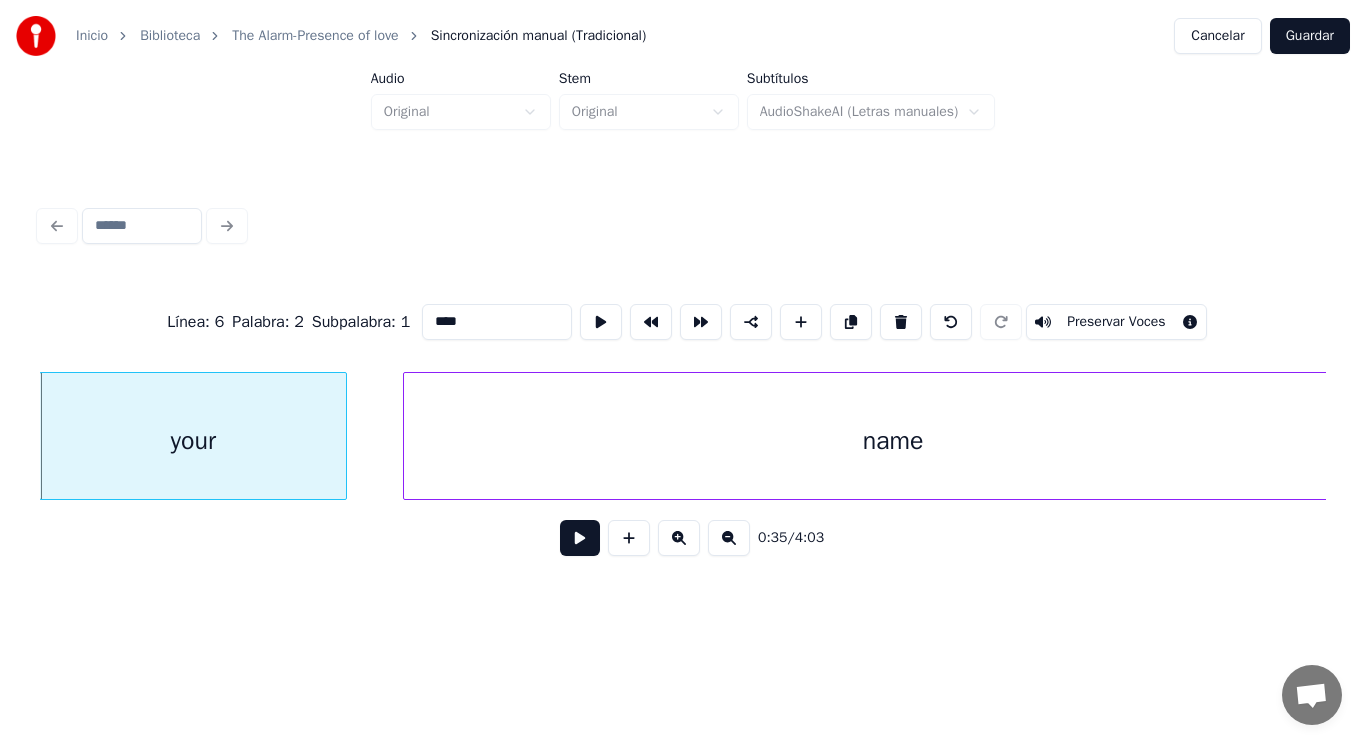 click at bounding box center [580, 538] 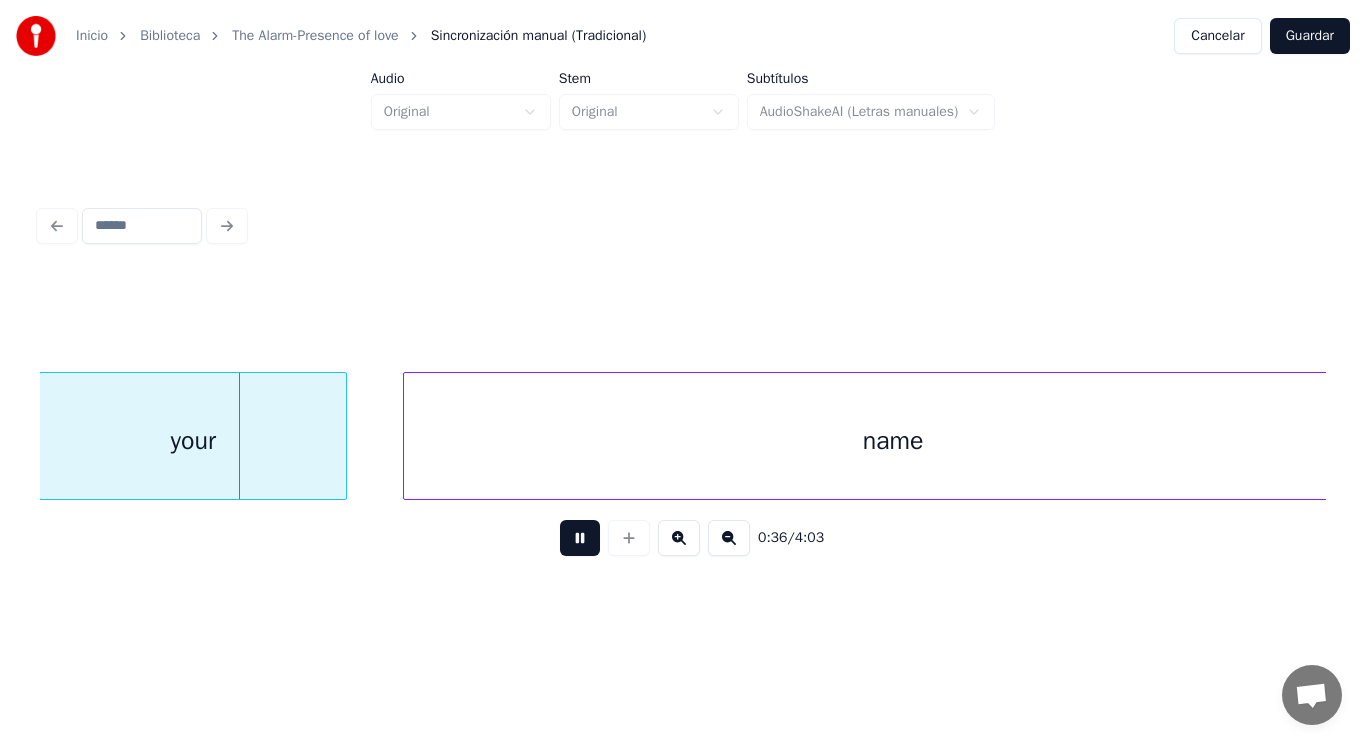 click at bounding box center [580, 538] 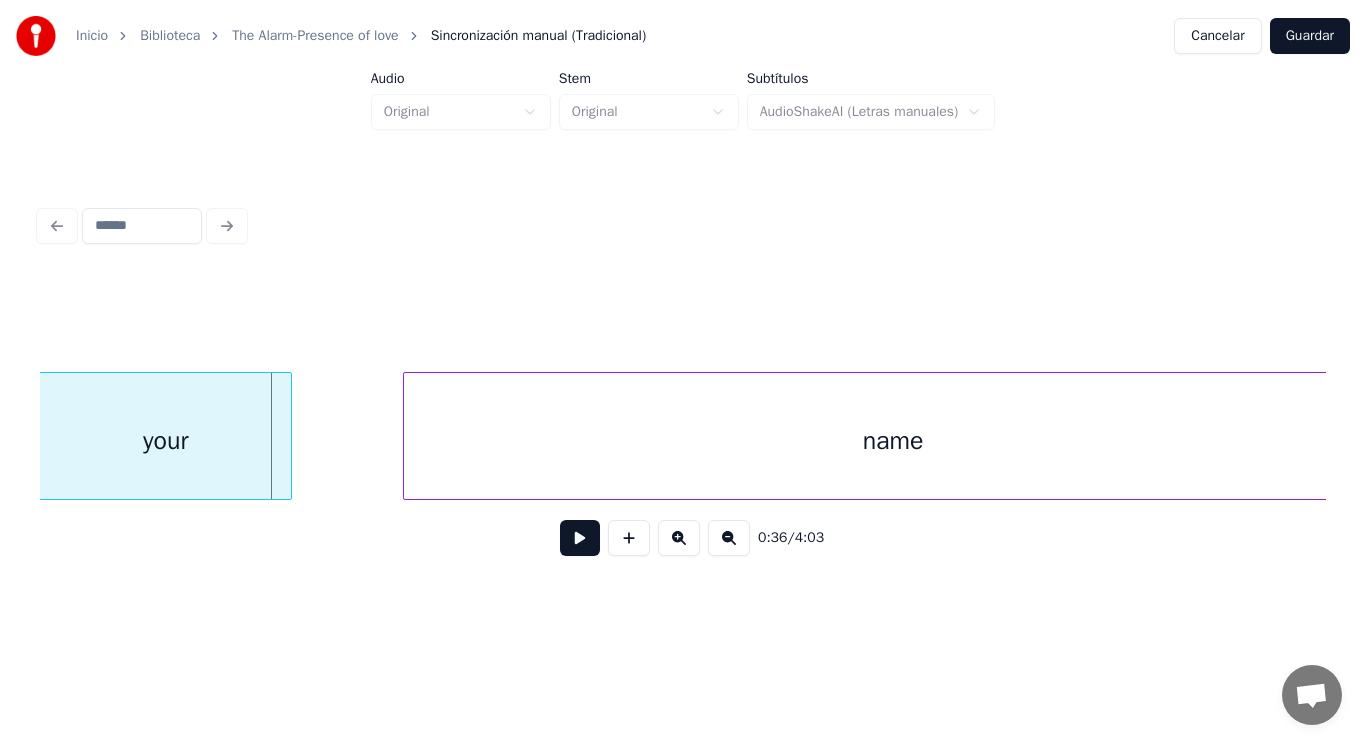 click at bounding box center (288, 436) 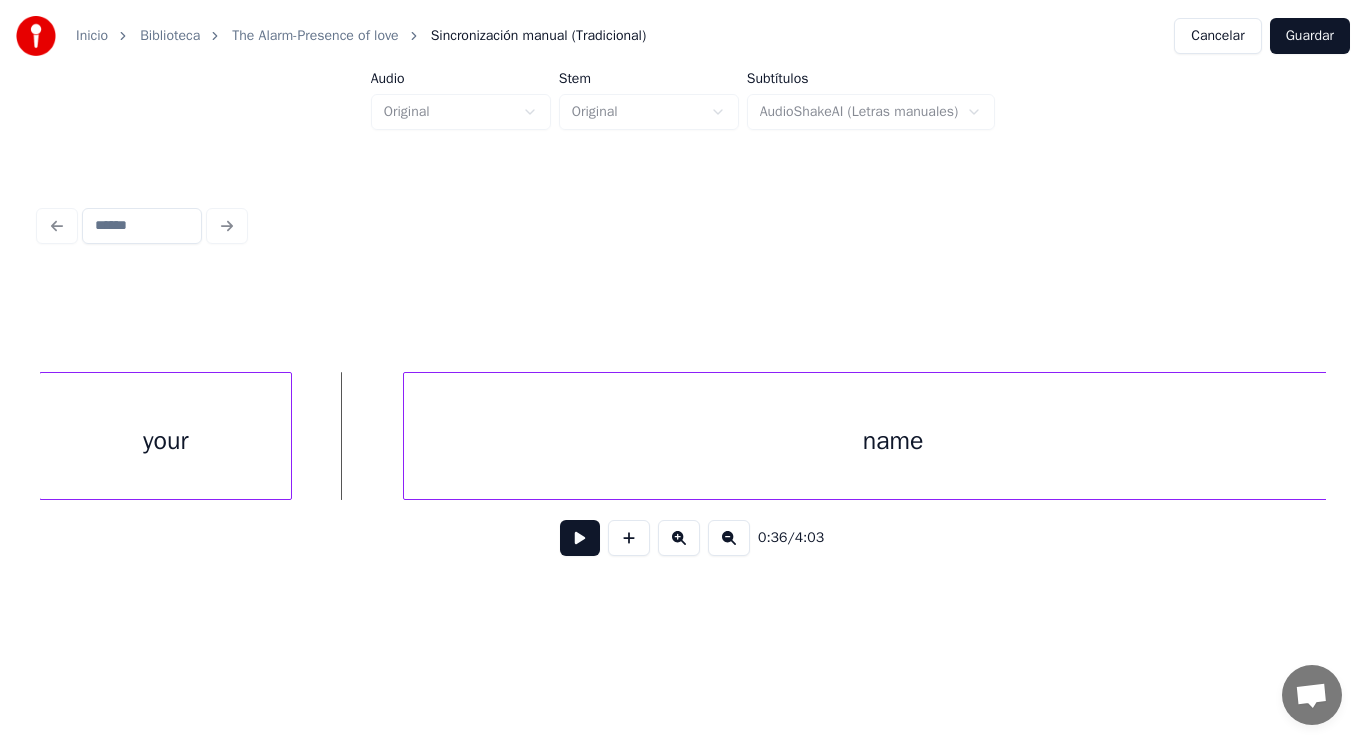 click at bounding box center (580, 538) 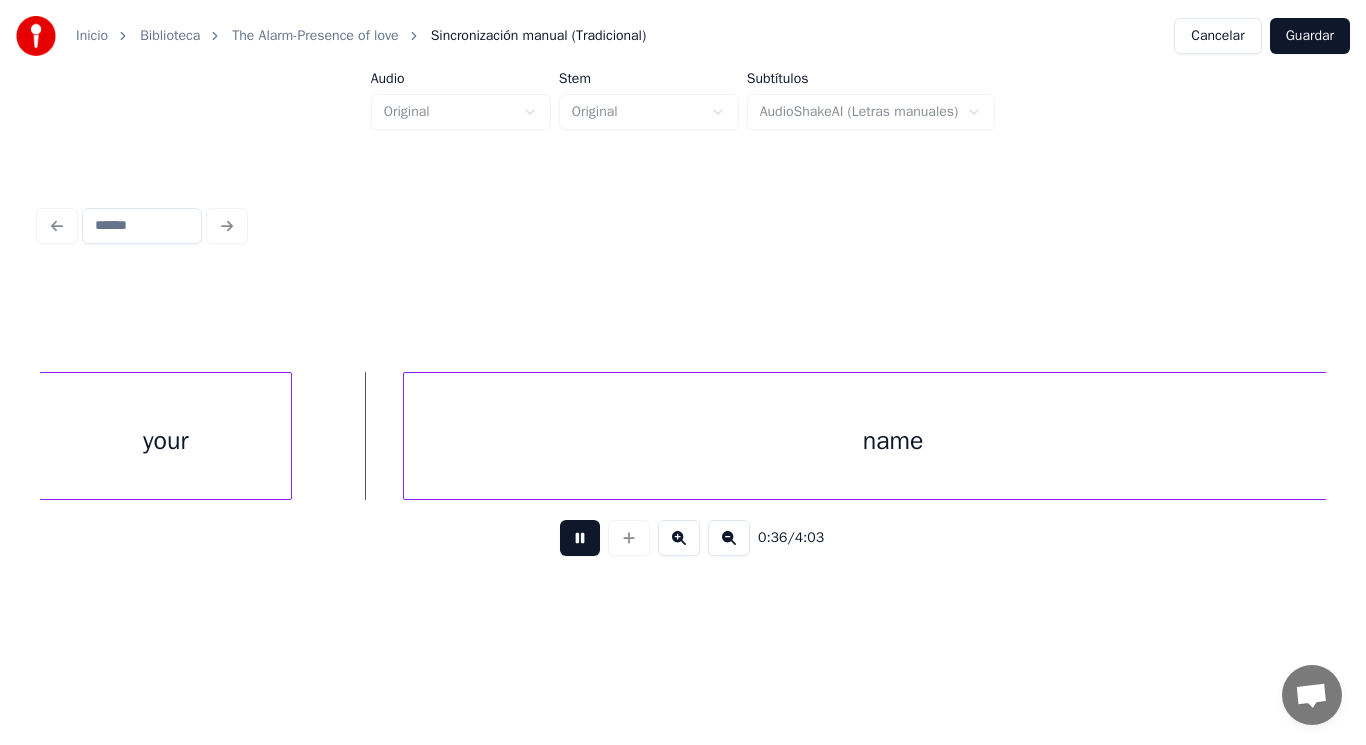 click at bounding box center (580, 538) 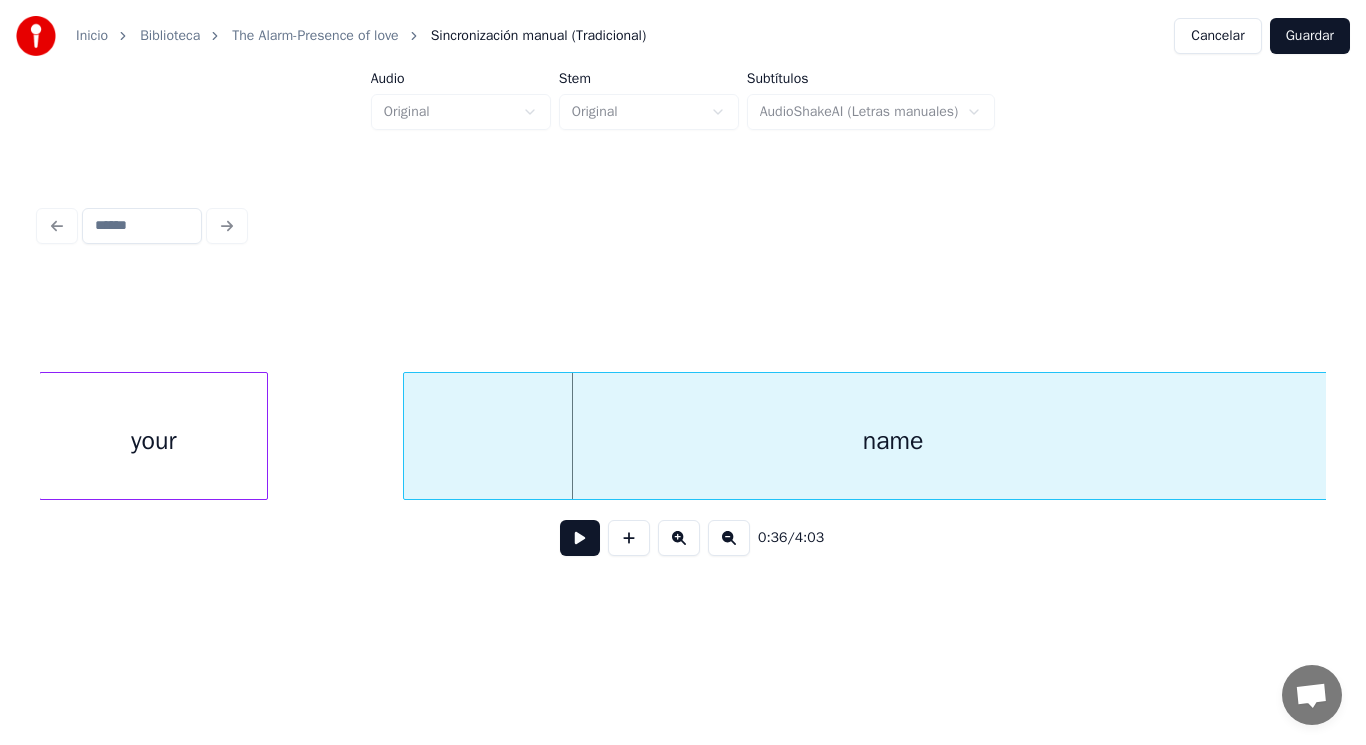 click at bounding box center [264, 436] 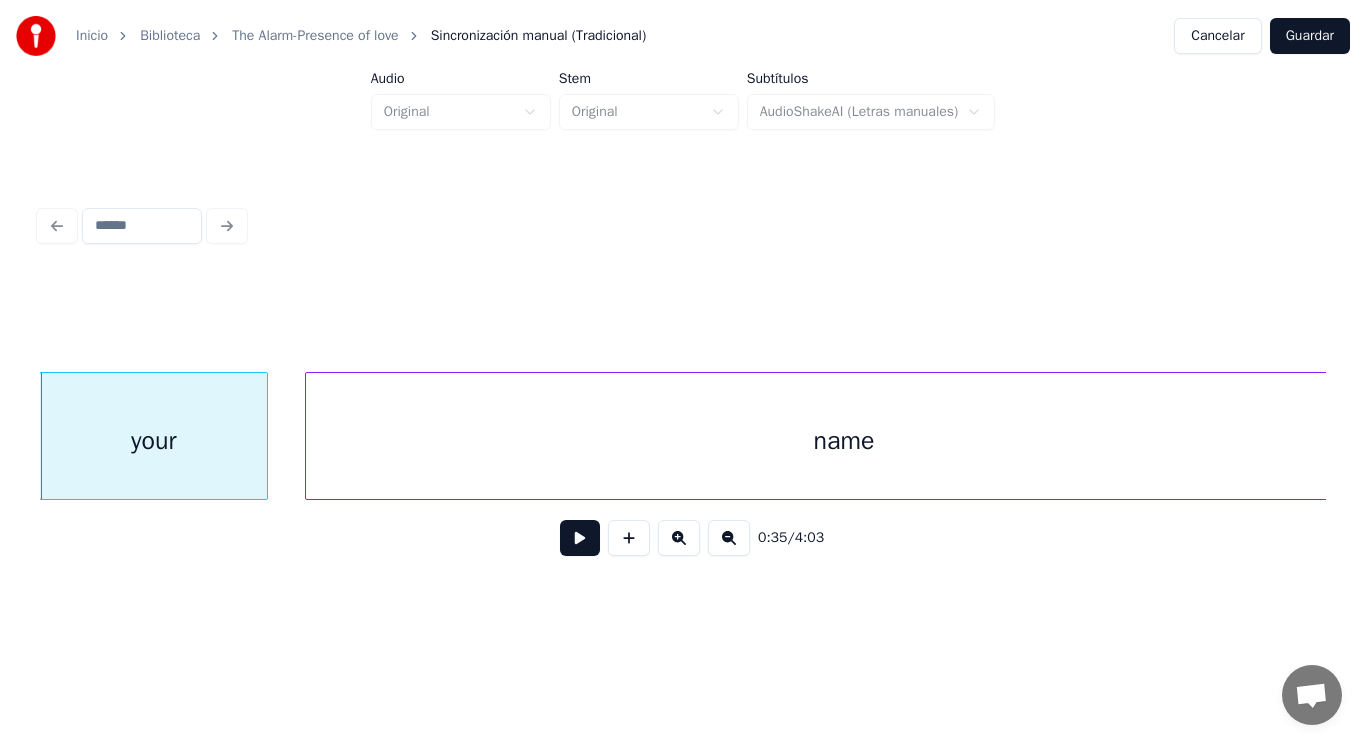 click at bounding box center (309, 436) 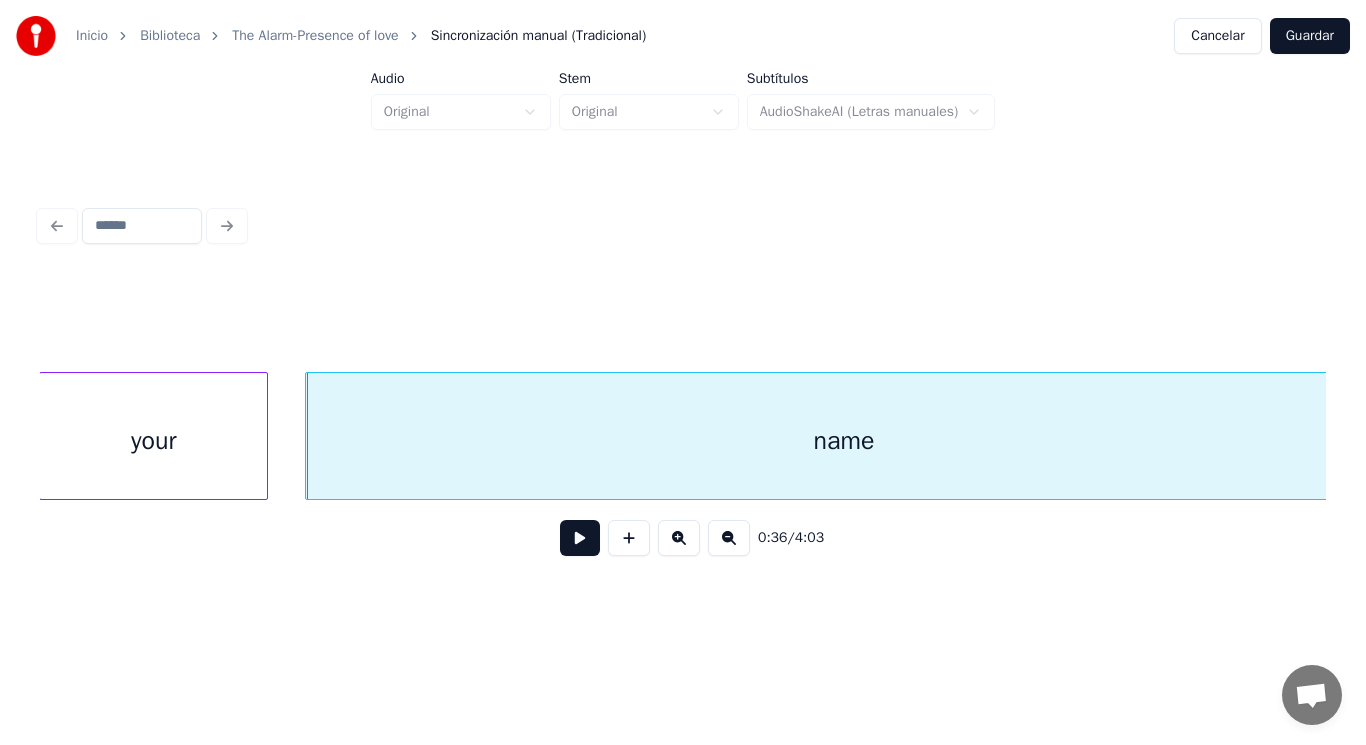 click at bounding box center [580, 538] 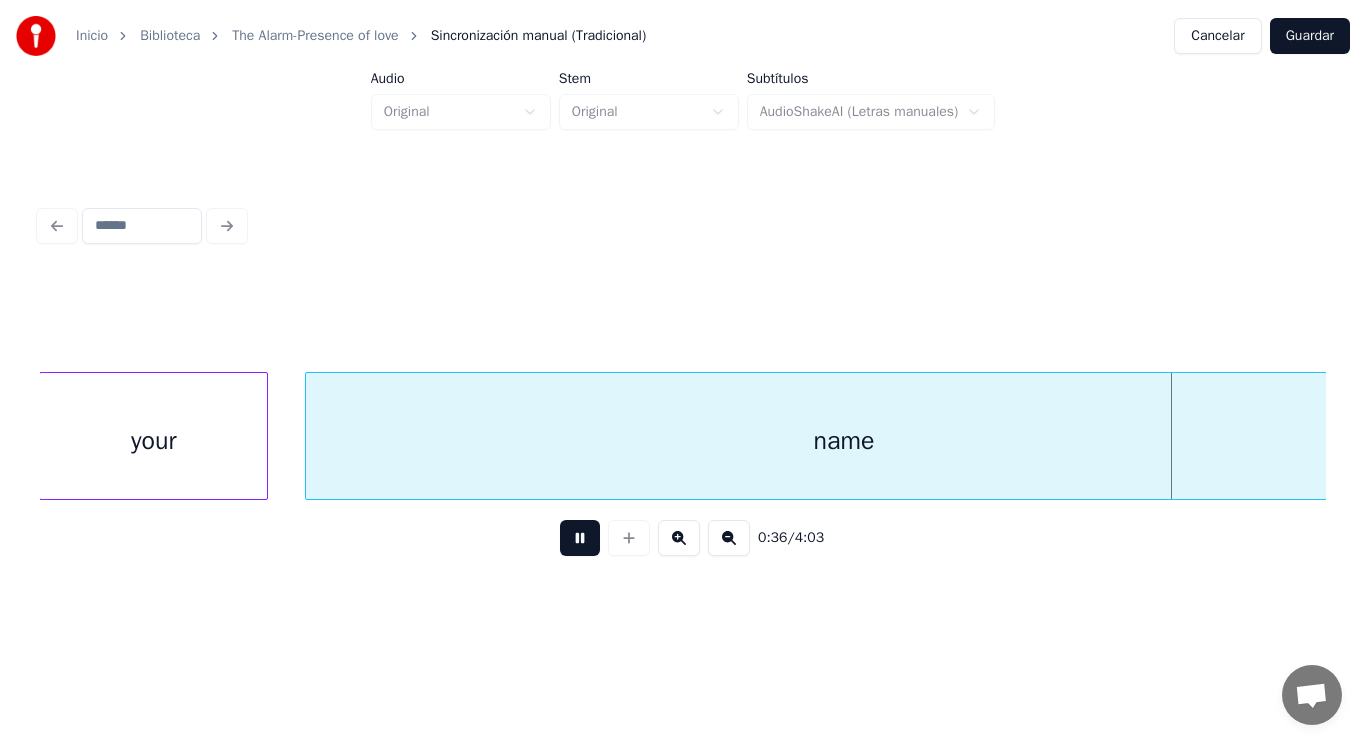 scroll, scrollTop: 0, scrollLeft: 51677, axis: horizontal 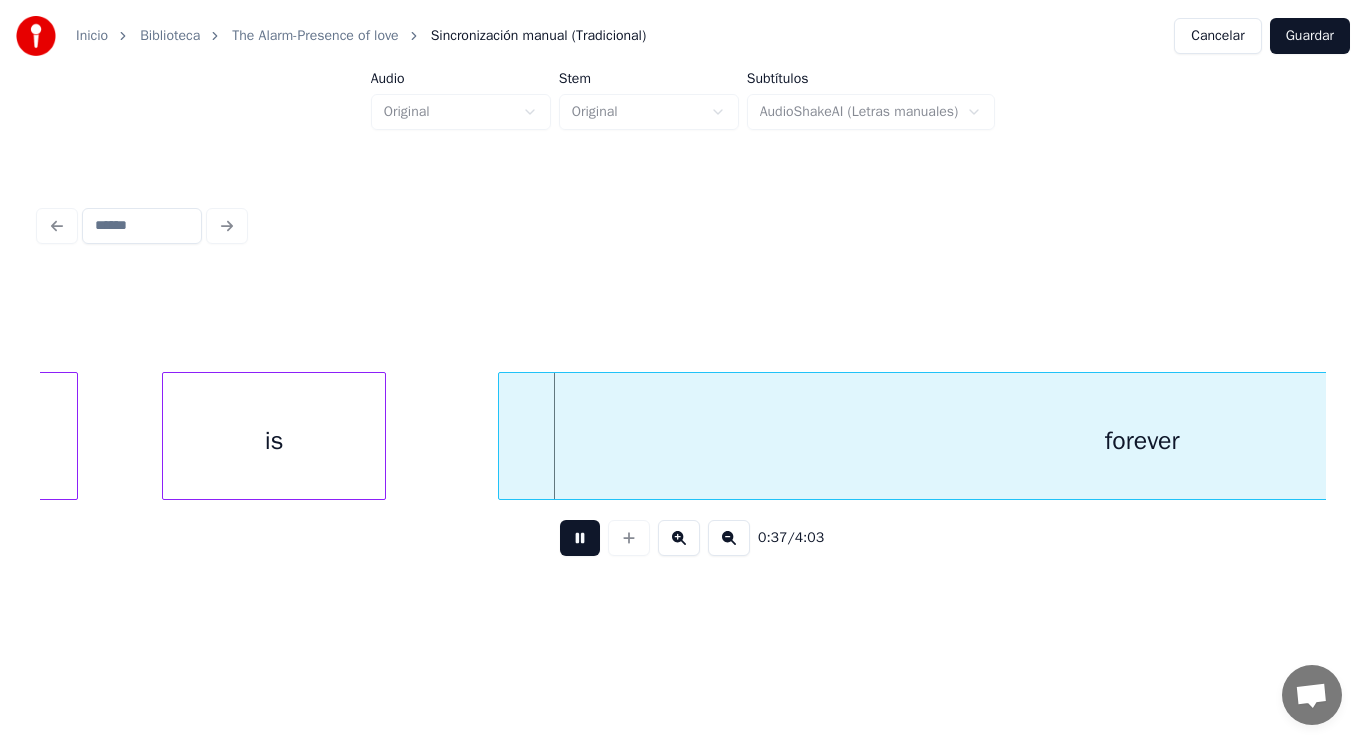 click at bounding box center (580, 538) 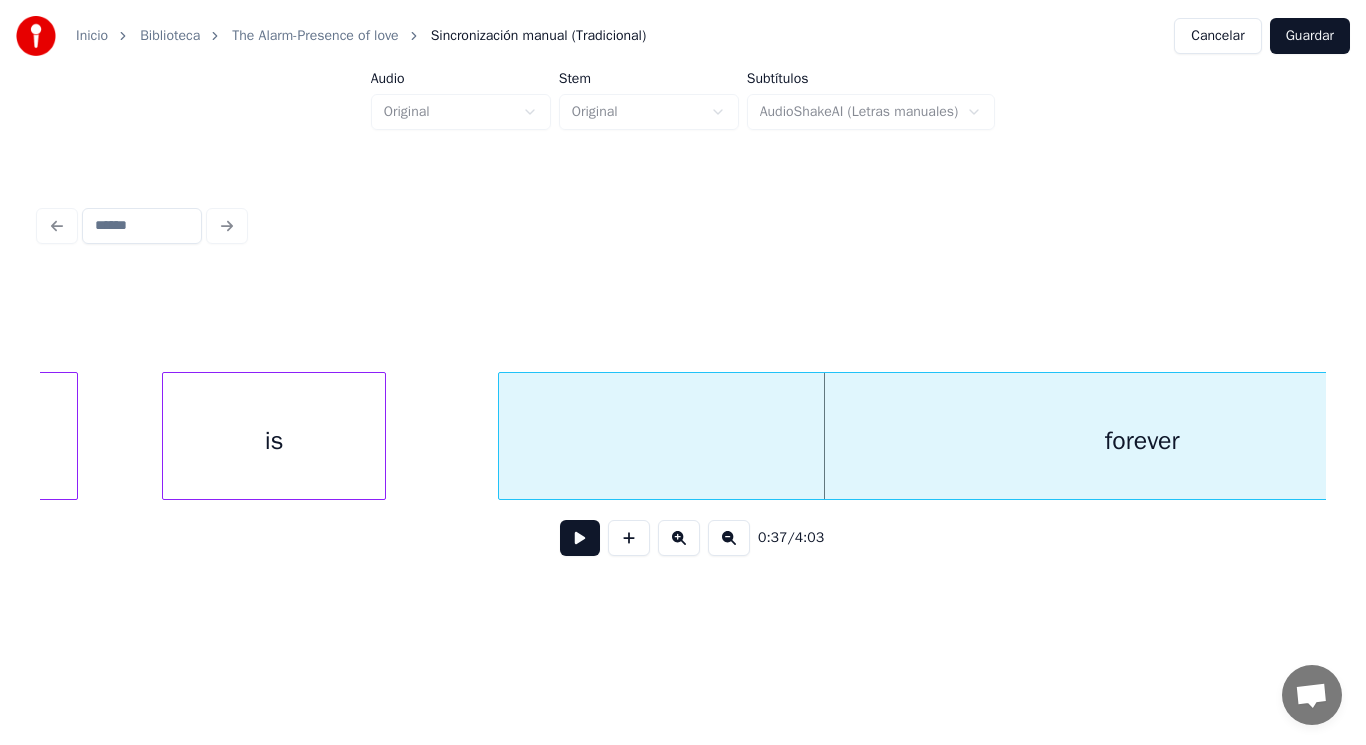 click on "is" at bounding box center [274, 441] 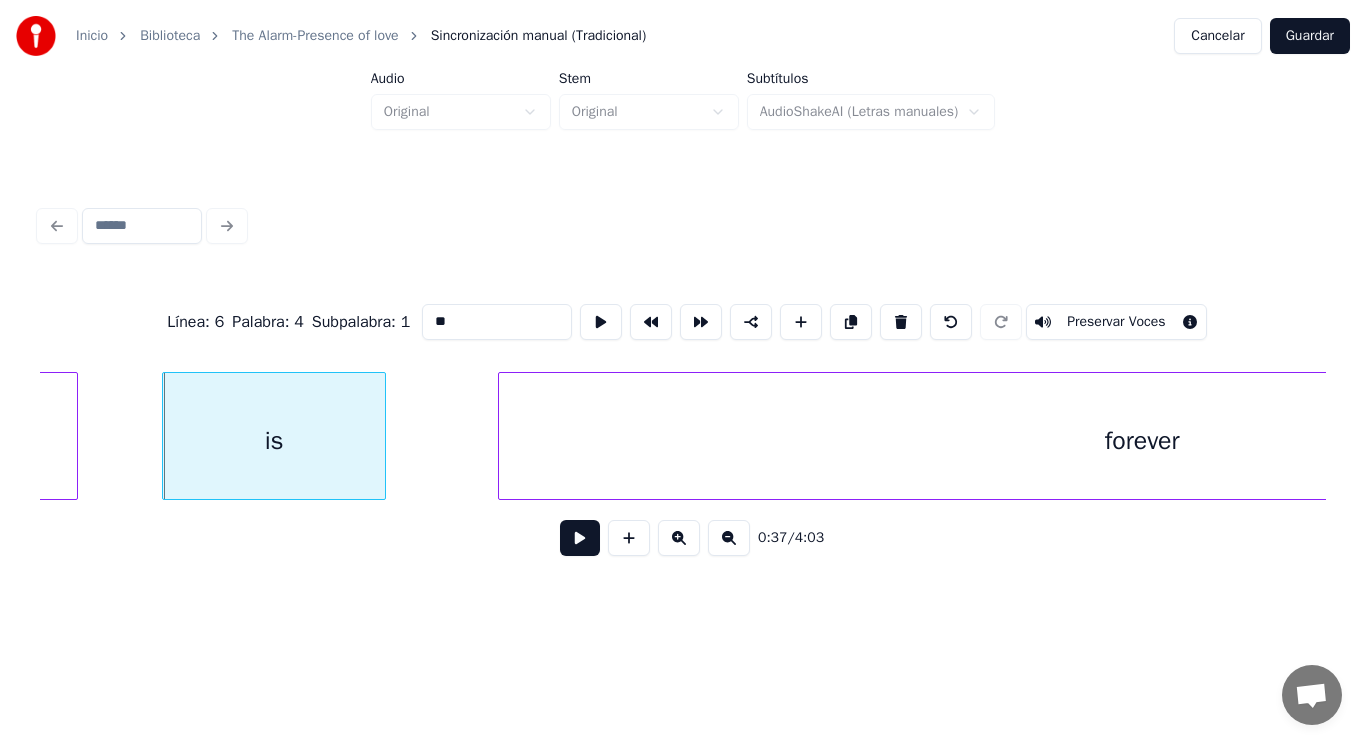 click at bounding box center [580, 538] 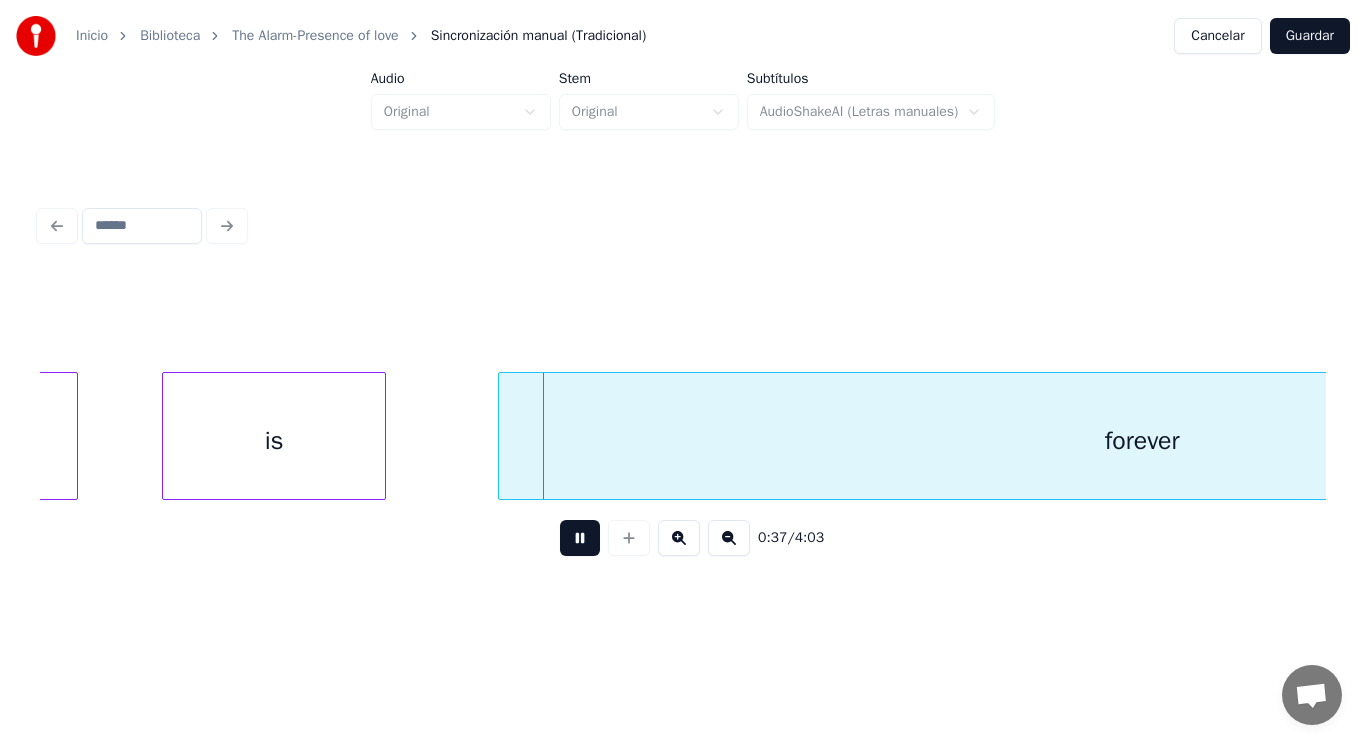 click at bounding box center (580, 538) 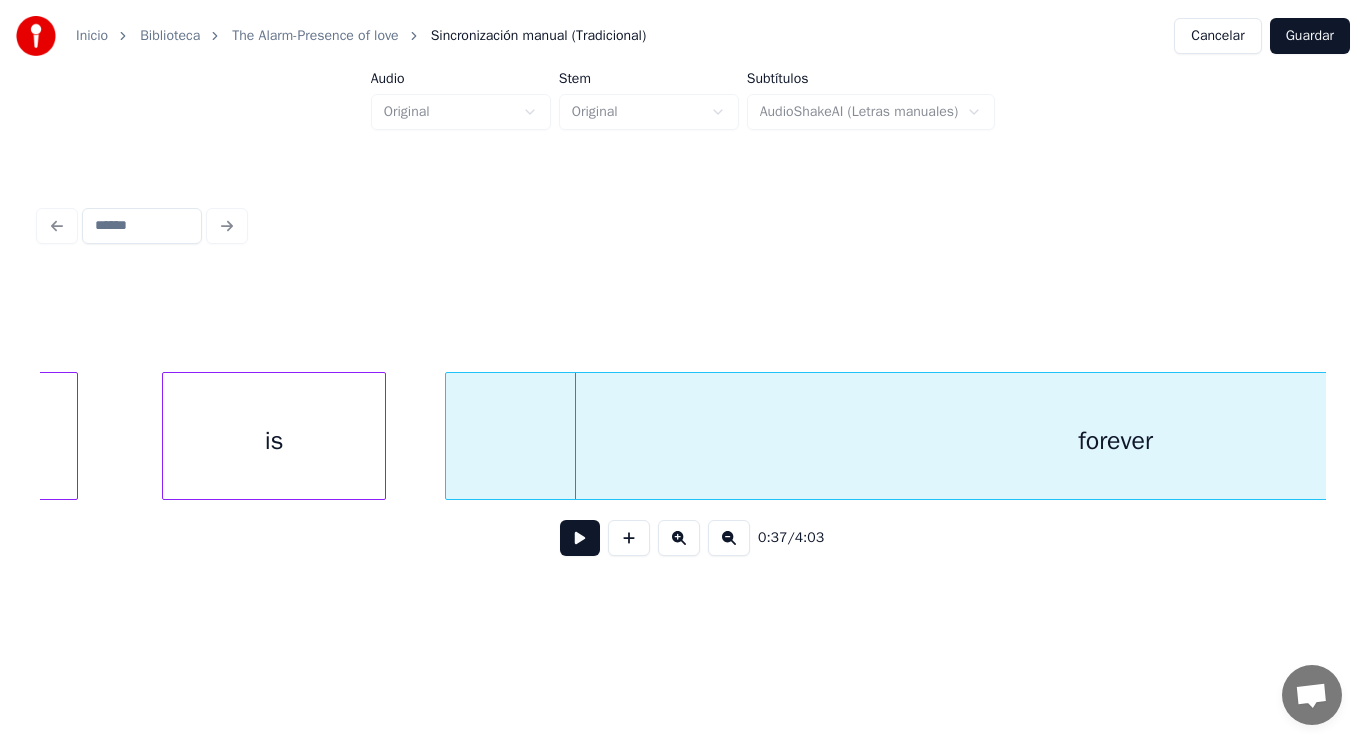click at bounding box center (449, 436) 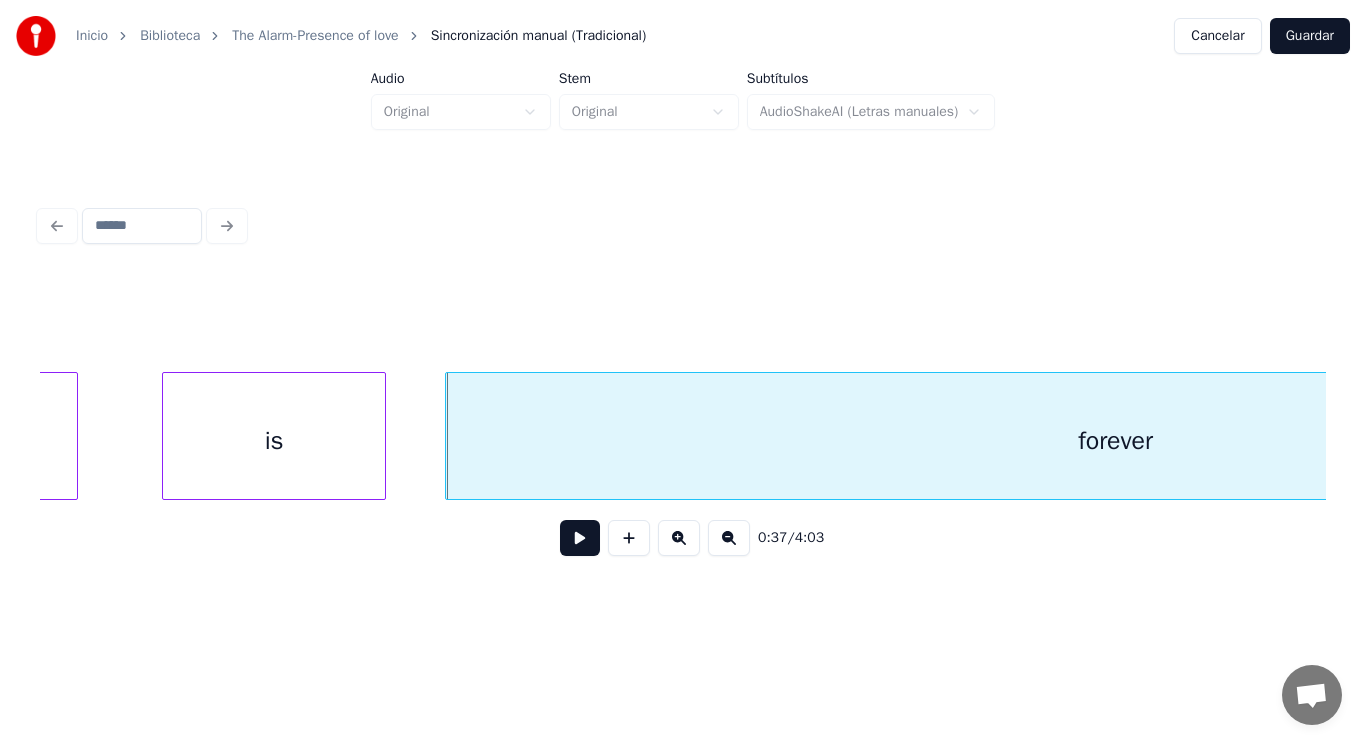 click at bounding box center (580, 538) 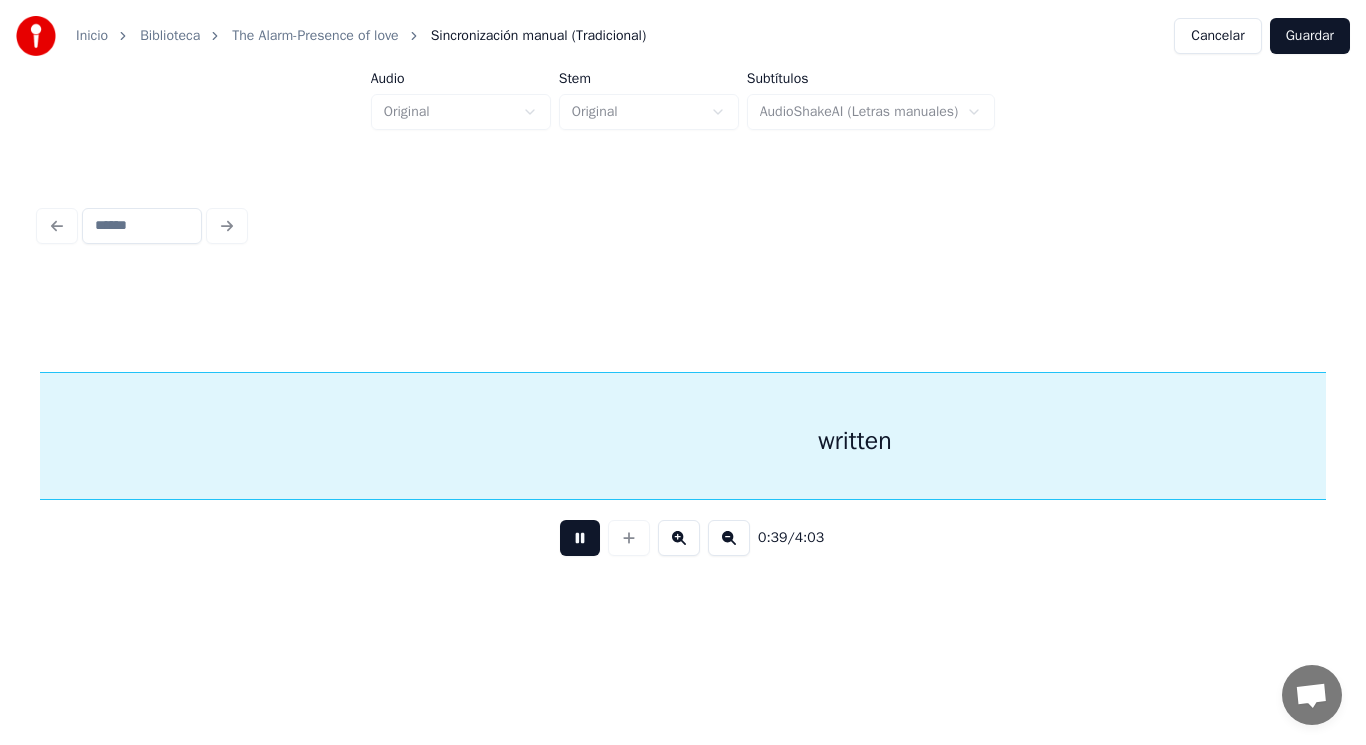 scroll, scrollTop: 0, scrollLeft: 55570, axis: horizontal 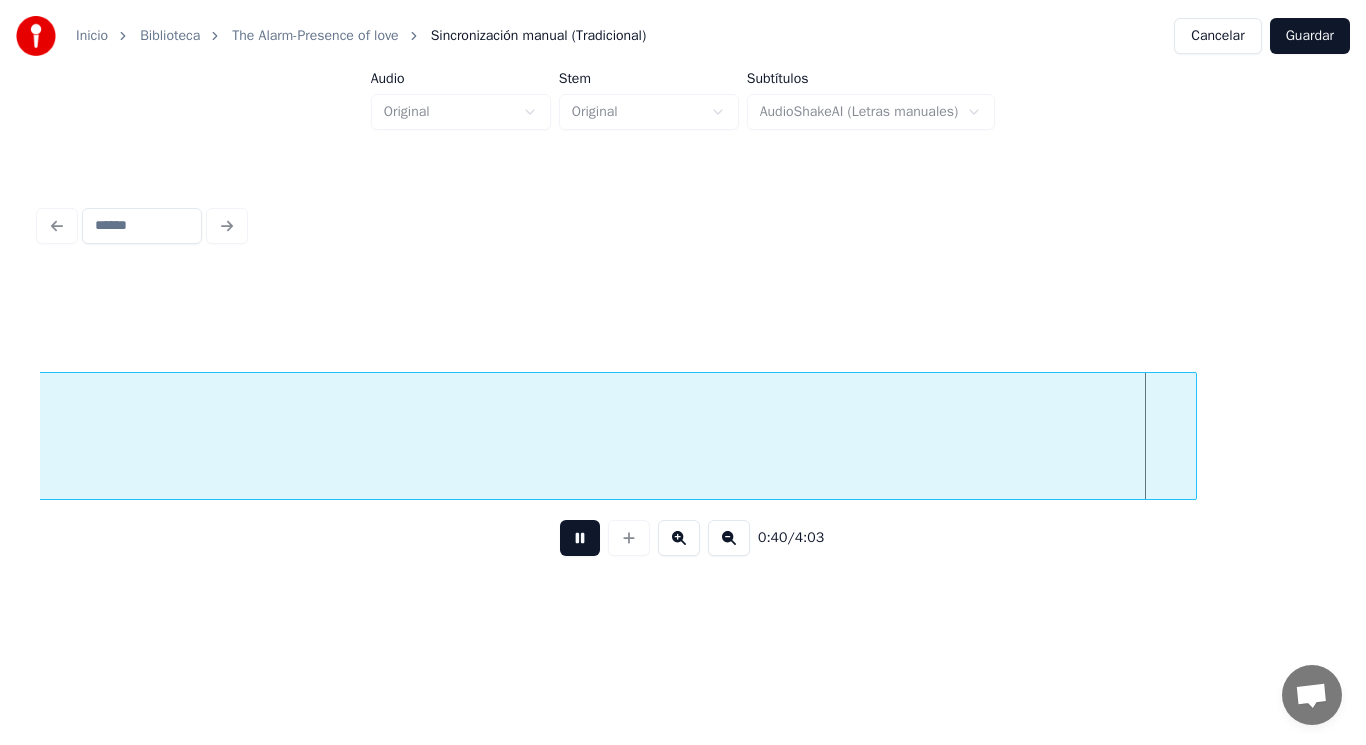 click at bounding box center [580, 538] 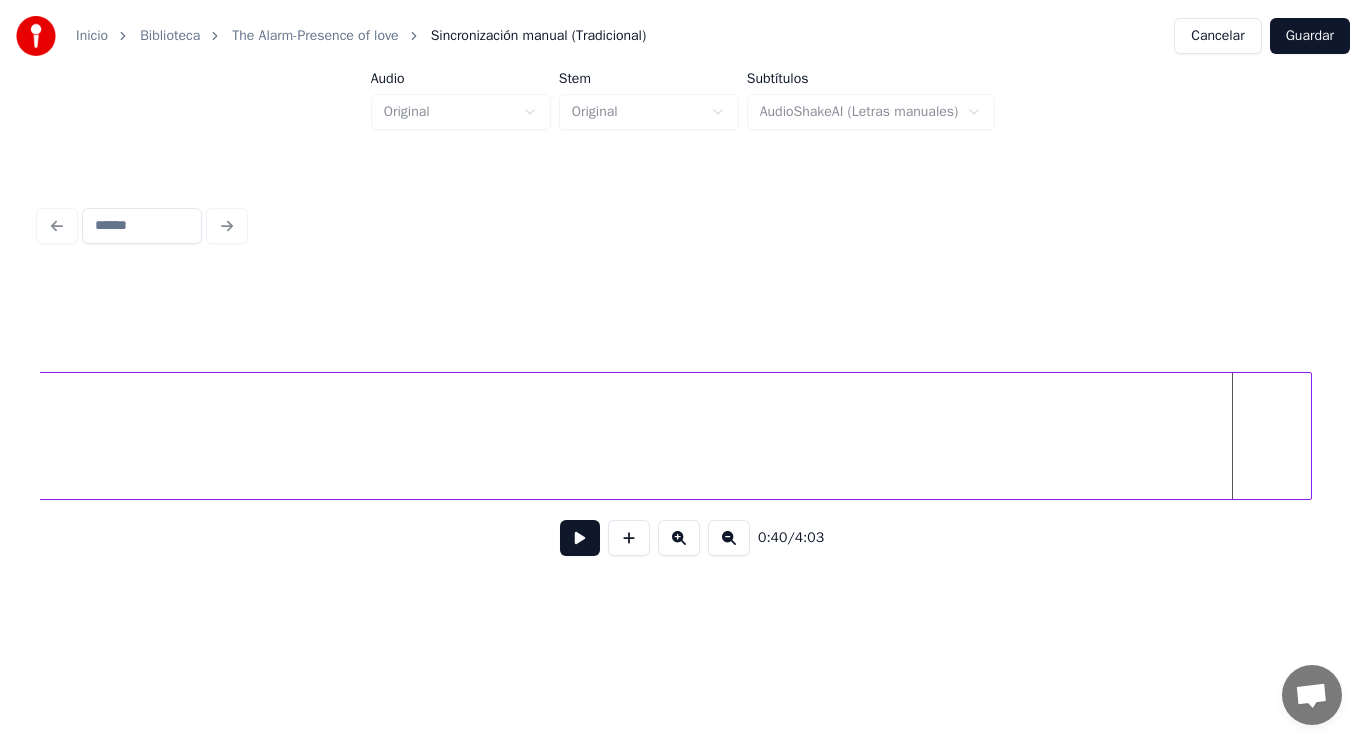 click at bounding box center (1308, 436) 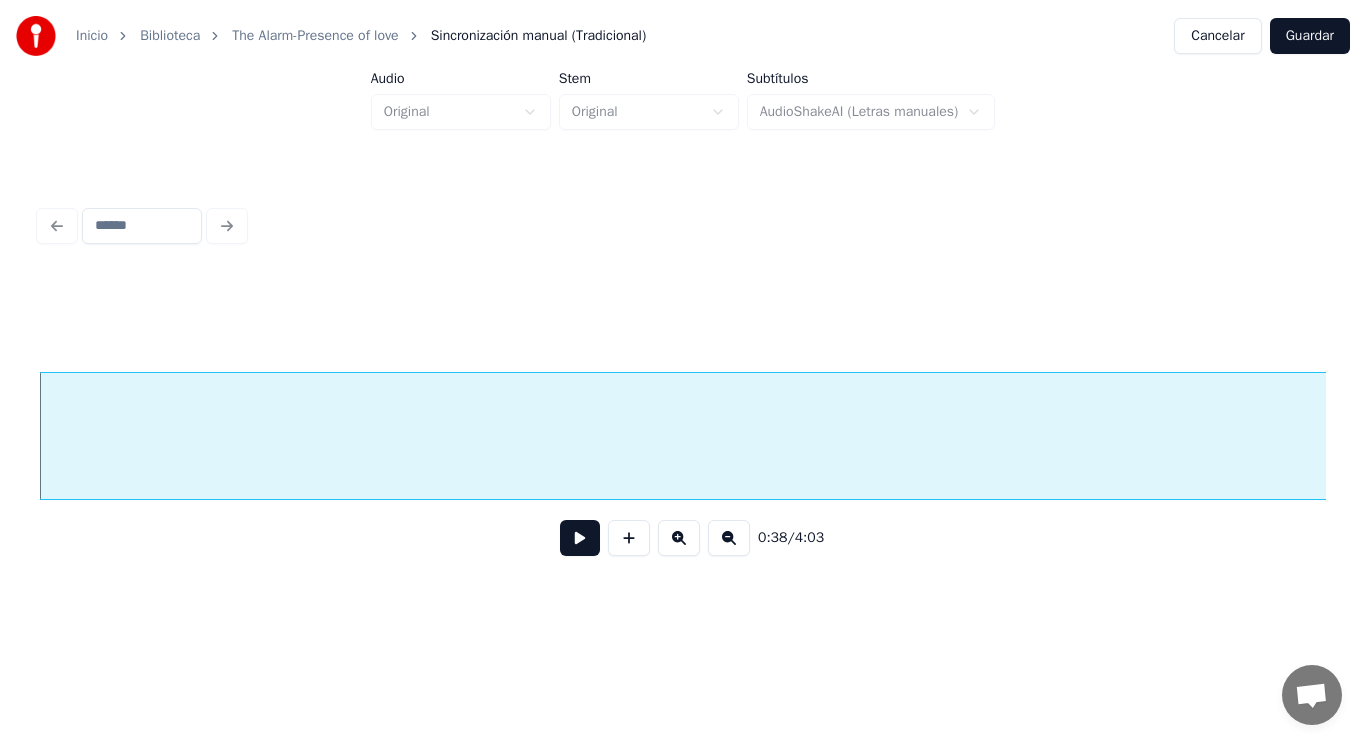 click at bounding box center [580, 538] 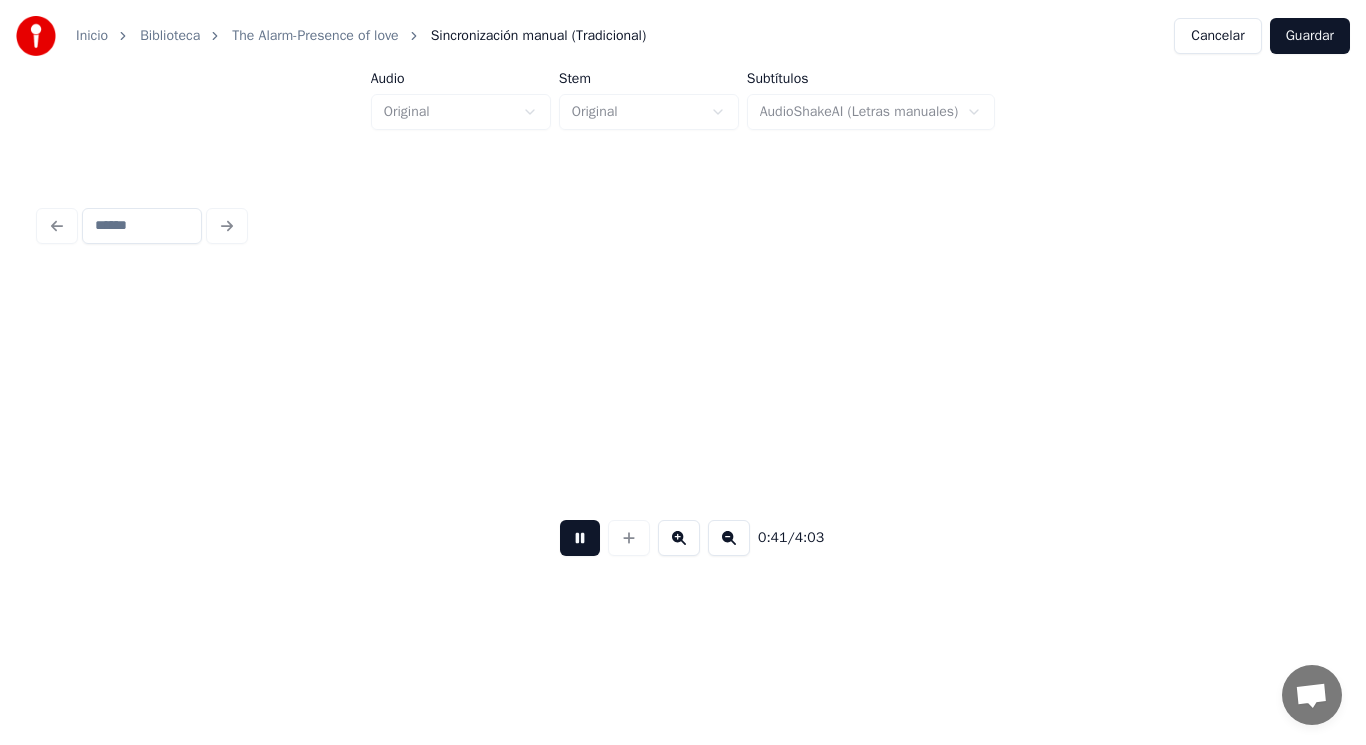 scroll, scrollTop: 0, scrollLeft: 57350, axis: horizontal 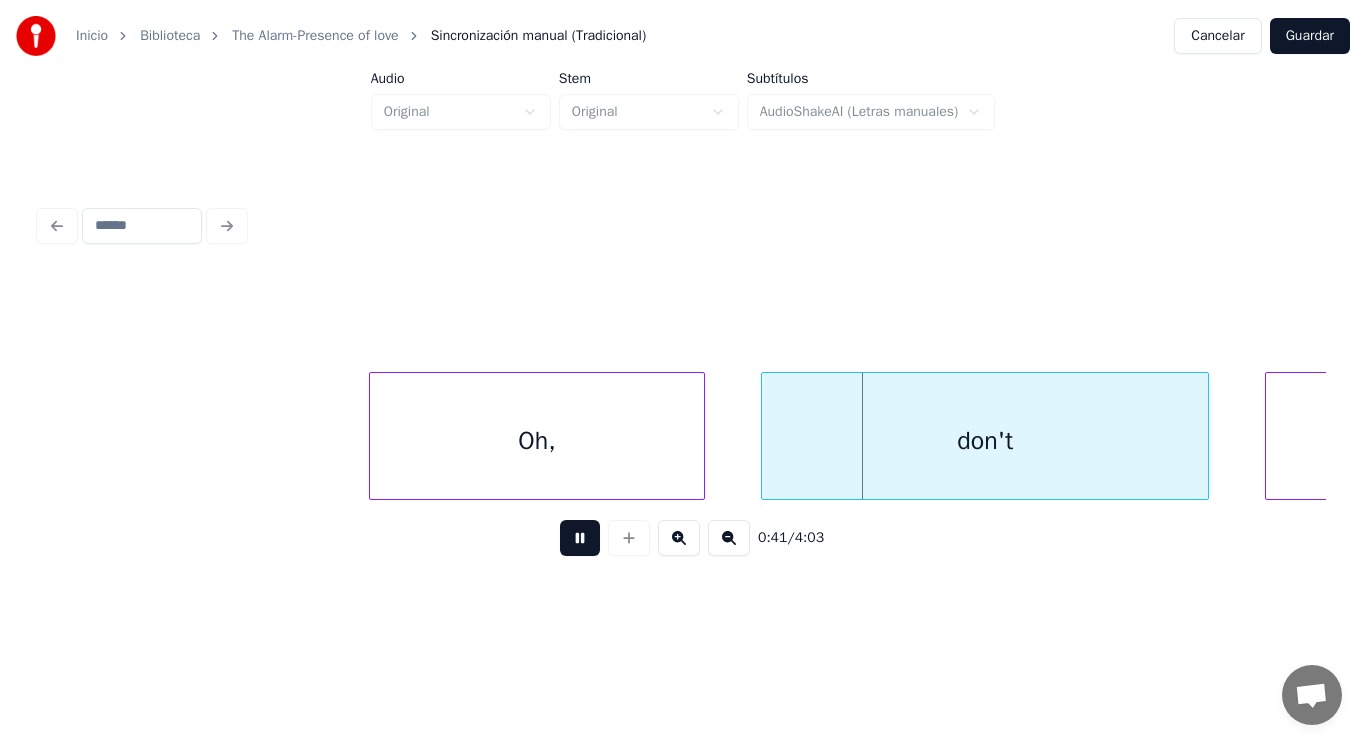 click at bounding box center (580, 538) 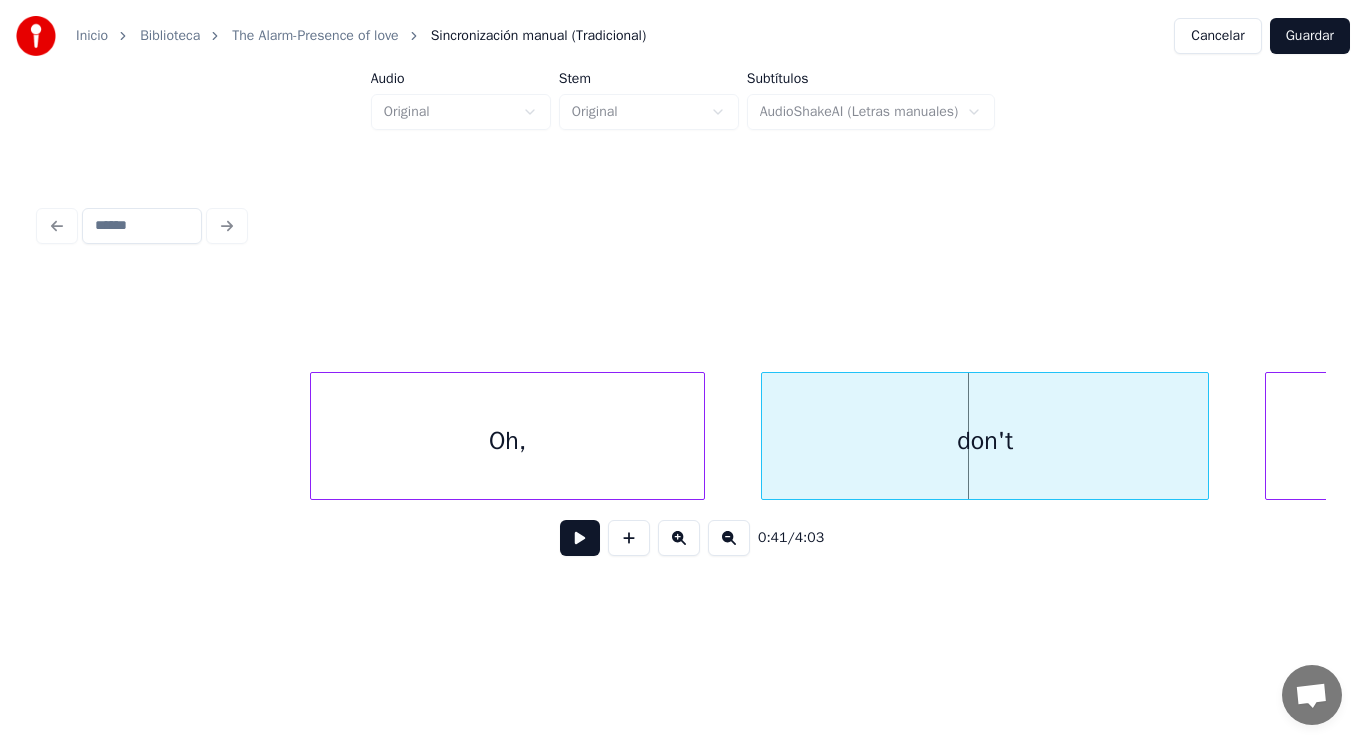 click at bounding box center (314, 436) 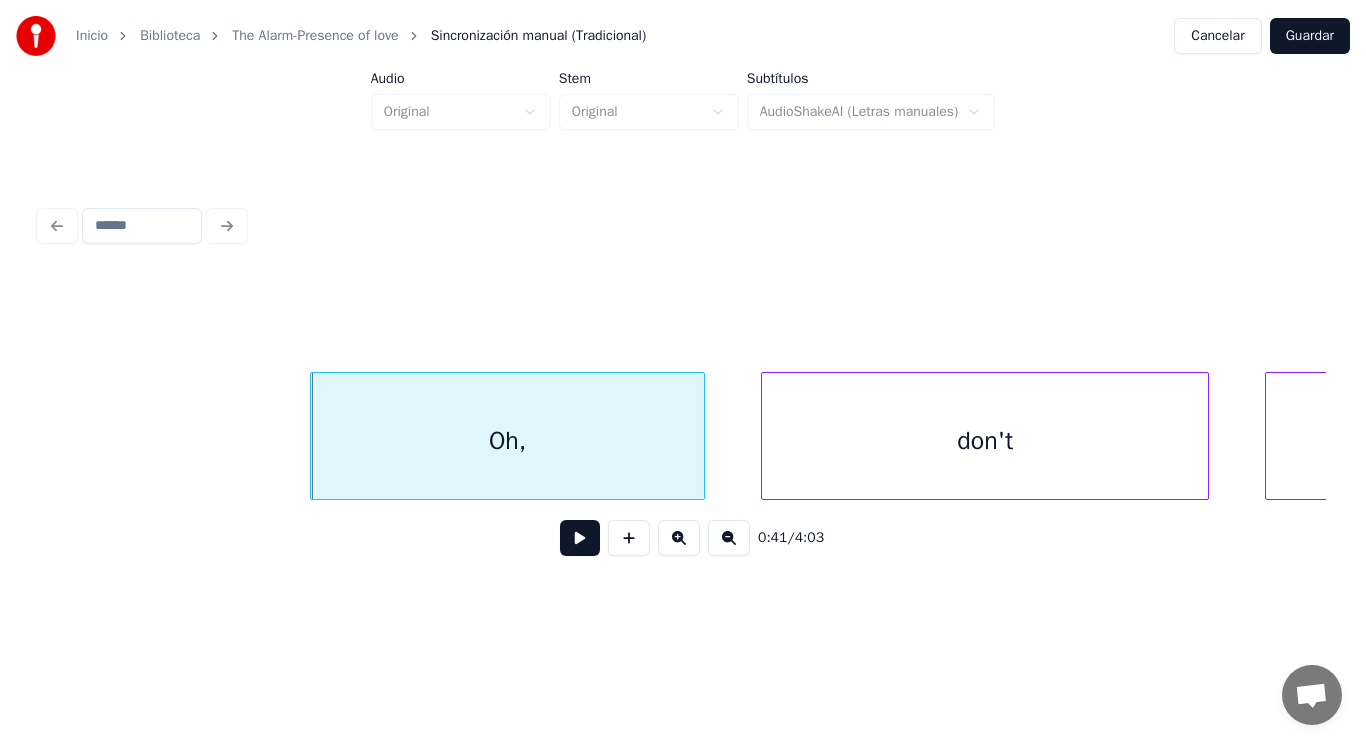 click at bounding box center (580, 538) 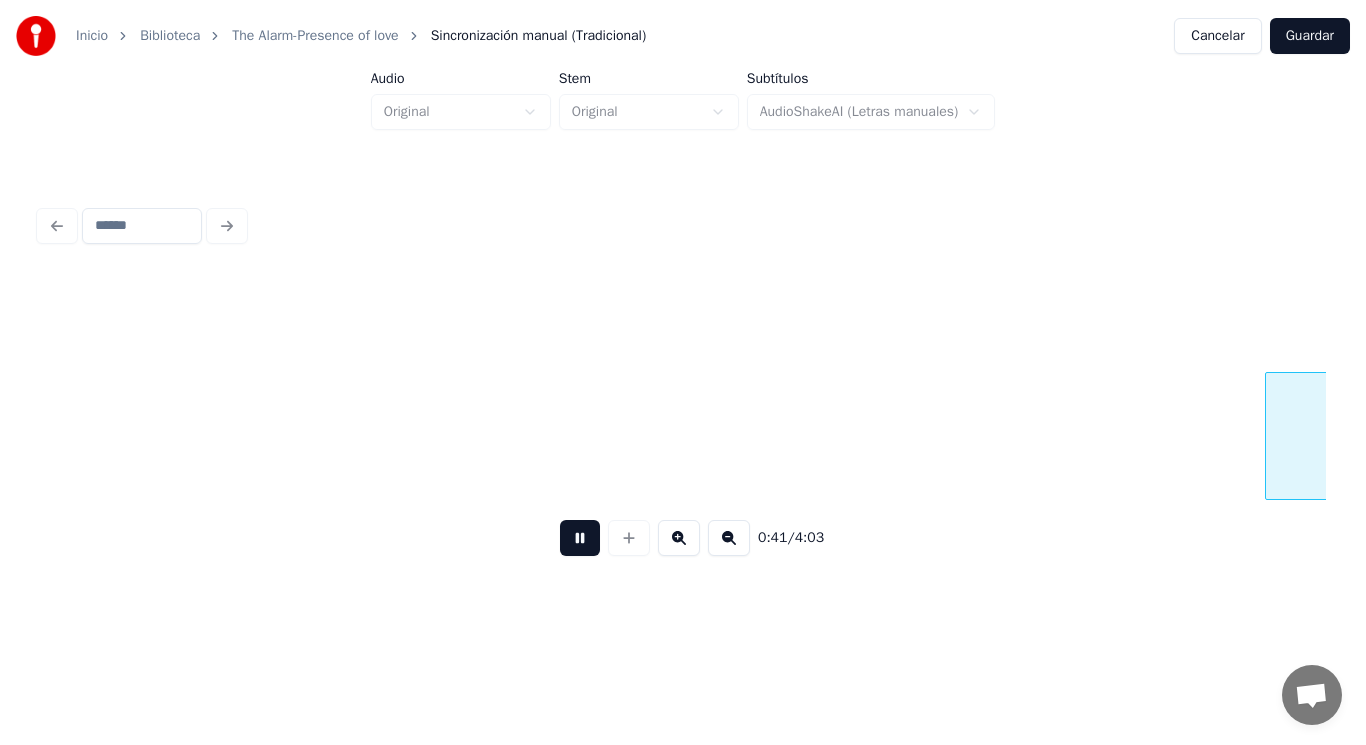 scroll, scrollTop: 0, scrollLeft: 58655, axis: horizontal 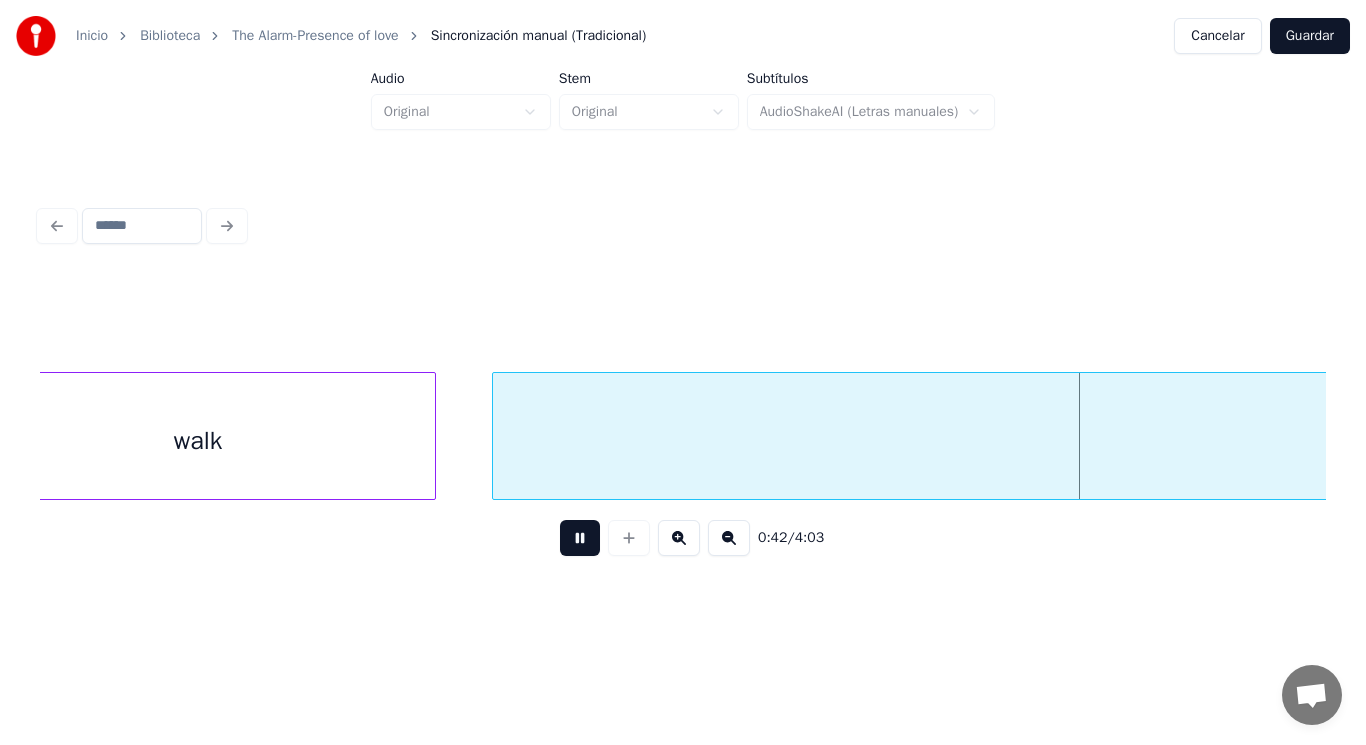 drag, startPoint x: 572, startPoint y: 544, endPoint x: 548, endPoint y: 455, distance: 92.17918 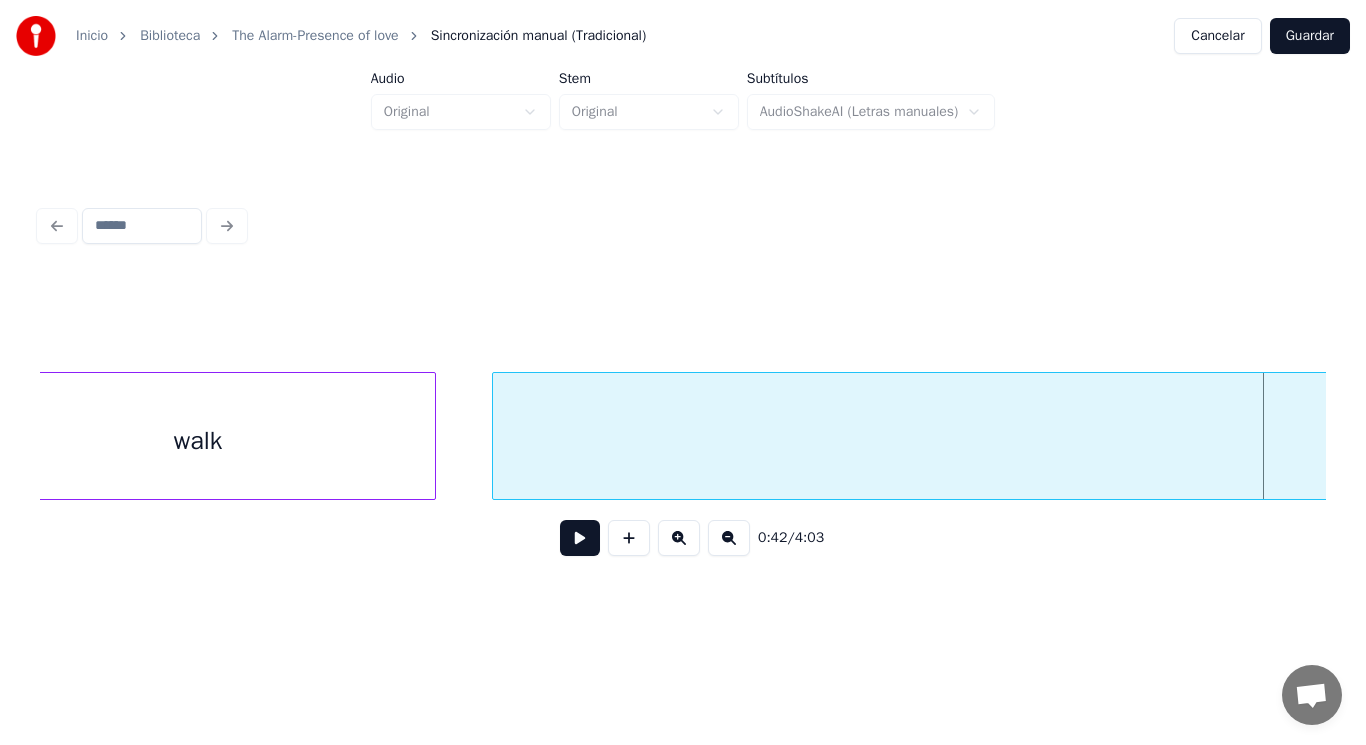 click on "away" at bounding box center (1836, 441) 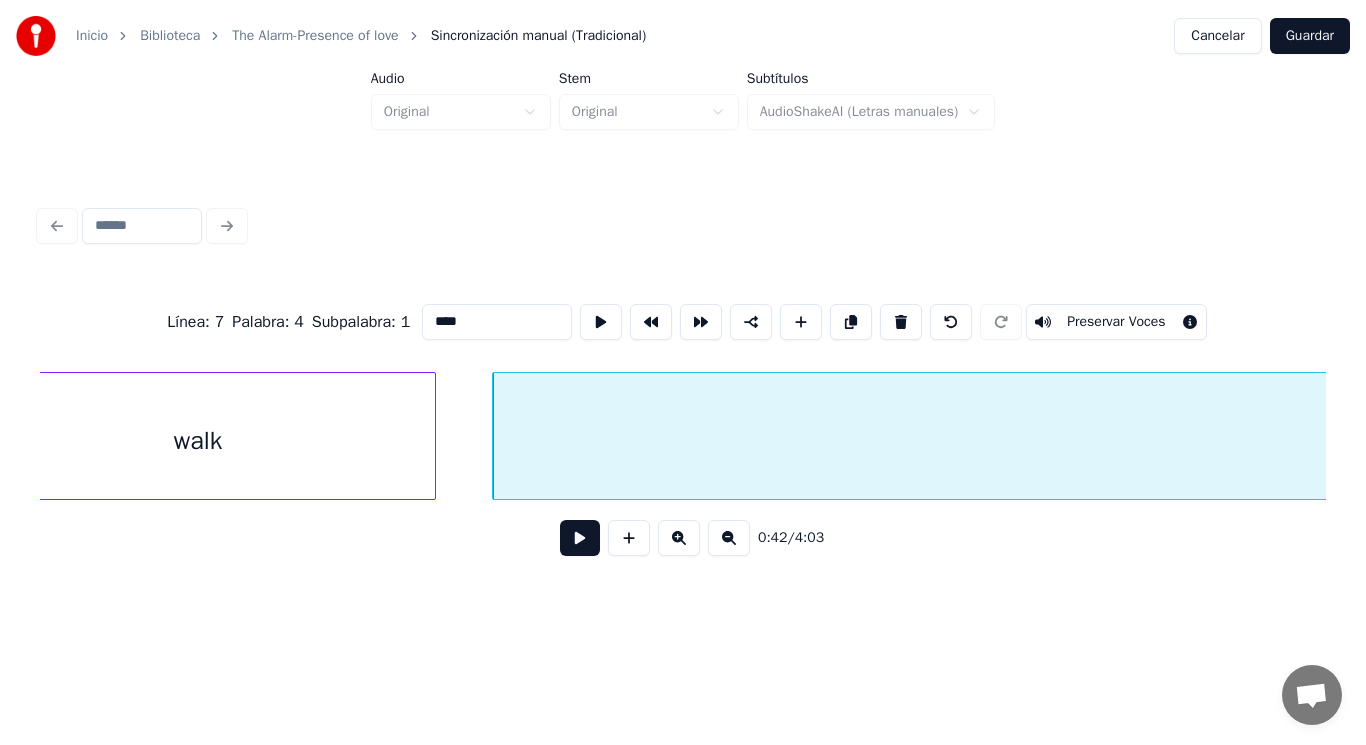 click at bounding box center (580, 538) 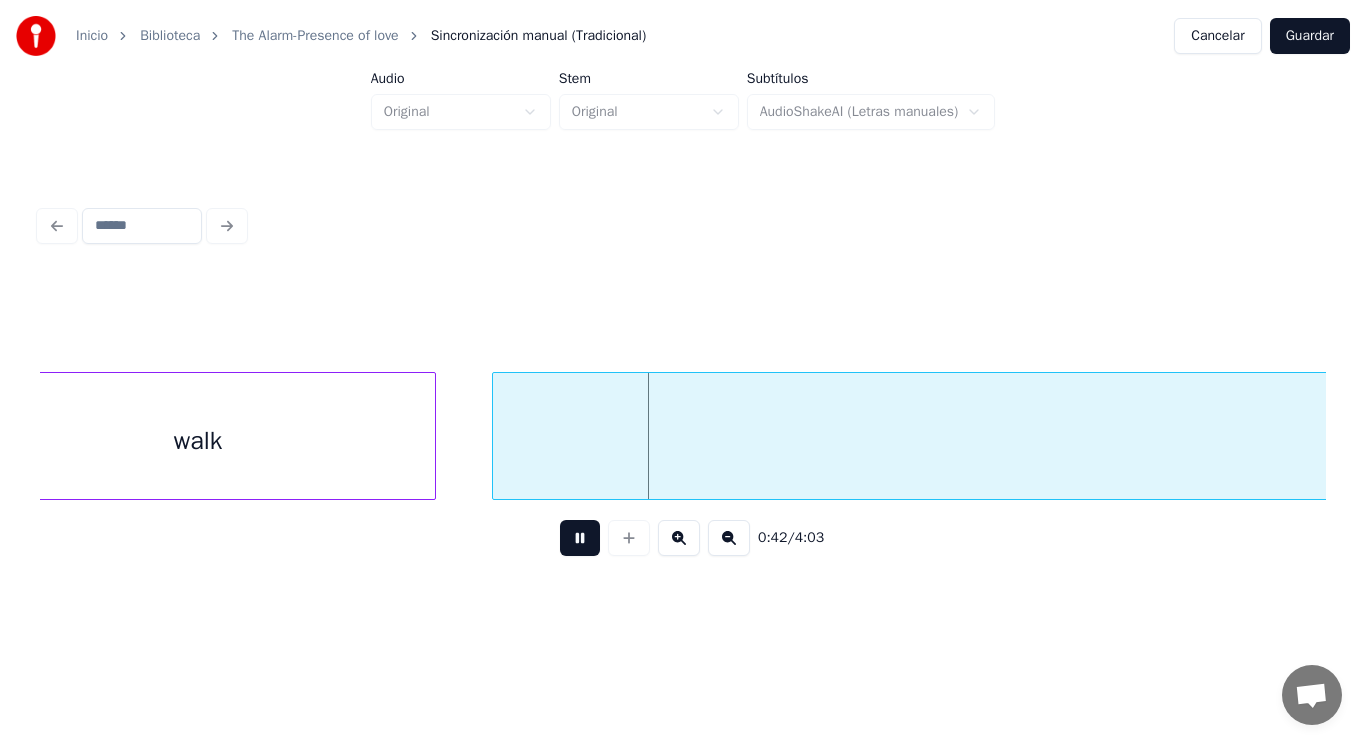 click at bounding box center [580, 538] 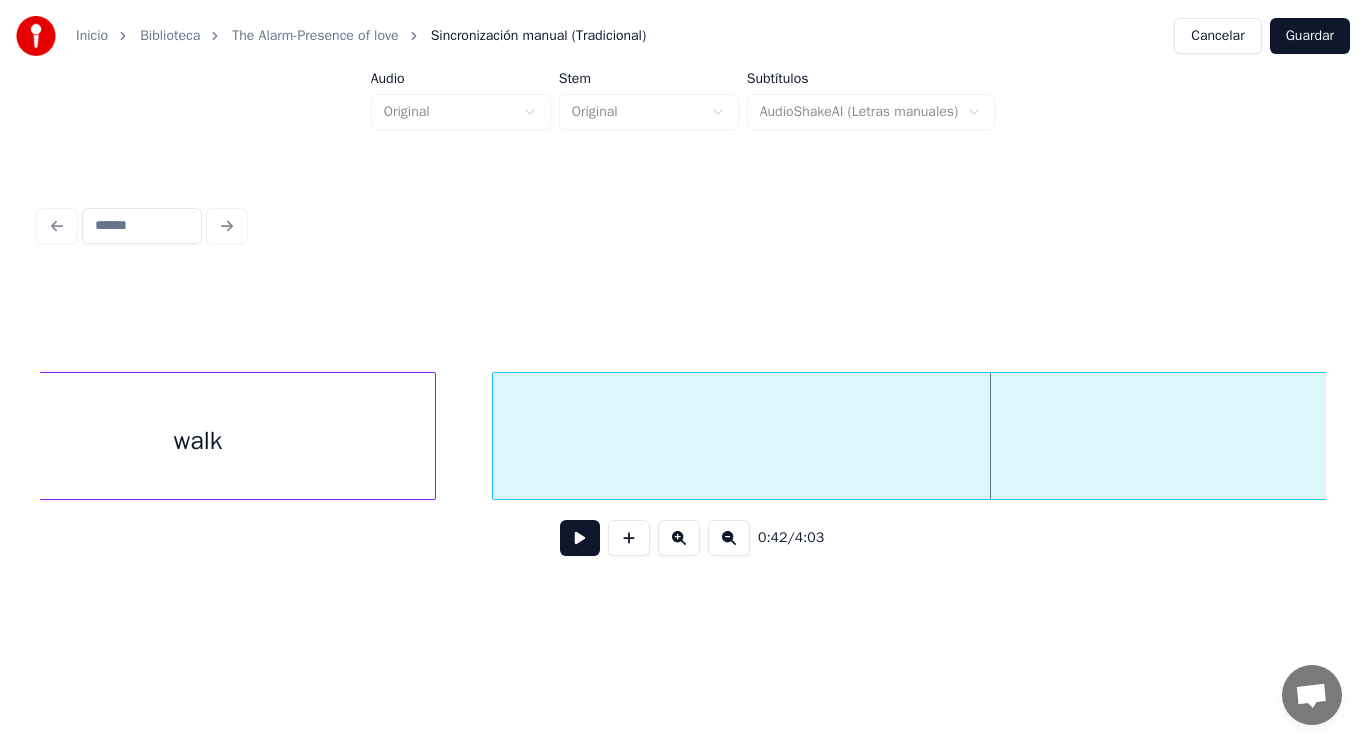 click on "walk" at bounding box center [198, 441] 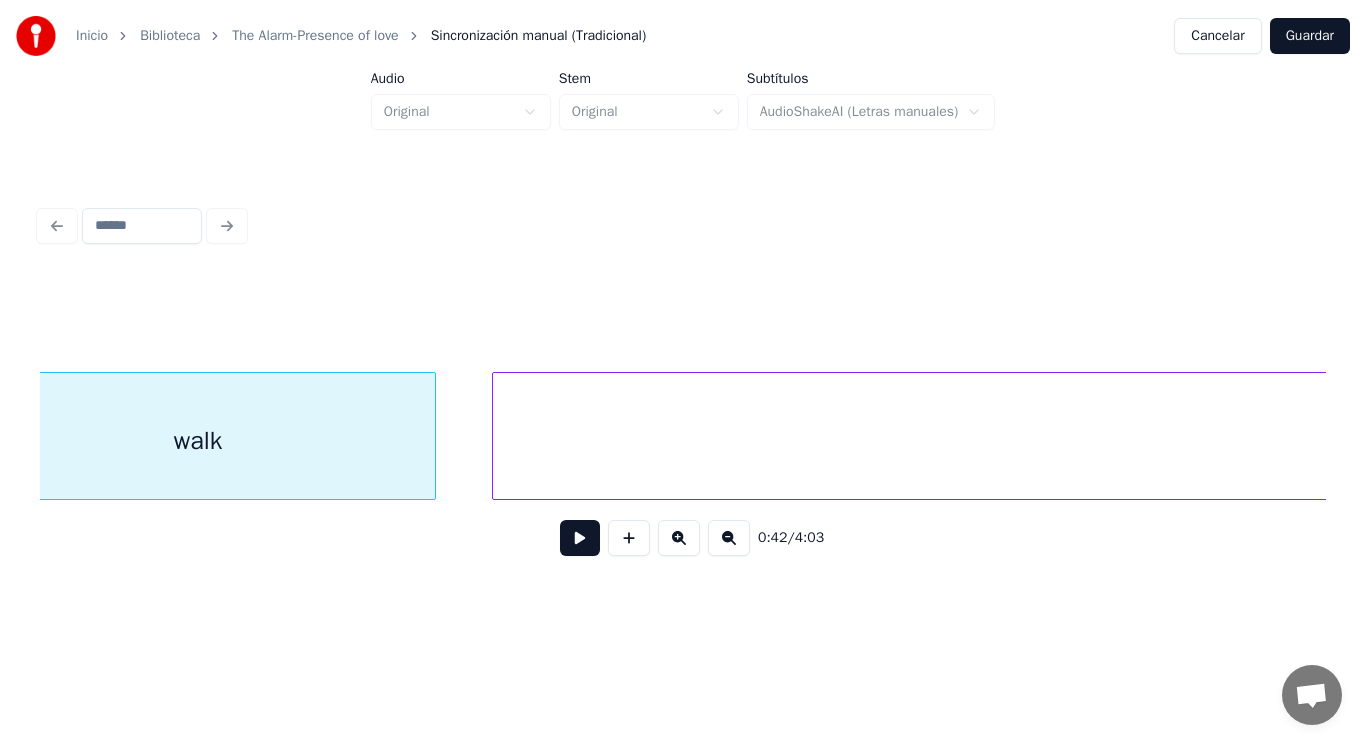 scroll, scrollTop: 0, scrollLeft: 58576, axis: horizontal 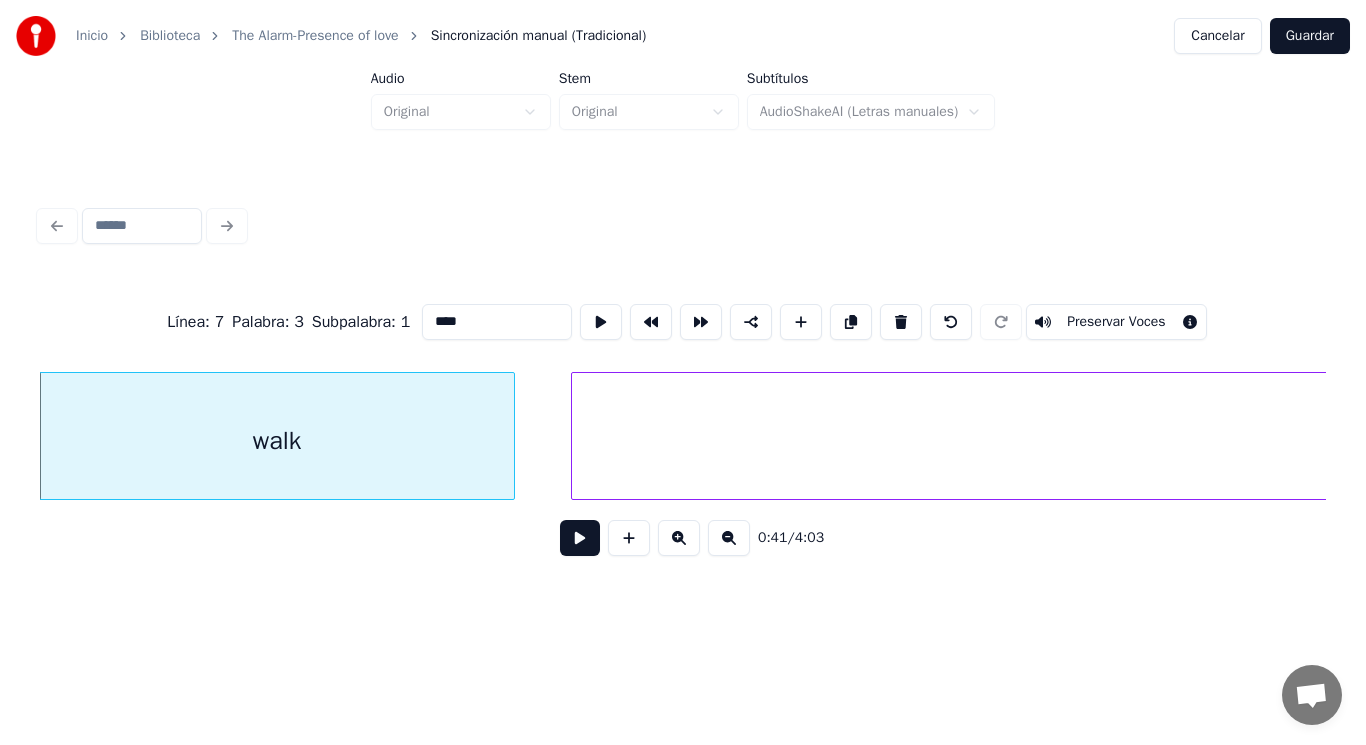 click at bounding box center [580, 538] 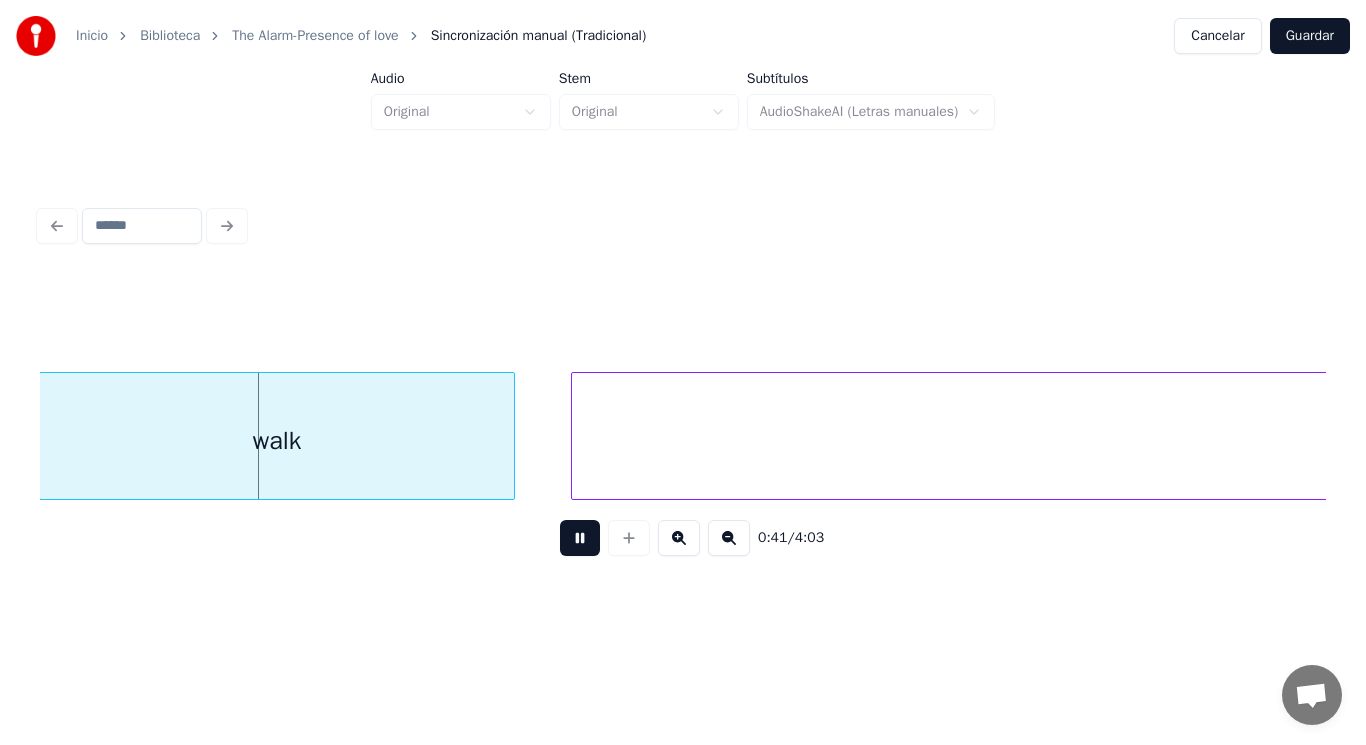 click at bounding box center (580, 538) 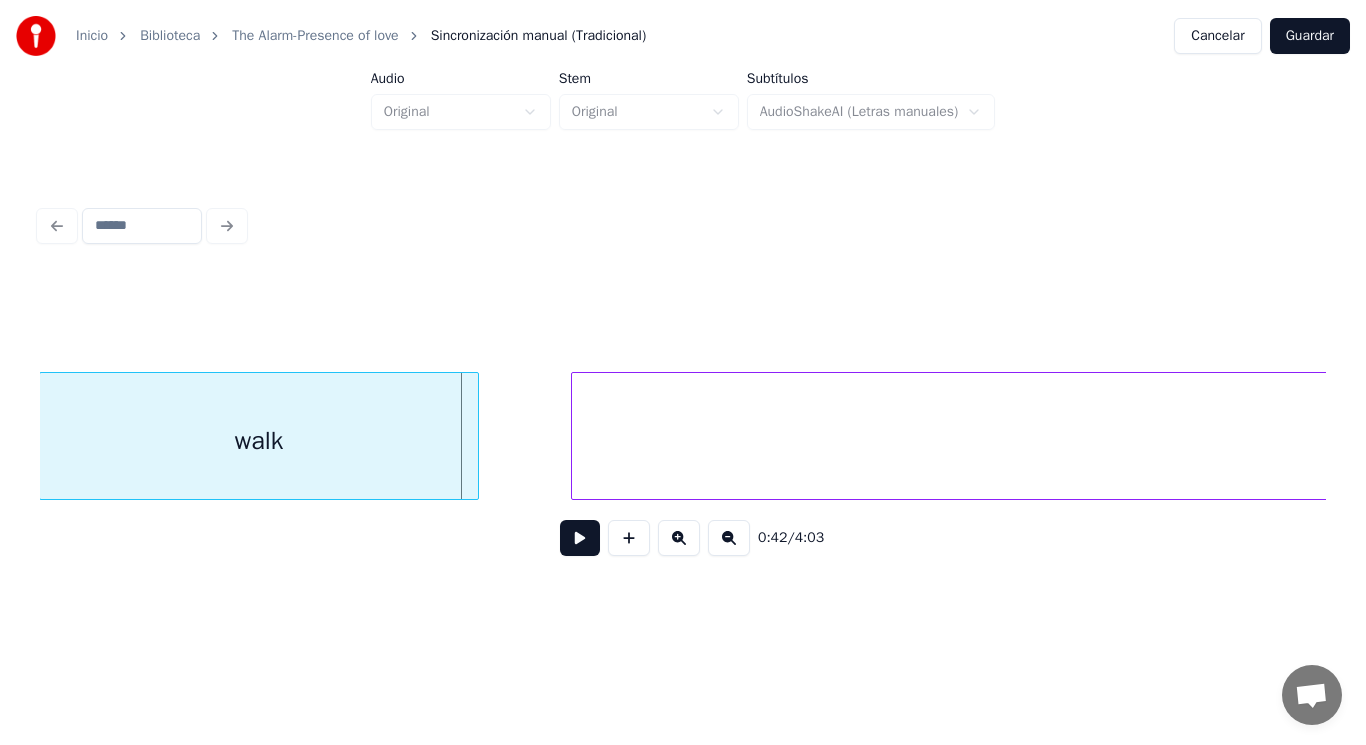 click at bounding box center [475, 436] 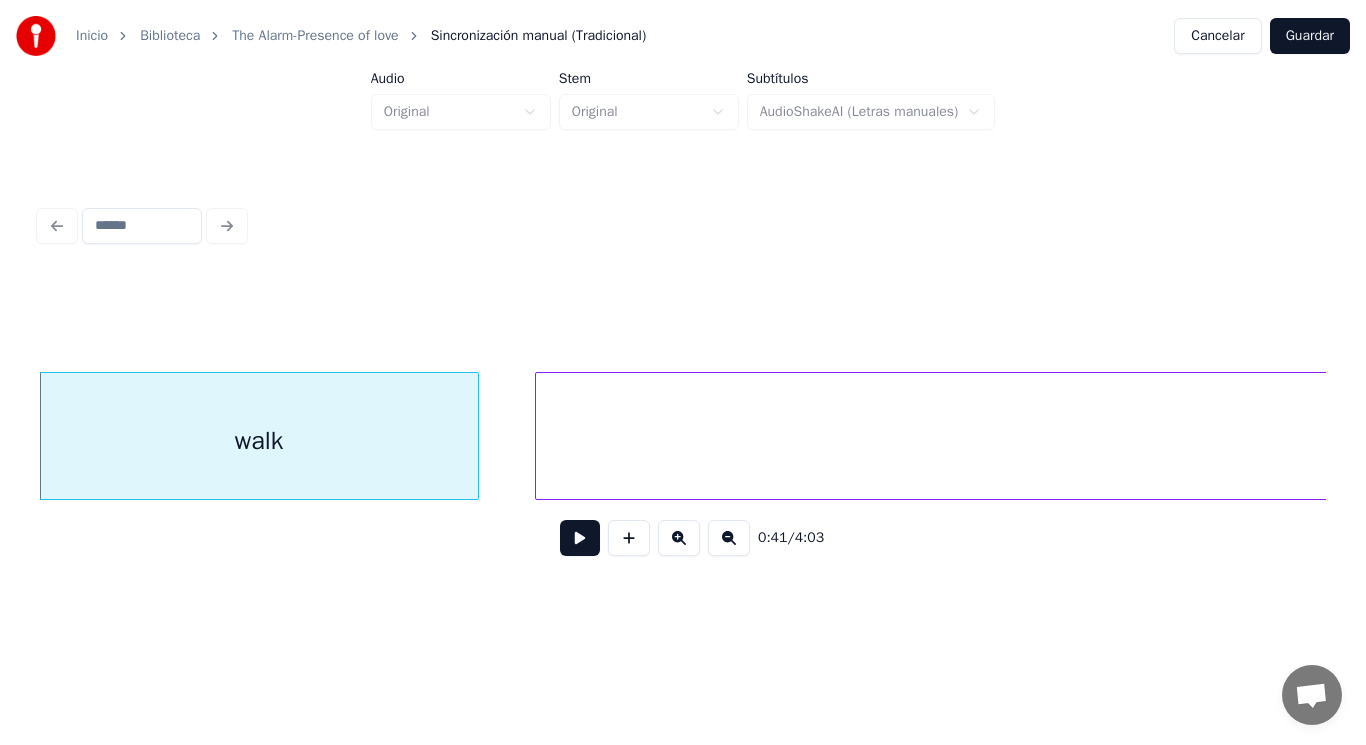 click at bounding box center [539, 436] 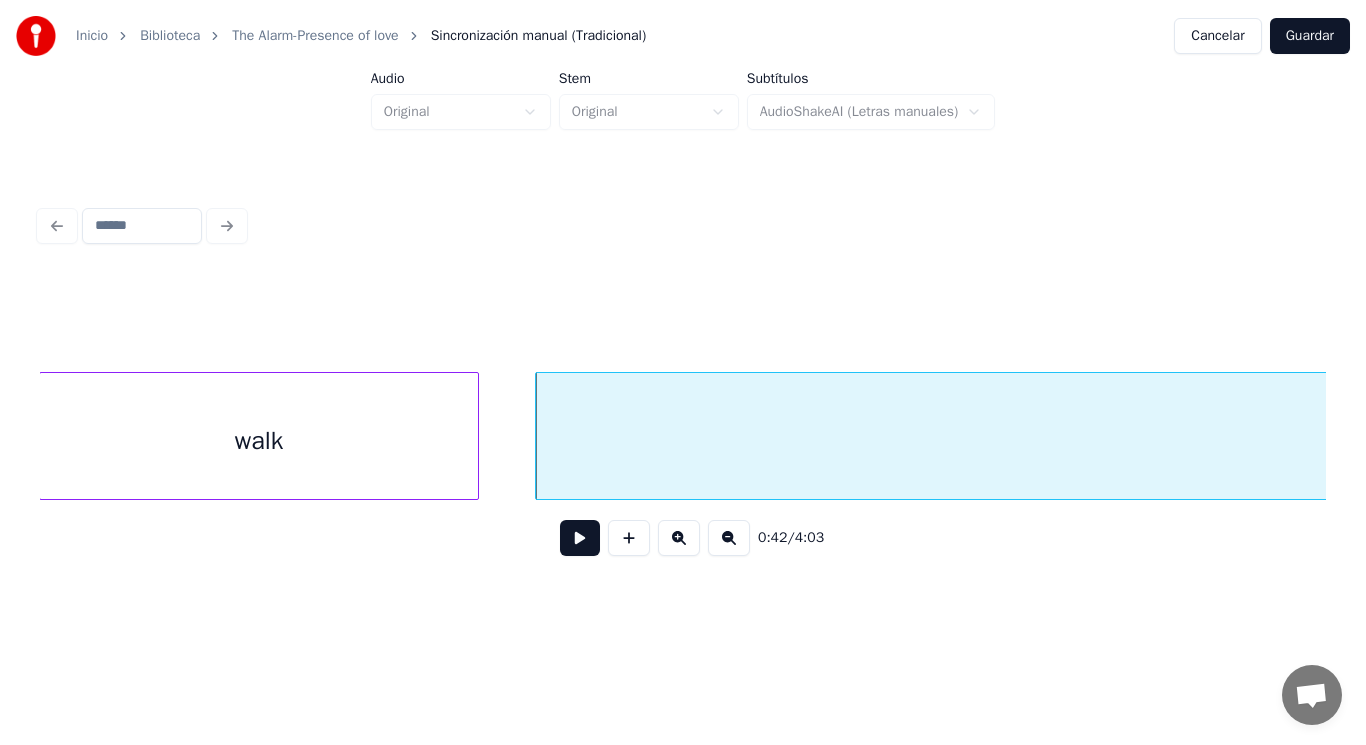 click at bounding box center [580, 538] 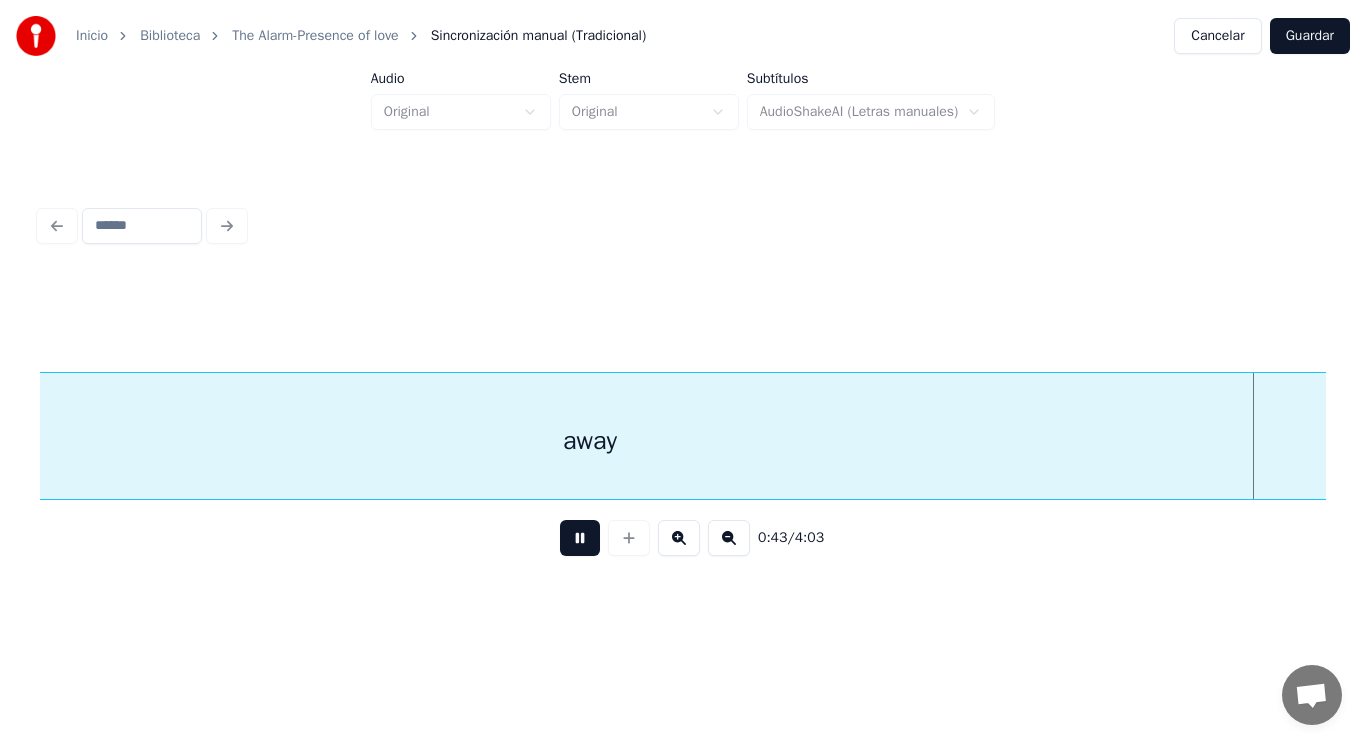 scroll, scrollTop: 0, scrollLeft: 61190, axis: horizontal 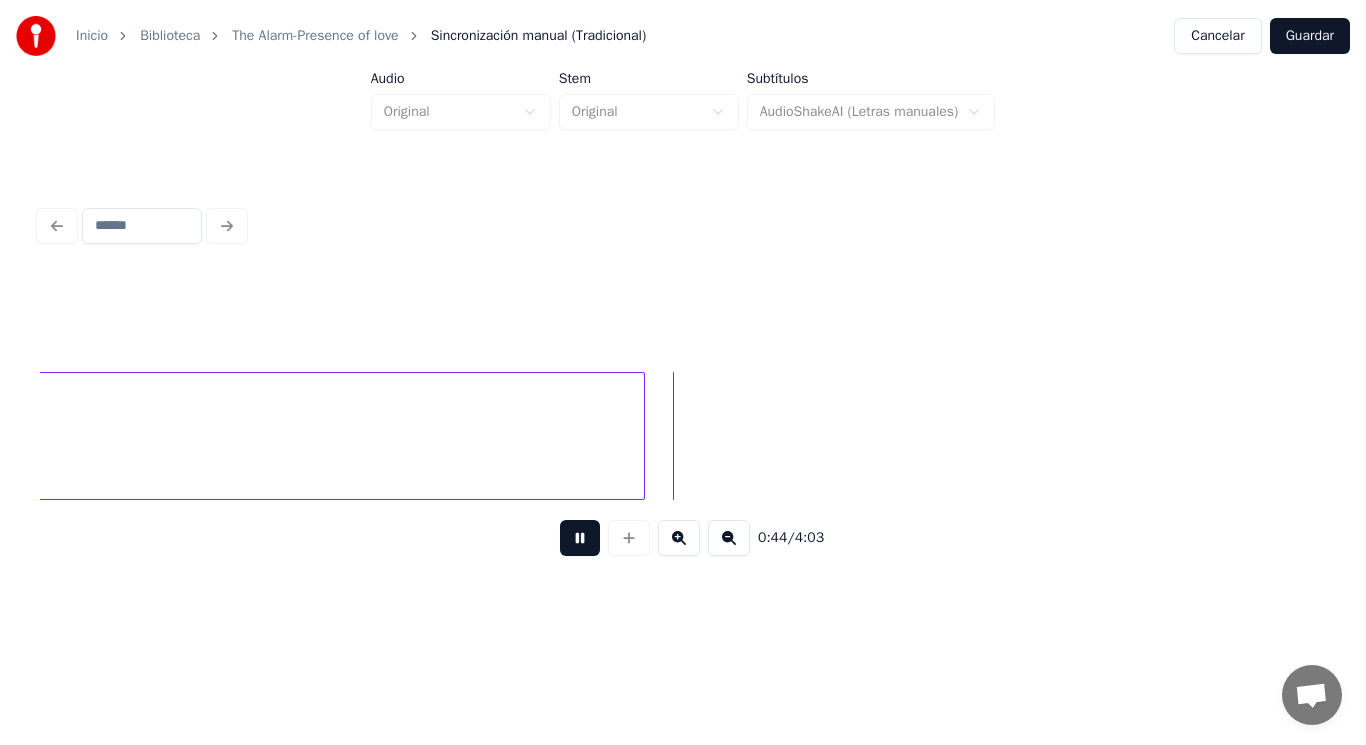 click at bounding box center [580, 538] 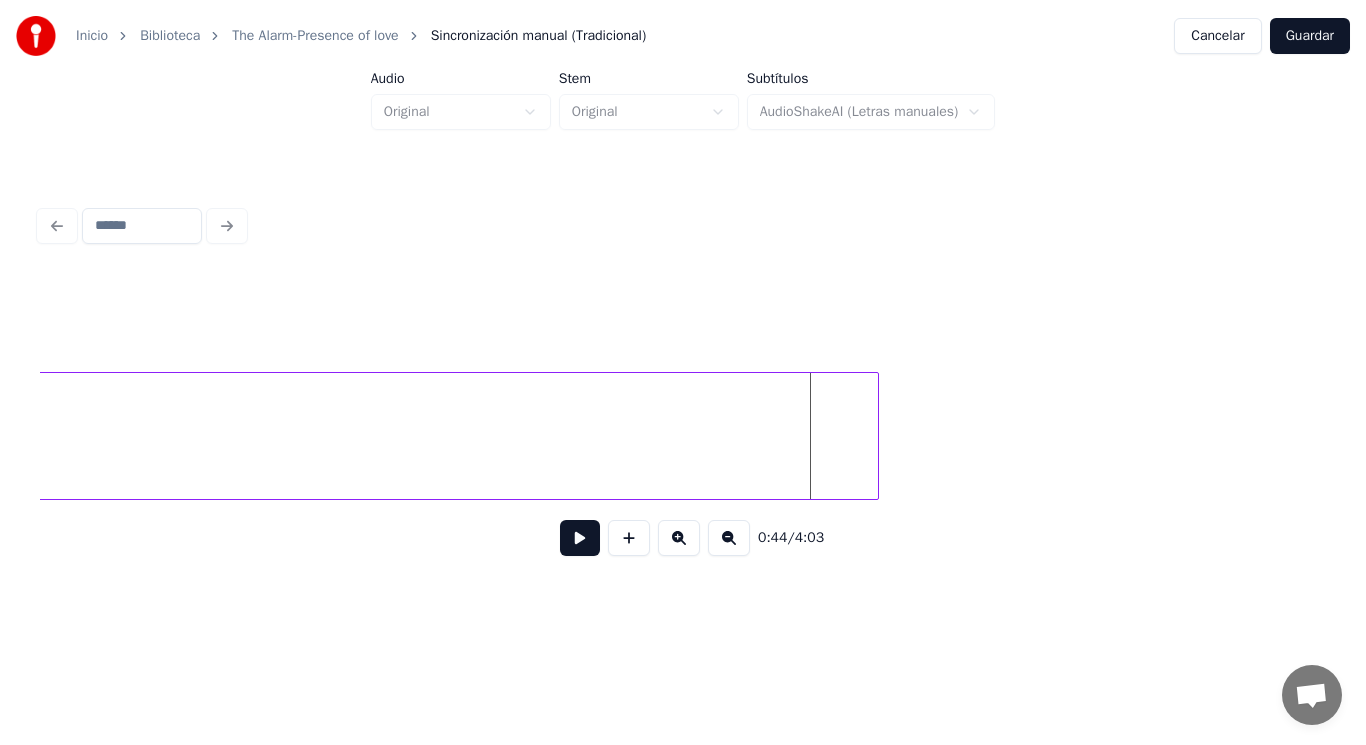 click at bounding box center [875, 436] 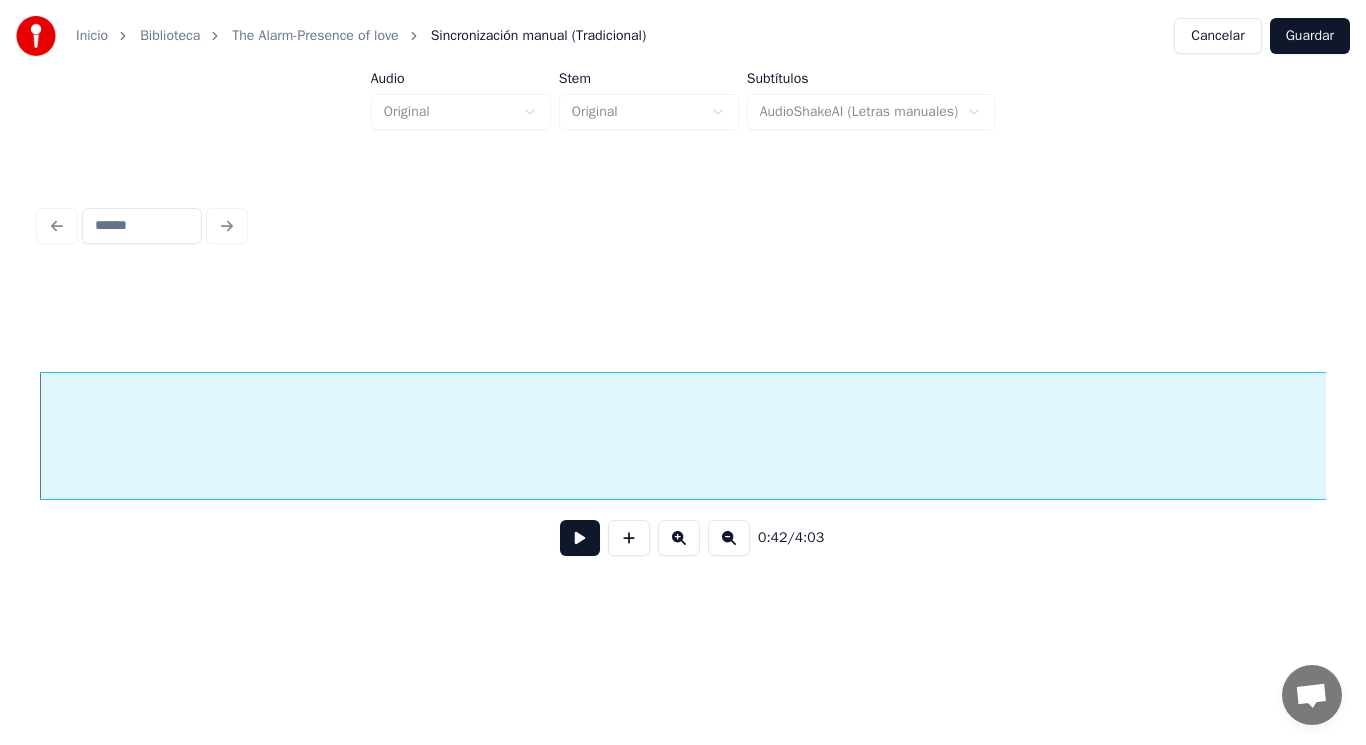 click at bounding box center [580, 538] 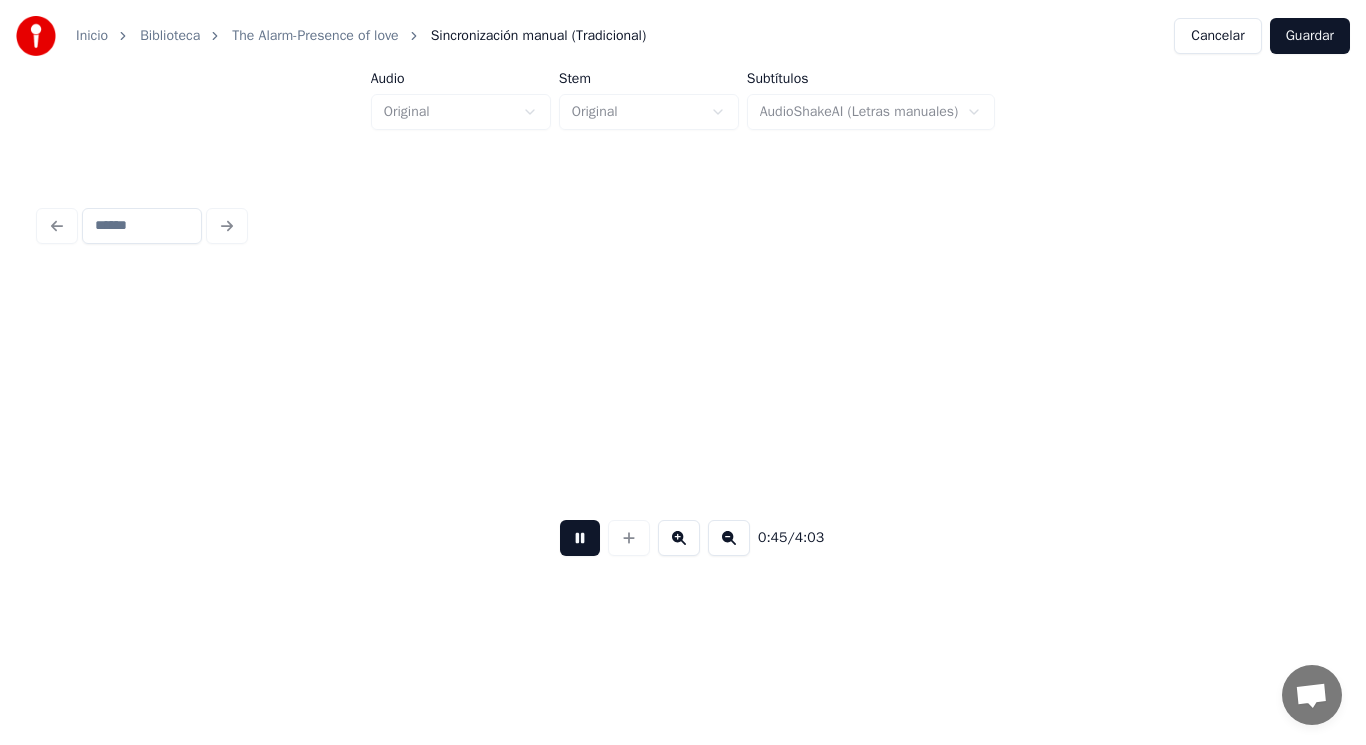 scroll, scrollTop: 0, scrollLeft: 62993, axis: horizontal 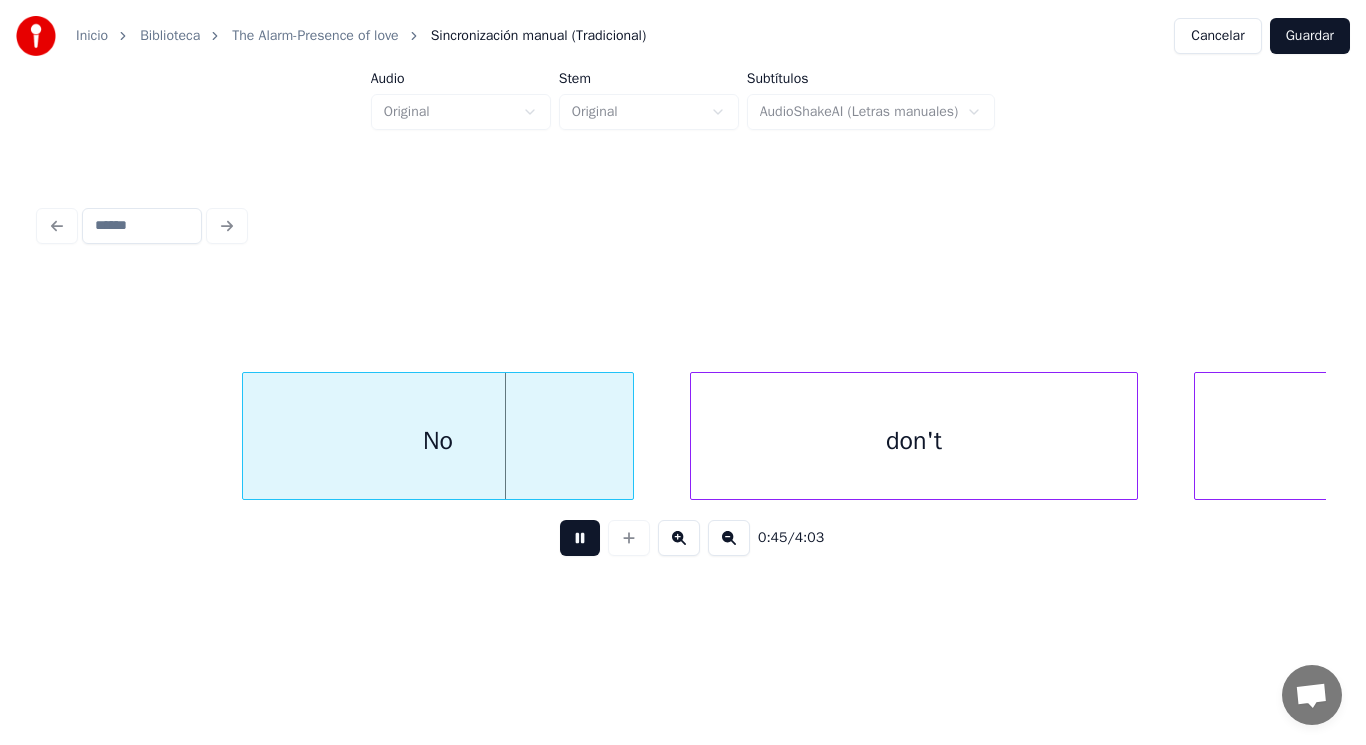 click at bounding box center [580, 538] 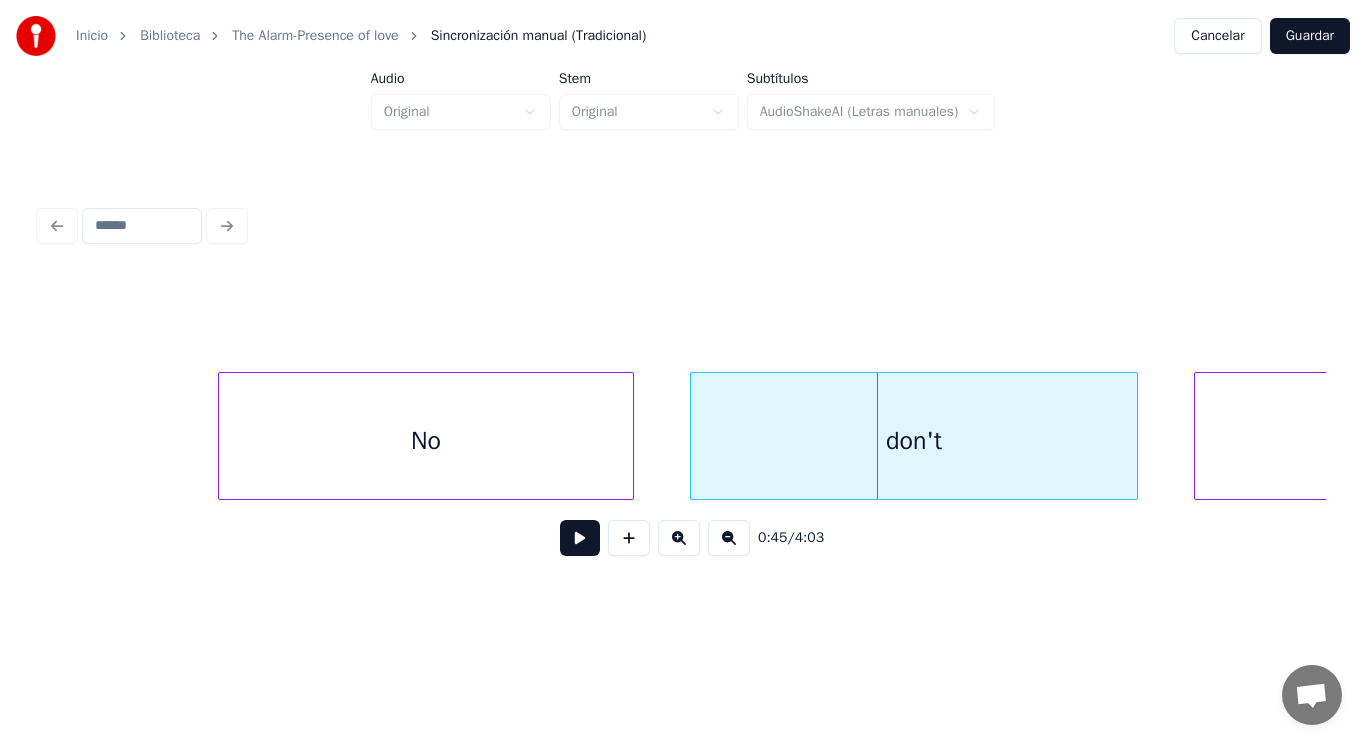 click at bounding box center [222, 436] 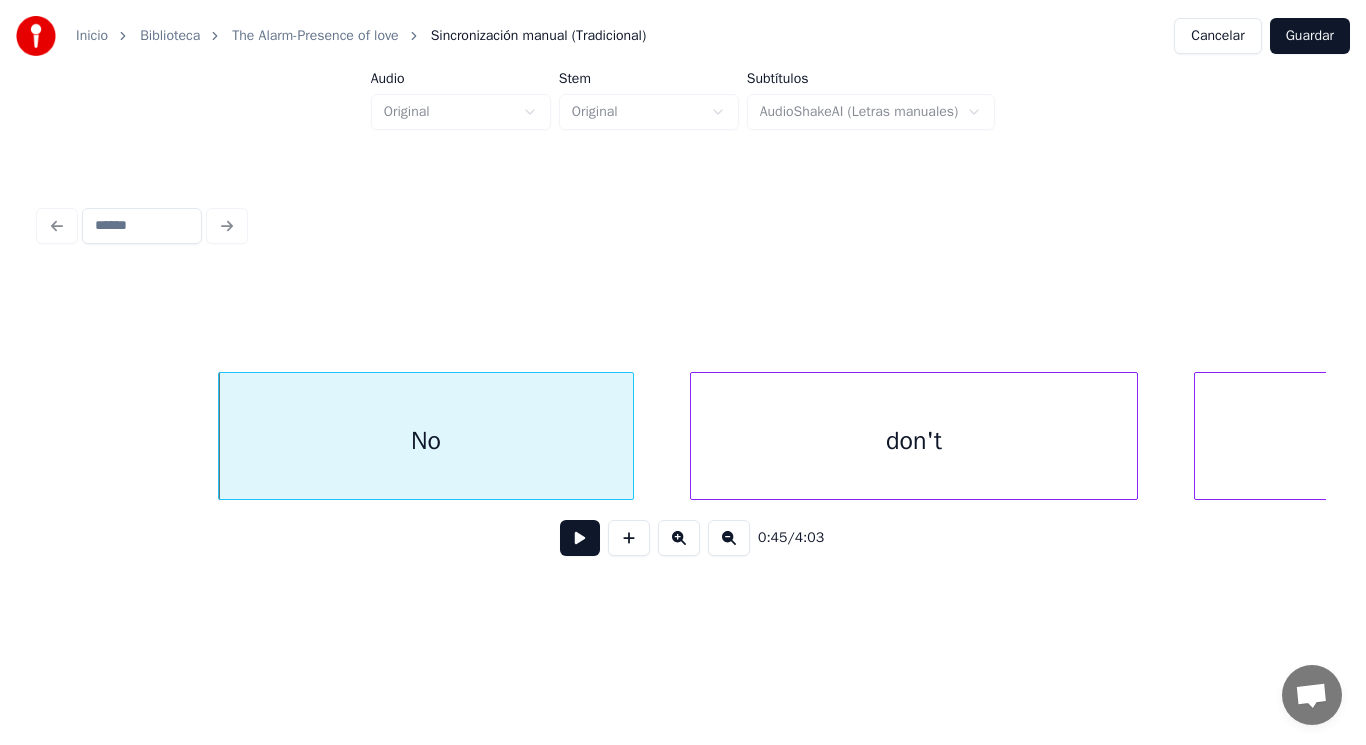 click on "No" at bounding box center (426, 441) 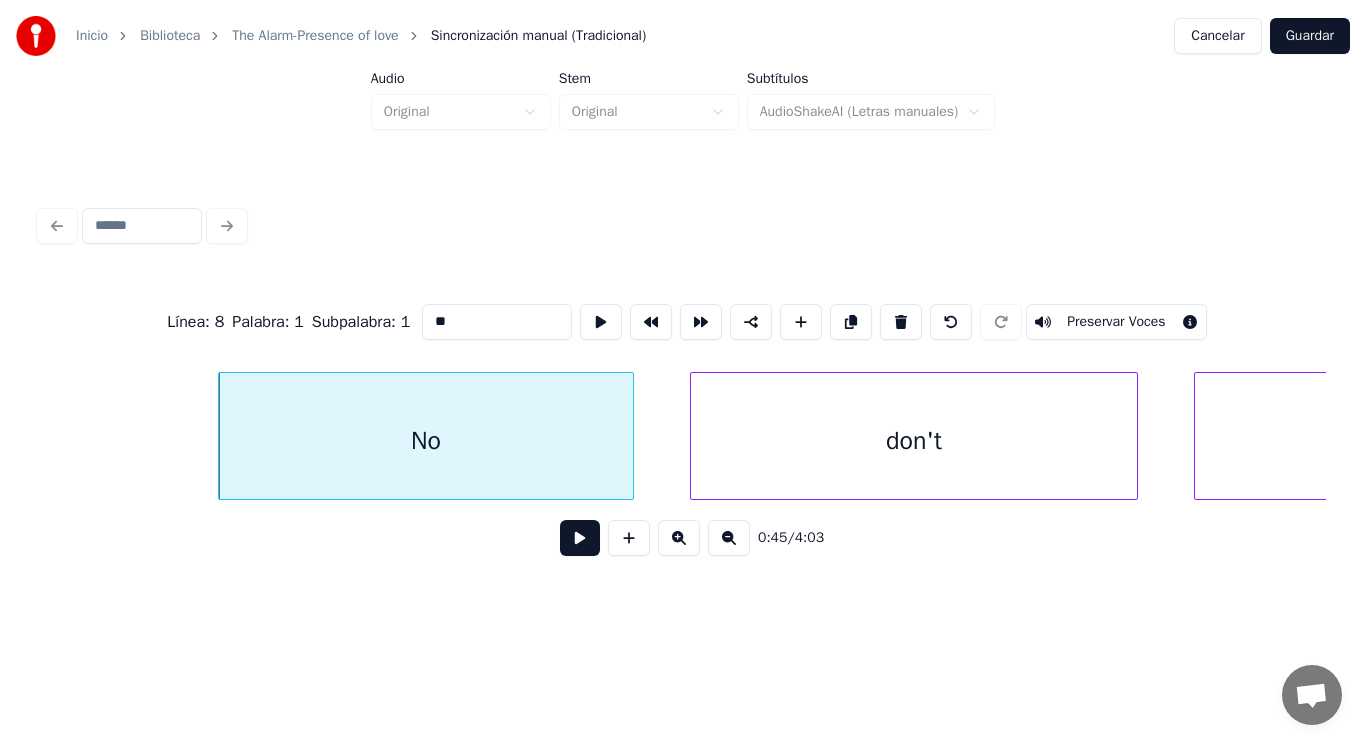 click on "**" at bounding box center [497, 322] 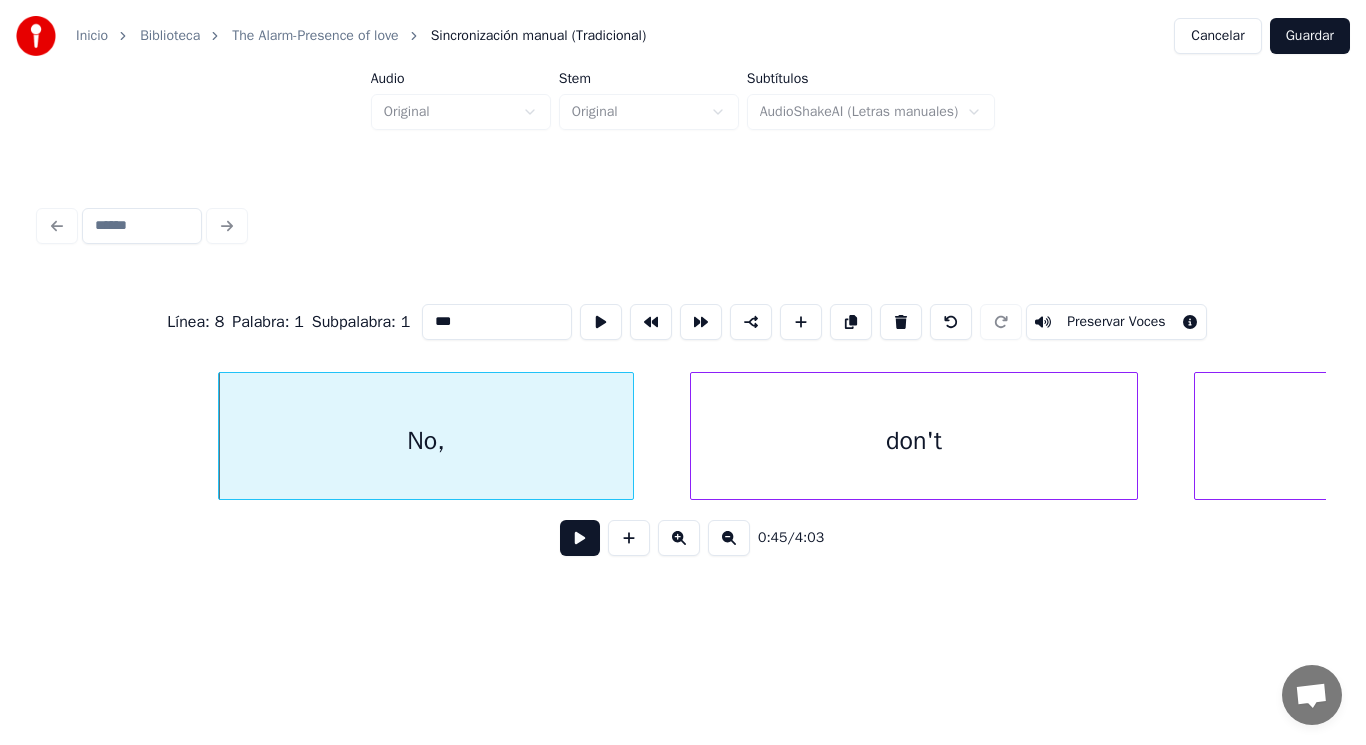 click on "No," at bounding box center [426, 441] 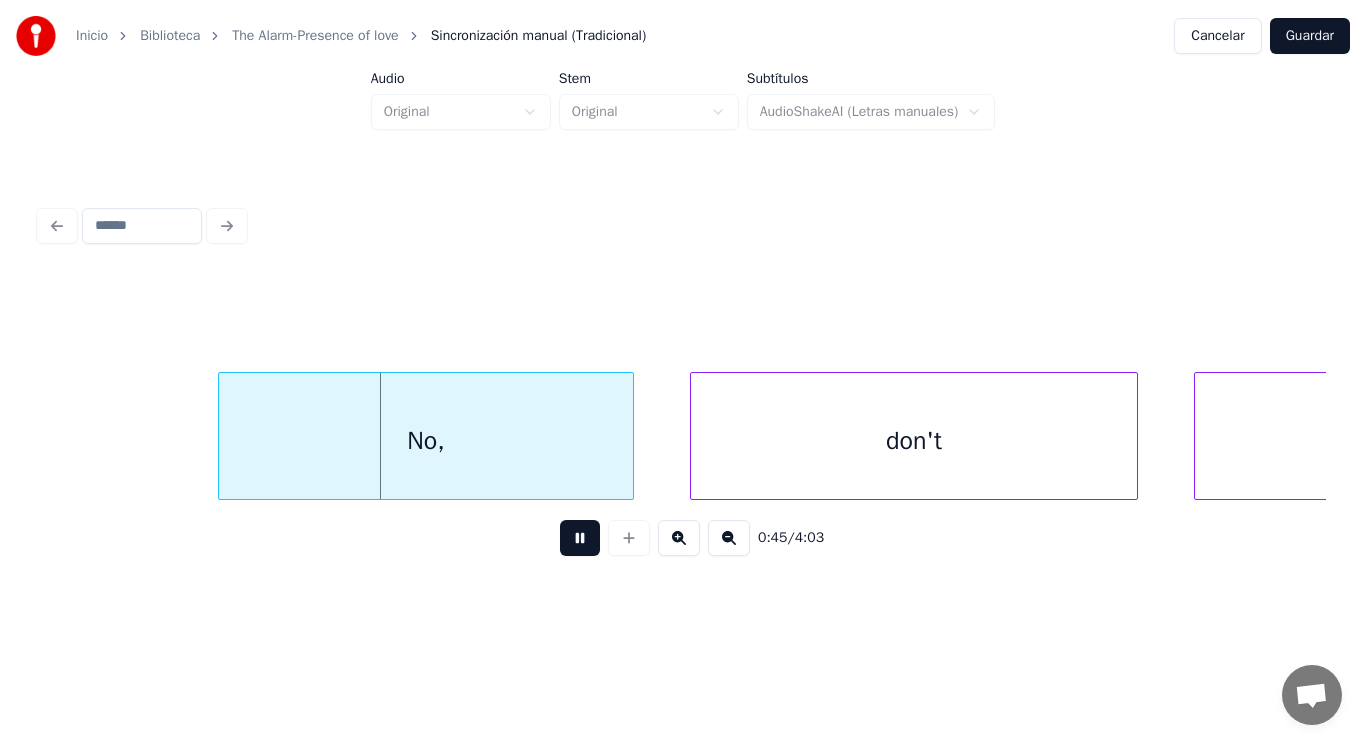 click at bounding box center (580, 538) 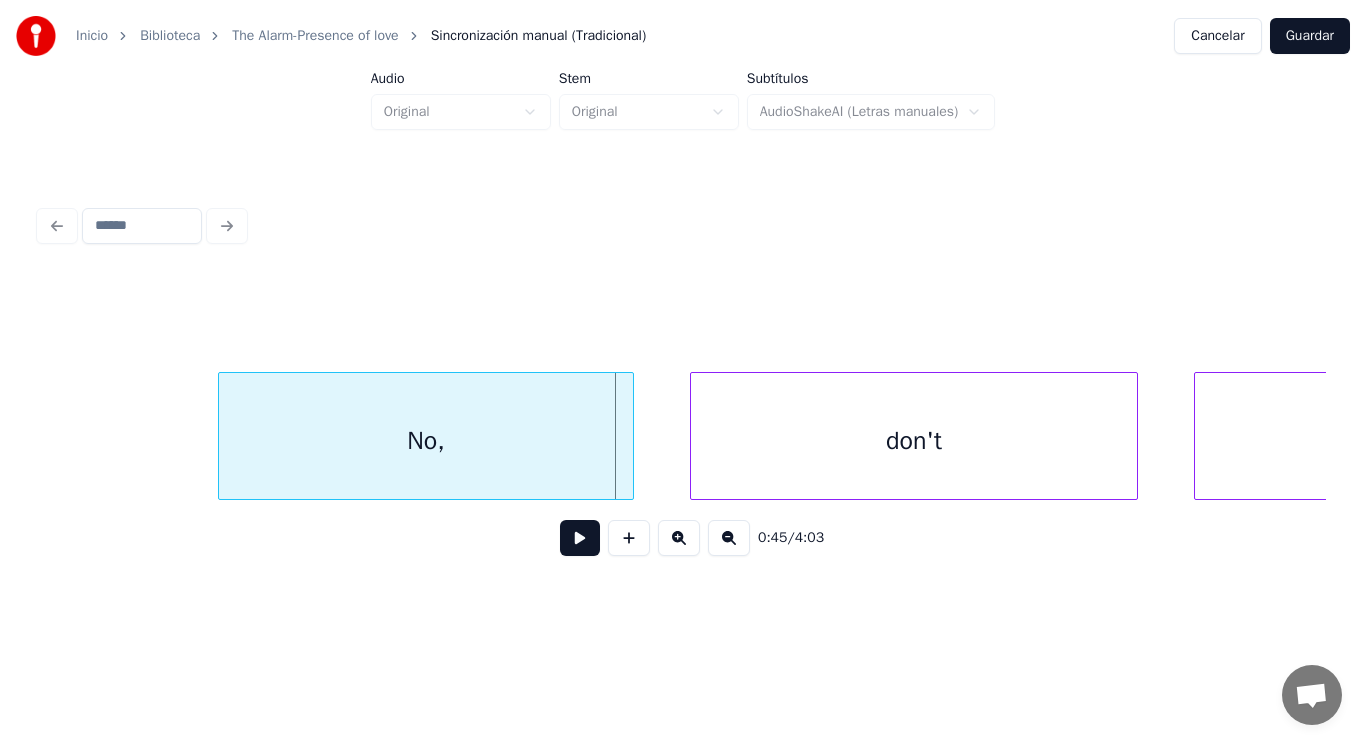 click on "No," at bounding box center [426, 441] 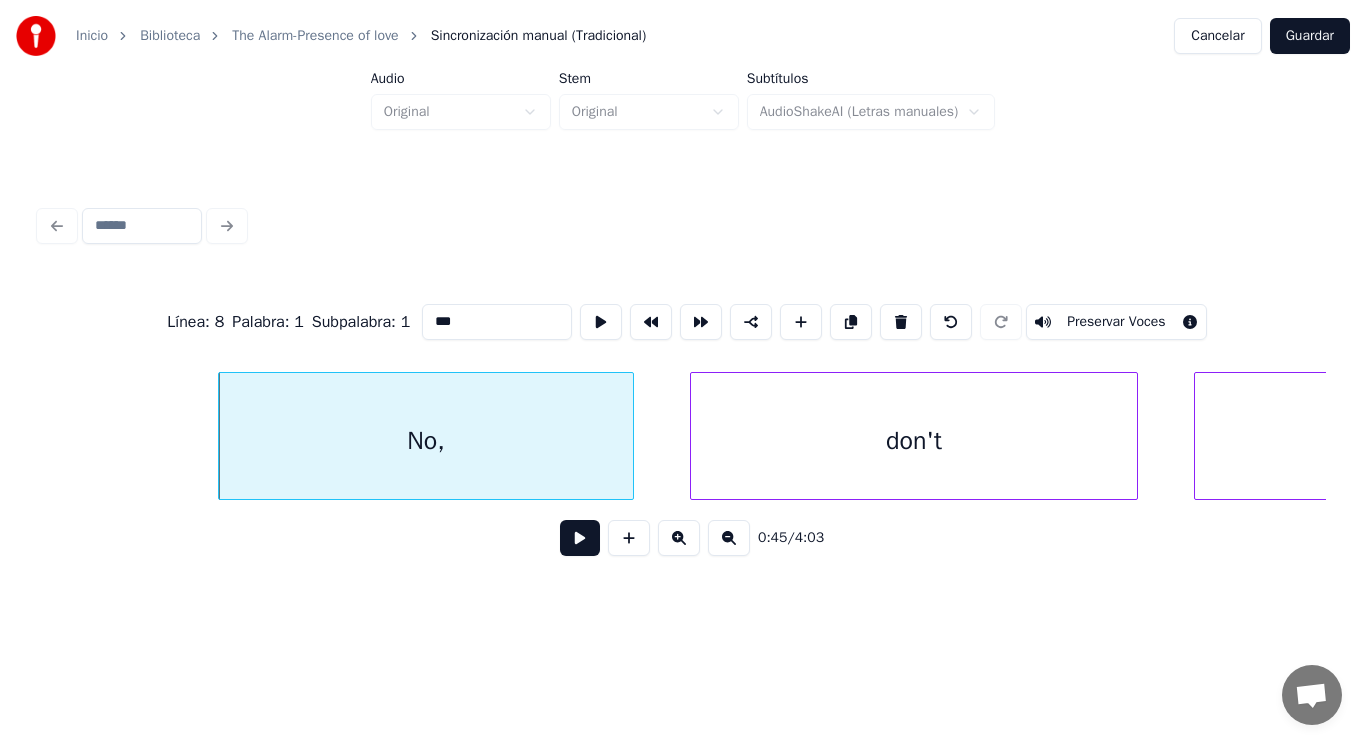 click at bounding box center [580, 538] 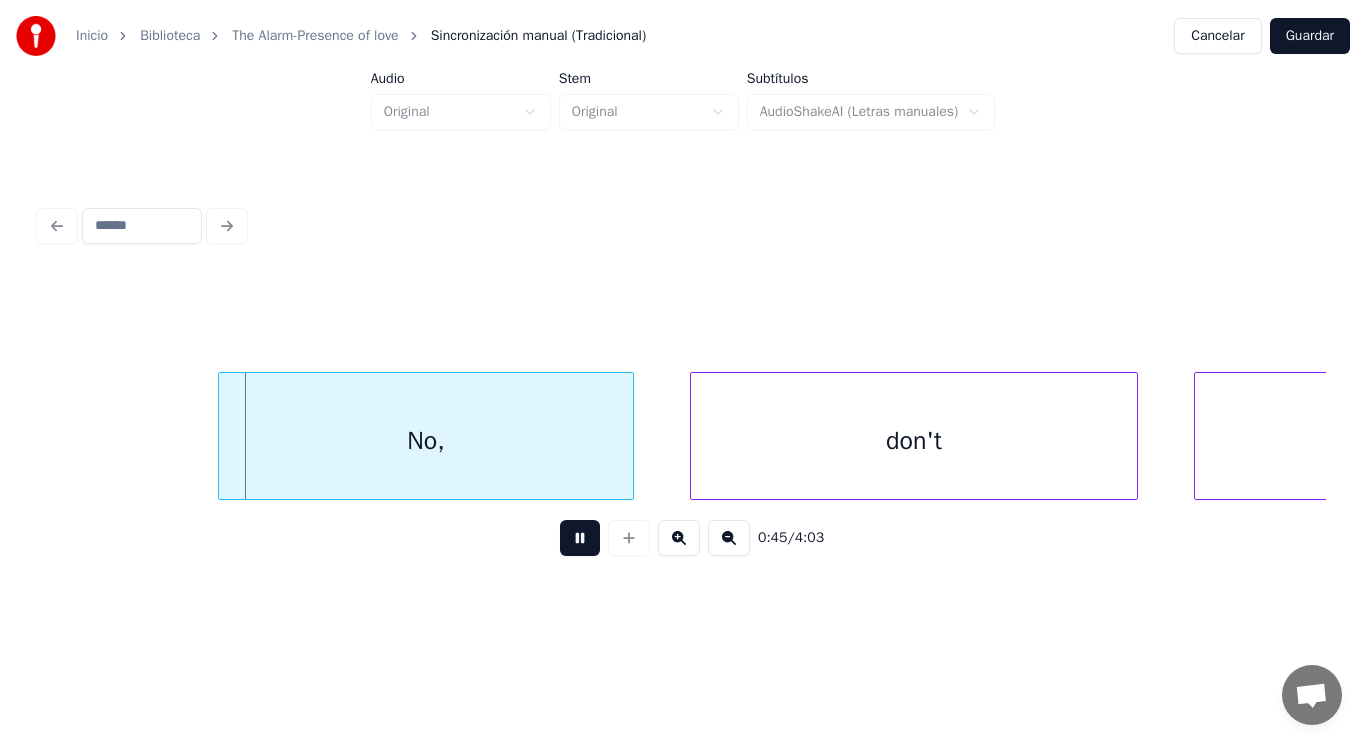 click at bounding box center [580, 538] 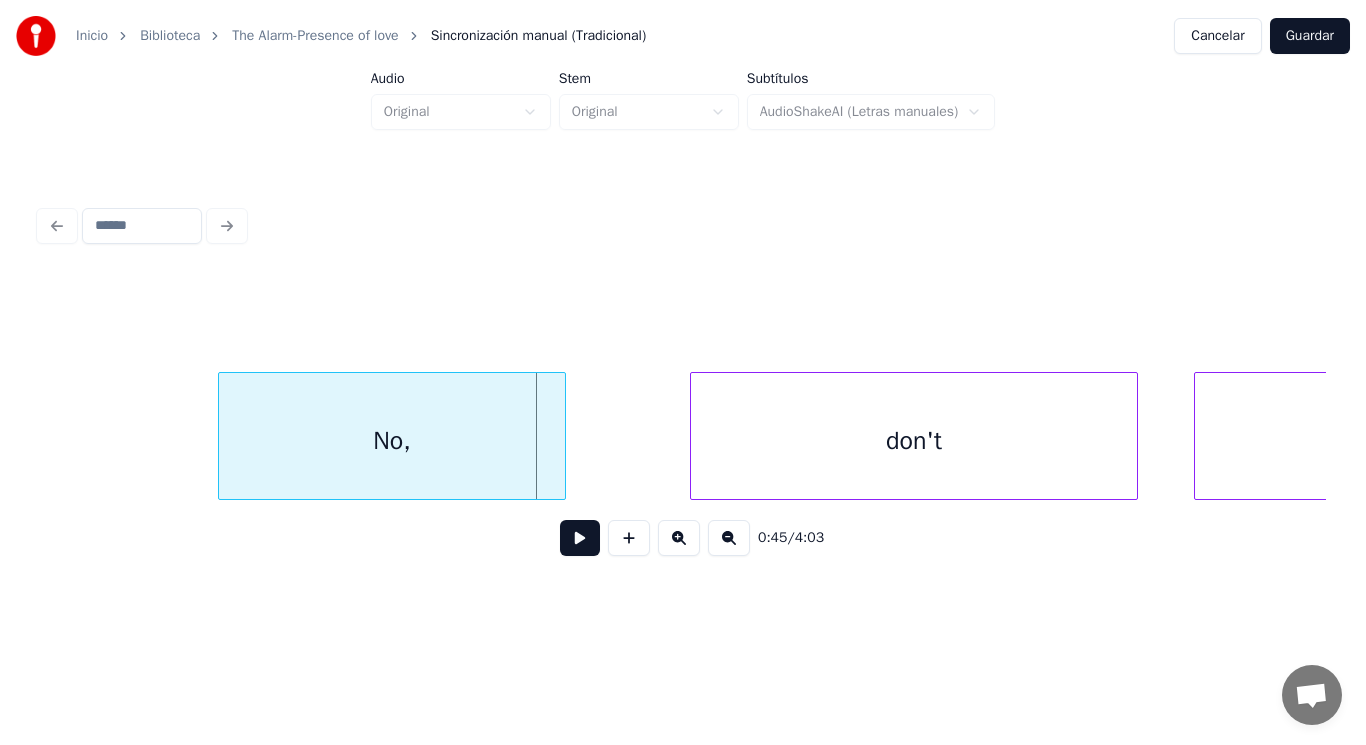 click at bounding box center (562, 436) 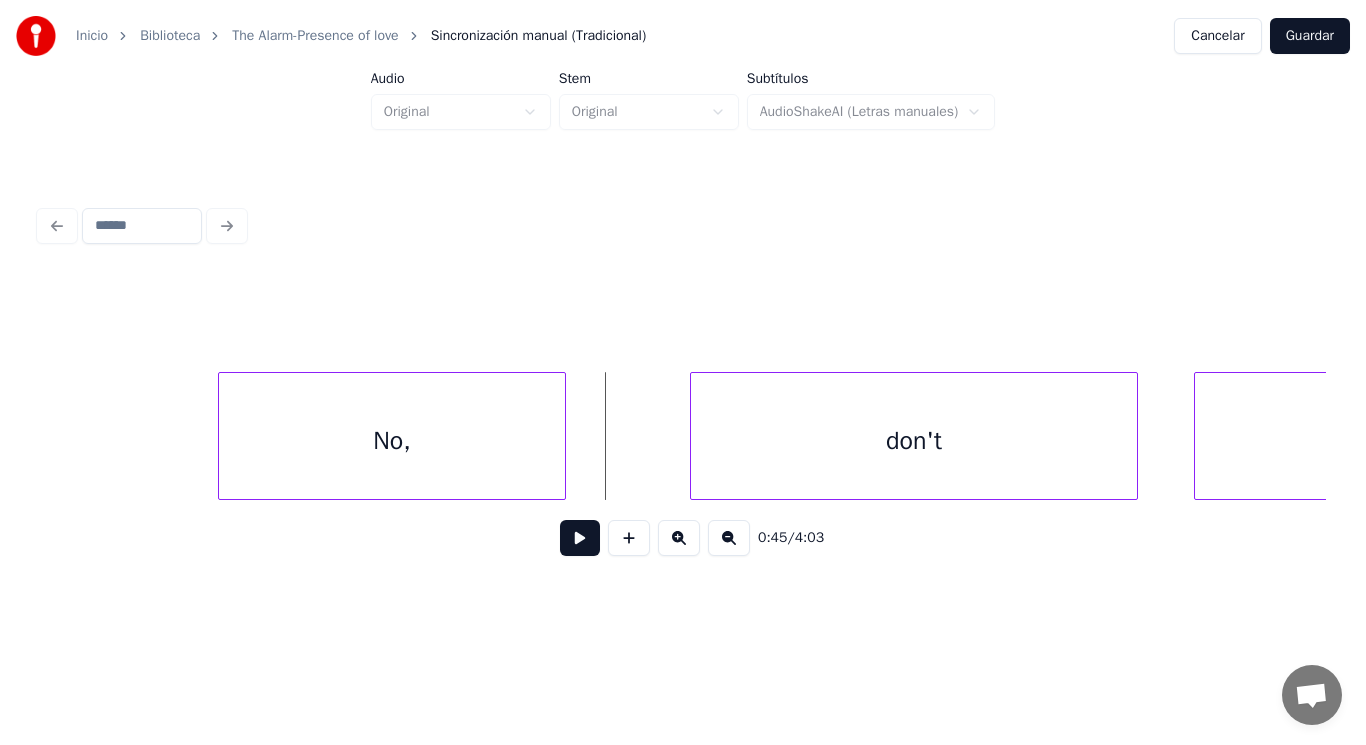 click at bounding box center (580, 538) 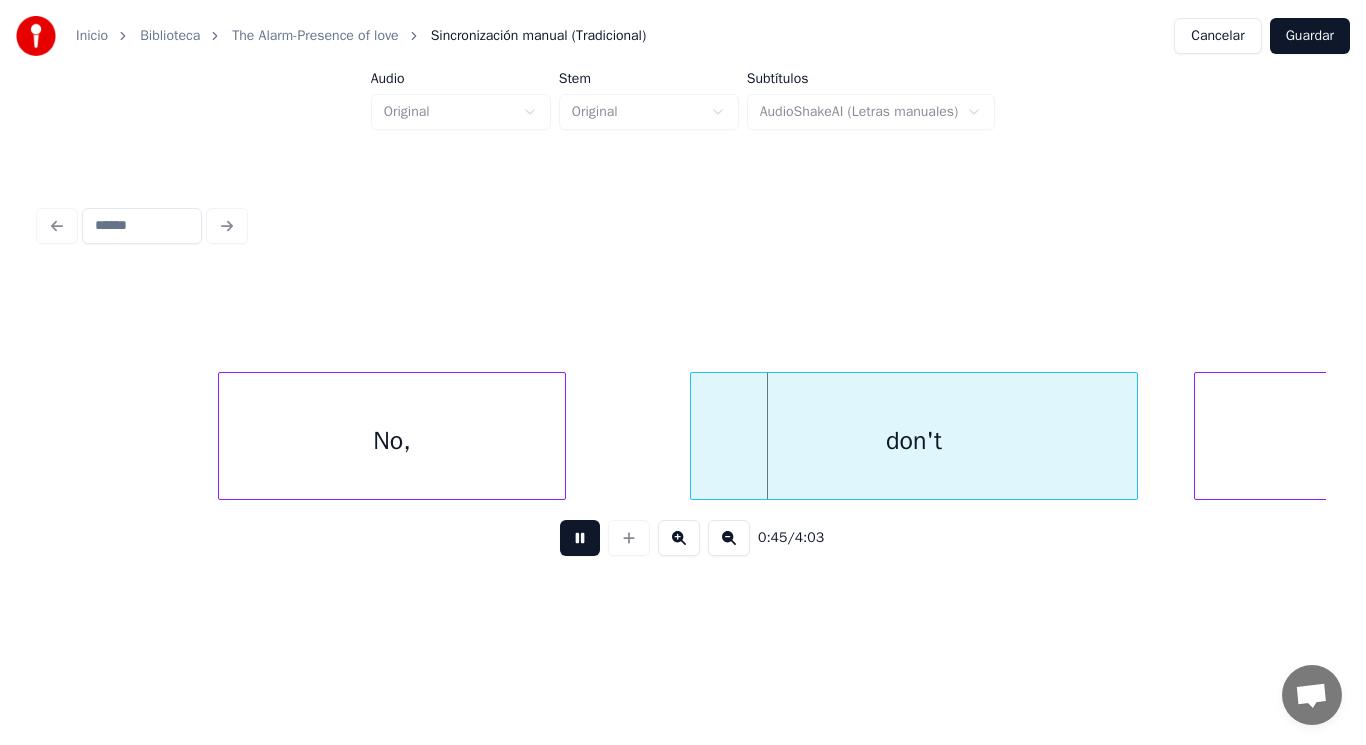 click at bounding box center (580, 538) 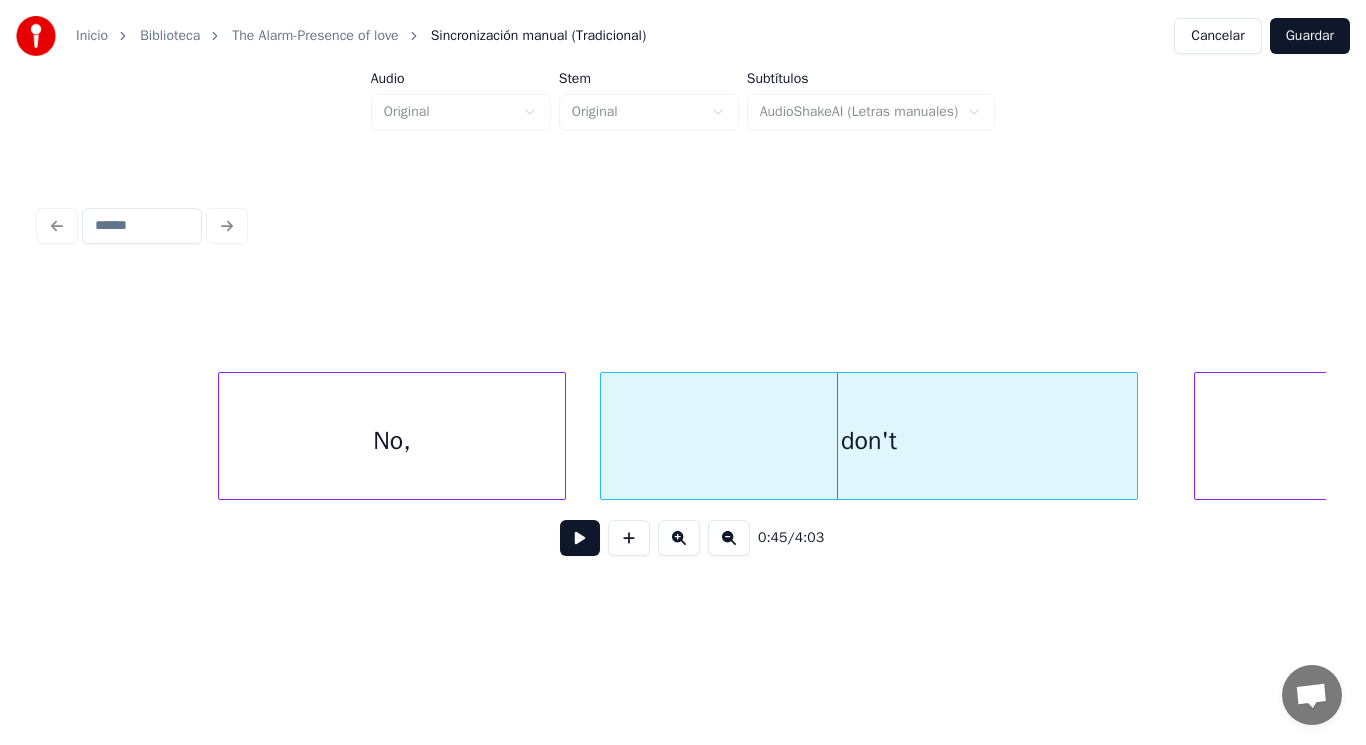 click at bounding box center [604, 436] 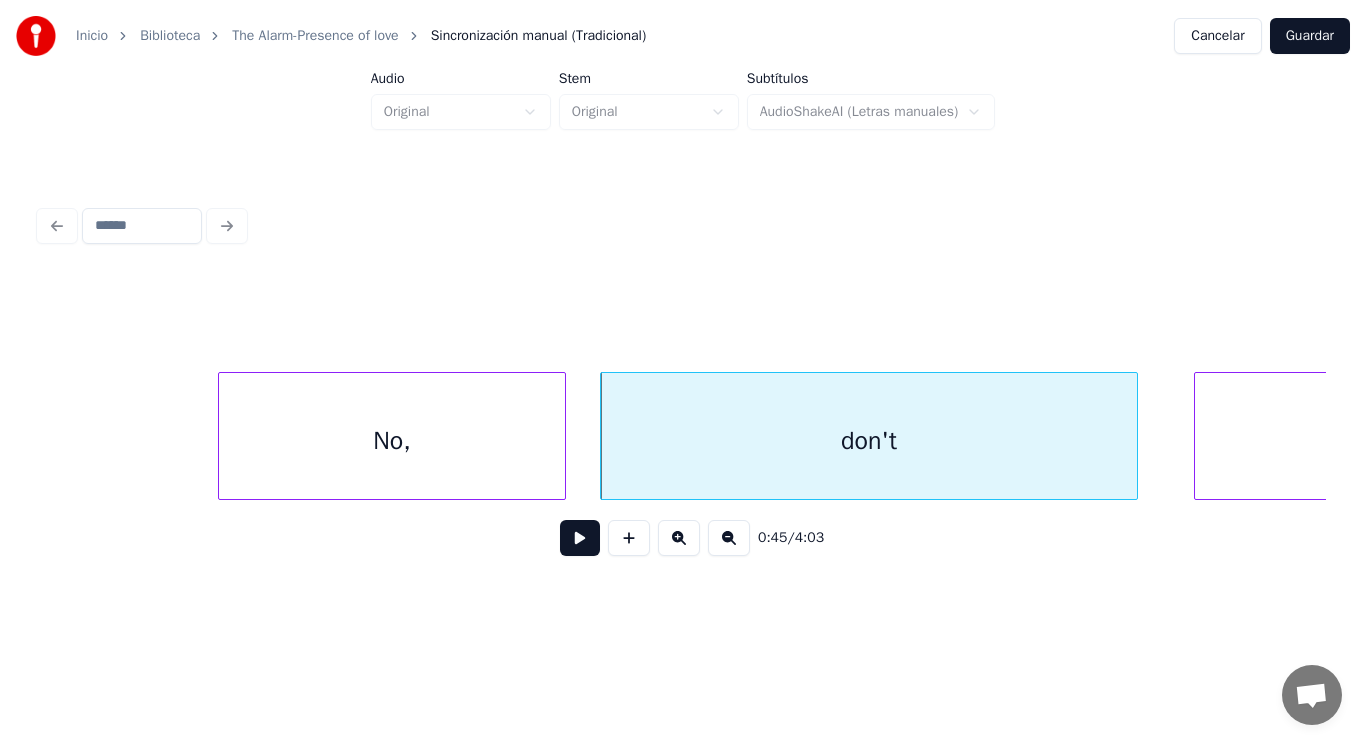 click at bounding box center [580, 538] 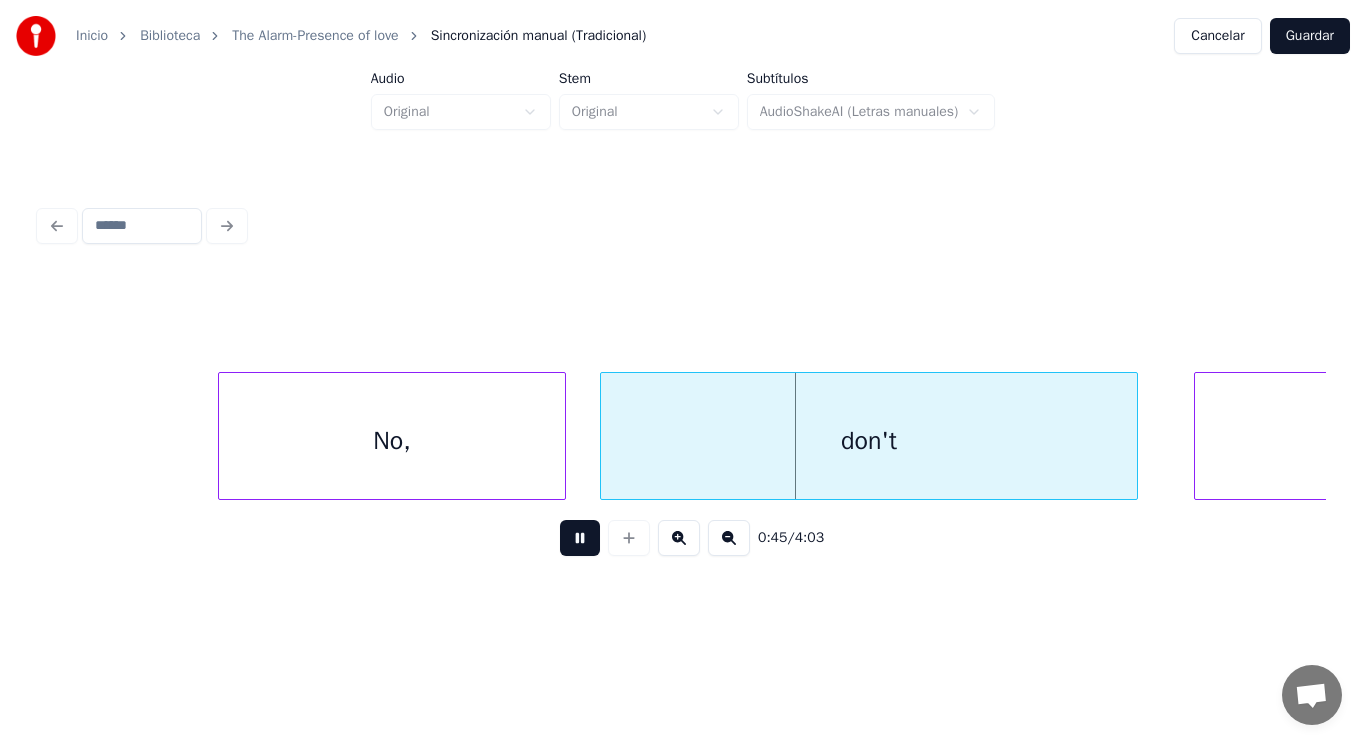 click at bounding box center (580, 538) 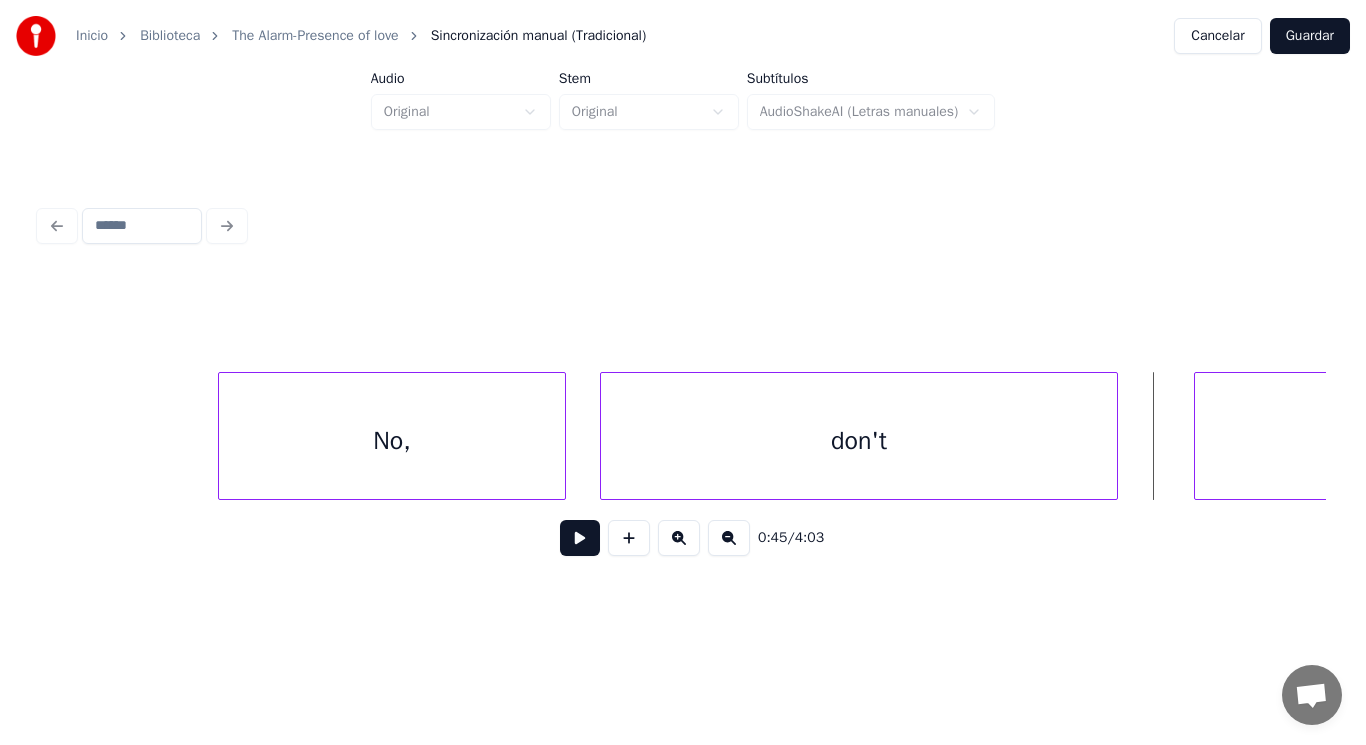 click at bounding box center [1114, 436] 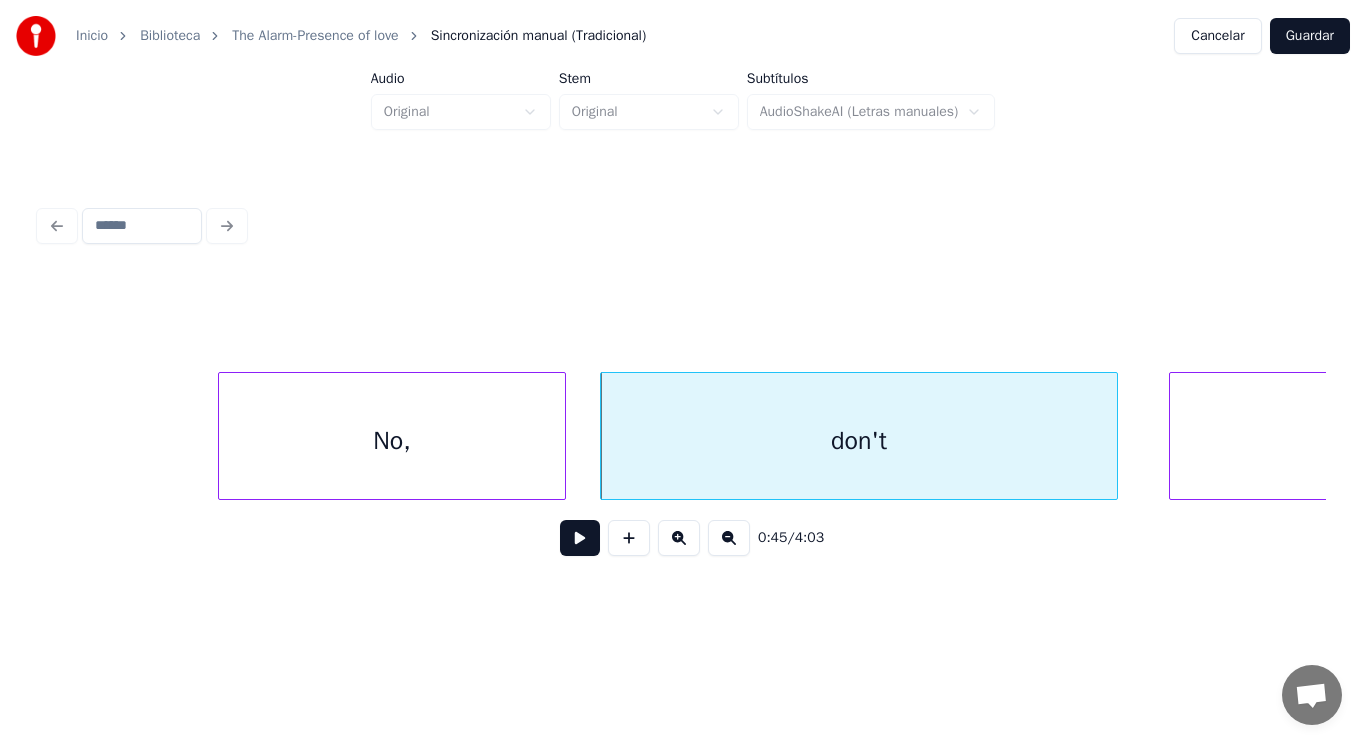 click at bounding box center [1173, 436] 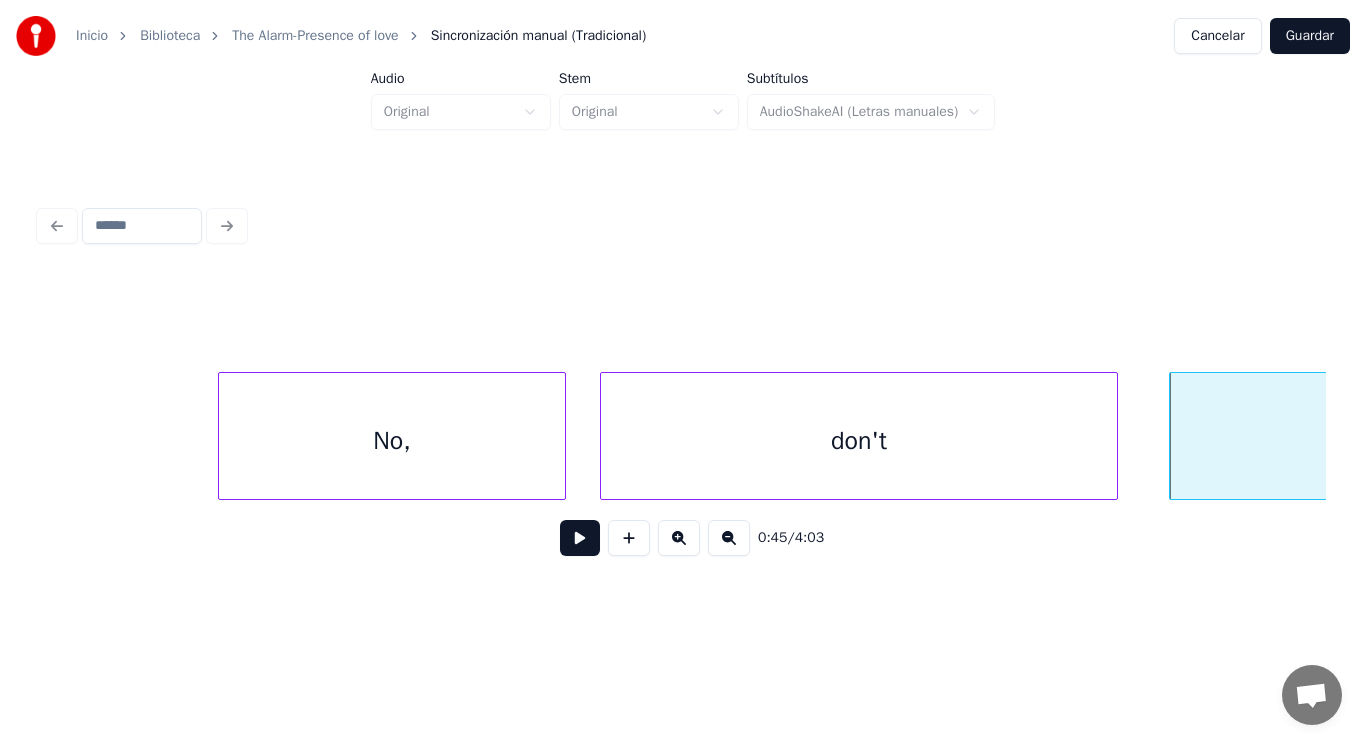 click at bounding box center (580, 538) 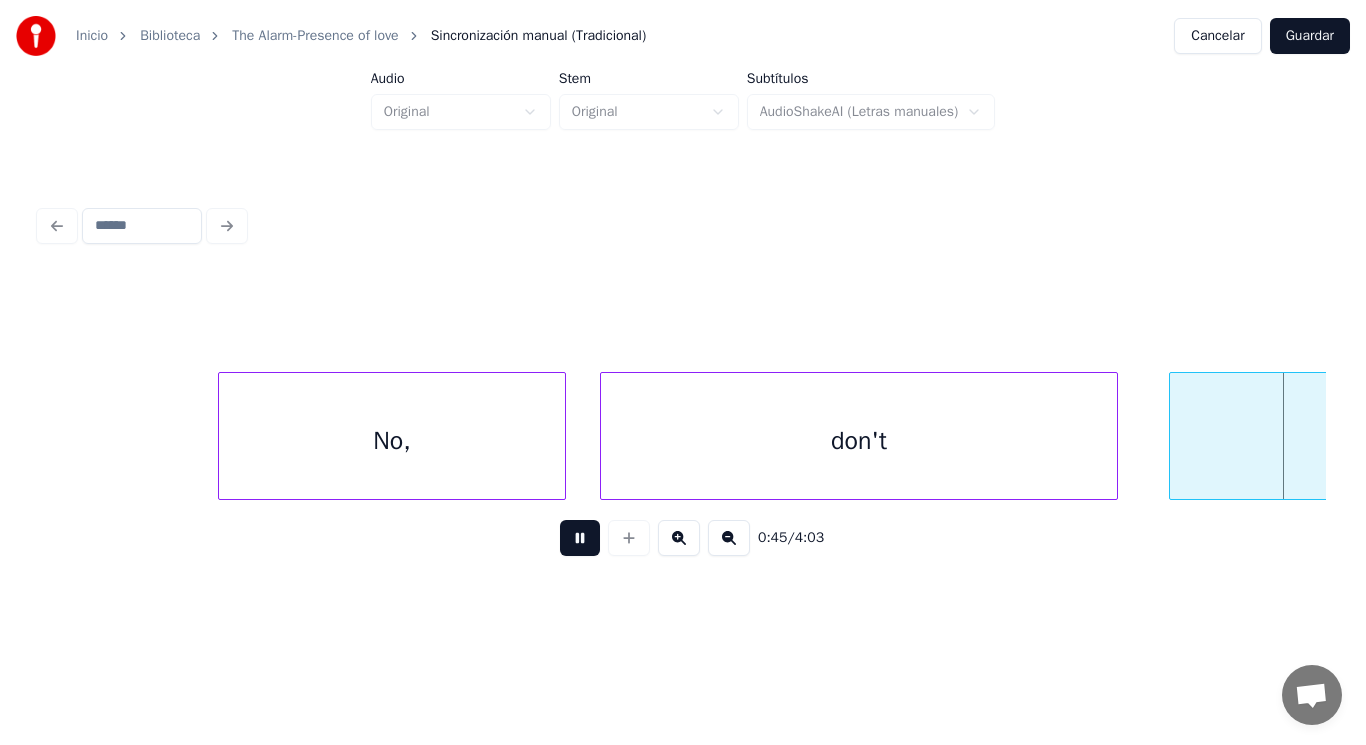 scroll, scrollTop: 0, scrollLeft: 64287, axis: horizontal 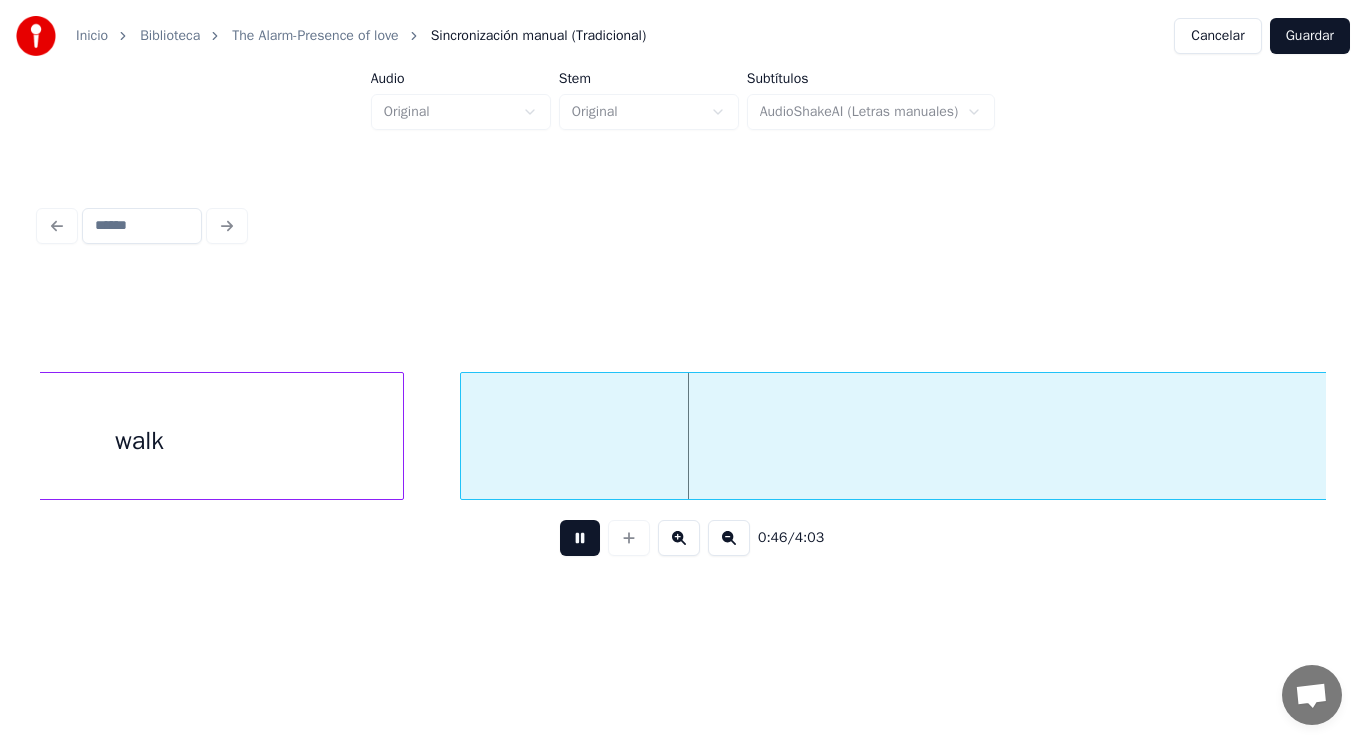 click at bounding box center (580, 538) 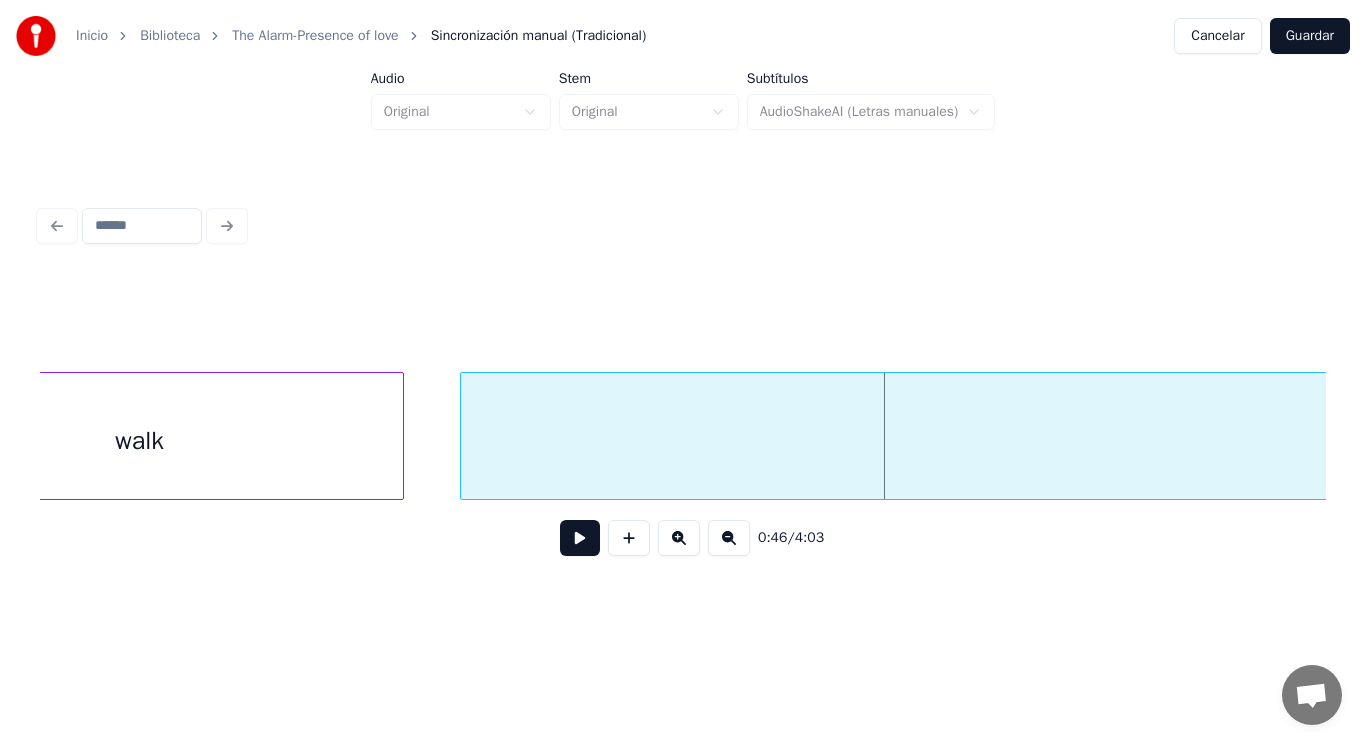 click on "walk" at bounding box center (139, 441) 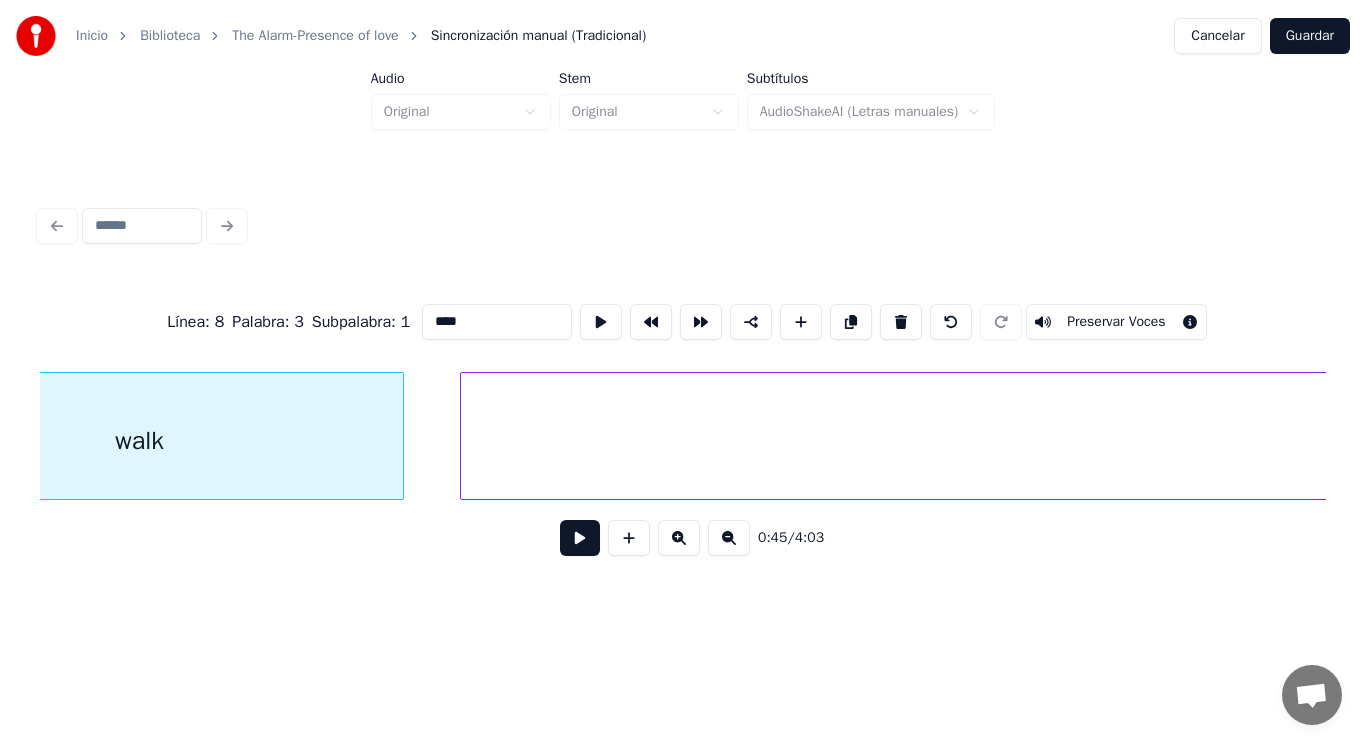 scroll, scrollTop: 0, scrollLeft: 64123, axis: horizontal 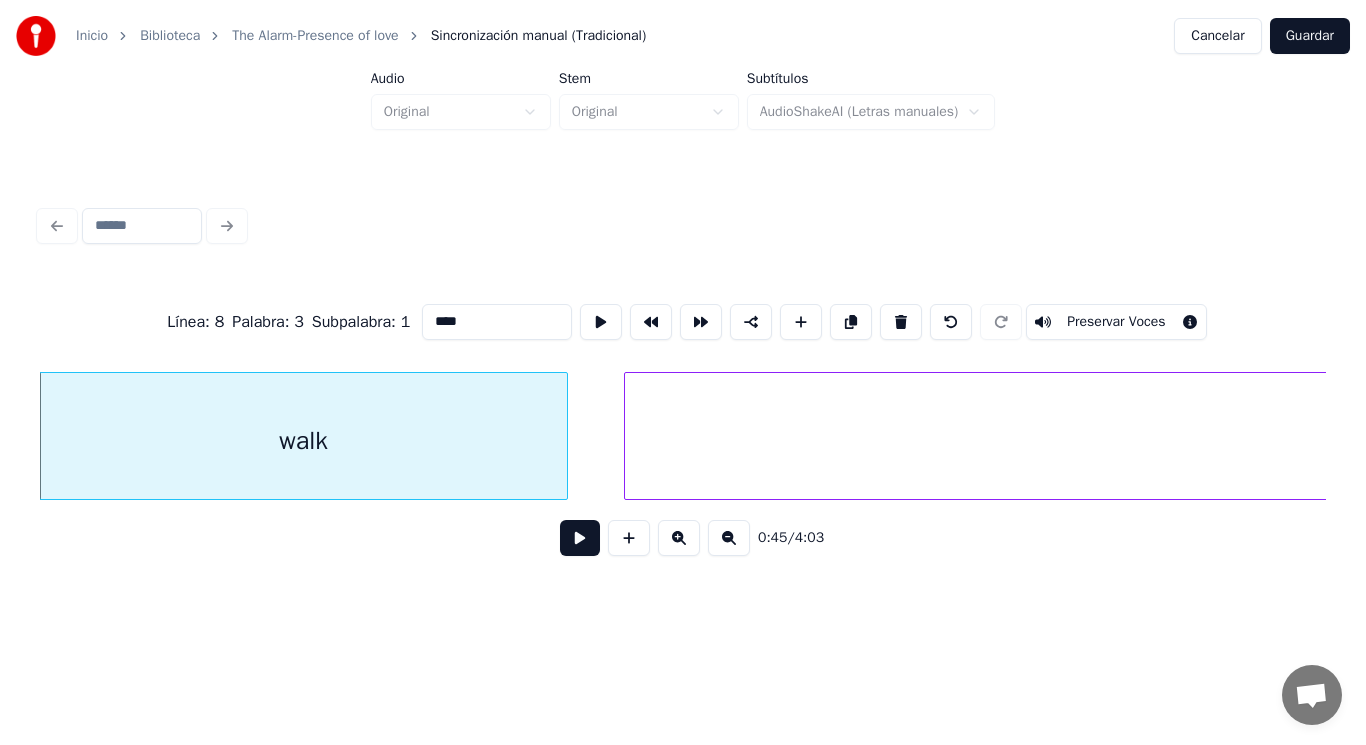 click at bounding box center (580, 538) 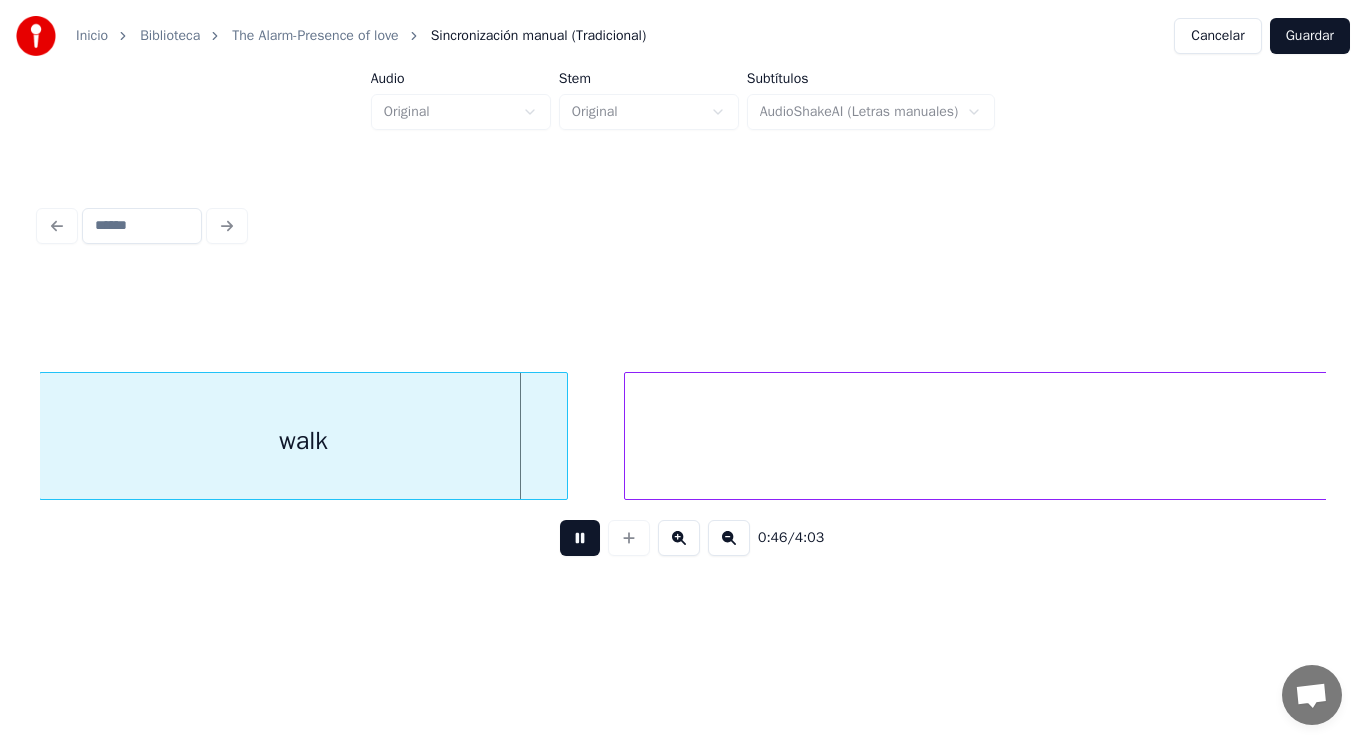 click at bounding box center [580, 538] 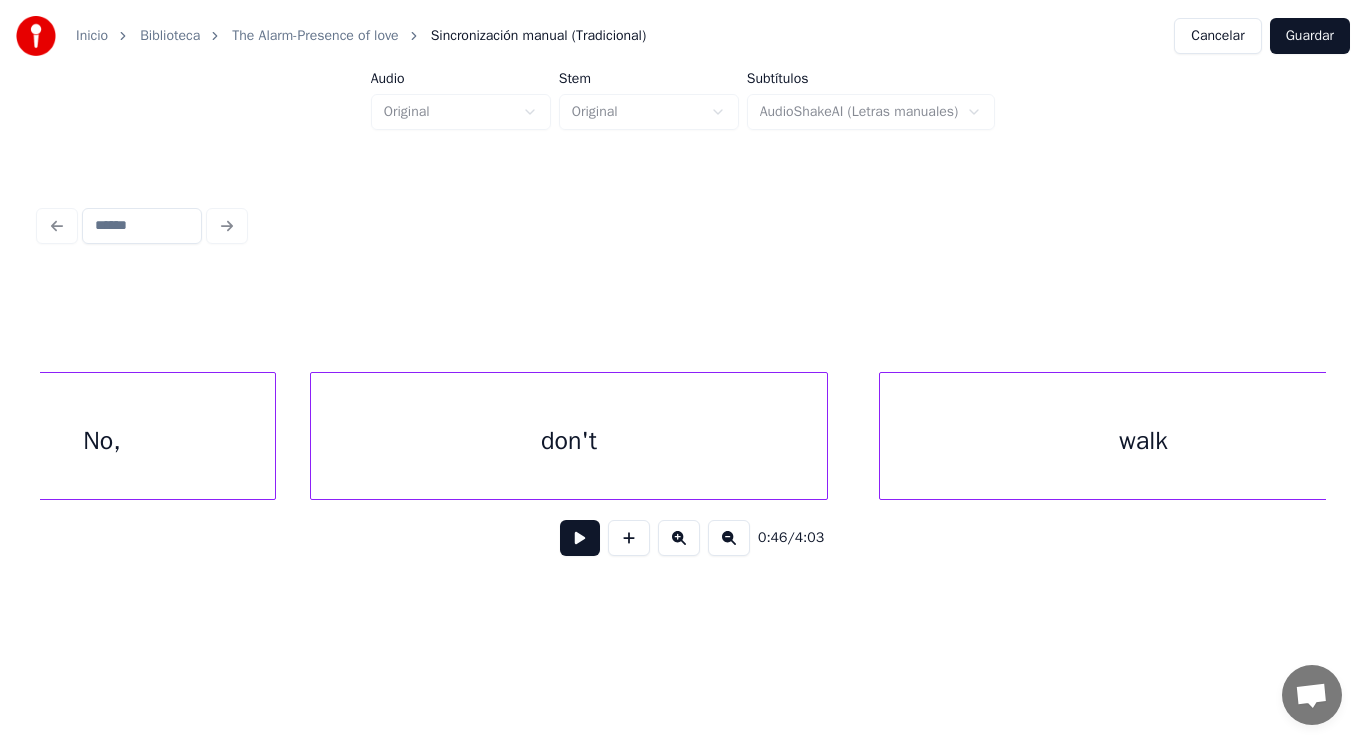 click on "No," at bounding box center (102, 441) 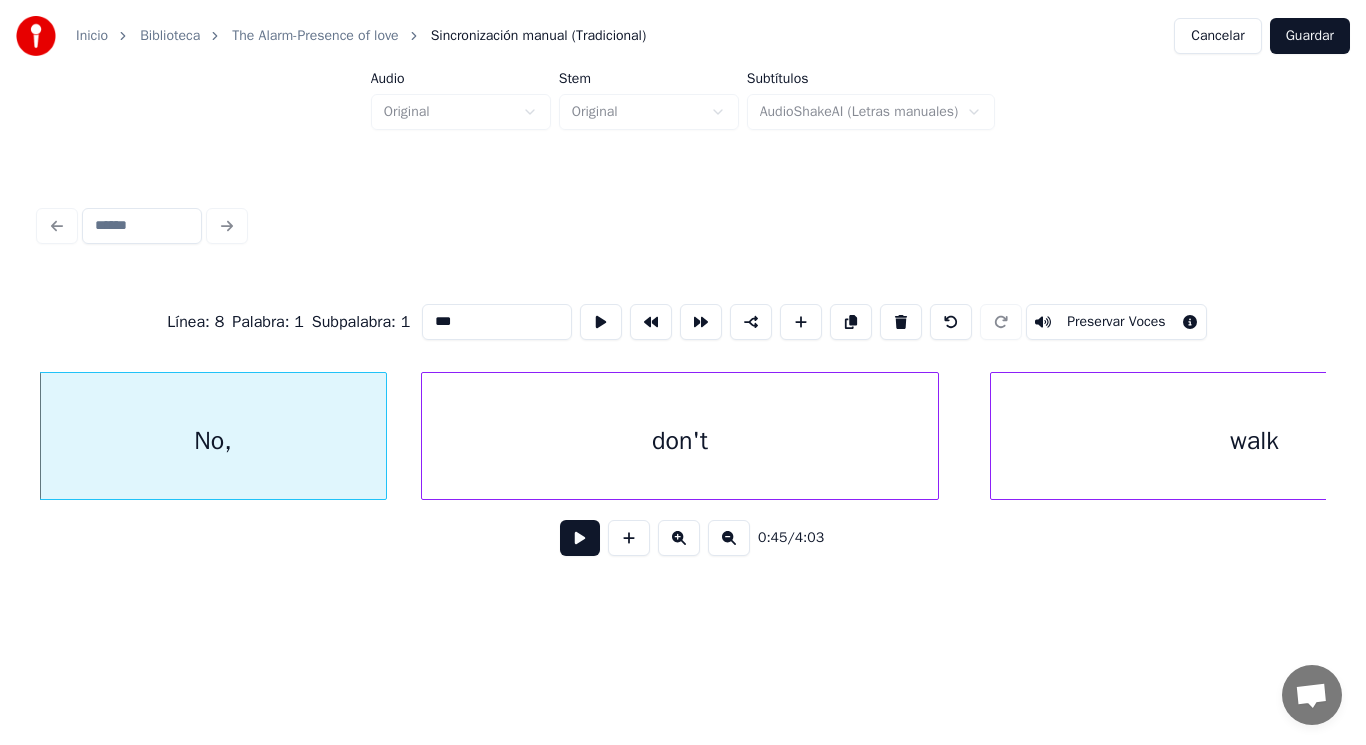 click at bounding box center [580, 538] 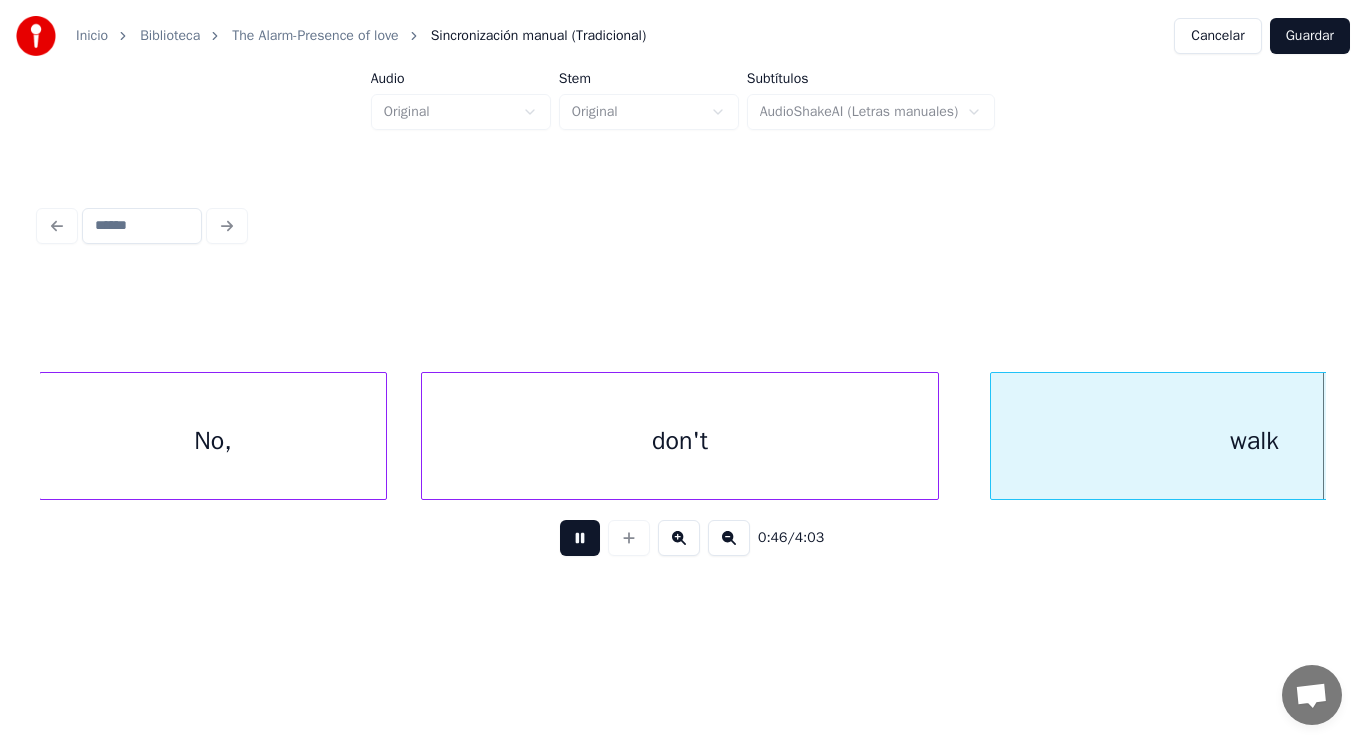 scroll, scrollTop: 0, scrollLeft: 64484, axis: horizontal 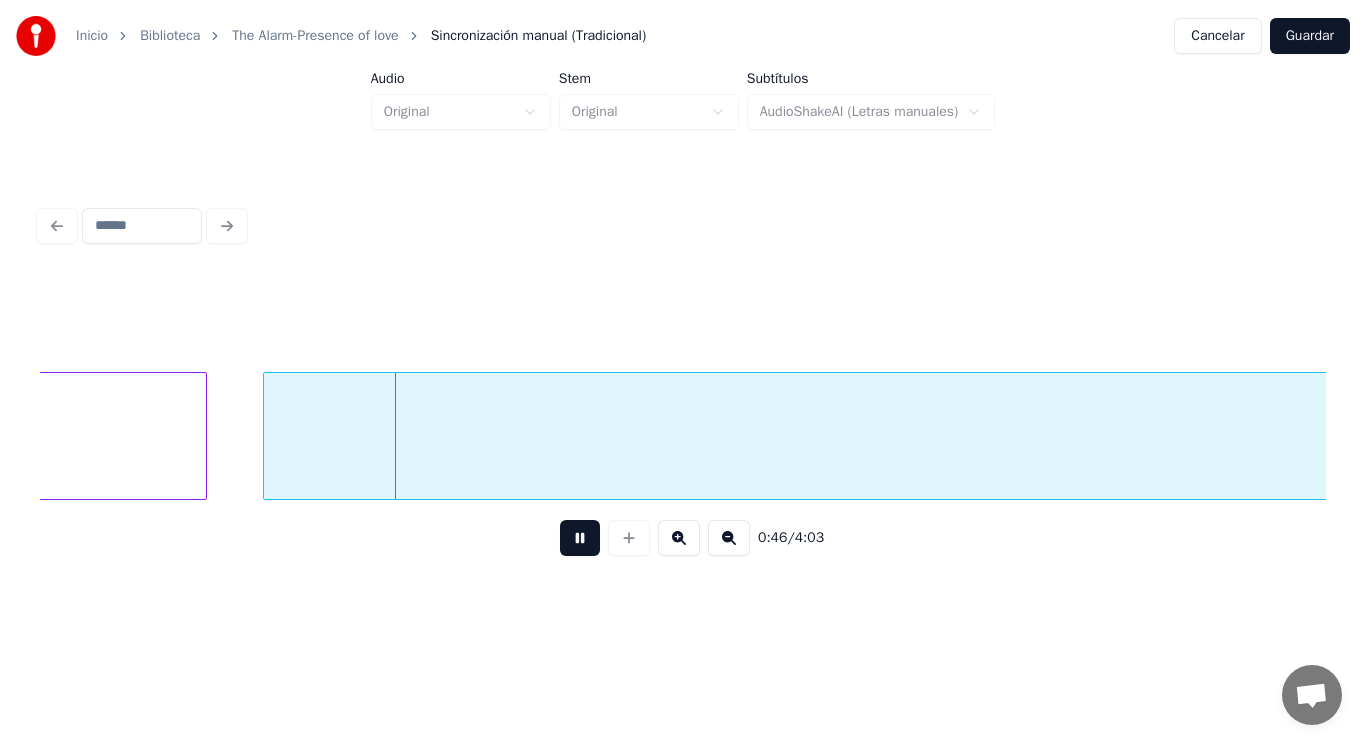 click at bounding box center [580, 538] 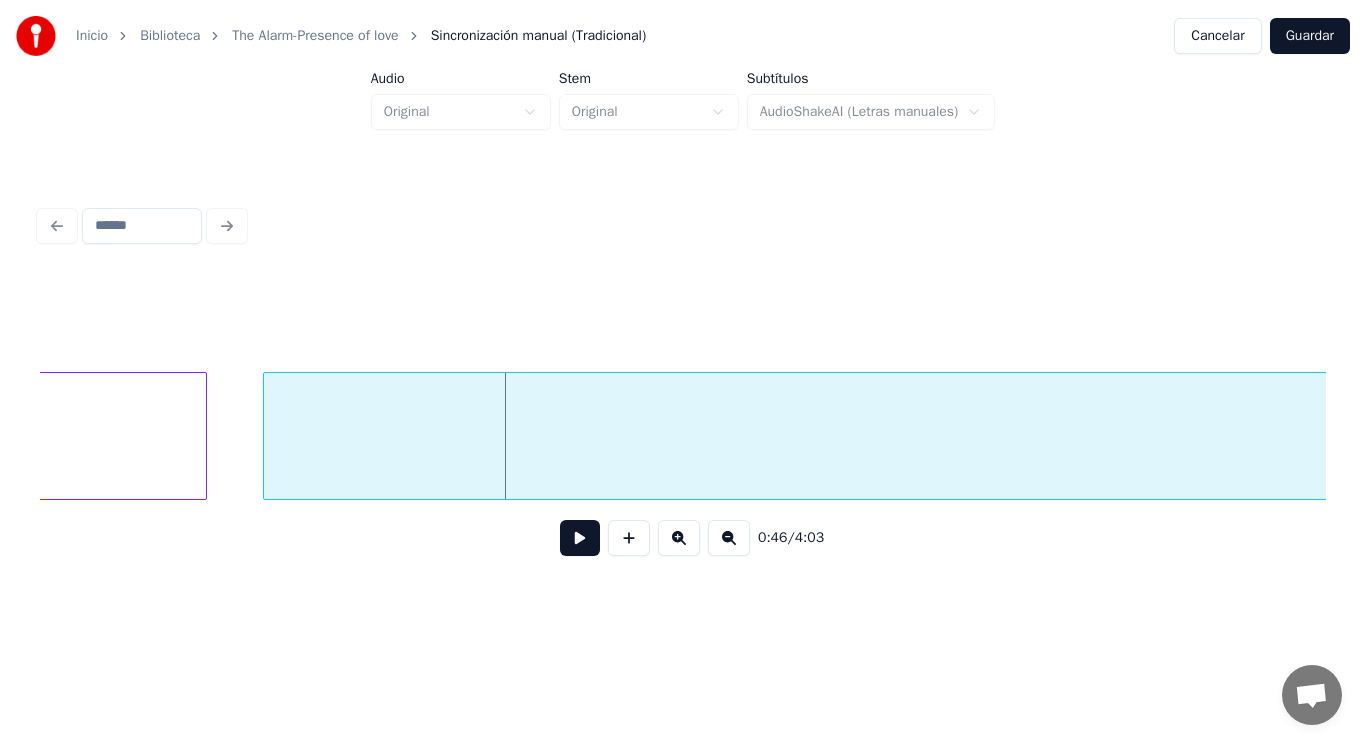 click on "away" at bounding box center (1719, 441) 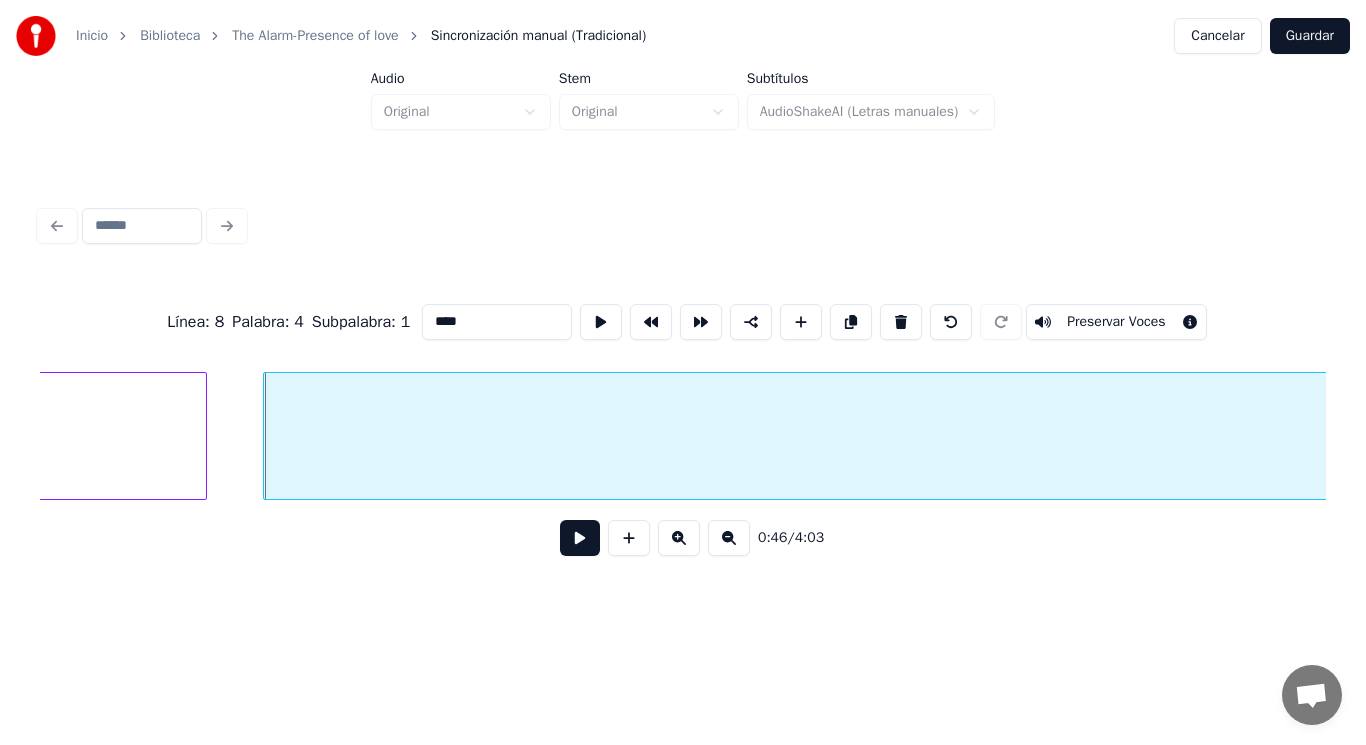 click at bounding box center (580, 538) 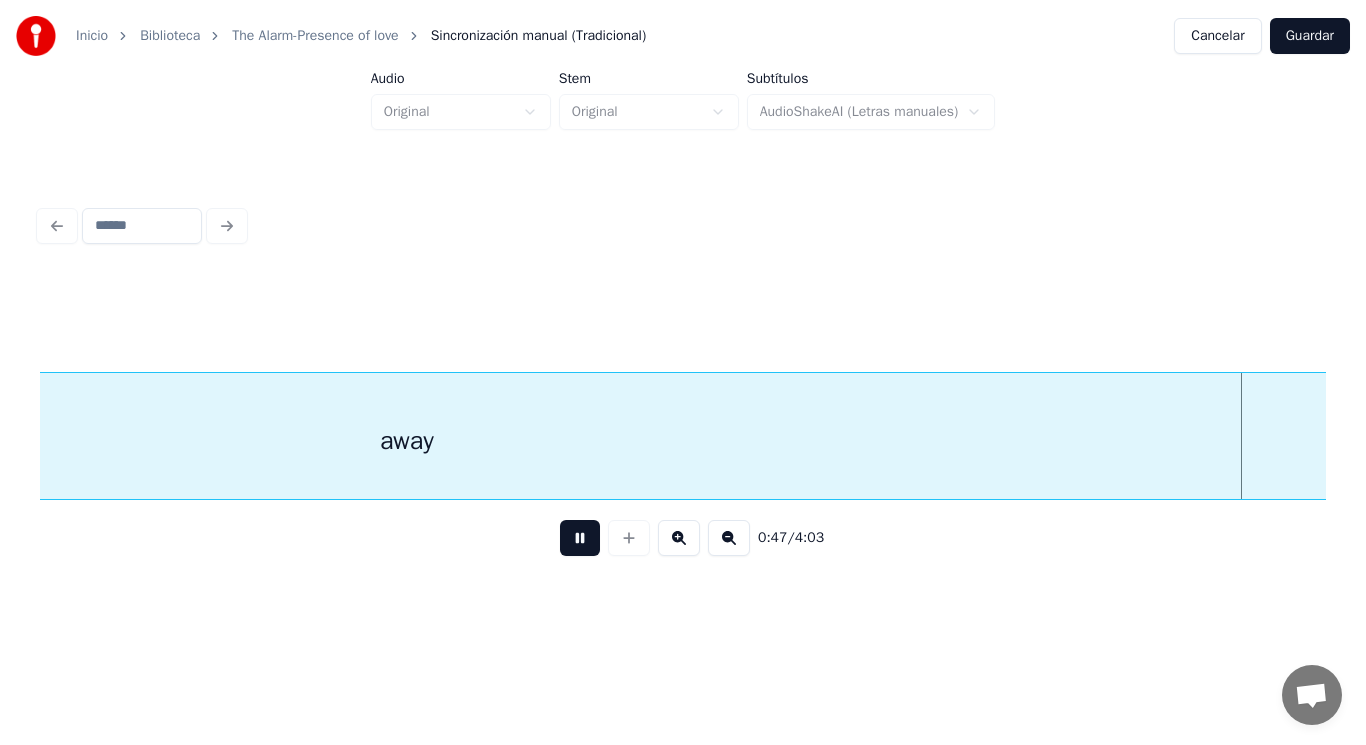 scroll, scrollTop: 0, scrollLeft: 67098, axis: horizontal 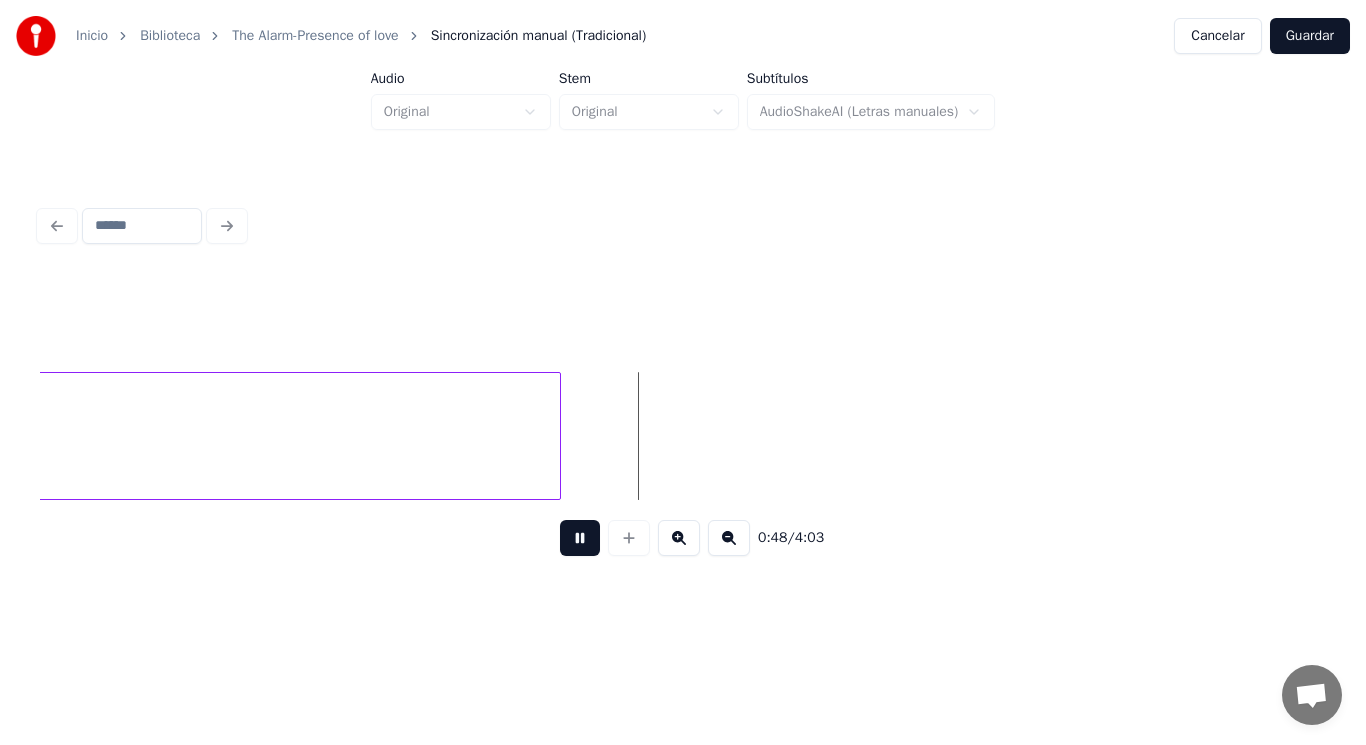 click at bounding box center (580, 538) 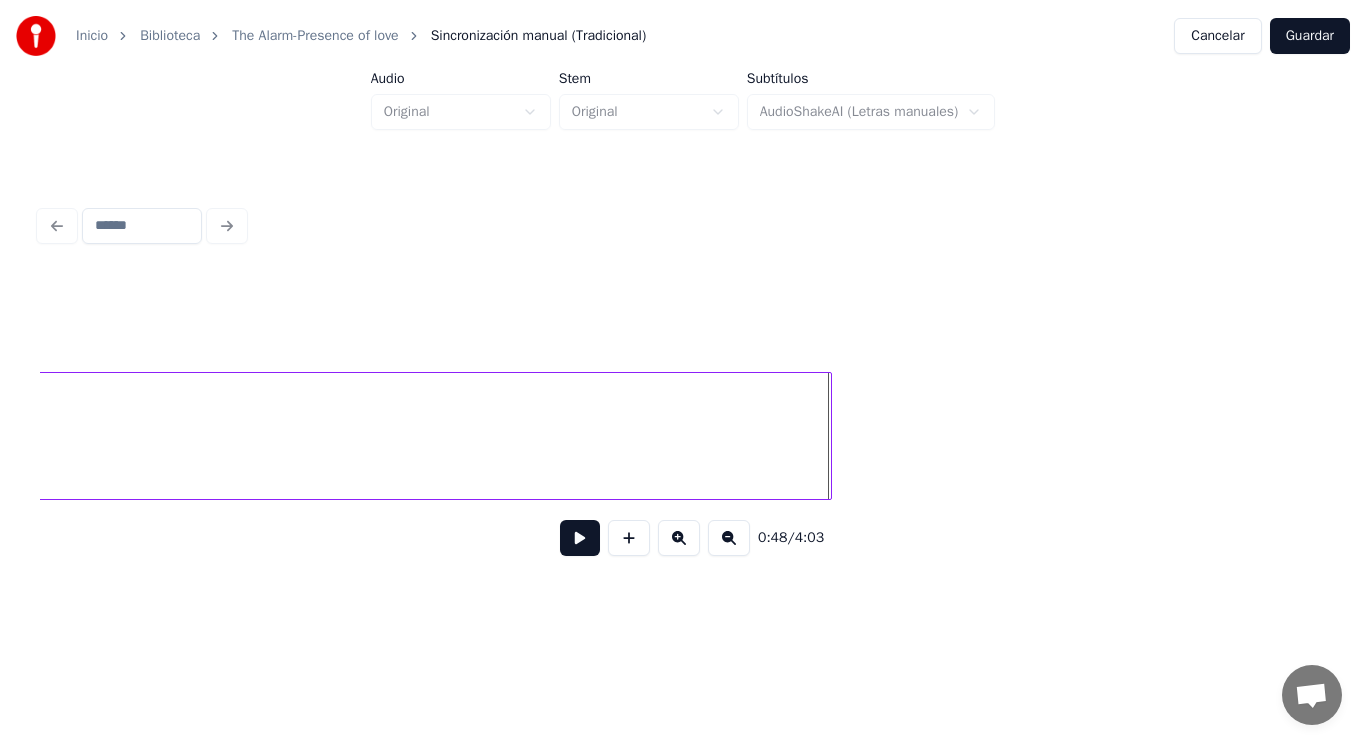 click at bounding box center (828, 436) 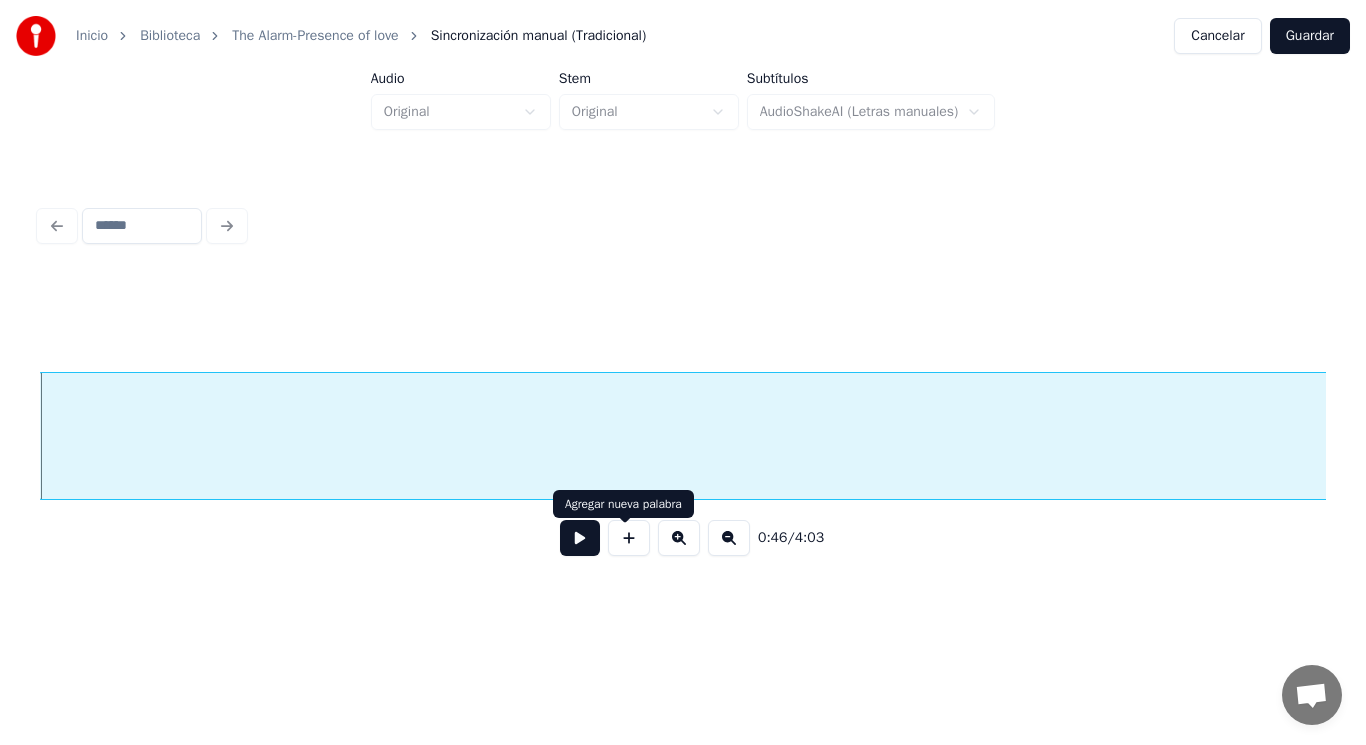 click at bounding box center [580, 538] 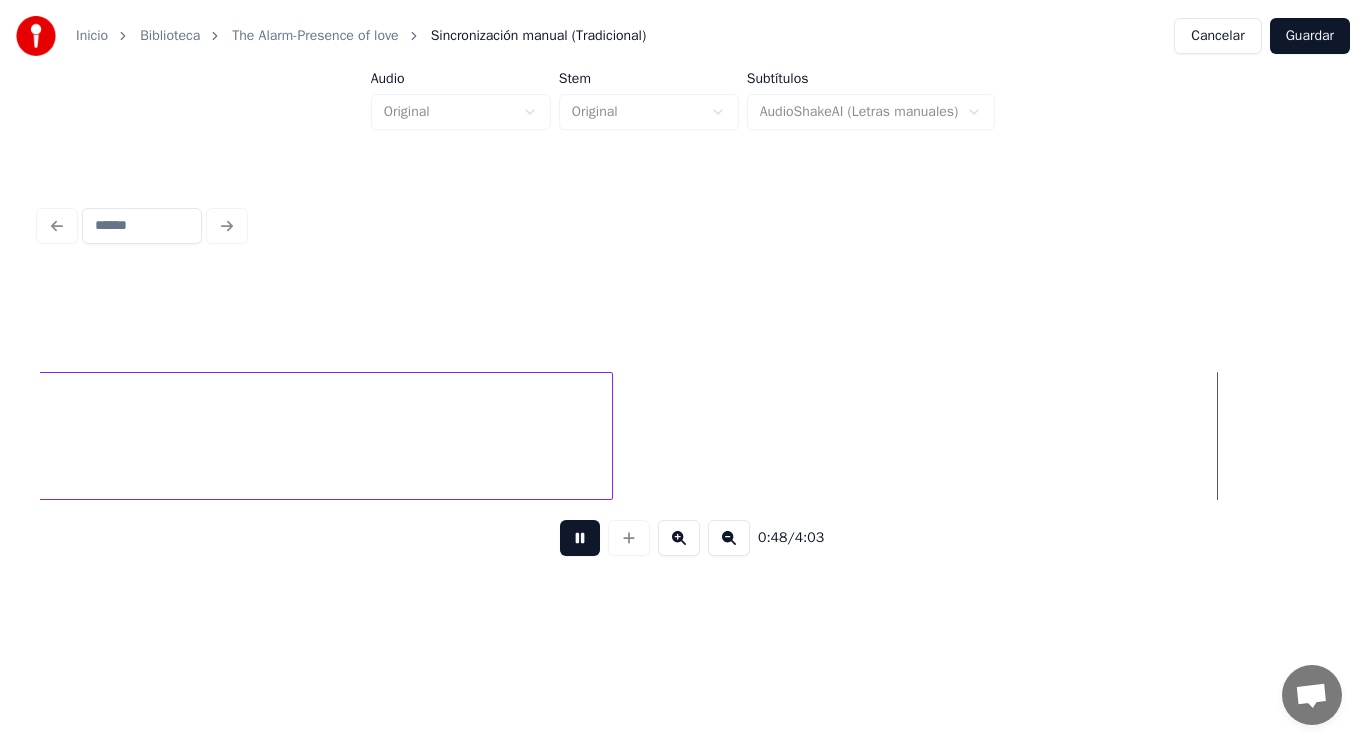 scroll, scrollTop: 0, scrollLeft: 68624, axis: horizontal 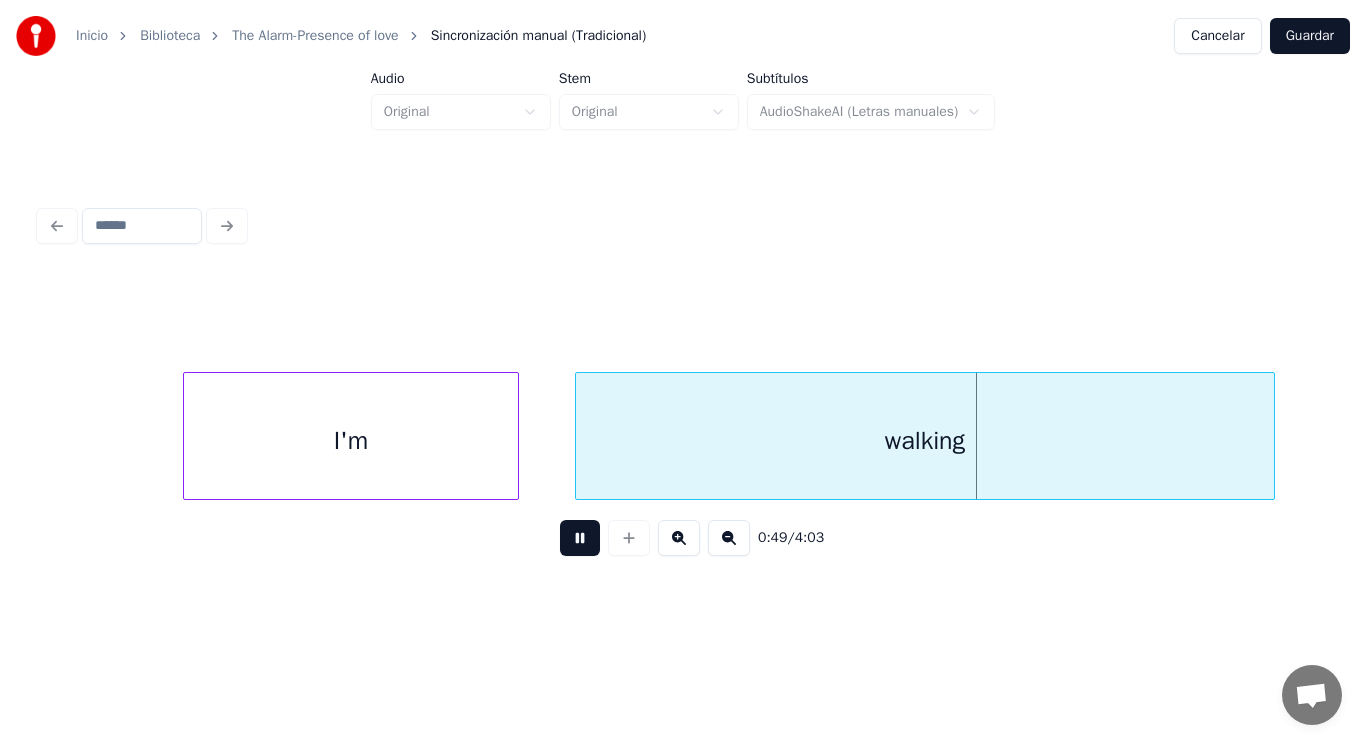 click at bounding box center (580, 538) 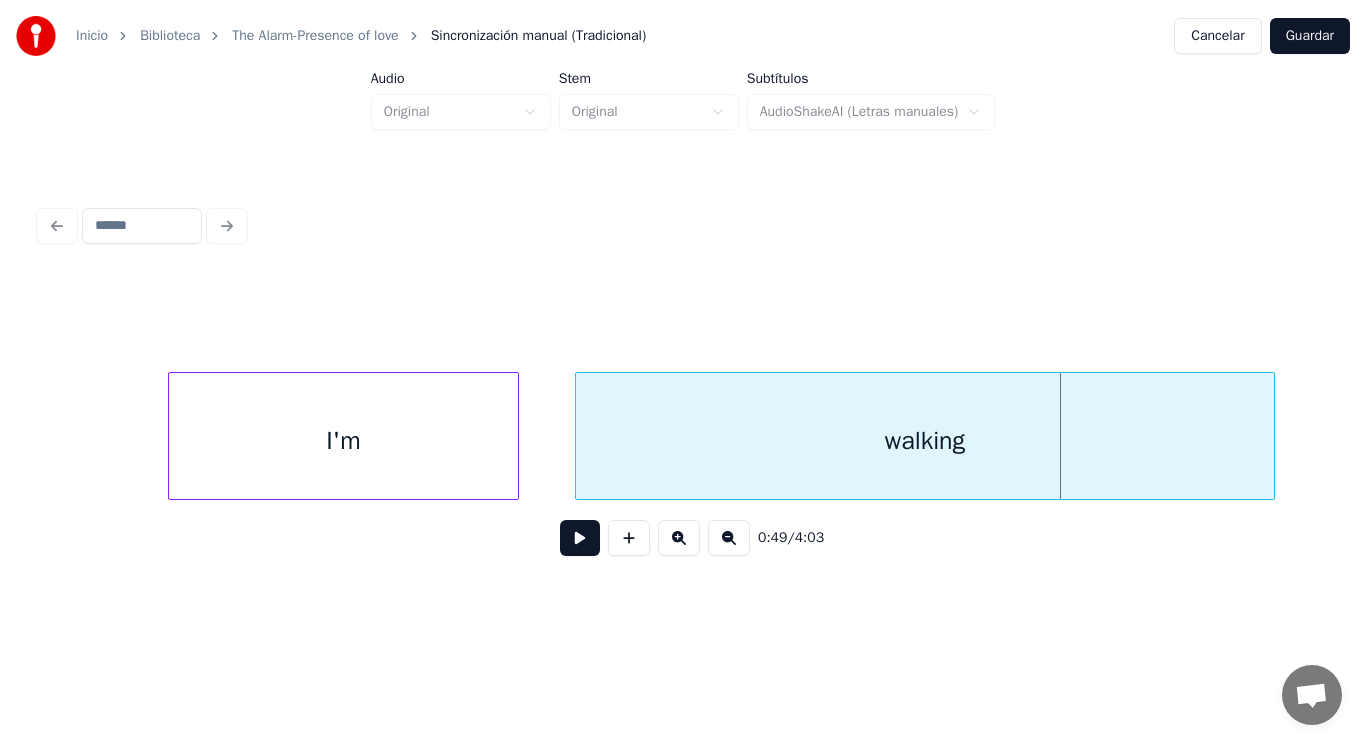 click at bounding box center [172, 436] 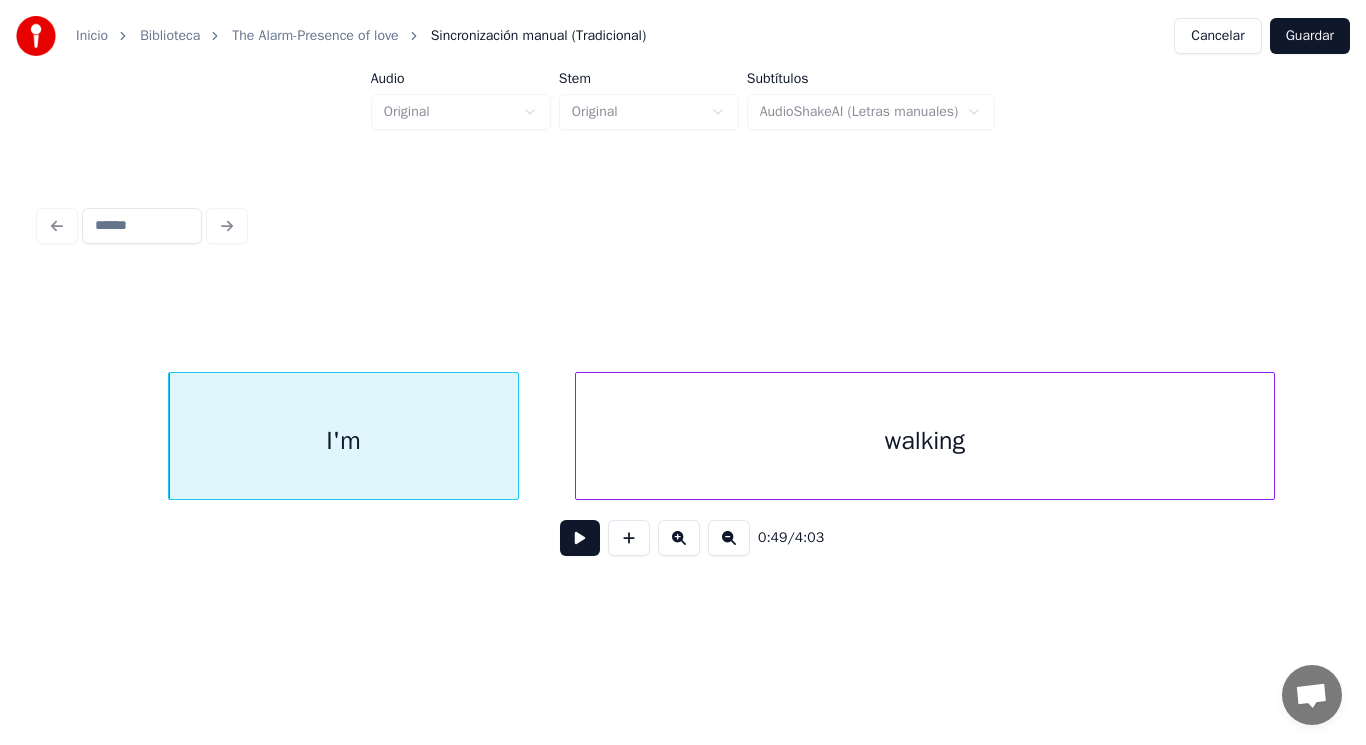 click at bounding box center [580, 538] 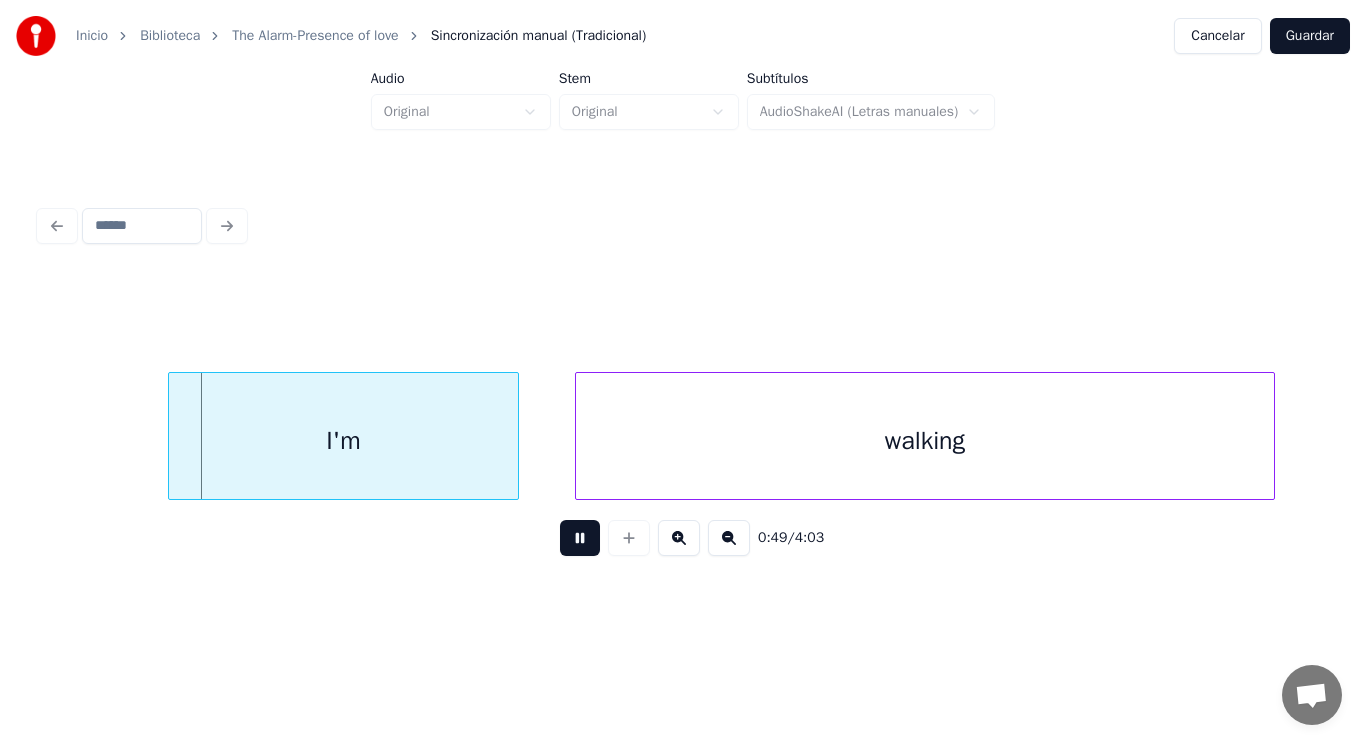 click at bounding box center [580, 538] 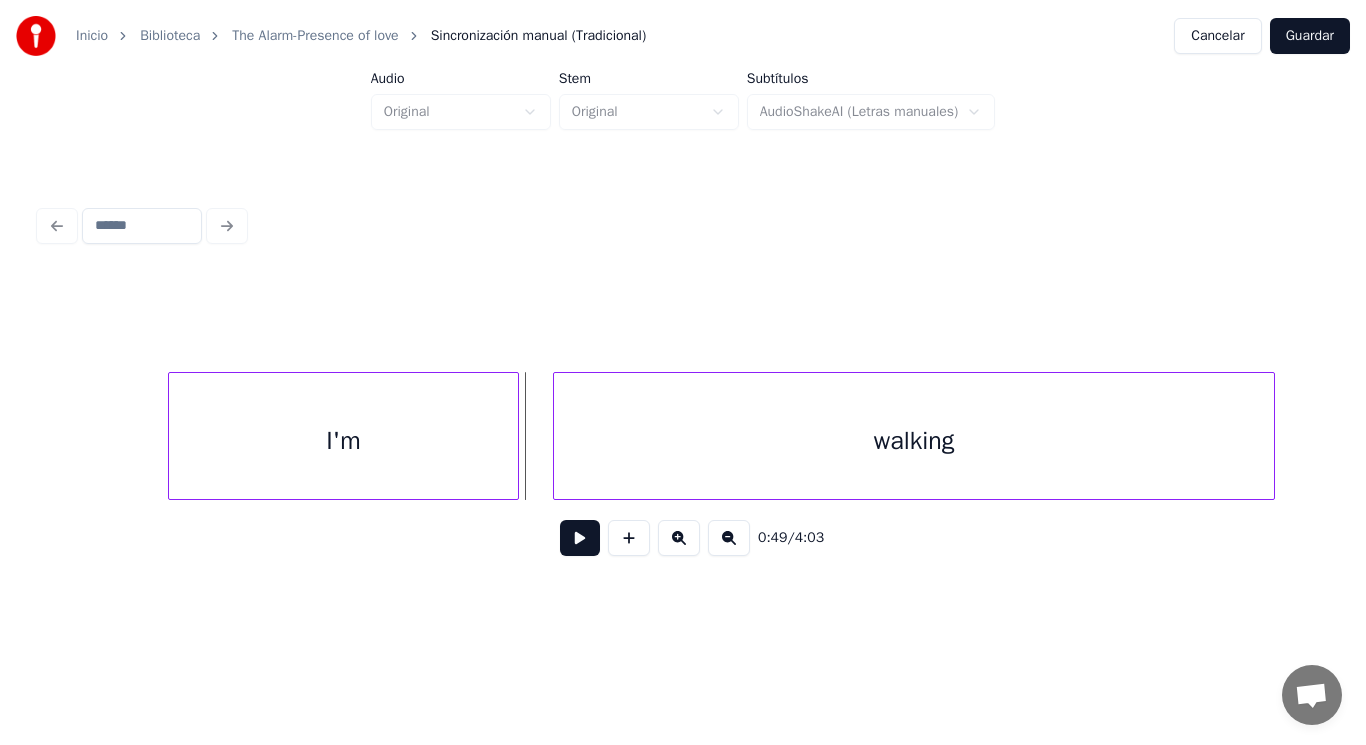 click at bounding box center [557, 436] 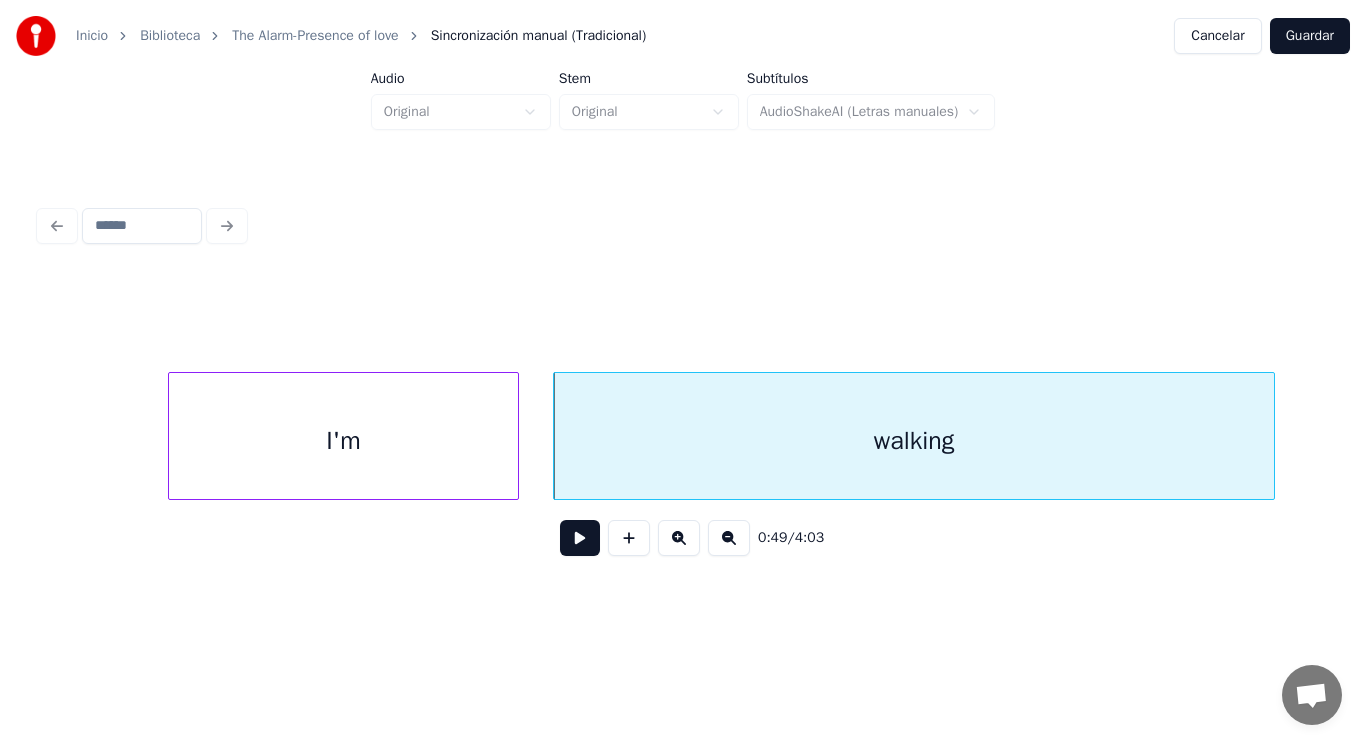 click at bounding box center (580, 538) 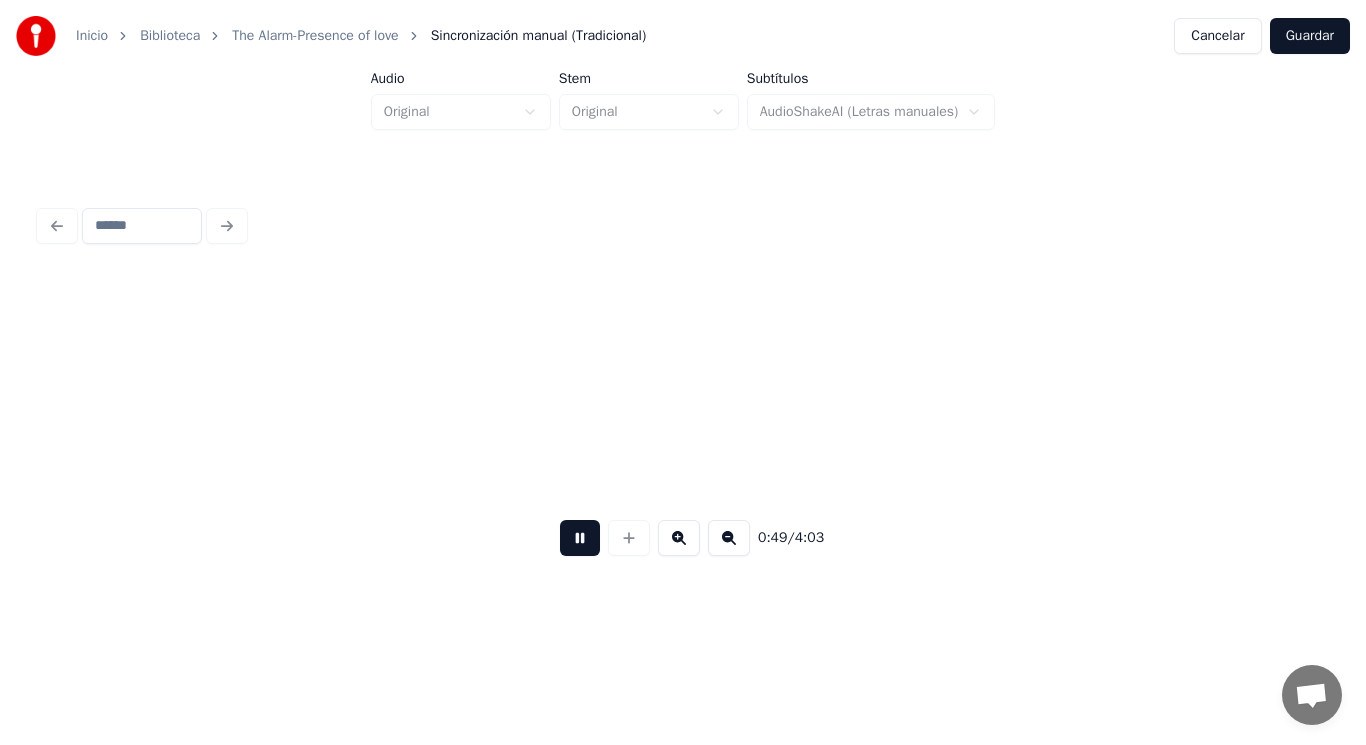 scroll, scrollTop: 0, scrollLeft: 69931, axis: horizontal 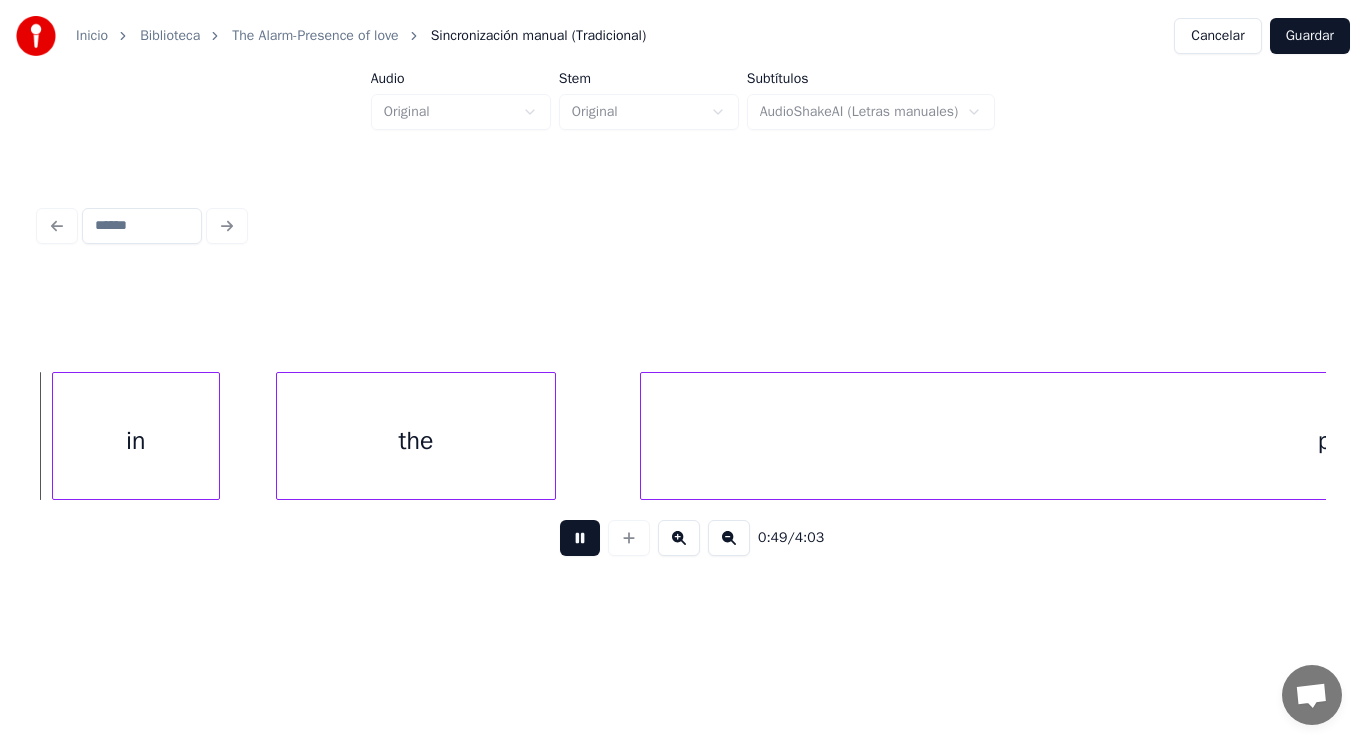click at bounding box center (580, 538) 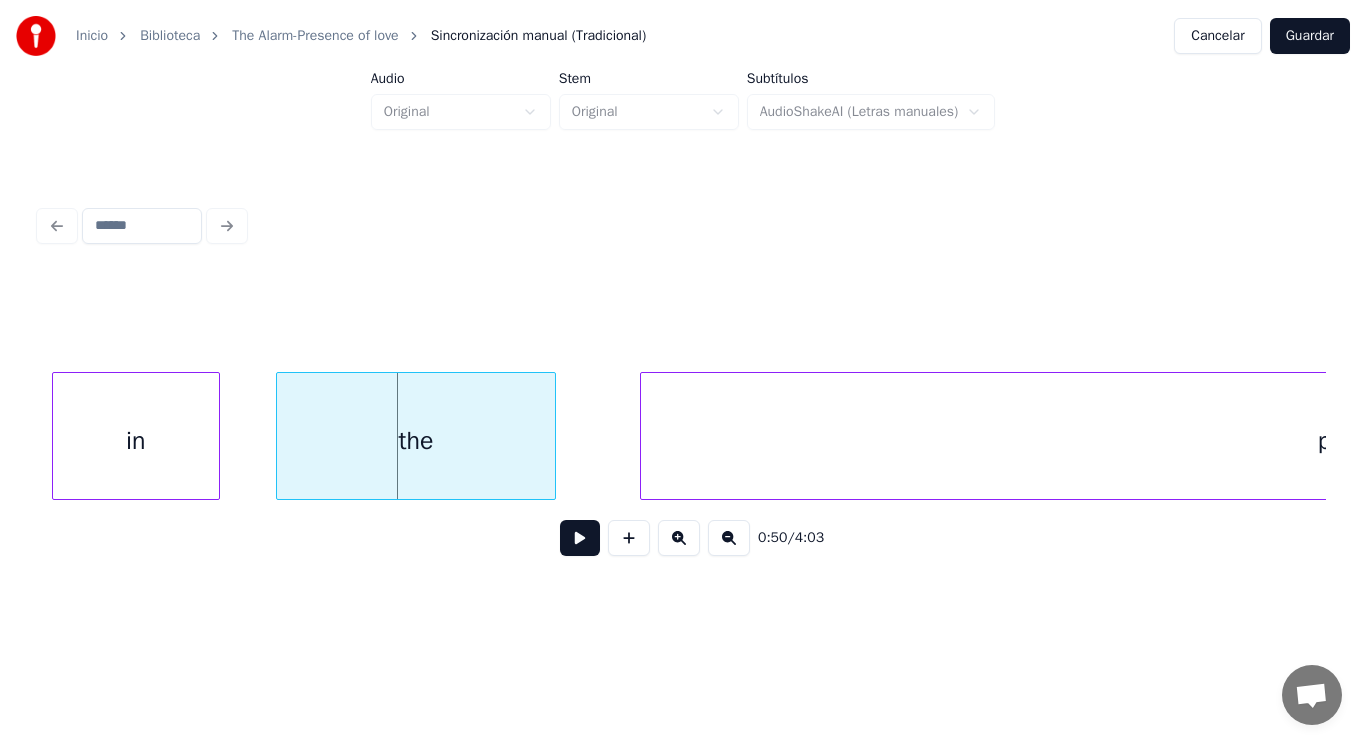 click on "in" at bounding box center [136, 441] 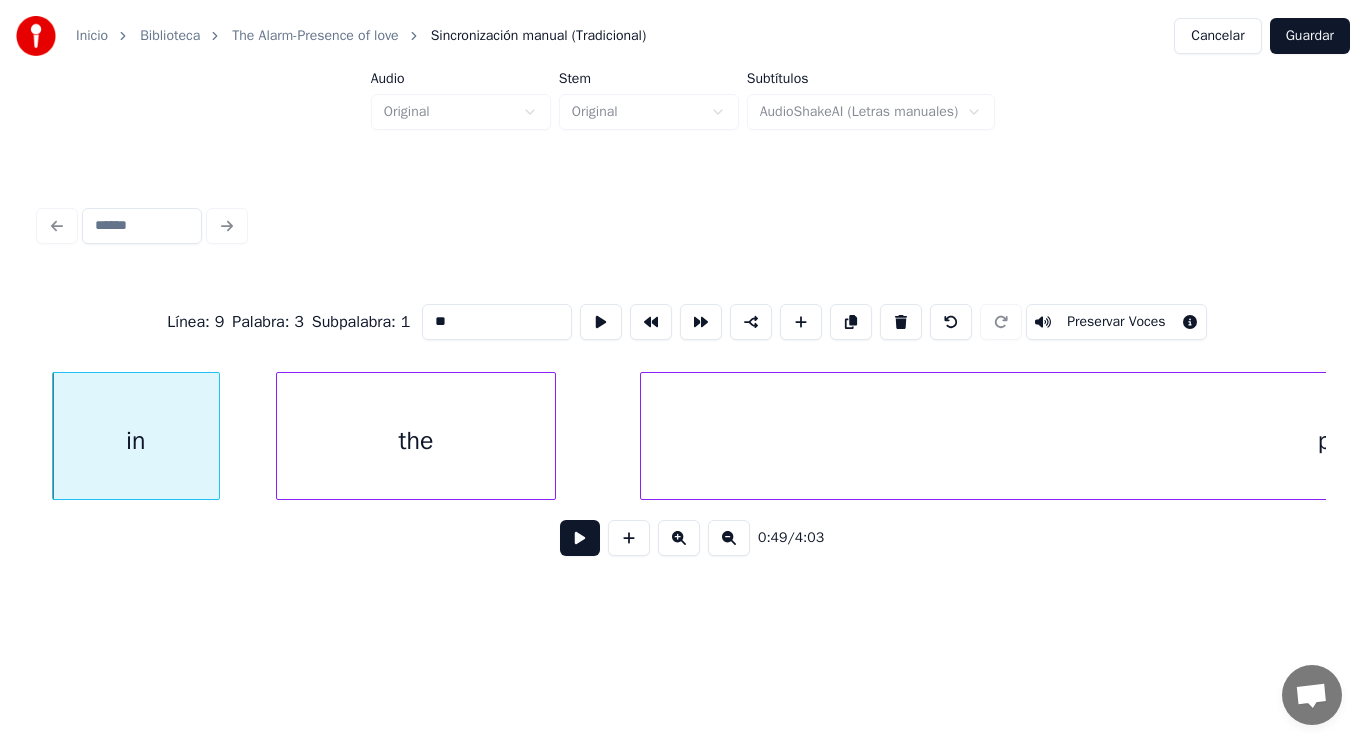 click at bounding box center (580, 538) 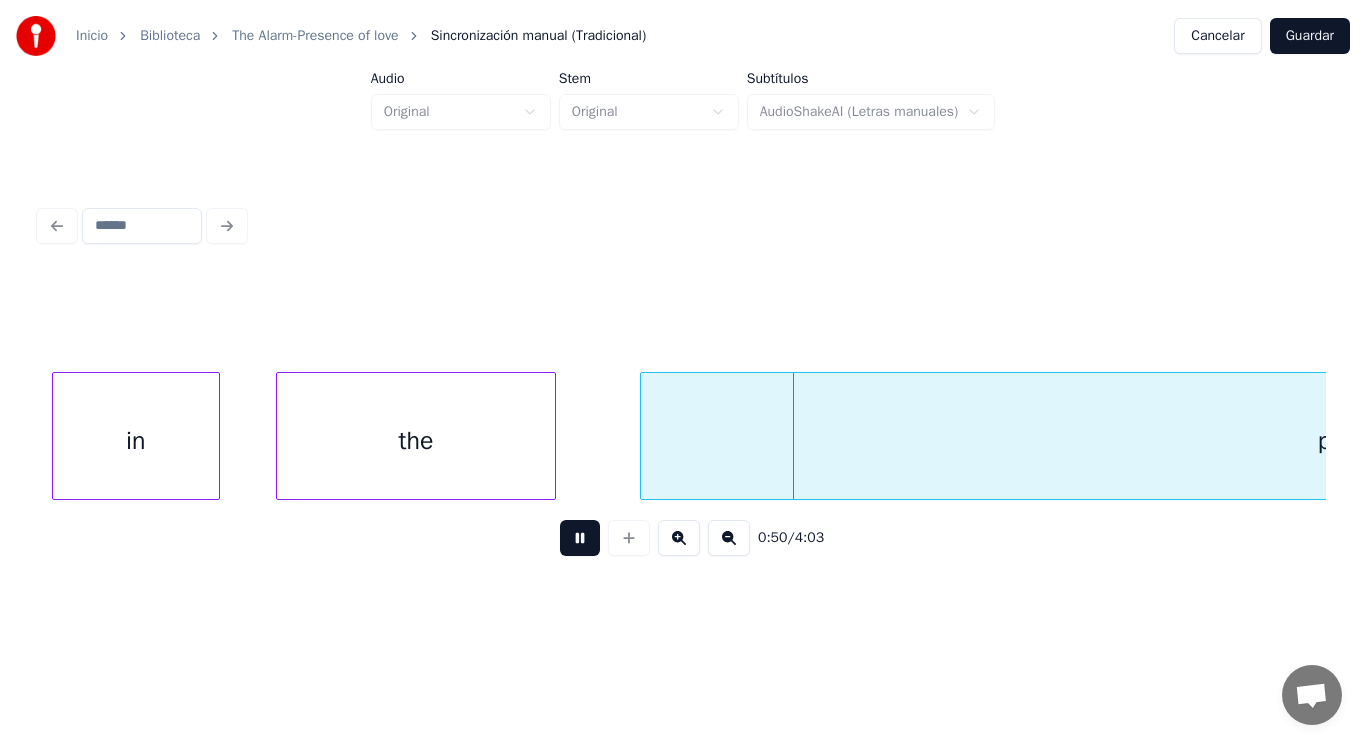 click at bounding box center (580, 538) 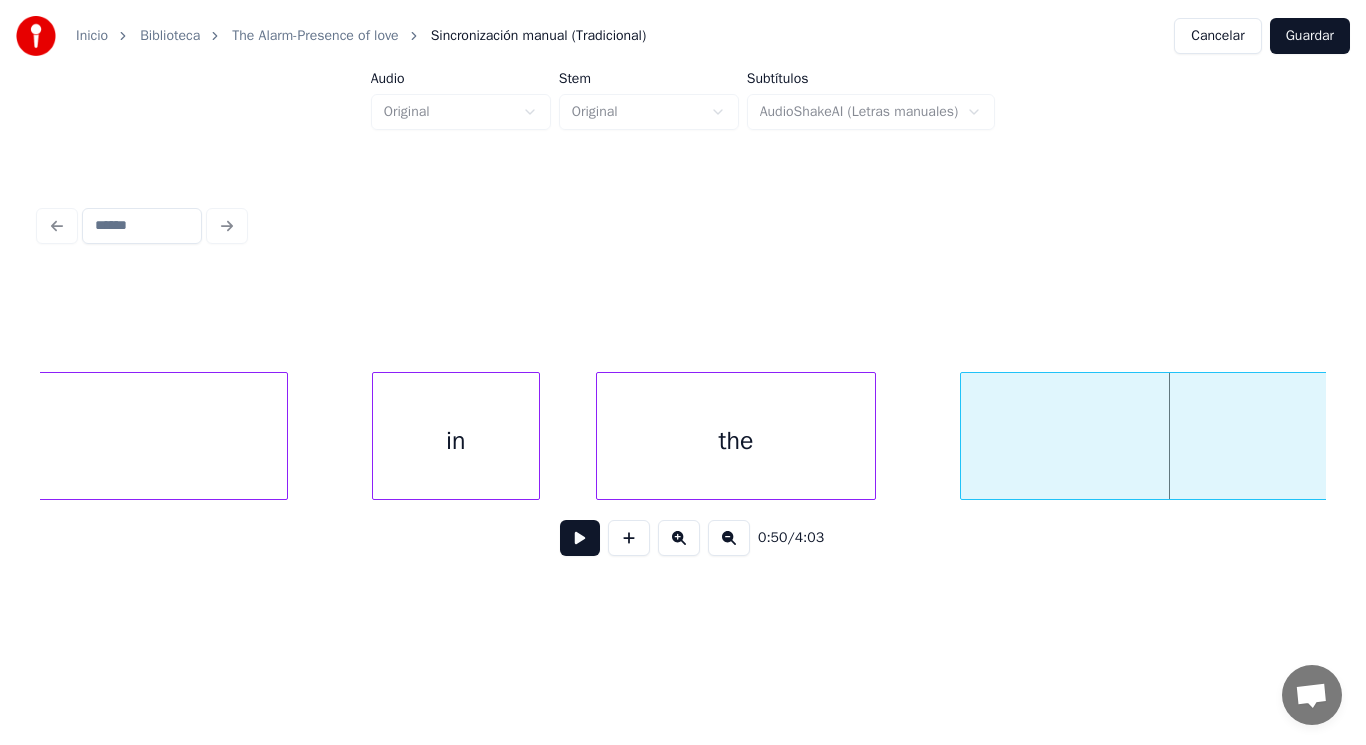 click on "walking" at bounding box center (-73, 441) 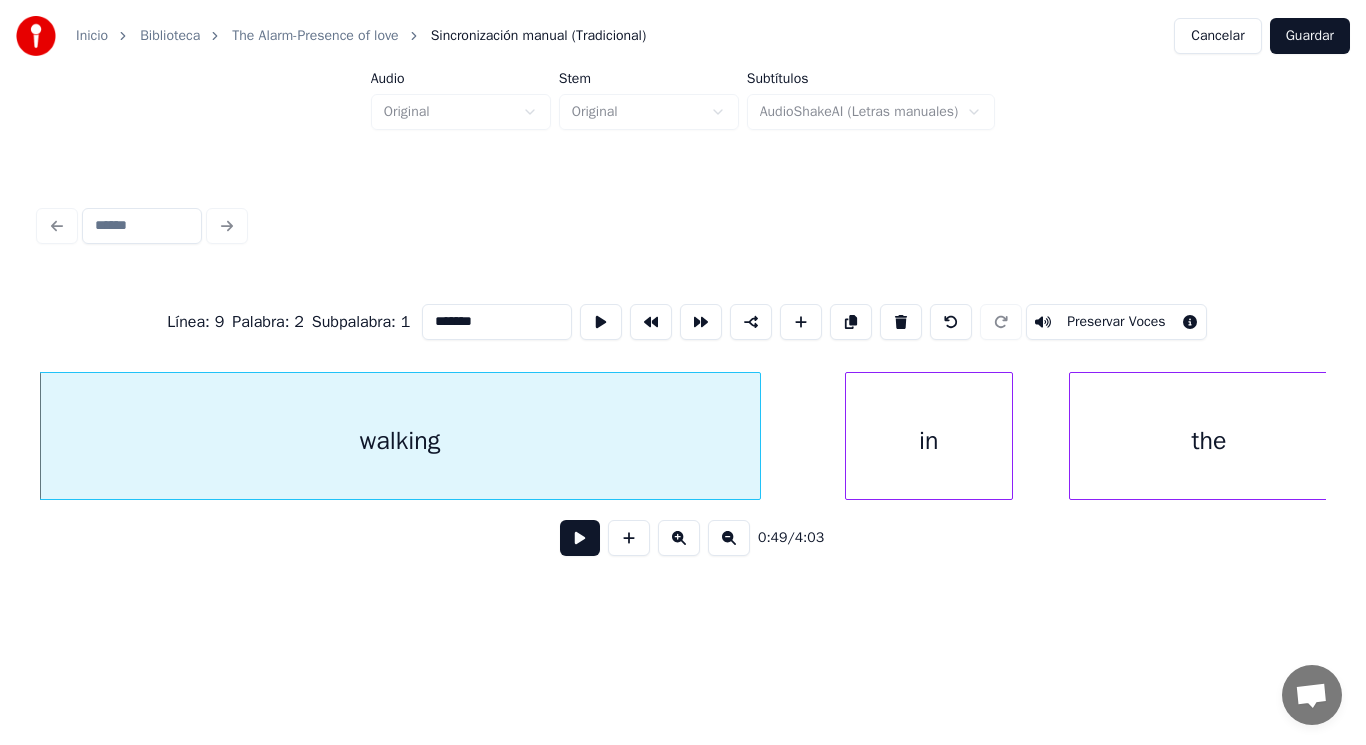 click at bounding box center [580, 538] 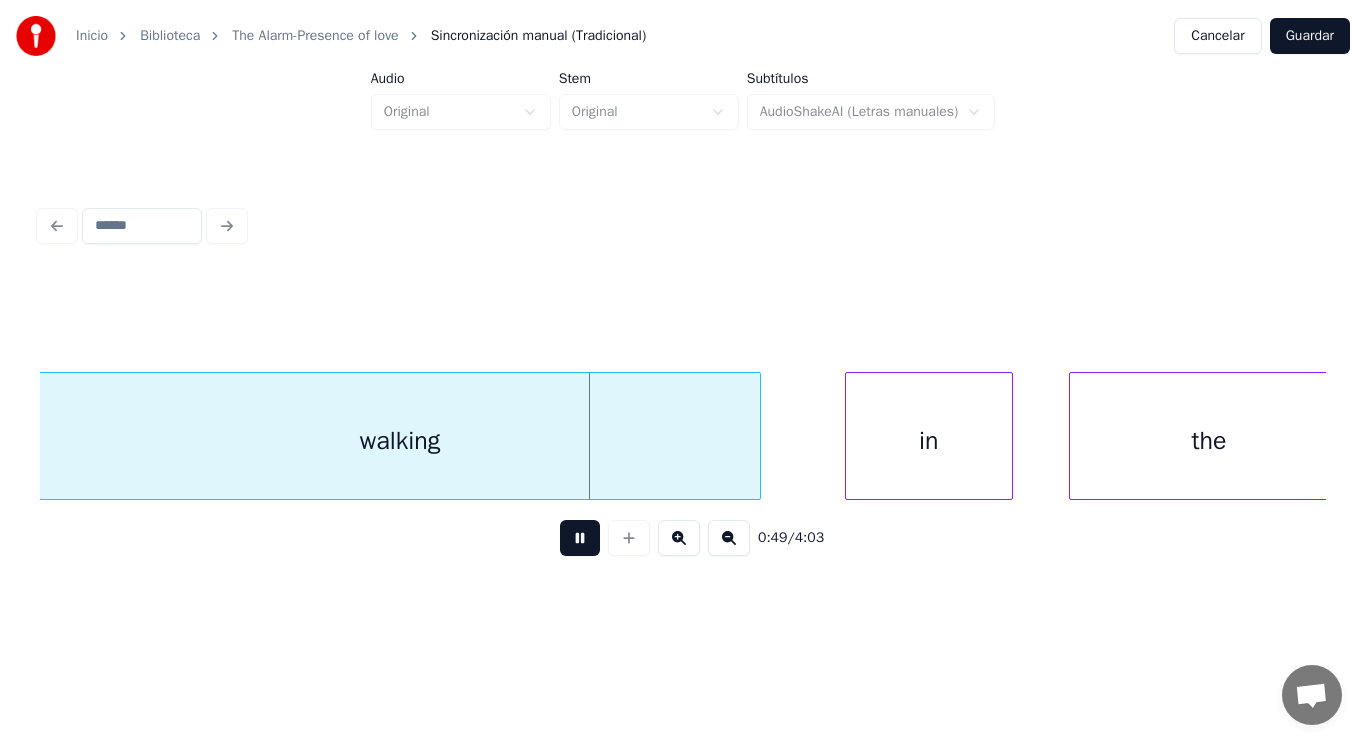 click at bounding box center [580, 538] 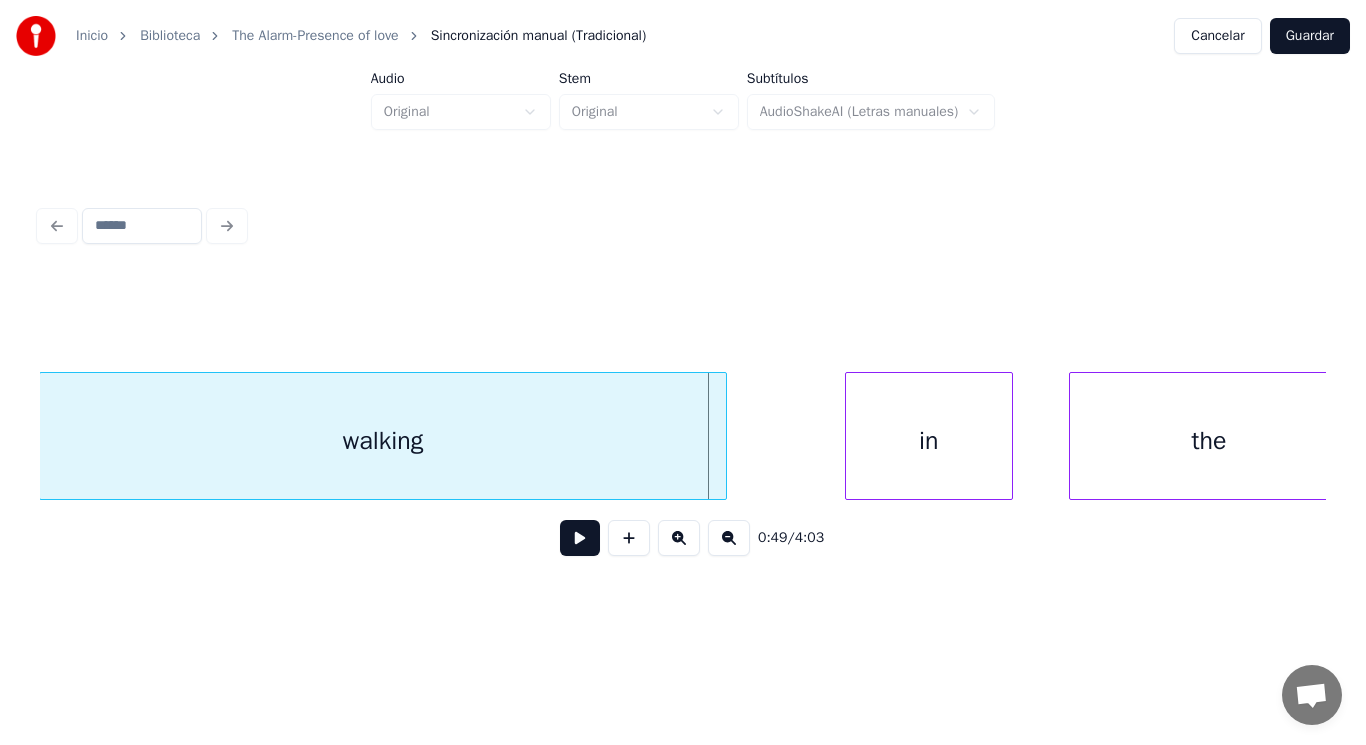 click at bounding box center [723, 436] 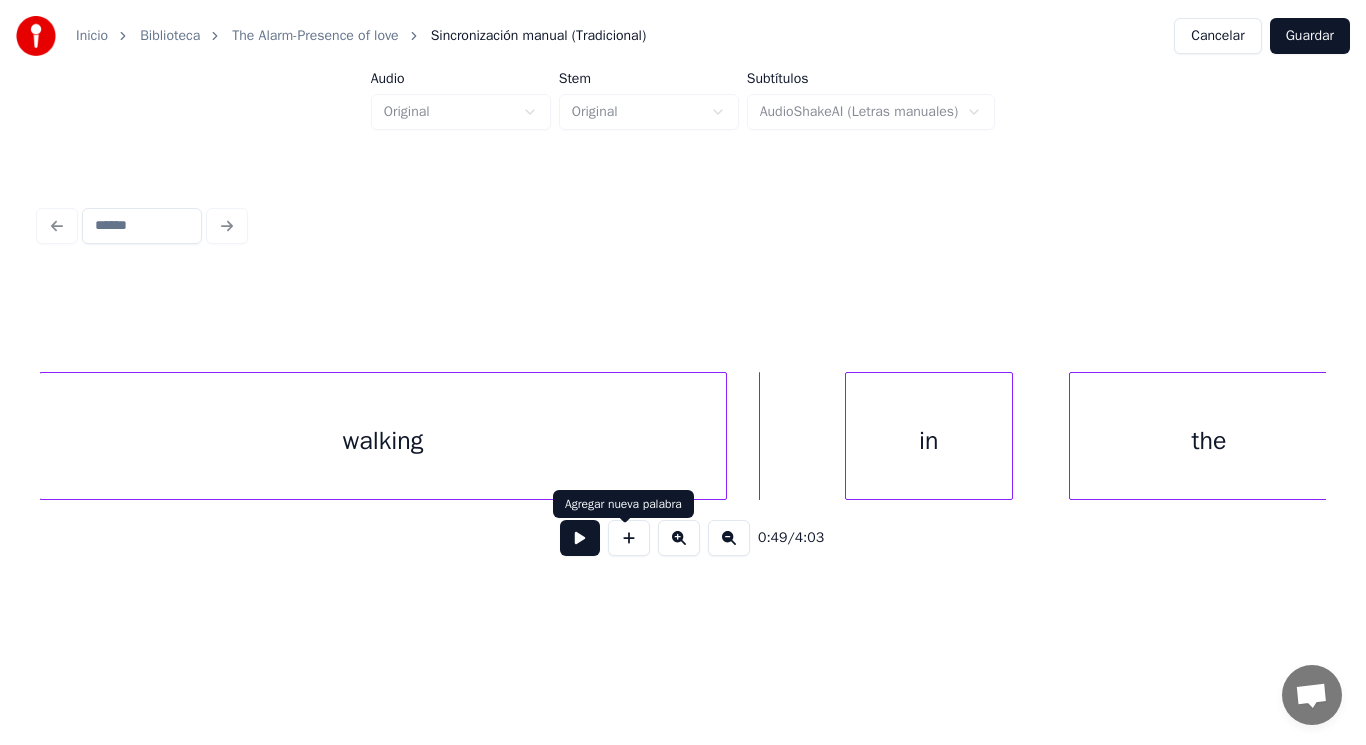 click at bounding box center [580, 538] 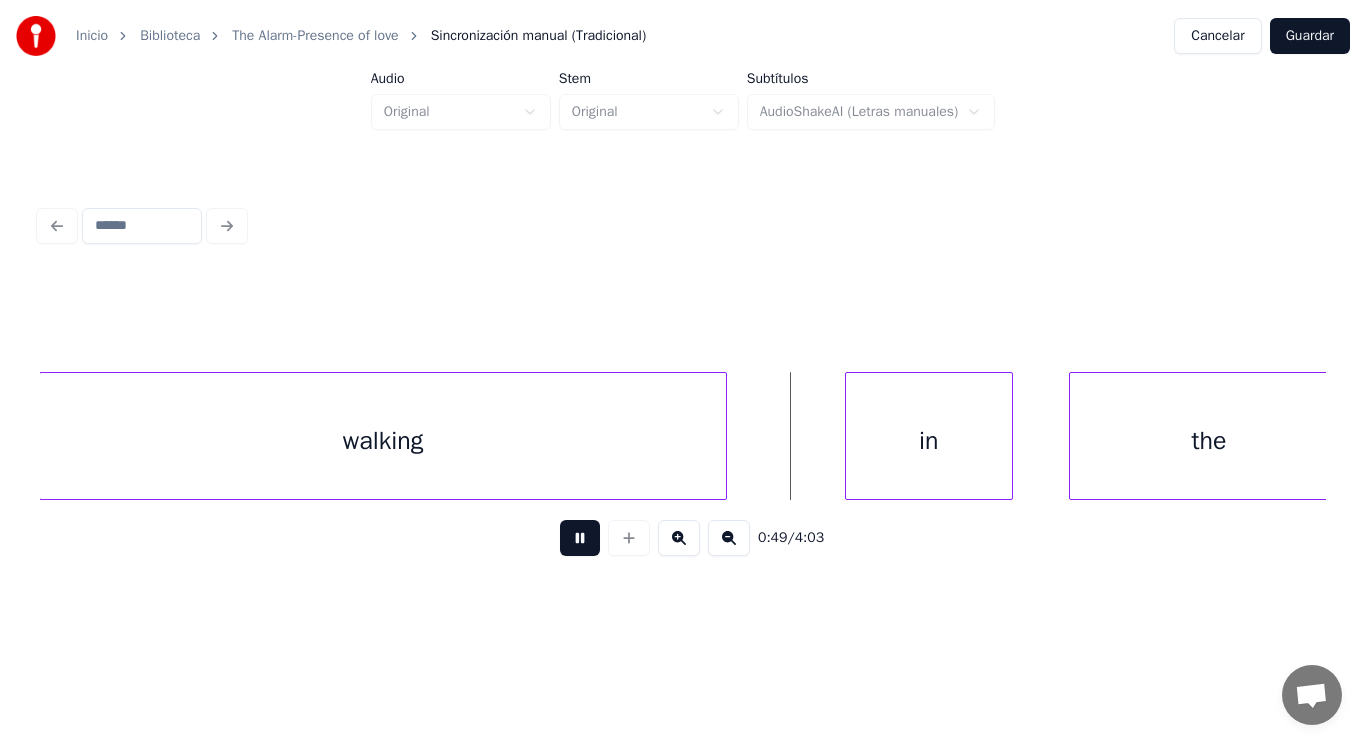 click at bounding box center [580, 538] 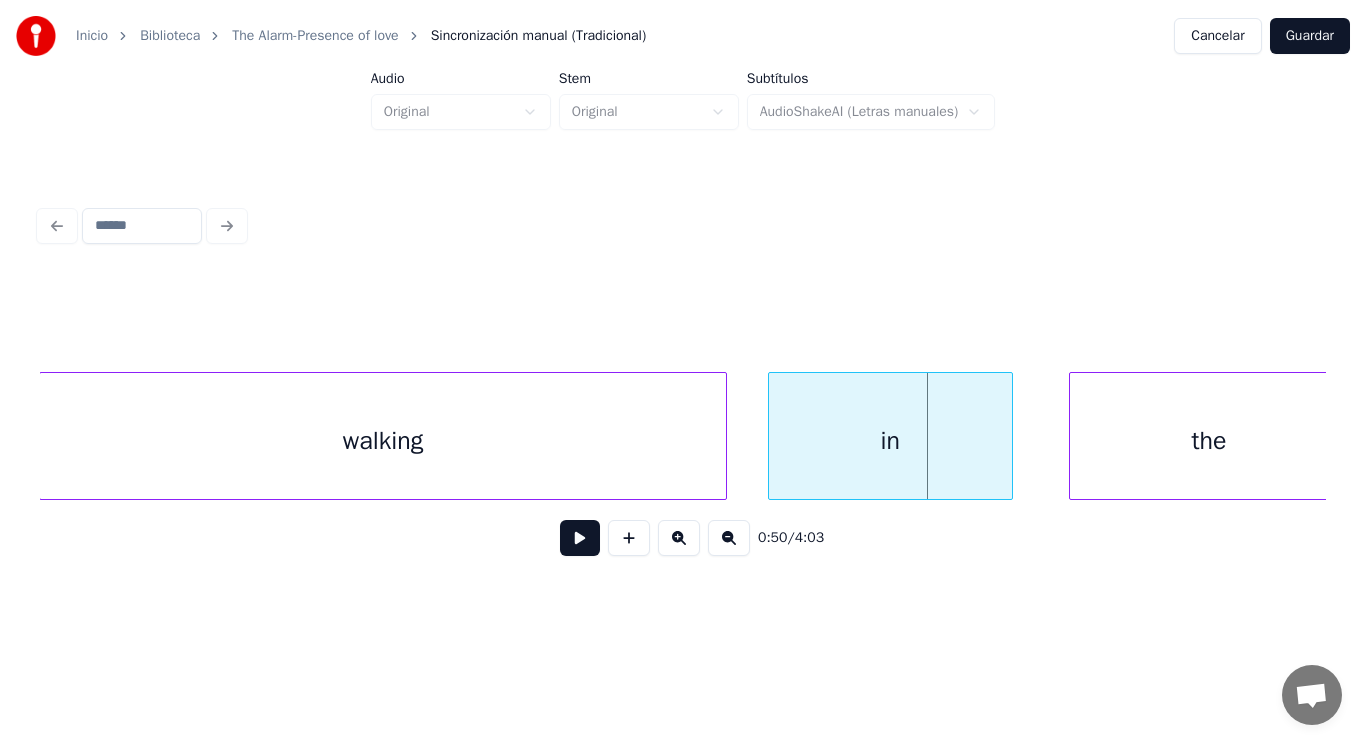 click at bounding box center [772, 436] 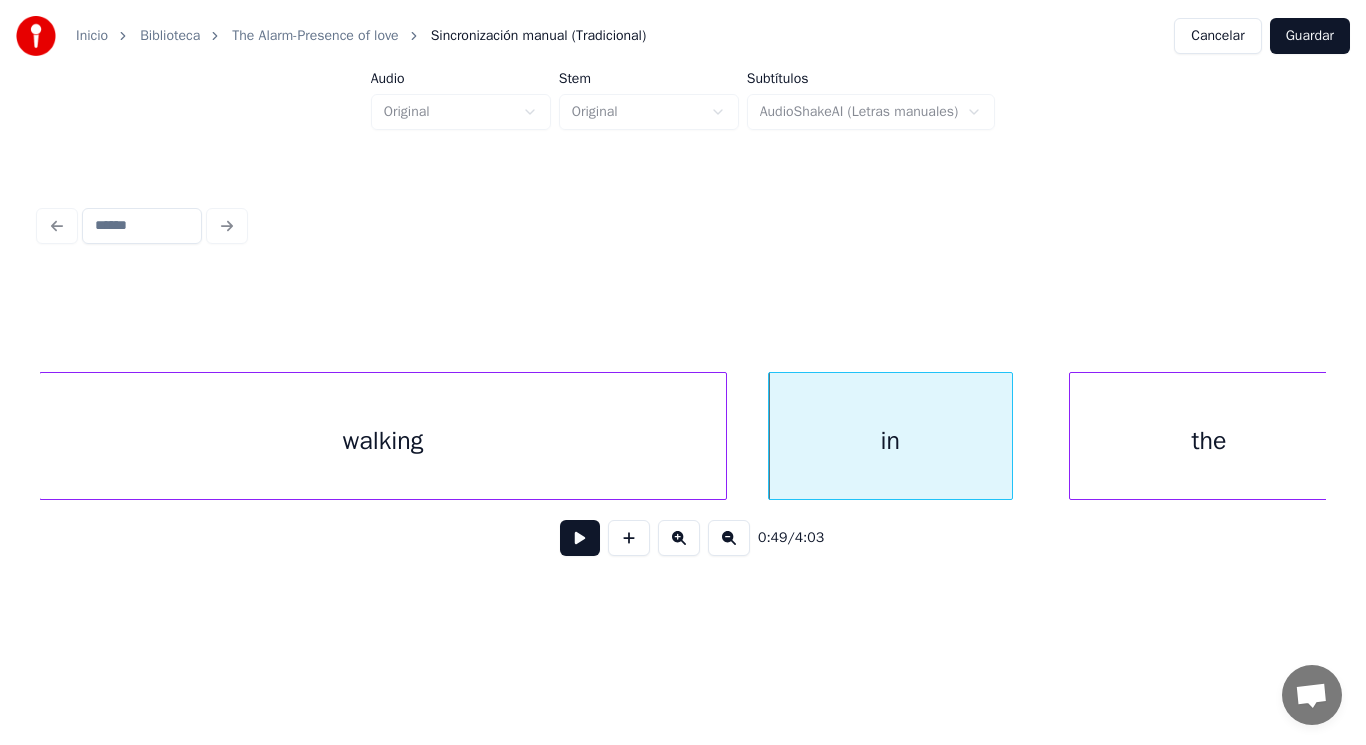 click at bounding box center (580, 538) 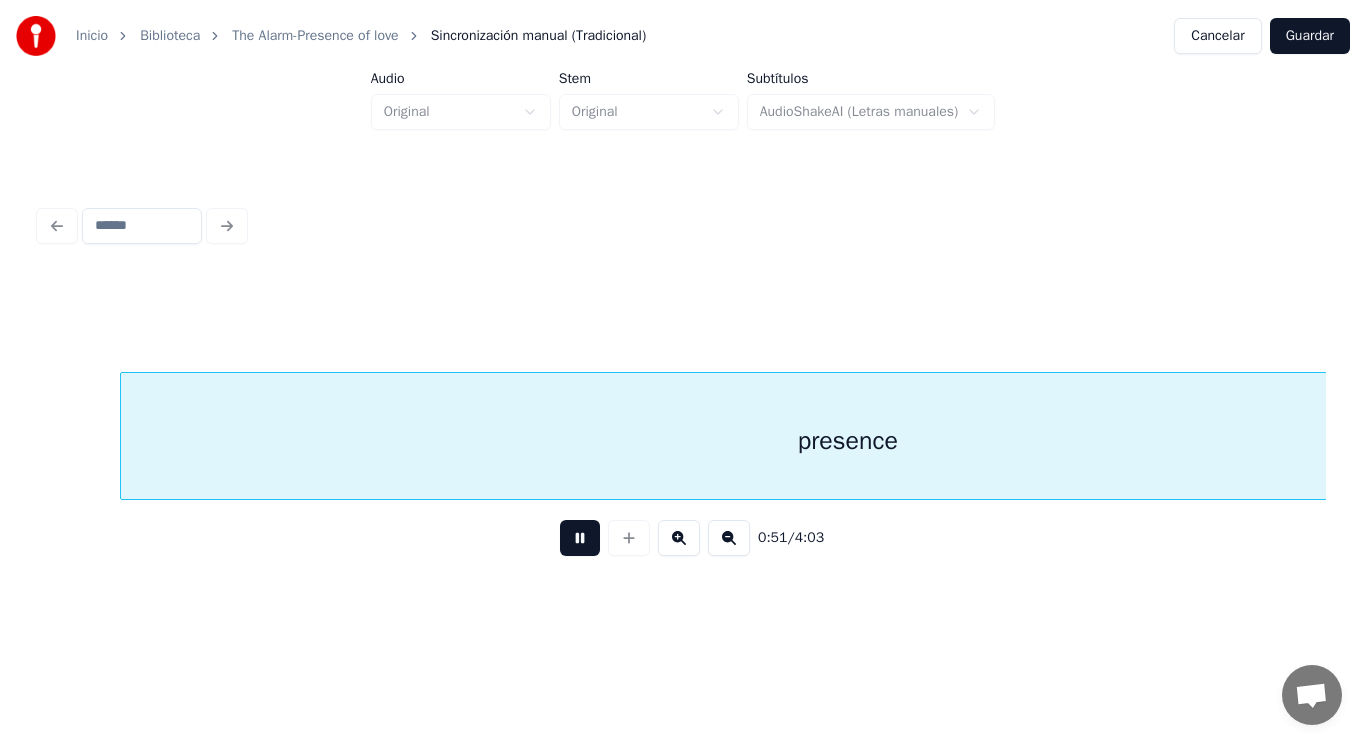 scroll, scrollTop: 0, scrollLeft: 71754, axis: horizontal 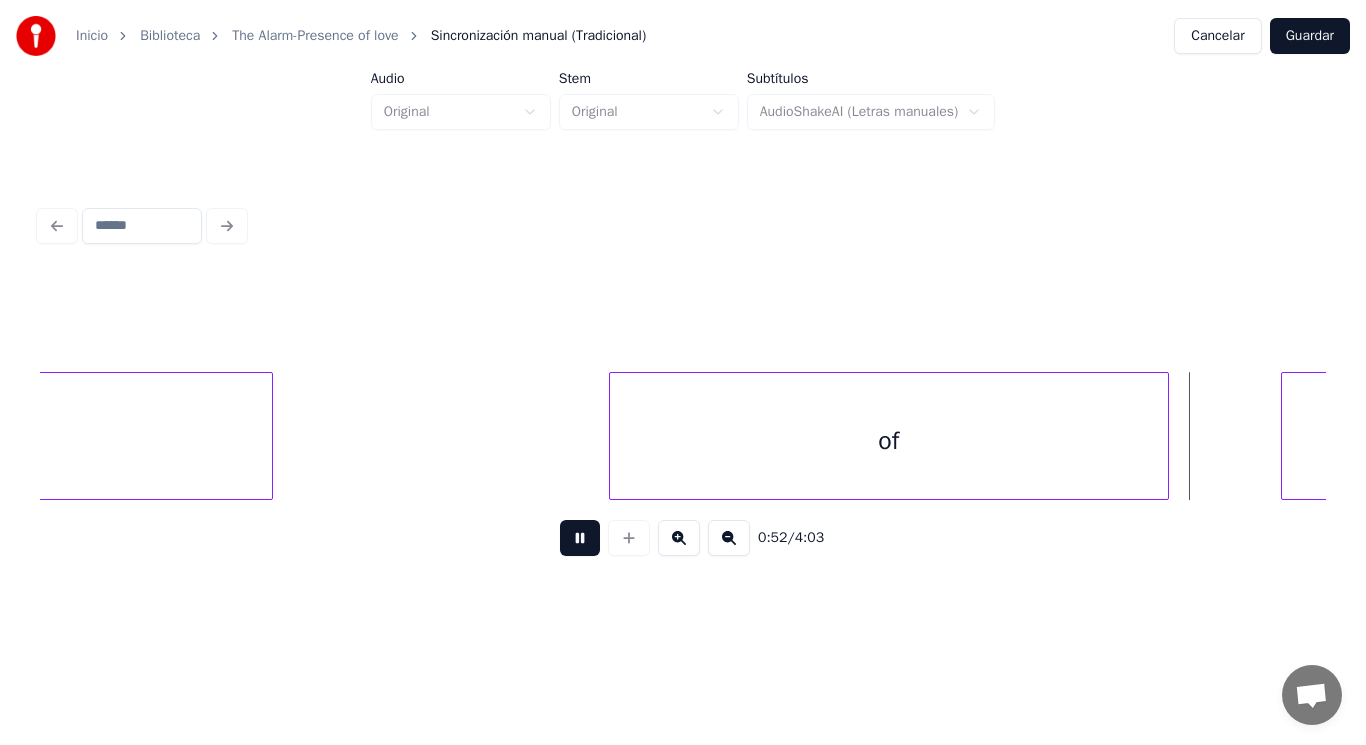 click at bounding box center [580, 538] 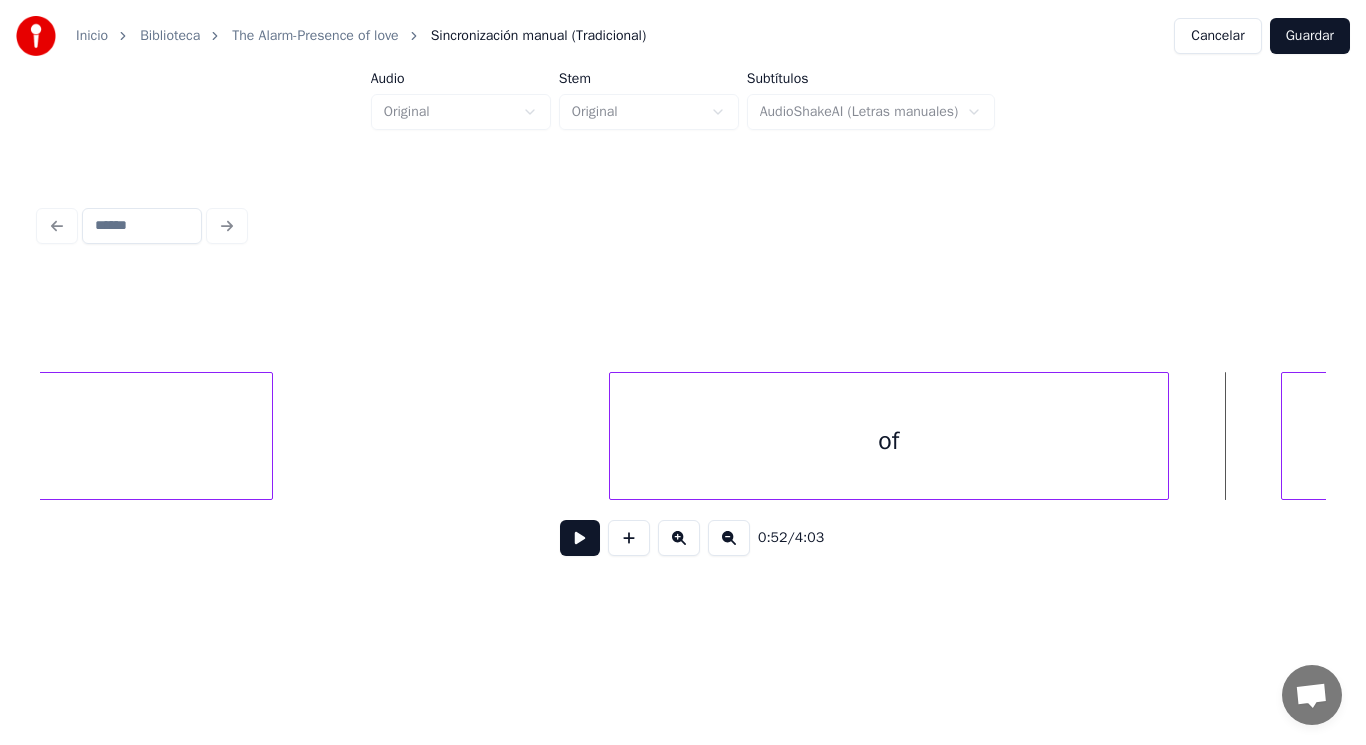 click on "presence of love" at bounding box center (98482, 436) 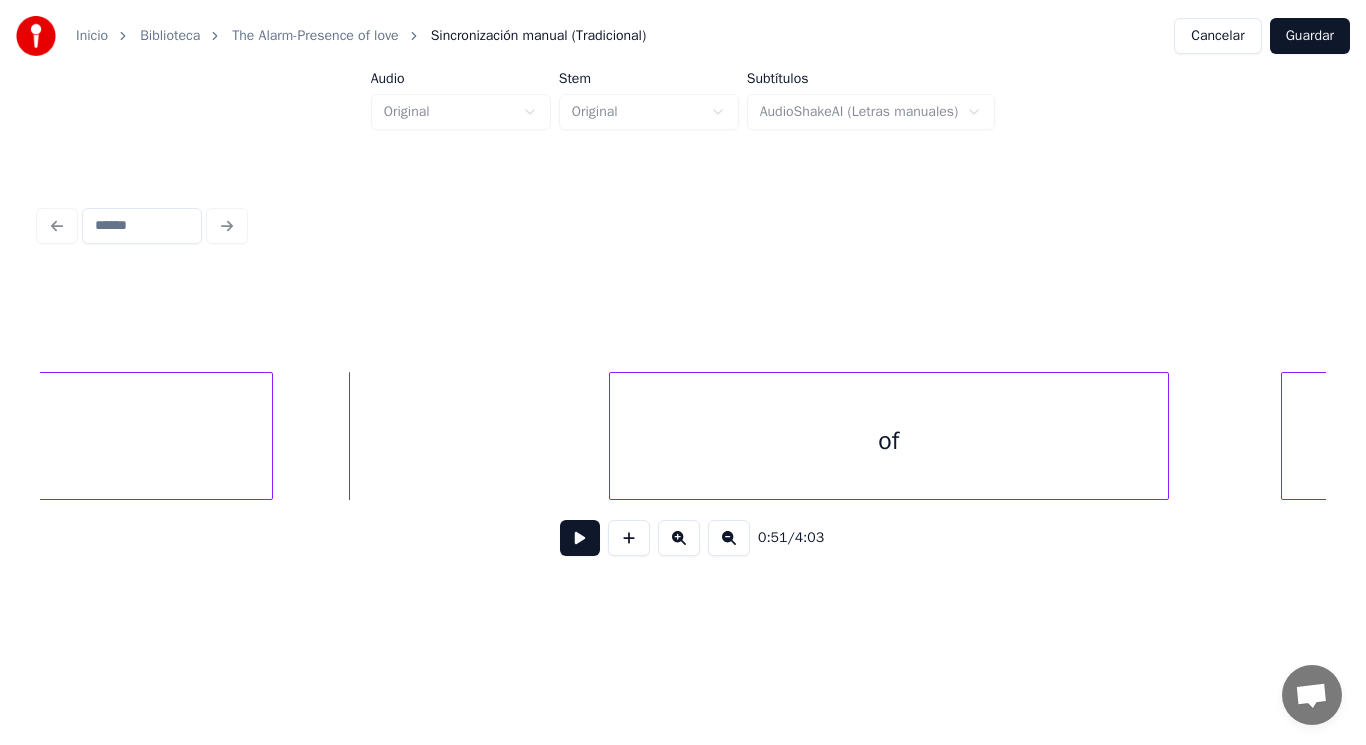 click at bounding box center (580, 538) 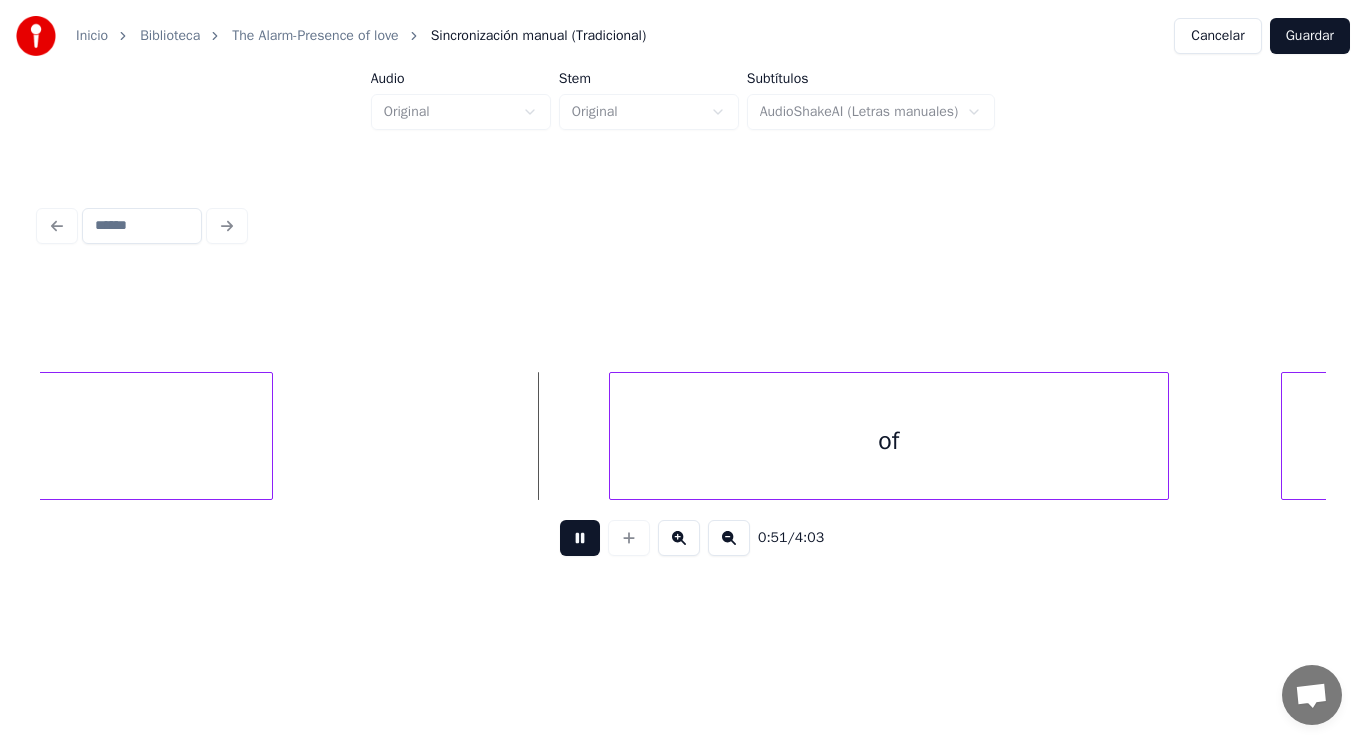 click at bounding box center (580, 538) 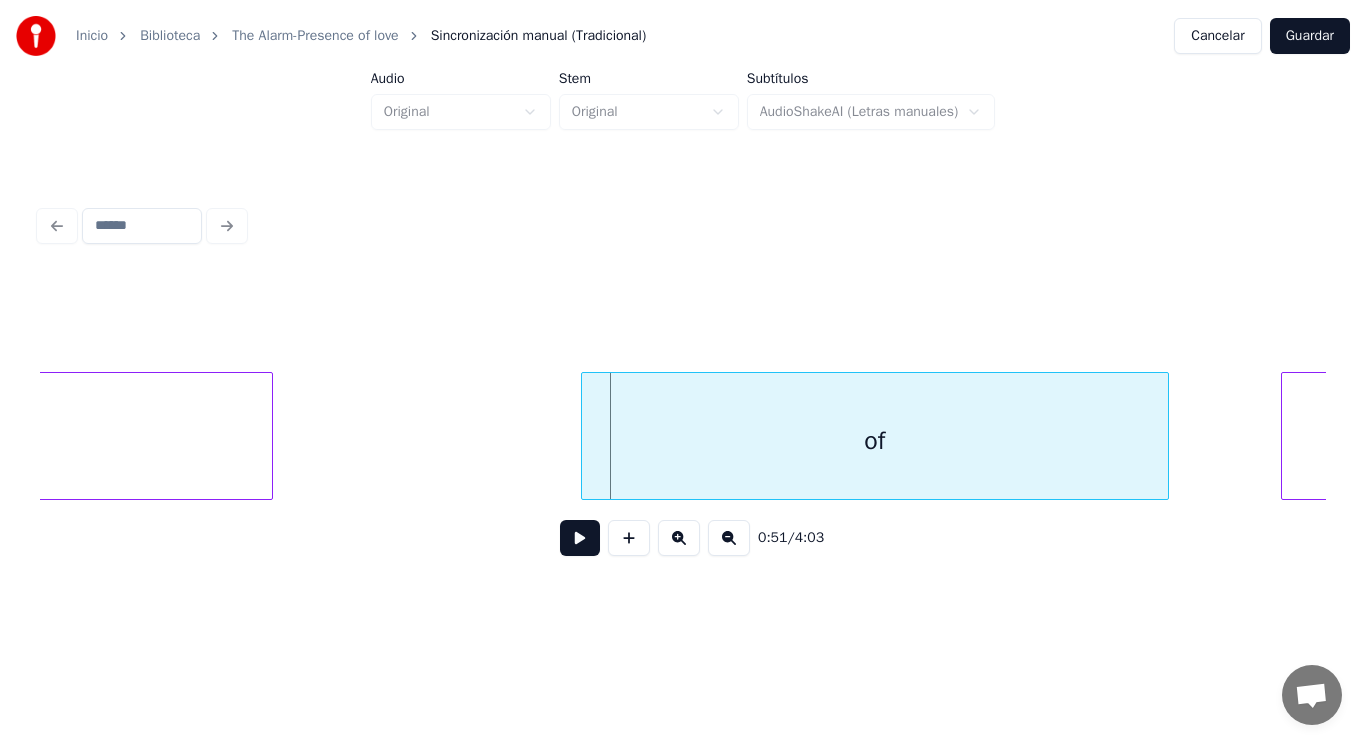 click at bounding box center (585, 436) 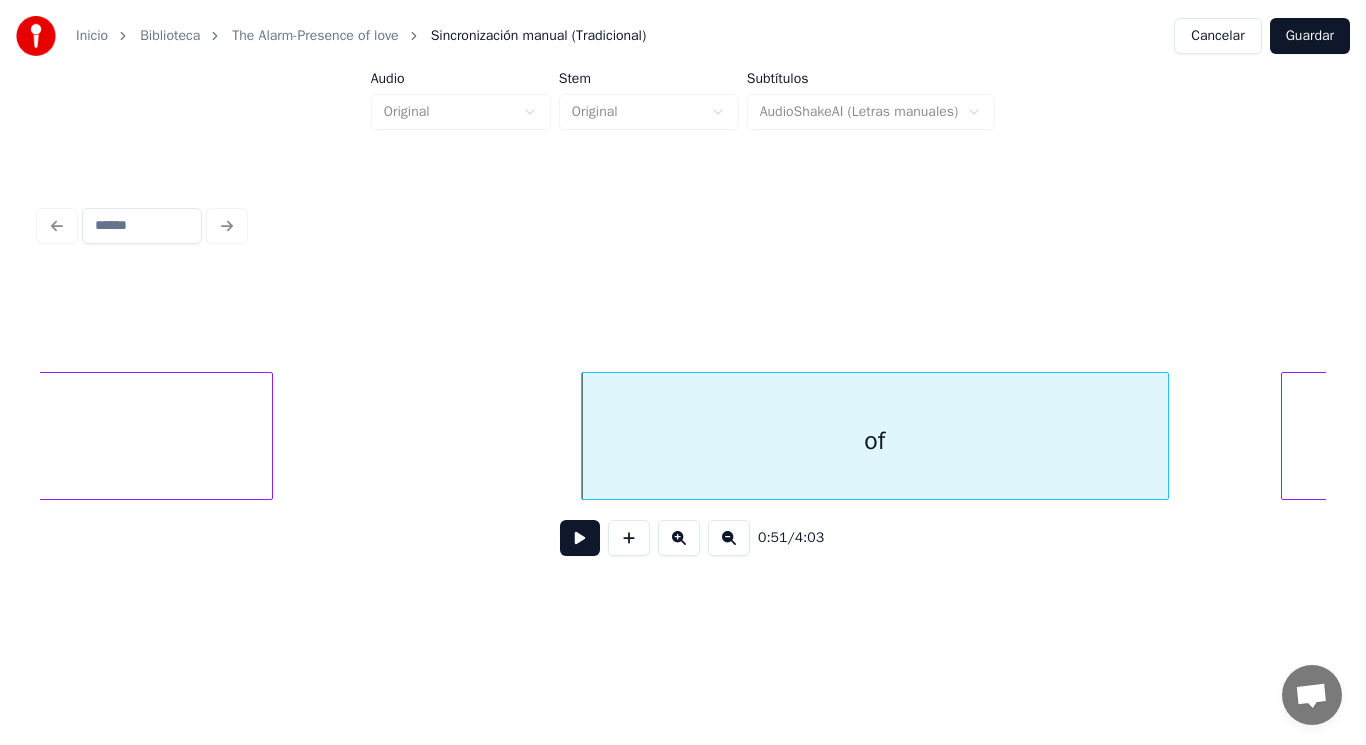 click at bounding box center [580, 538] 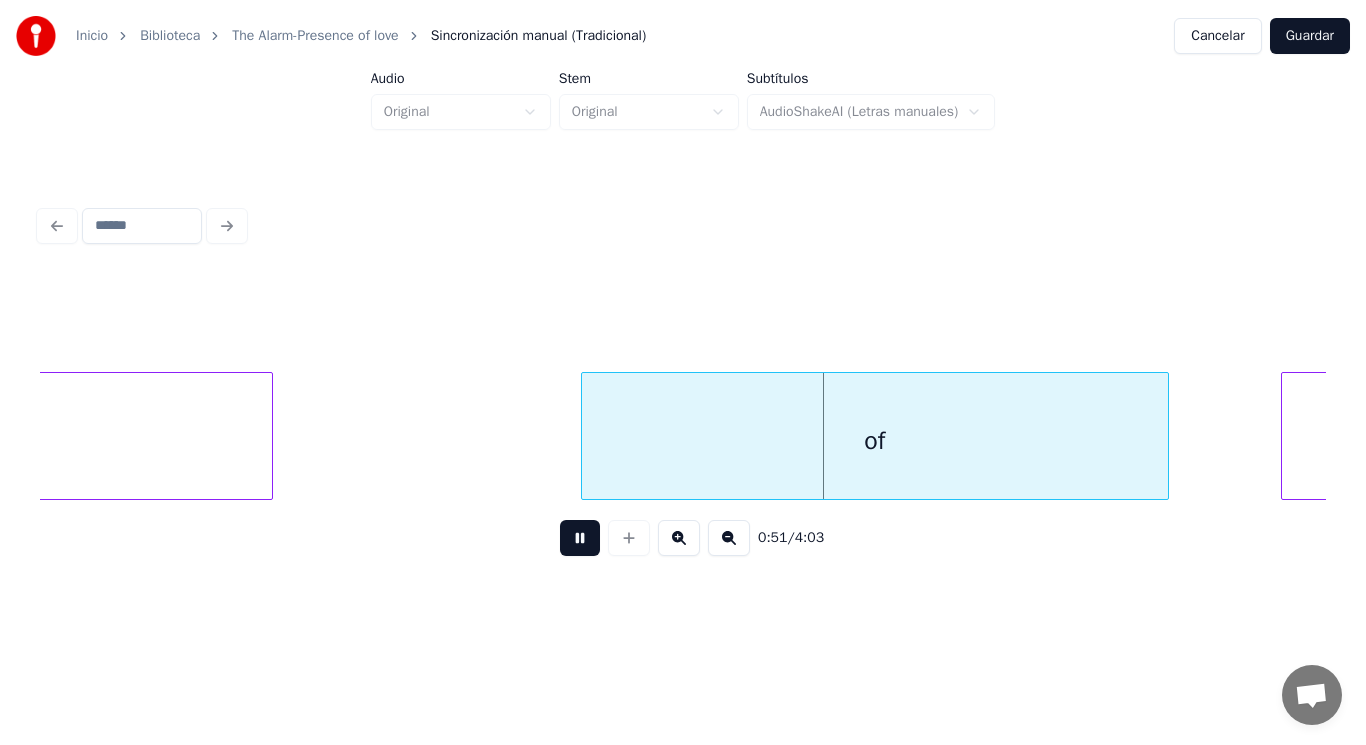 click at bounding box center [580, 538] 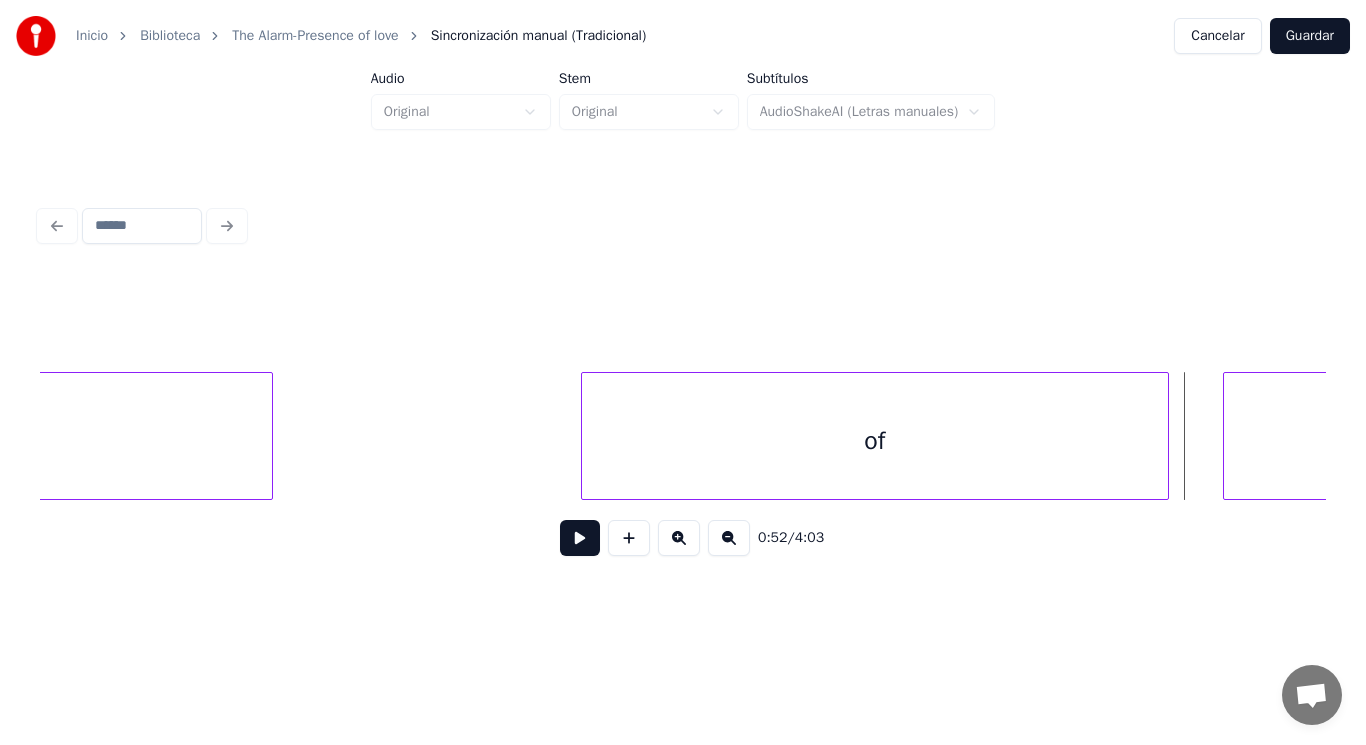 click at bounding box center (1227, 436) 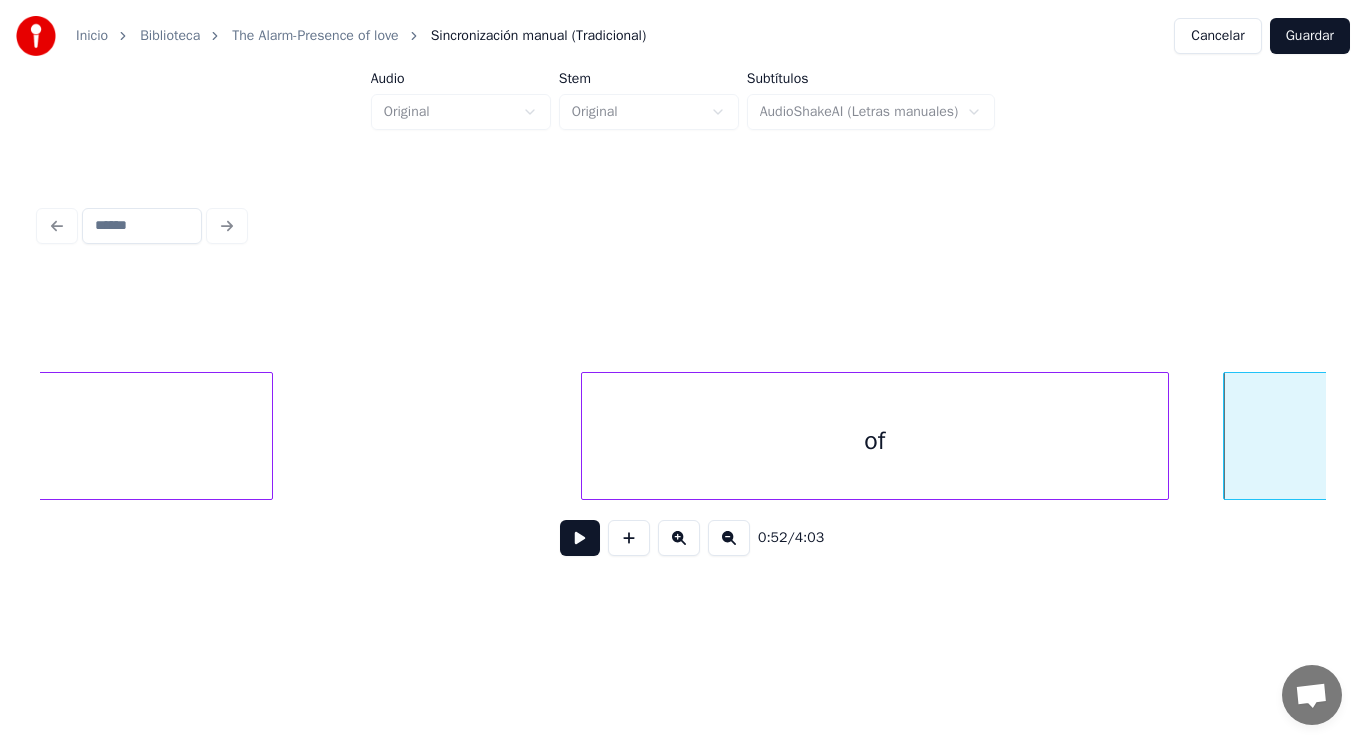 click at bounding box center (580, 538) 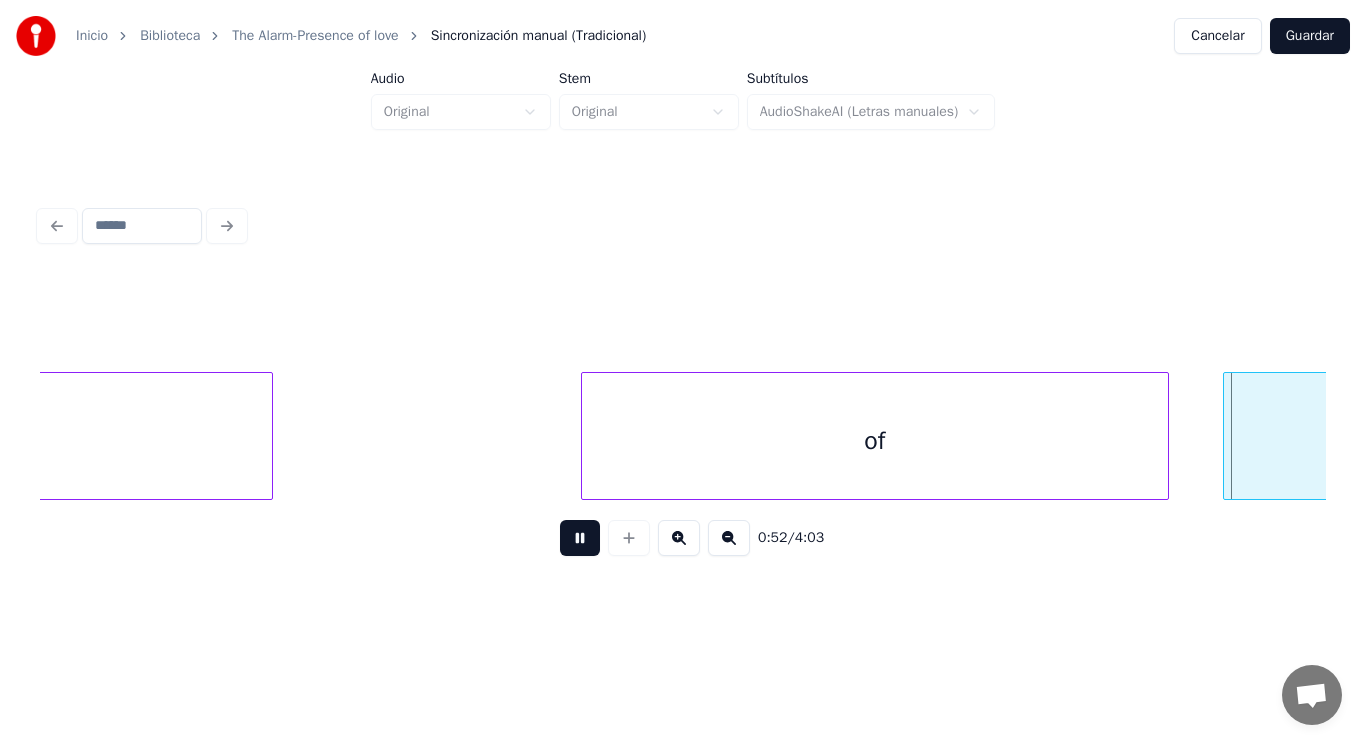 scroll, scrollTop: 0, scrollLeft: 73046, axis: horizontal 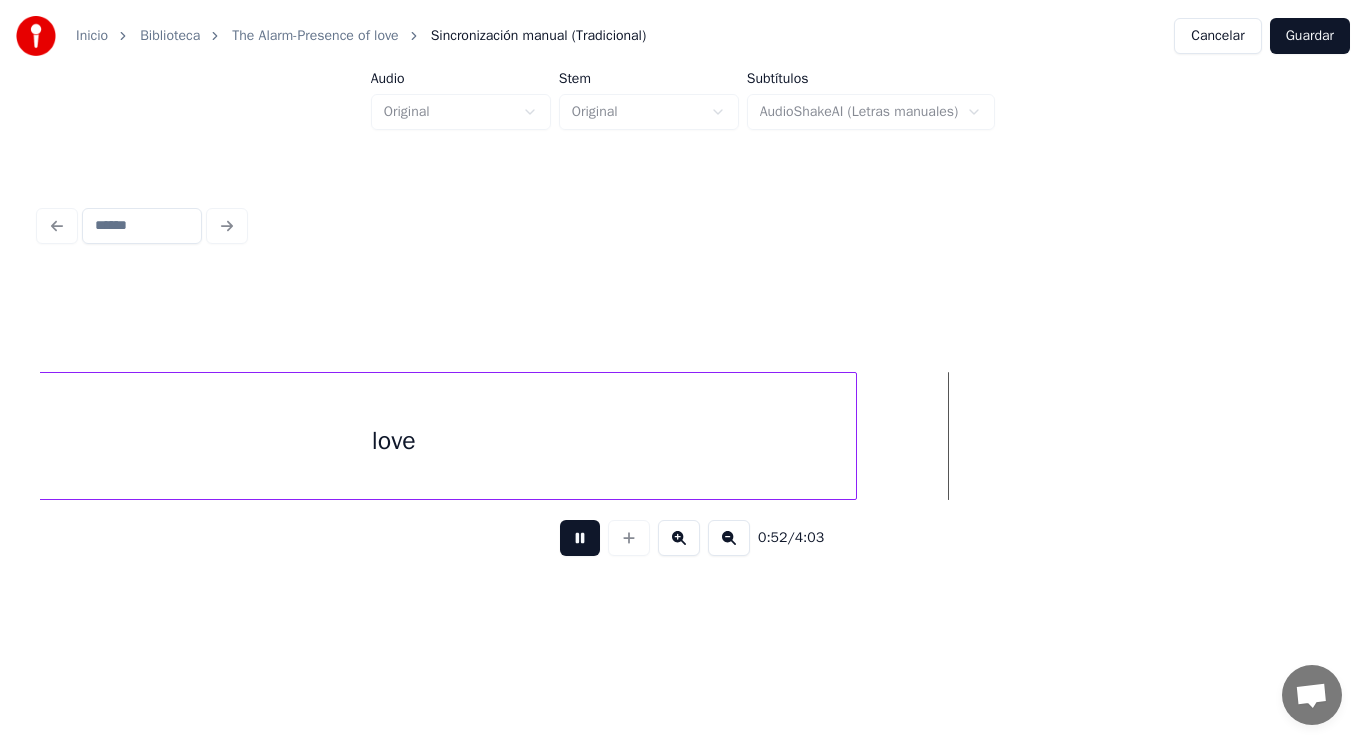 click at bounding box center [580, 538] 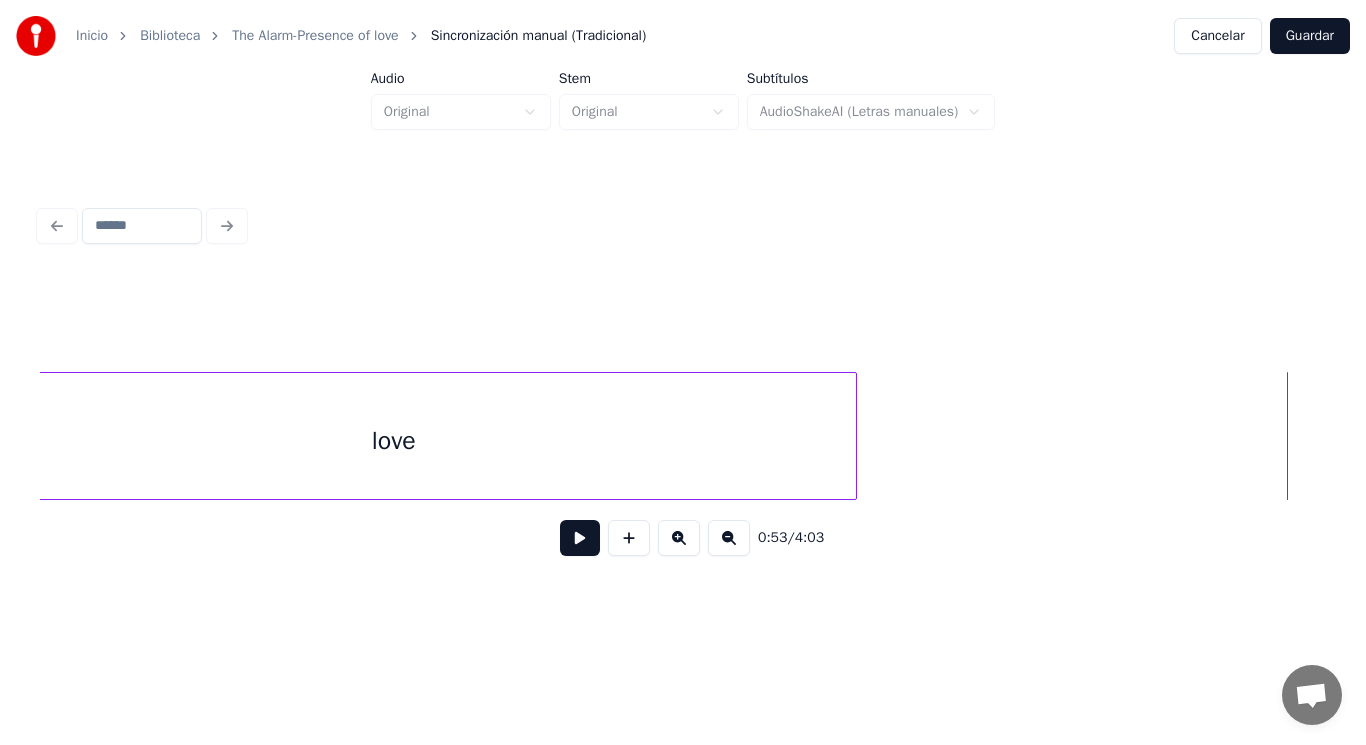 click on "love" at bounding box center [394, 441] 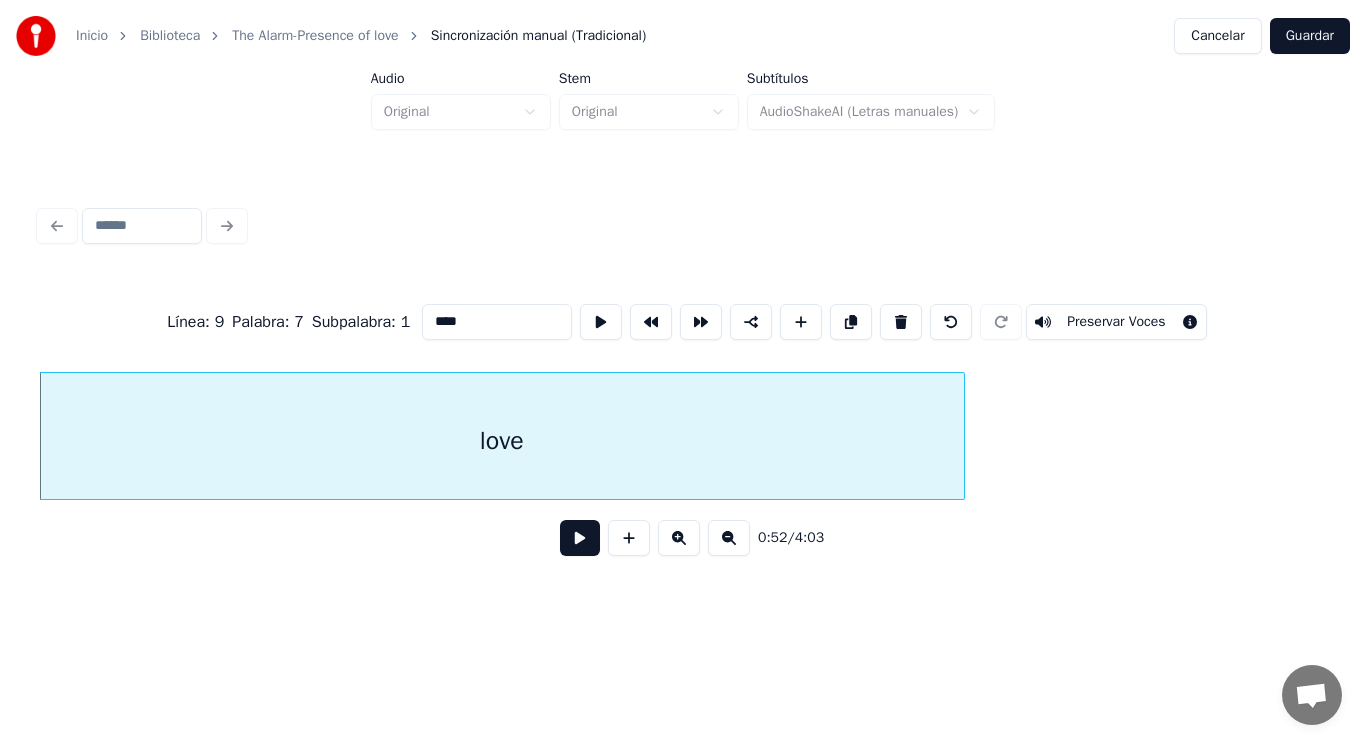 click at bounding box center (580, 538) 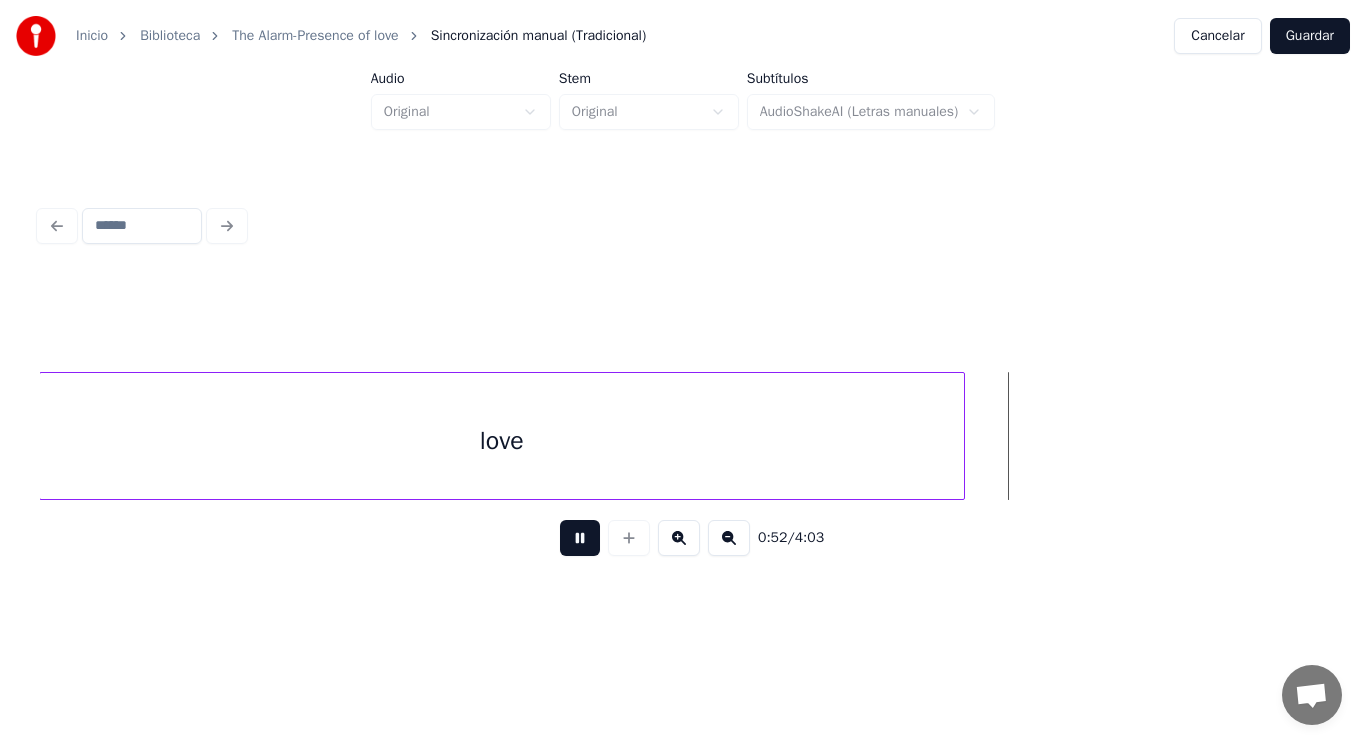 click at bounding box center [580, 538] 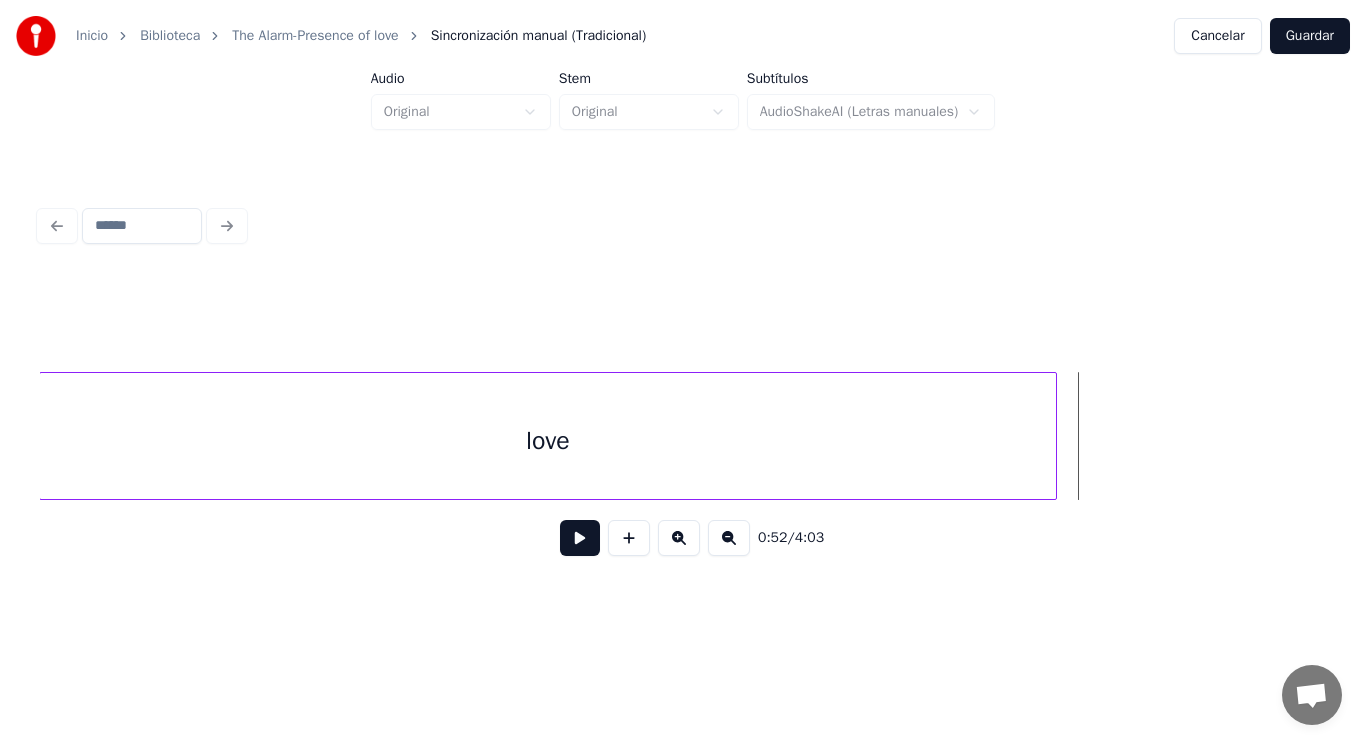 click at bounding box center [1053, 436] 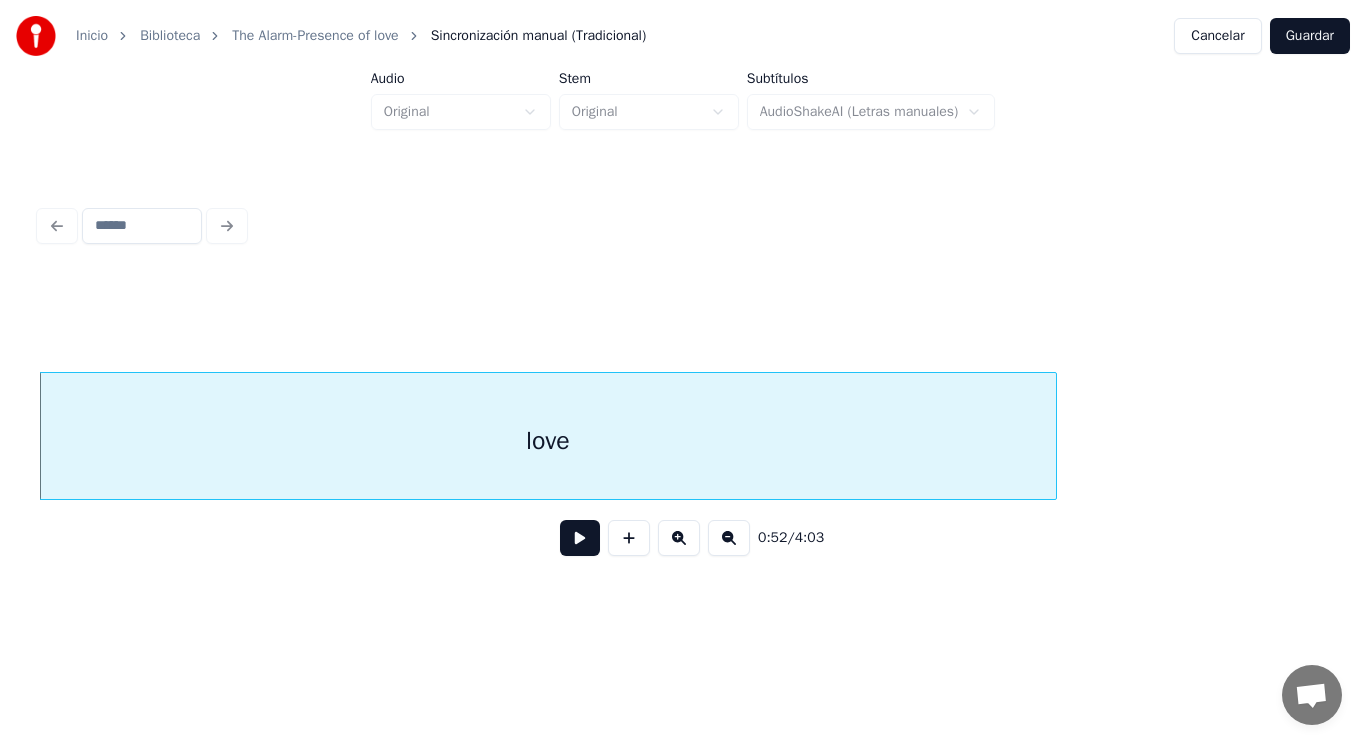 click at bounding box center [580, 538] 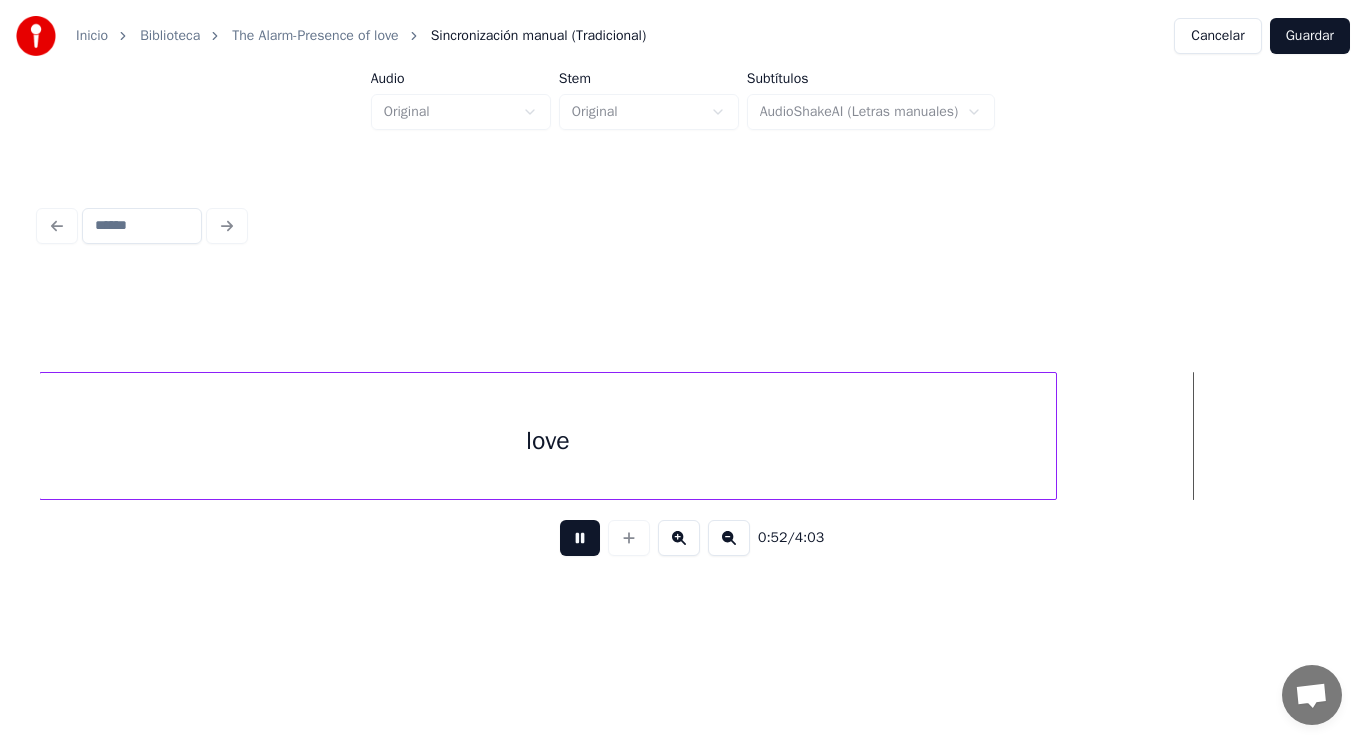 scroll, scrollTop: 0, scrollLeft: 74249, axis: horizontal 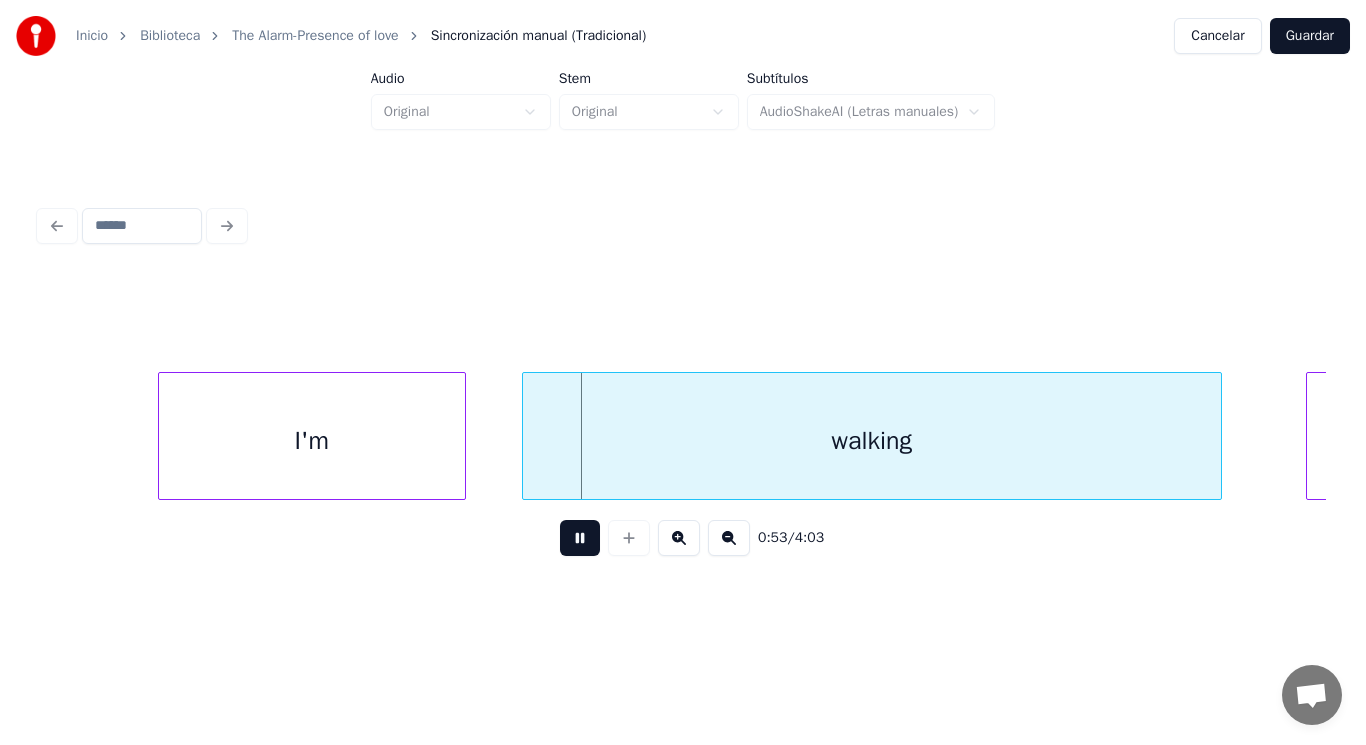 click at bounding box center [580, 538] 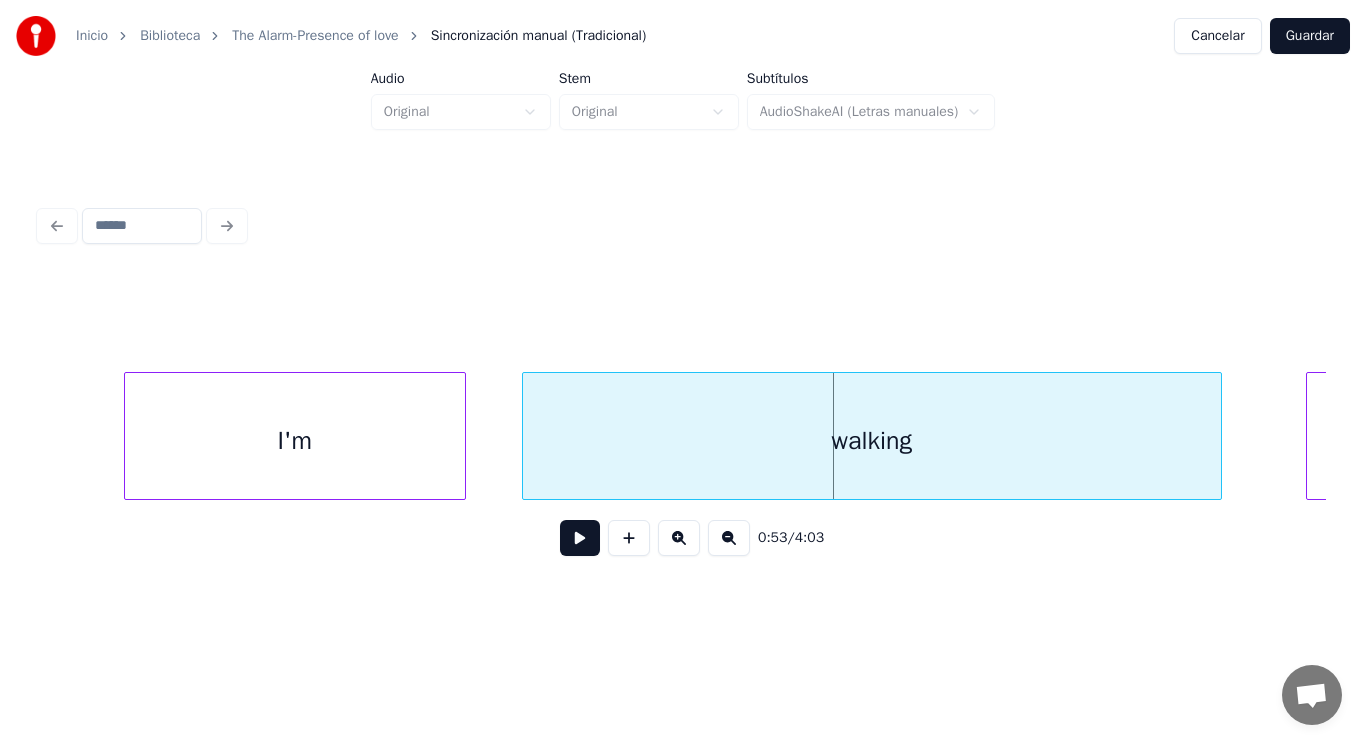 click at bounding box center [128, 436] 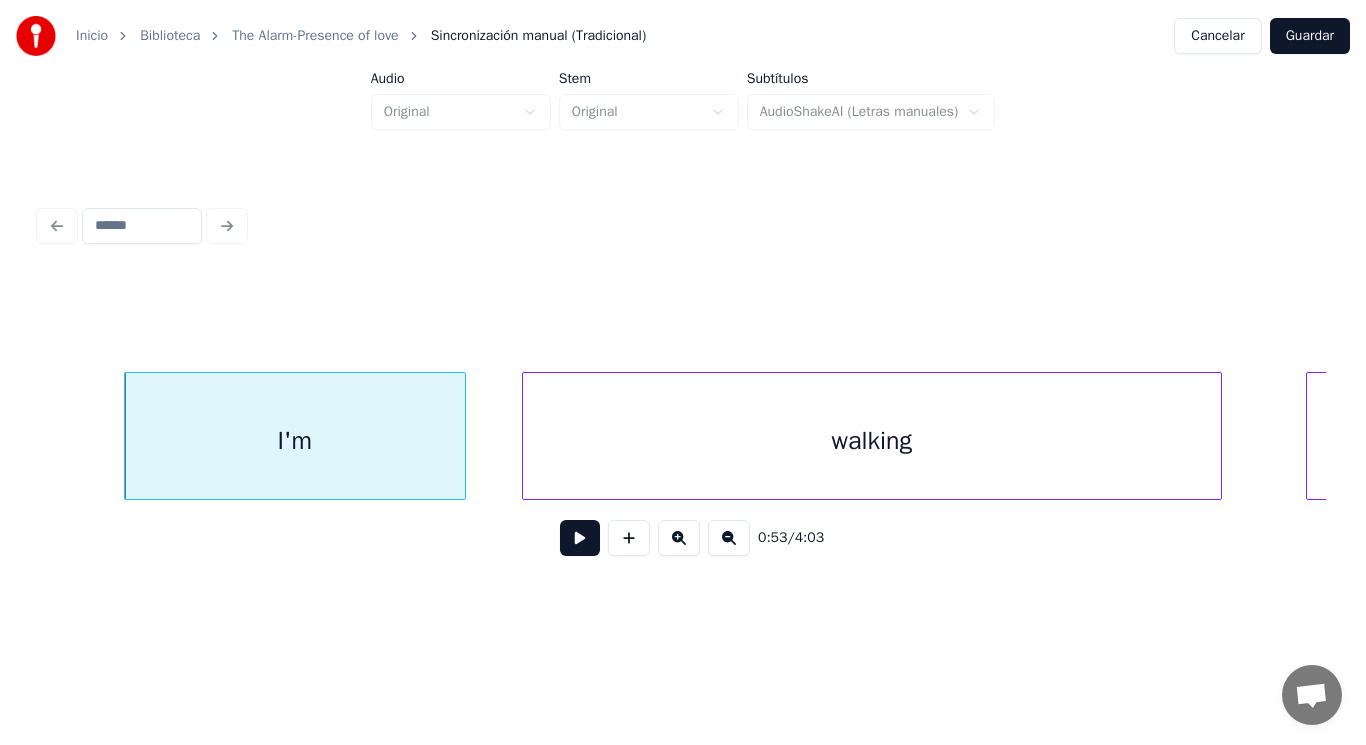 click at bounding box center (580, 538) 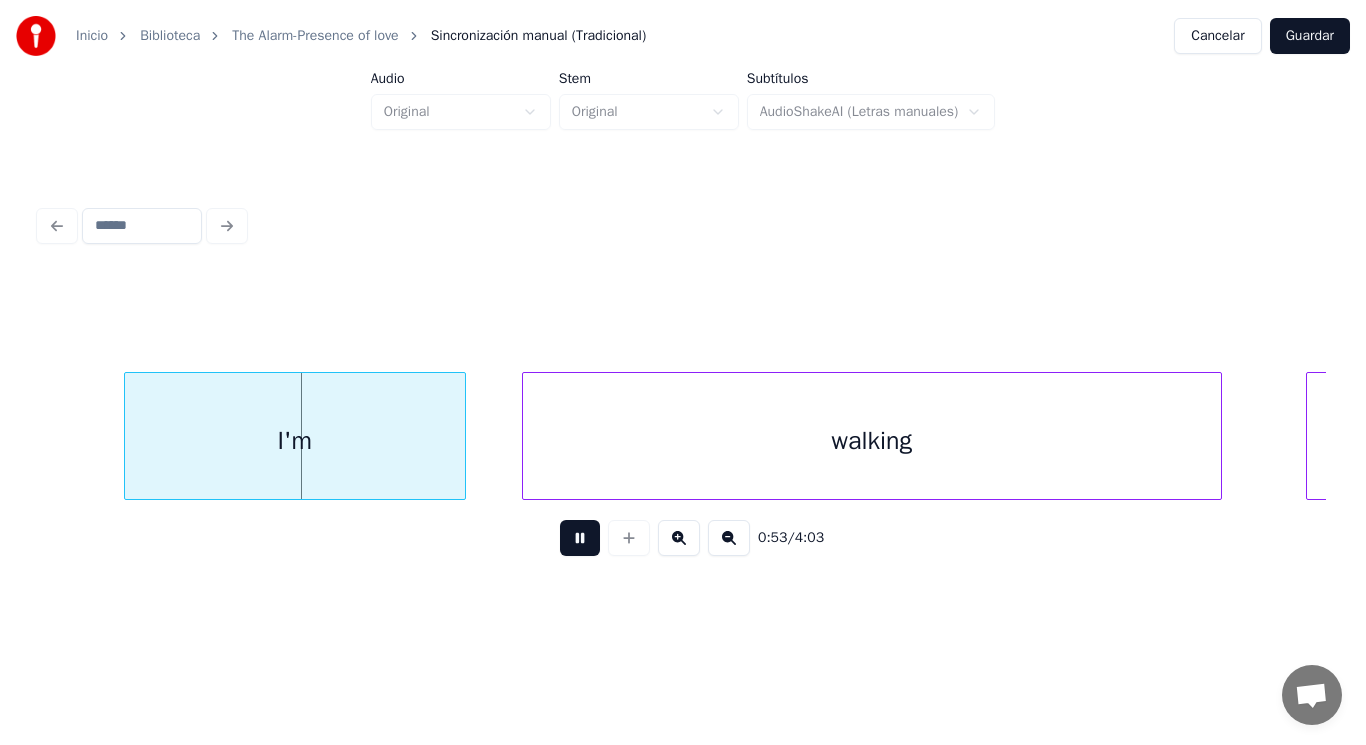 click at bounding box center (580, 538) 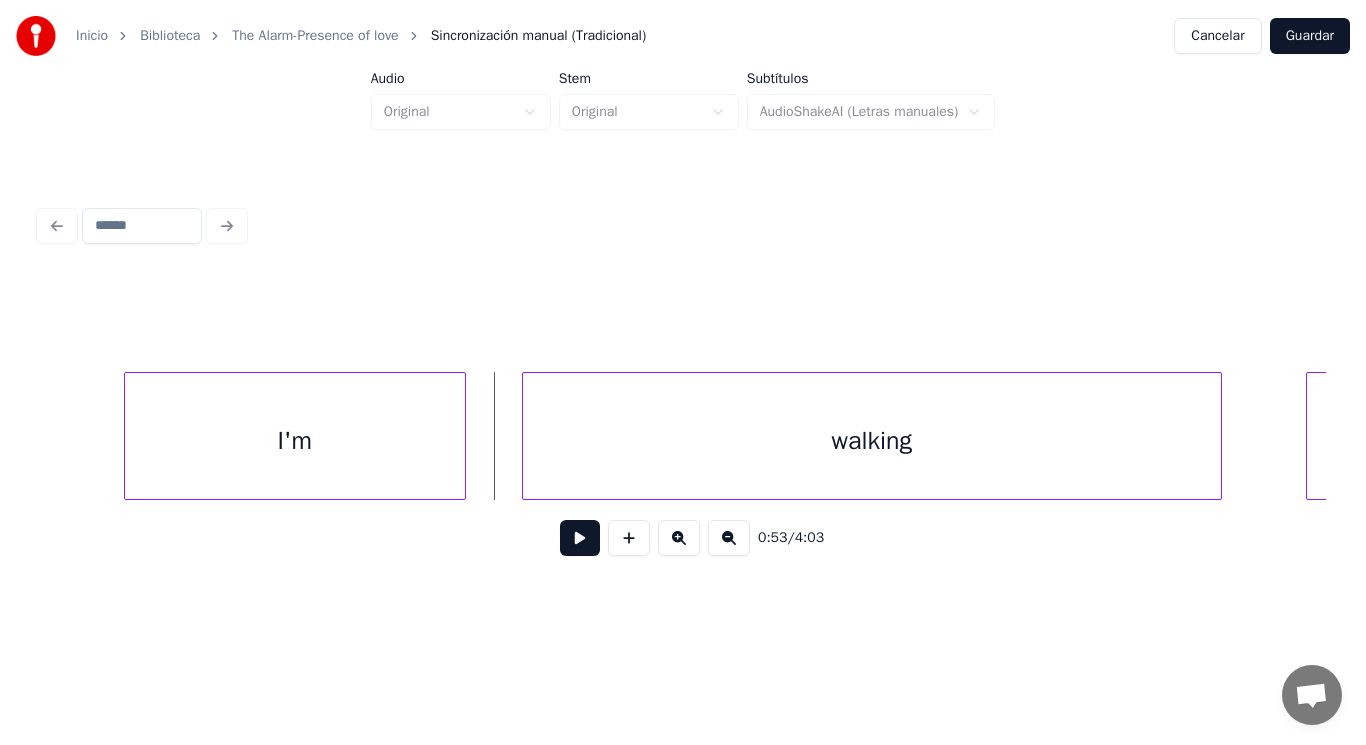 click at bounding box center (580, 538) 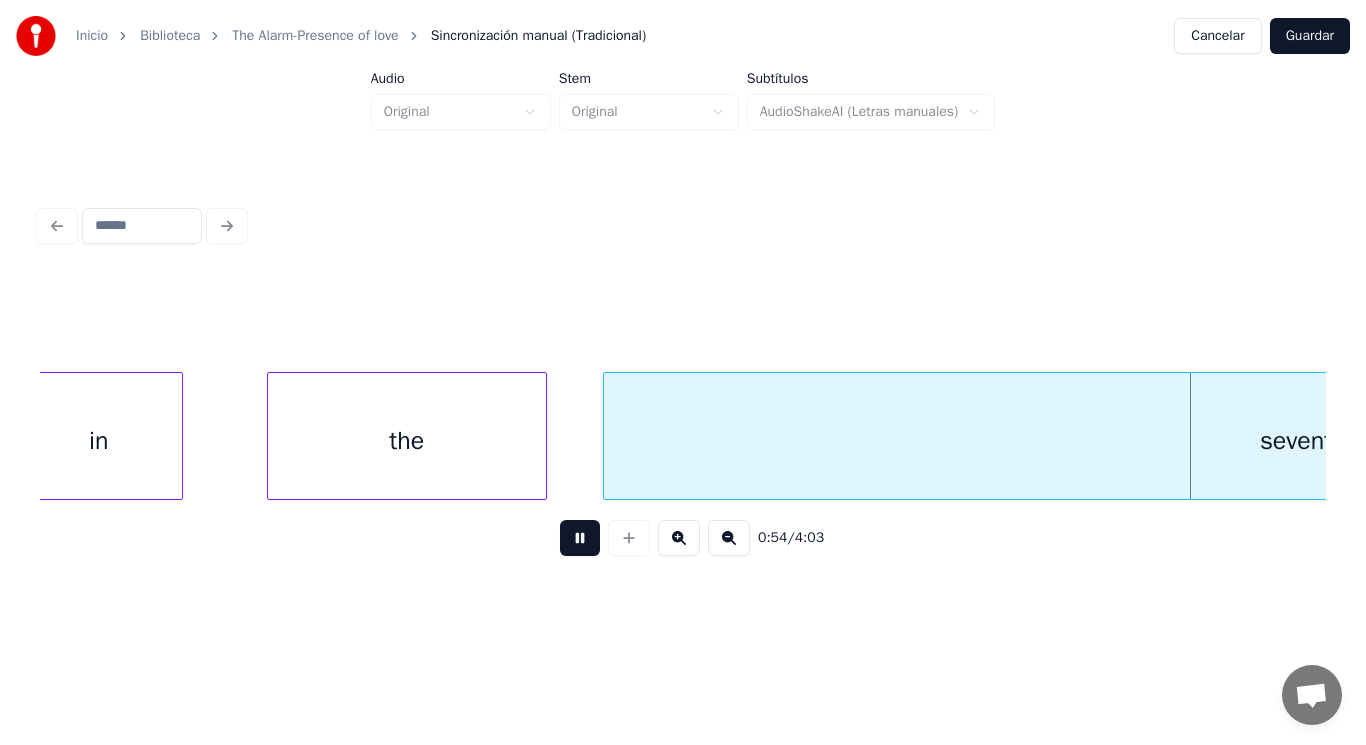 scroll, scrollTop: 0, scrollLeft: 76836, axis: horizontal 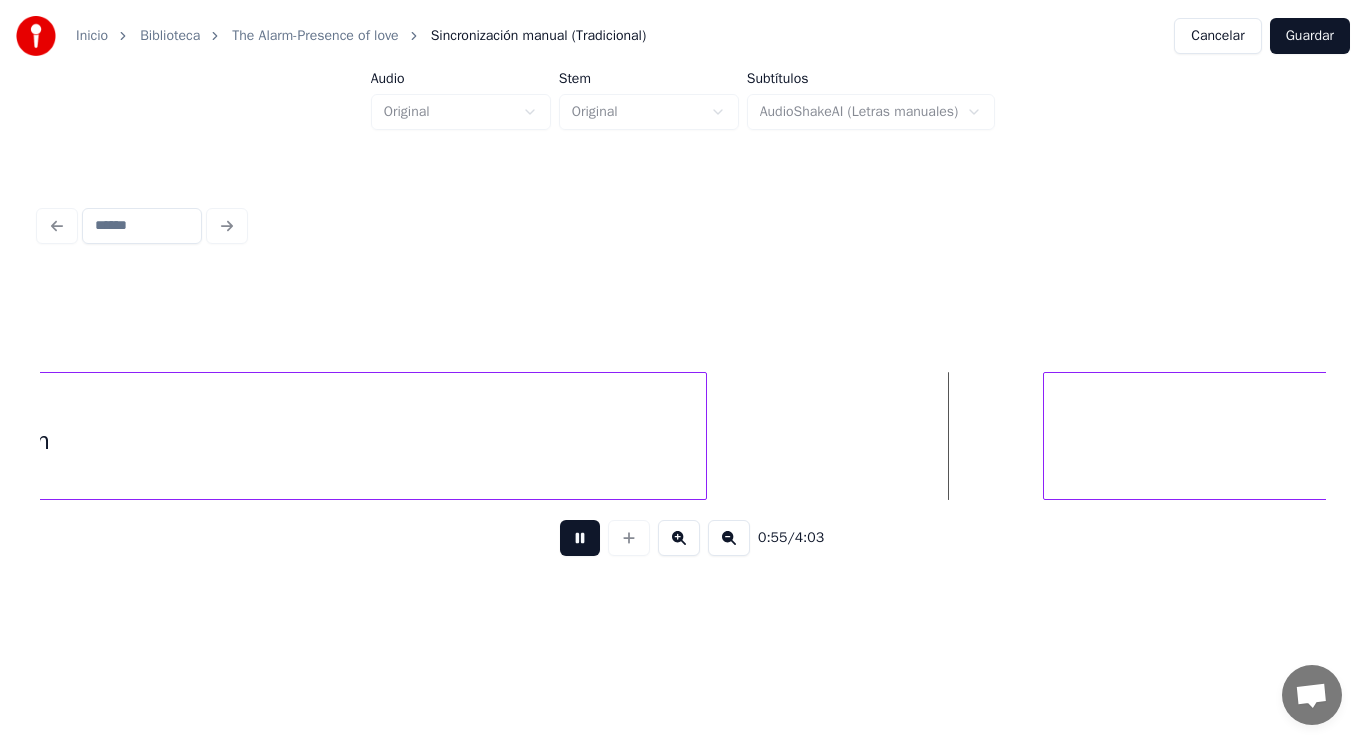 click at bounding box center [580, 538] 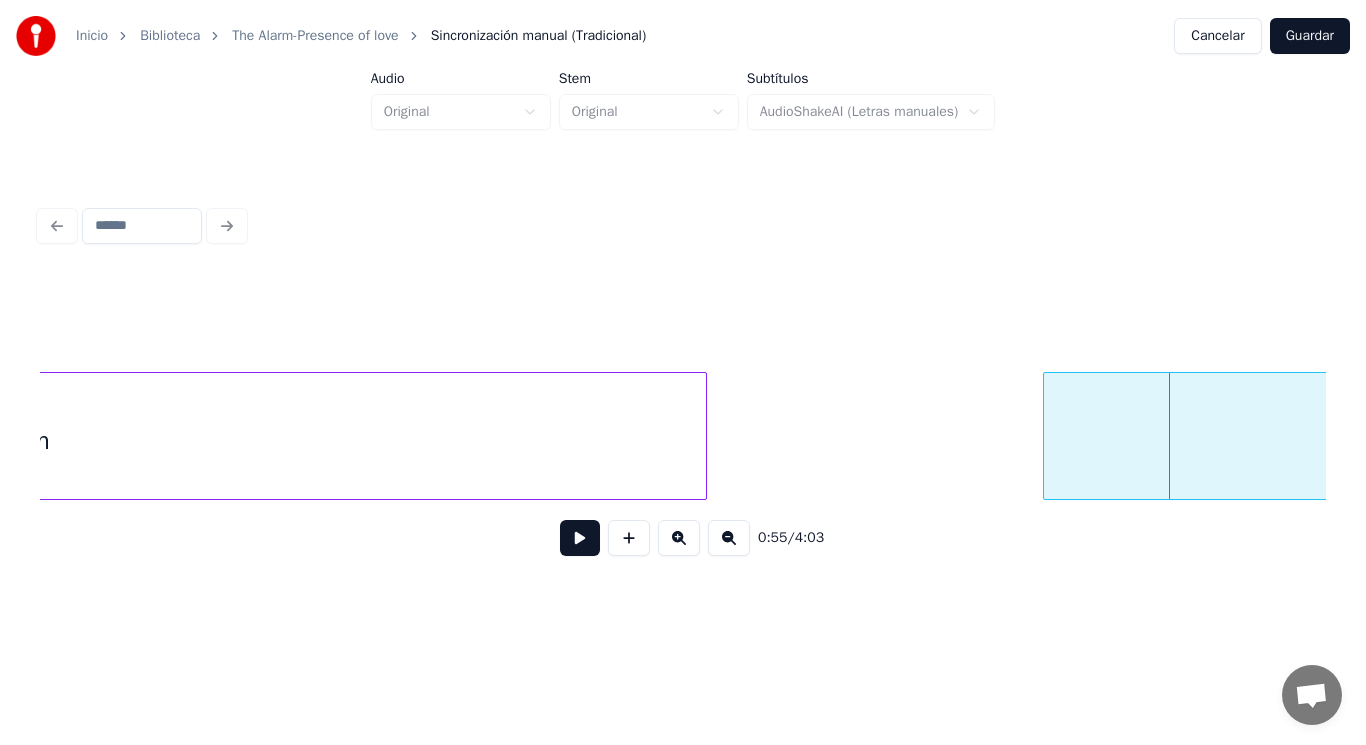 click at bounding box center [580, 538] 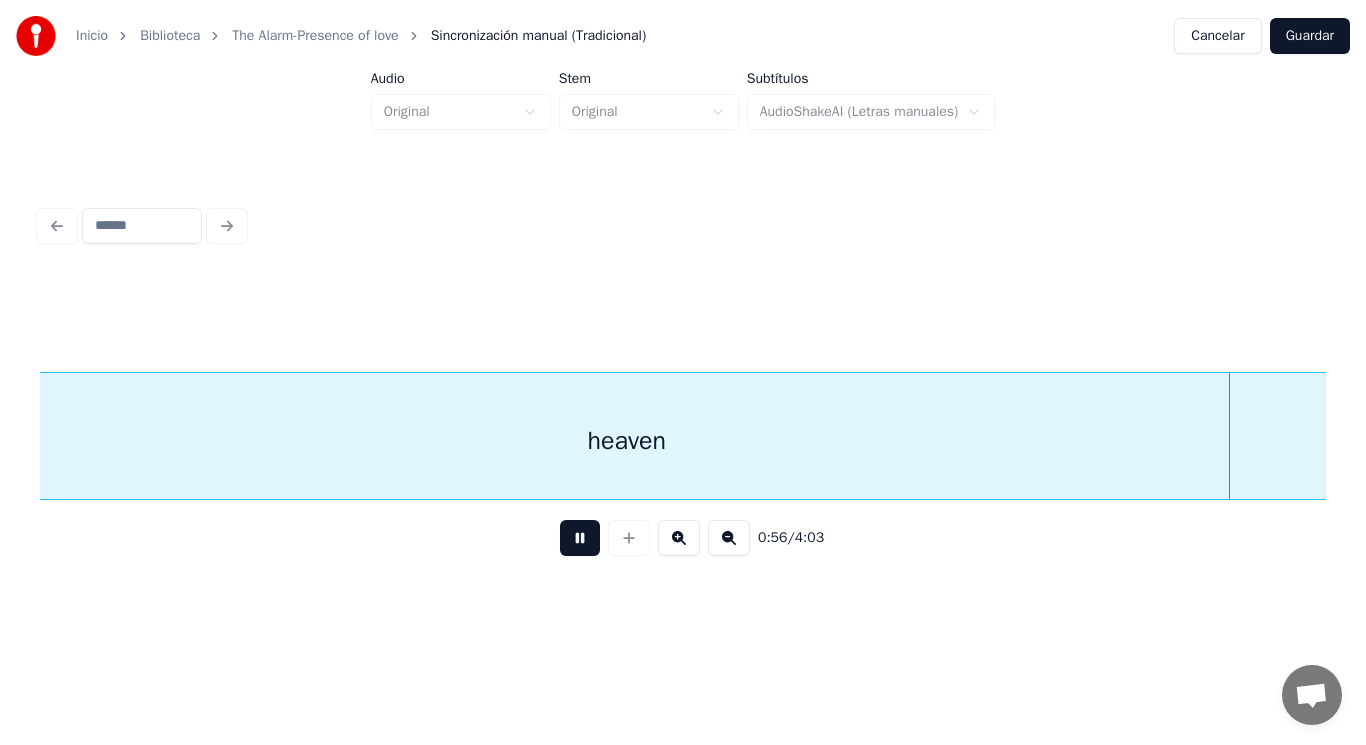 scroll, scrollTop: 0, scrollLeft: 79441, axis: horizontal 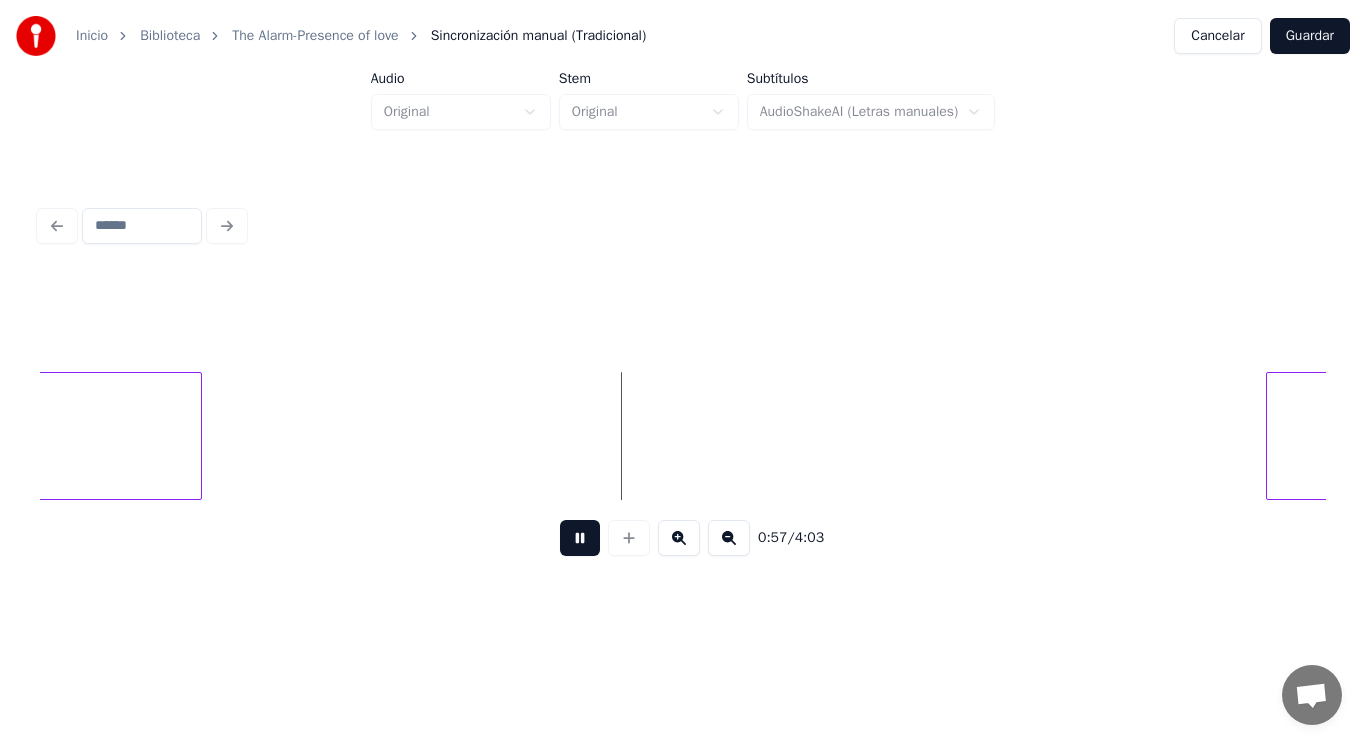 click at bounding box center (580, 538) 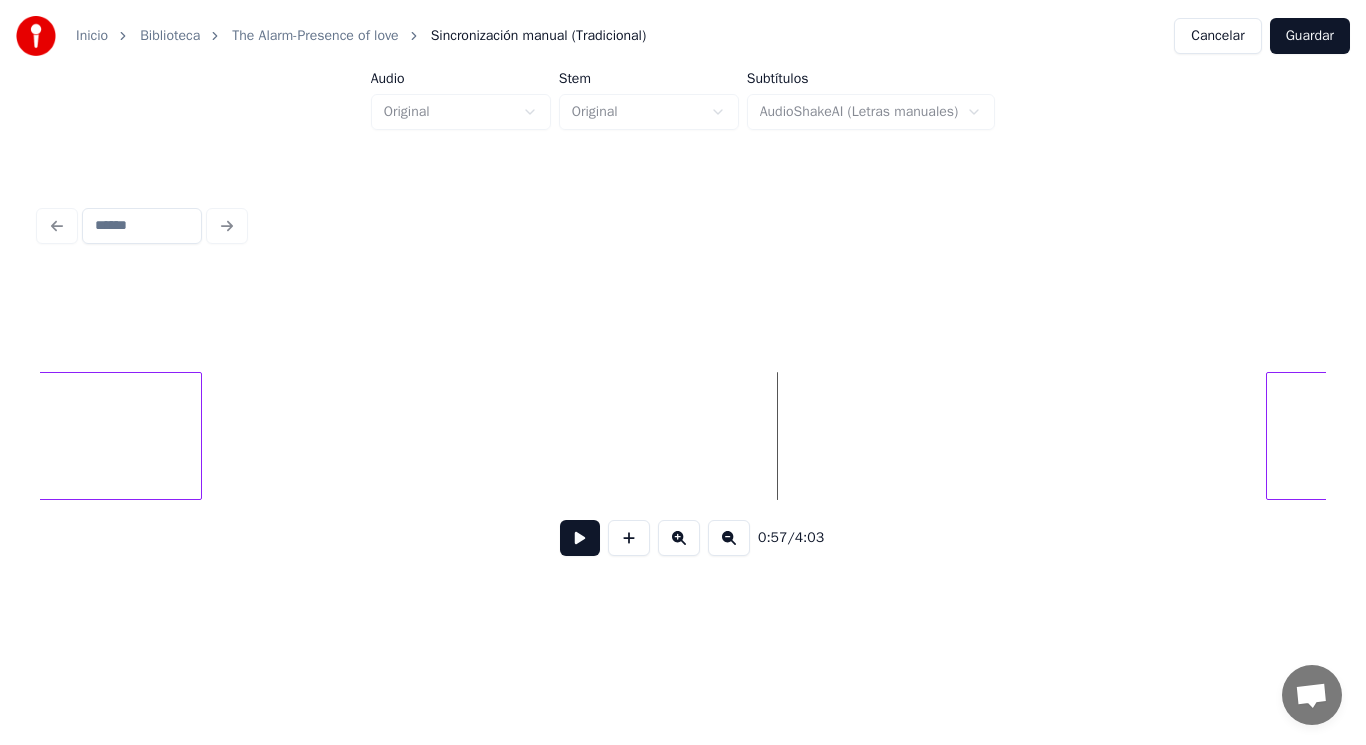 click at bounding box center (580, 538) 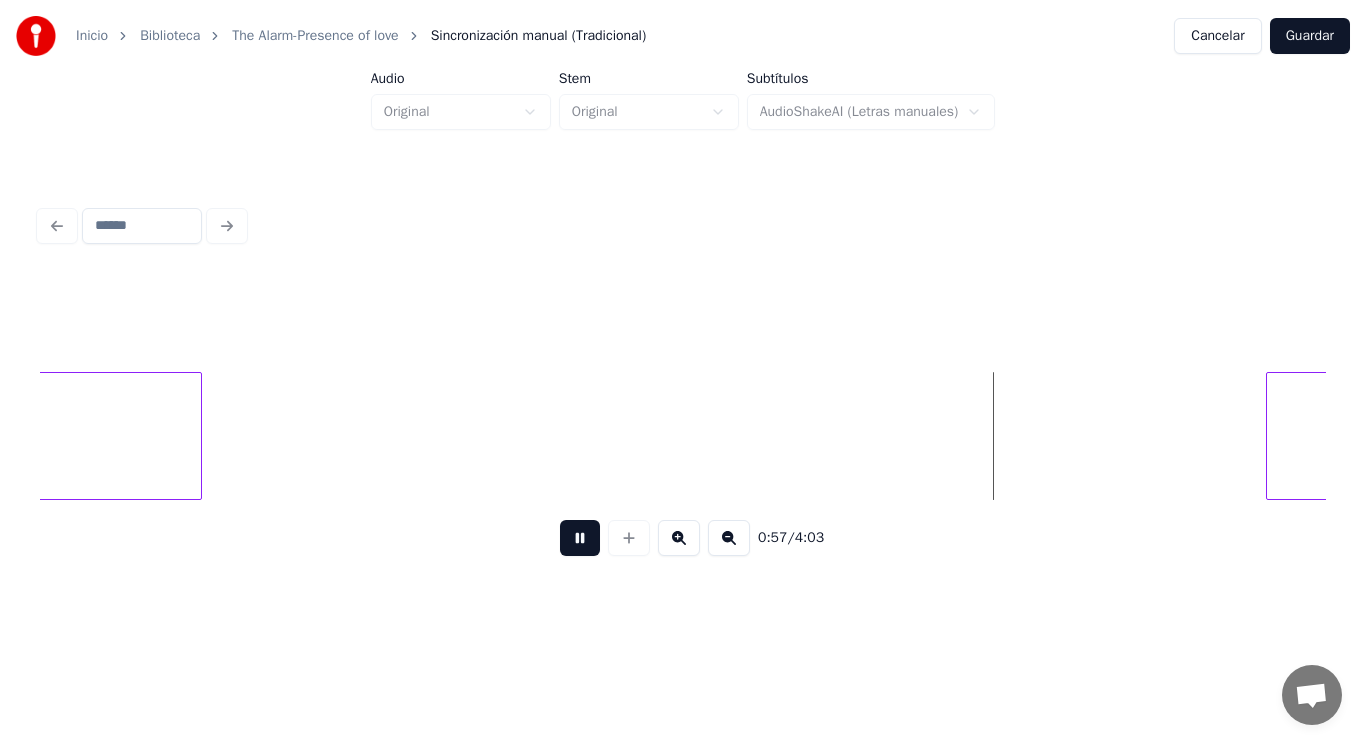 click at bounding box center (580, 538) 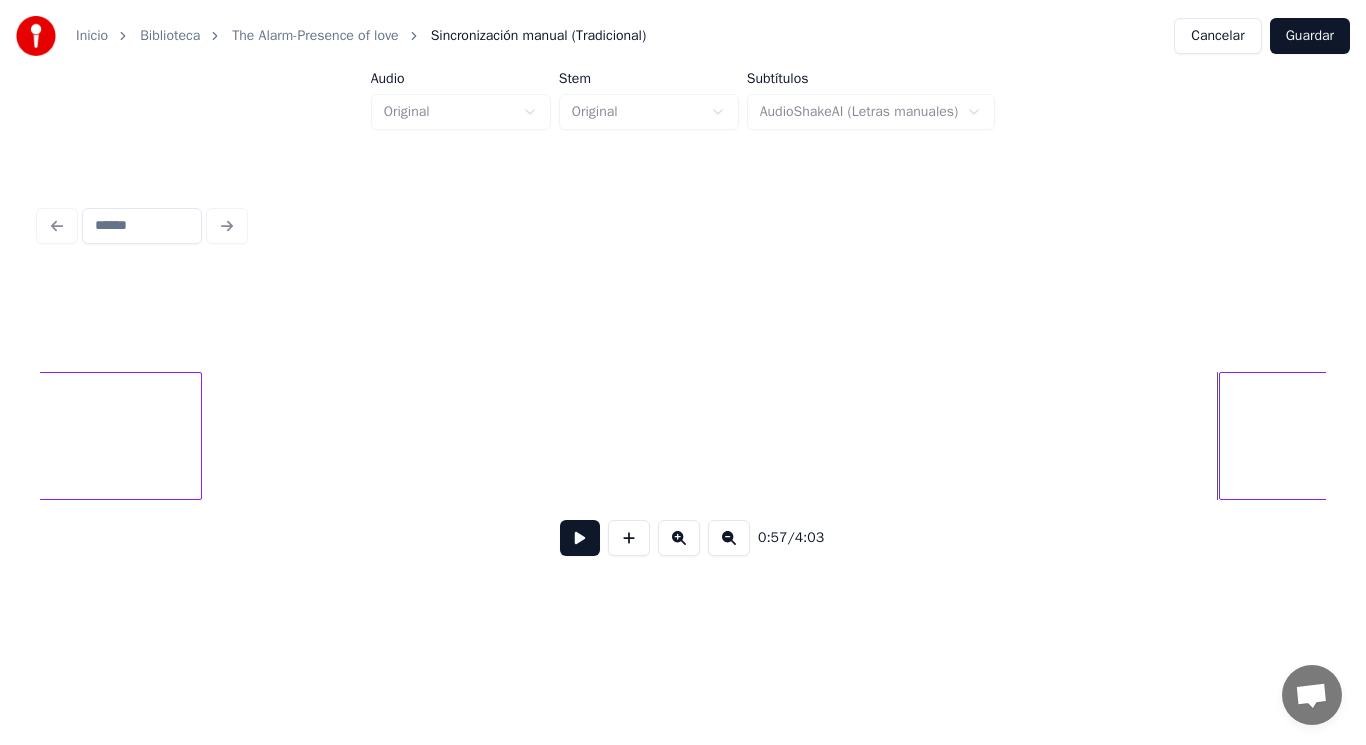 click at bounding box center [1223, 436] 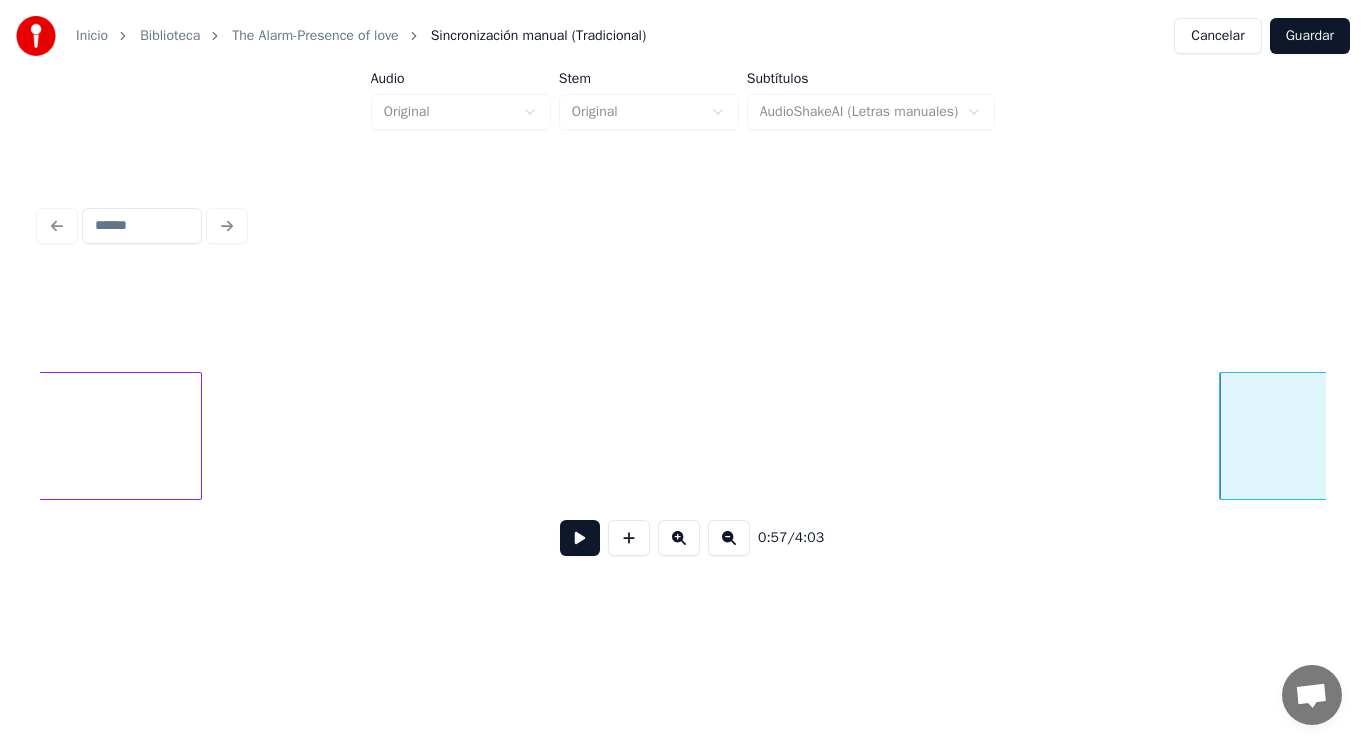click at bounding box center [580, 538] 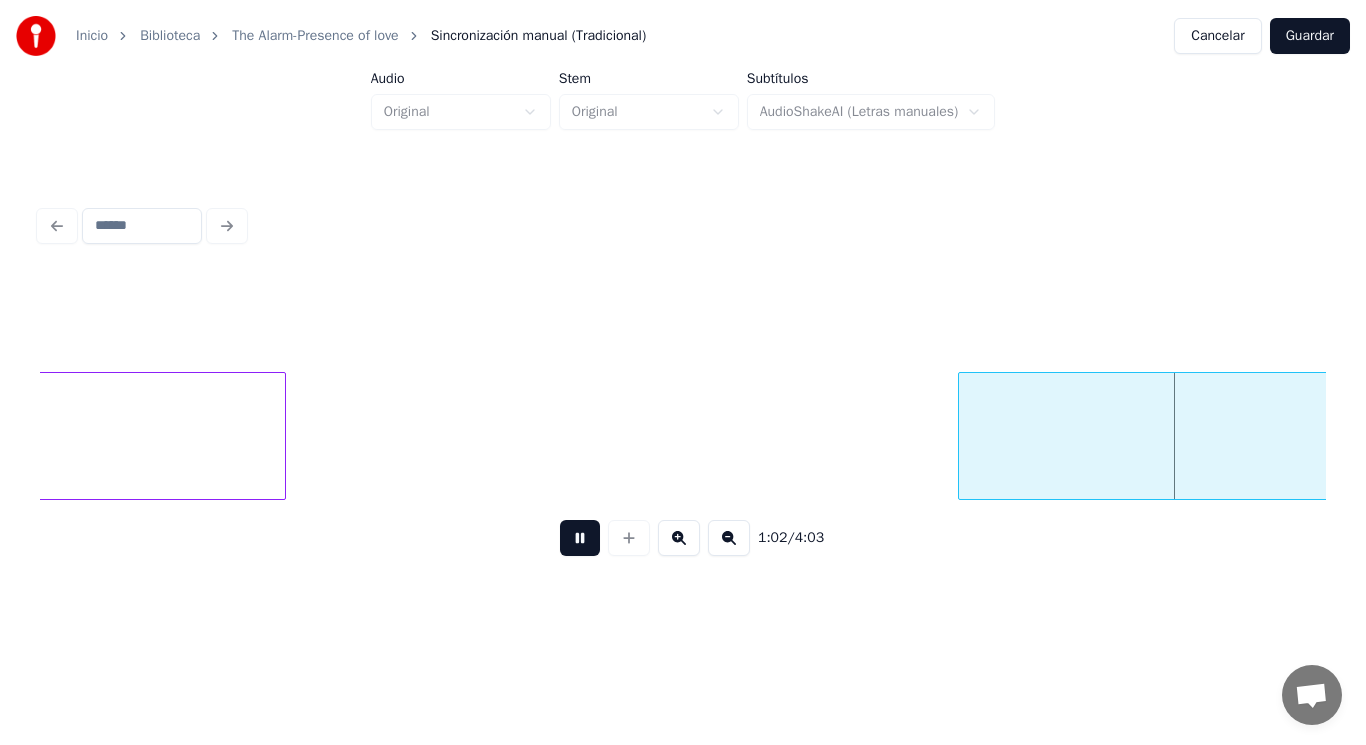 scroll, scrollTop: 0, scrollLeft: 87244, axis: horizontal 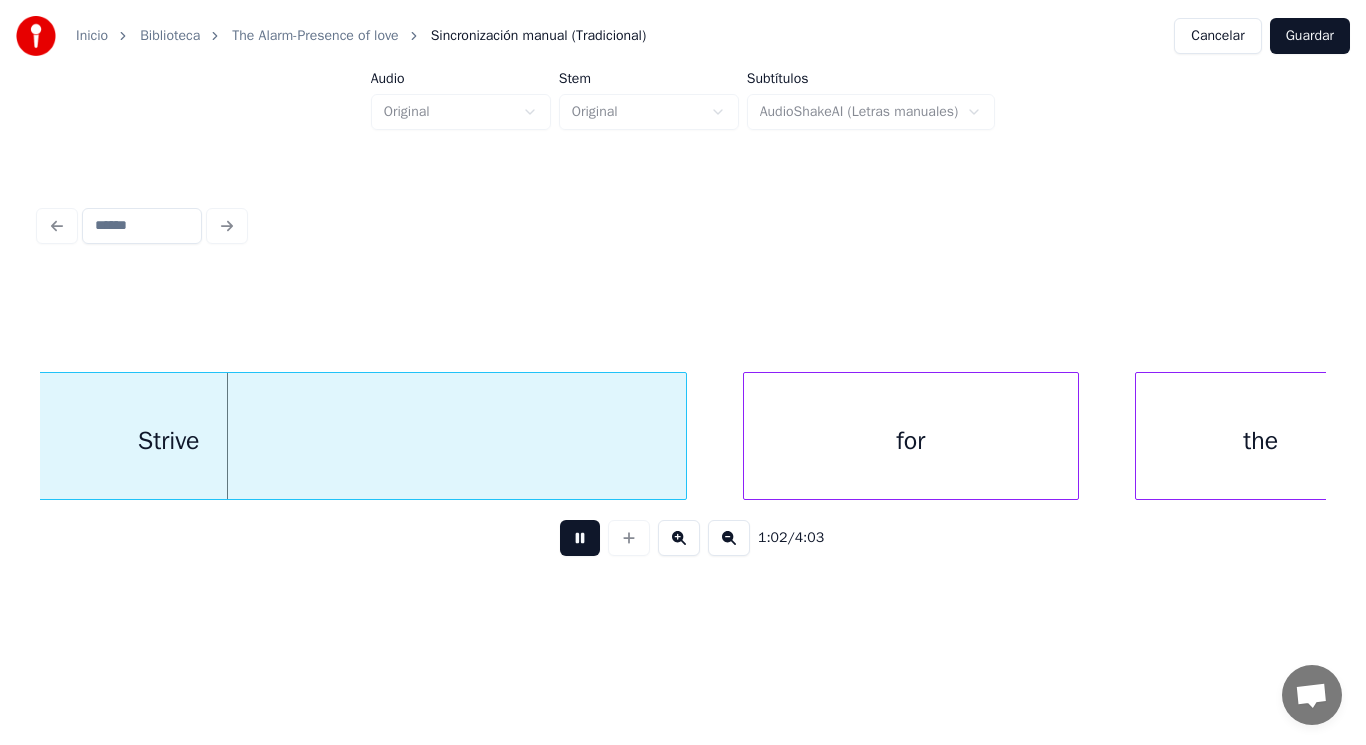 click at bounding box center (580, 538) 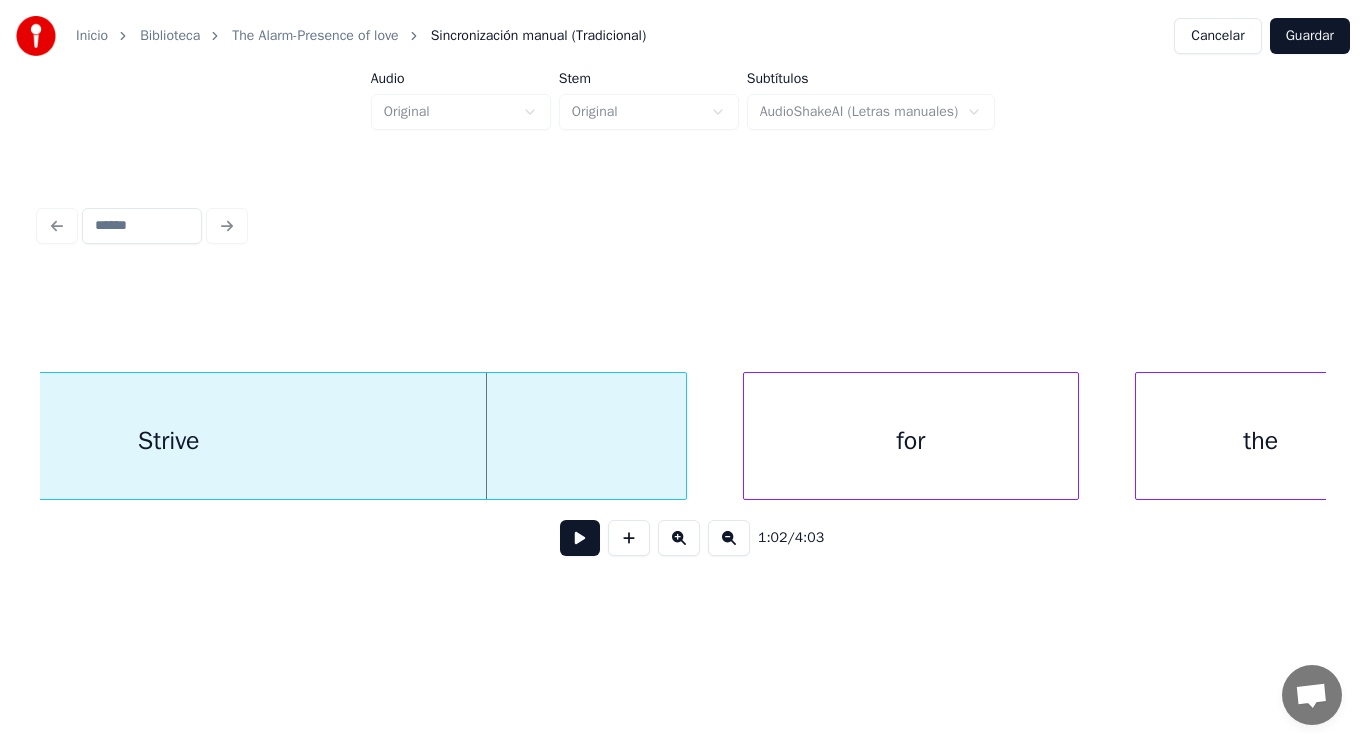 click on "Strive" at bounding box center [169, 441] 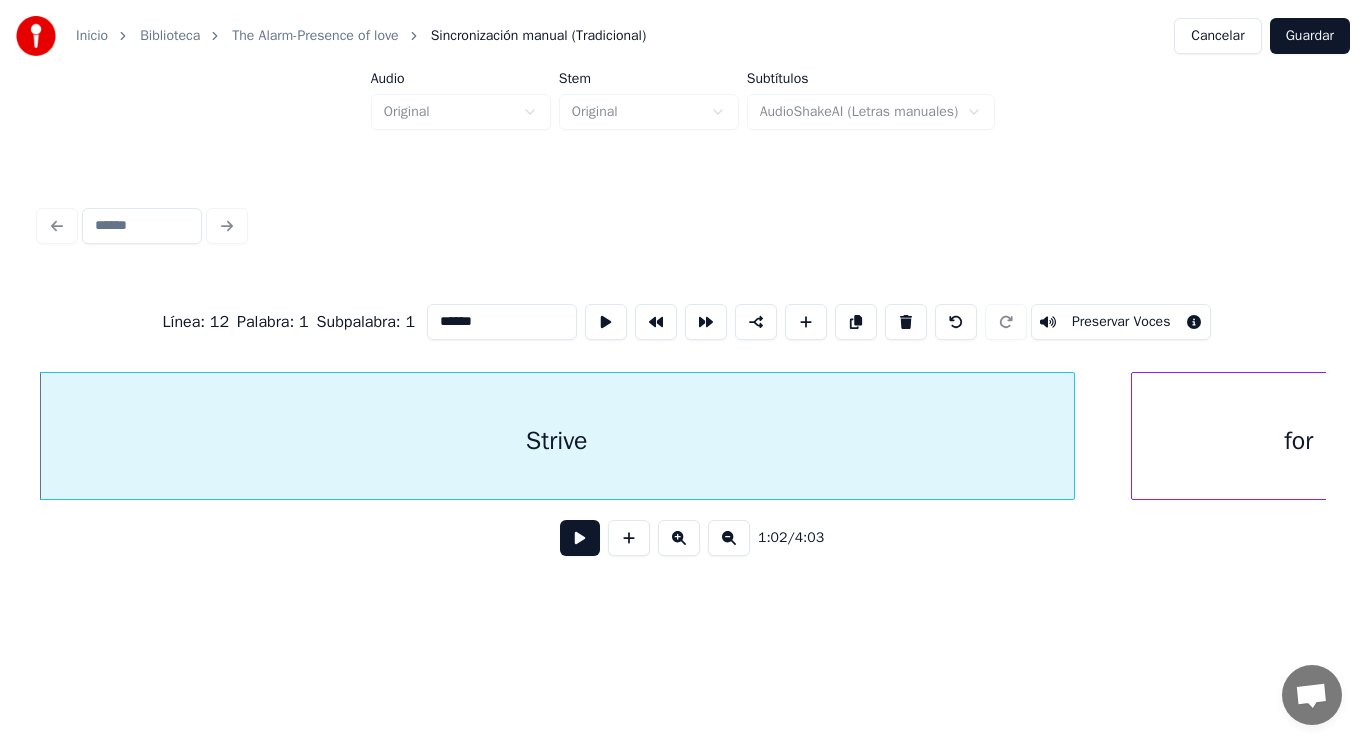 click at bounding box center [580, 538] 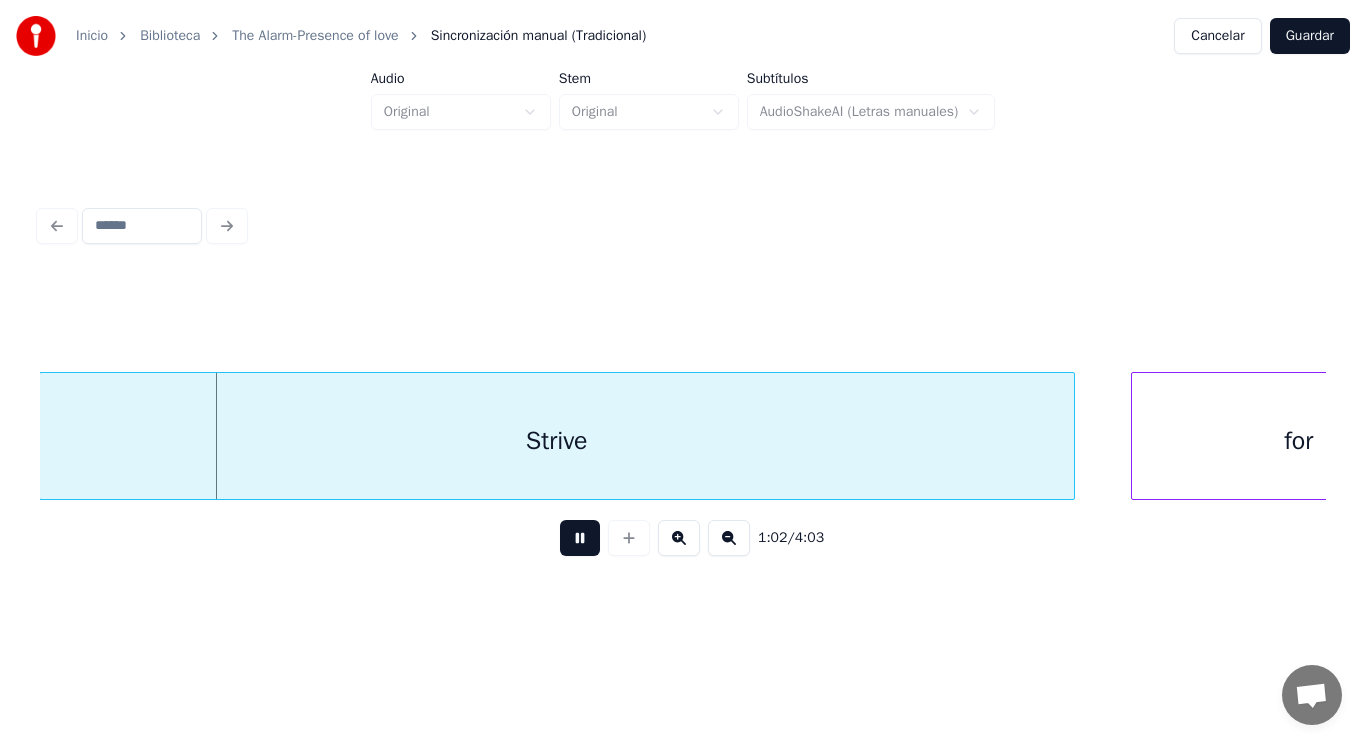 click at bounding box center [580, 538] 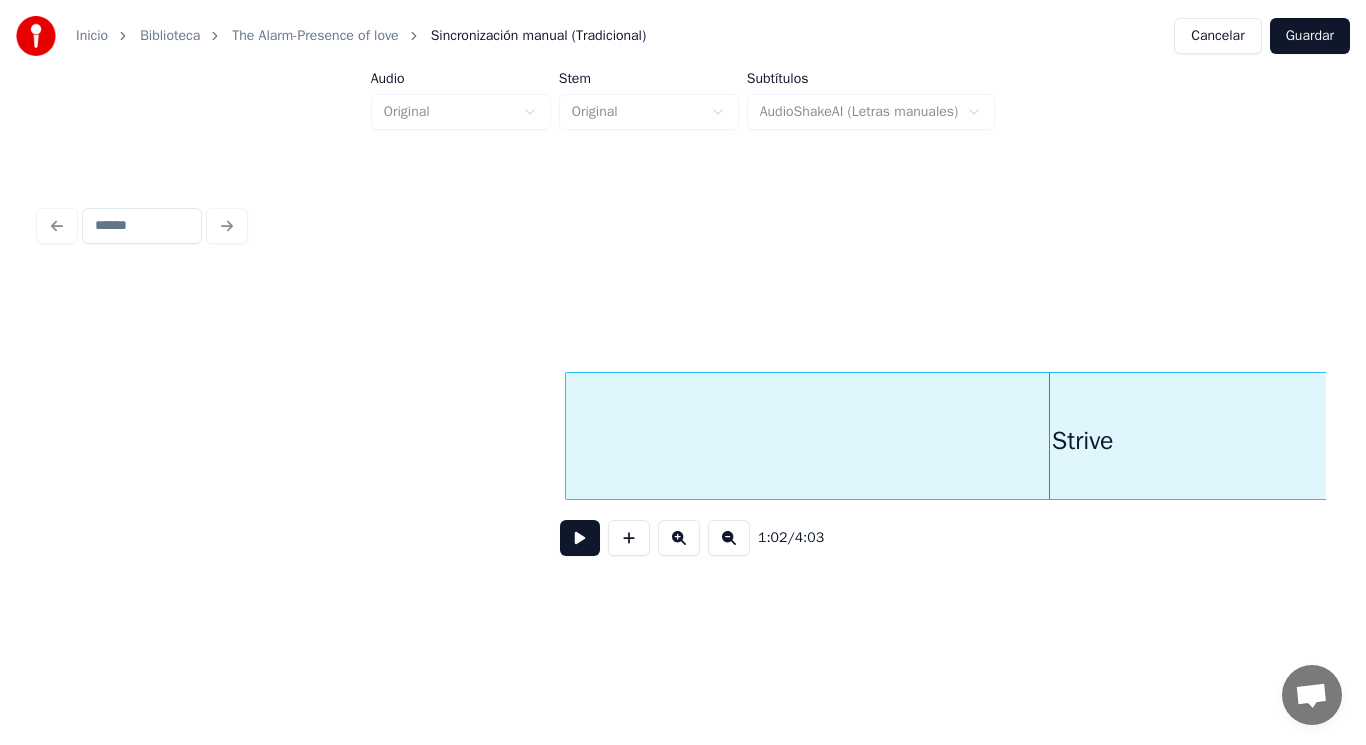 scroll, scrollTop: 0, scrollLeft: 86296, axis: horizontal 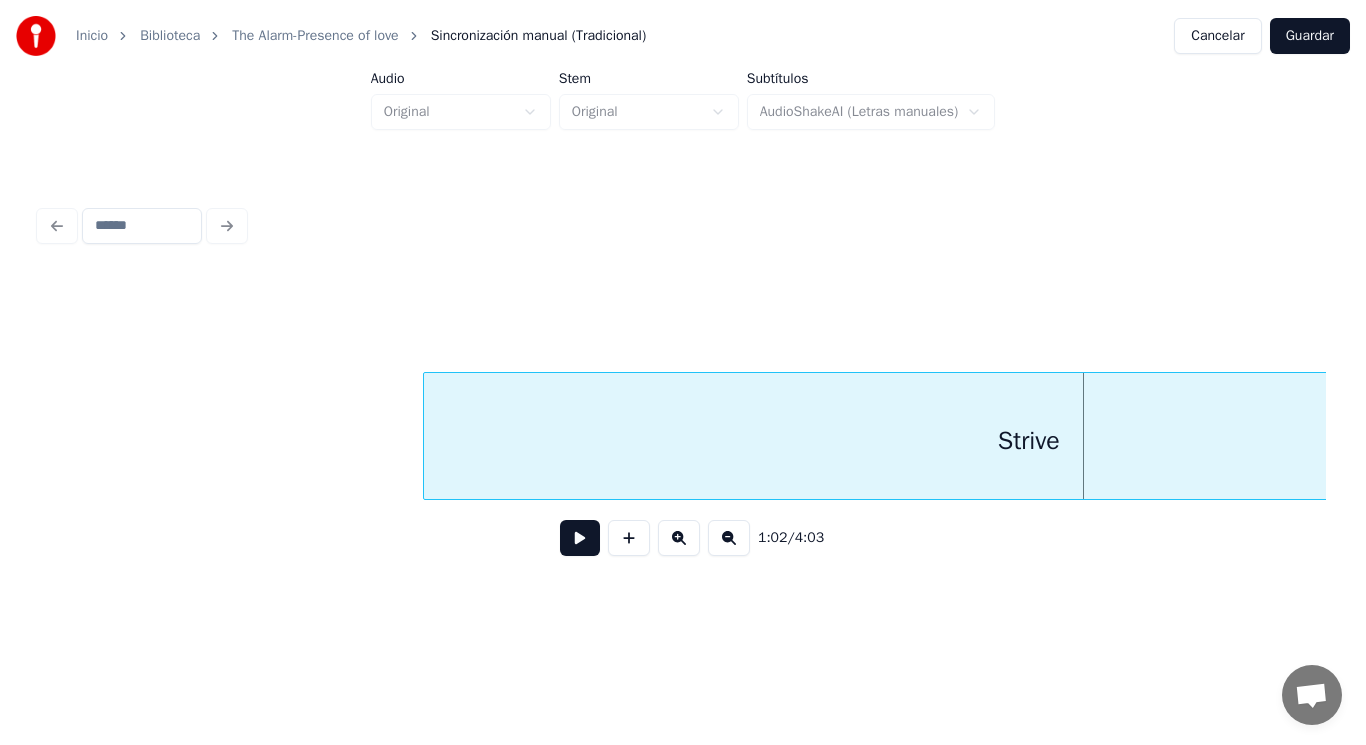 click at bounding box center (427, 436) 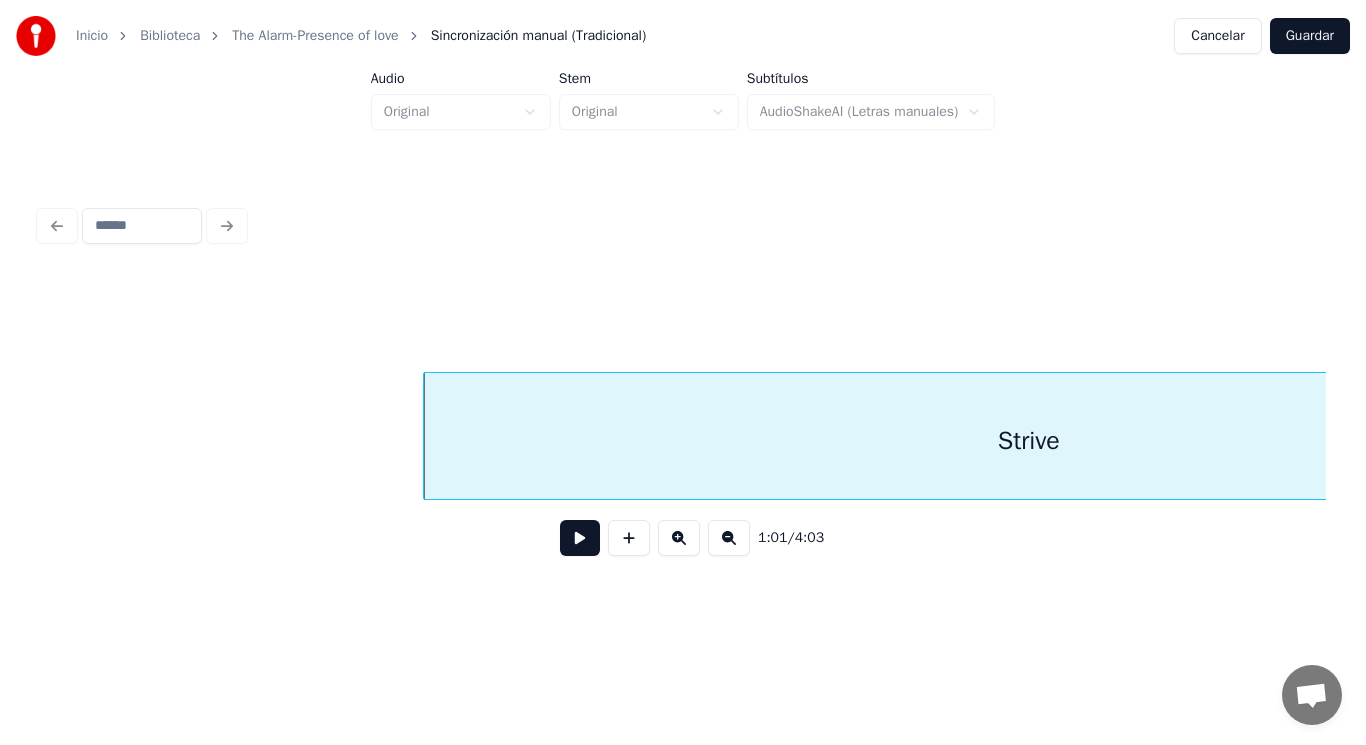 click at bounding box center [580, 538] 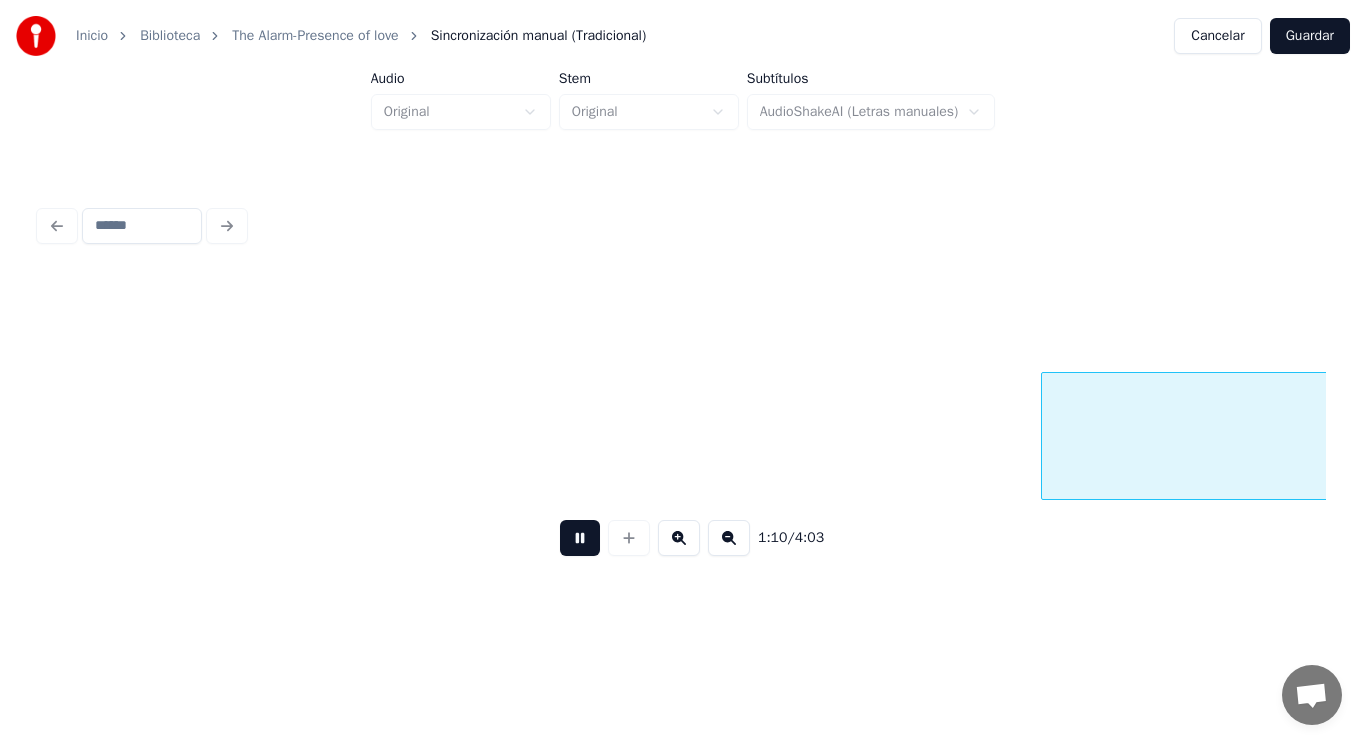 click at bounding box center (580, 538) 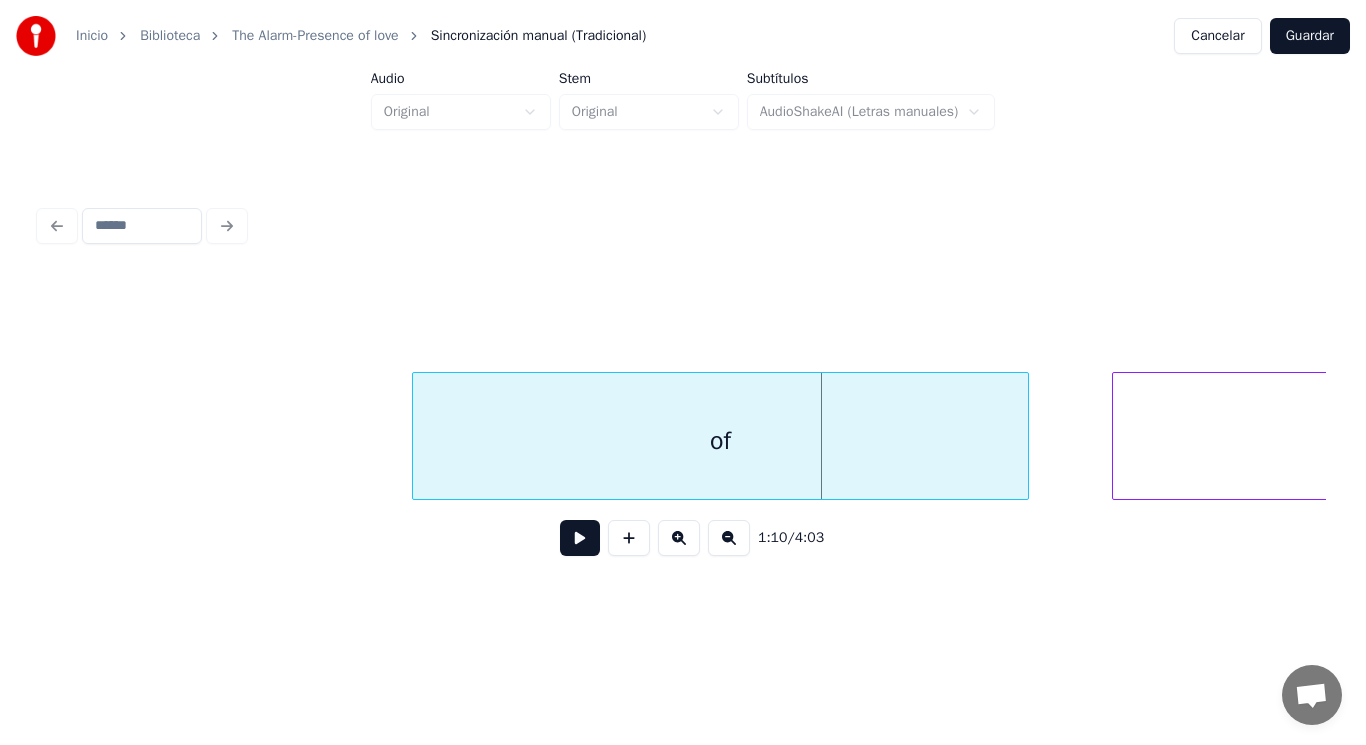 scroll, scrollTop: 0, scrollLeft: 97316, axis: horizontal 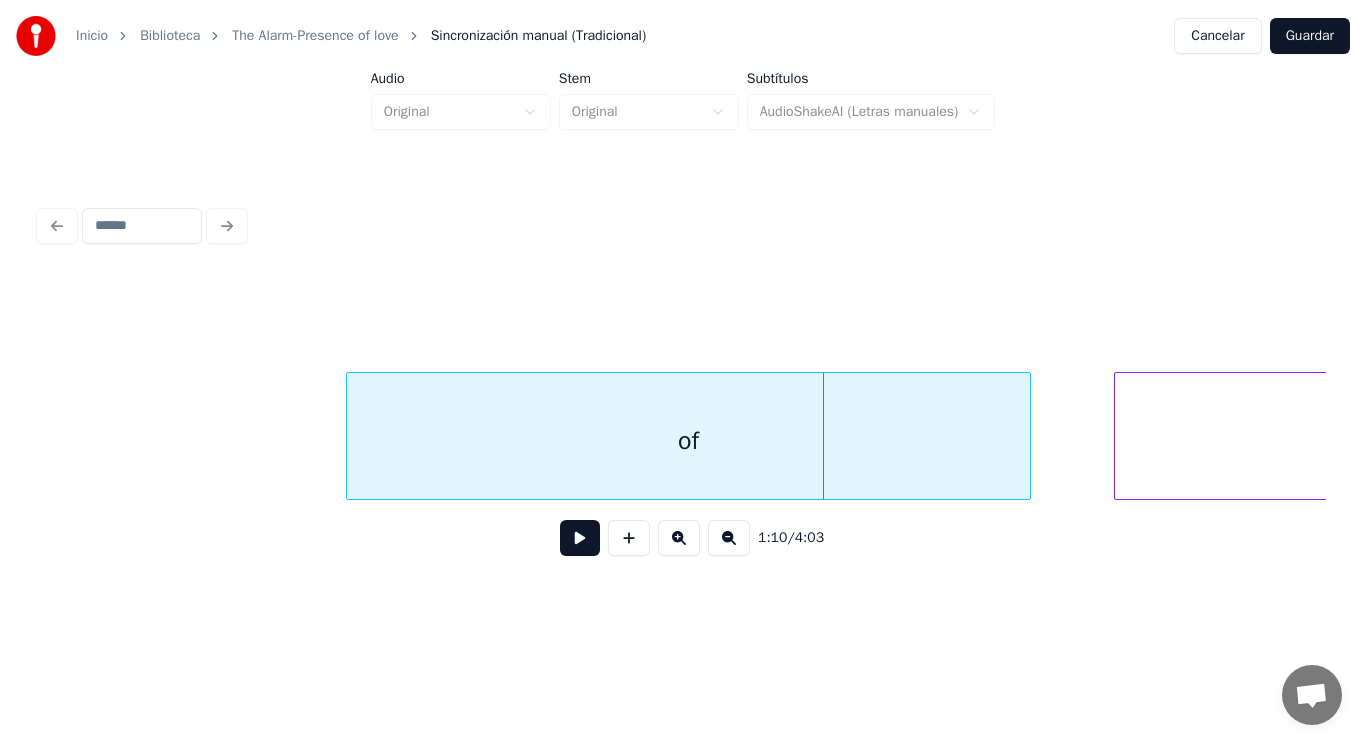 click at bounding box center (350, 436) 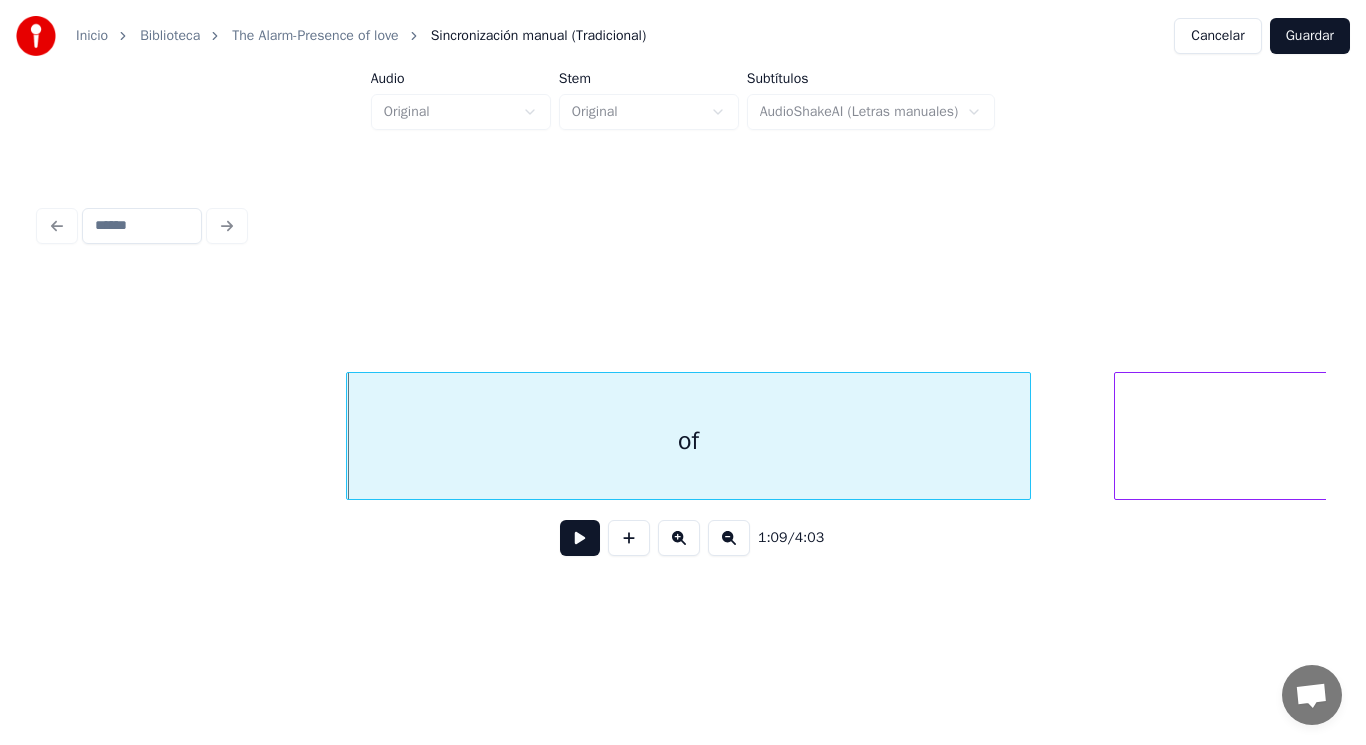 click at bounding box center [580, 538] 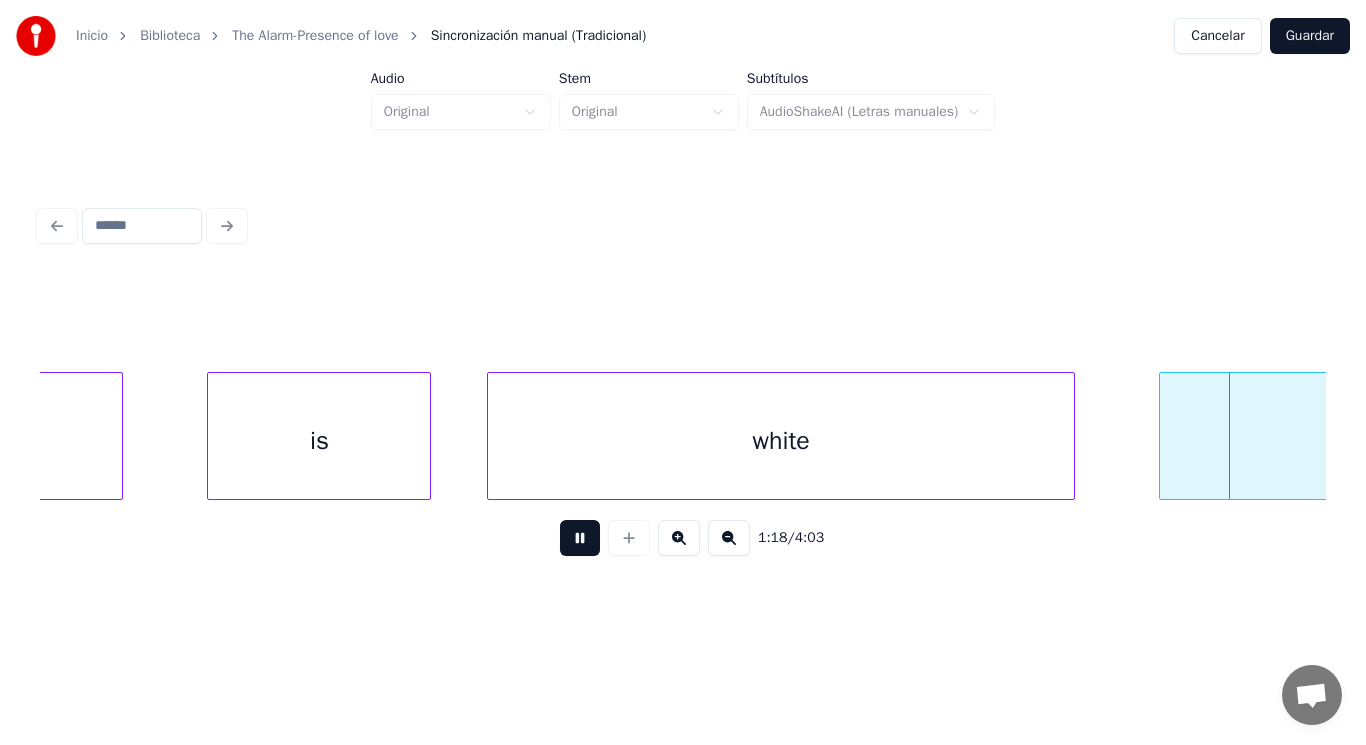 scroll, scrollTop: 0, scrollLeft: 110338, axis: horizontal 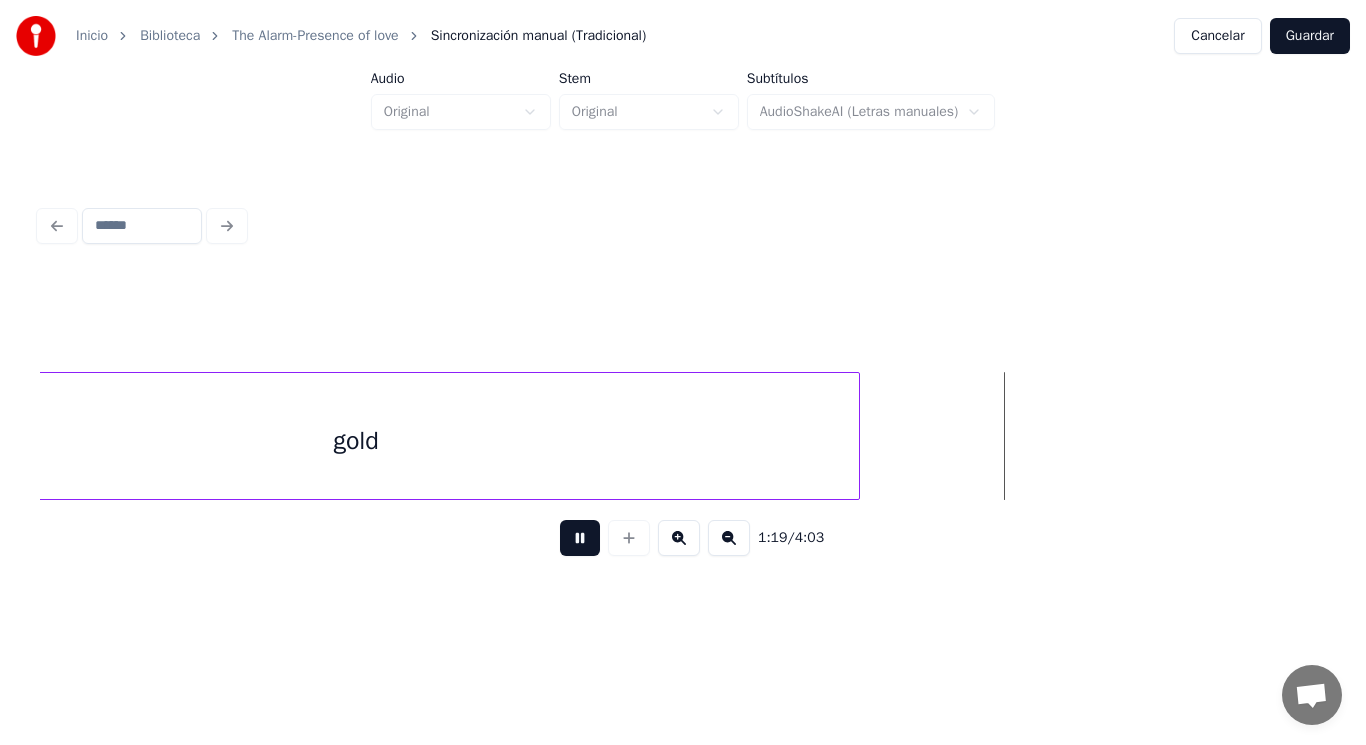 click at bounding box center [580, 538] 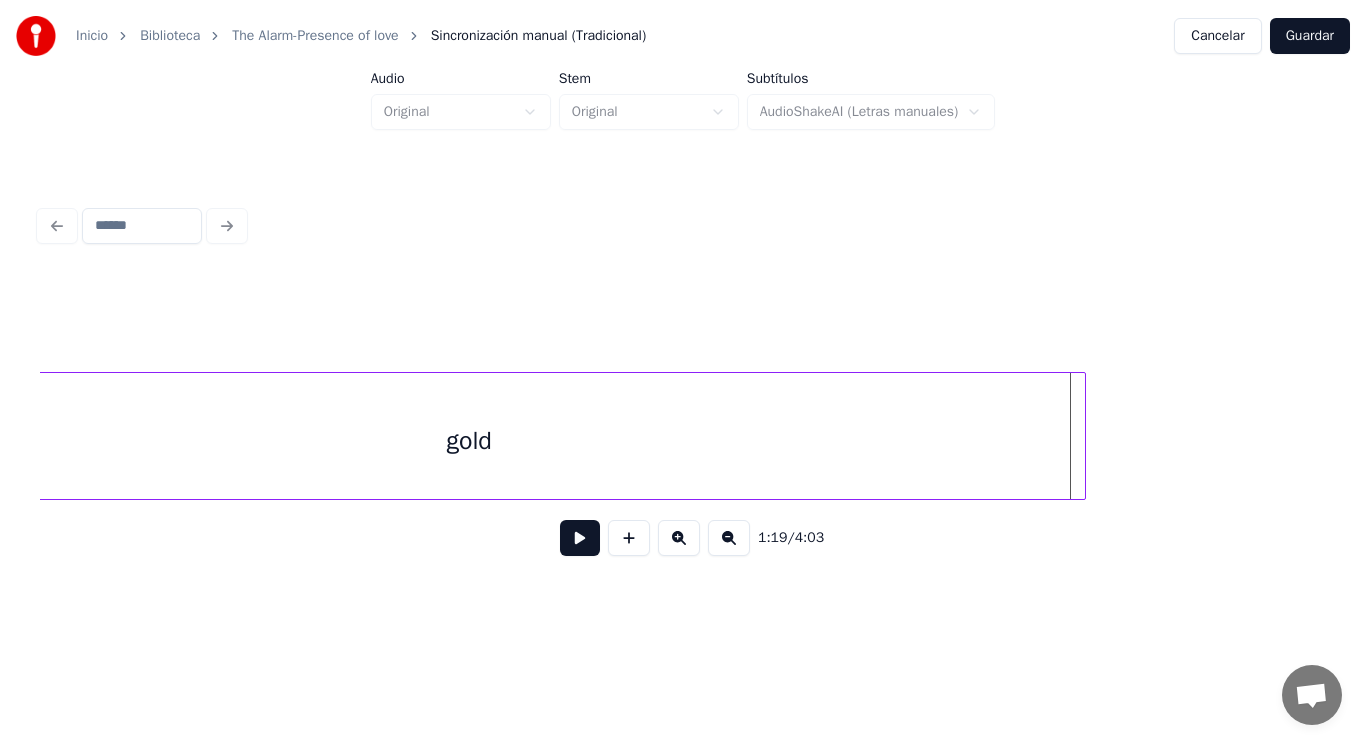 click at bounding box center (1082, 436) 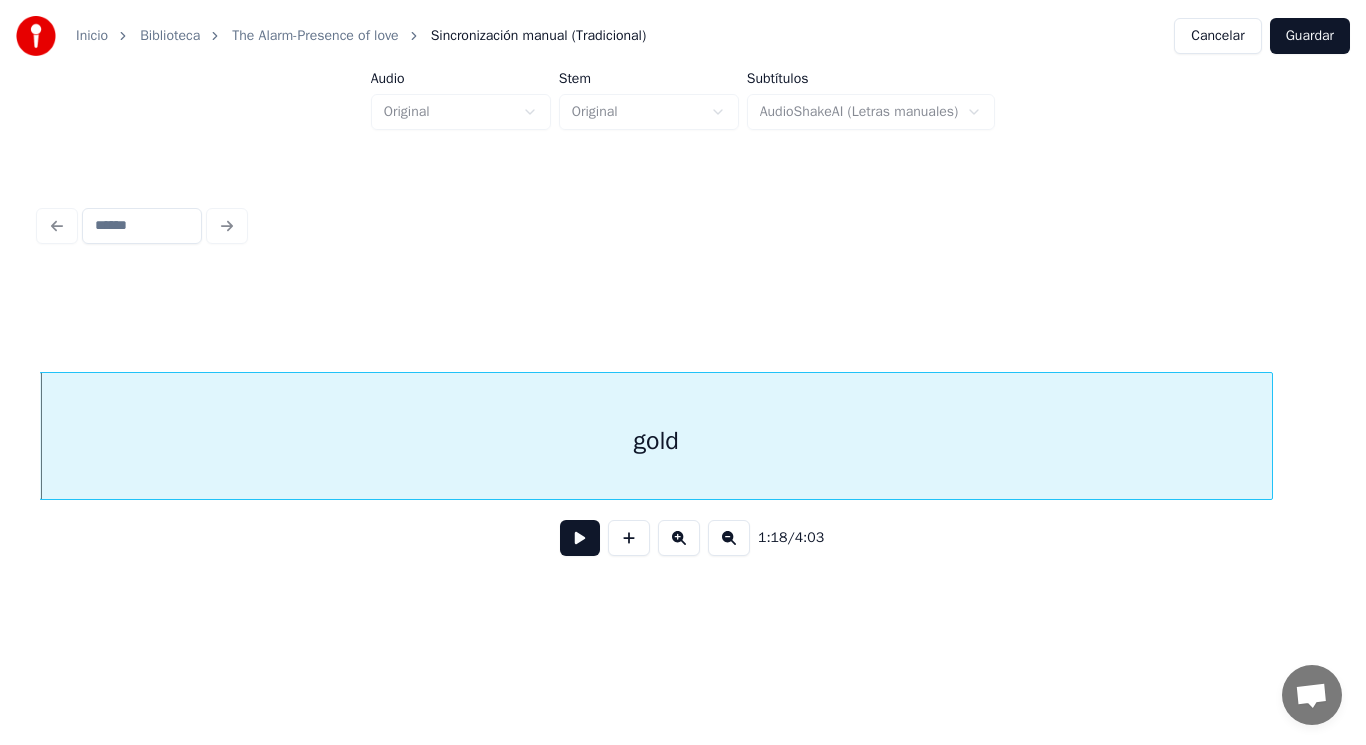 click at bounding box center [580, 538] 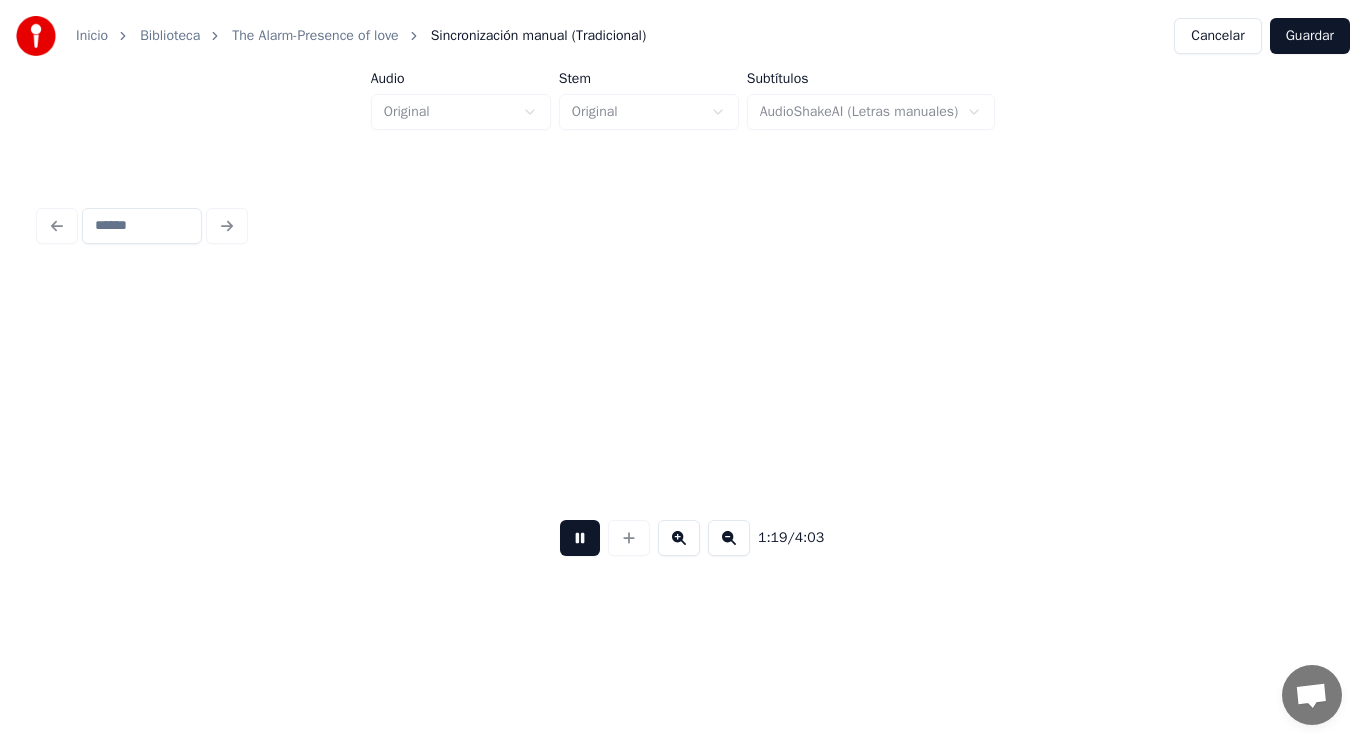 scroll, scrollTop: 0, scrollLeft: 111462, axis: horizontal 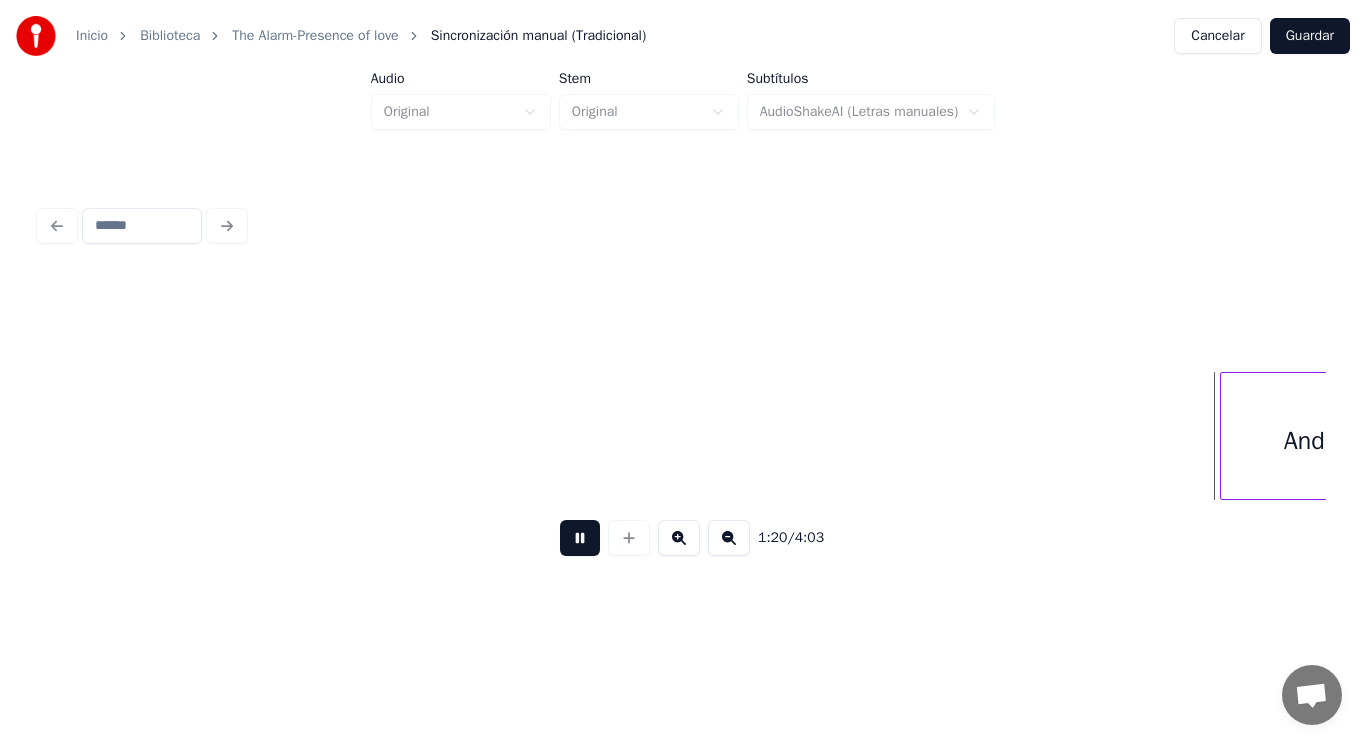 click at bounding box center (580, 538) 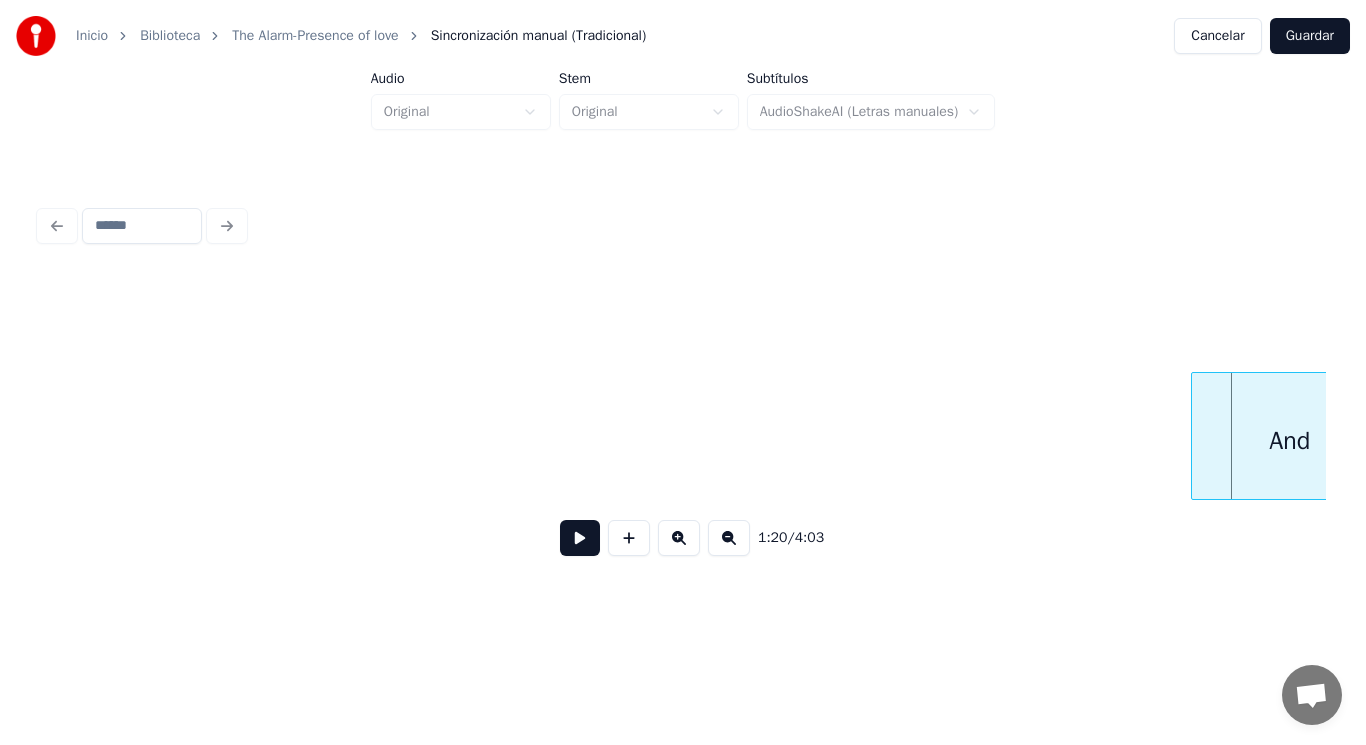 click at bounding box center (1195, 436) 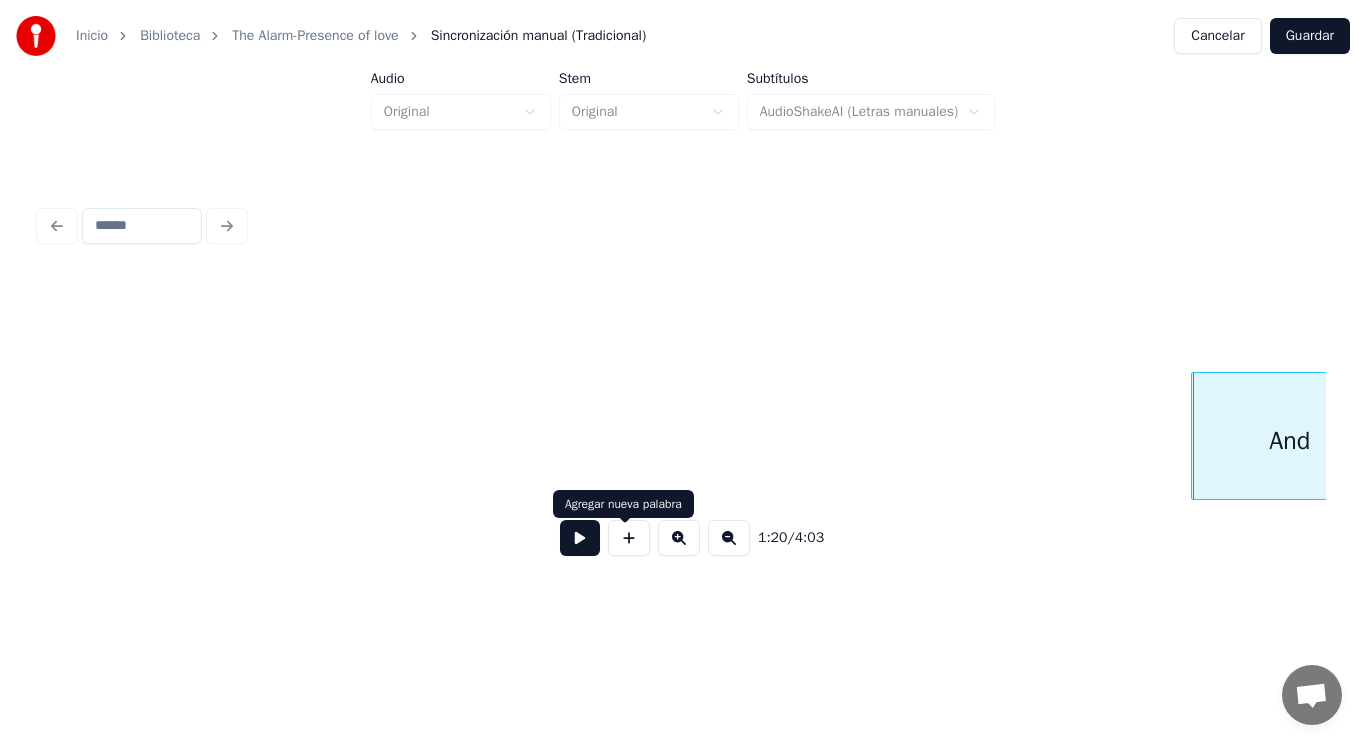 click at bounding box center [580, 538] 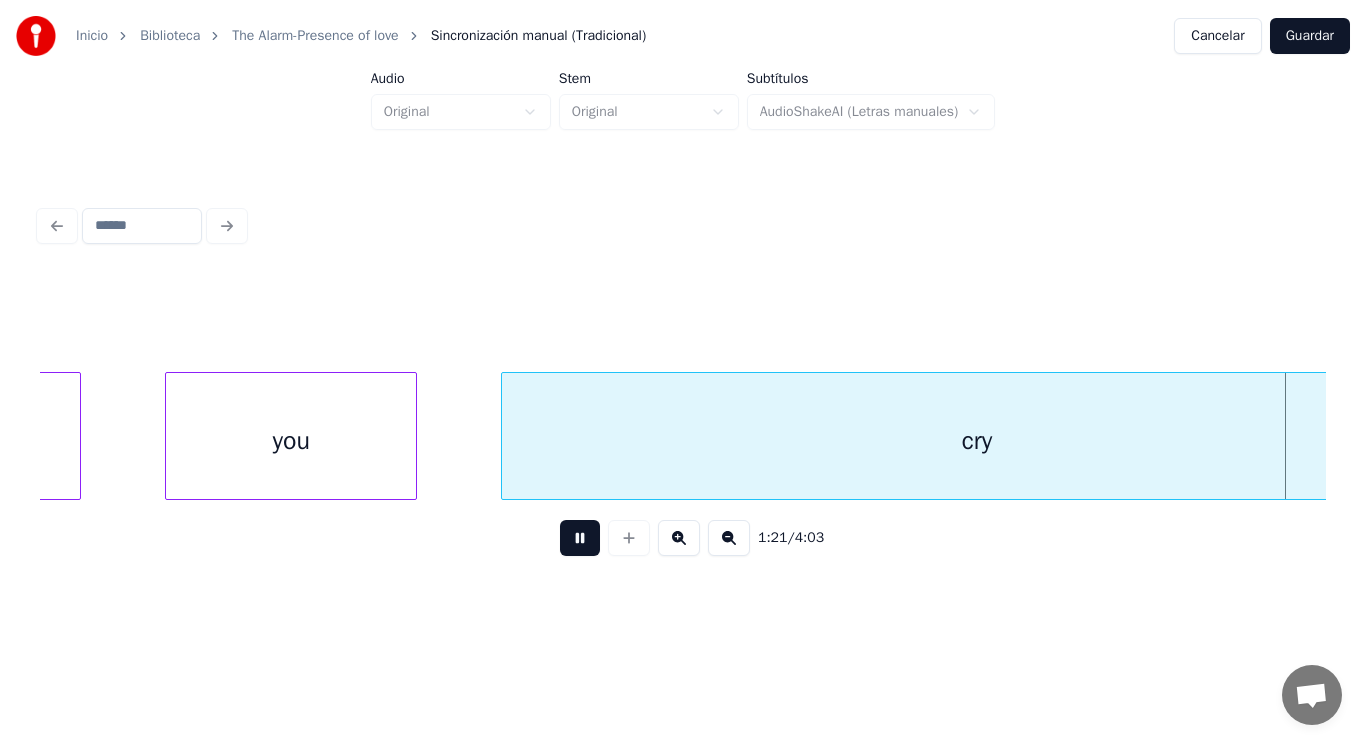 click at bounding box center [580, 538] 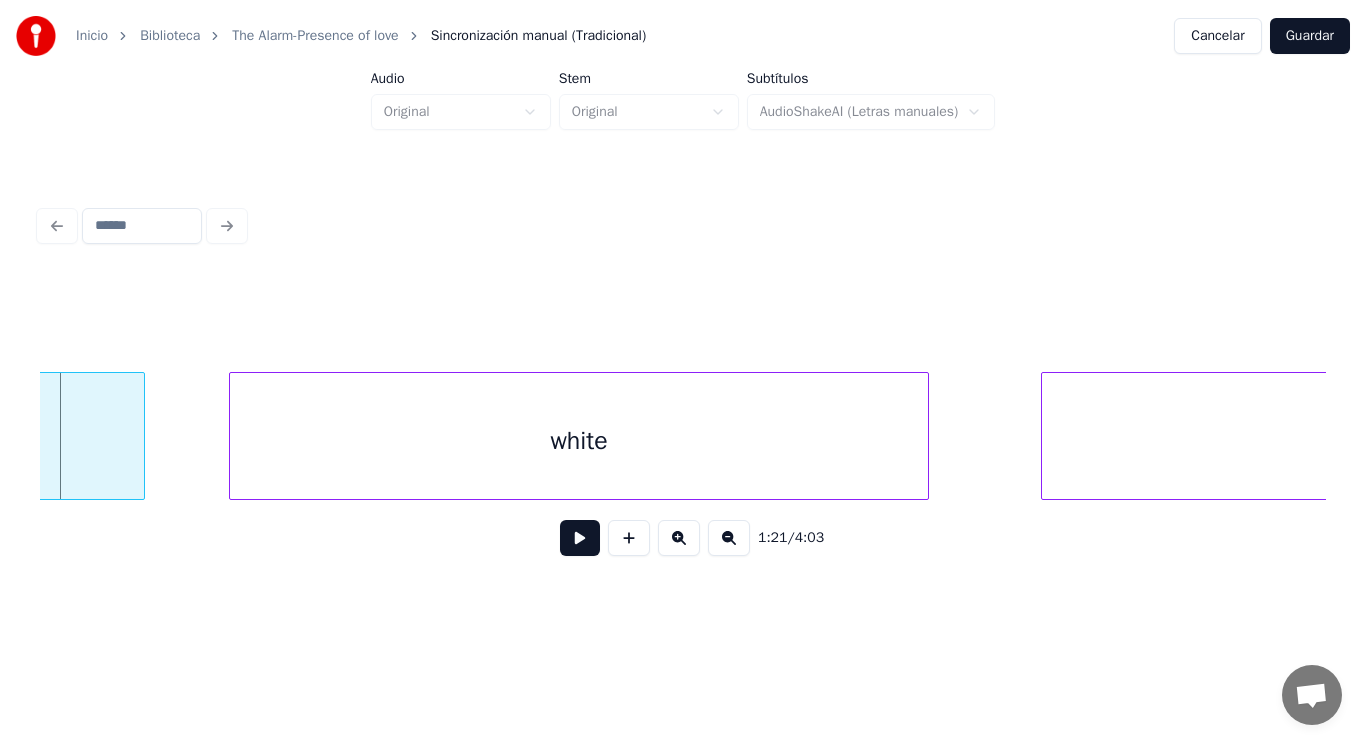 click on "cry" at bounding box center (-331, 441) 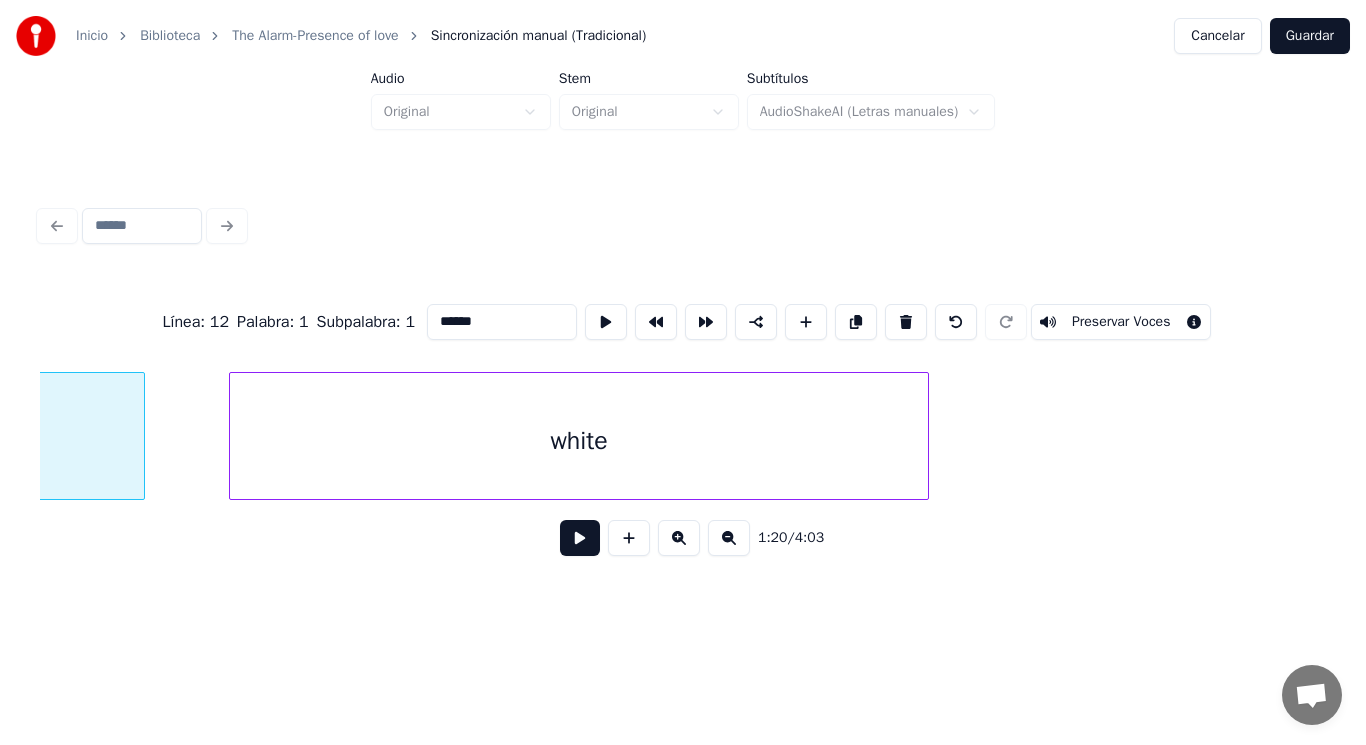 type on "***" 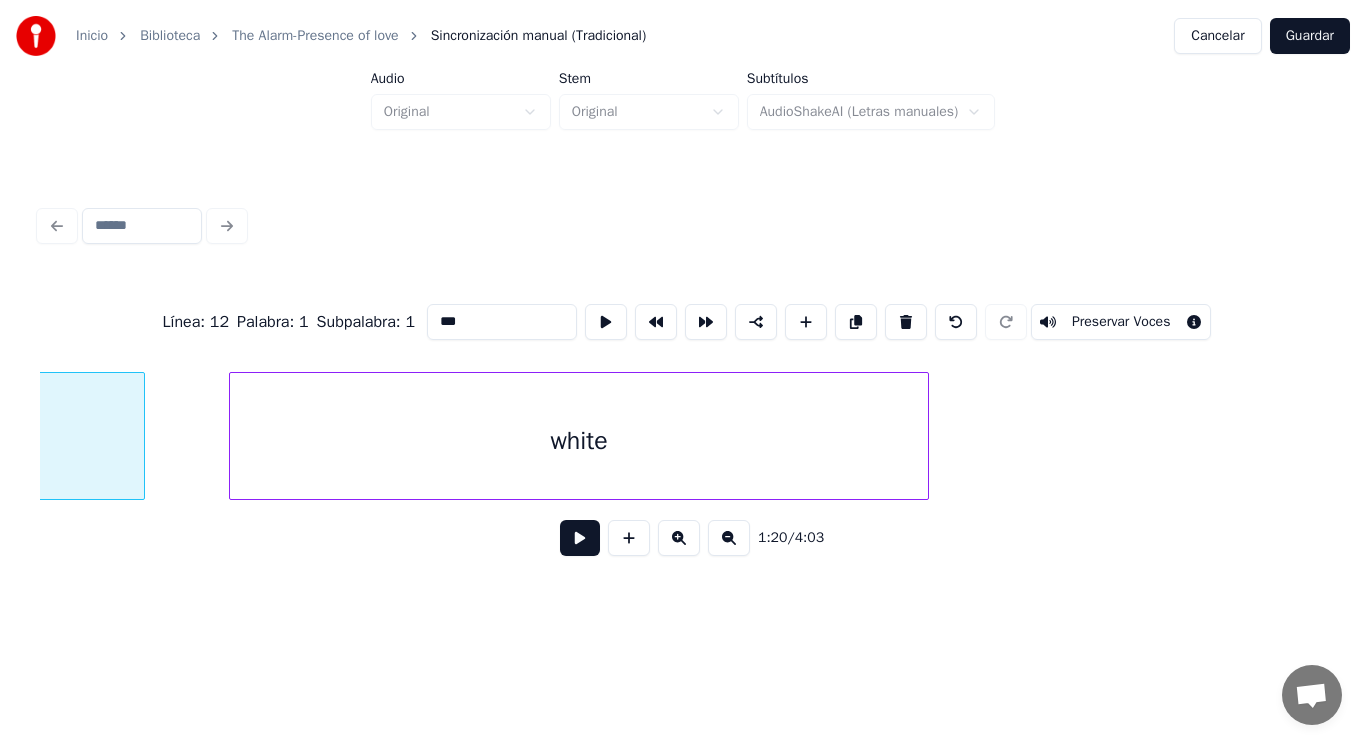 scroll, scrollTop: 0, scrollLeft: 113231, axis: horizontal 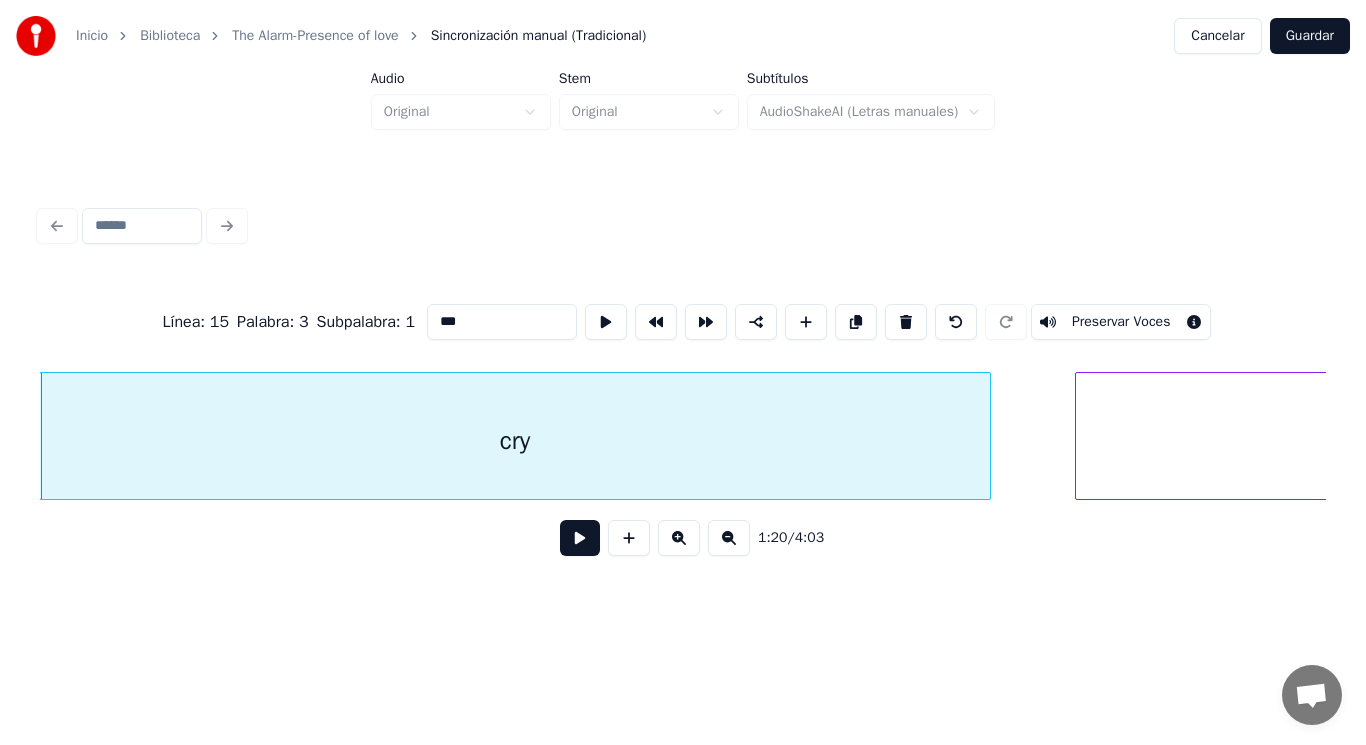 click at bounding box center [580, 538] 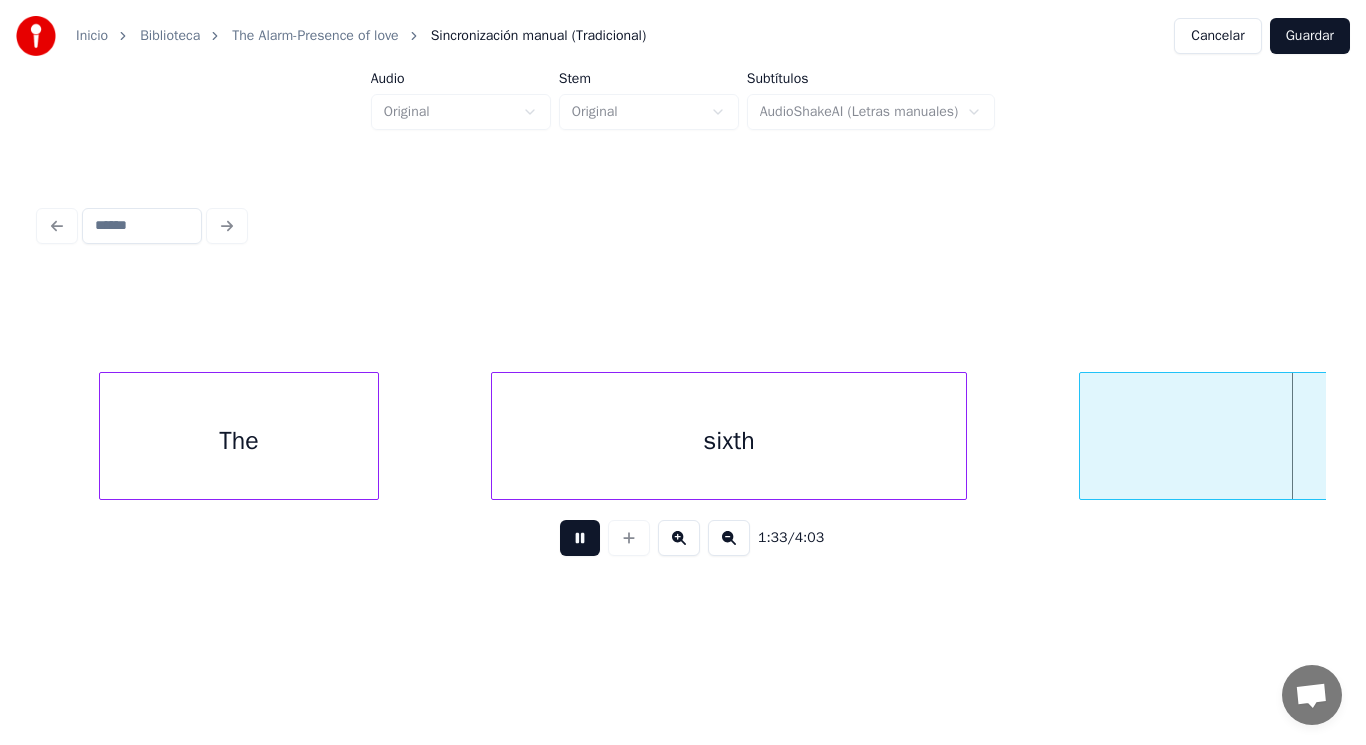 scroll, scrollTop: 0, scrollLeft: 131498, axis: horizontal 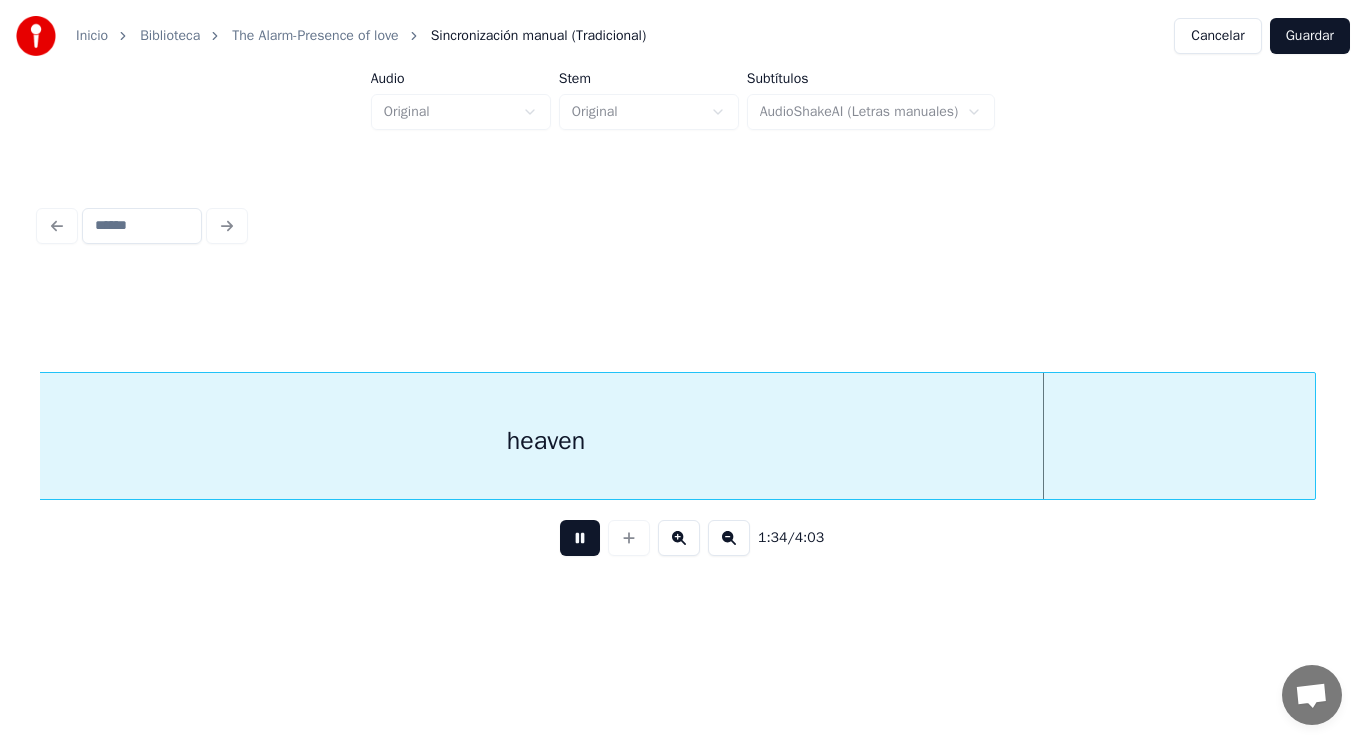 click at bounding box center [580, 538] 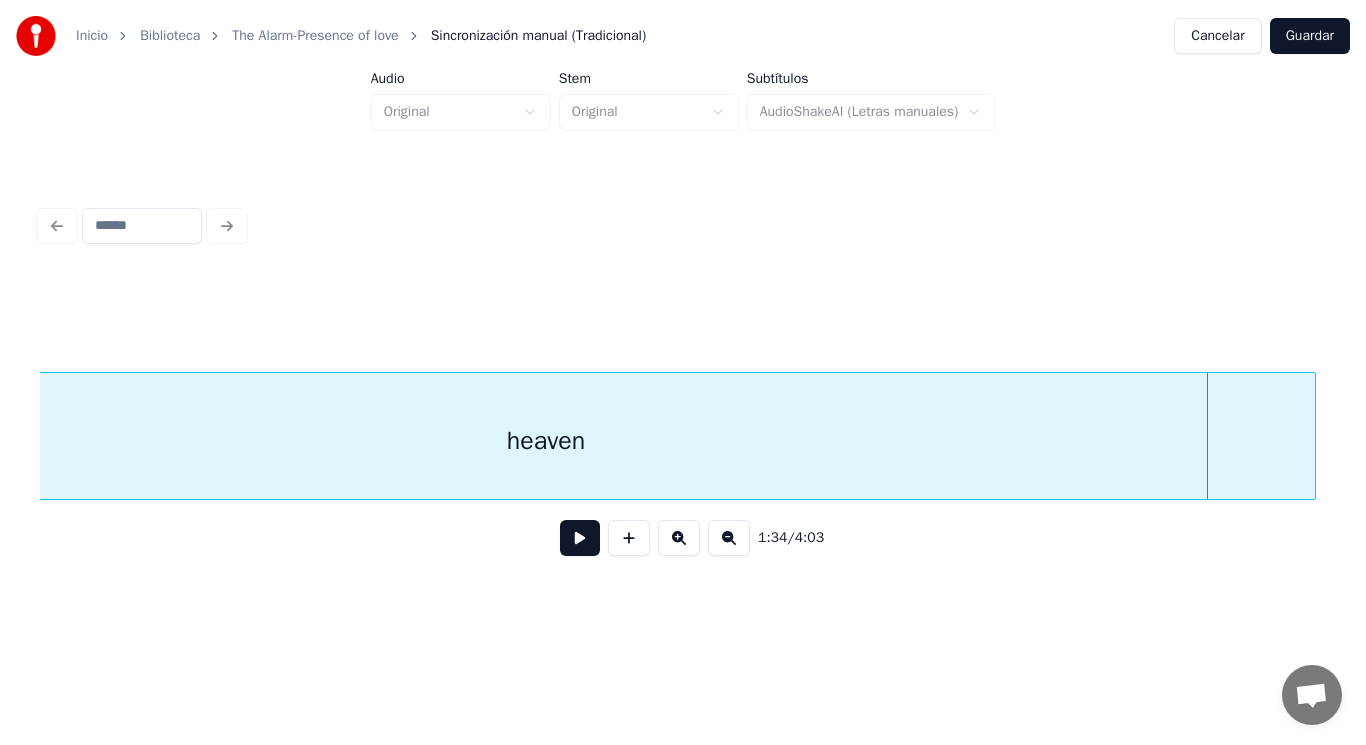 click at bounding box center [580, 538] 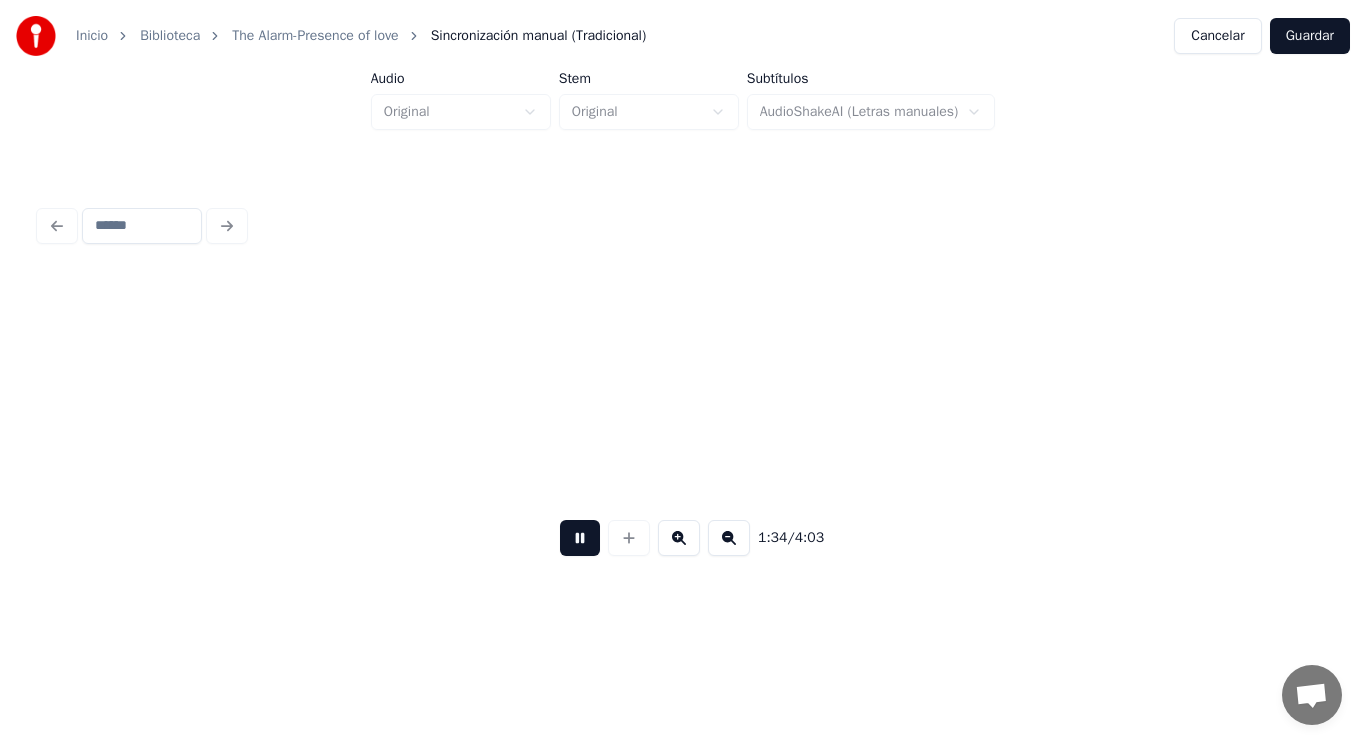 scroll, scrollTop: 0, scrollLeft: 132803, axis: horizontal 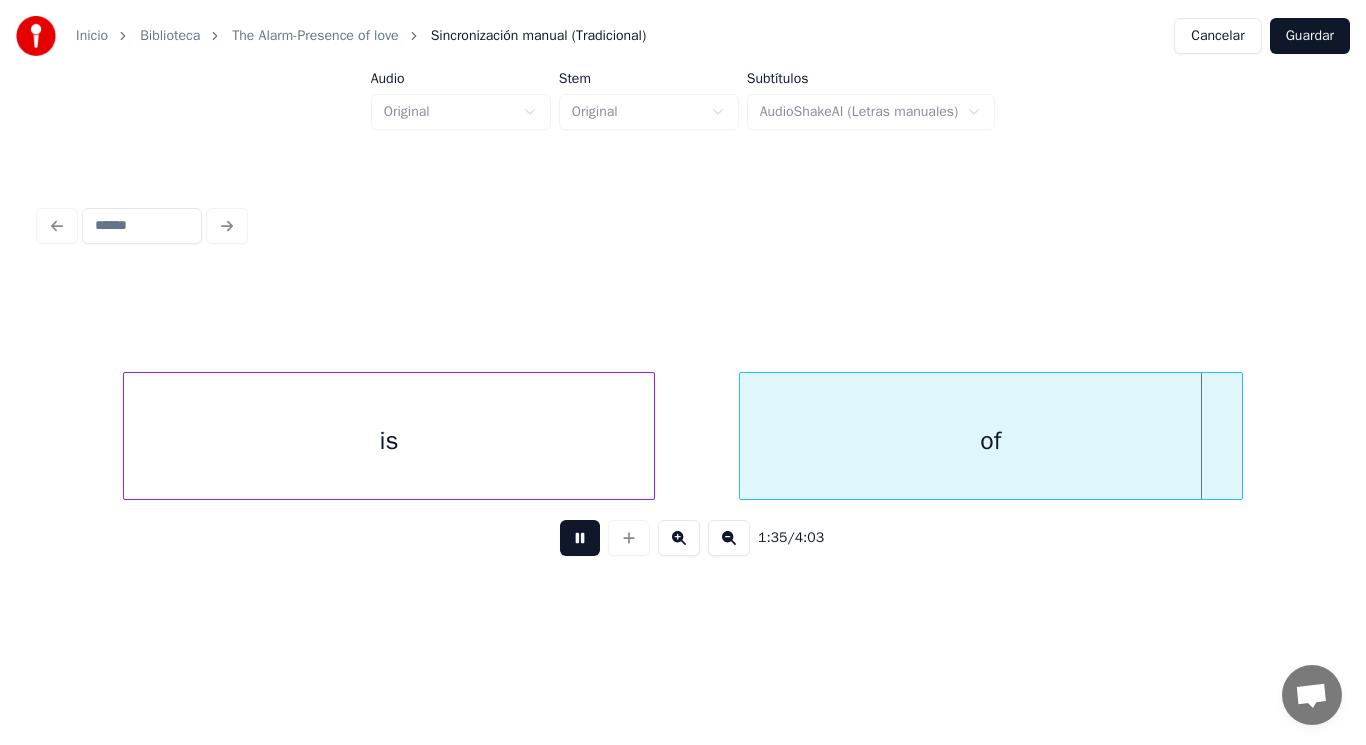 click at bounding box center [580, 538] 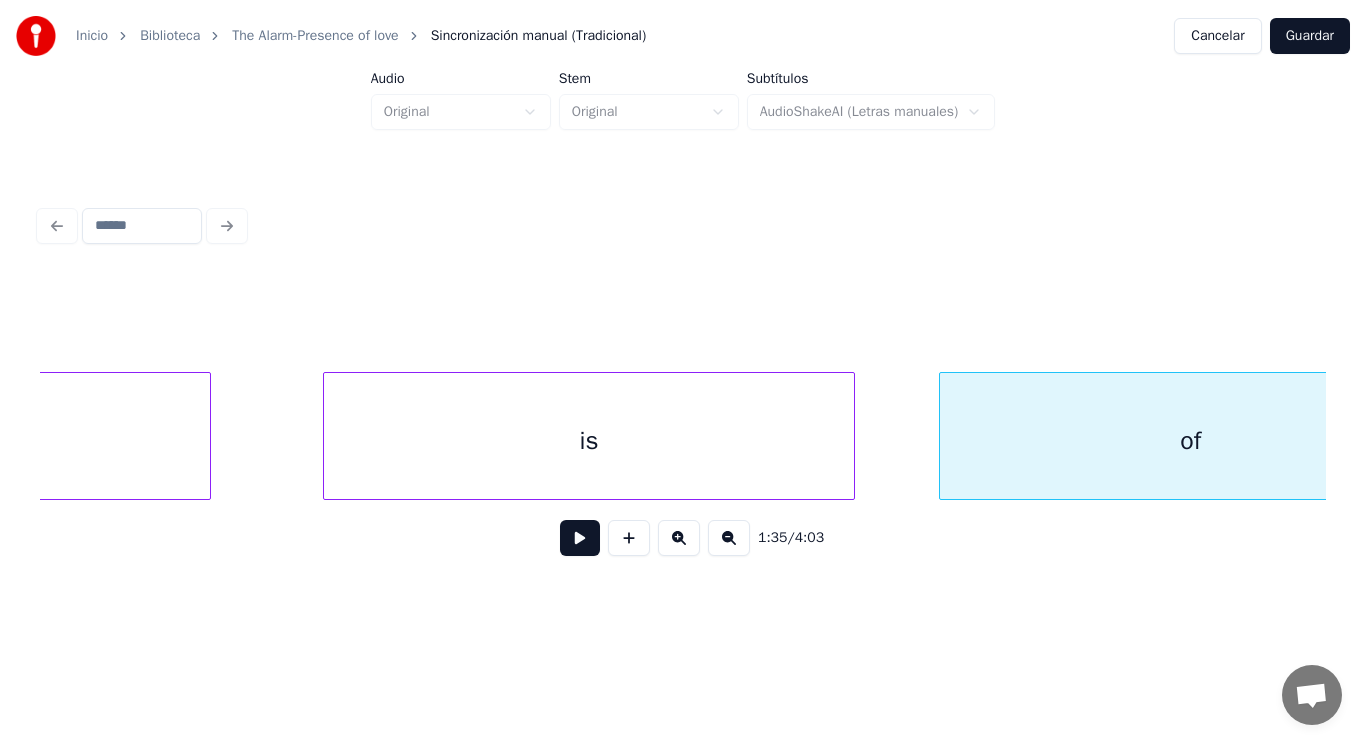 click on "heaven" at bounding box center (-559, 441) 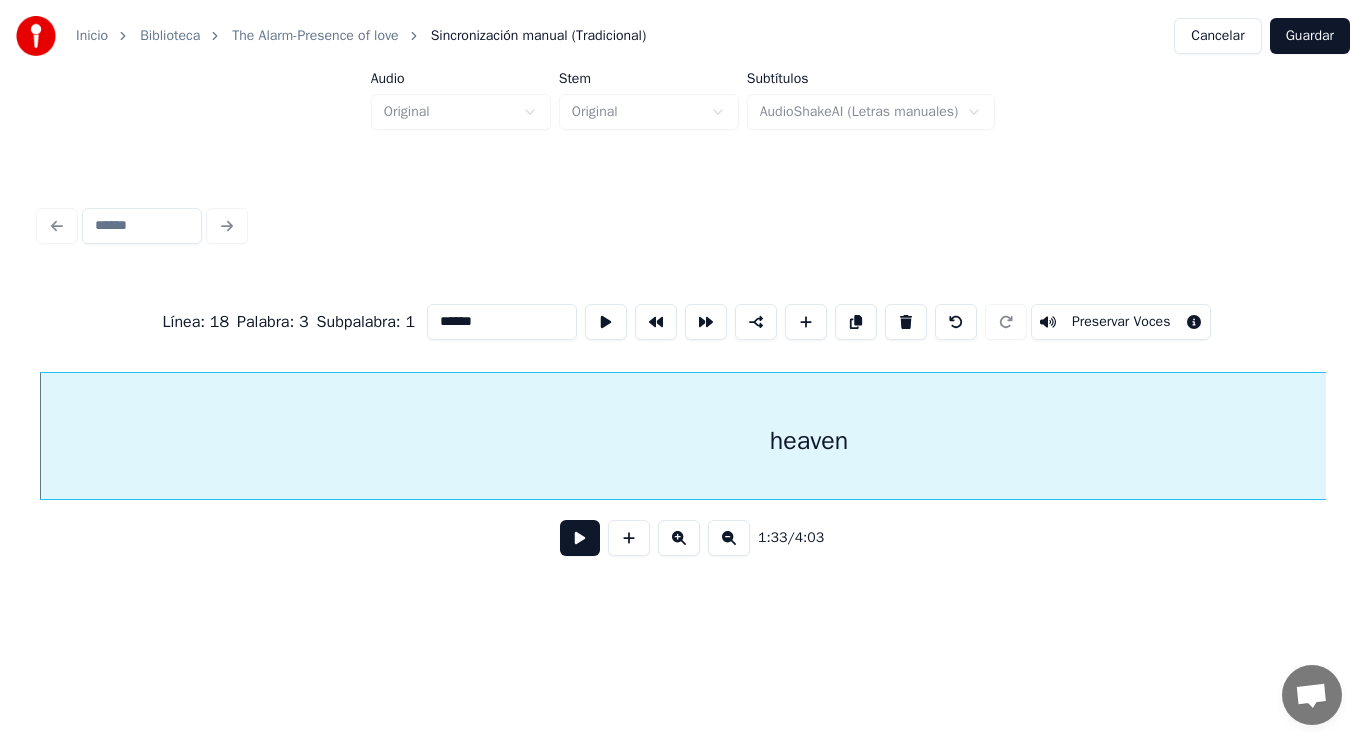 click at bounding box center (580, 538) 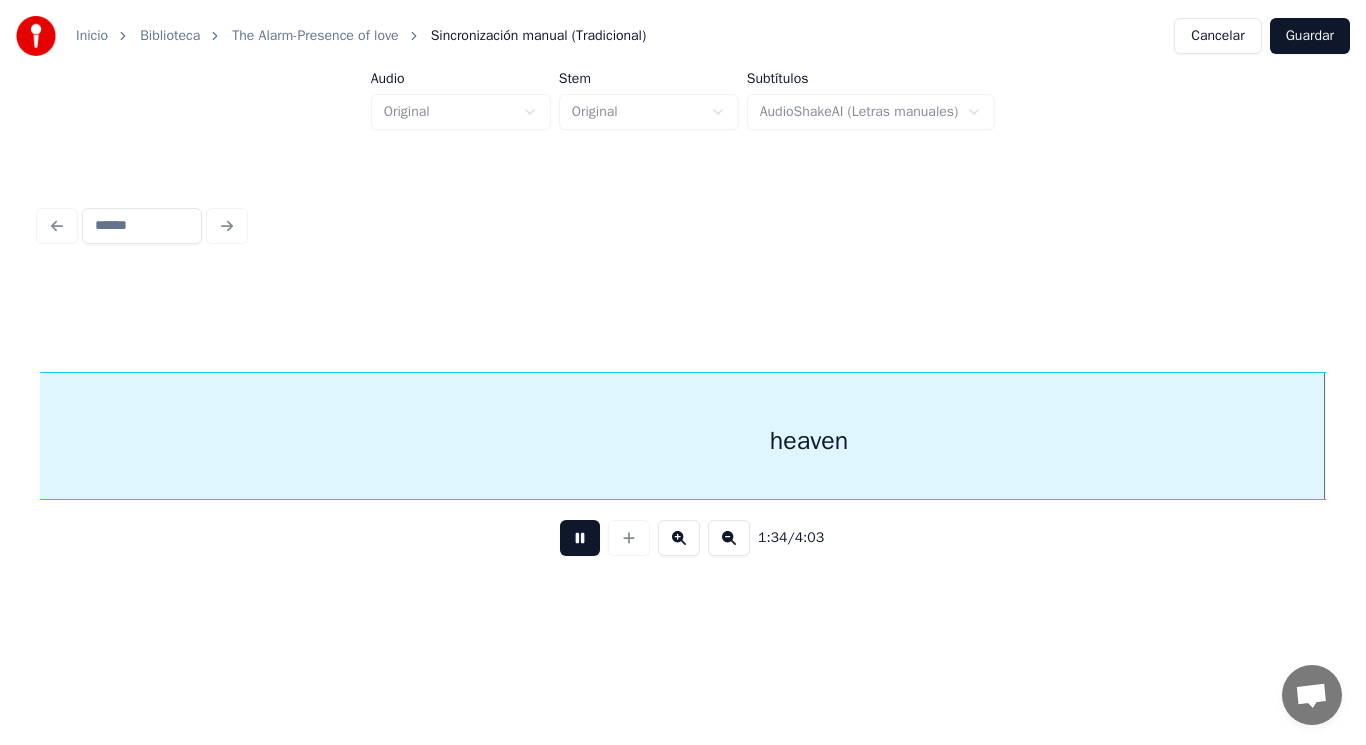 scroll, scrollTop: 0, scrollLeft: 132548, axis: horizontal 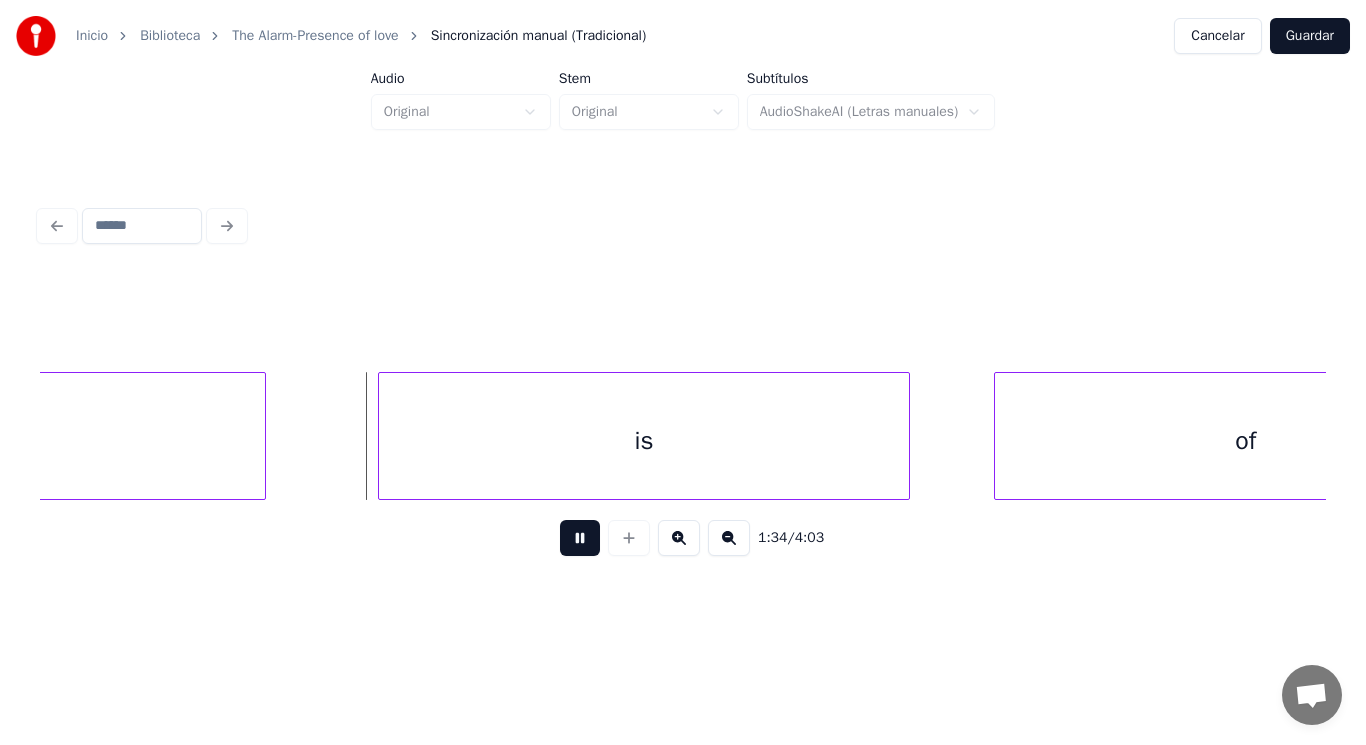 click at bounding box center (580, 538) 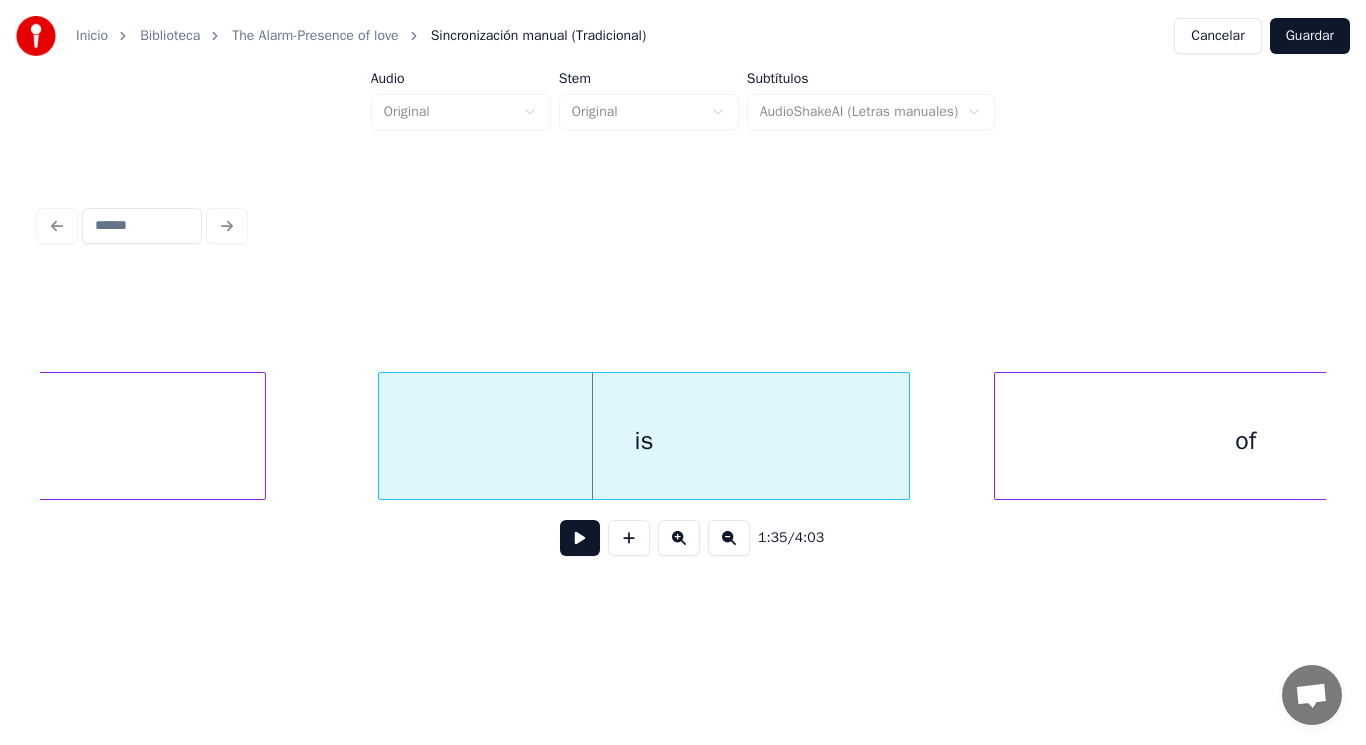 click on "is" at bounding box center [644, 441] 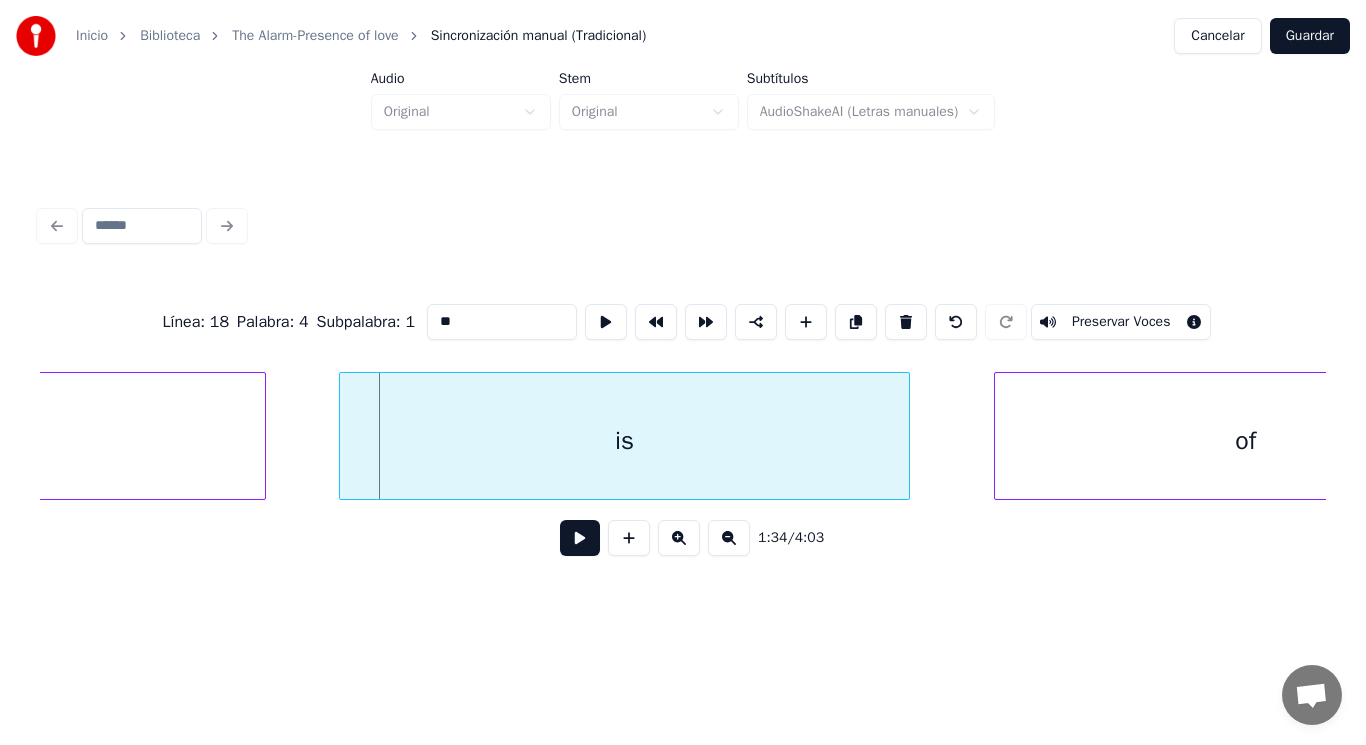 click at bounding box center [343, 436] 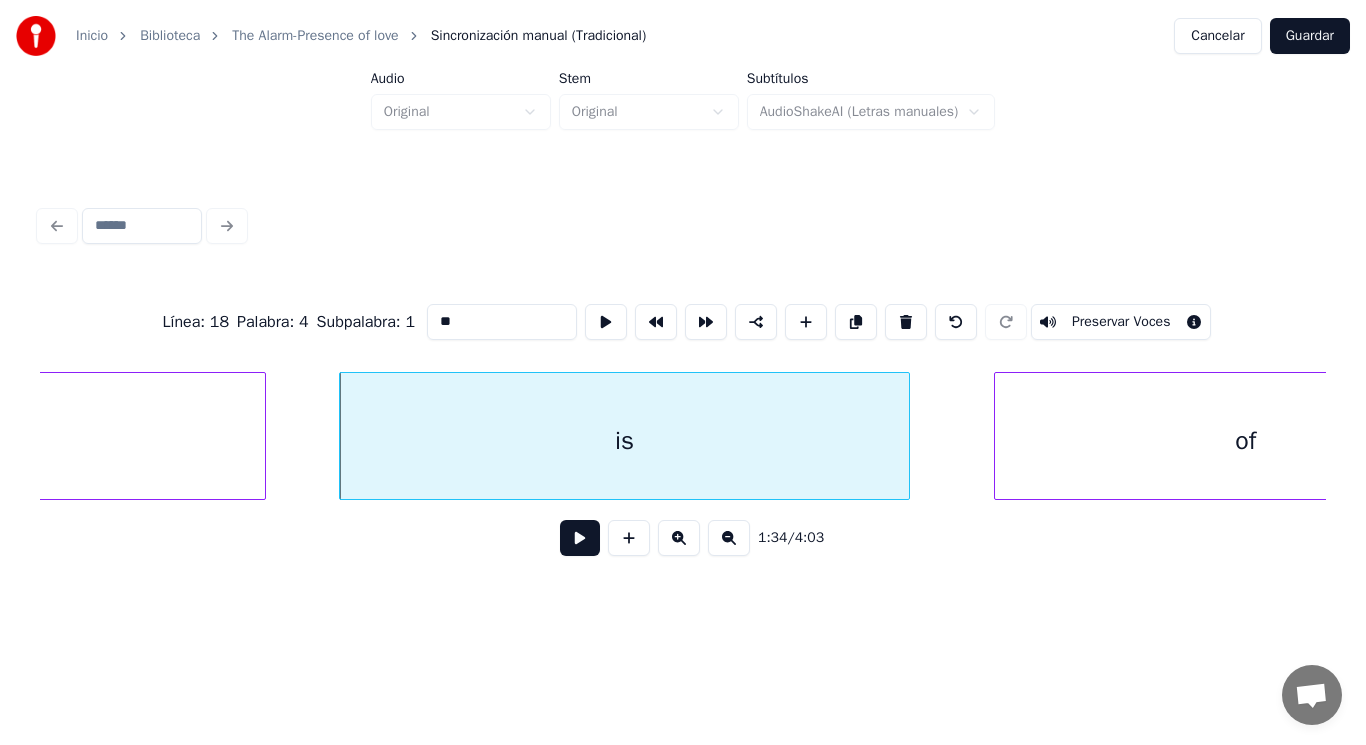 click at bounding box center (580, 538) 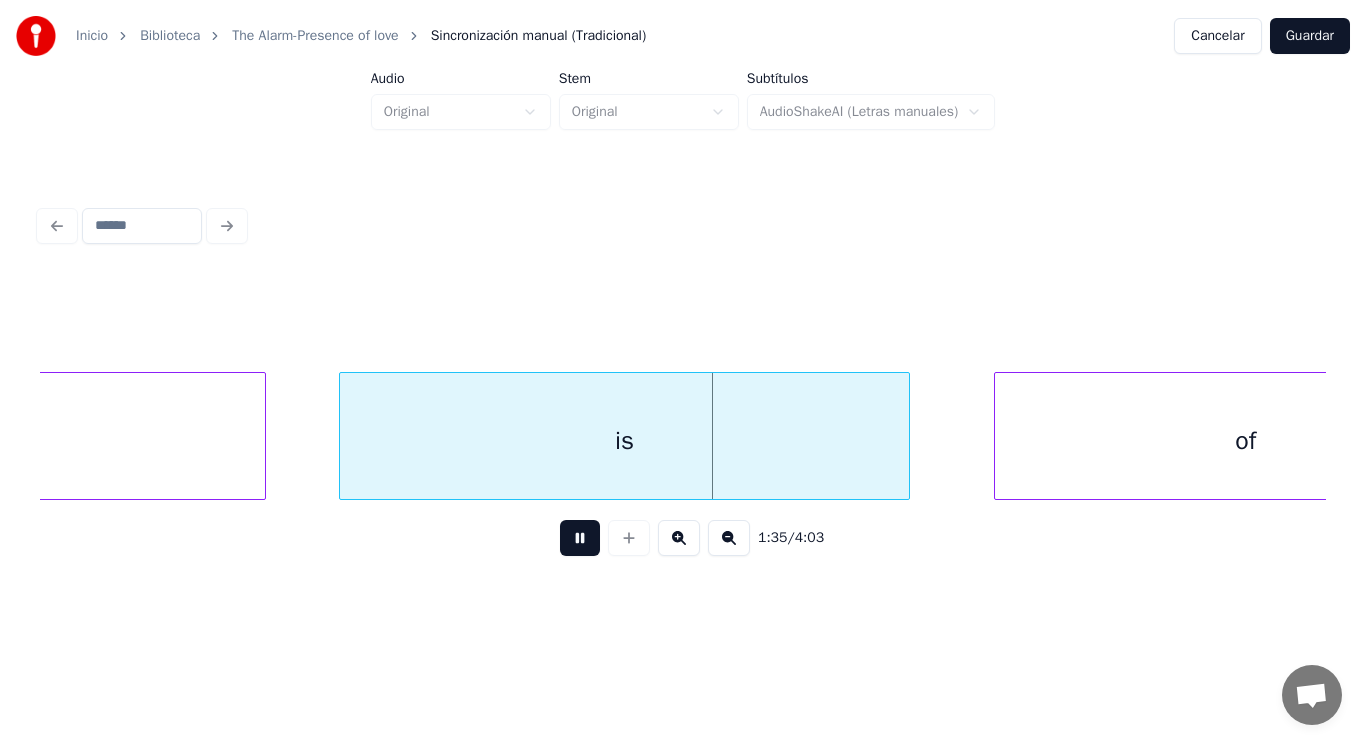 click at bounding box center [580, 538] 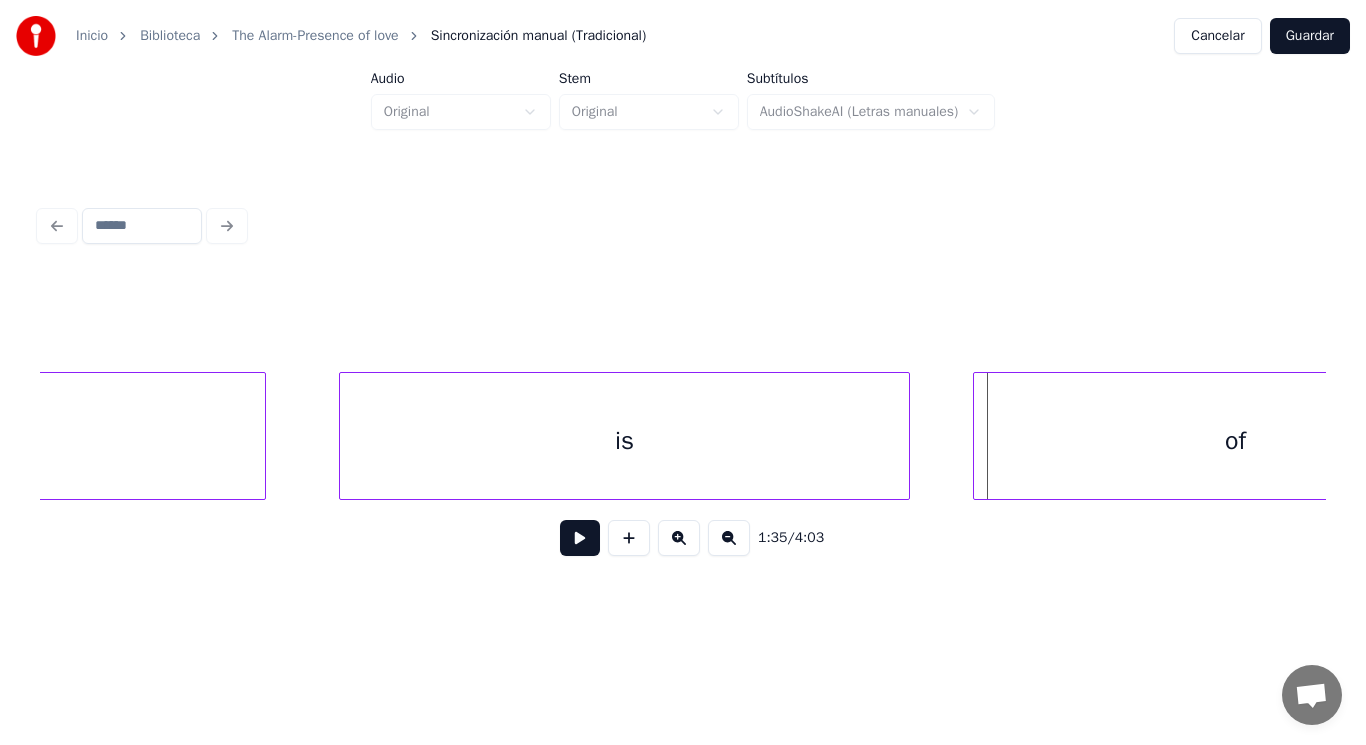 click at bounding box center [977, 436] 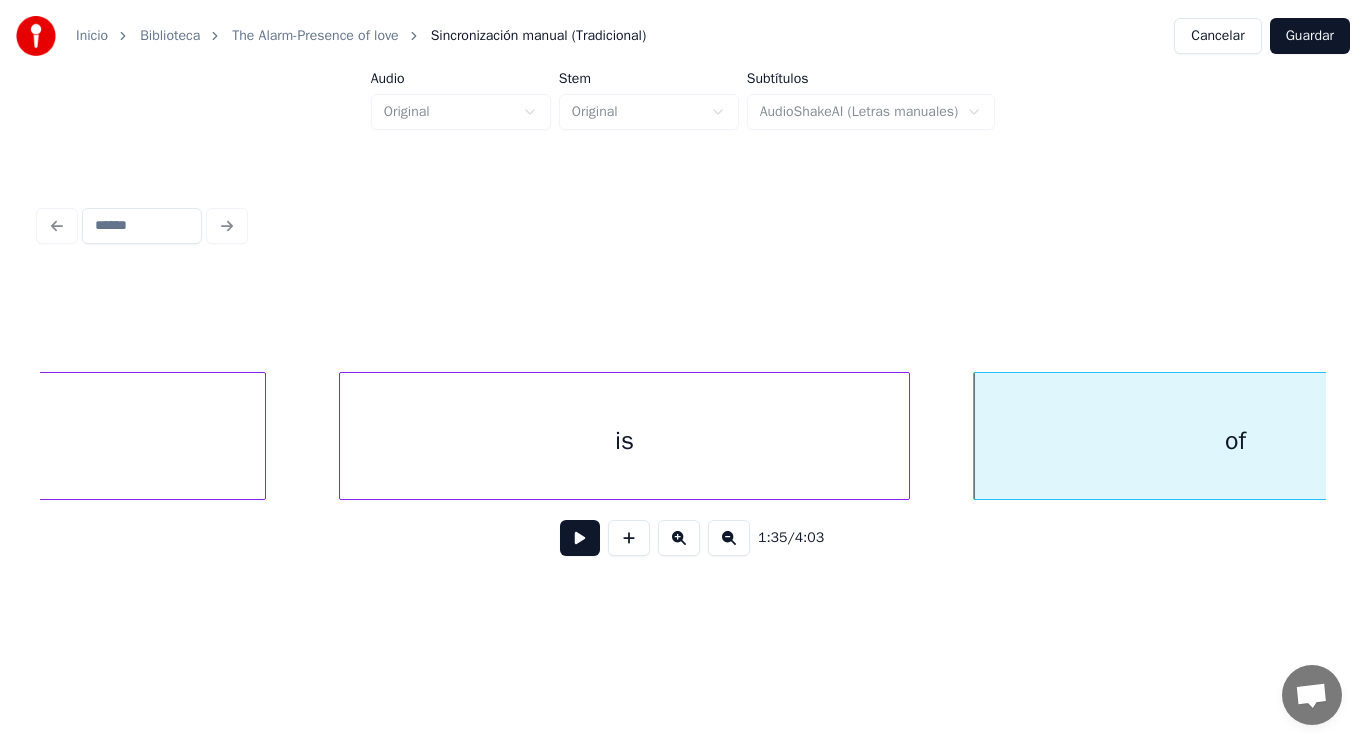 click on "is" at bounding box center (624, 441) 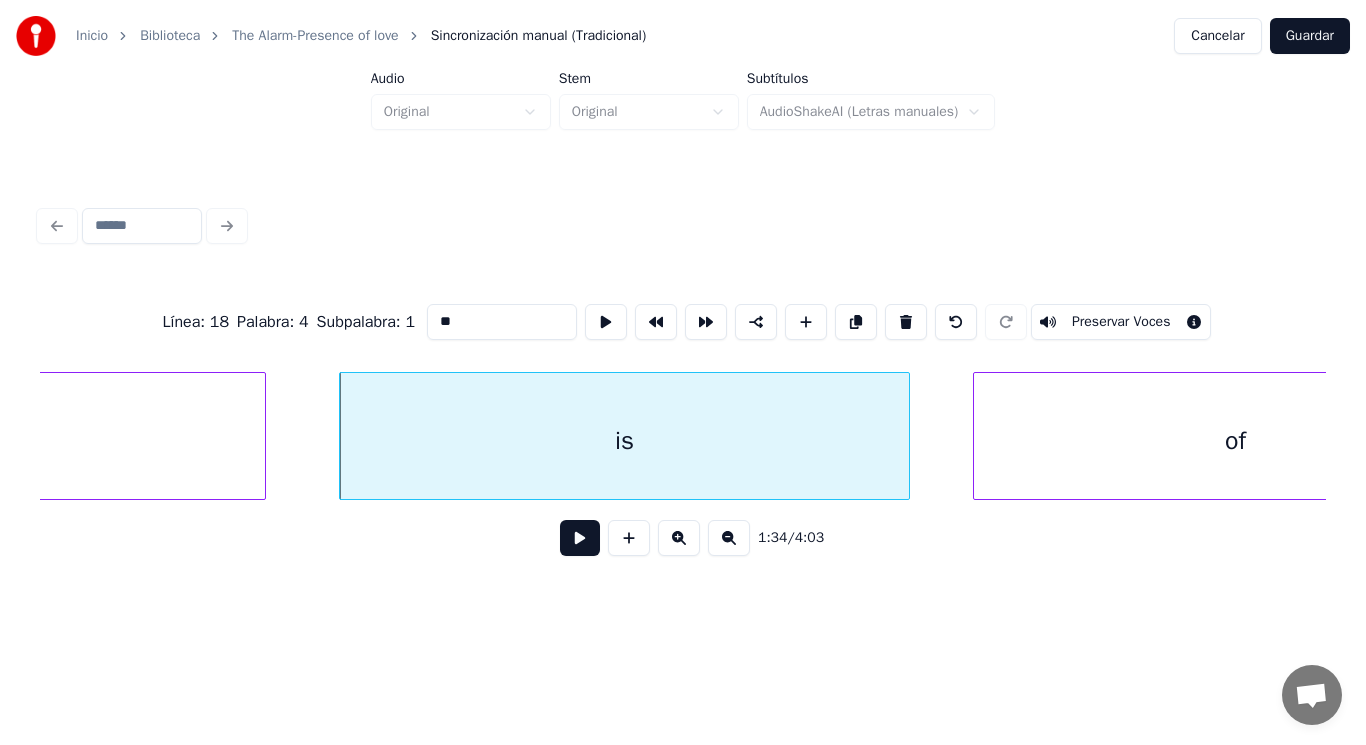 click at bounding box center [580, 538] 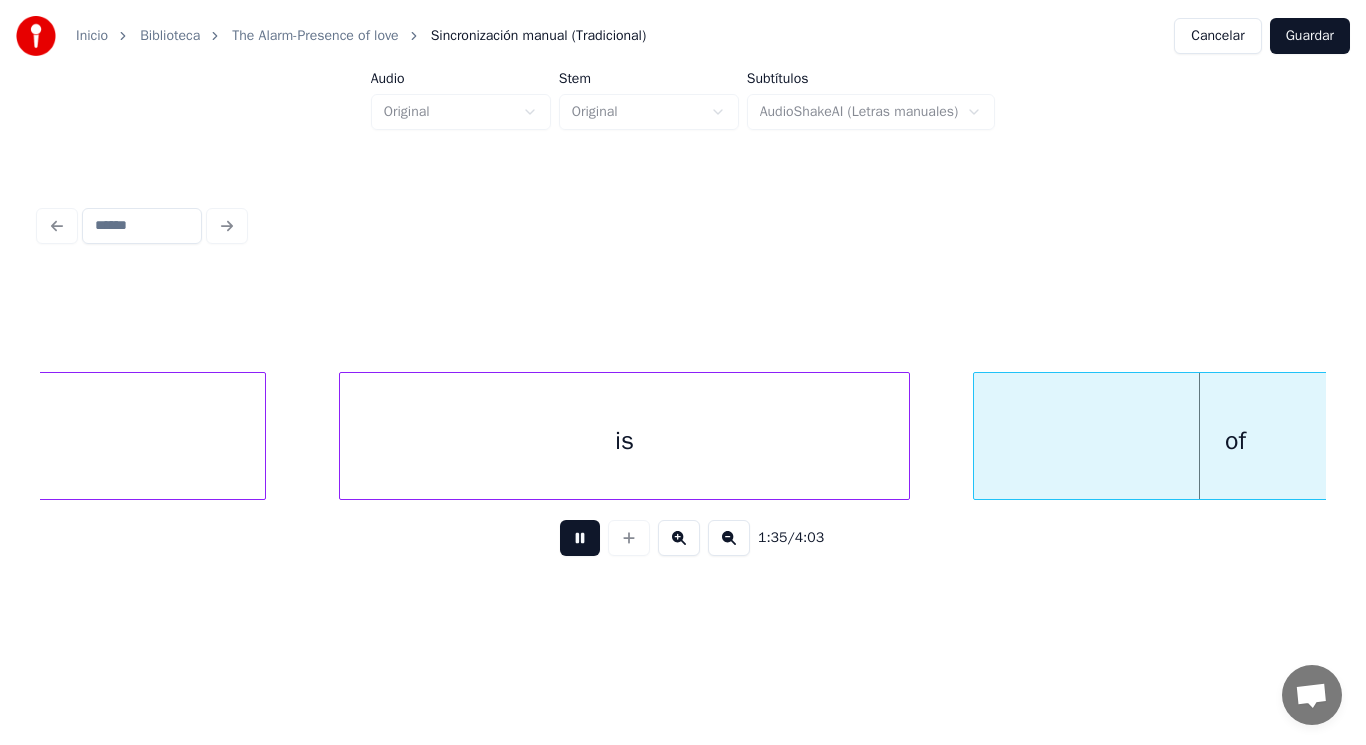 scroll, scrollTop: 0, scrollLeft: 133837, axis: horizontal 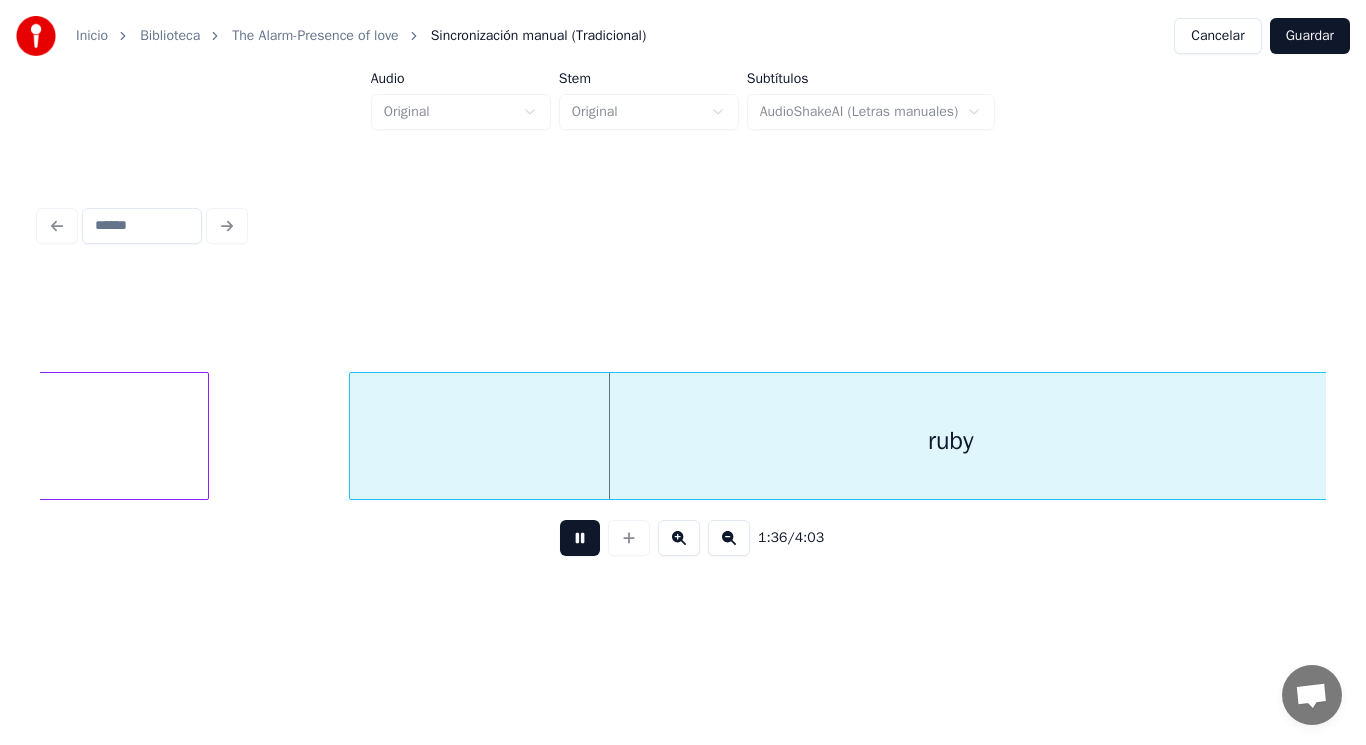 click at bounding box center [580, 538] 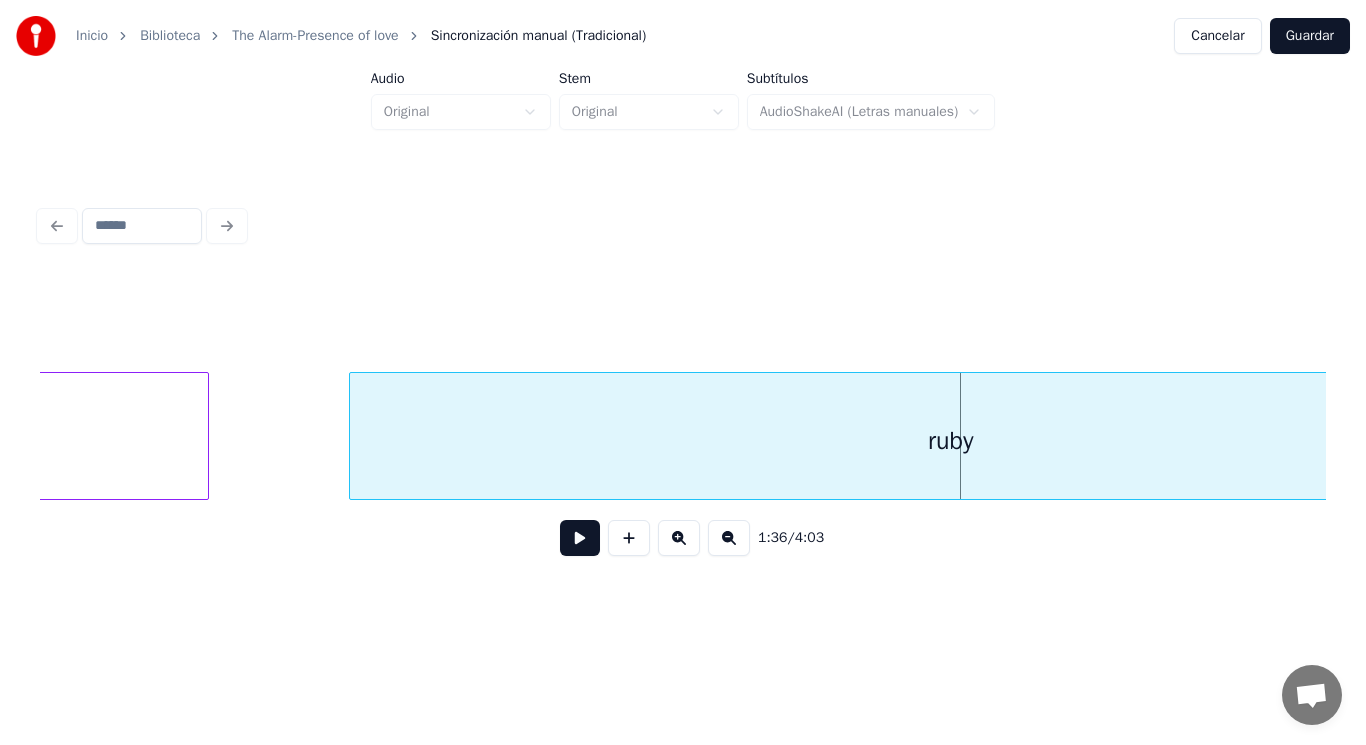 click on "of" at bounding box center (-54, 441) 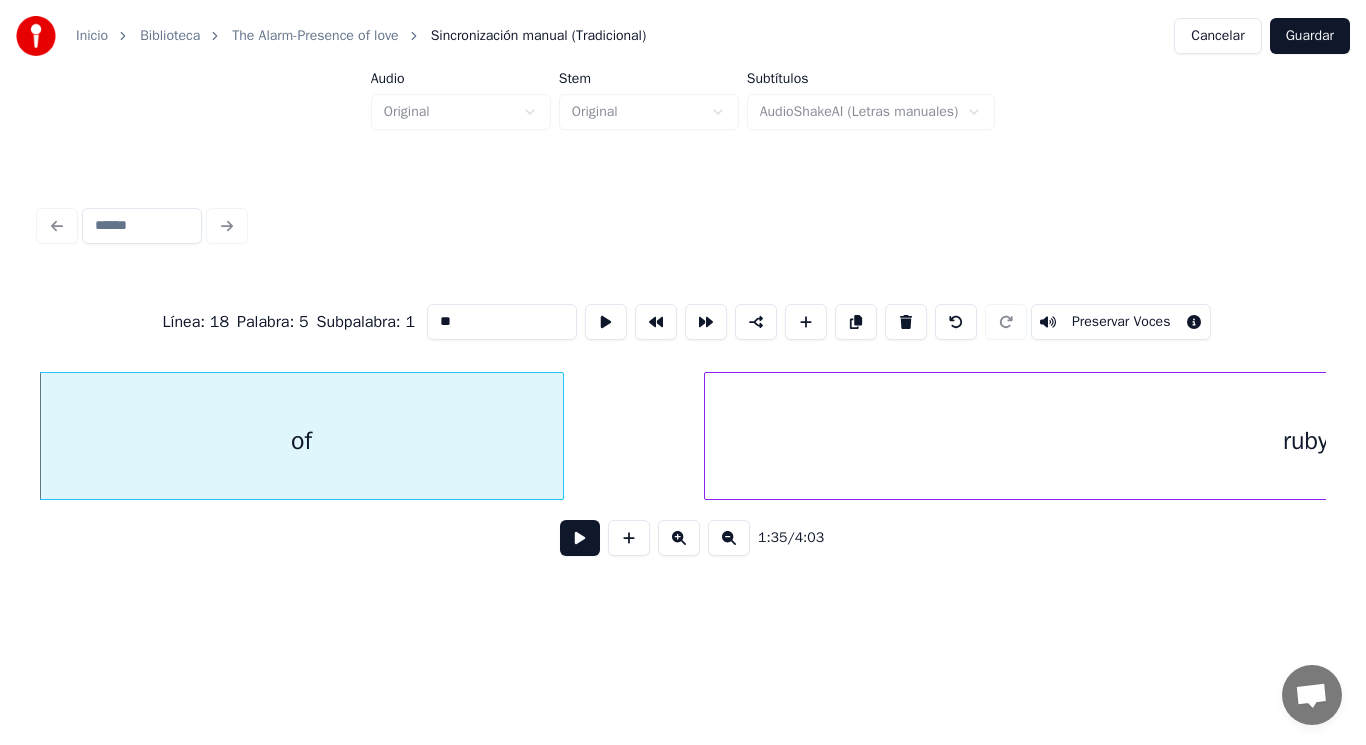 click at bounding box center (580, 538) 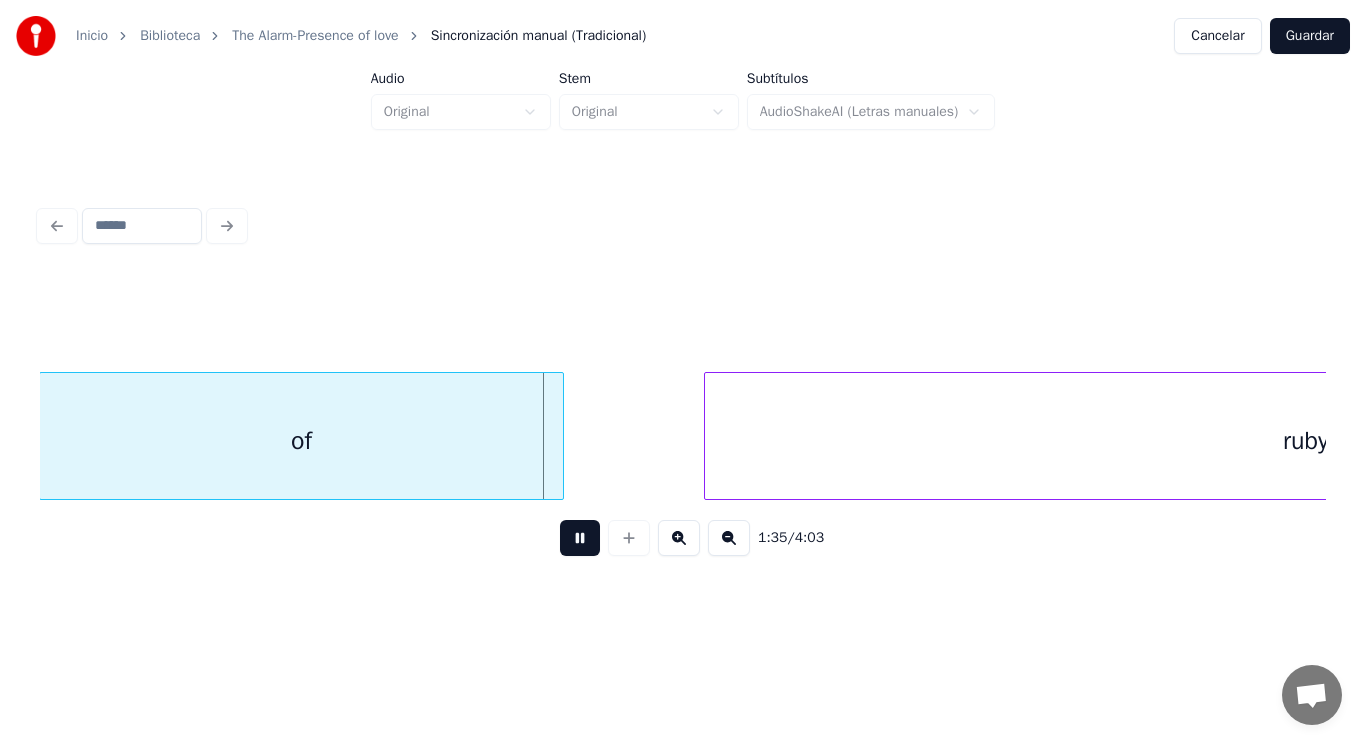 click at bounding box center [580, 538] 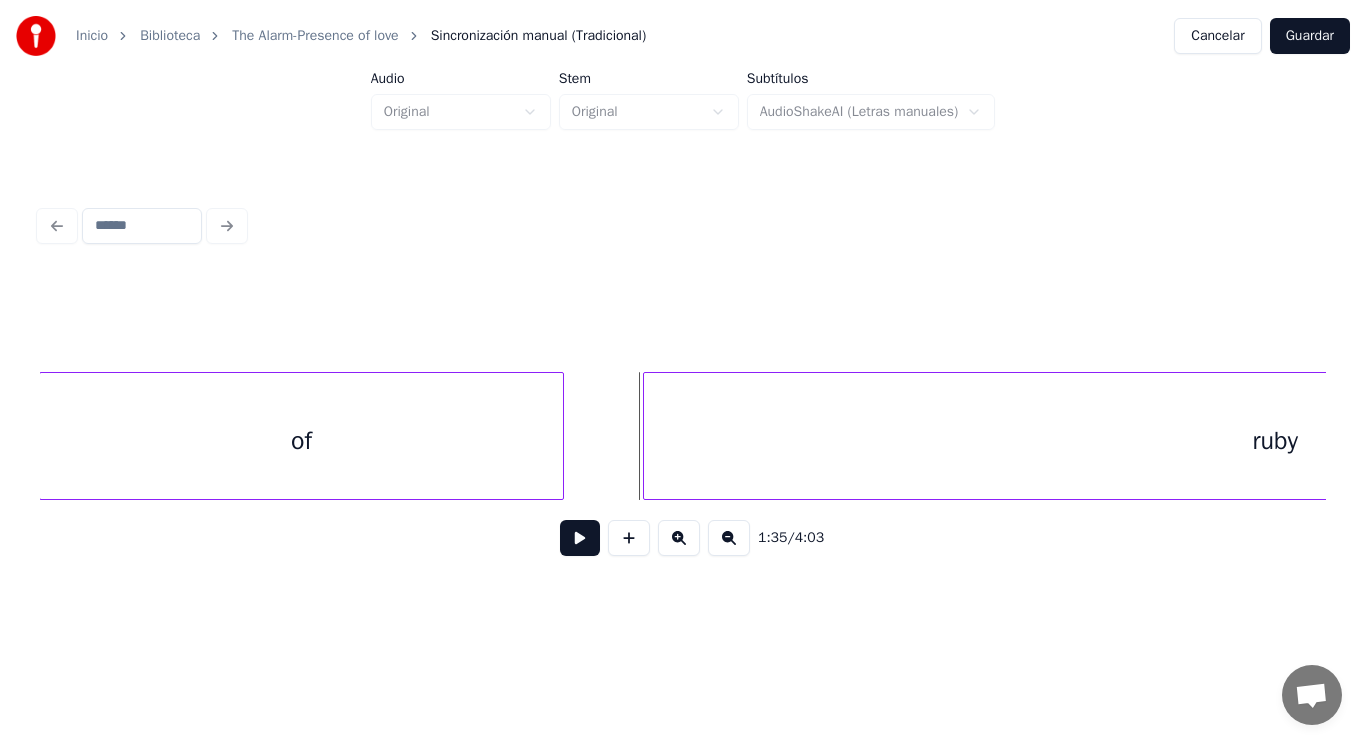 click at bounding box center [647, 436] 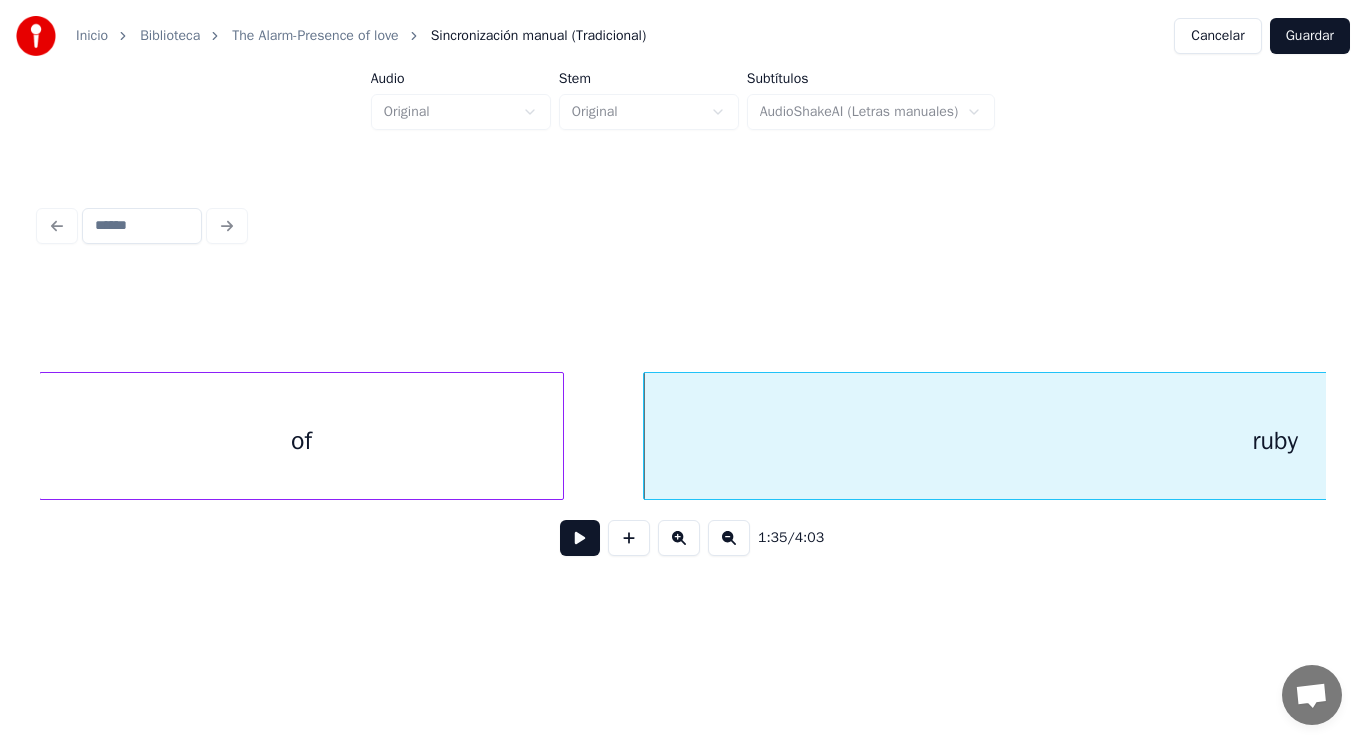 click on "1:35  /  4:03" at bounding box center [683, 538] 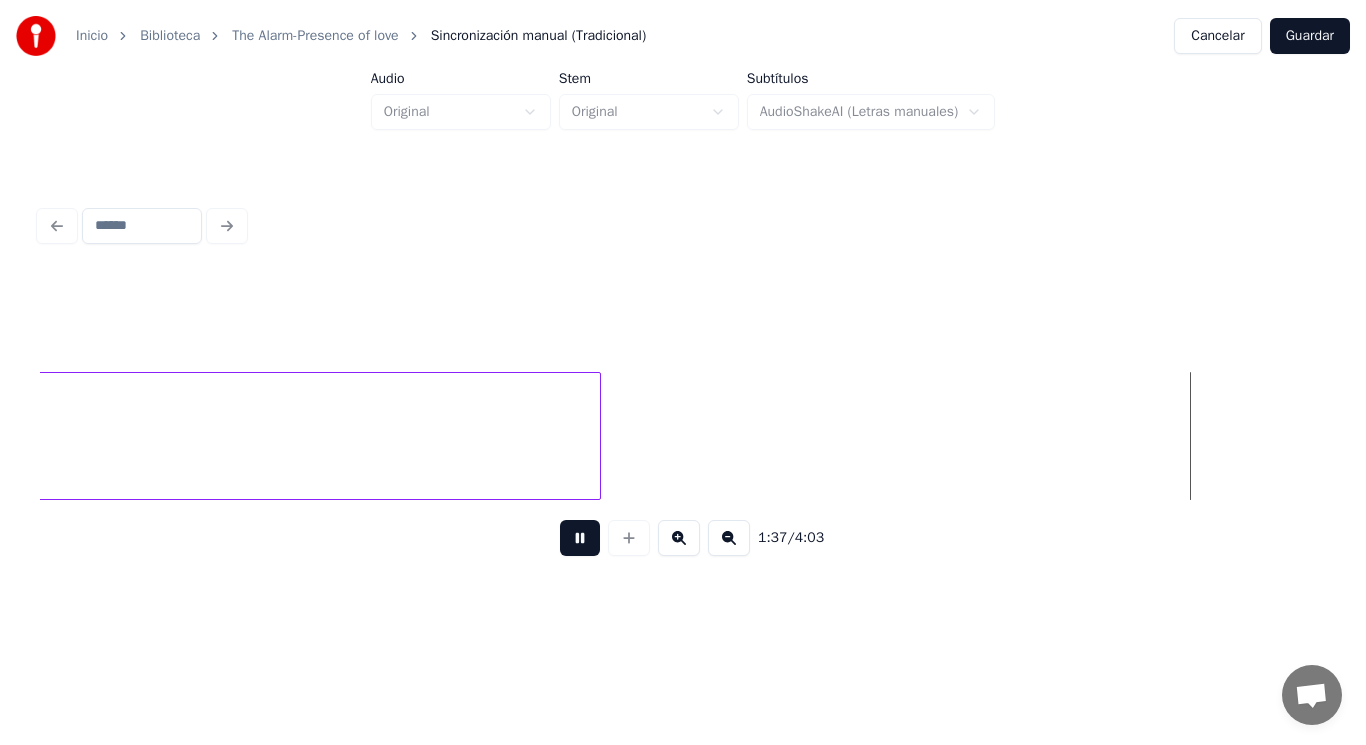 scroll, scrollTop: 0, scrollLeft: 136096, axis: horizontal 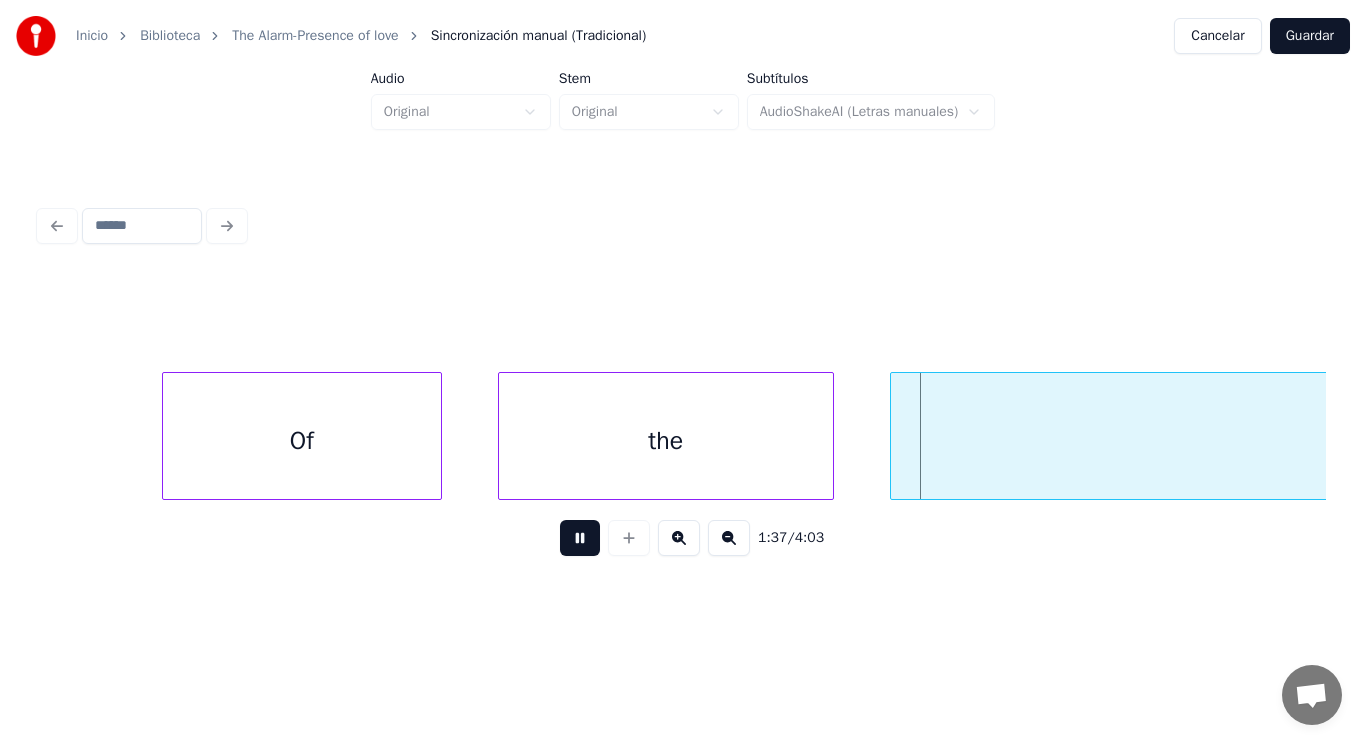 click at bounding box center (580, 538) 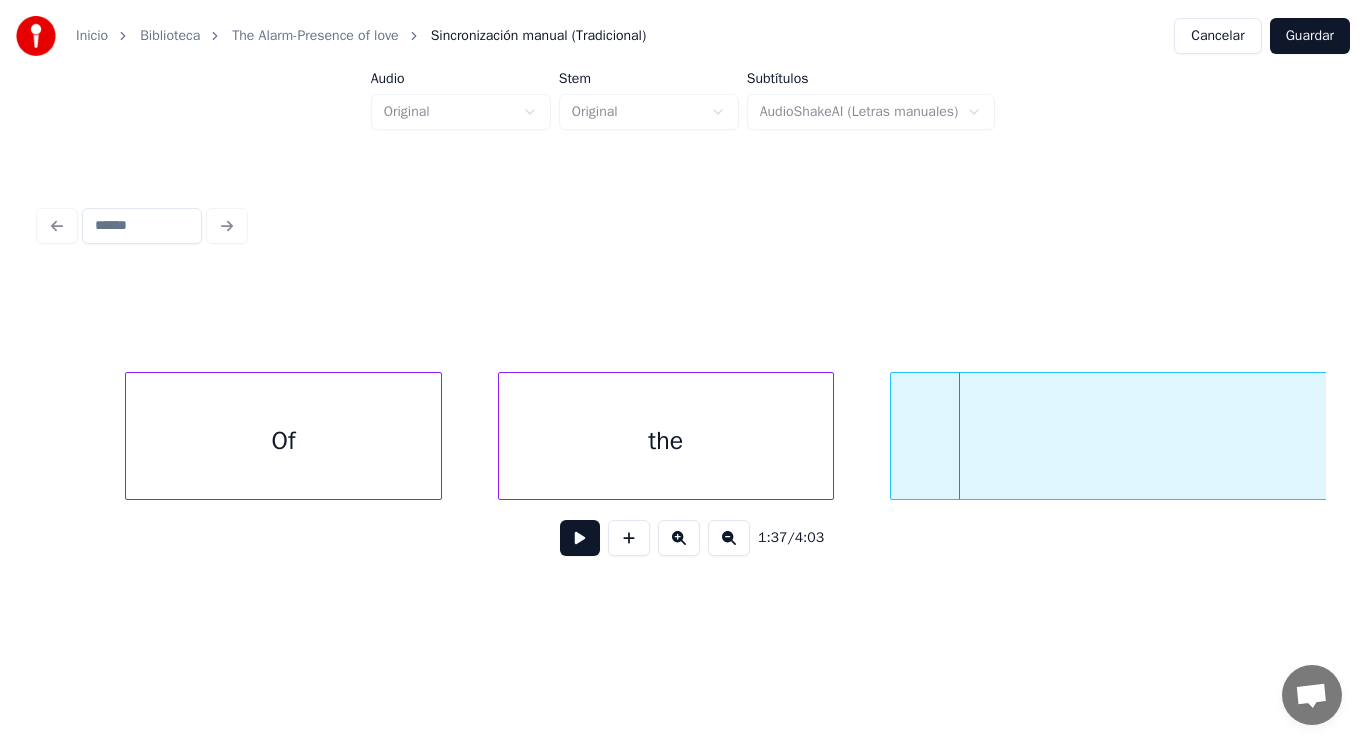 click at bounding box center (129, 436) 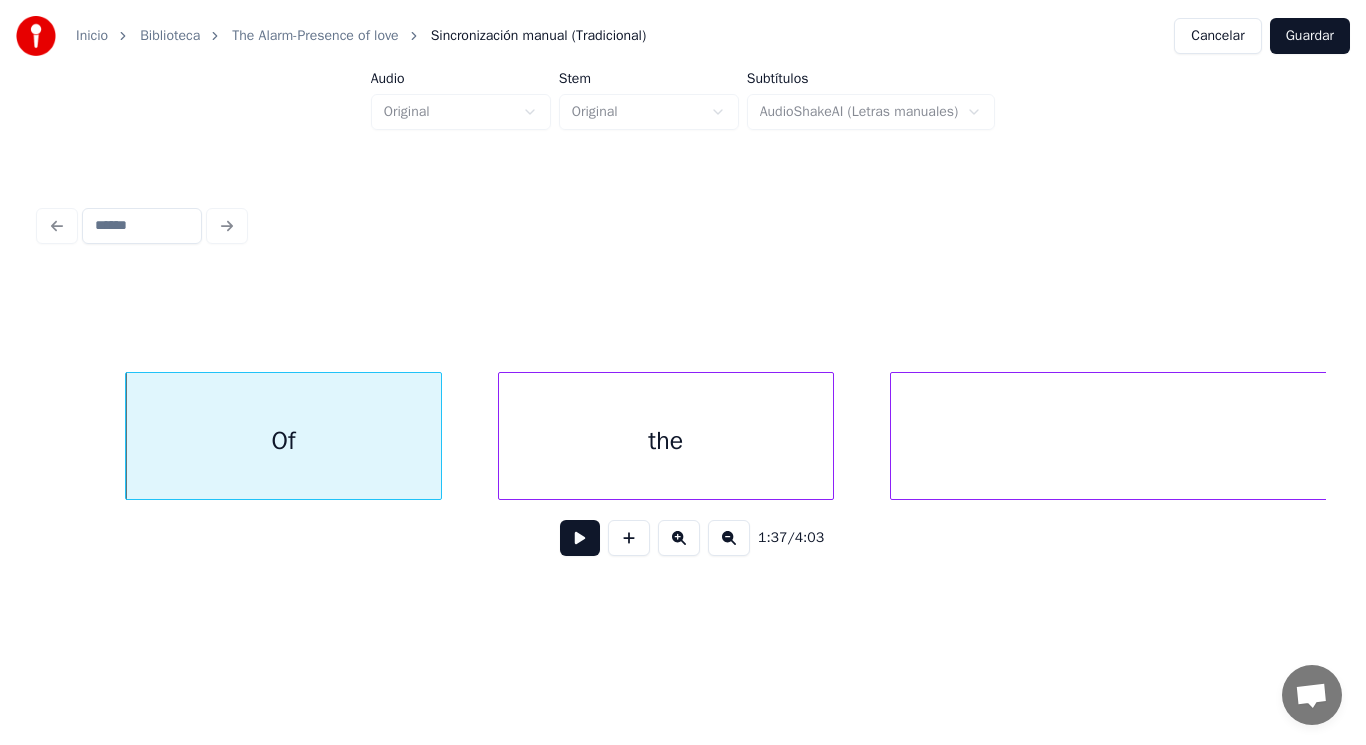 click at bounding box center [580, 538] 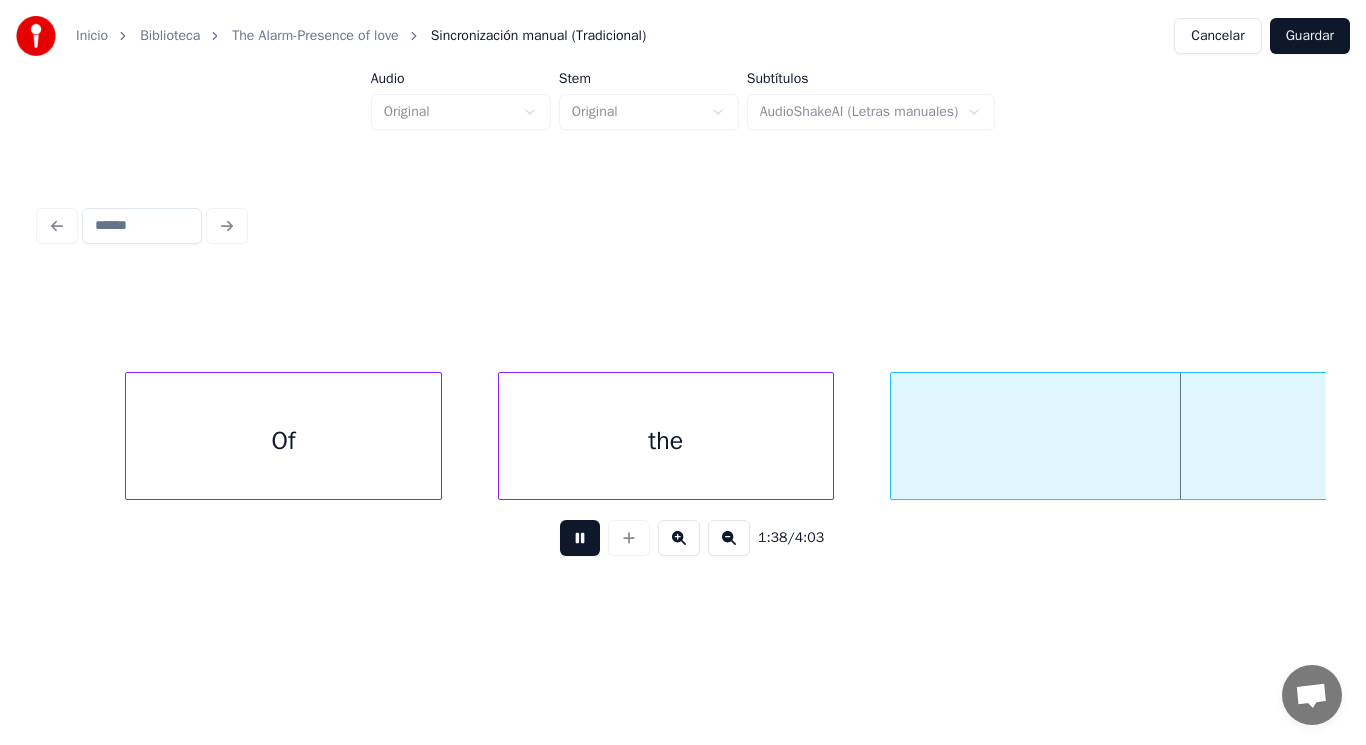 scroll, scrollTop: 0, scrollLeft: 137393, axis: horizontal 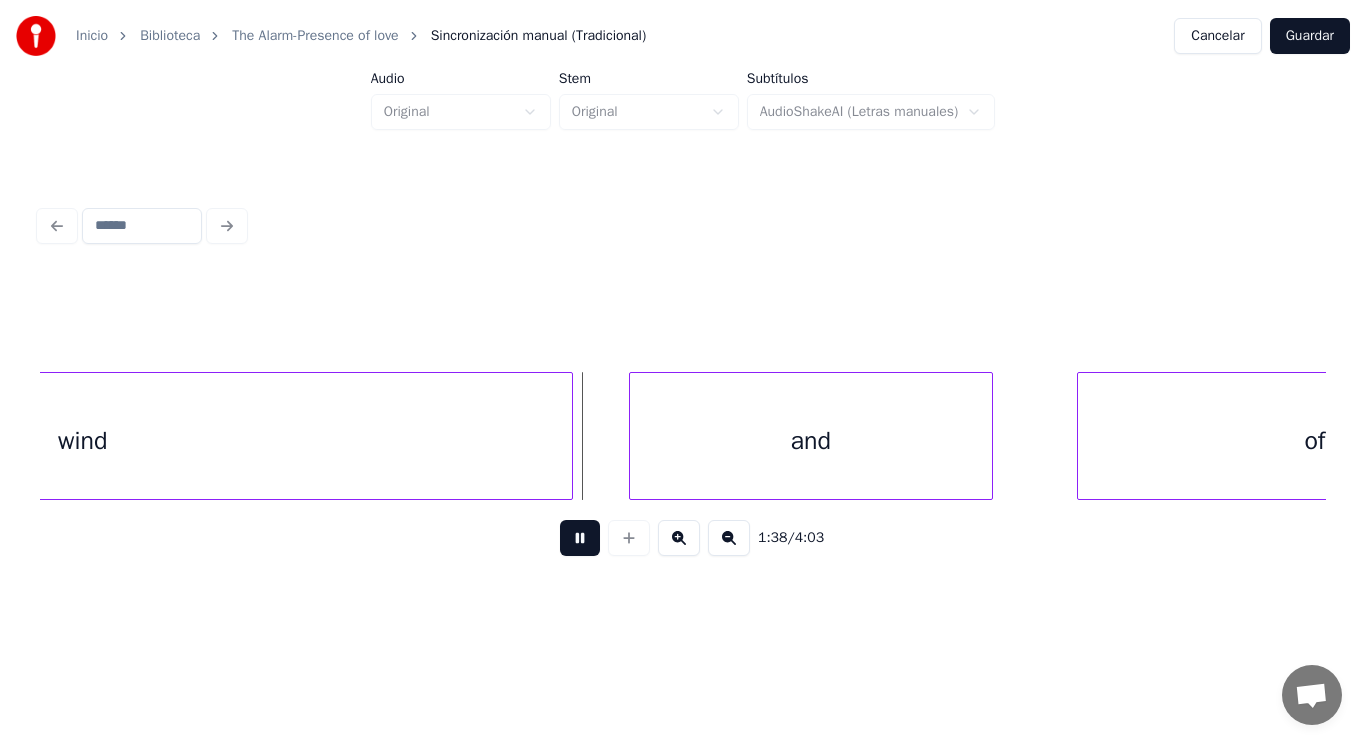 click at bounding box center (580, 538) 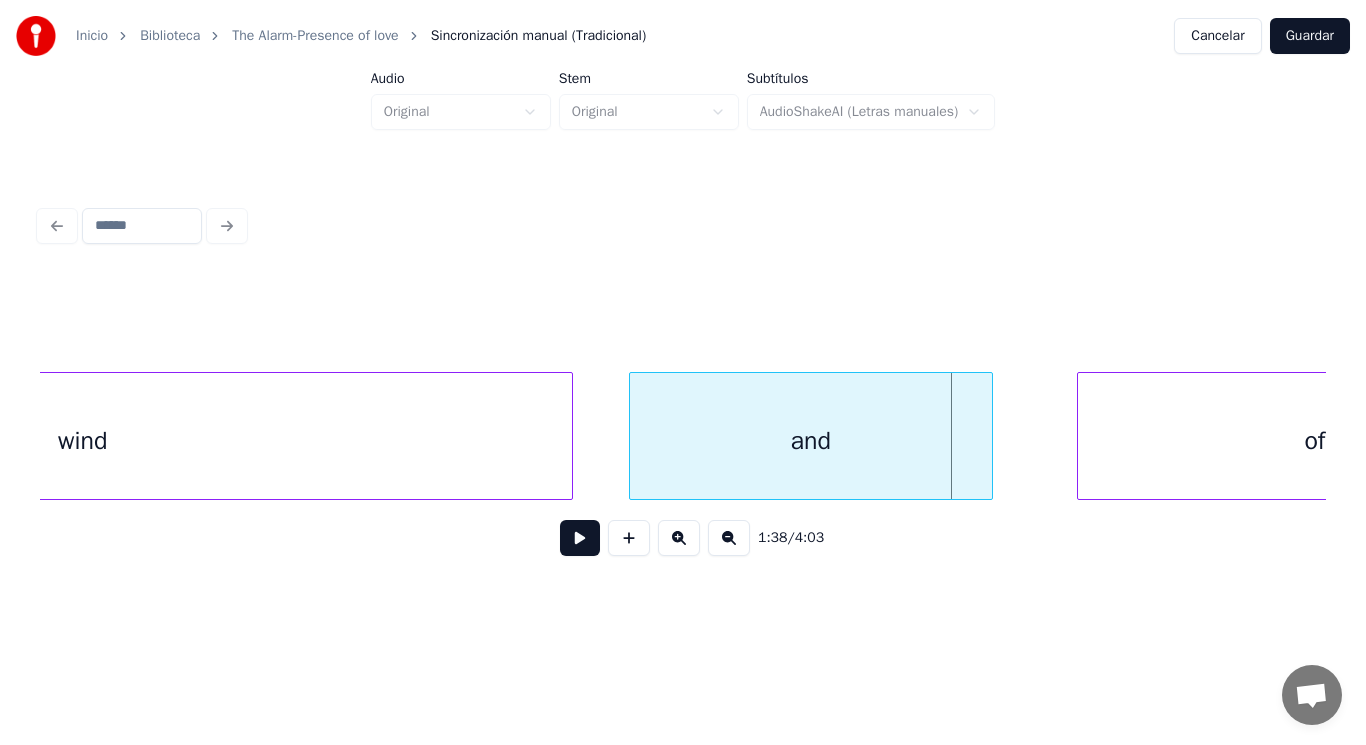 click at bounding box center [580, 538] 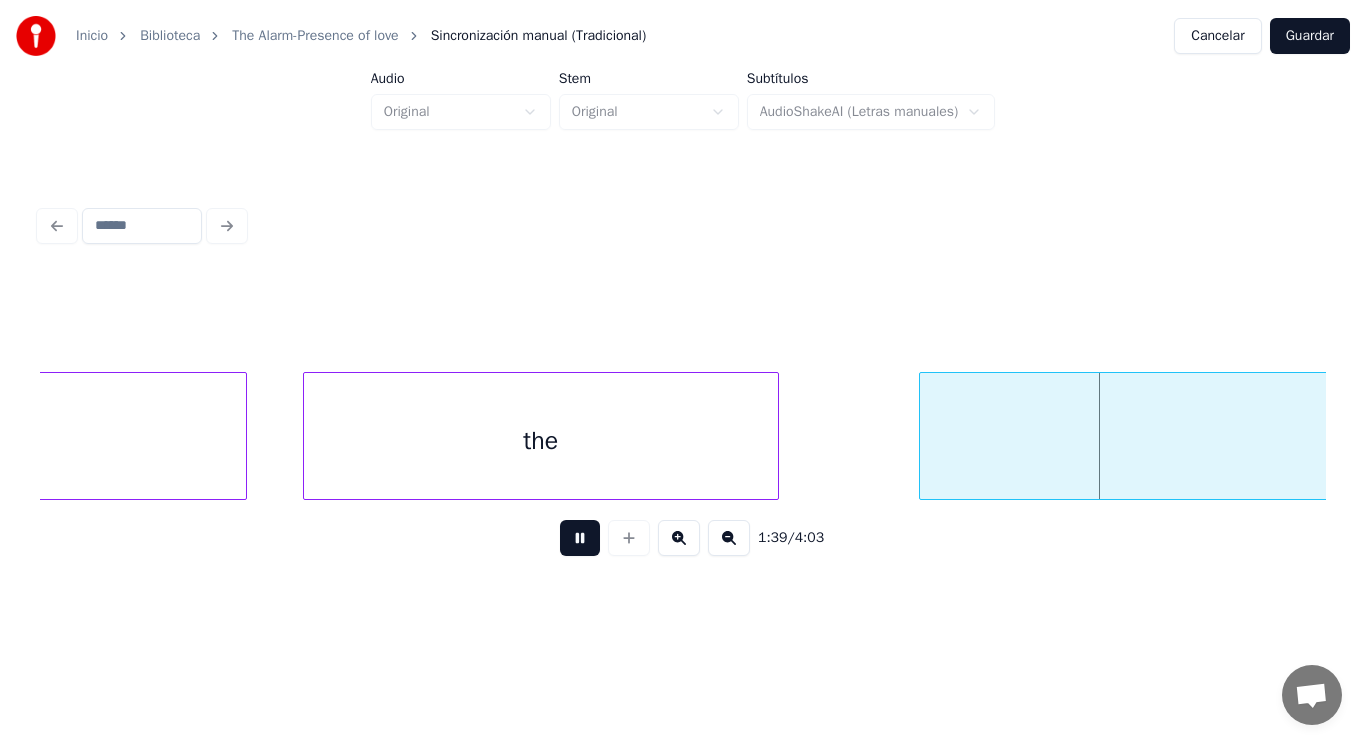 click at bounding box center [580, 538] 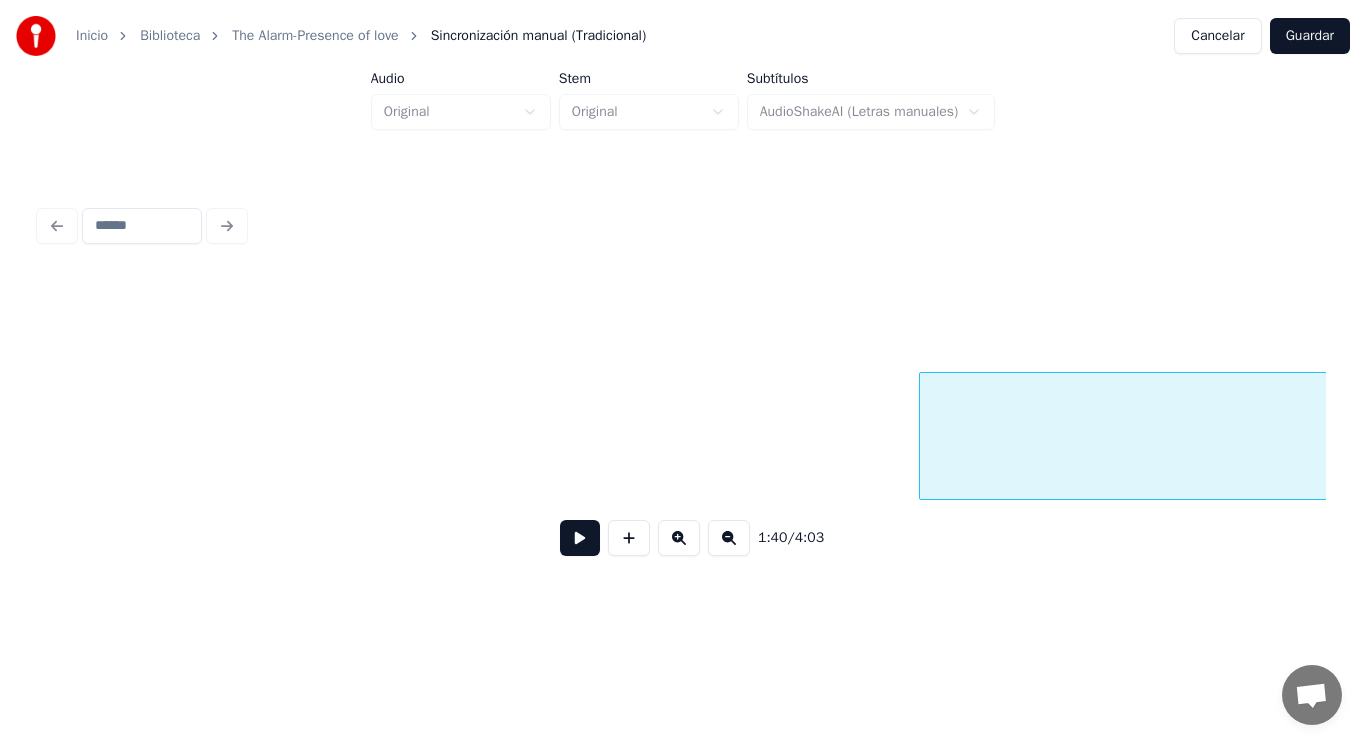 scroll, scrollTop: 0, scrollLeft: 140006, axis: horizontal 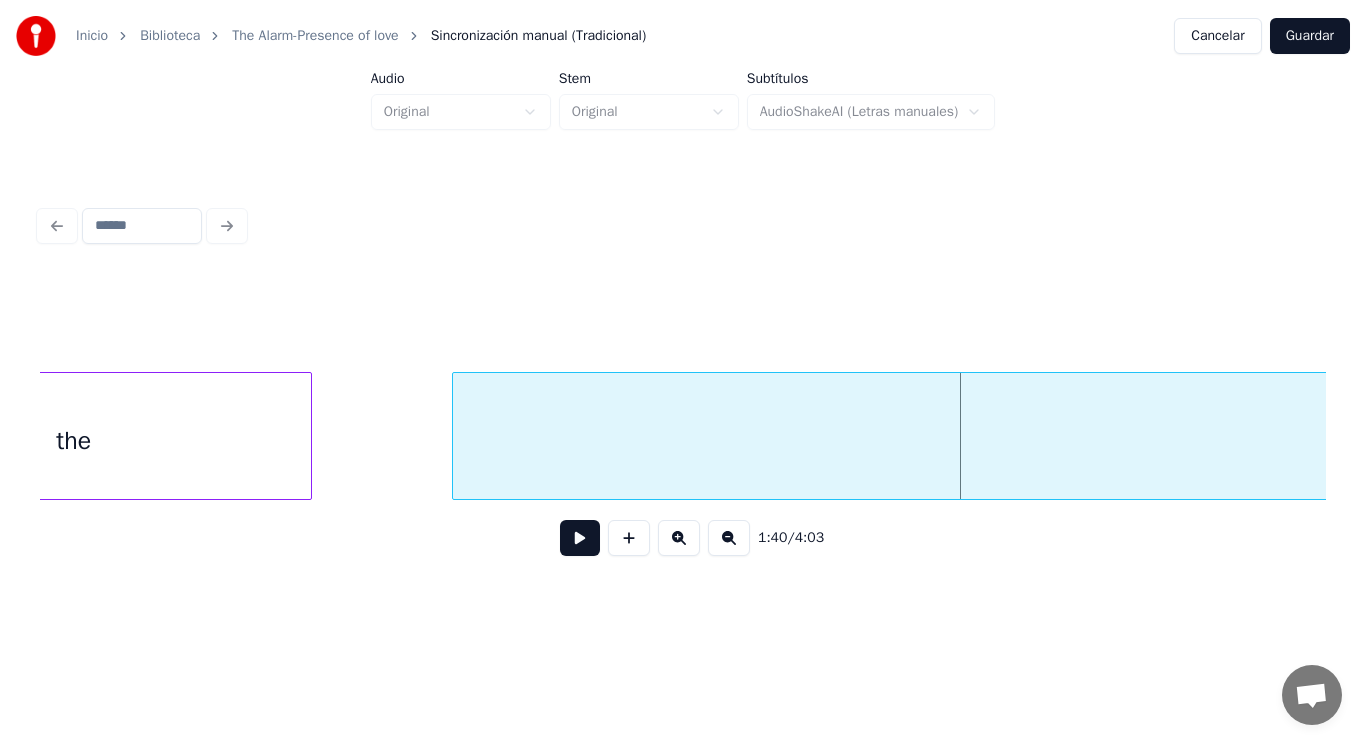 click on "the" at bounding box center (74, 441) 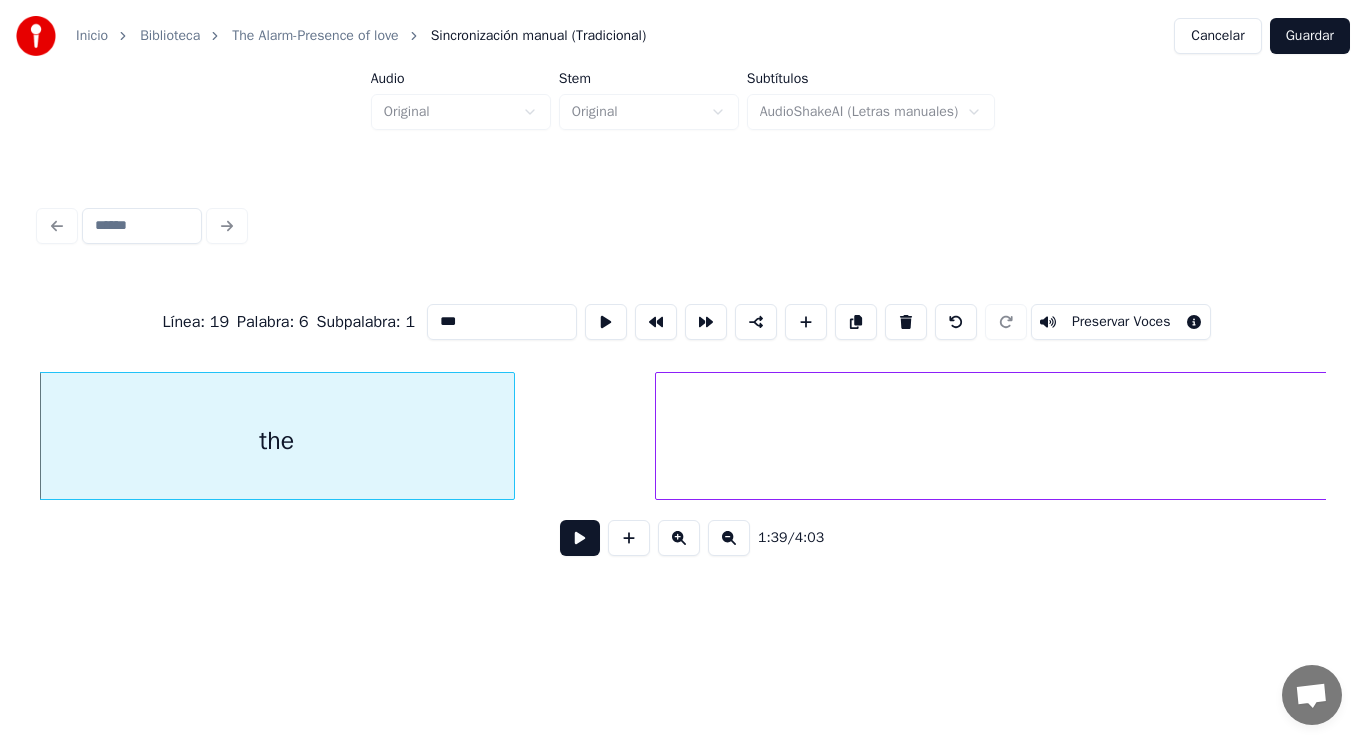 click at bounding box center [580, 538] 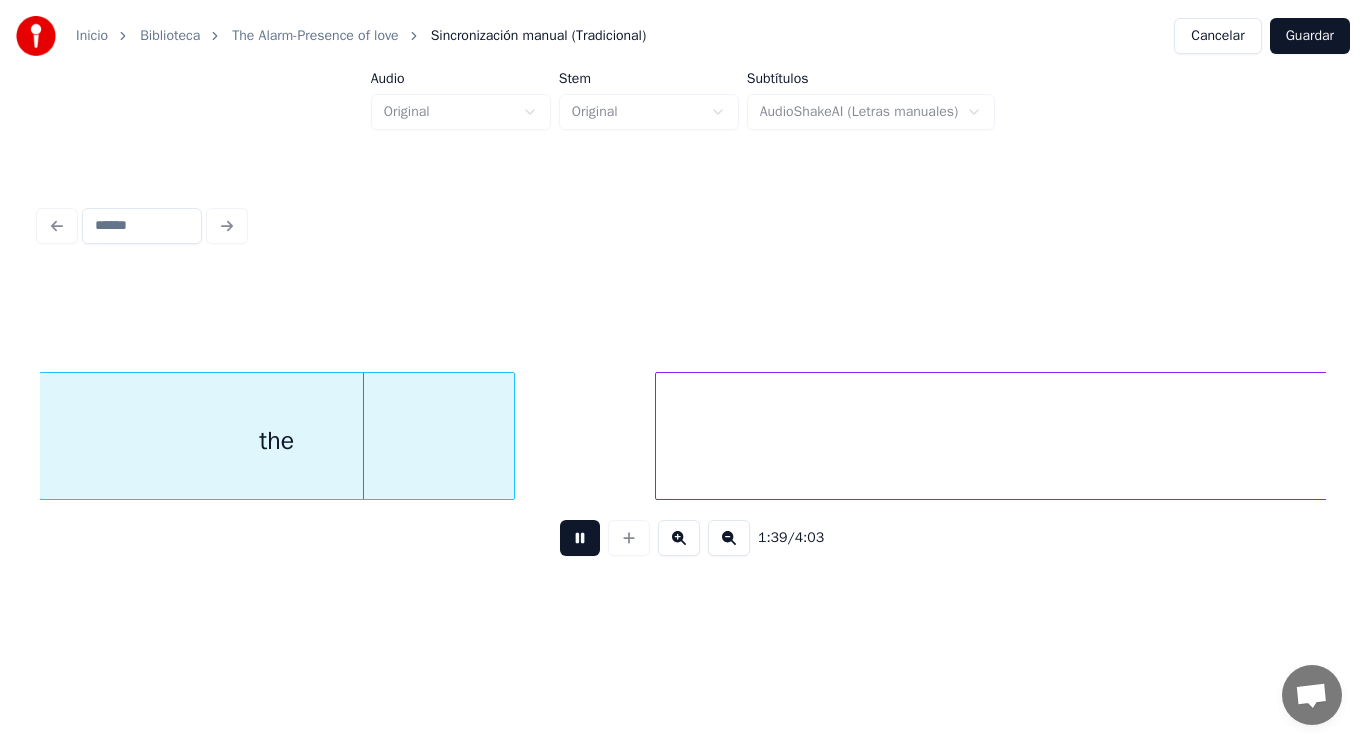 click at bounding box center [580, 538] 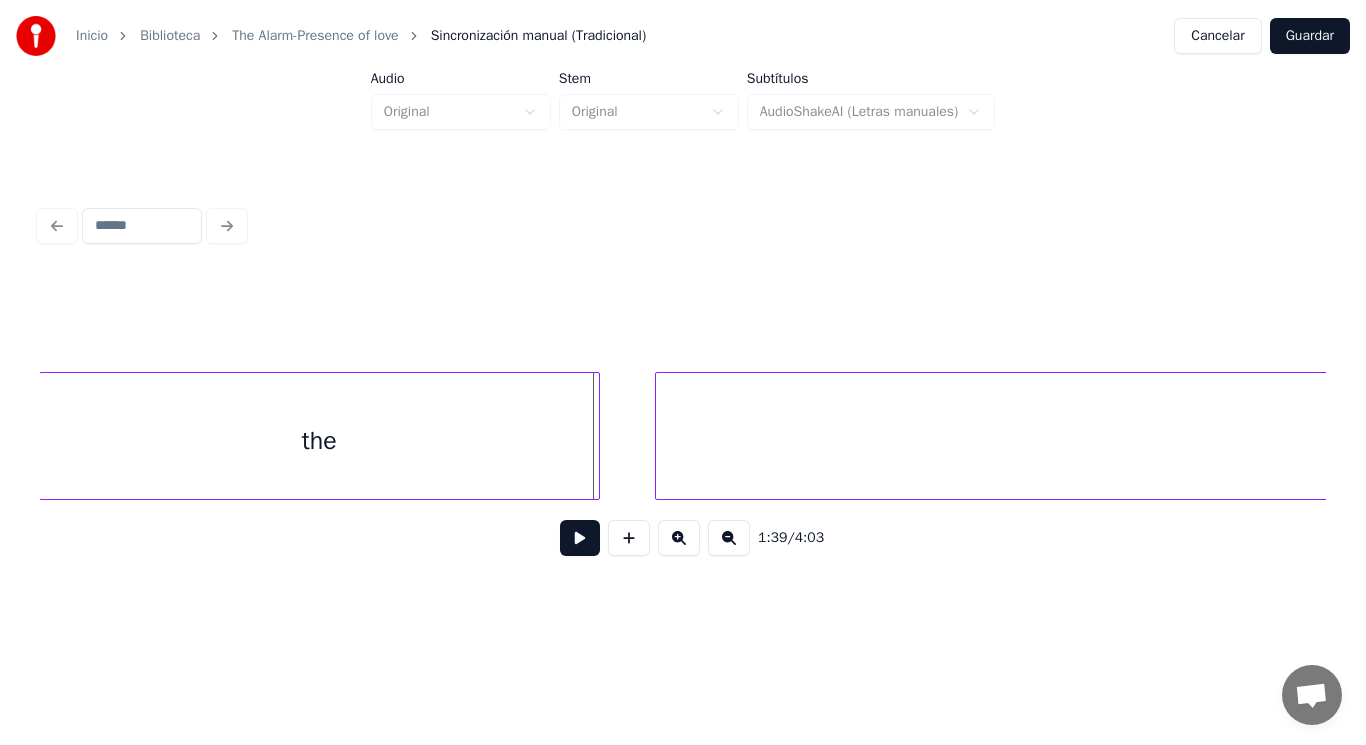click at bounding box center [596, 436] 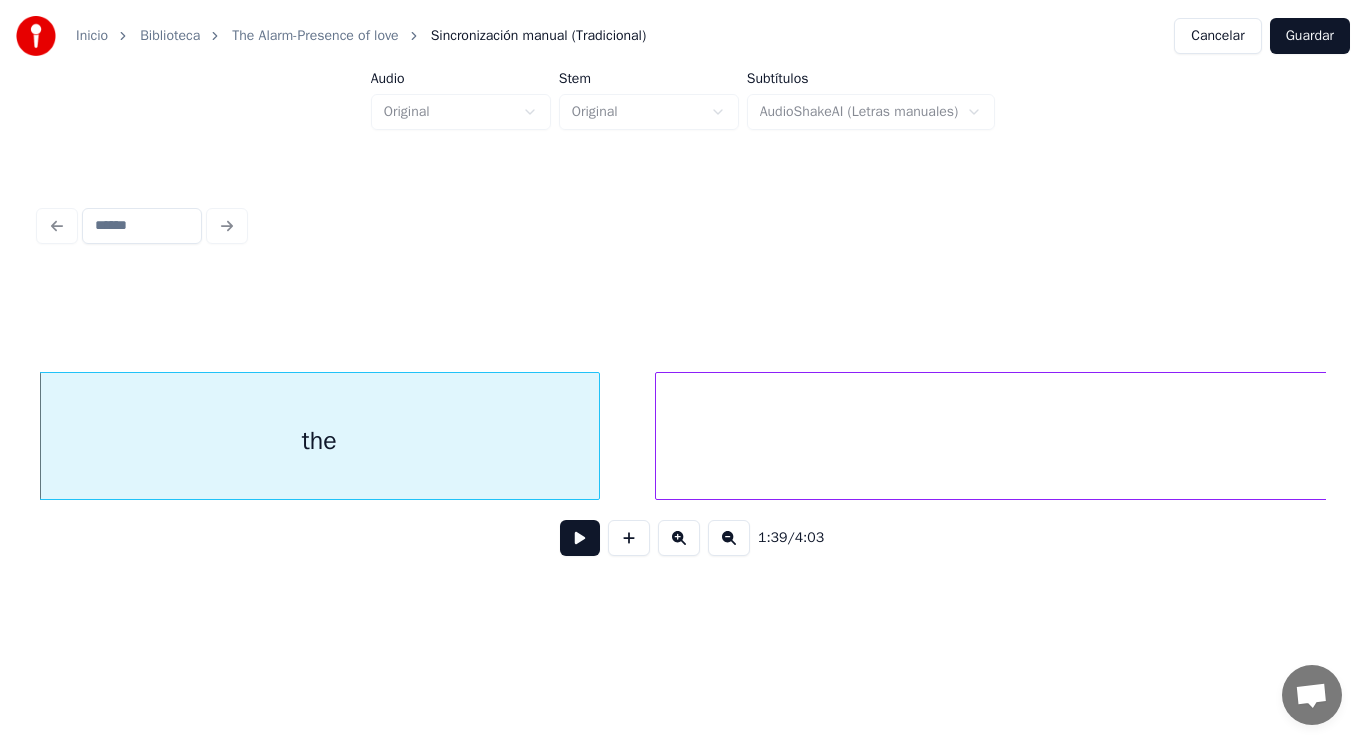 click at bounding box center (580, 538) 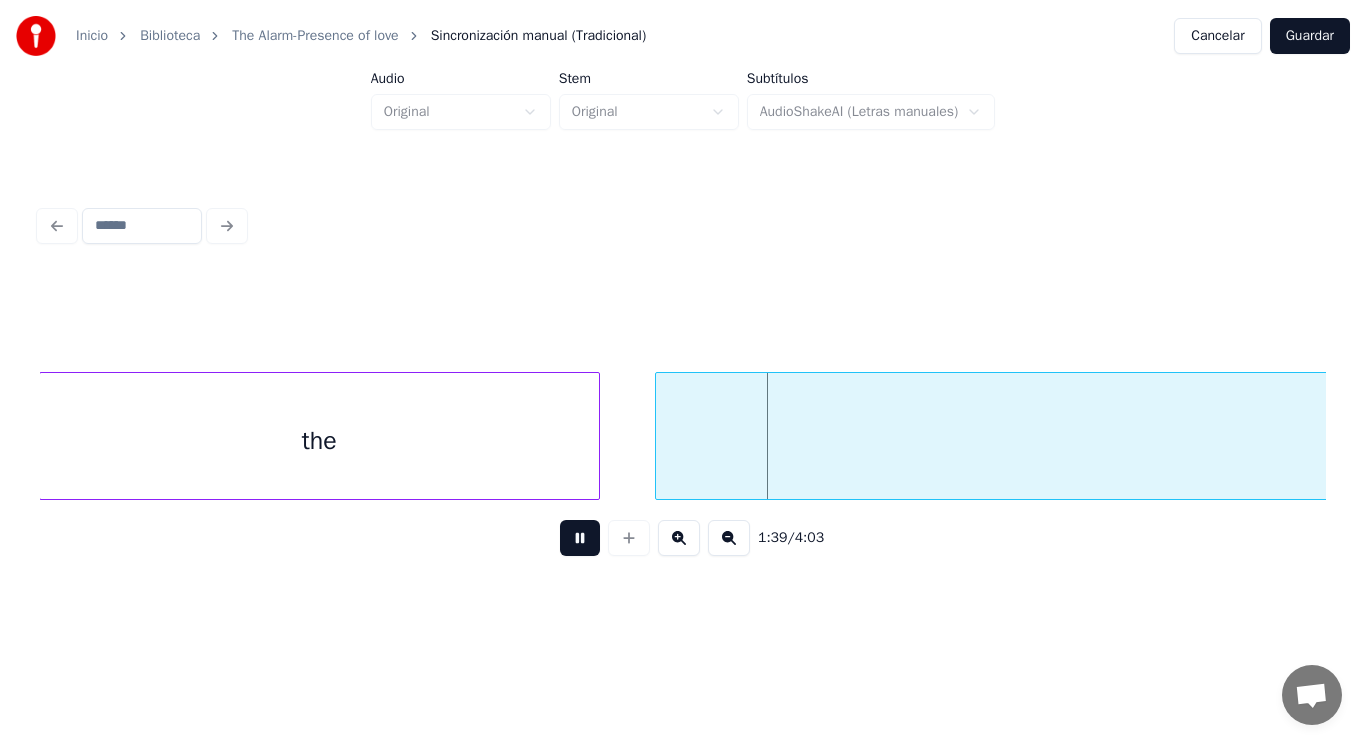 click at bounding box center (580, 538) 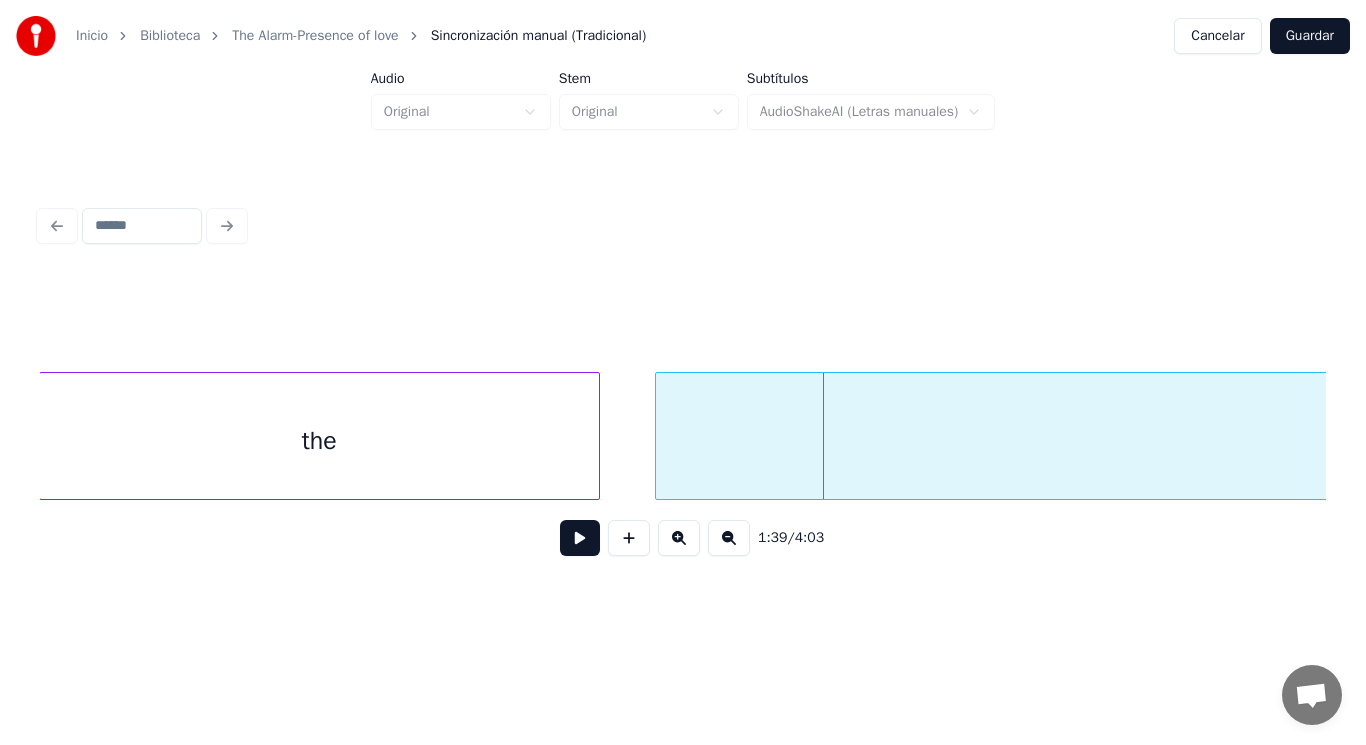 click on "earth" at bounding box center [2293, 441] 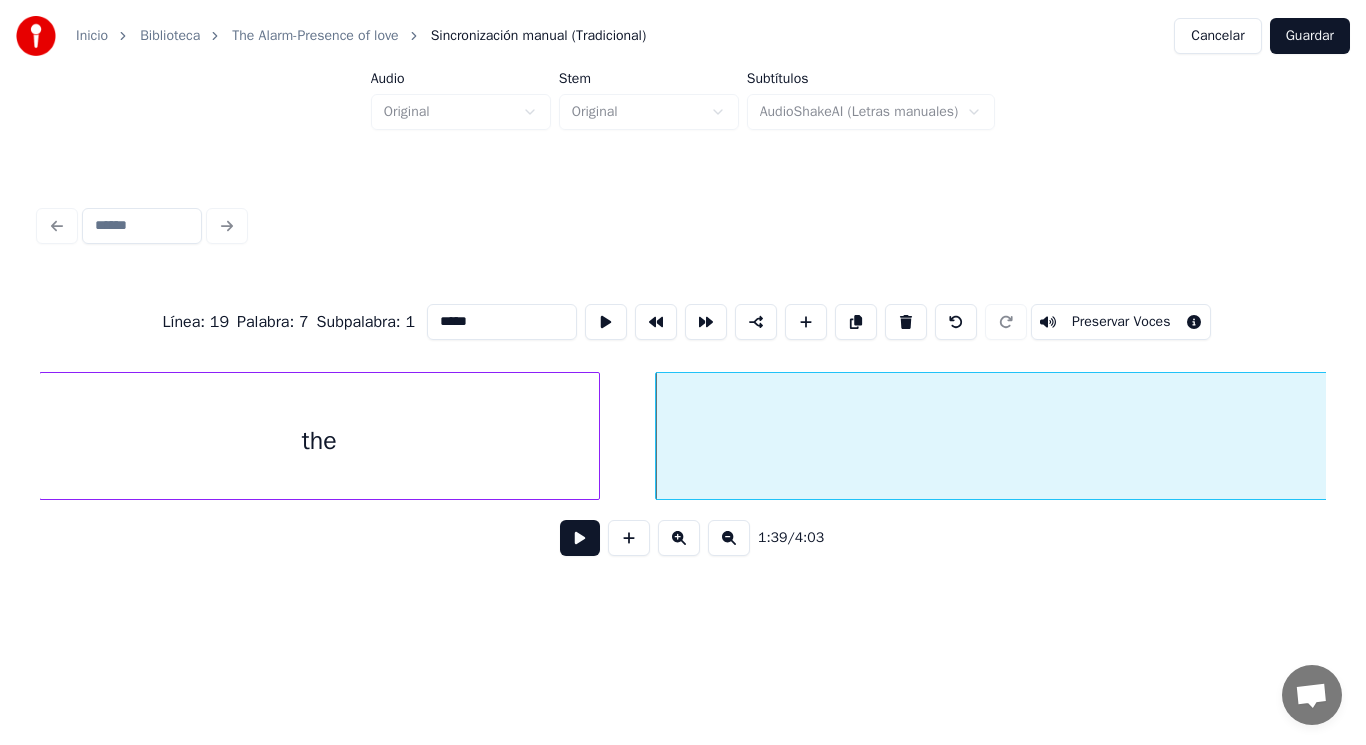 click at bounding box center (580, 538) 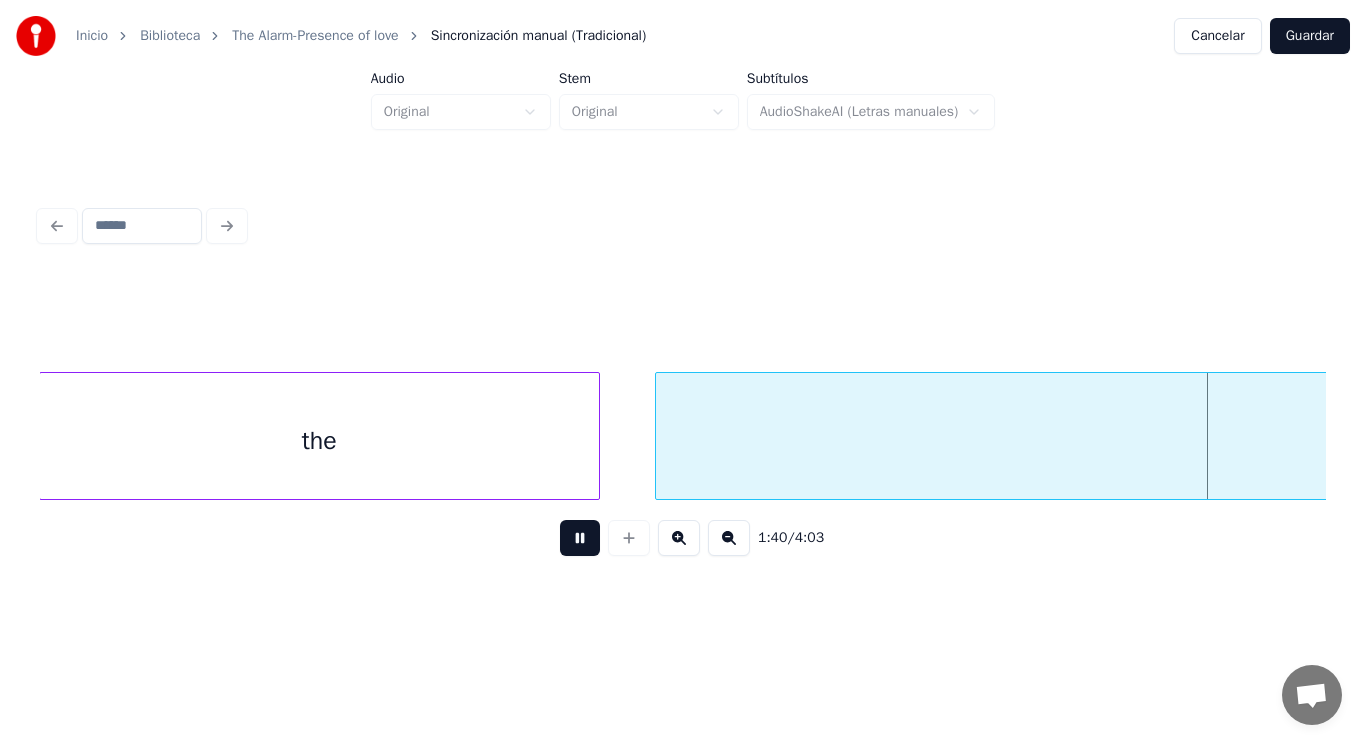 click at bounding box center (580, 538) 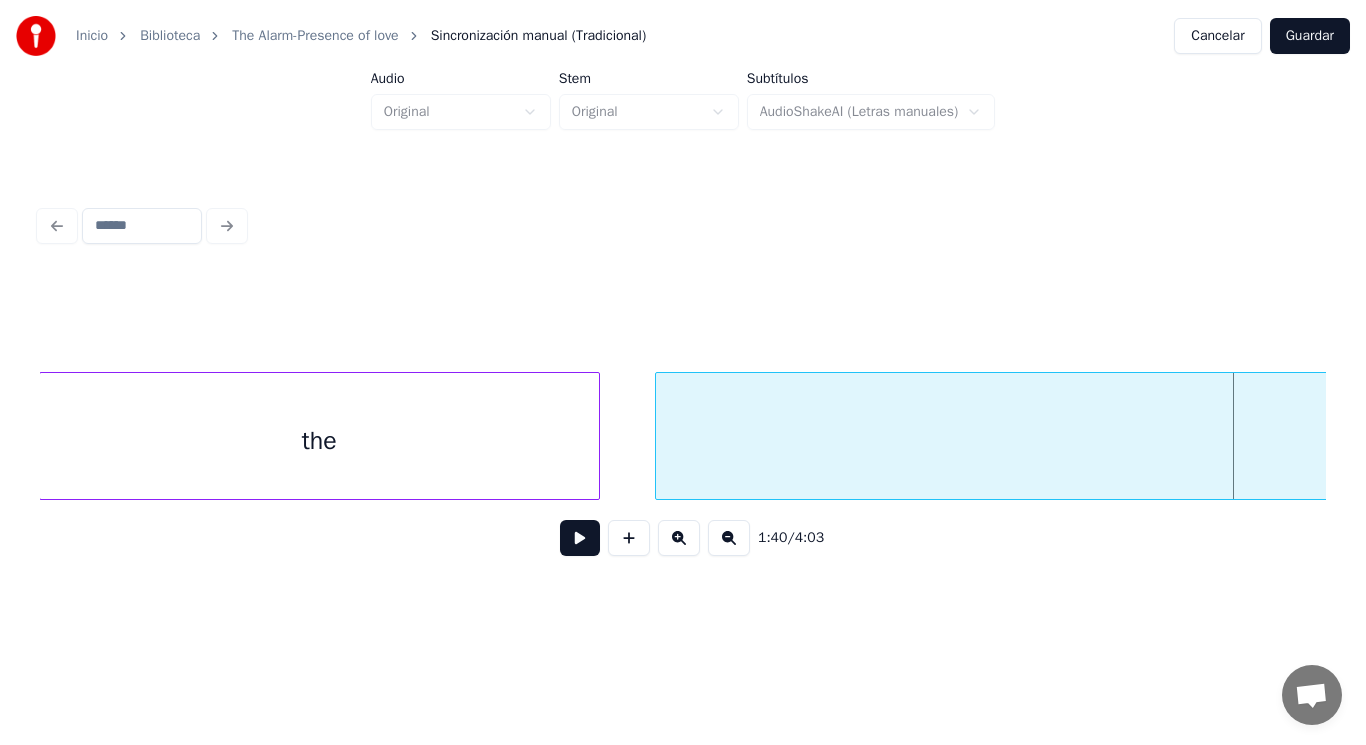 click on "earth" at bounding box center [2293, 441] 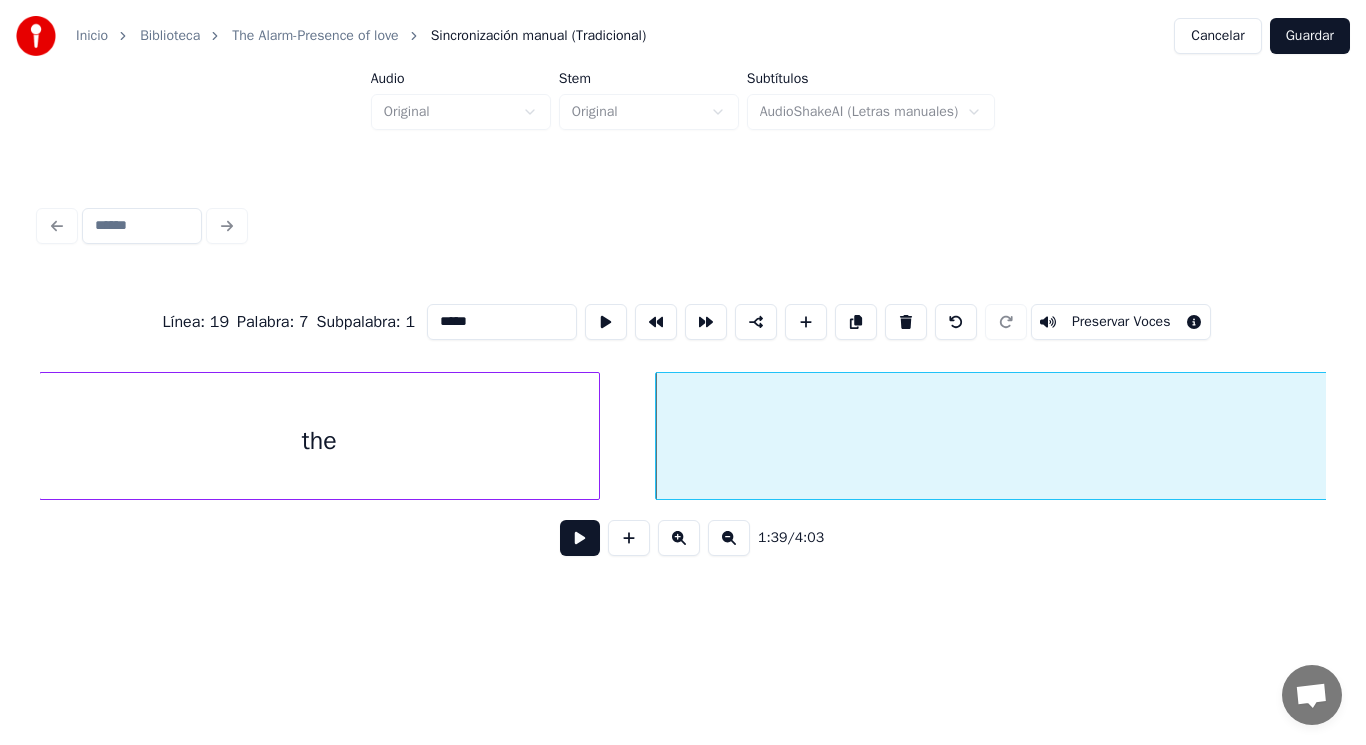 click on "*****" at bounding box center (502, 322) 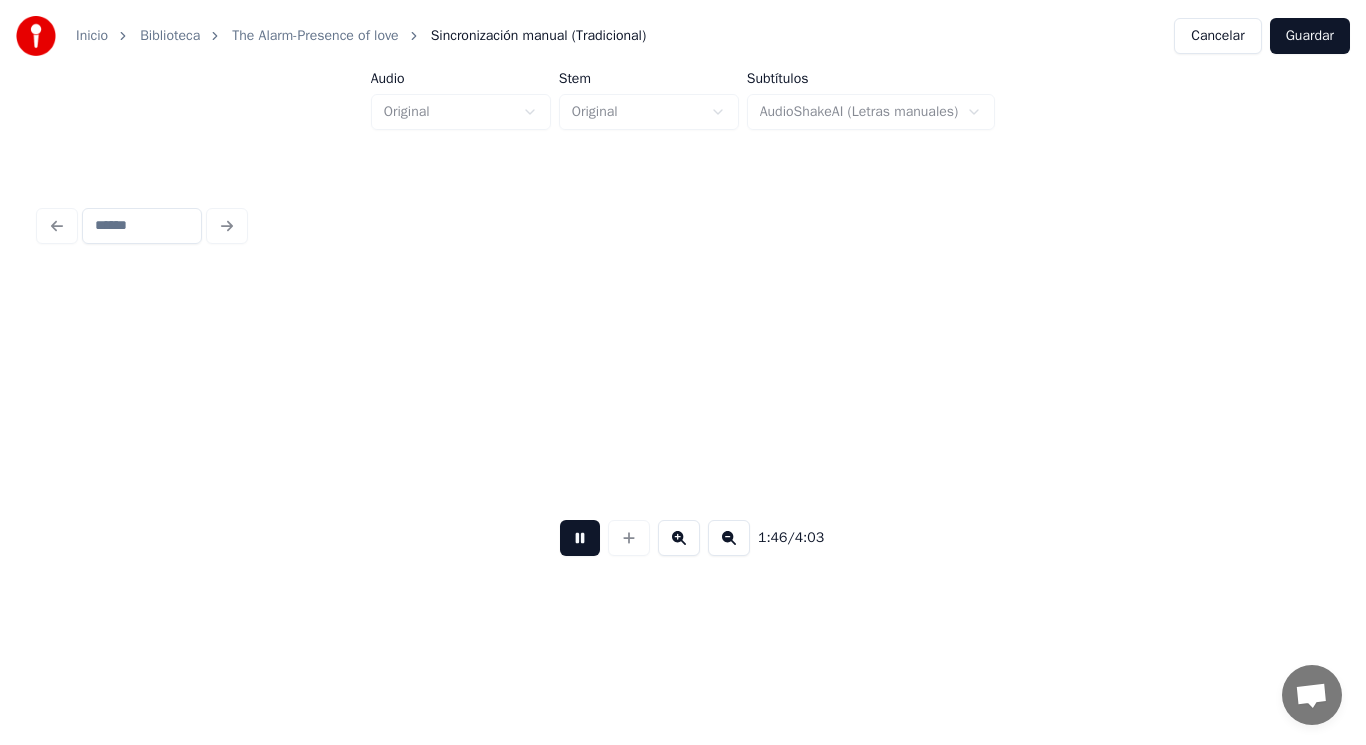 scroll, scrollTop: 0, scrollLeft: 149324, axis: horizontal 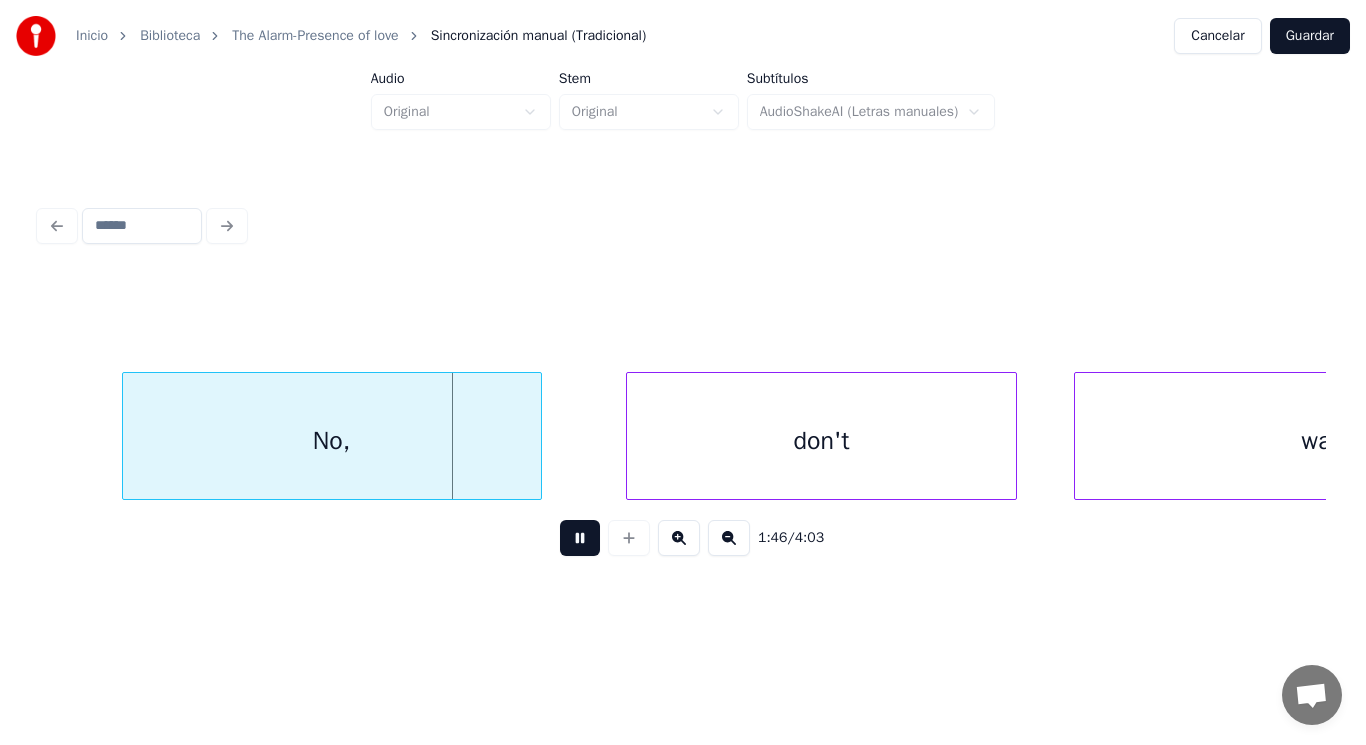 click at bounding box center [580, 538] 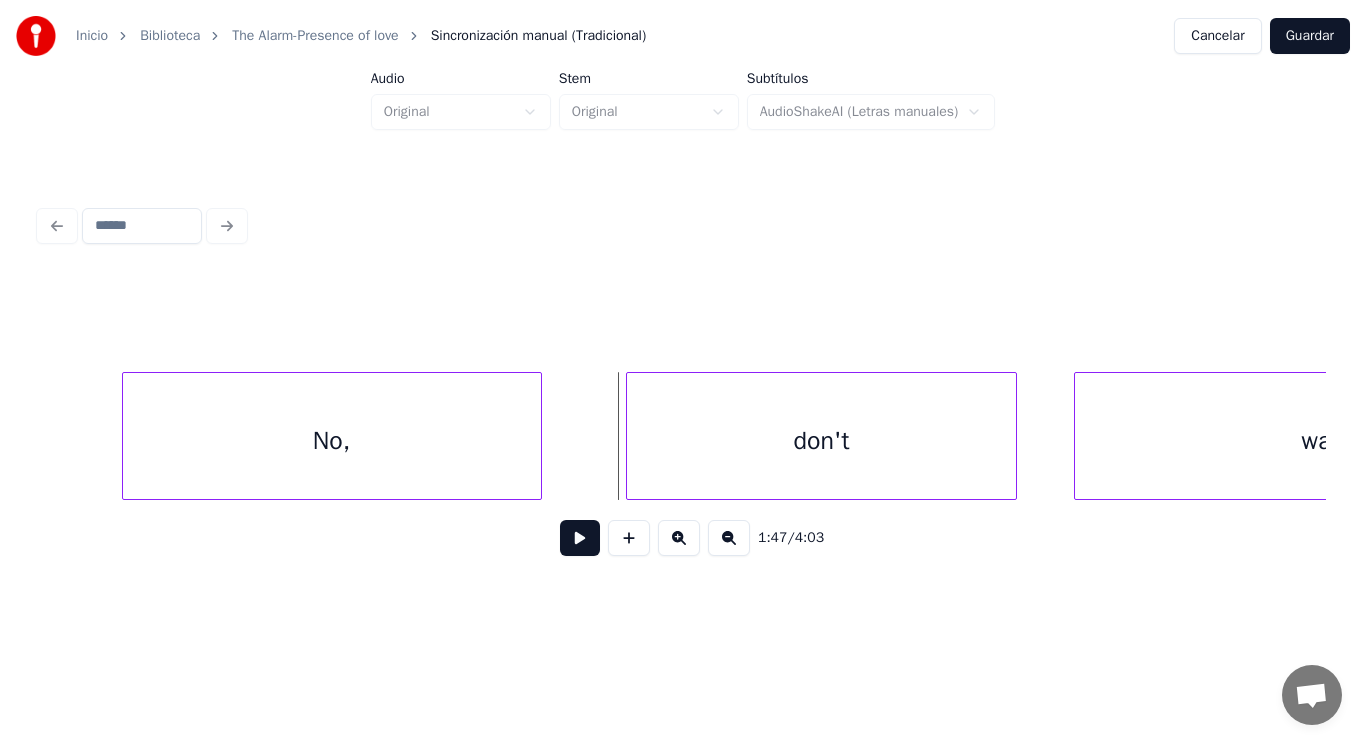 click on "No," at bounding box center (332, 441) 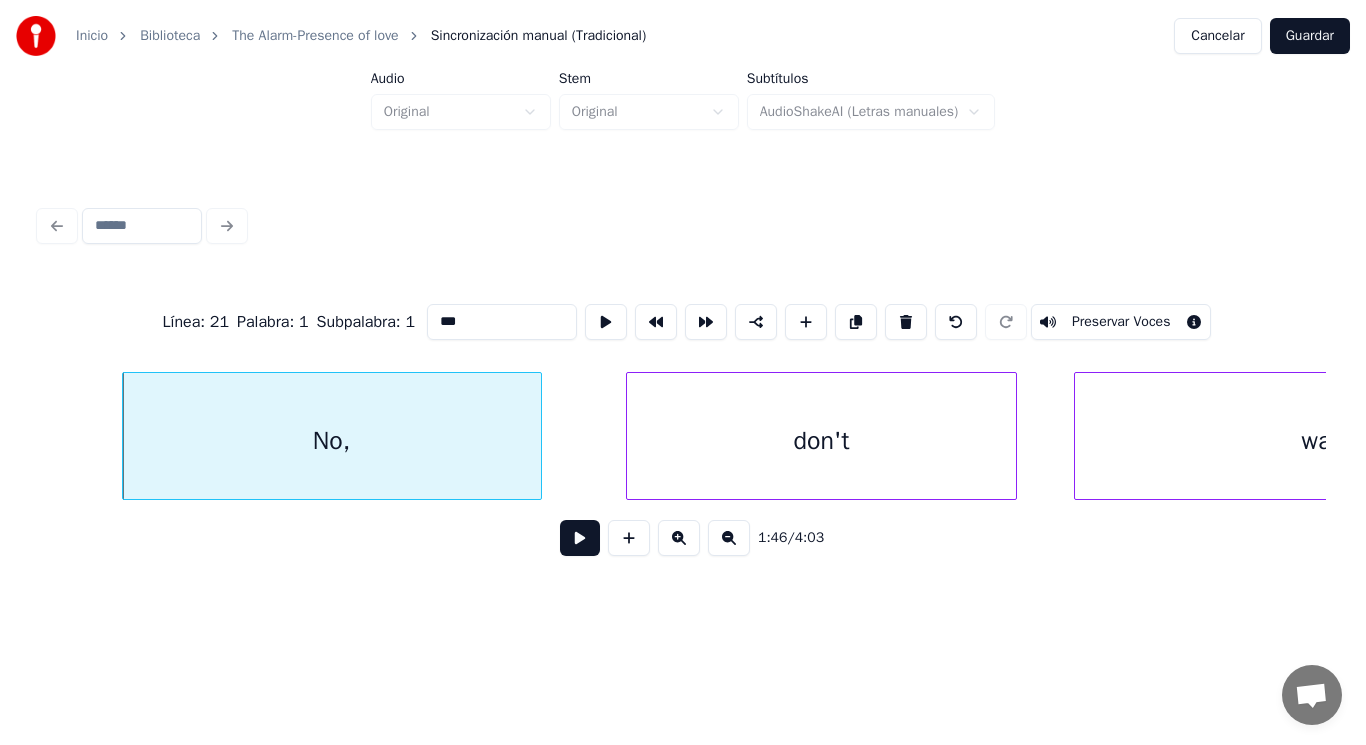 click at bounding box center (580, 538) 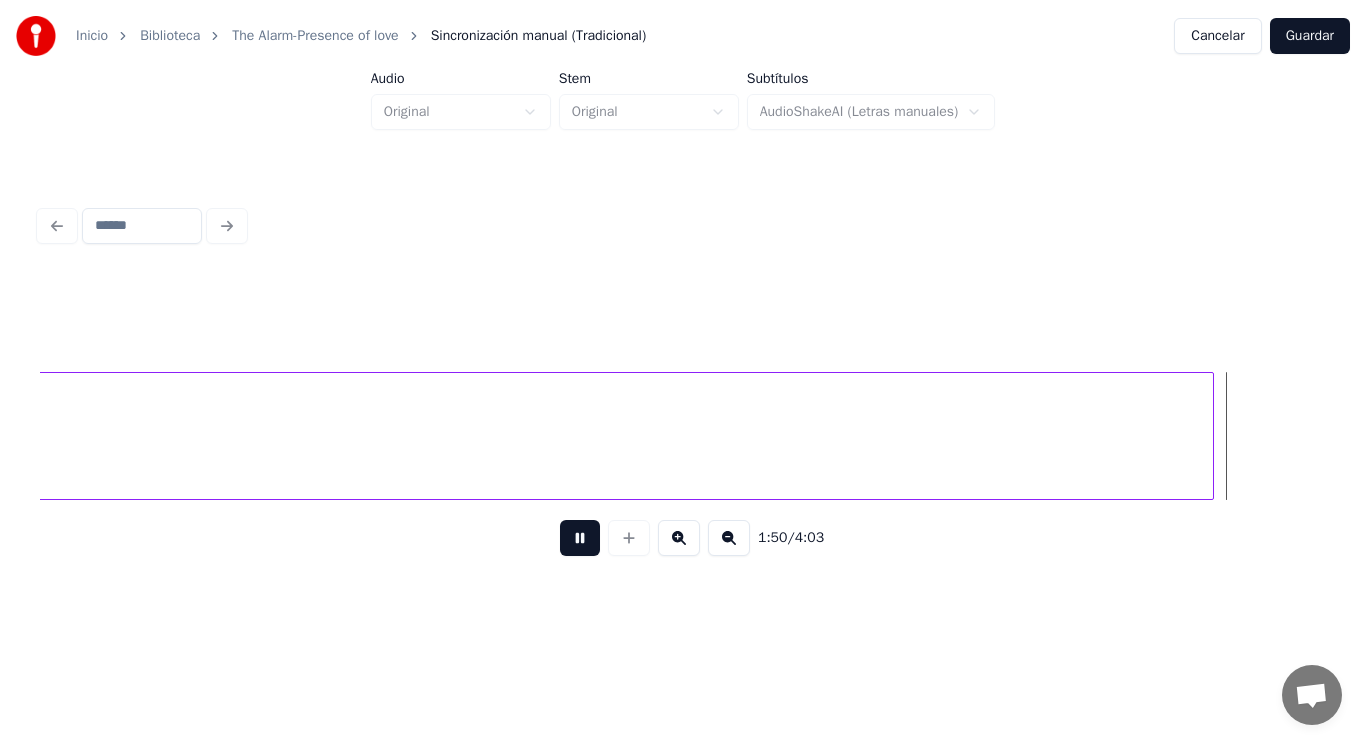scroll, scrollTop: 0, scrollLeft: 154533, axis: horizontal 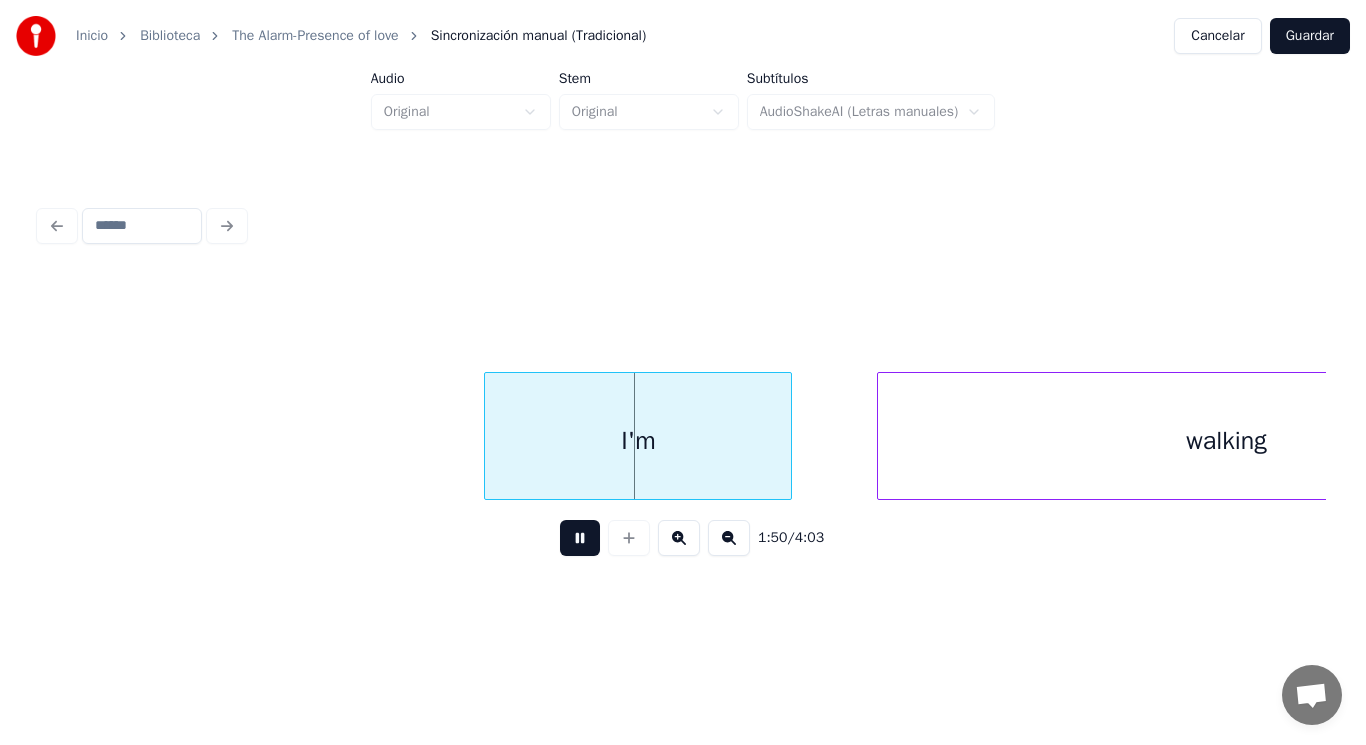 click at bounding box center (580, 538) 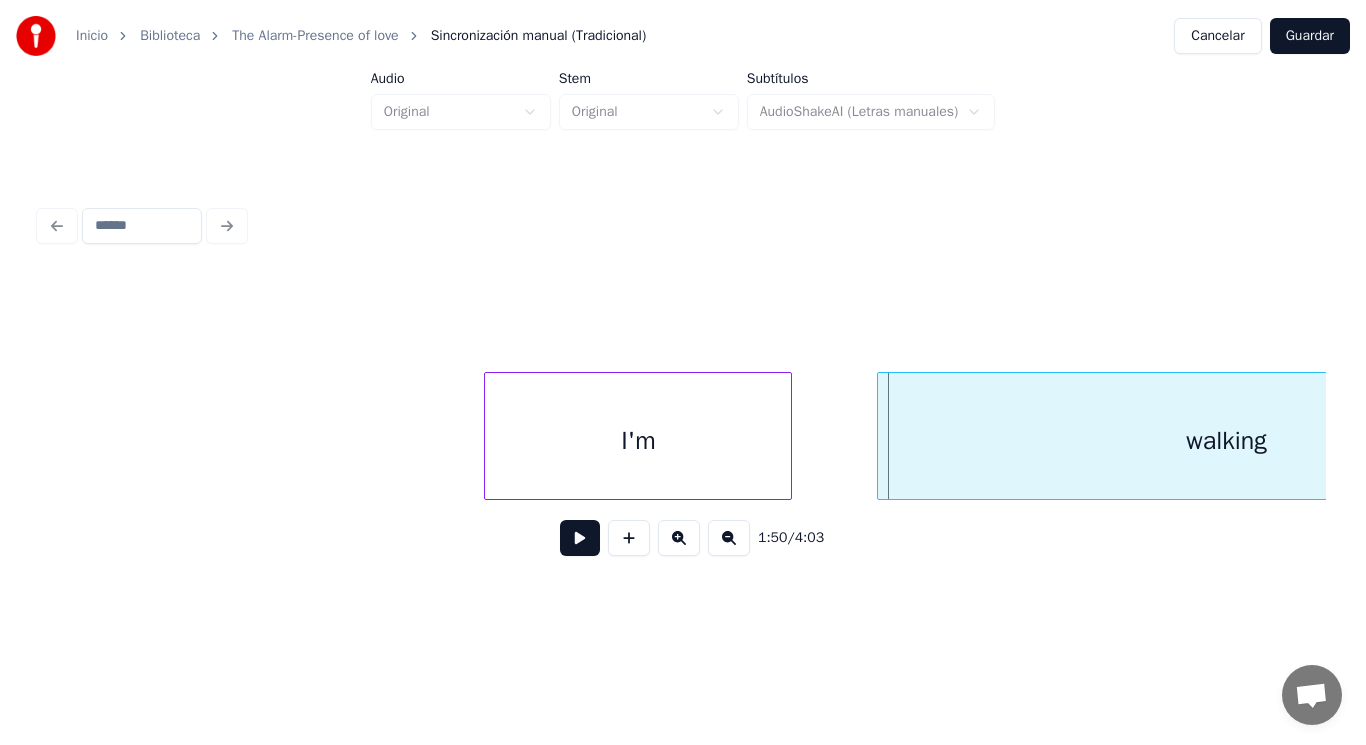 click at bounding box center (580, 538) 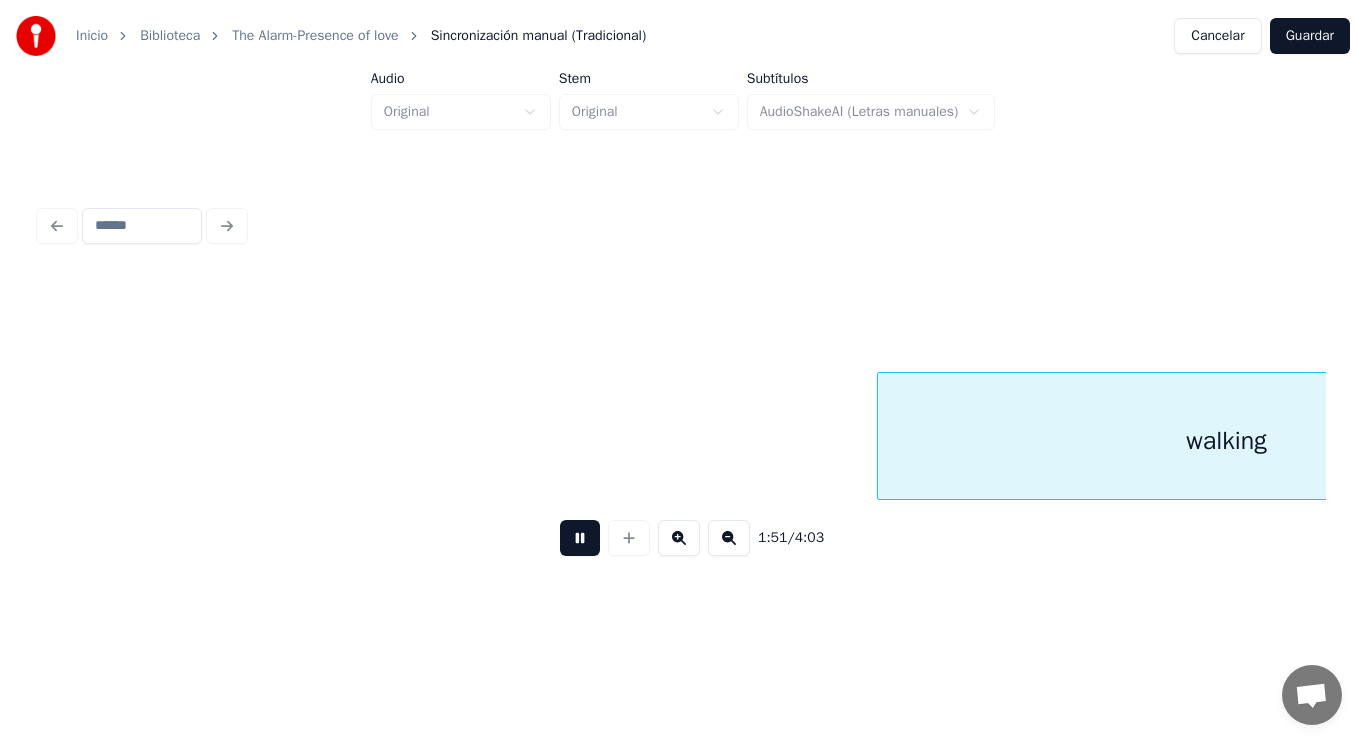 scroll, scrollTop: 0, scrollLeft: 155829, axis: horizontal 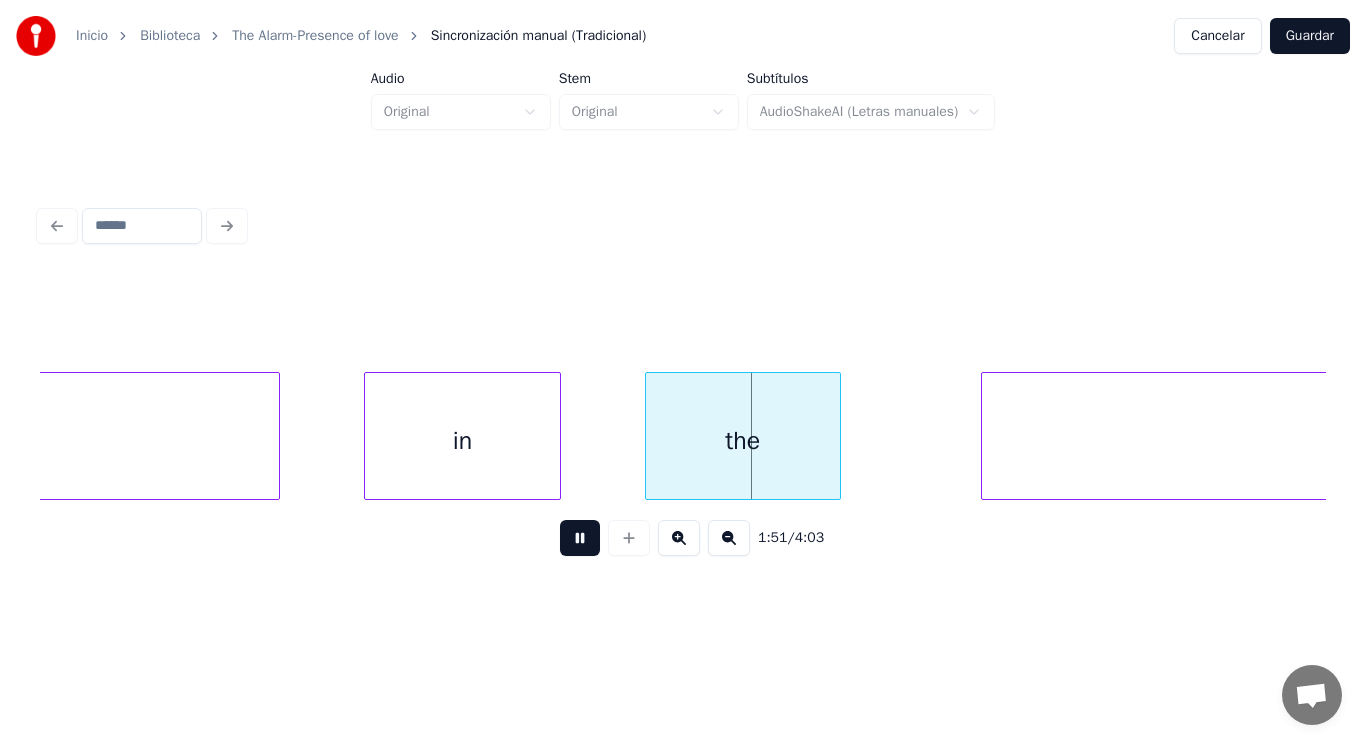 click at bounding box center (580, 538) 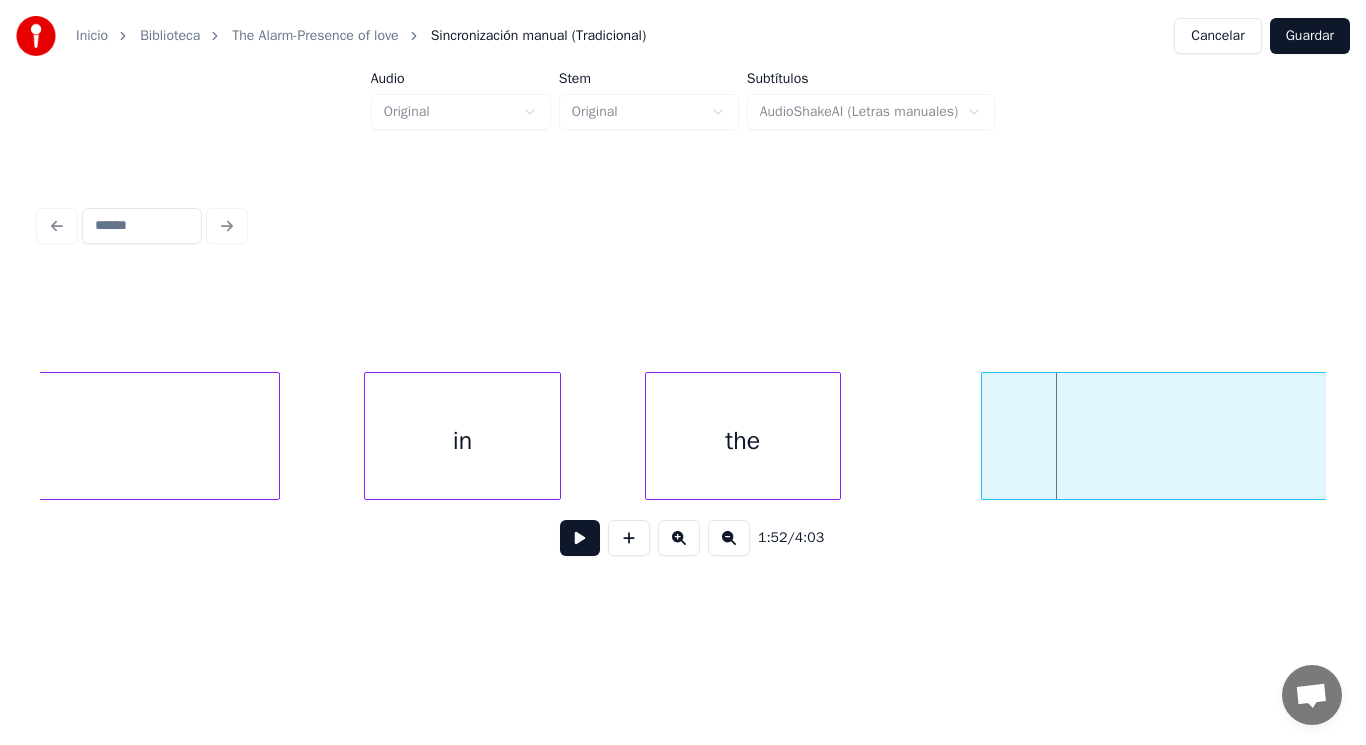 click at bounding box center (580, 538) 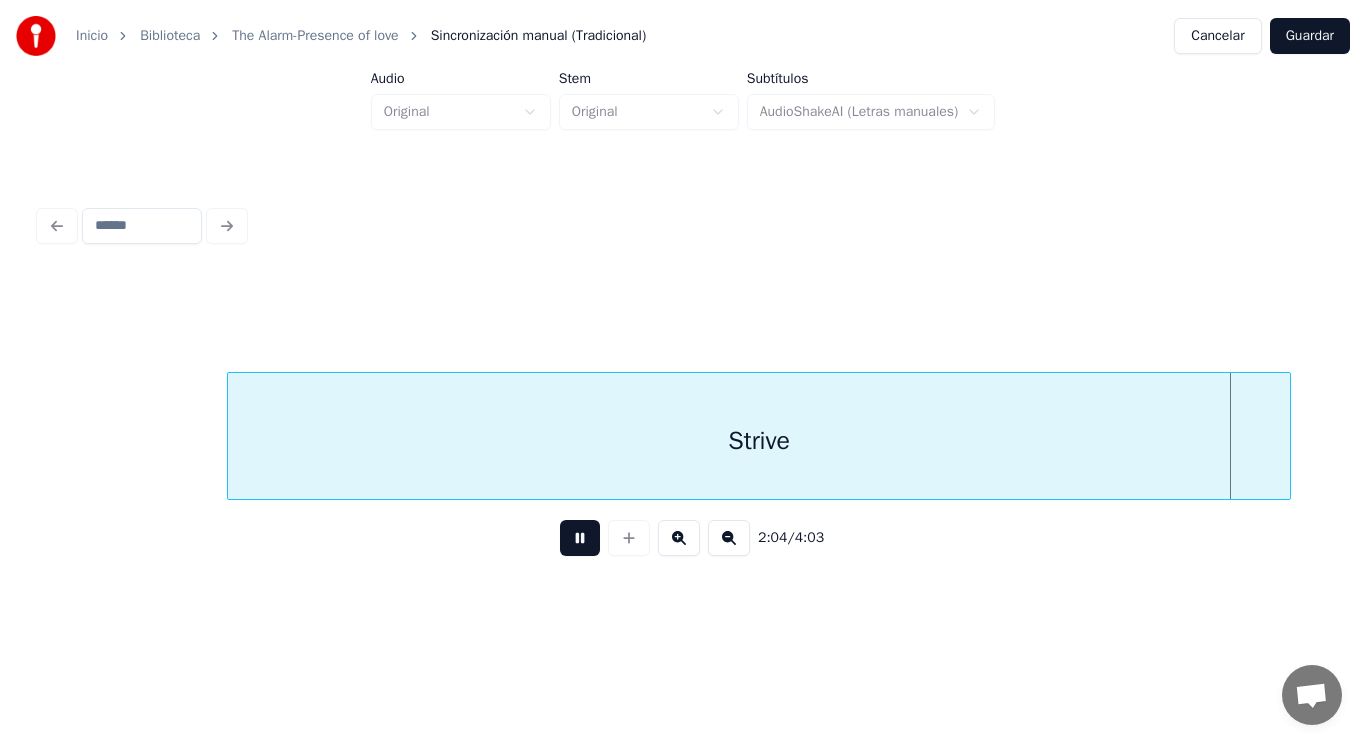 scroll, scrollTop: 0, scrollLeft: 174101, axis: horizontal 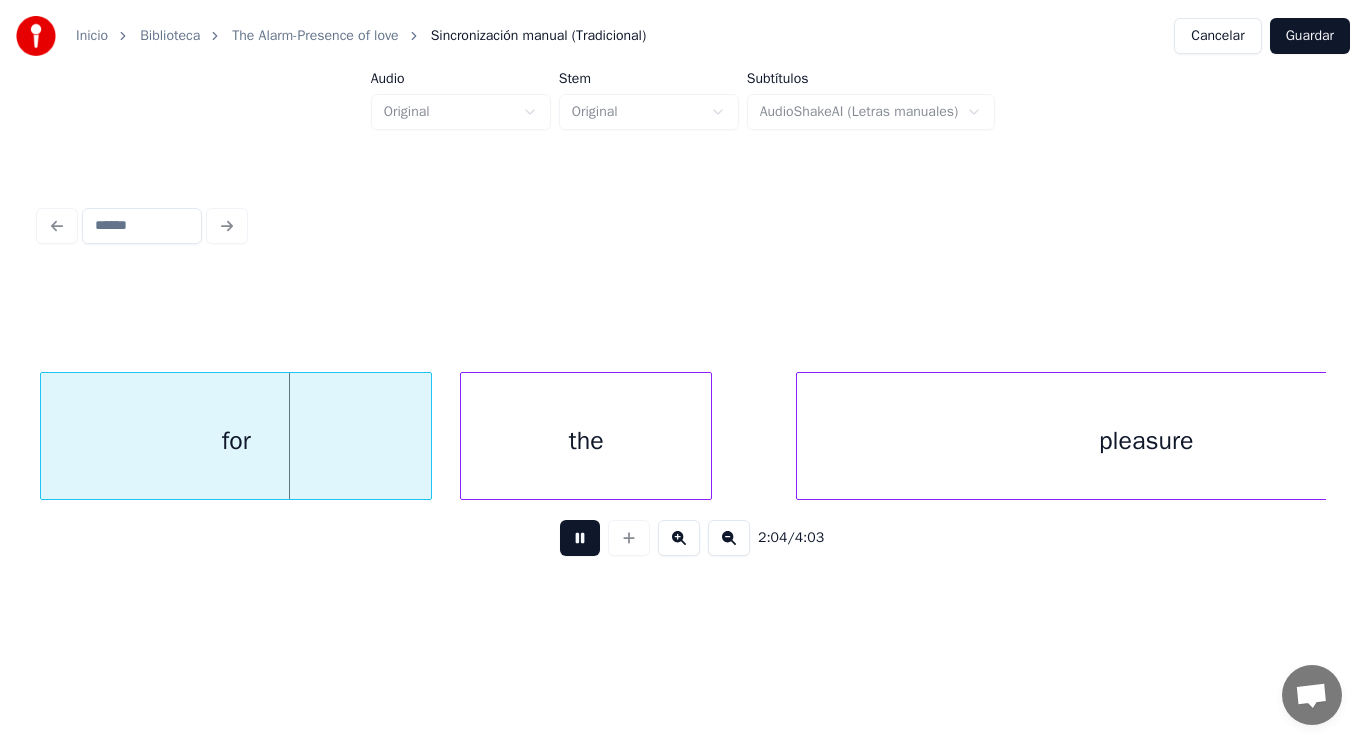 click at bounding box center [580, 538] 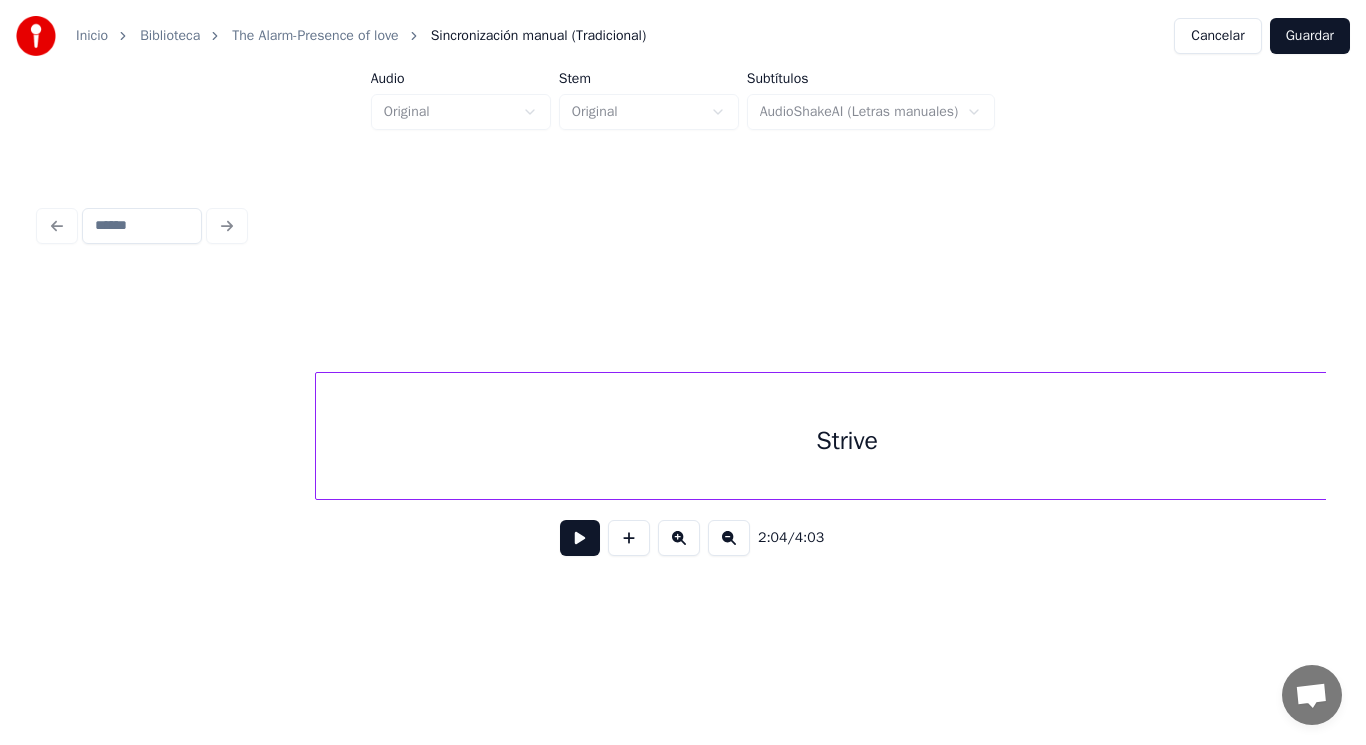 scroll, scrollTop: 0, scrollLeft: 172661, axis: horizontal 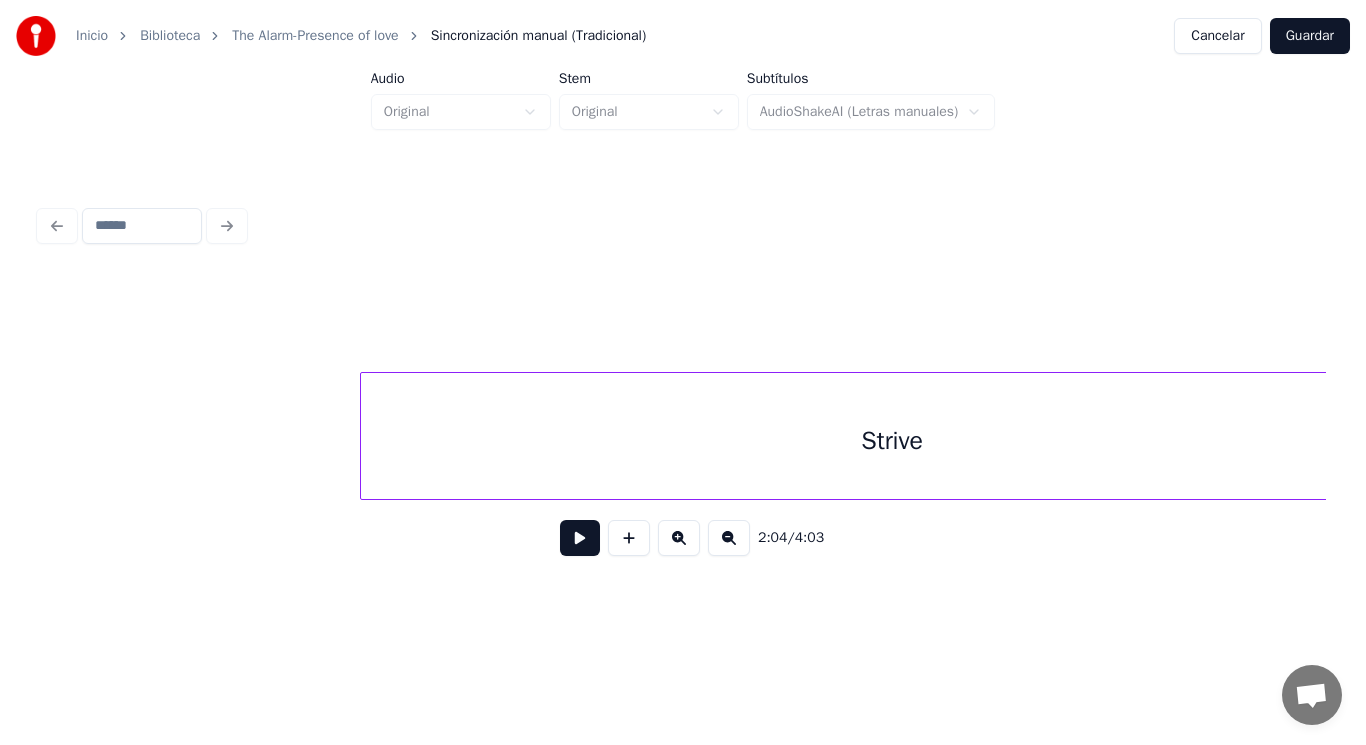 click on "Strive" at bounding box center (892, 441) 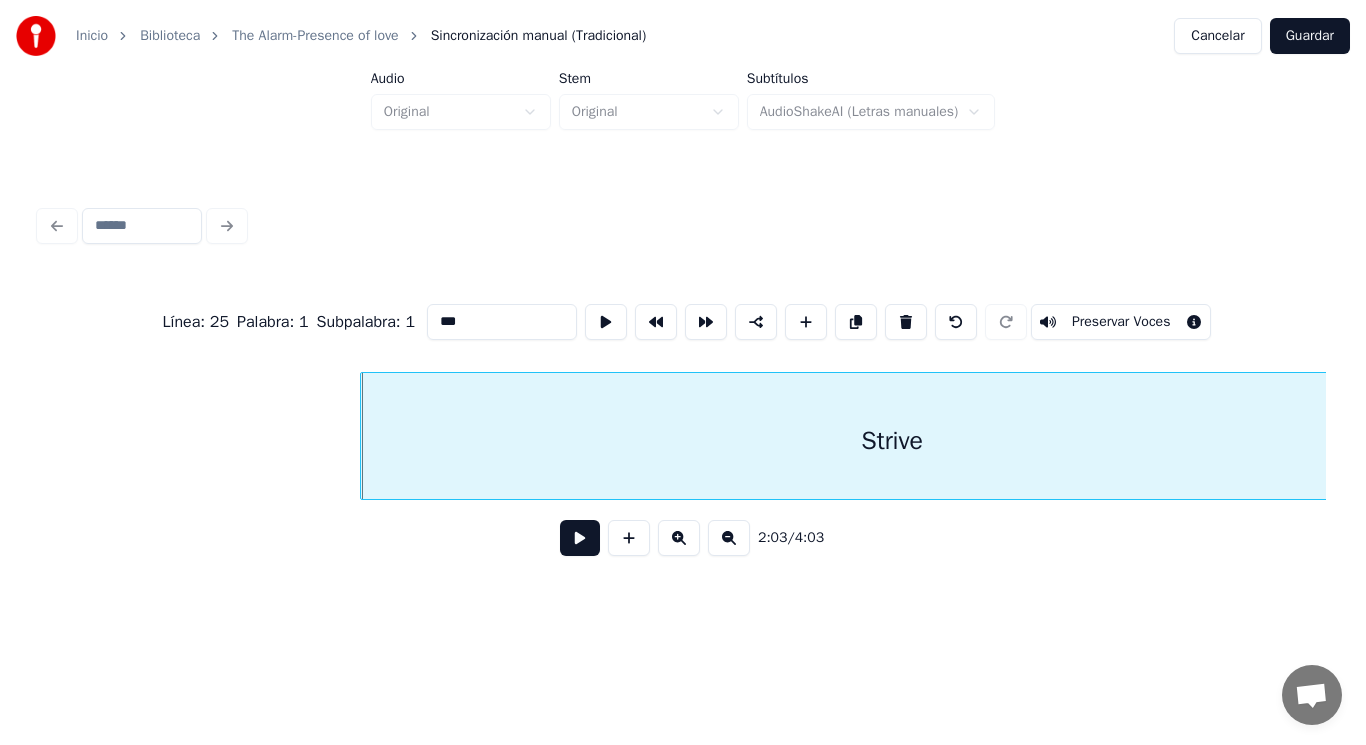 type on "******" 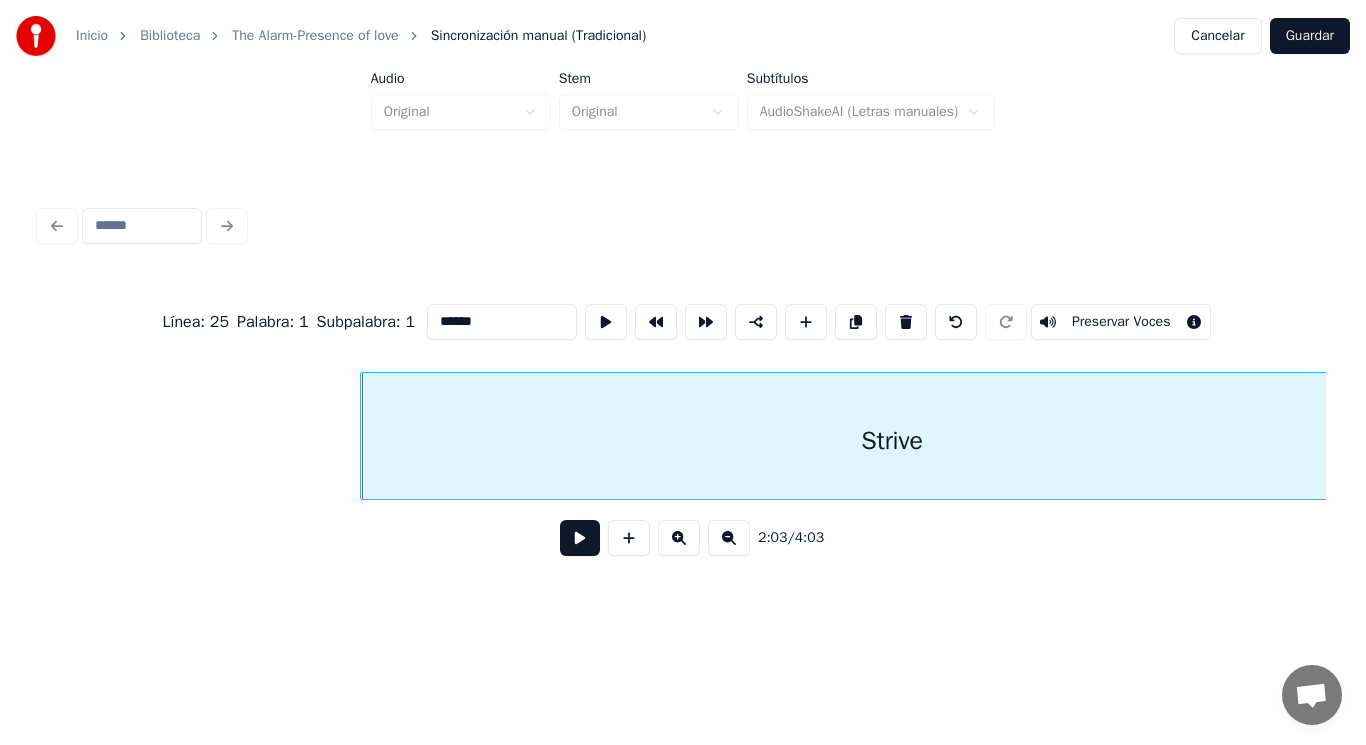click at bounding box center [580, 538] 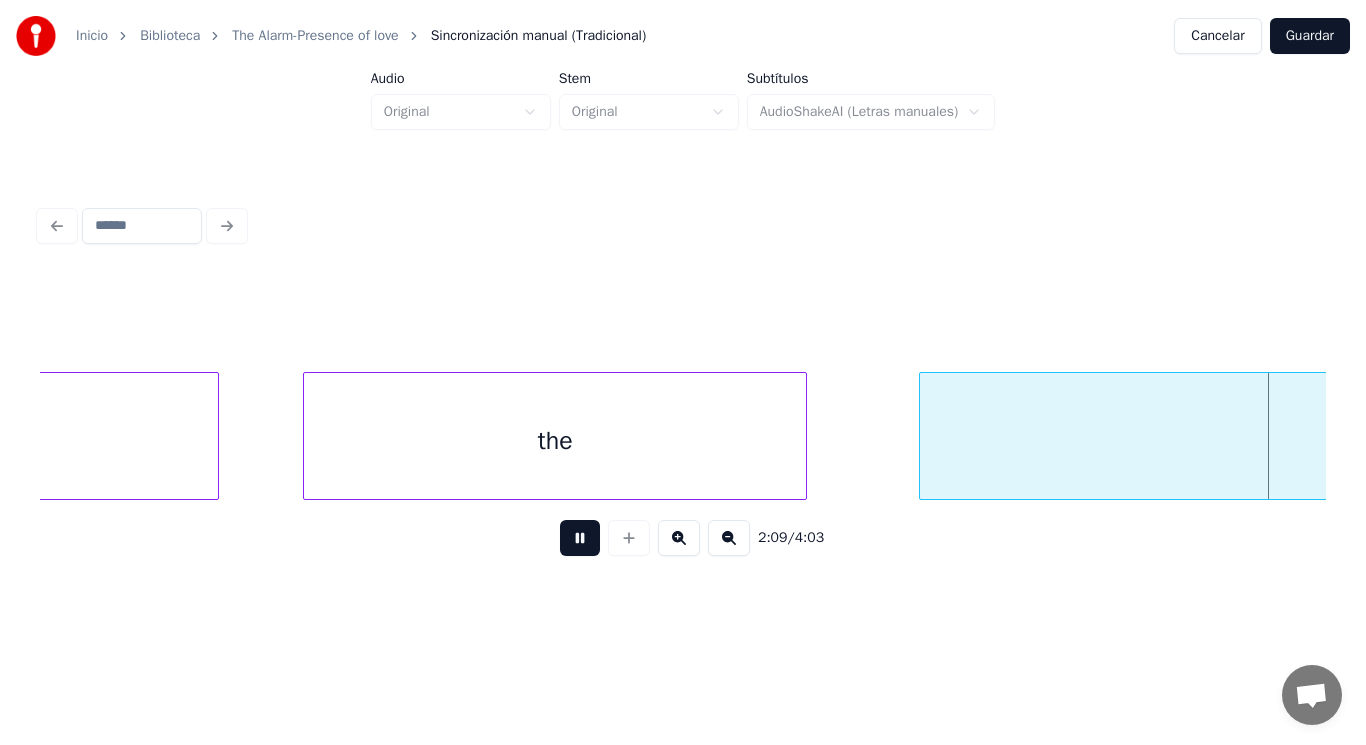 scroll, scrollTop: 0, scrollLeft: 181781, axis: horizontal 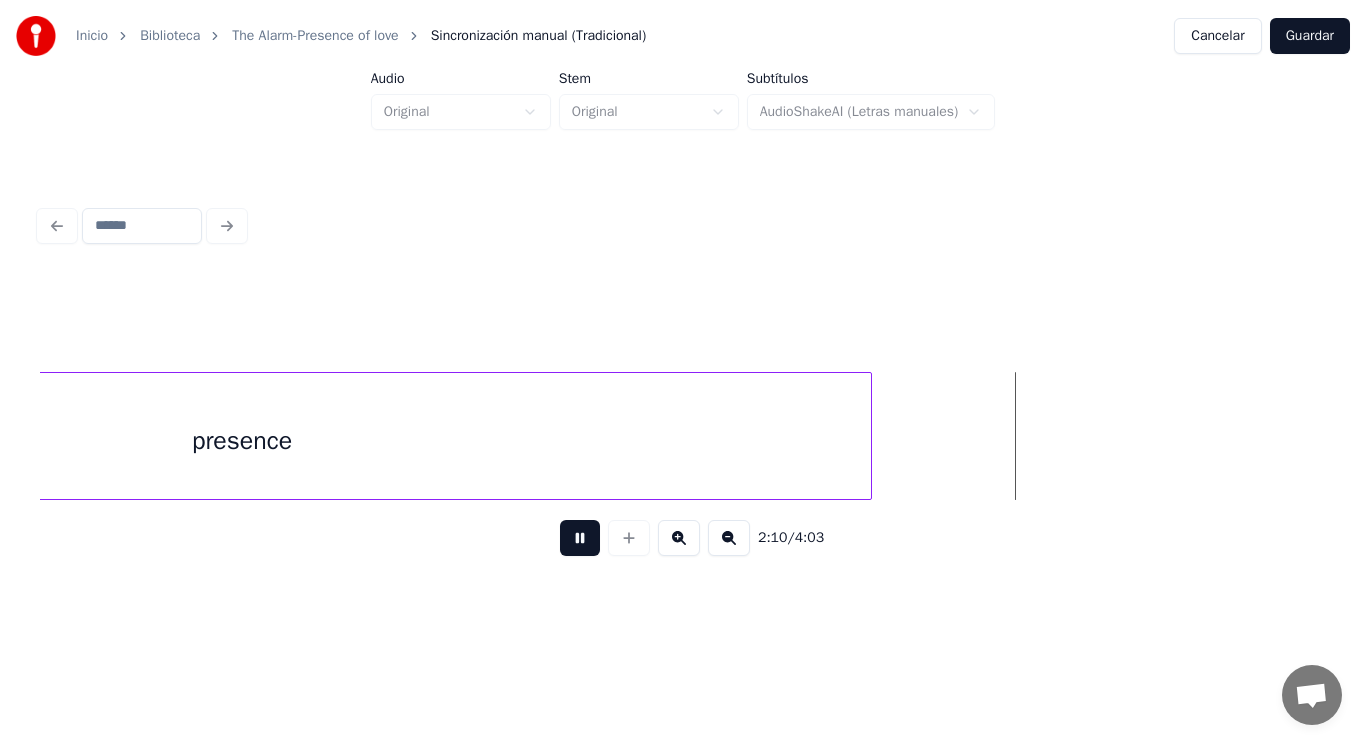 click at bounding box center (580, 538) 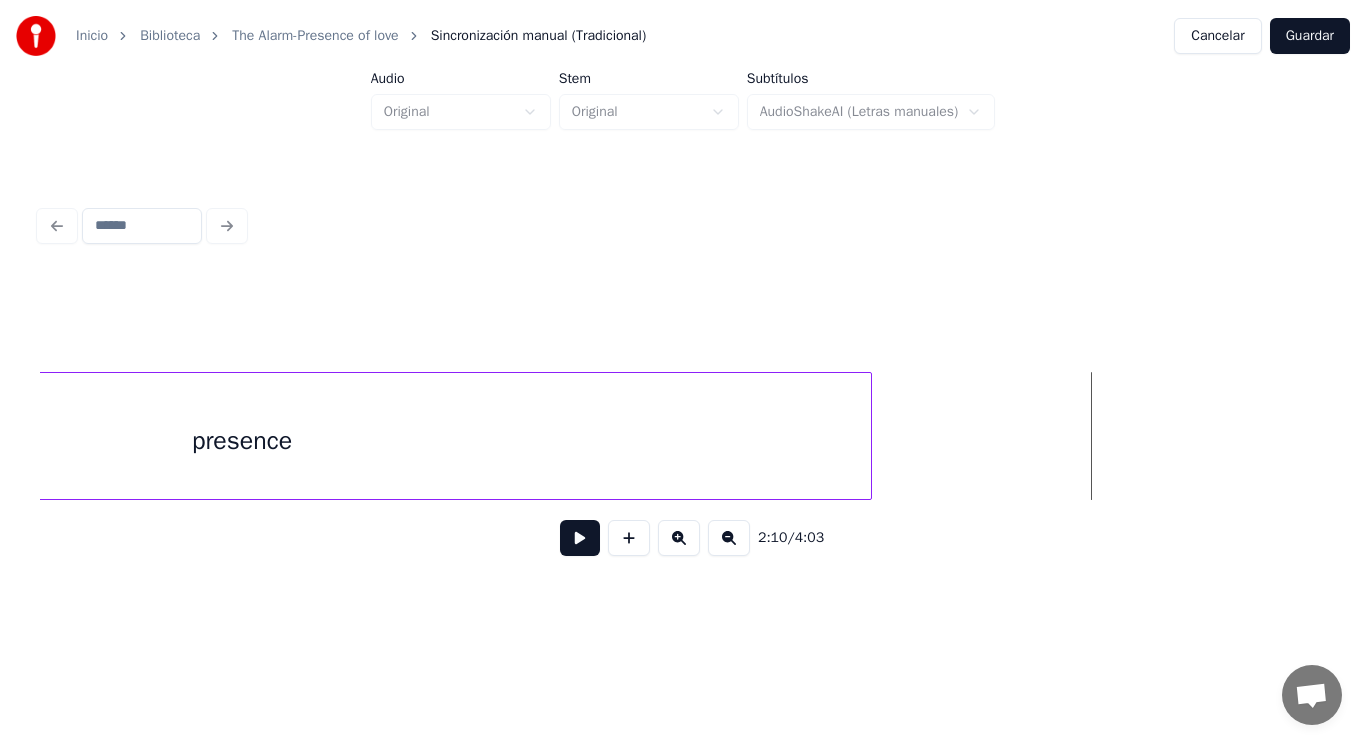 click on "presence" at bounding box center [242, 441] 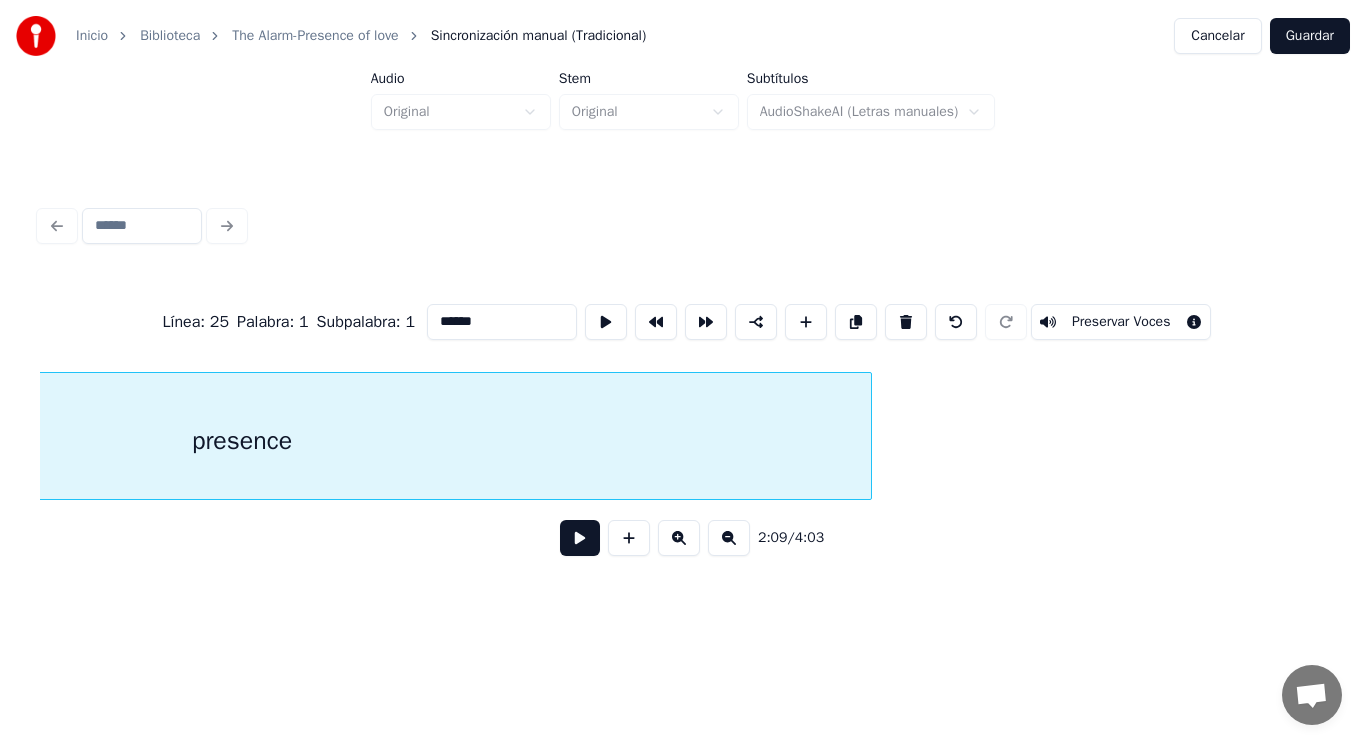 type on "********" 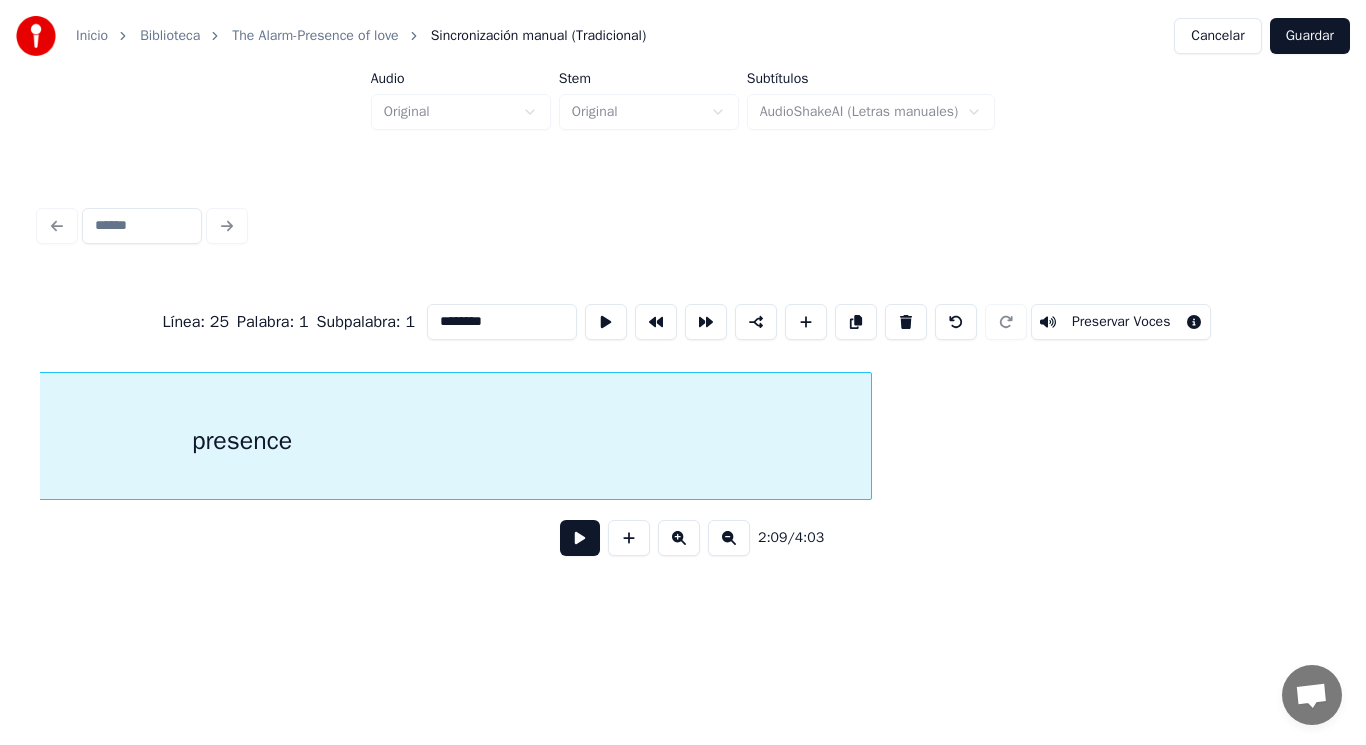scroll, scrollTop: 0, scrollLeft: 181354, axis: horizontal 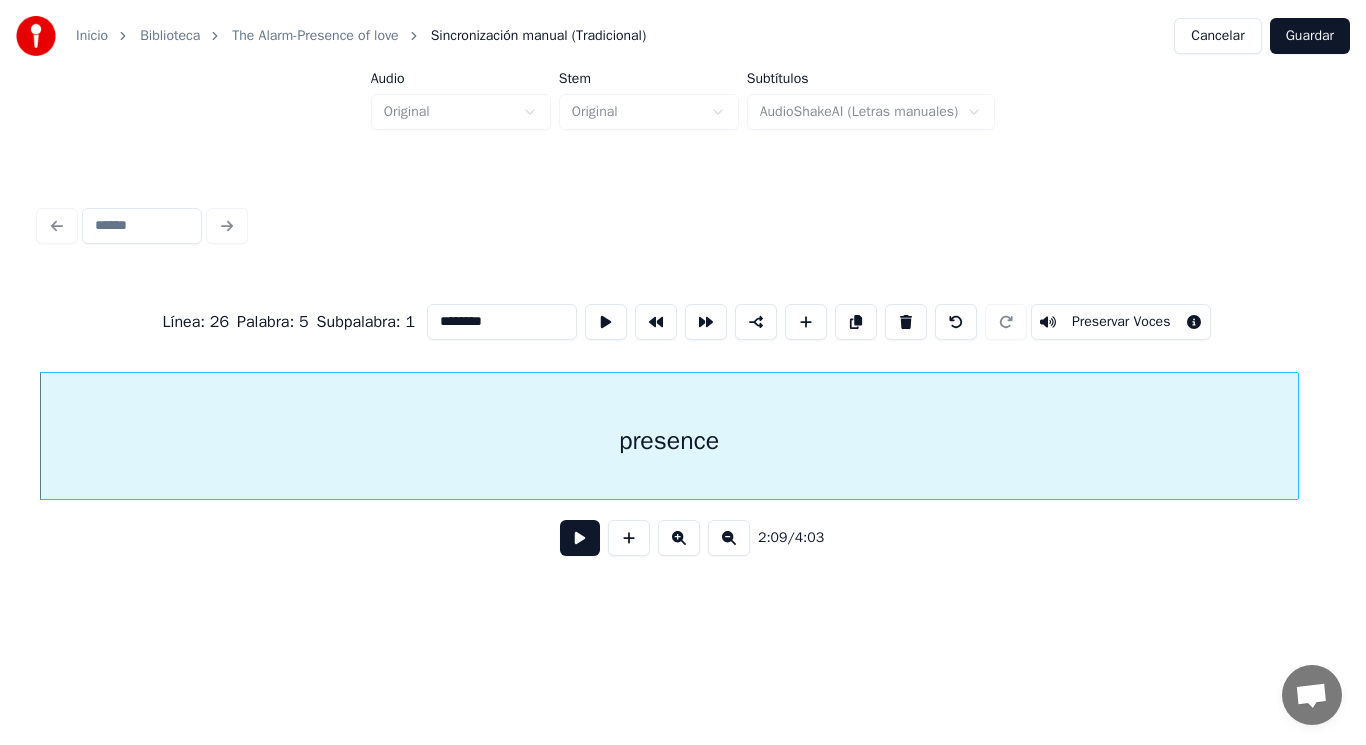click at bounding box center (580, 538) 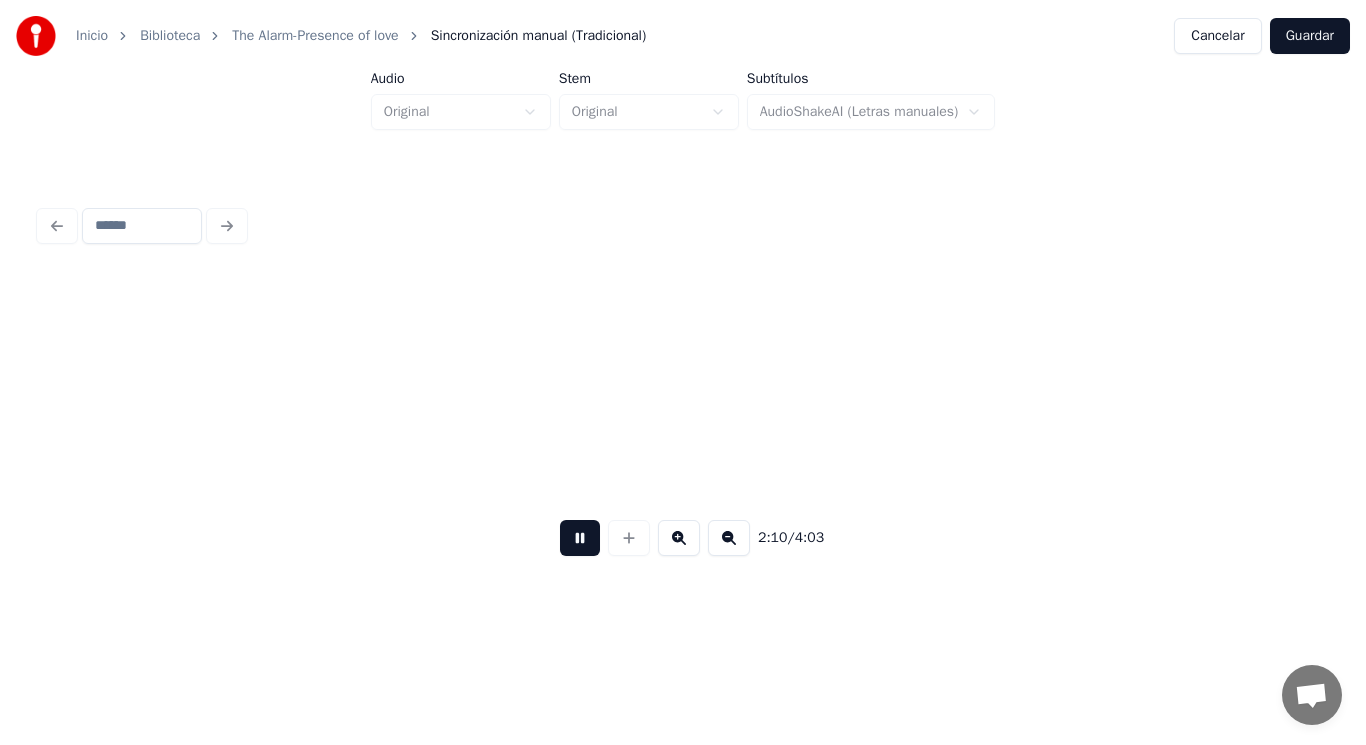 scroll, scrollTop: 0, scrollLeft: 182662, axis: horizontal 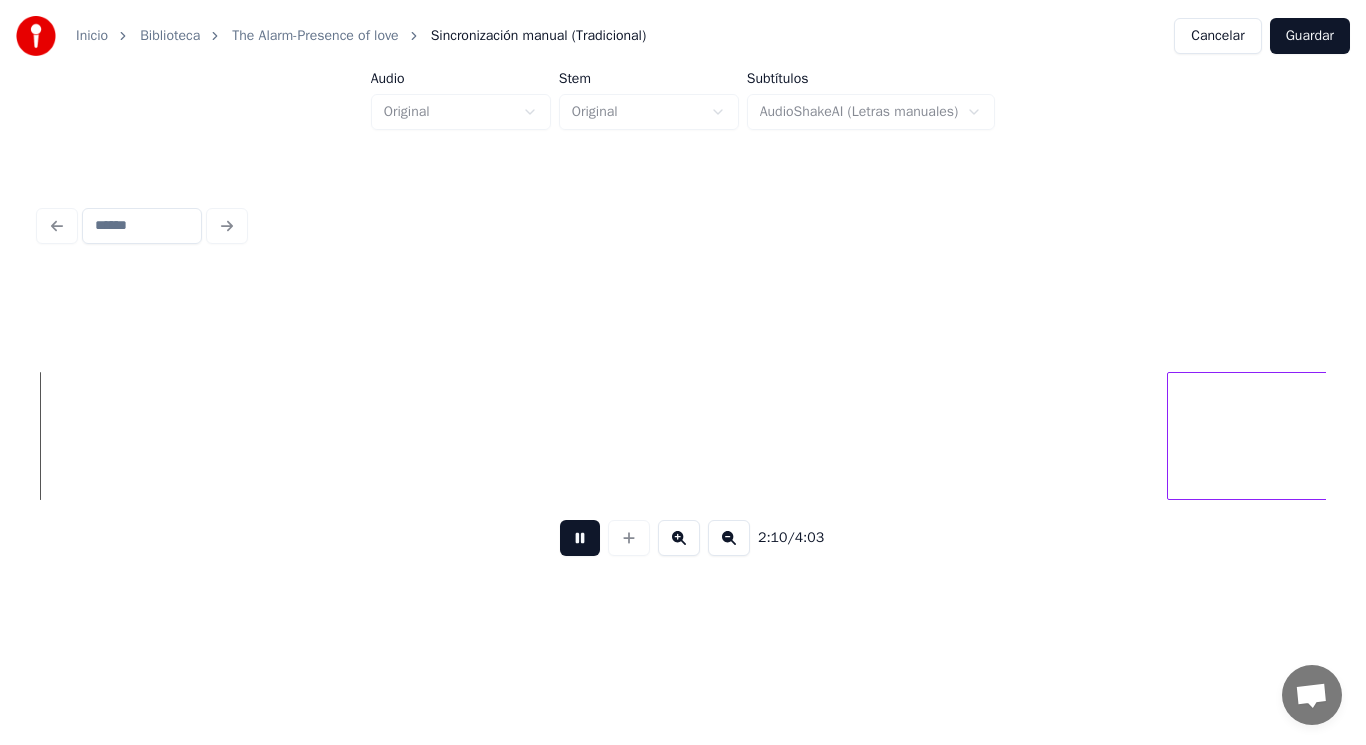 click at bounding box center (580, 538) 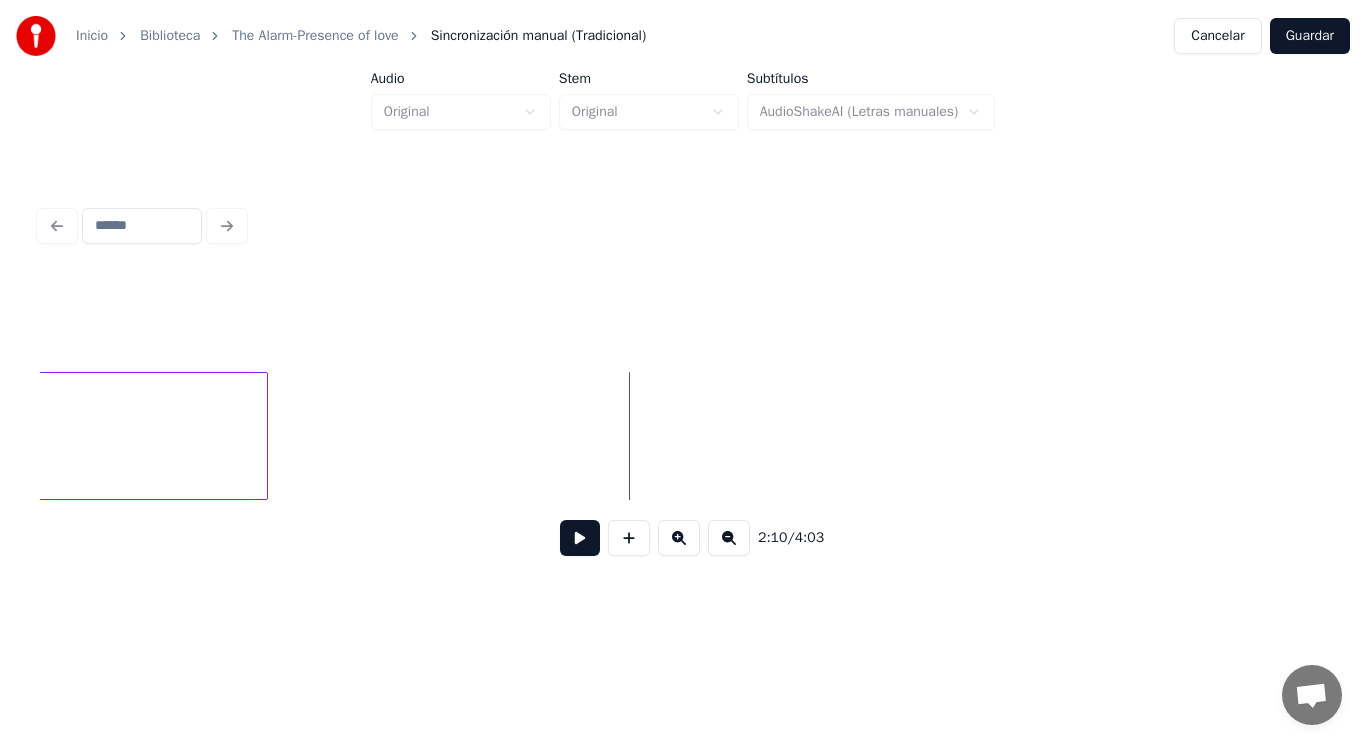 scroll, scrollTop: 0, scrollLeft: 182382, axis: horizontal 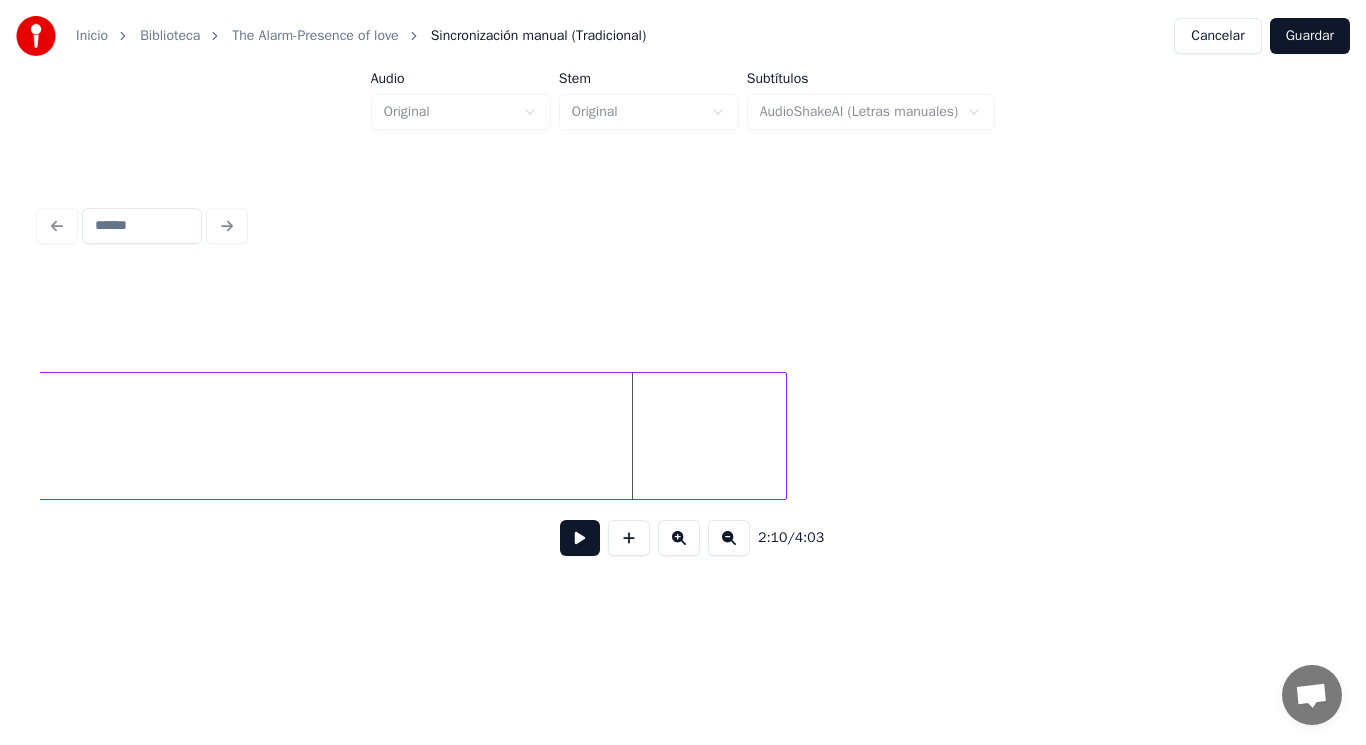click at bounding box center (783, 436) 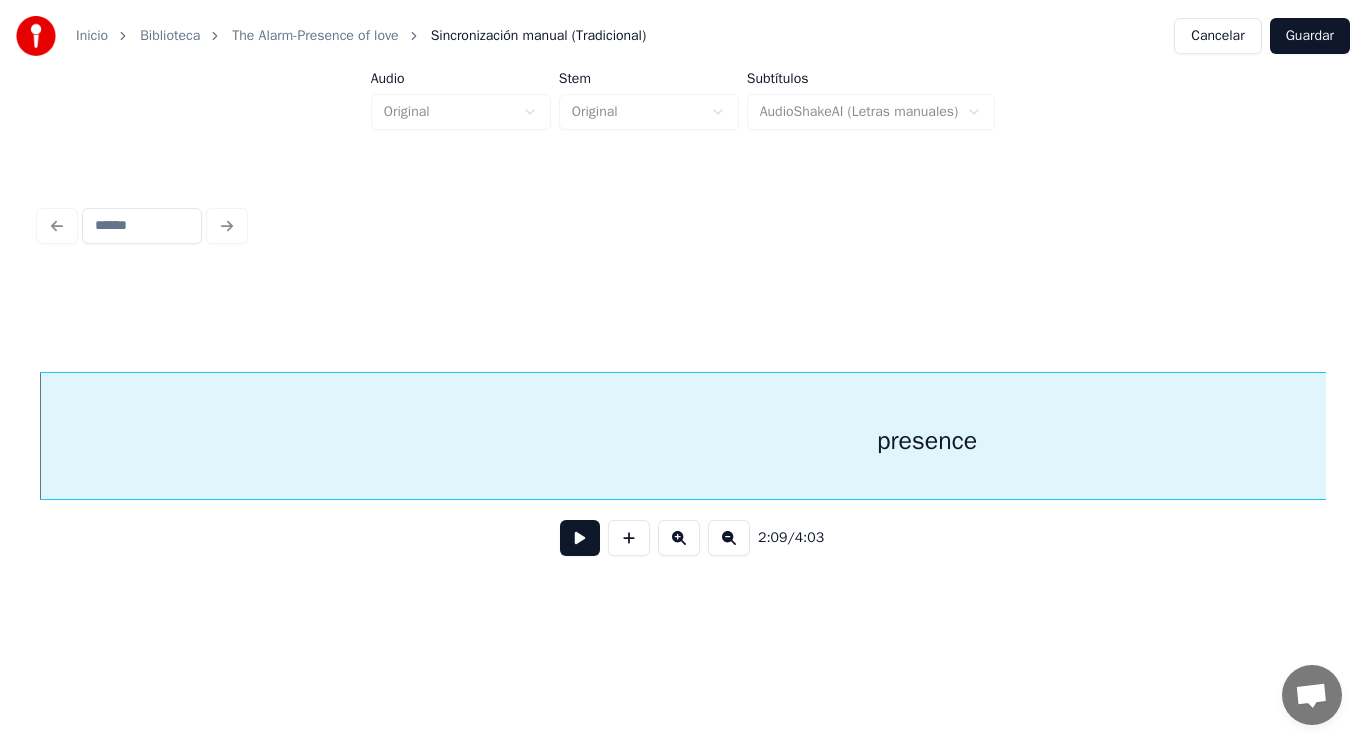 click at bounding box center (580, 538) 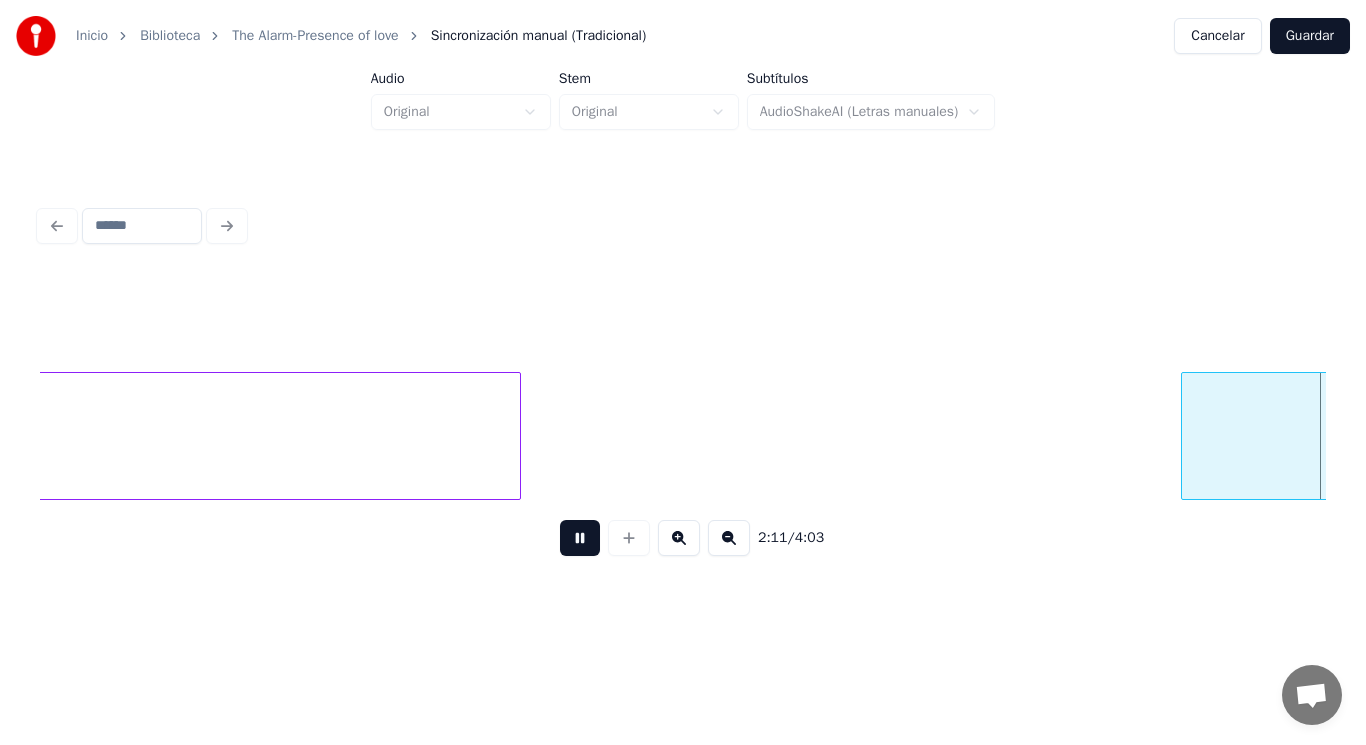 scroll, scrollTop: 0, scrollLeft: 183957, axis: horizontal 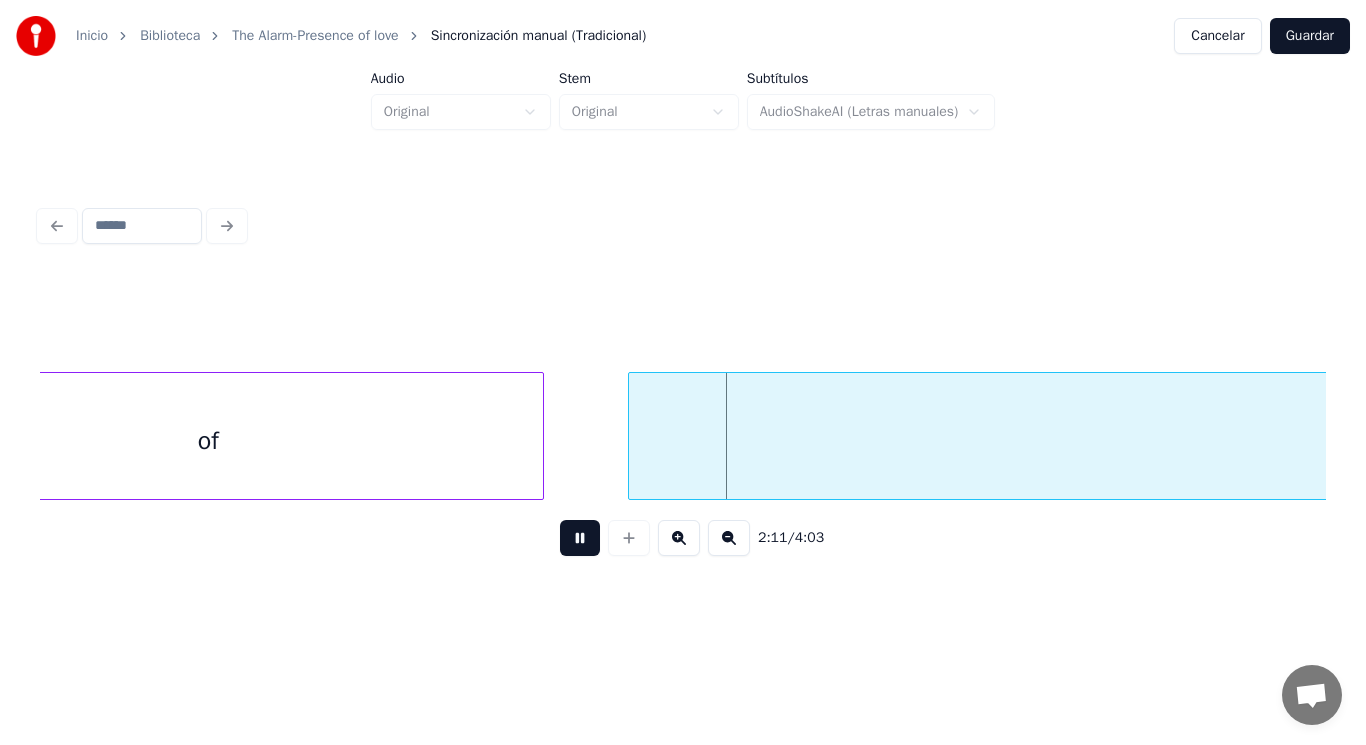 click at bounding box center [580, 538] 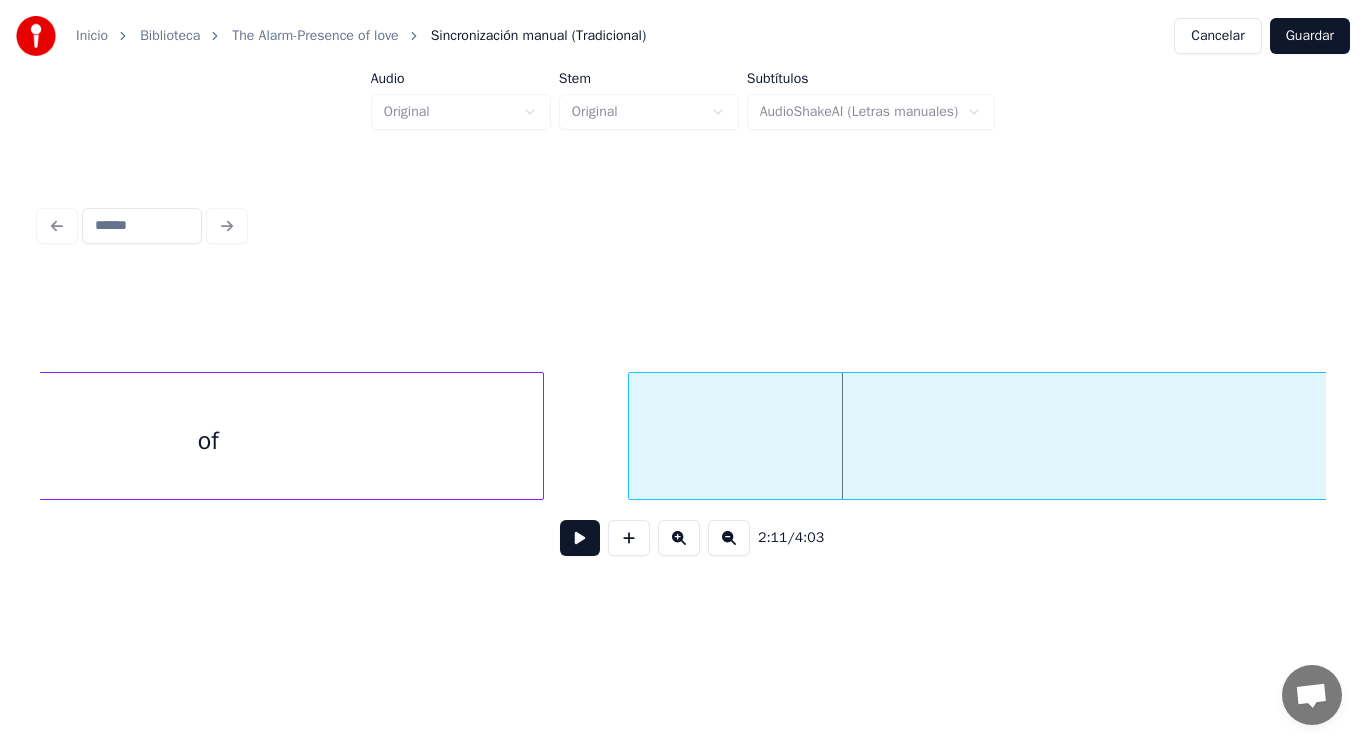 click on "of" at bounding box center [208, 441] 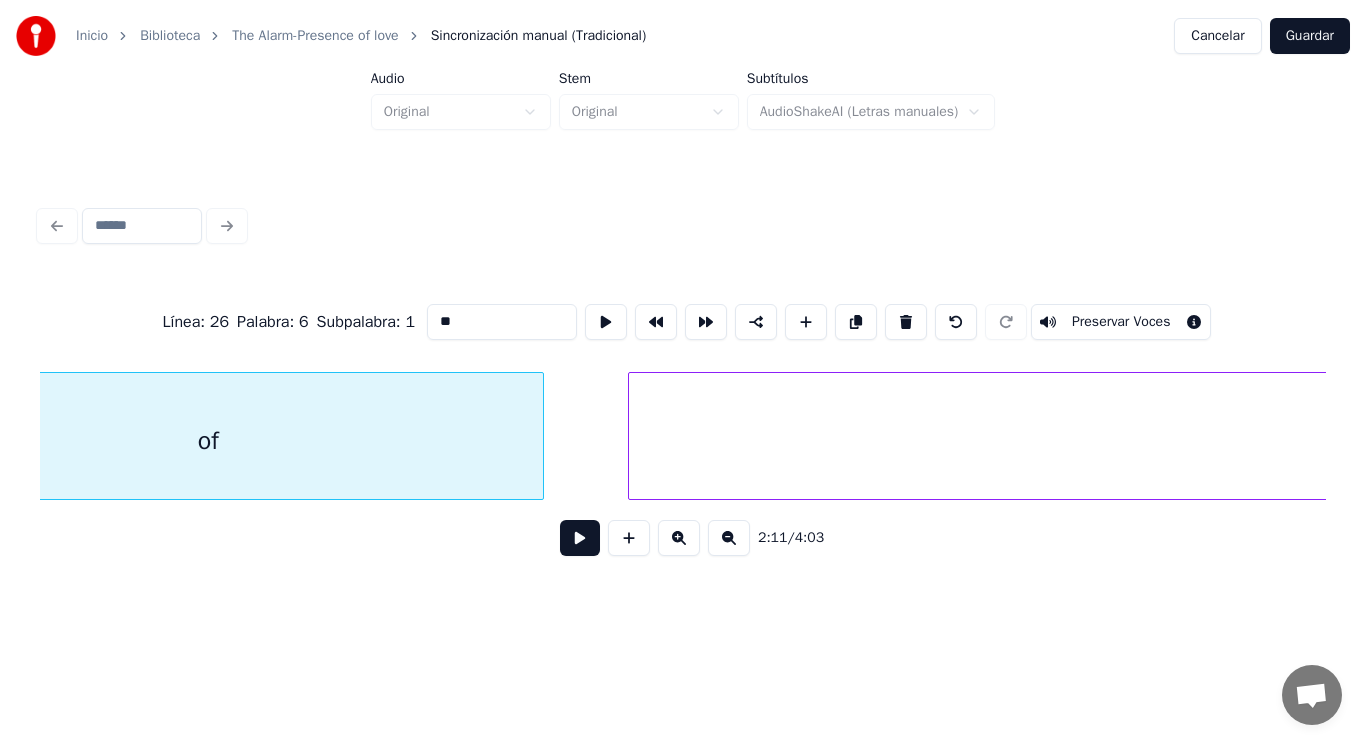 scroll, scrollTop: 0, scrollLeft: 183790, axis: horizontal 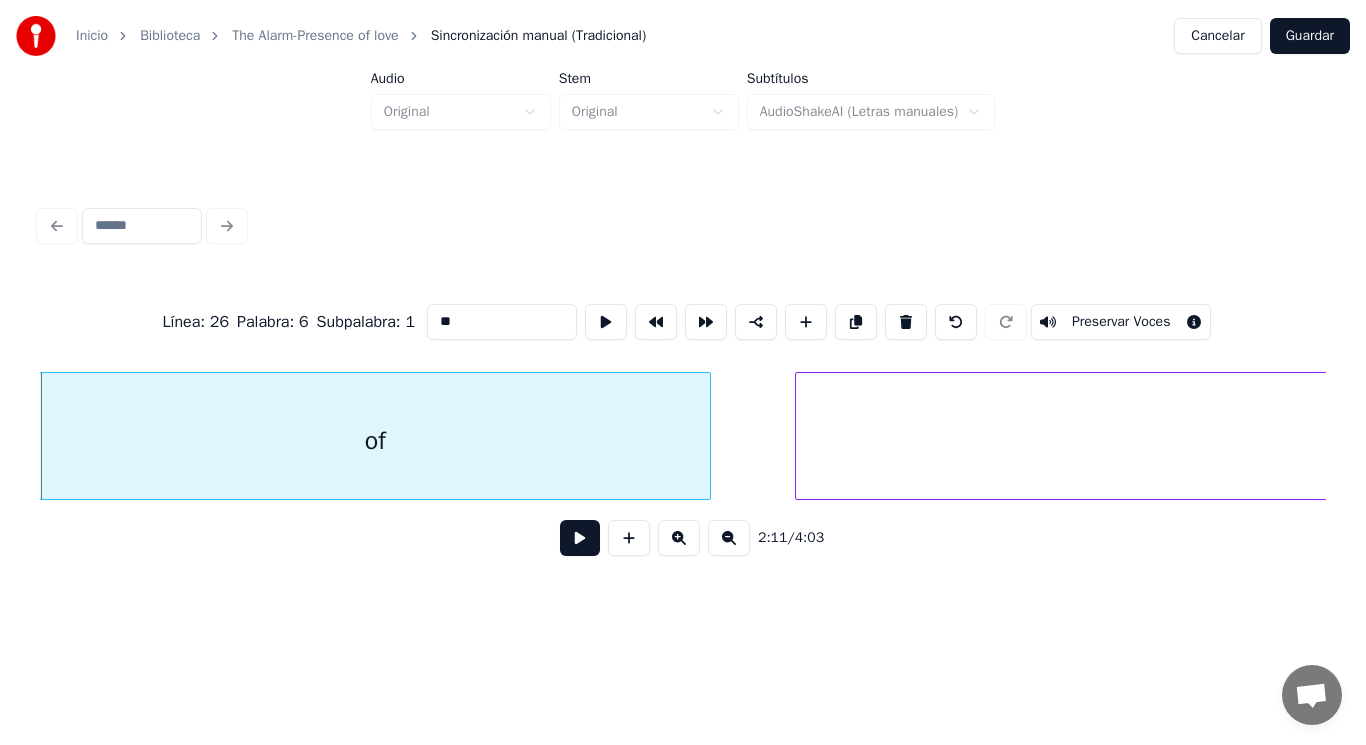 click at bounding box center [580, 538] 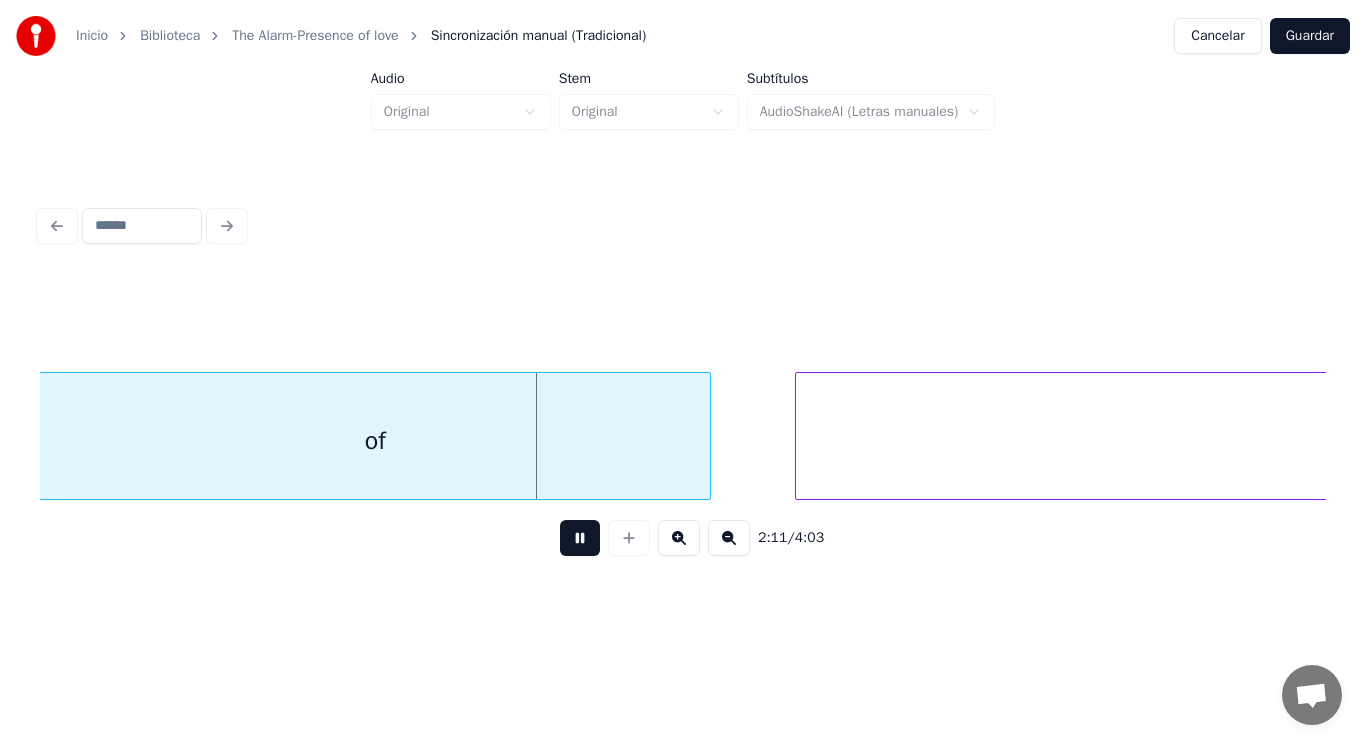 click at bounding box center [580, 538] 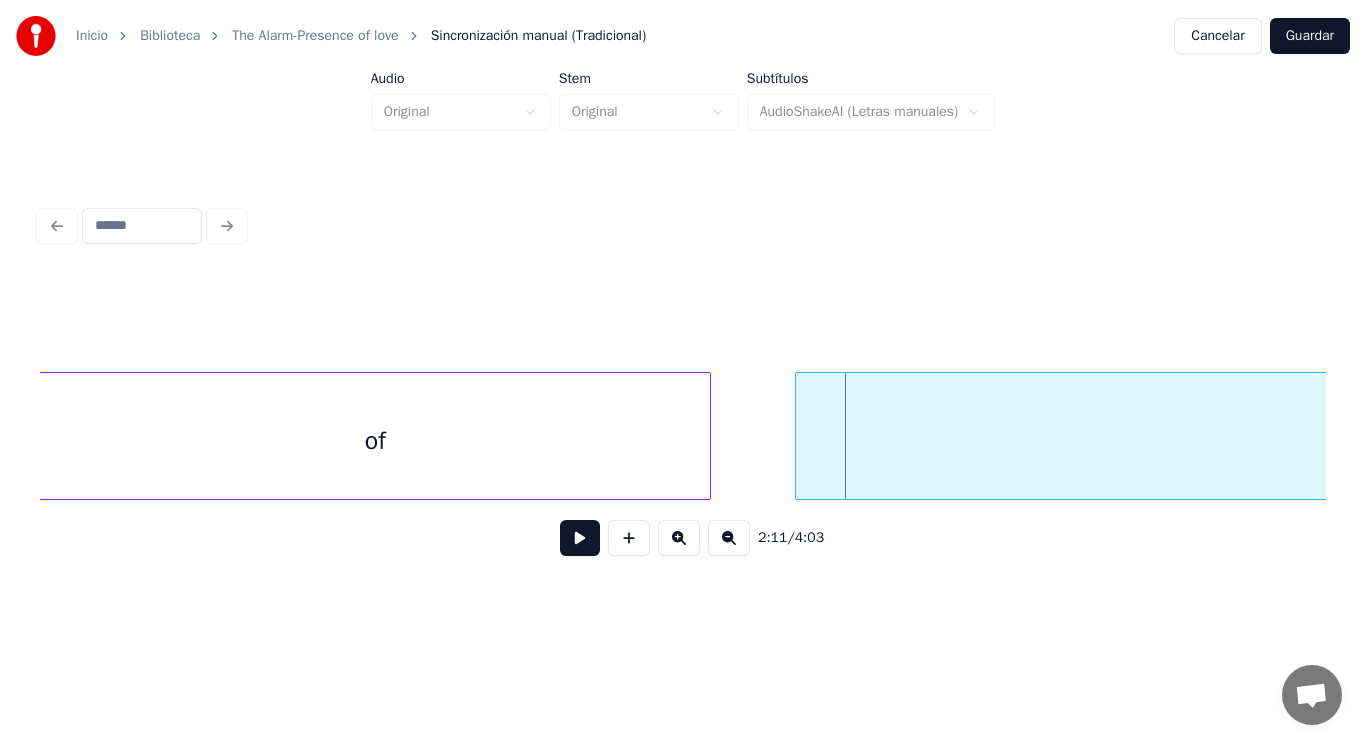 click at bounding box center (580, 538) 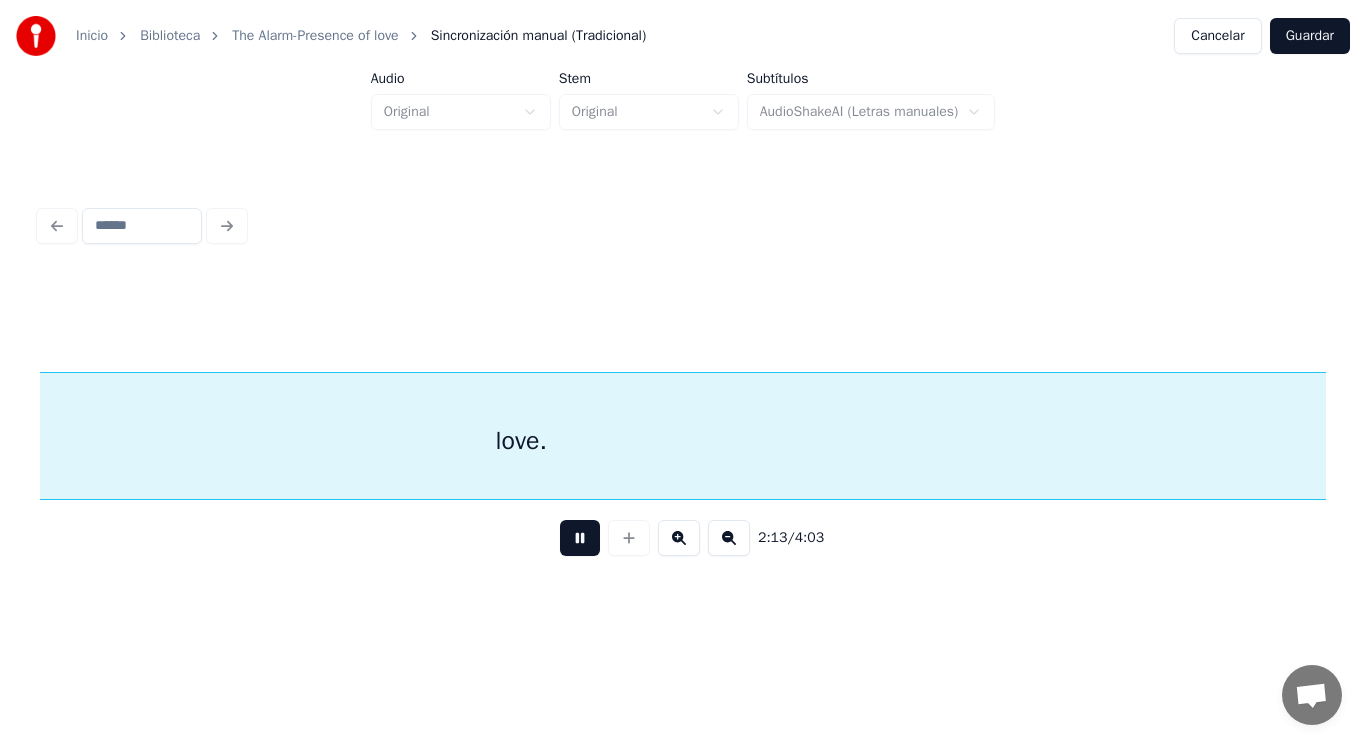 scroll, scrollTop: 0, scrollLeft: 186407, axis: horizontal 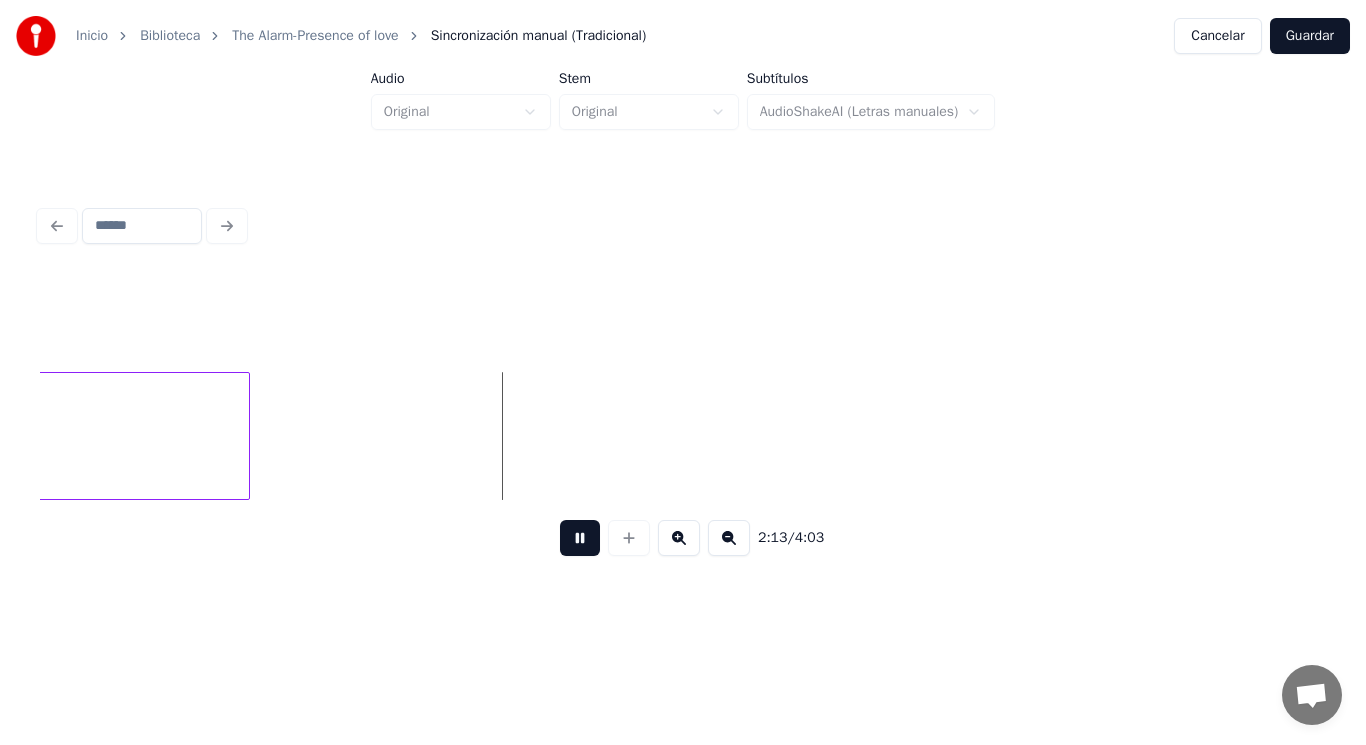 click at bounding box center (580, 538) 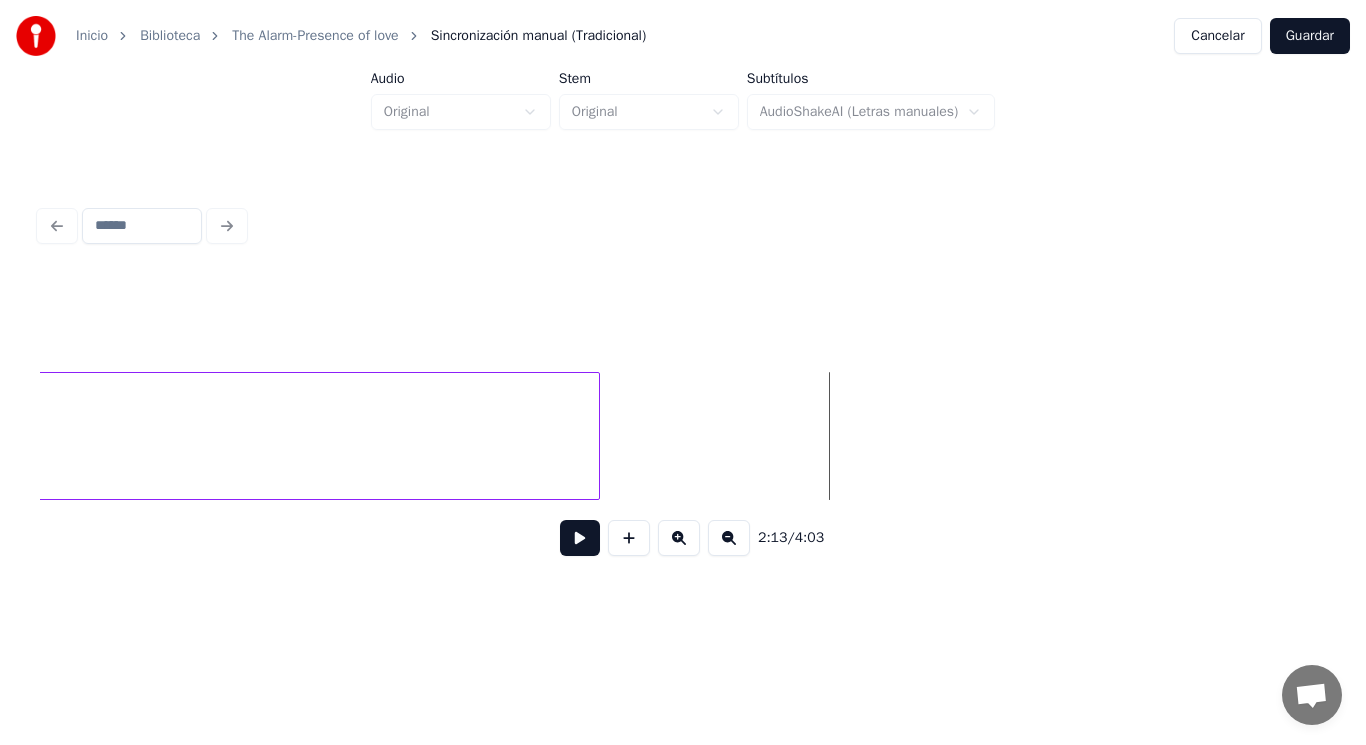 click at bounding box center (596, 436) 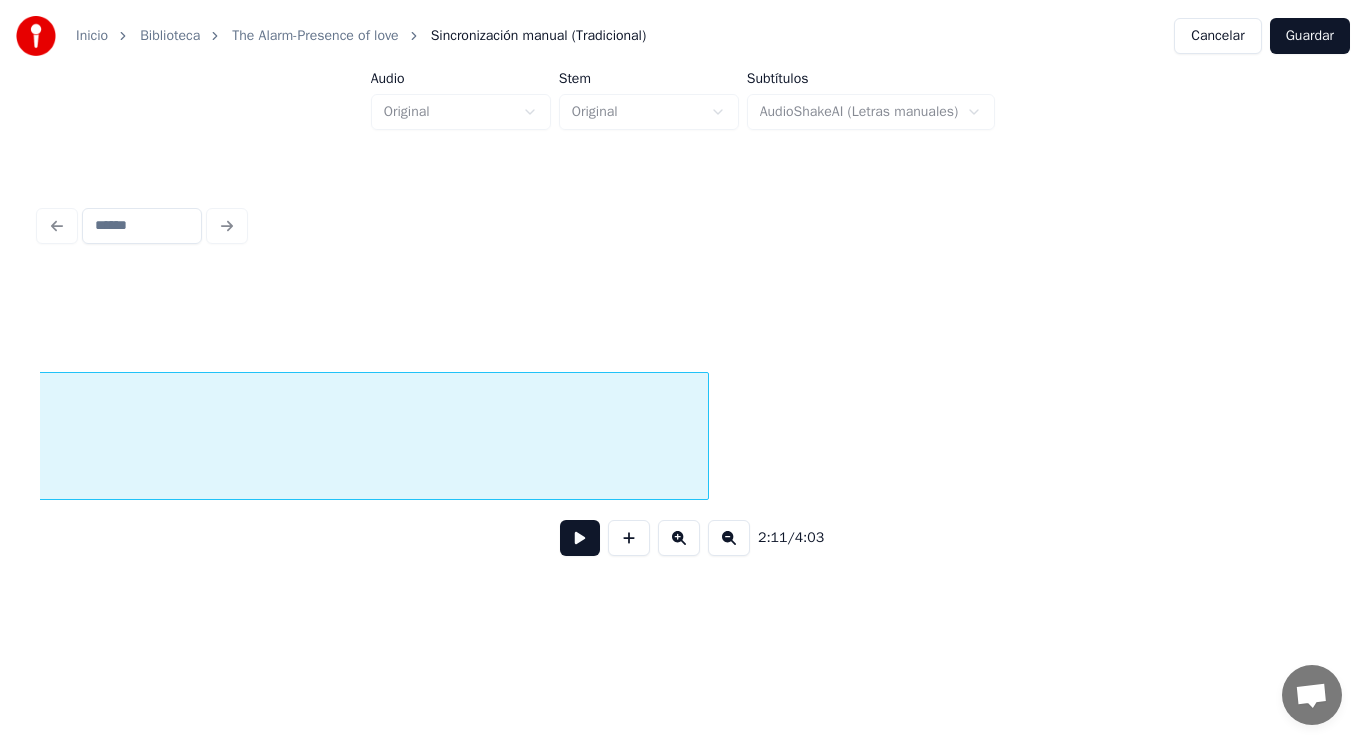 scroll, scrollTop: 0, scrollLeft: 184546, axis: horizontal 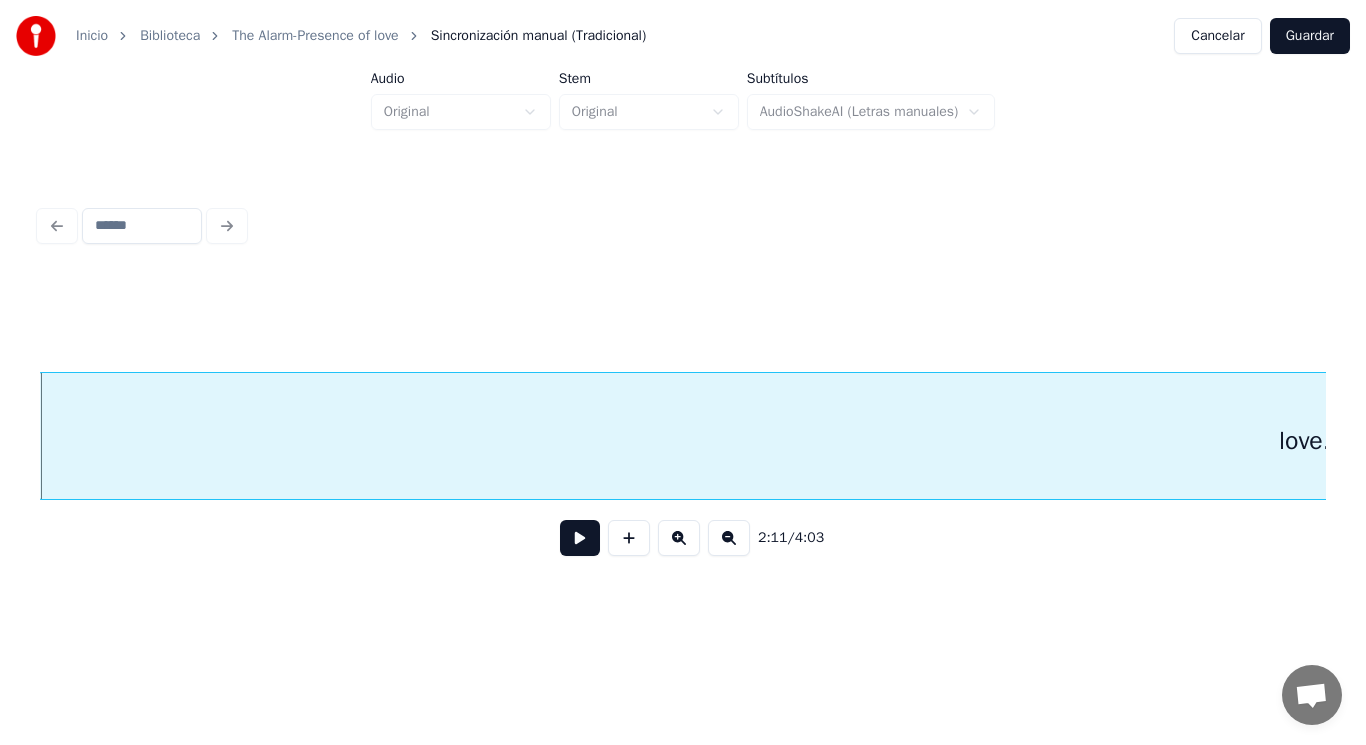 click at bounding box center (580, 538) 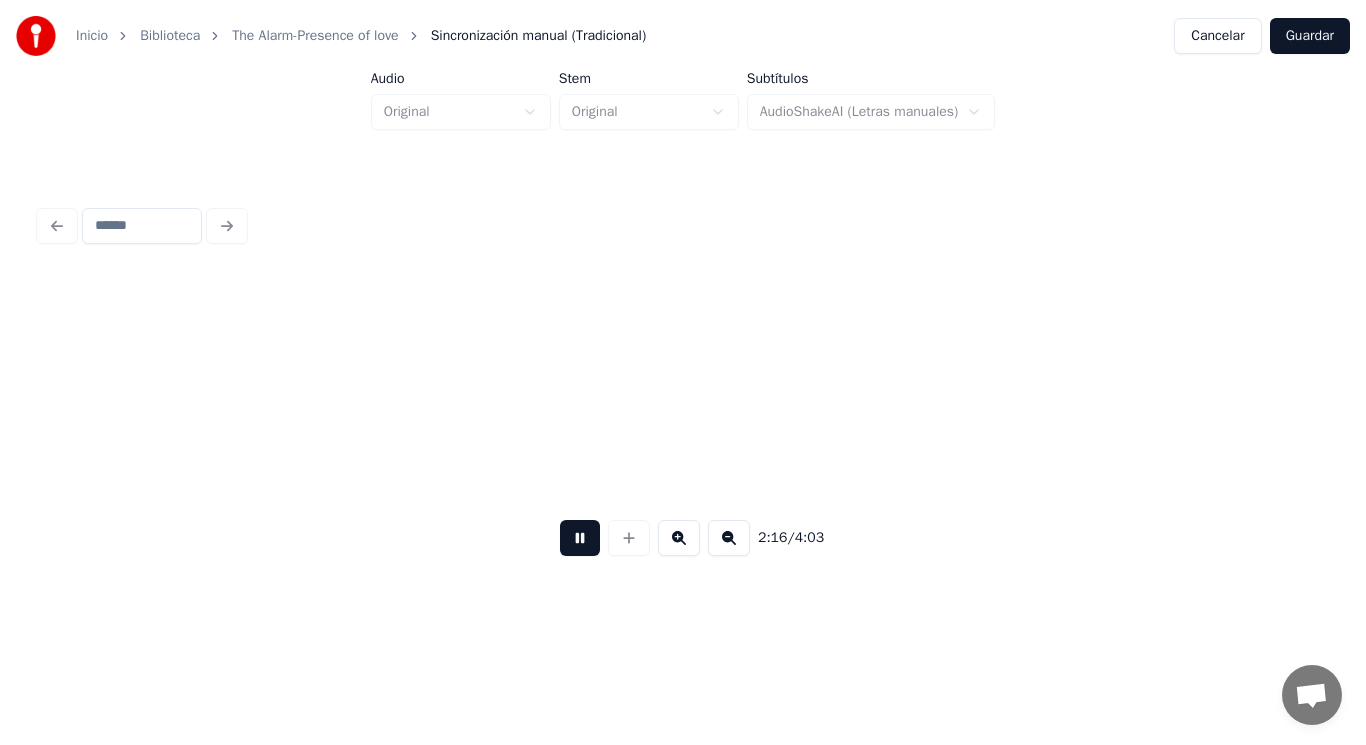 scroll, scrollTop: 0, scrollLeft: 191062, axis: horizontal 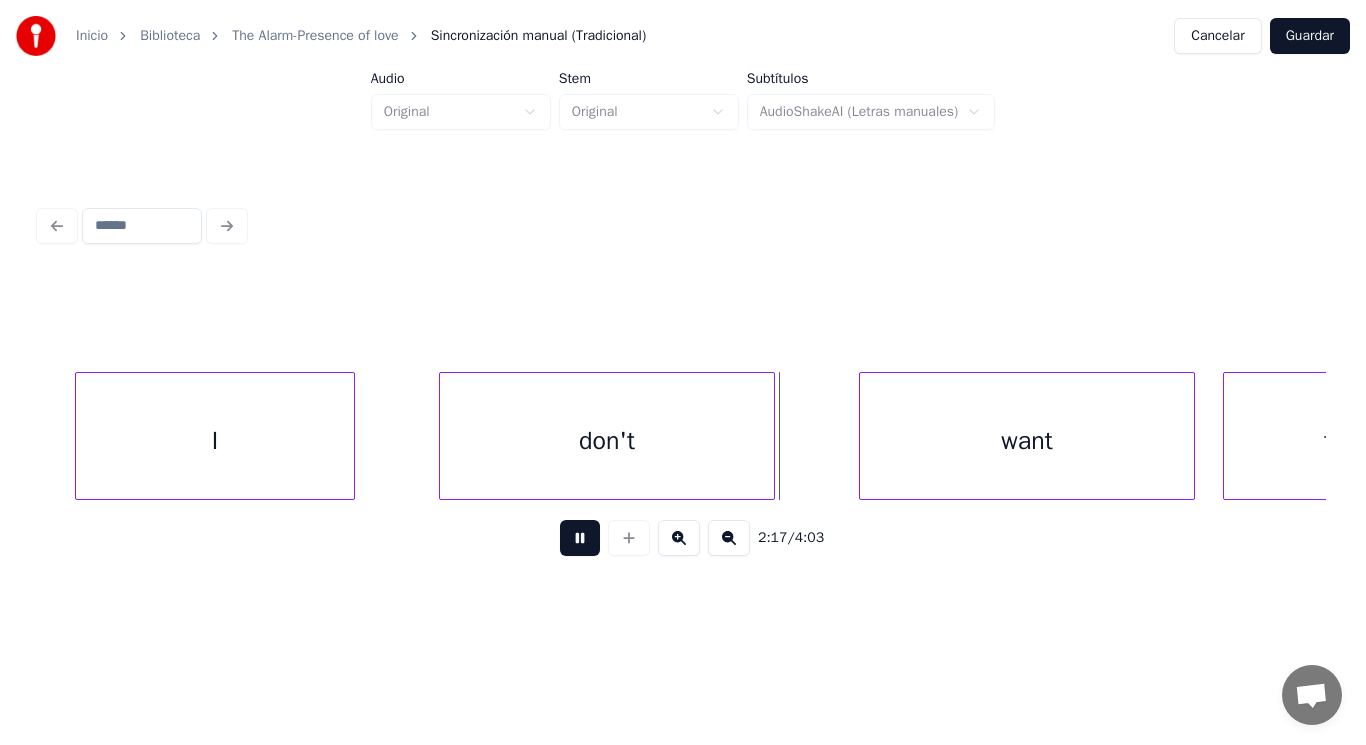 click at bounding box center [580, 538] 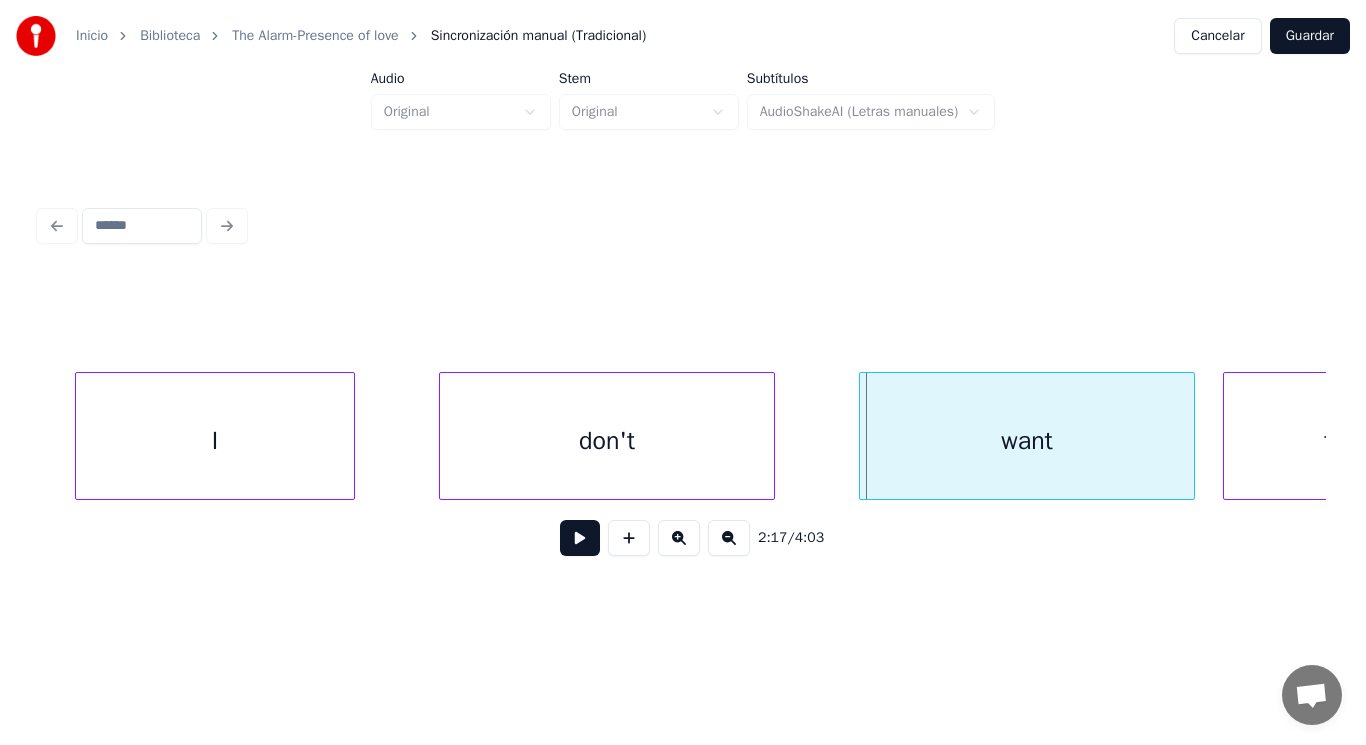 click on "I" at bounding box center (215, 441) 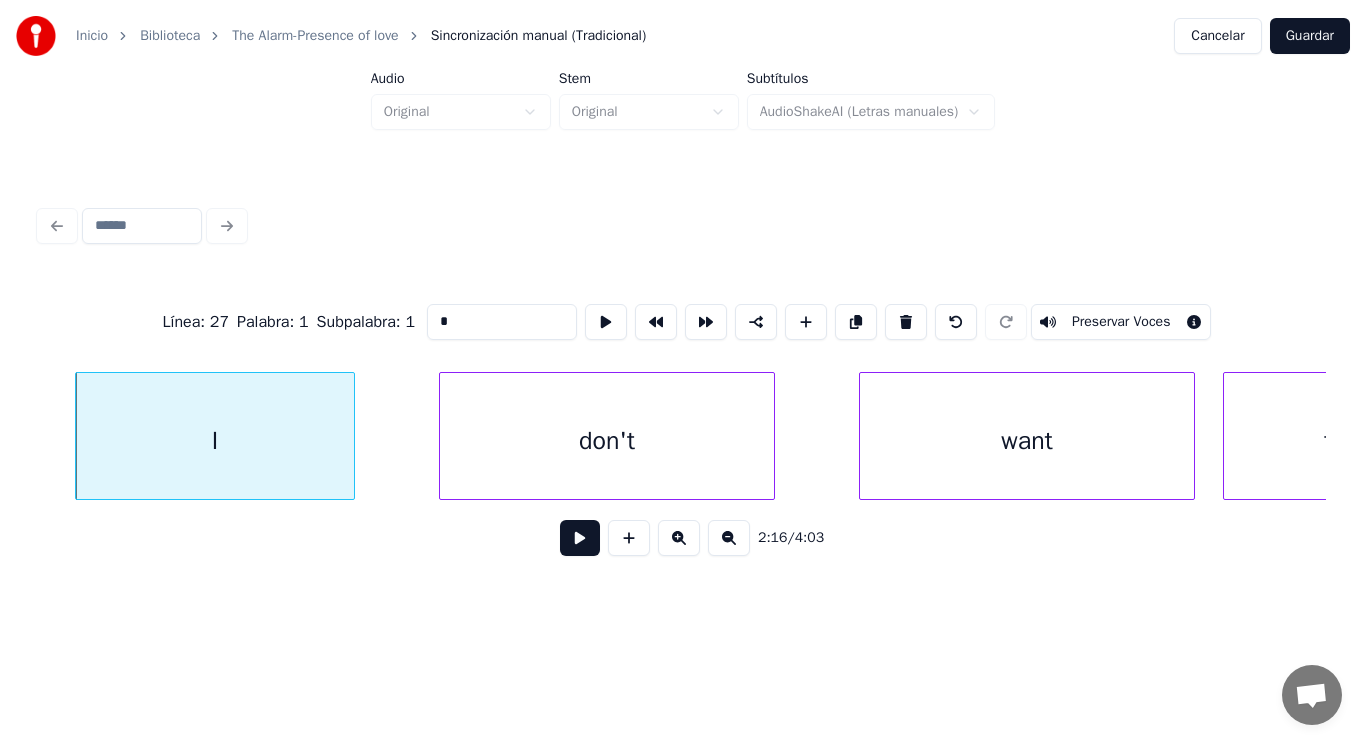 click at bounding box center [580, 538] 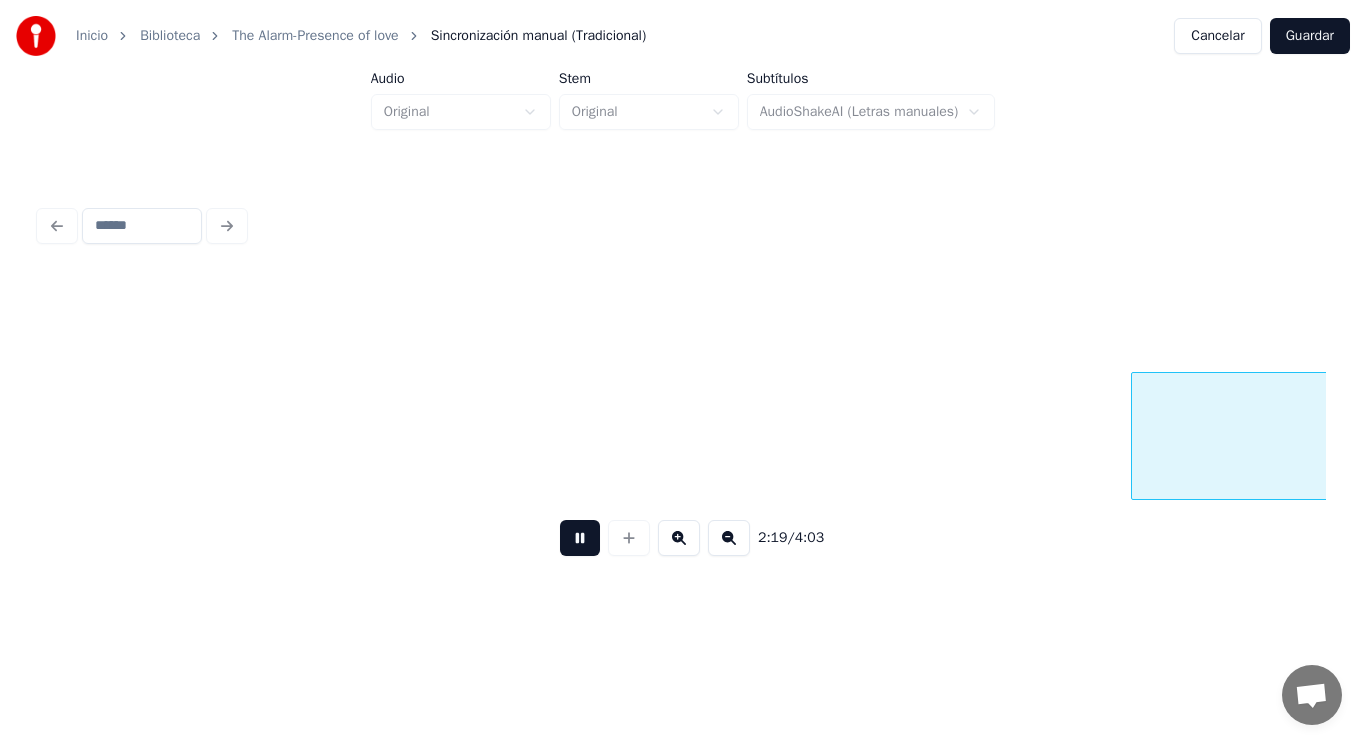 scroll, scrollTop: 0, scrollLeft: 194949, axis: horizontal 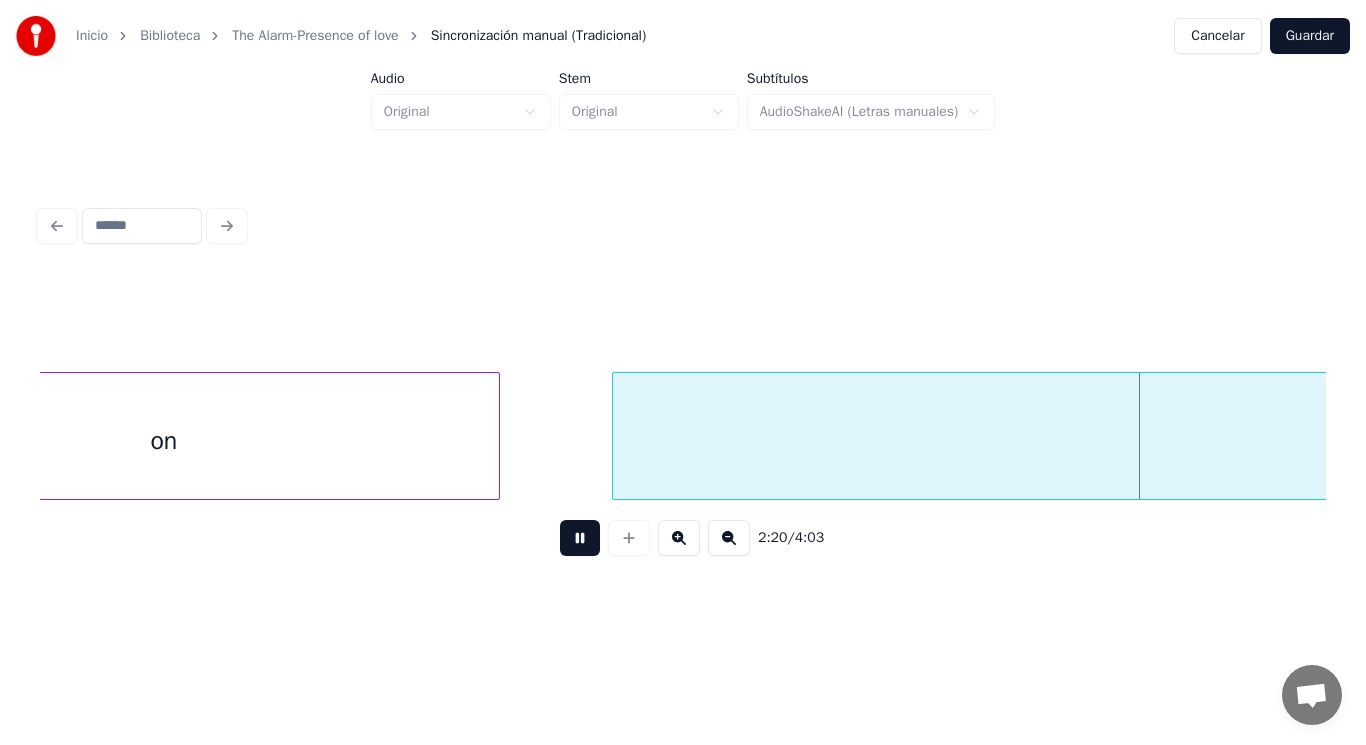 click at bounding box center (580, 538) 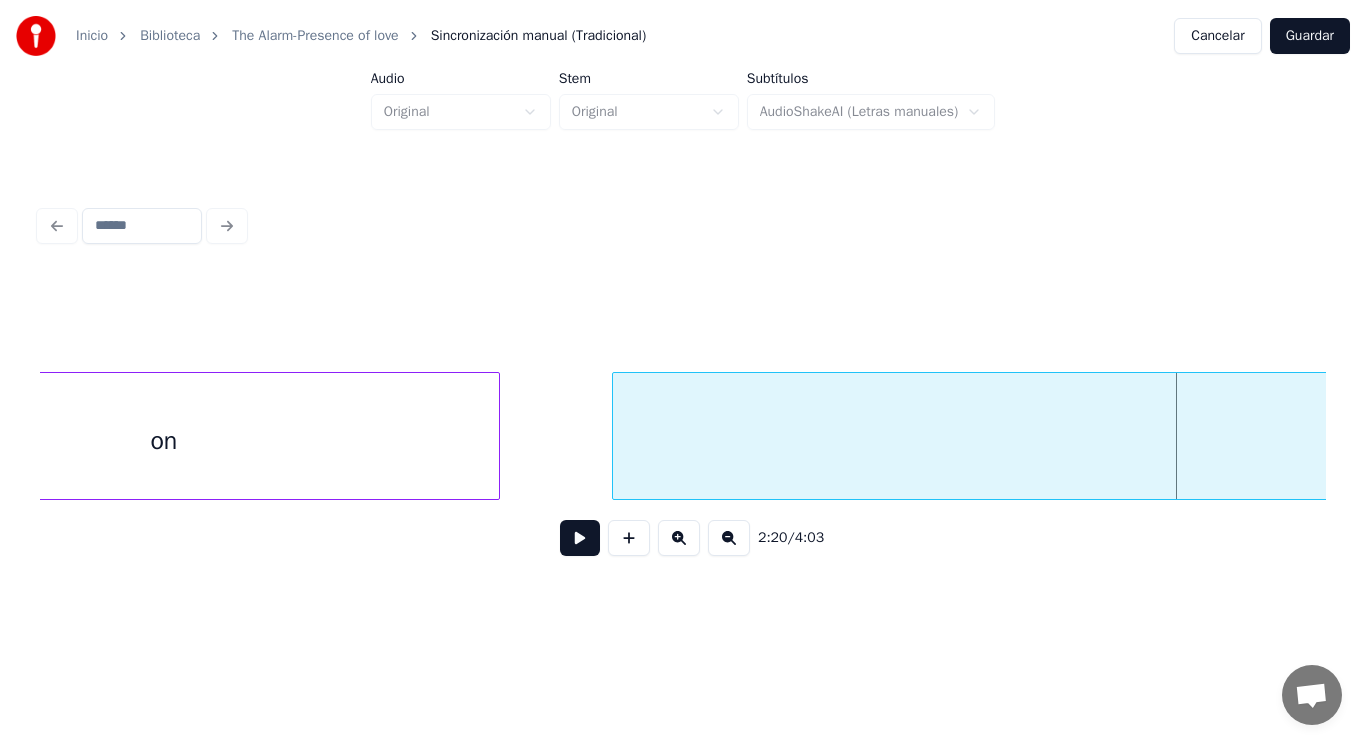 click on "on" at bounding box center [164, 441] 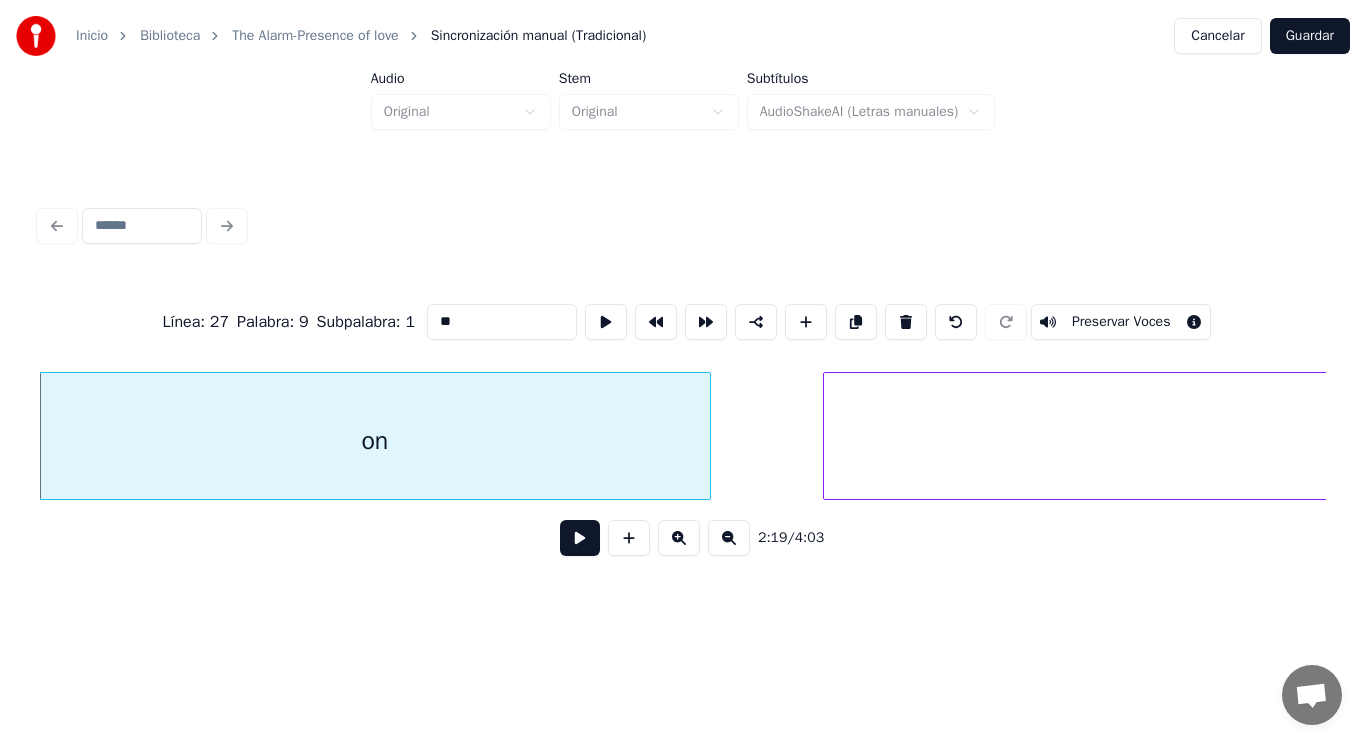 click at bounding box center [580, 538] 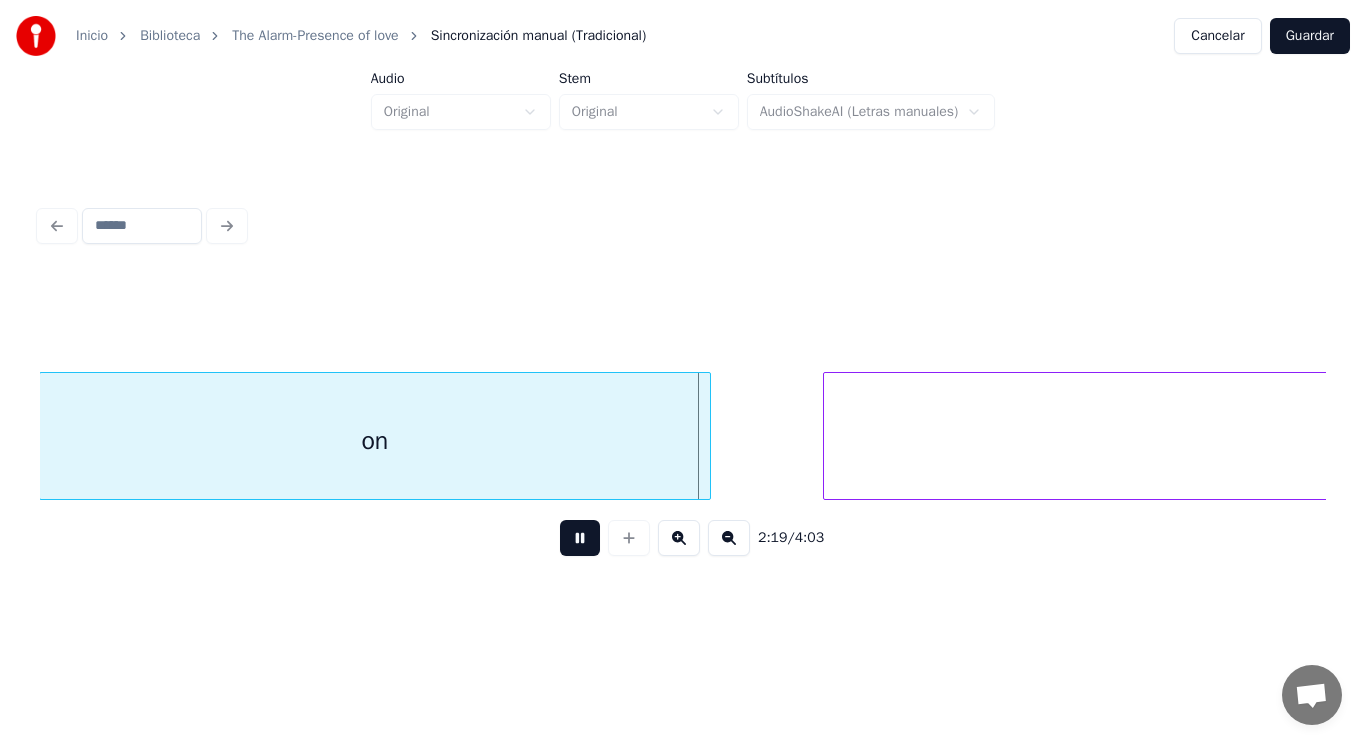 click at bounding box center [580, 538] 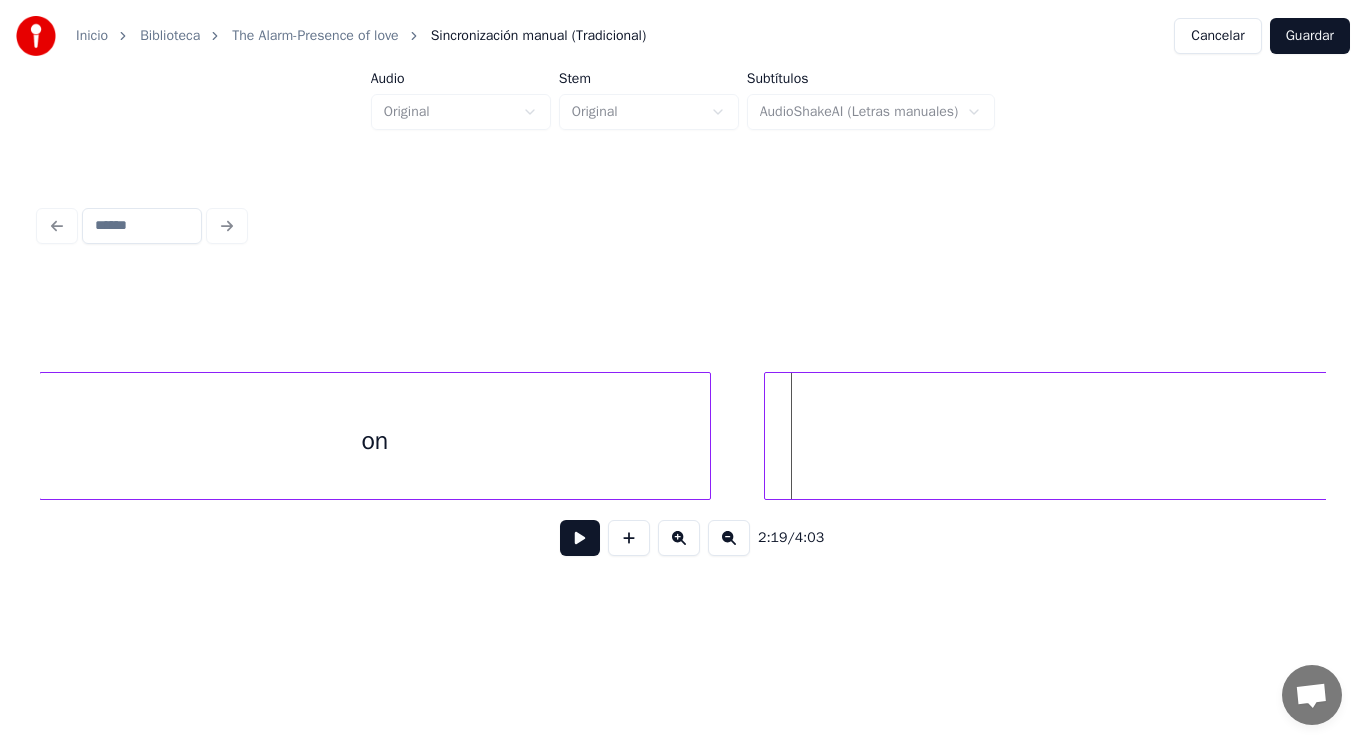 click at bounding box center [768, 436] 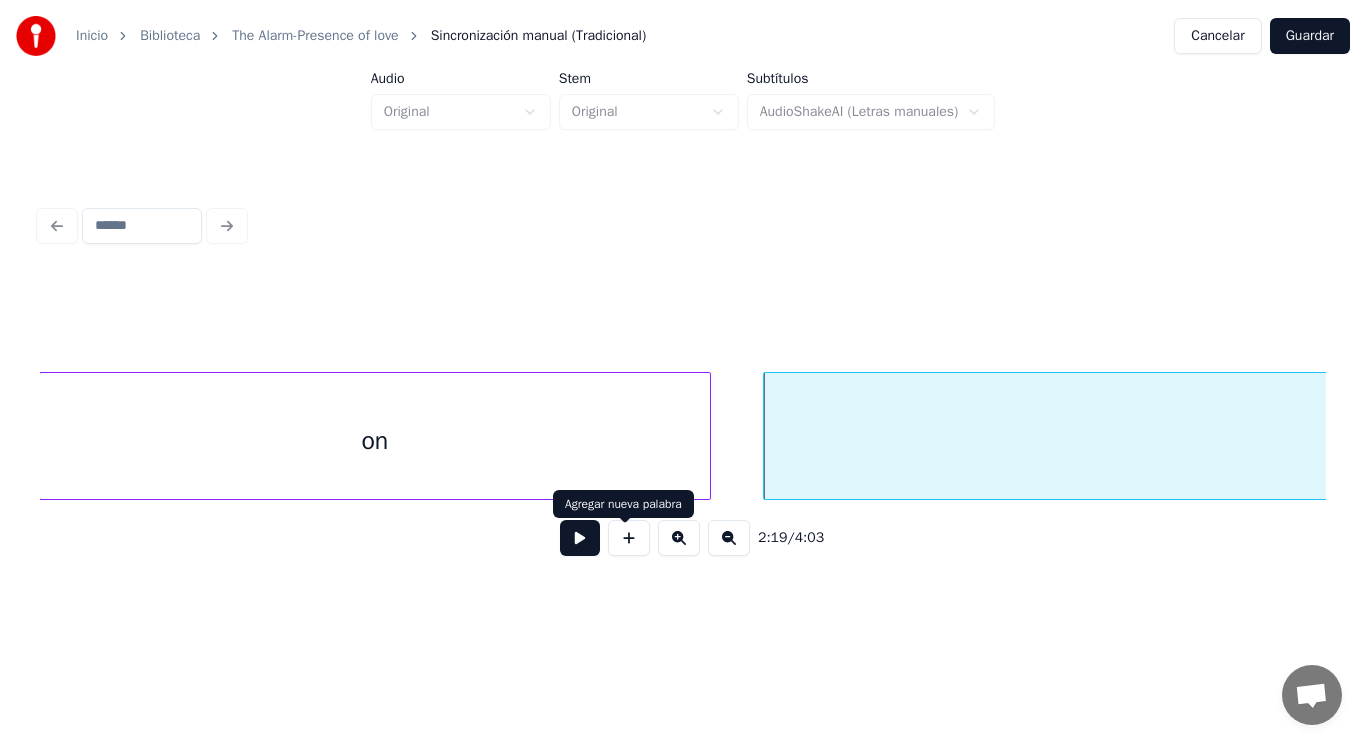 click at bounding box center (580, 538) 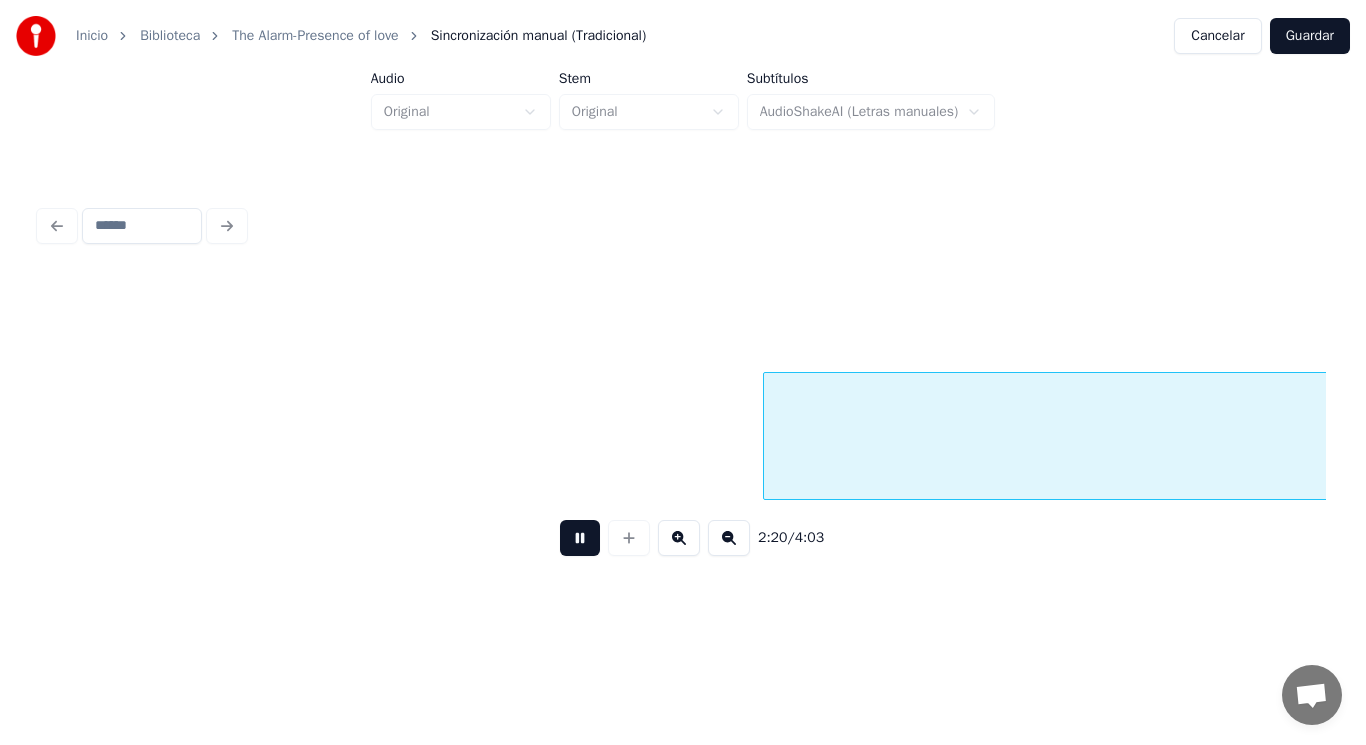 scroll, scrollTop: 0, scrollLeft: 196043, axis: horizontal 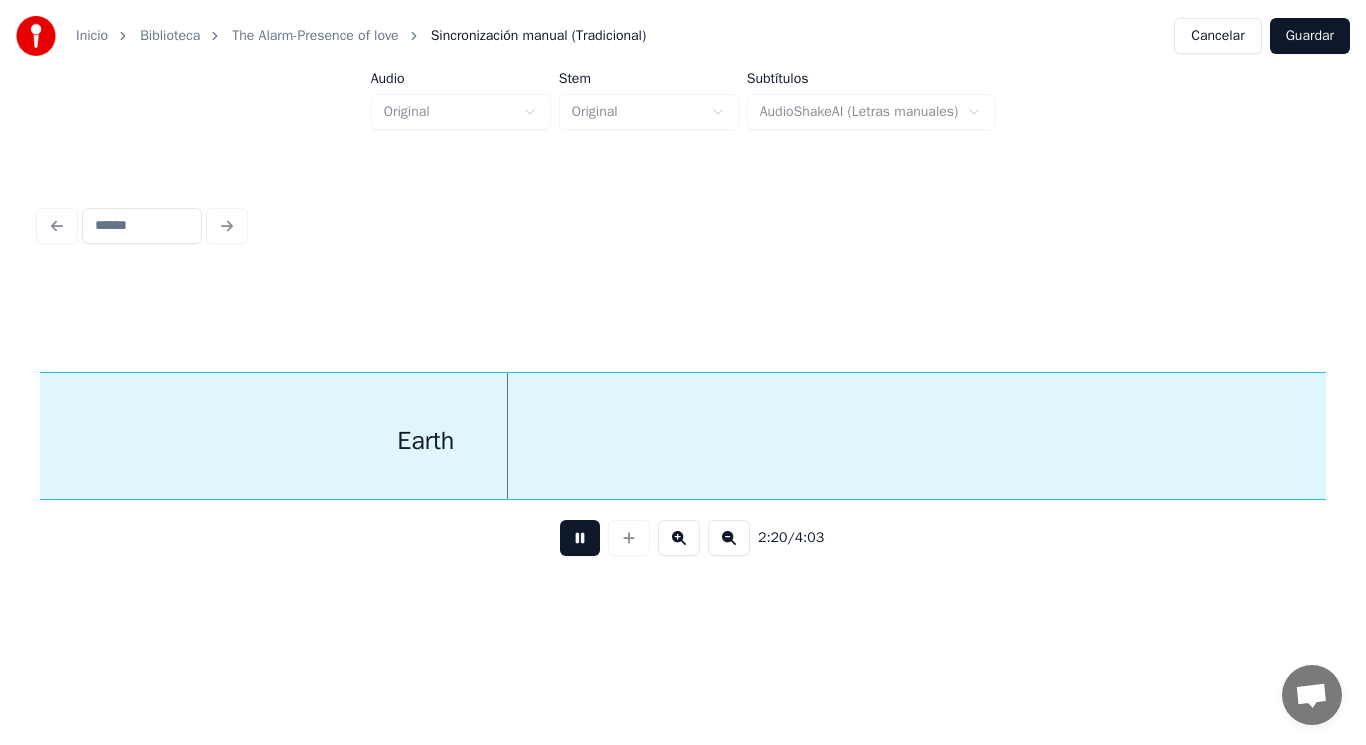 click at bounding box center (580, 538) 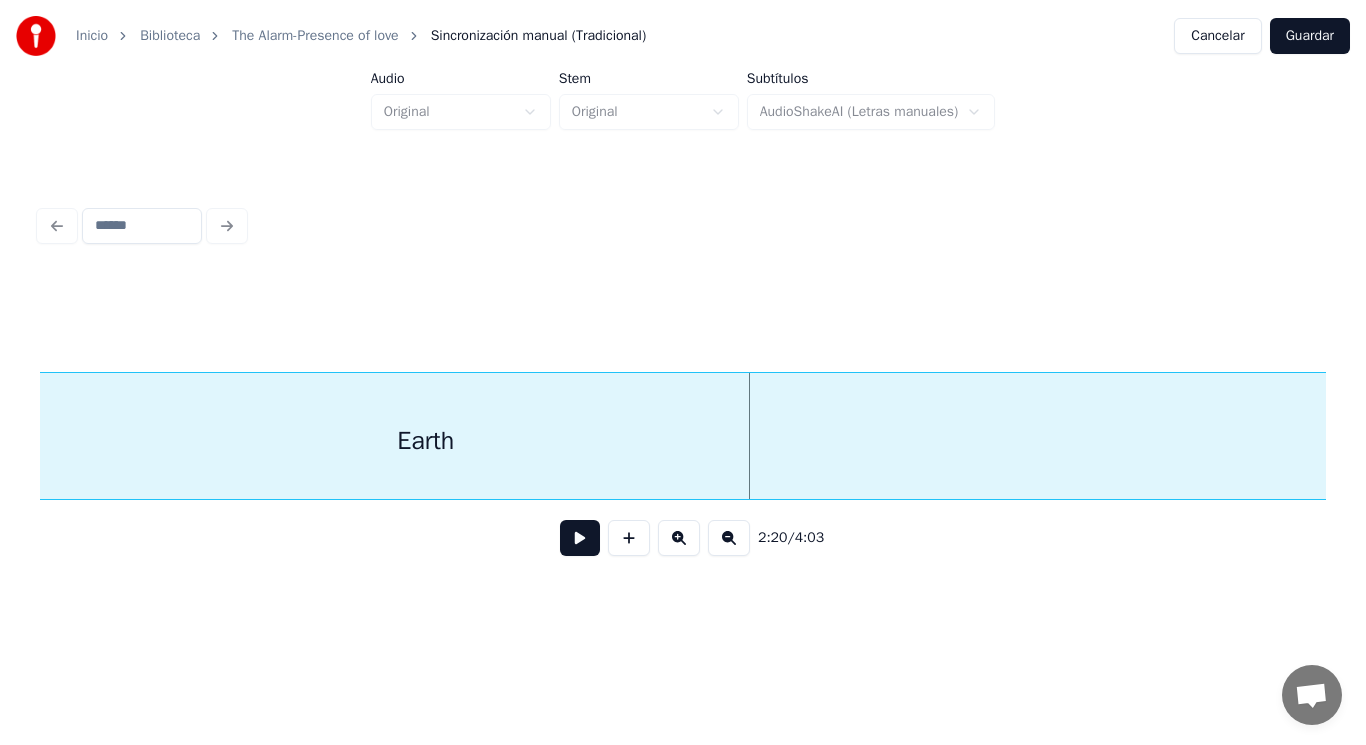 click at bounding box center [580, 538] 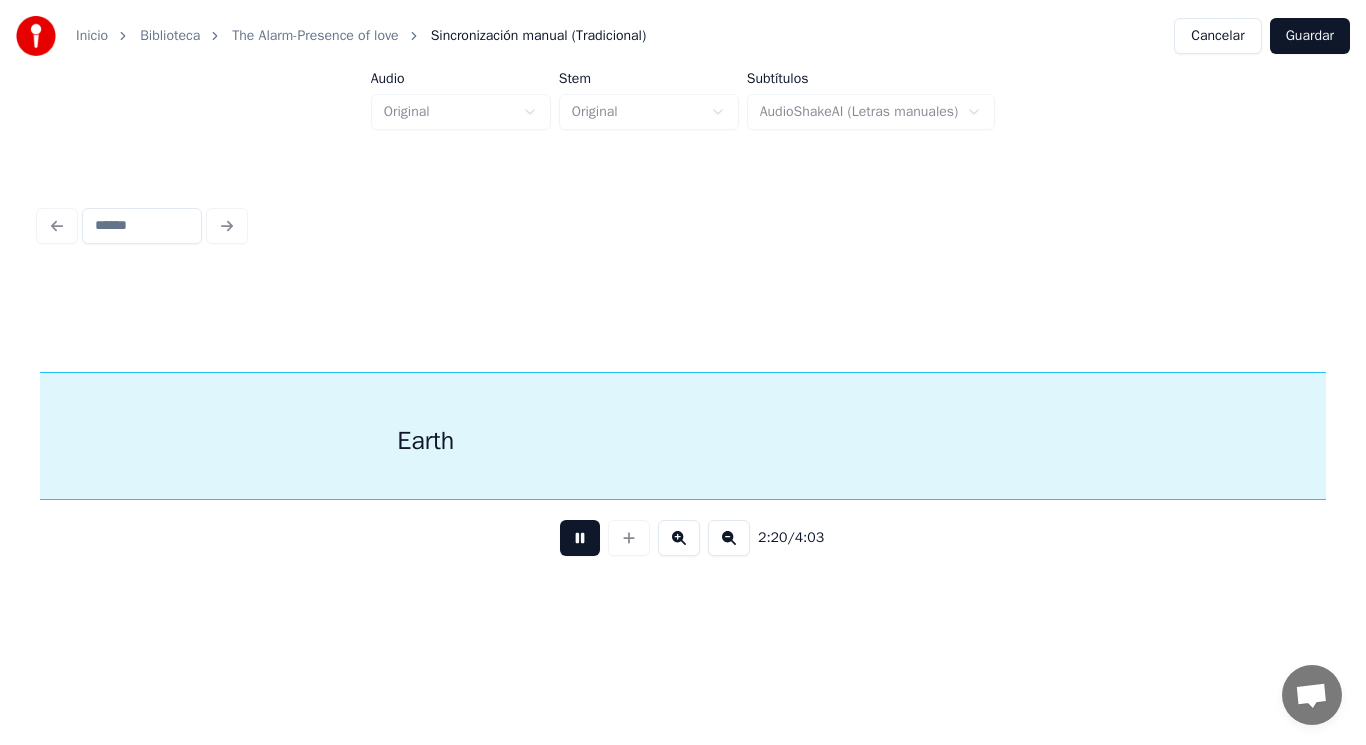 scroll, scrollTop: 0, scrollLeft: 197339, axis: horizontal 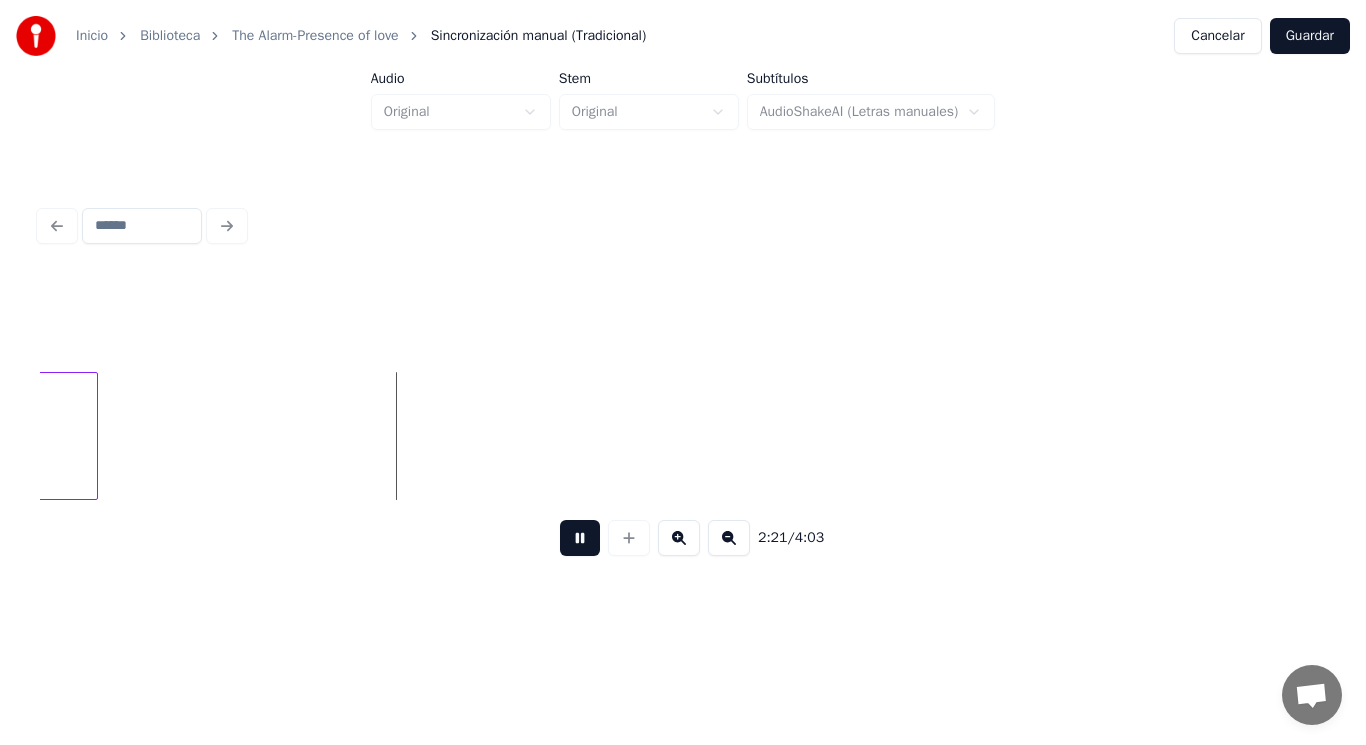 click at bounding box center [580, 538] 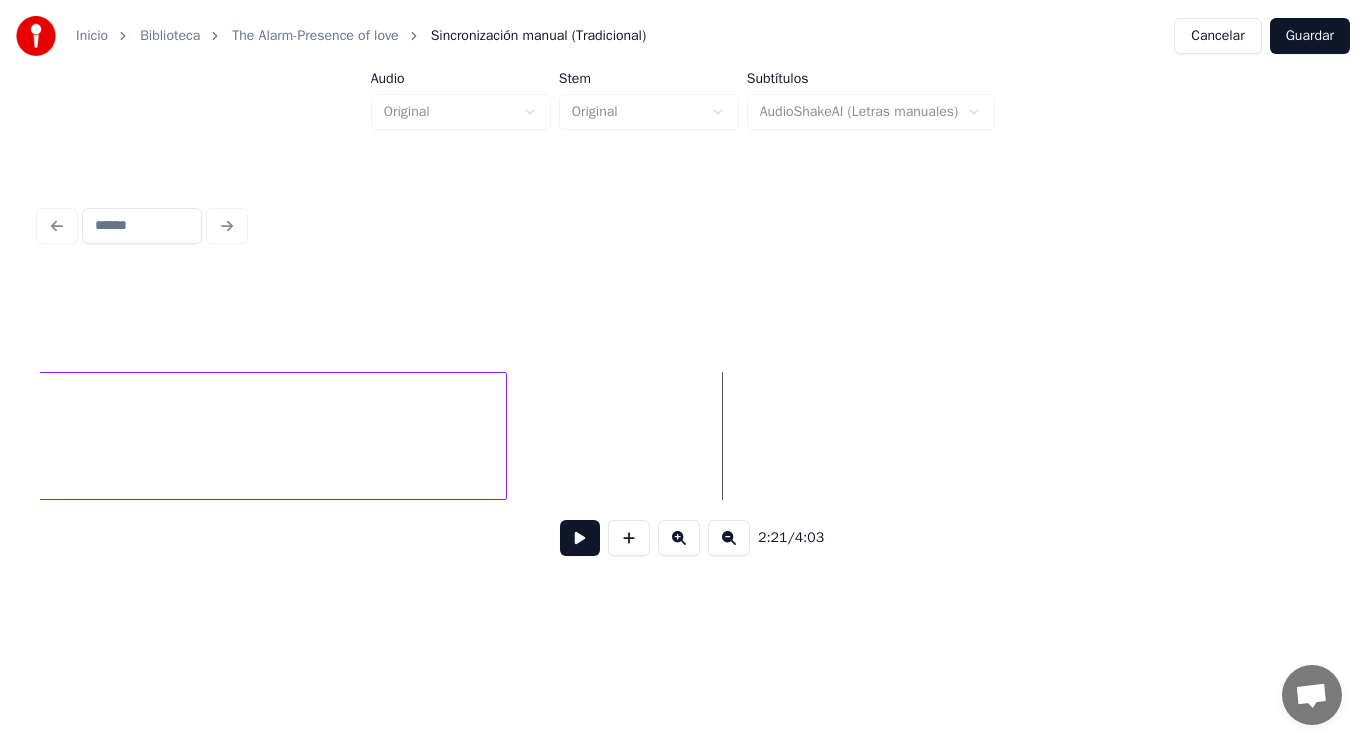 click at bounding box center [503, 436] 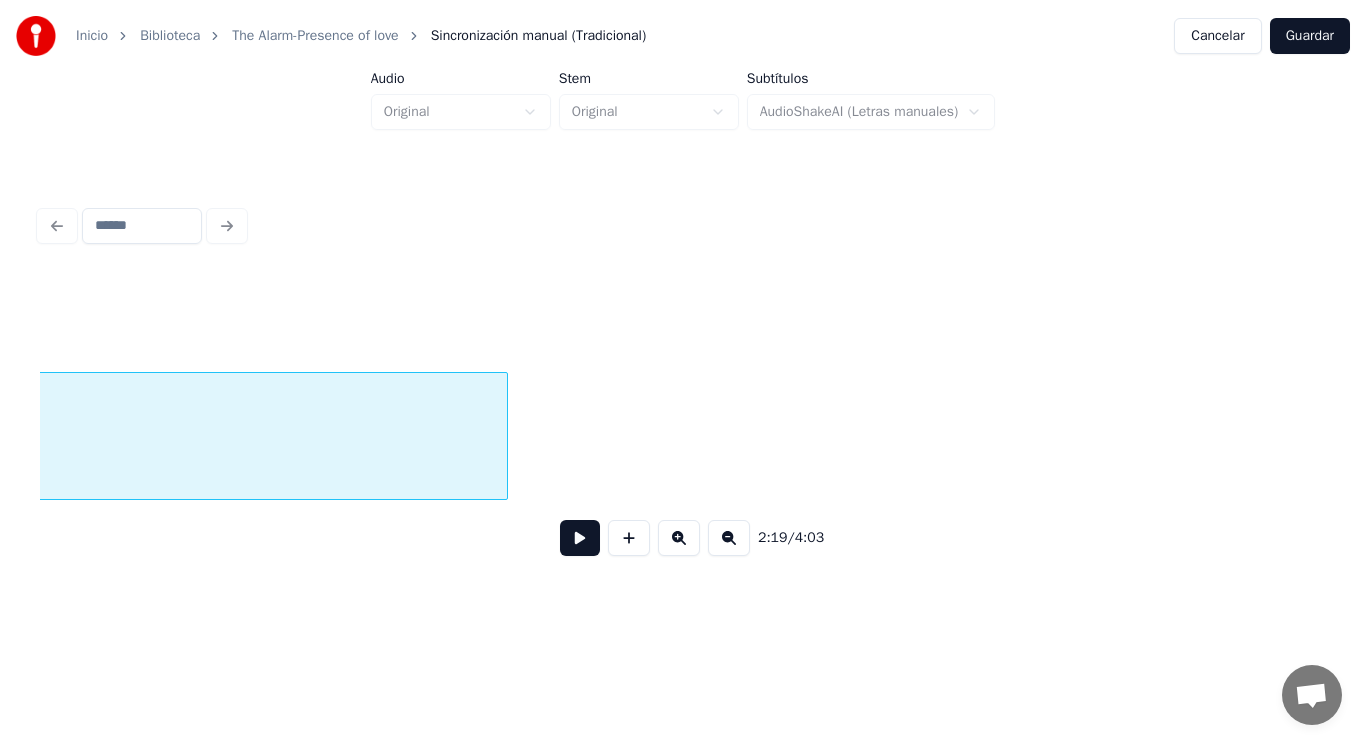 scroll, scrollTop: 0, scrollLeft: 195462, axis: horizontal 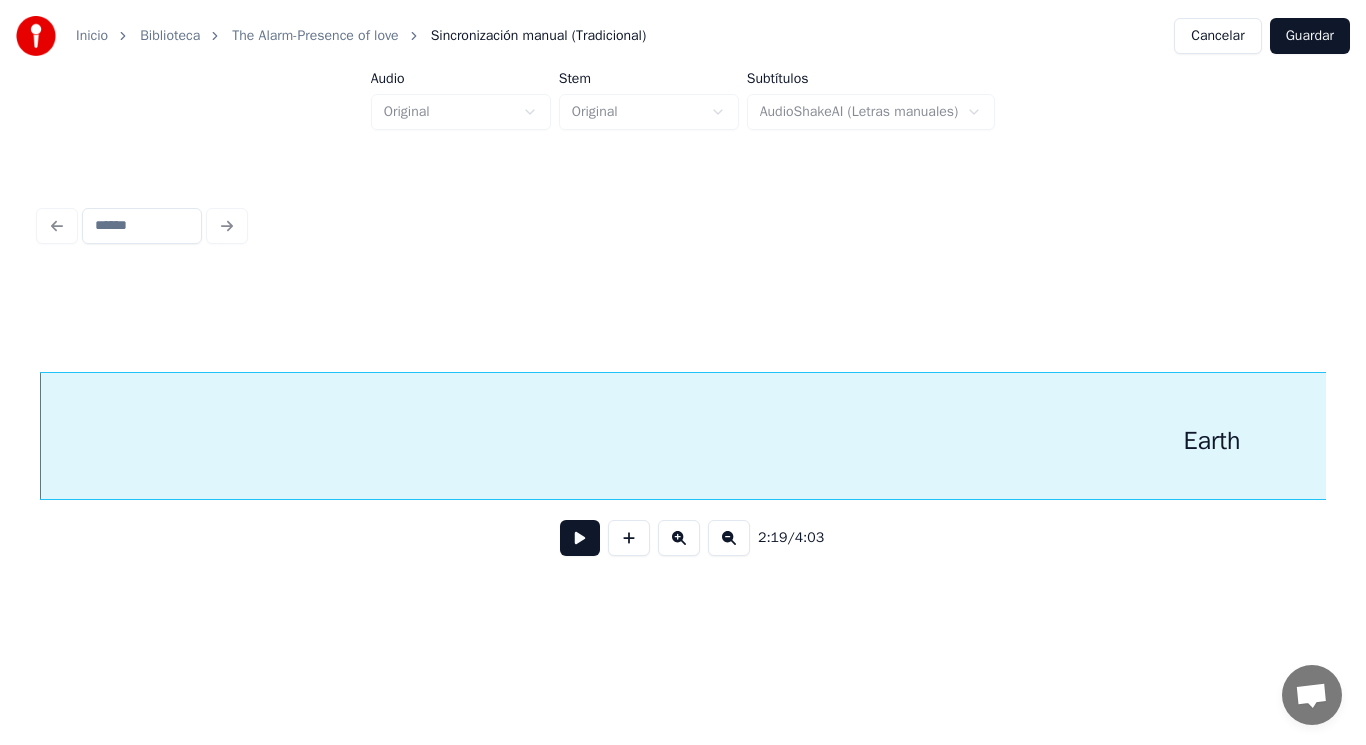 click at bounding box center (580, 538) 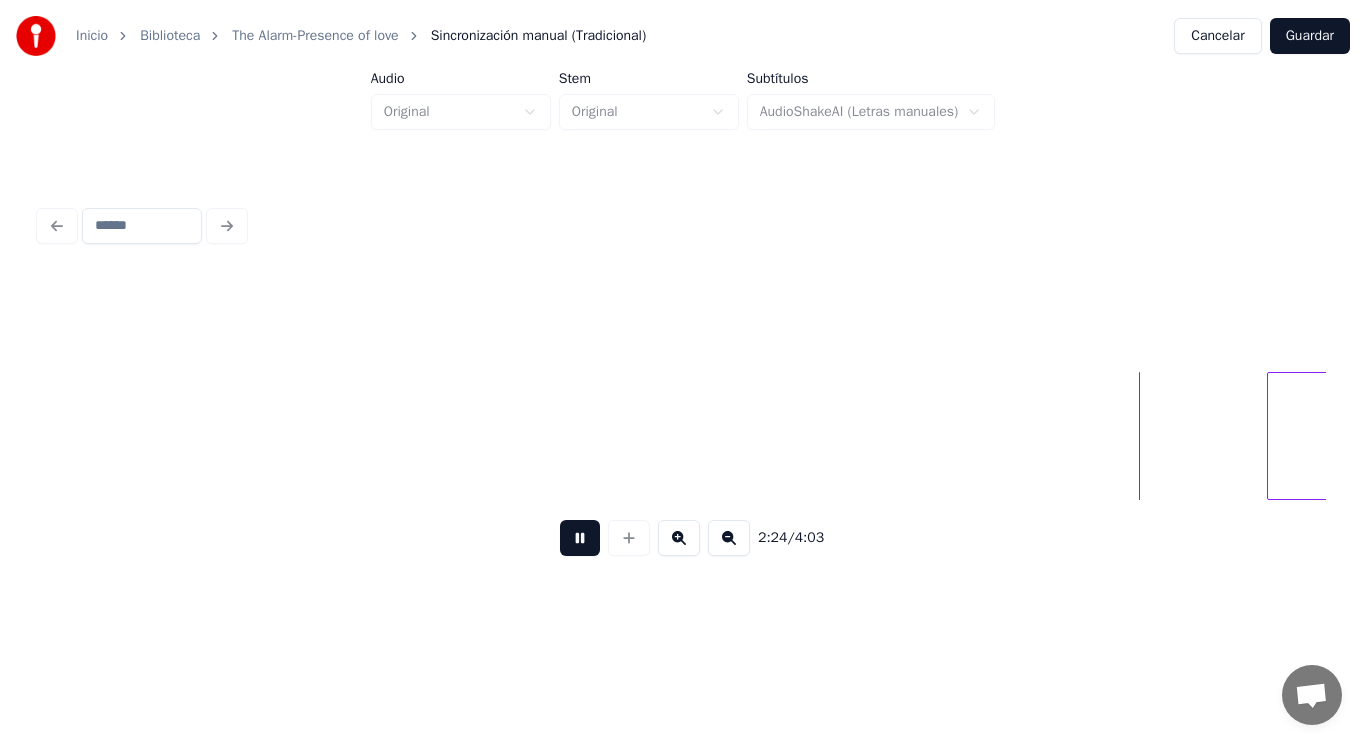 scroll, scrollTop: 0, scrollLeft: 201974, axis: horizontal 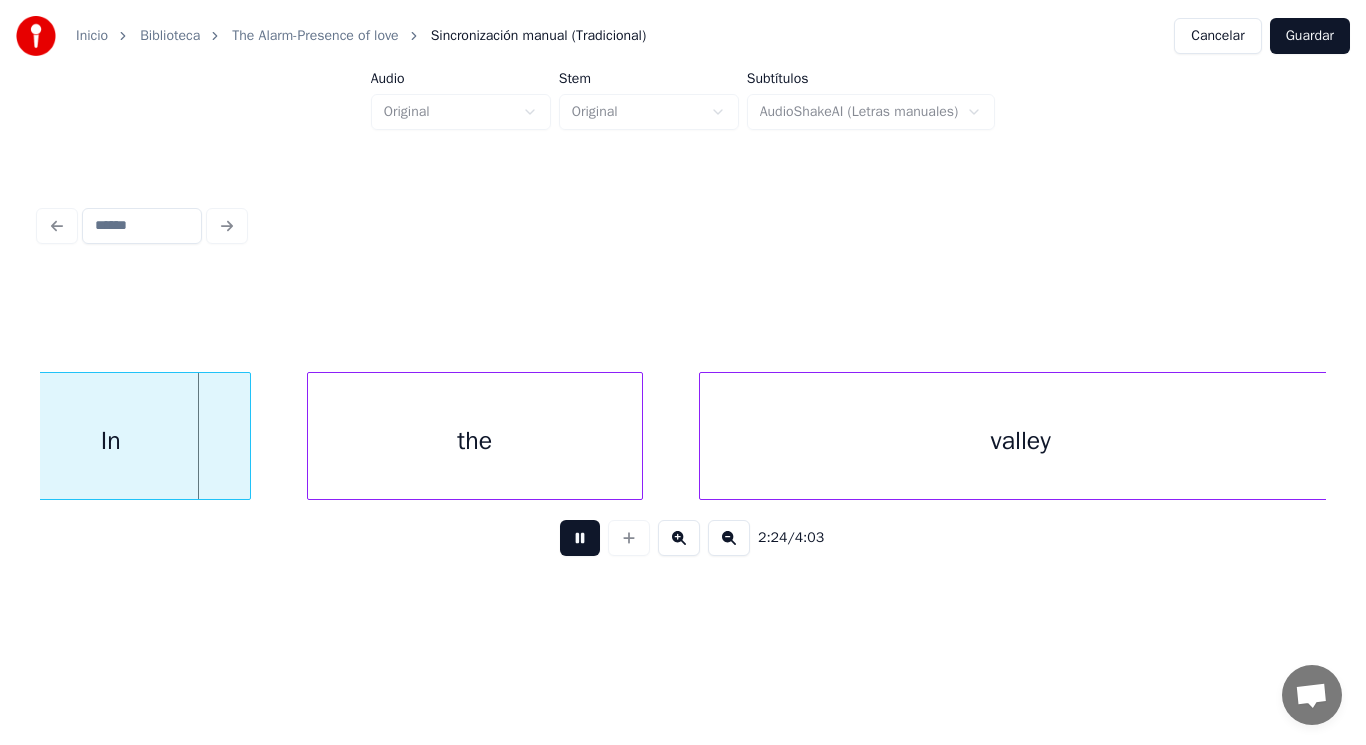 click at bounding box center [580, 538] 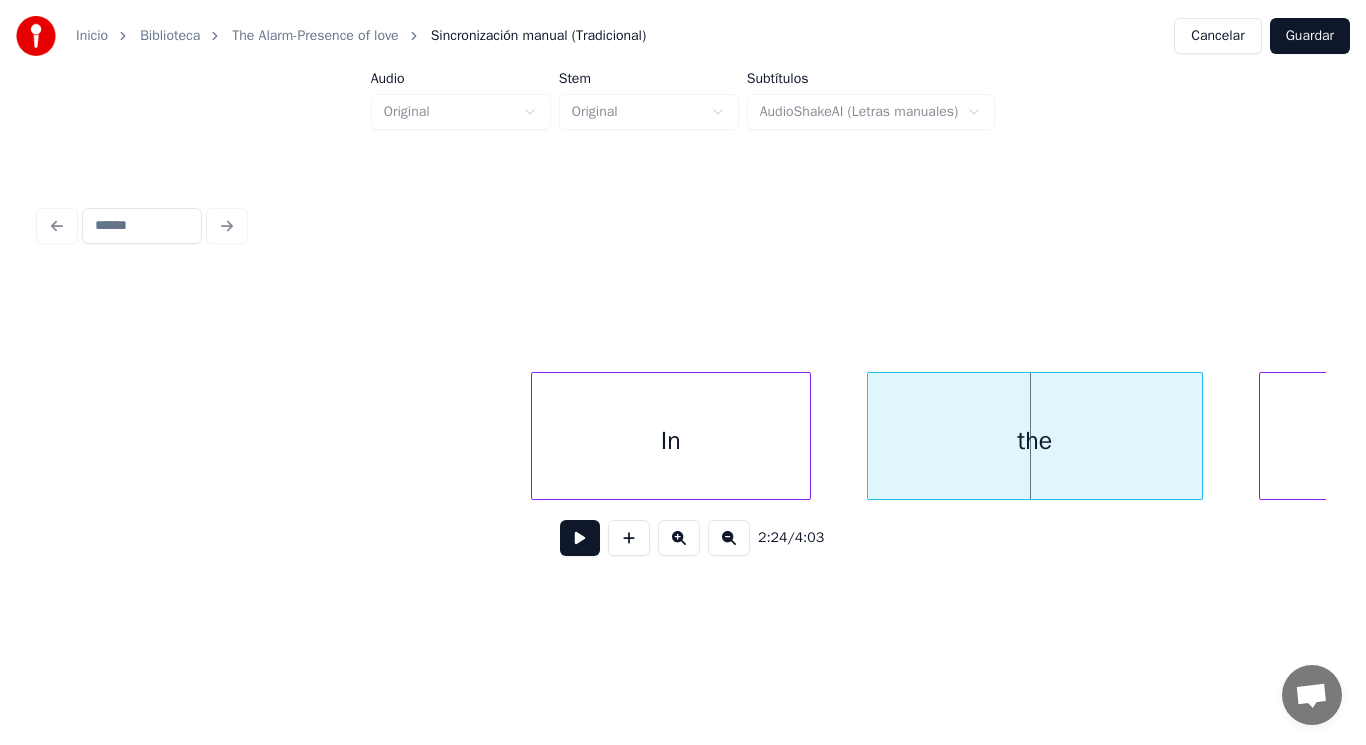 scroll, scrollTop: 0, scrollLeft: 201374, axis: horizontal 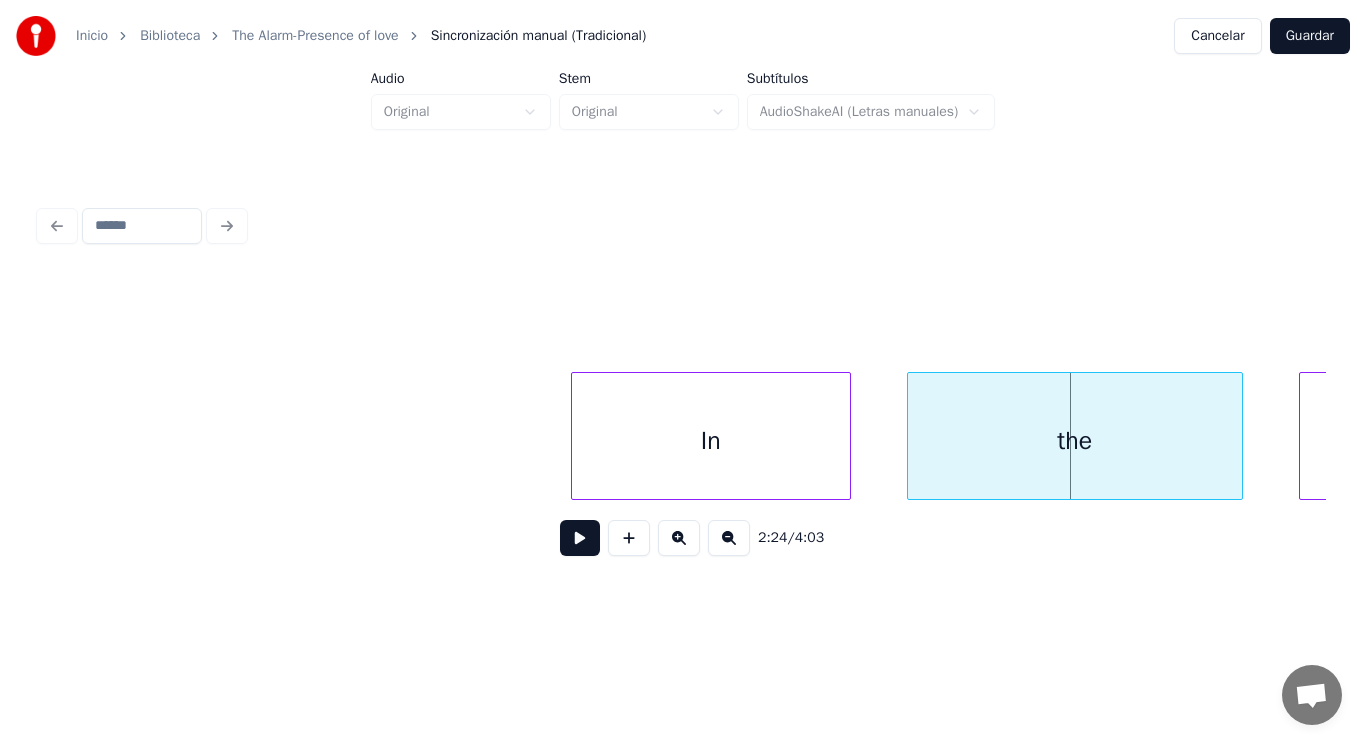click on "In the valley" at bounding box center [-31138, 436] 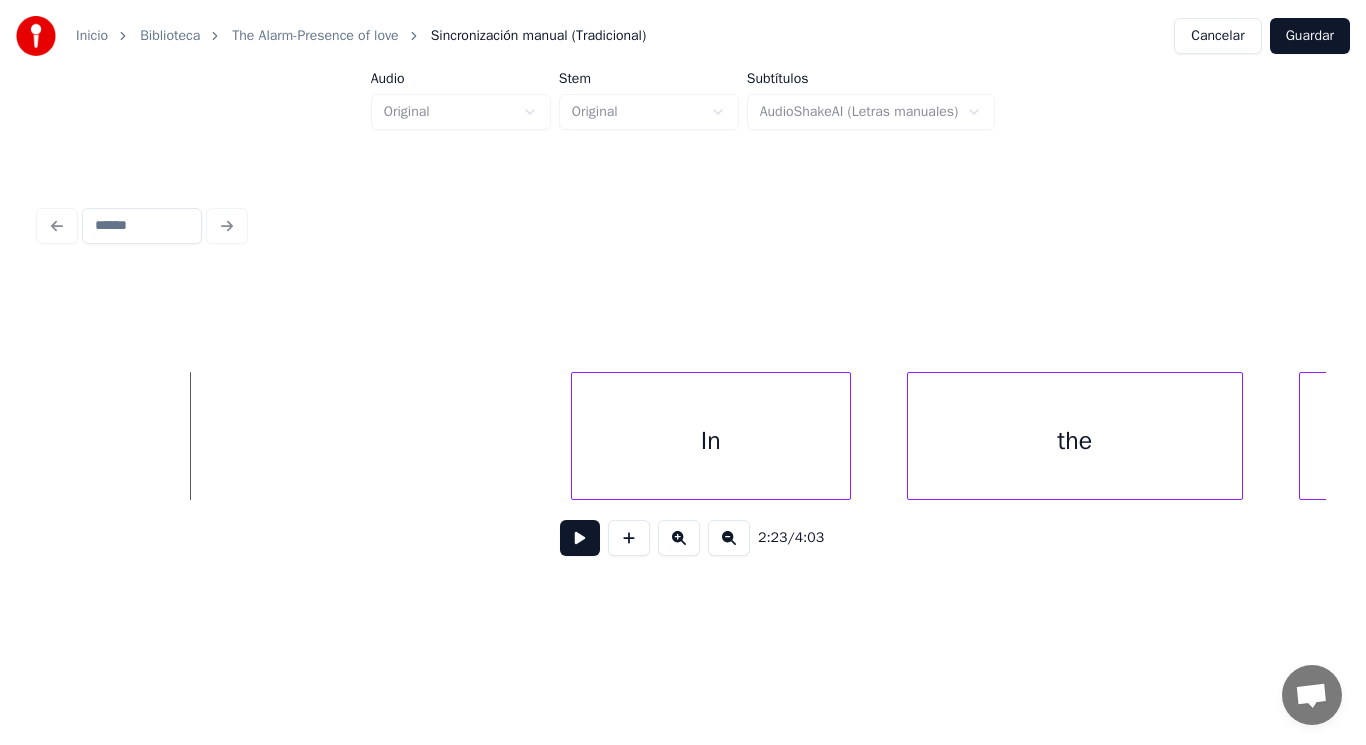 click at bounding box center (580, 538) 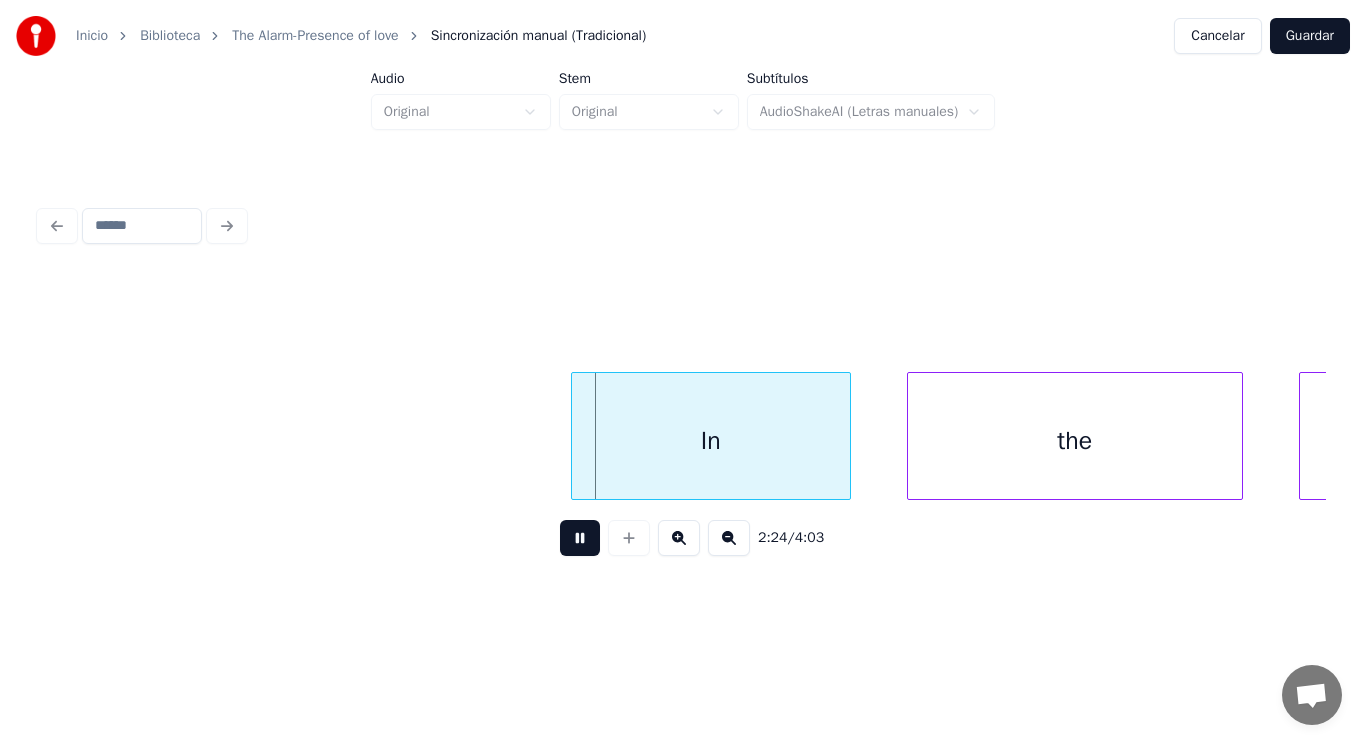 click at bounding box center [580, 538] 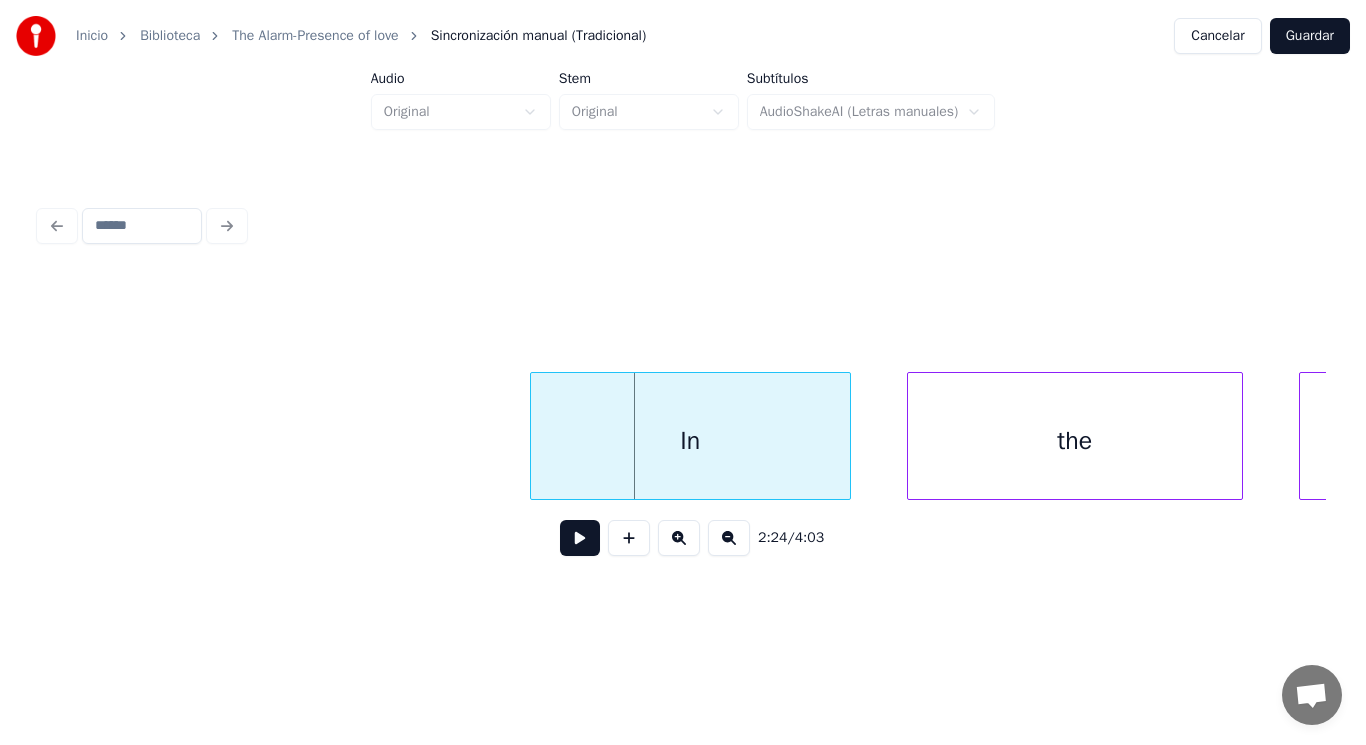 click at bounding box center (534, 436) 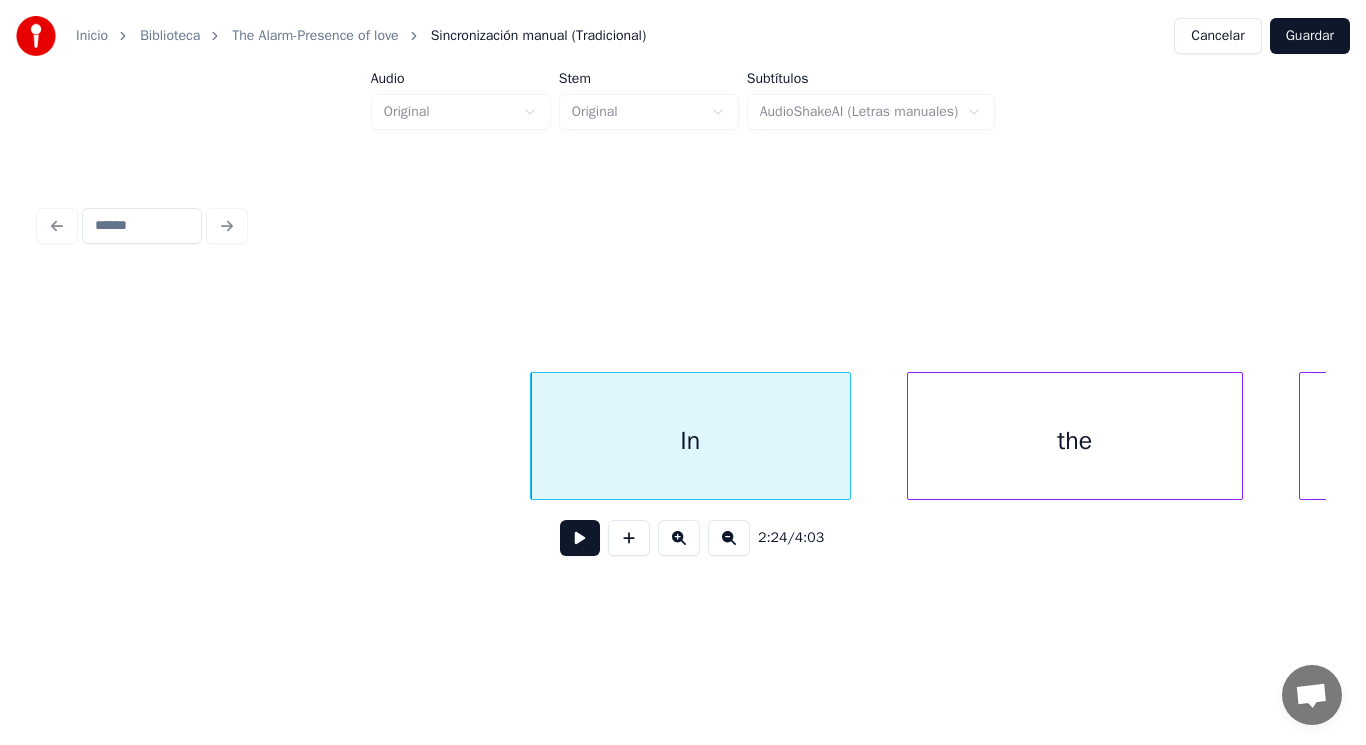 click at bounding box center [580, 538] 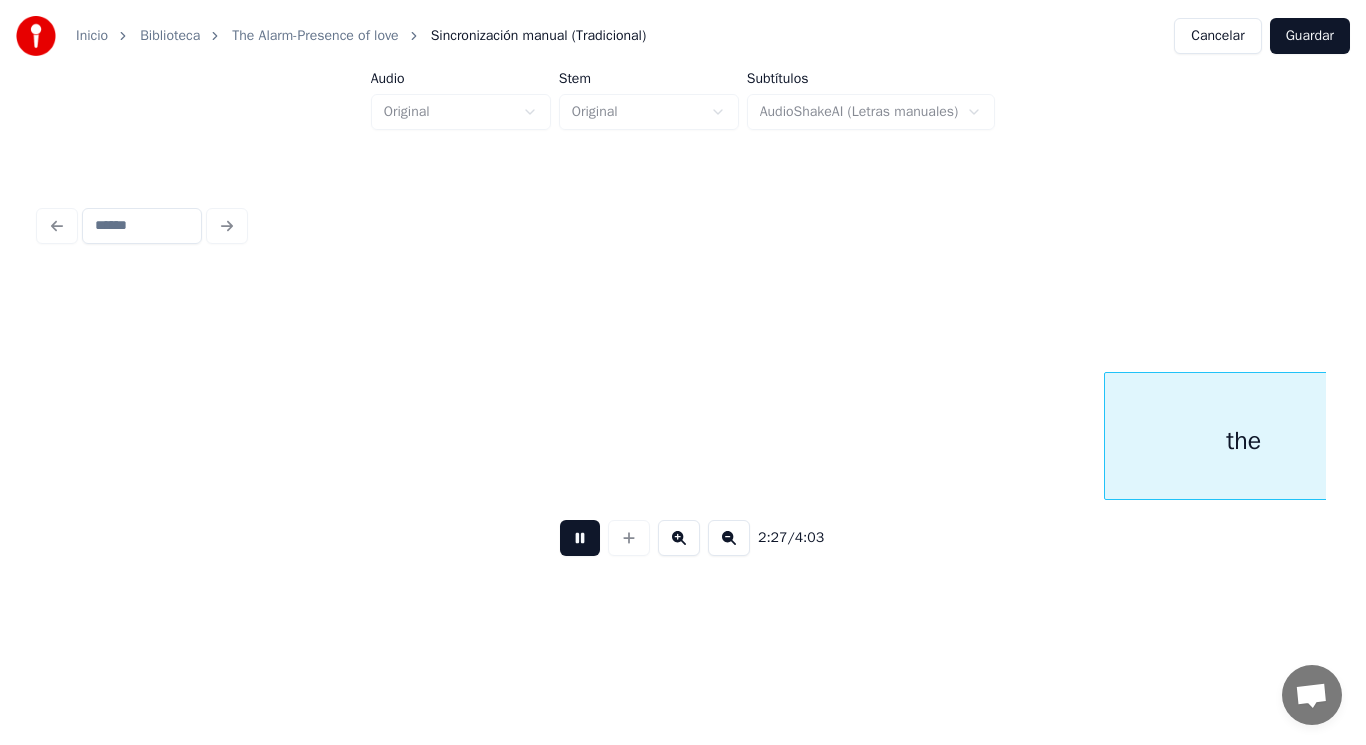 scroll, scrollTop: 0, scrollLeft: 206600, axis: horizontal 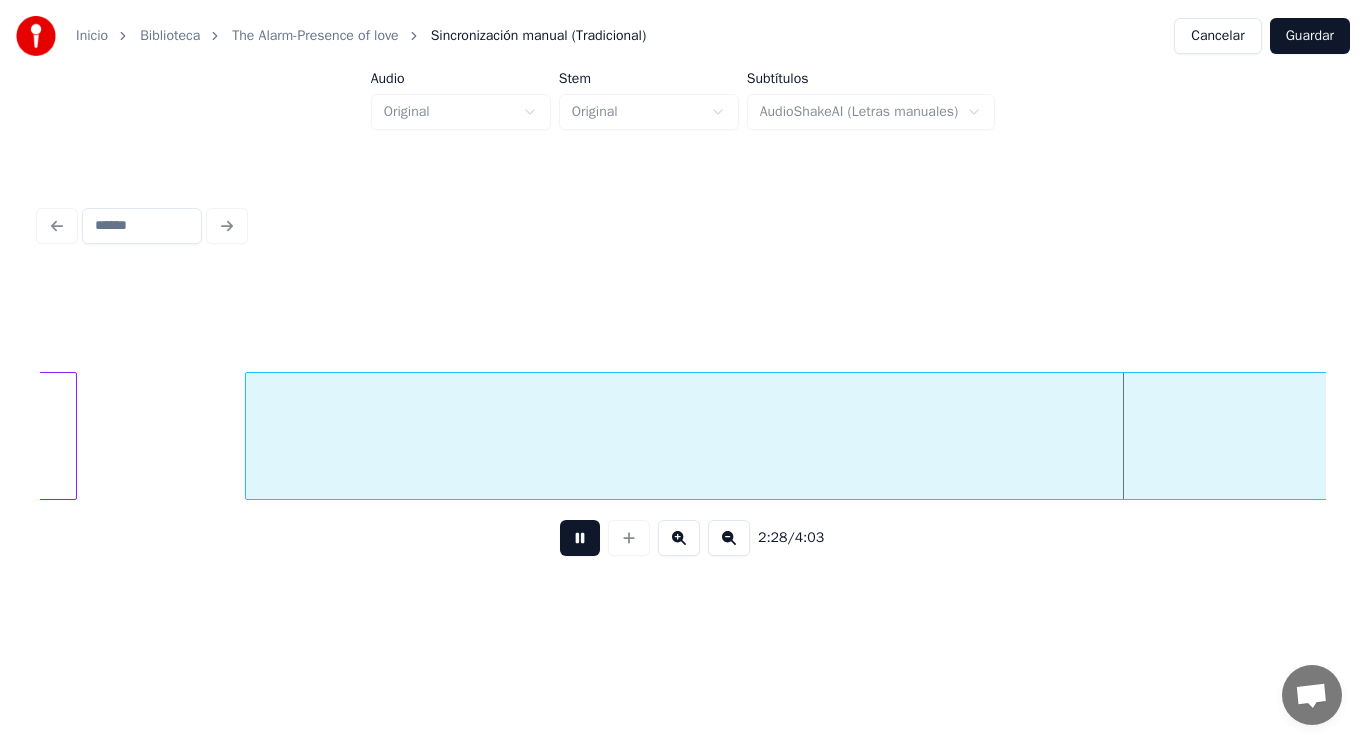 click at bounding box center (580, 538) 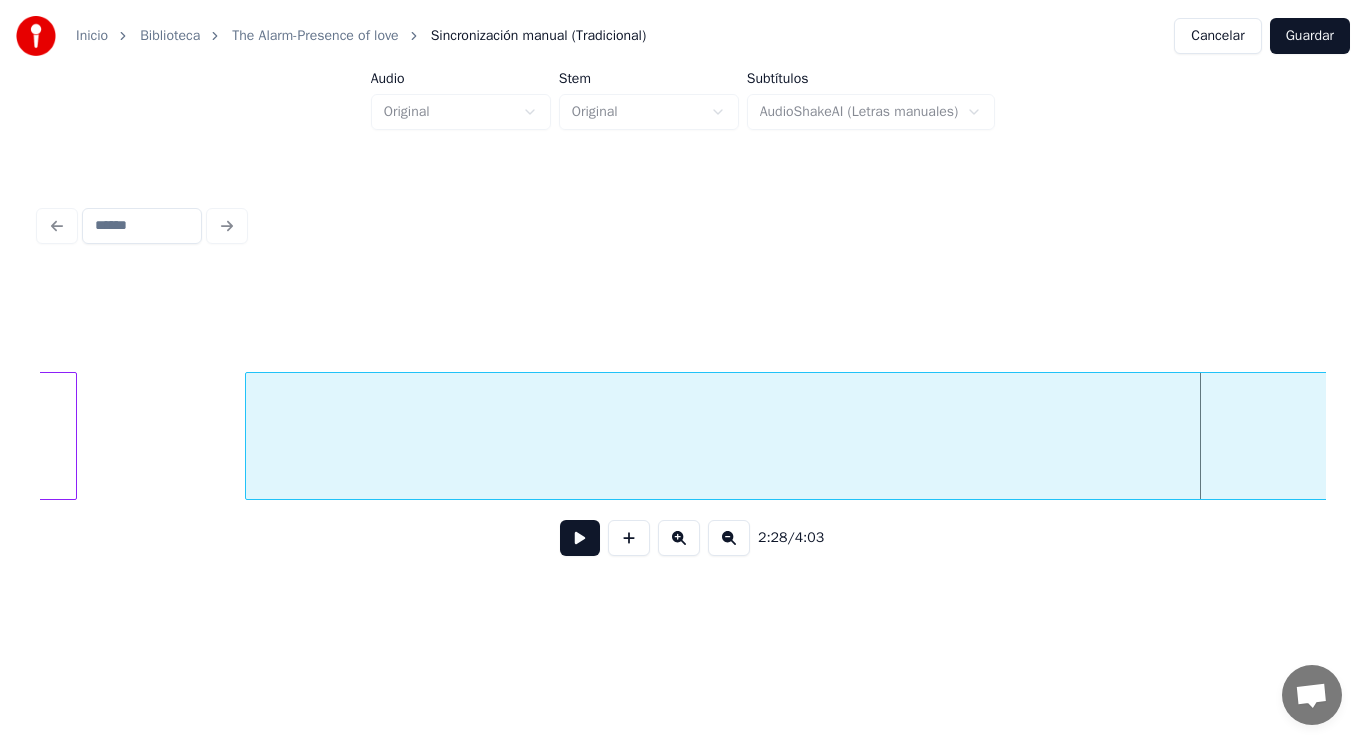 click on "the" at bounding box center [-63, 441] 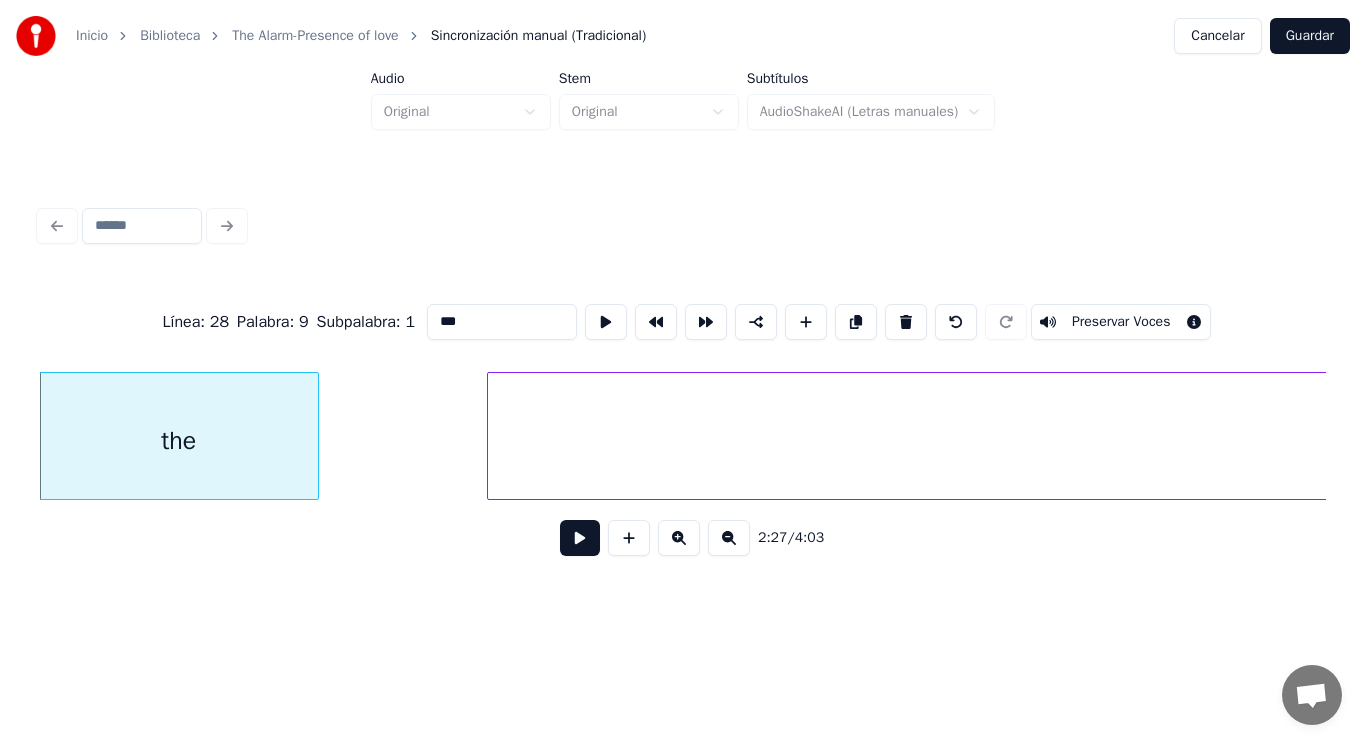 click at bounding box center [580, 538] 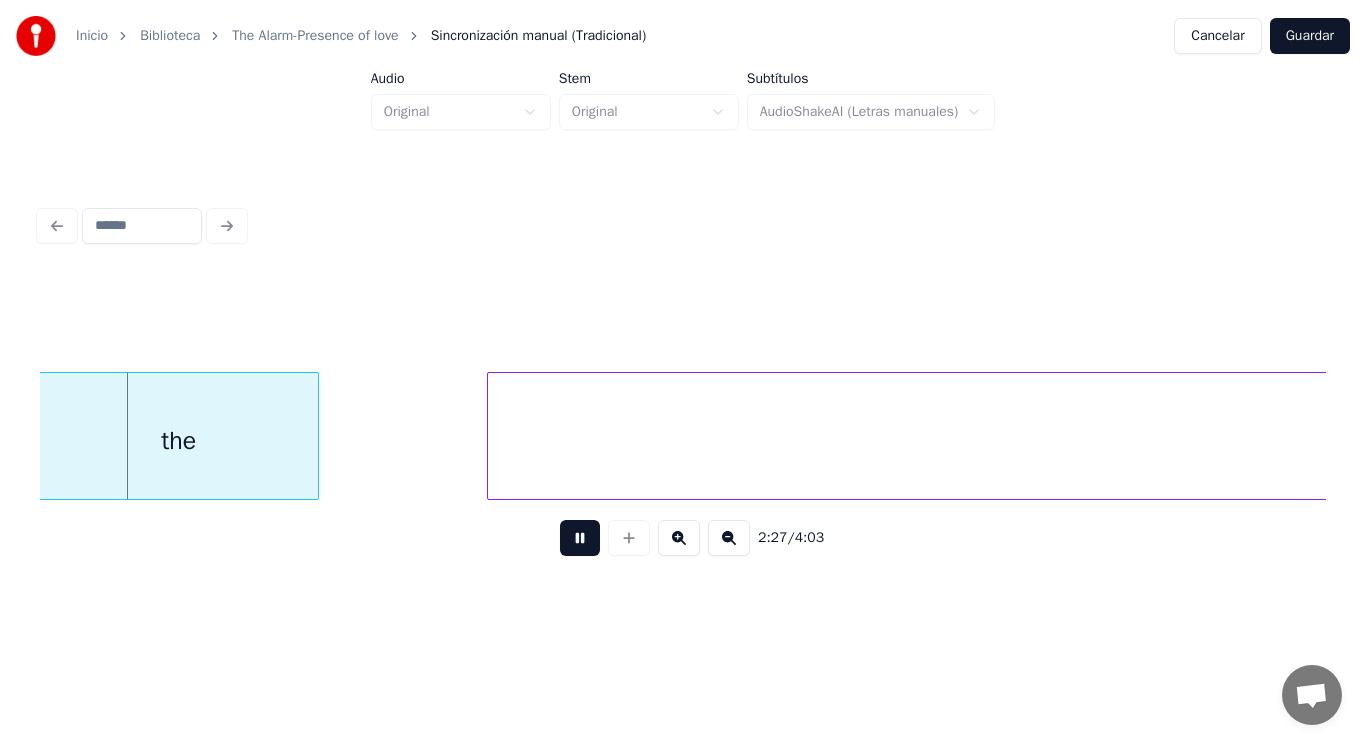 click at bounding box center [580, 538] 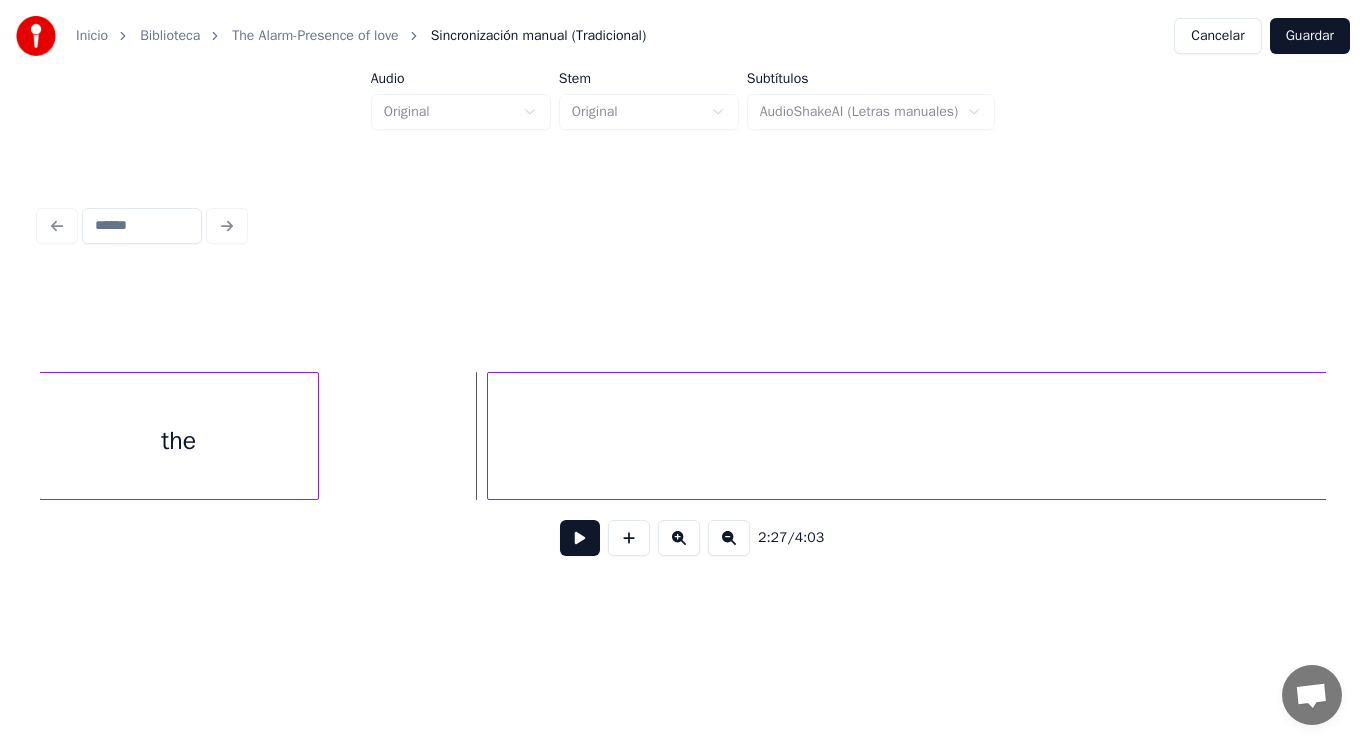 click on "hurt" at bounding box center [1705, 441] 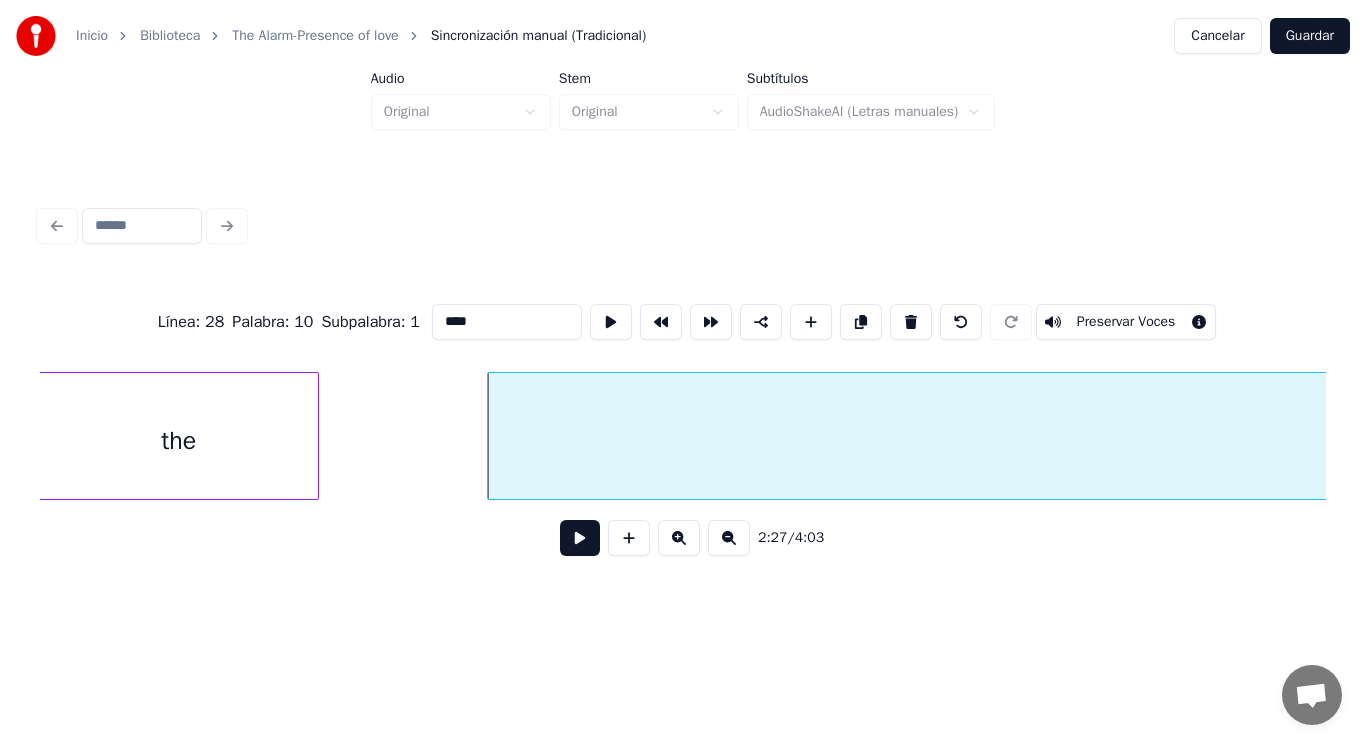 click on "the" at bounding box center (179, 441) 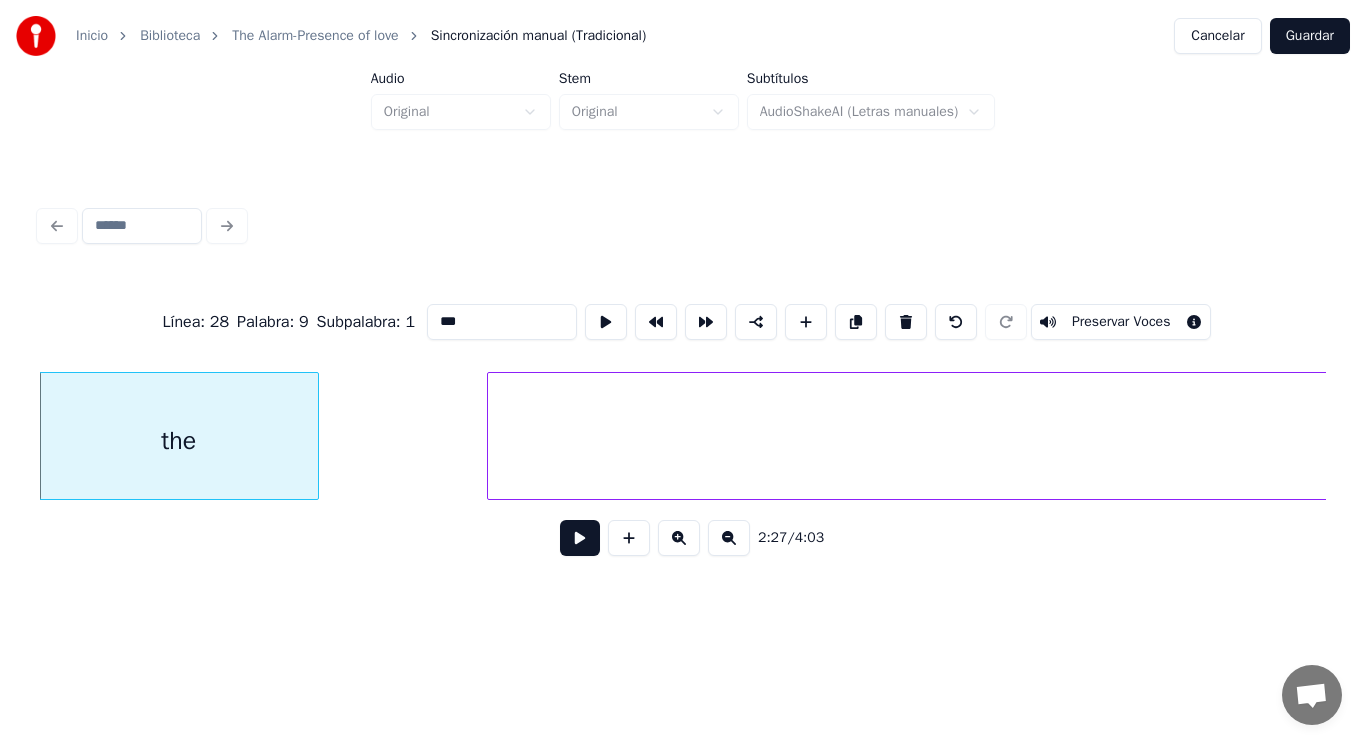 click at bounding box center [580, 538] 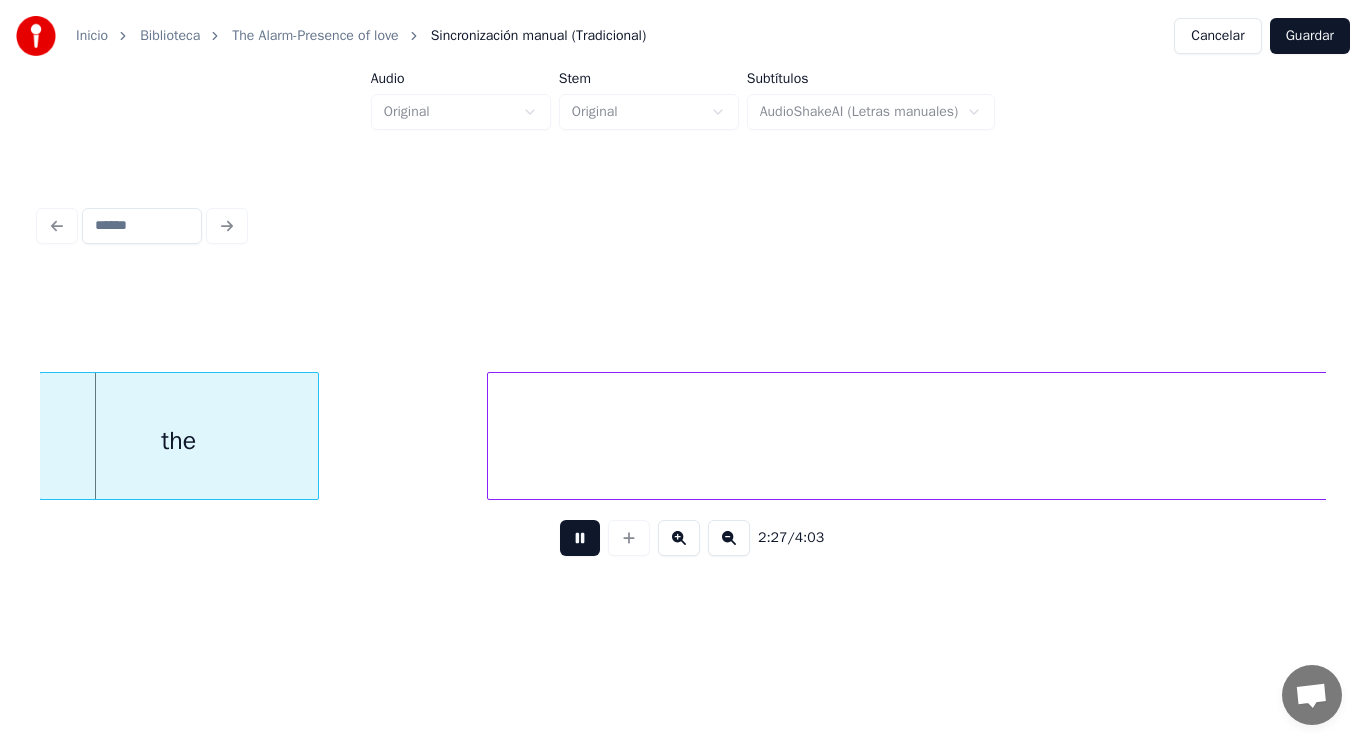 click at bounding box center [580, 538] 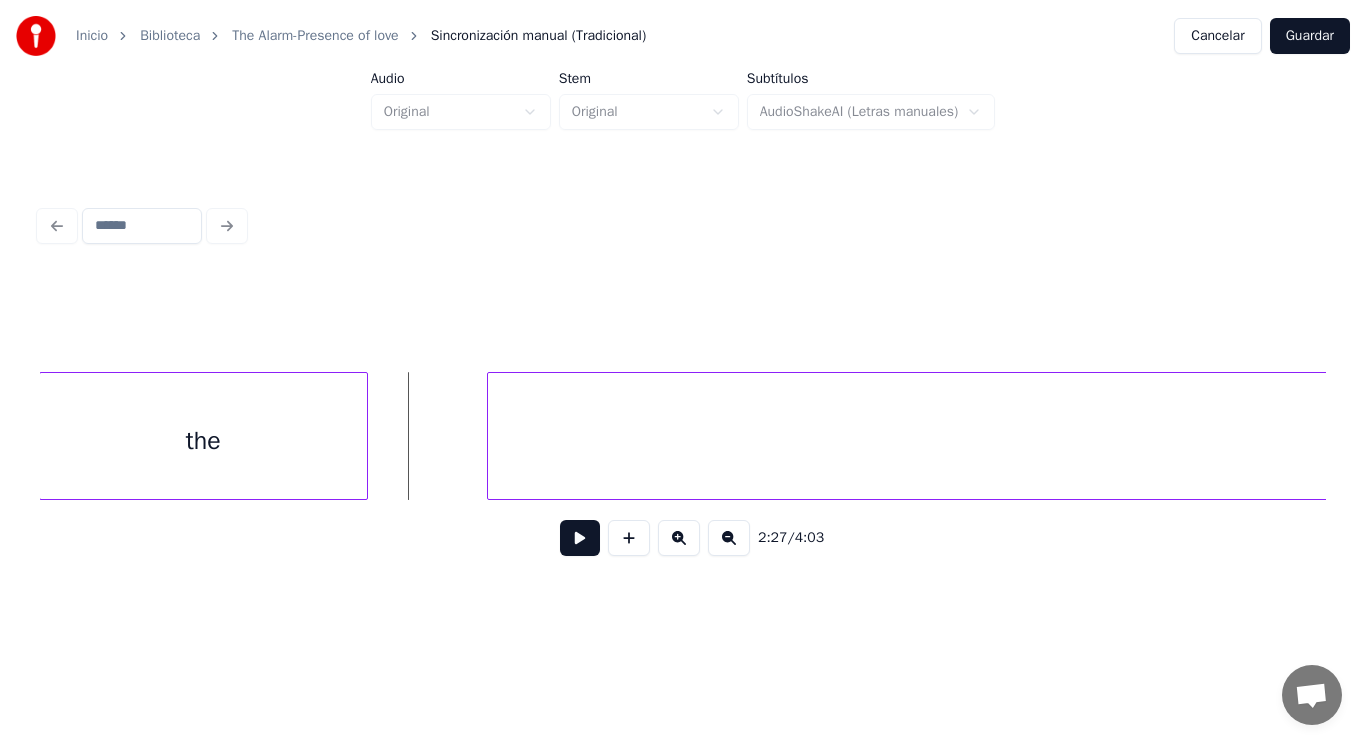 click at bounding box center [364, 436] 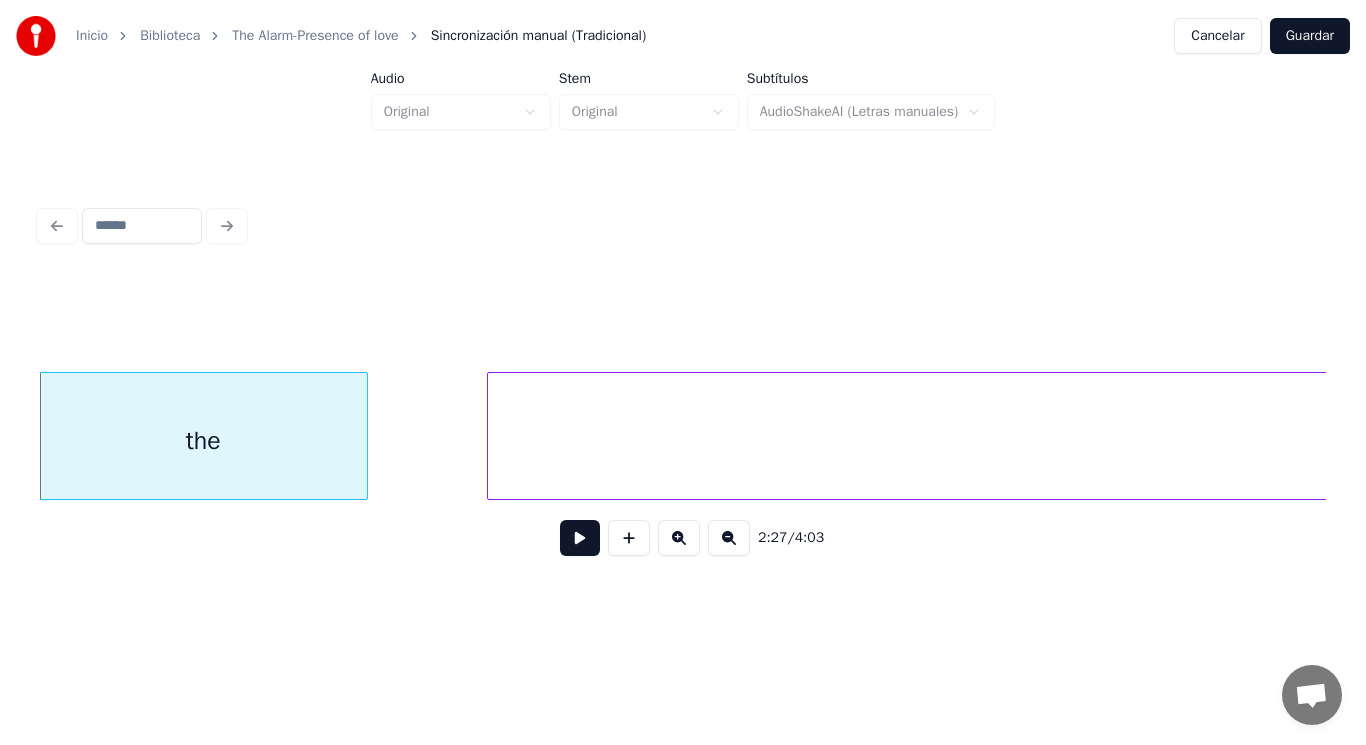 click on "hurt" at bounding box center [1705, 441] 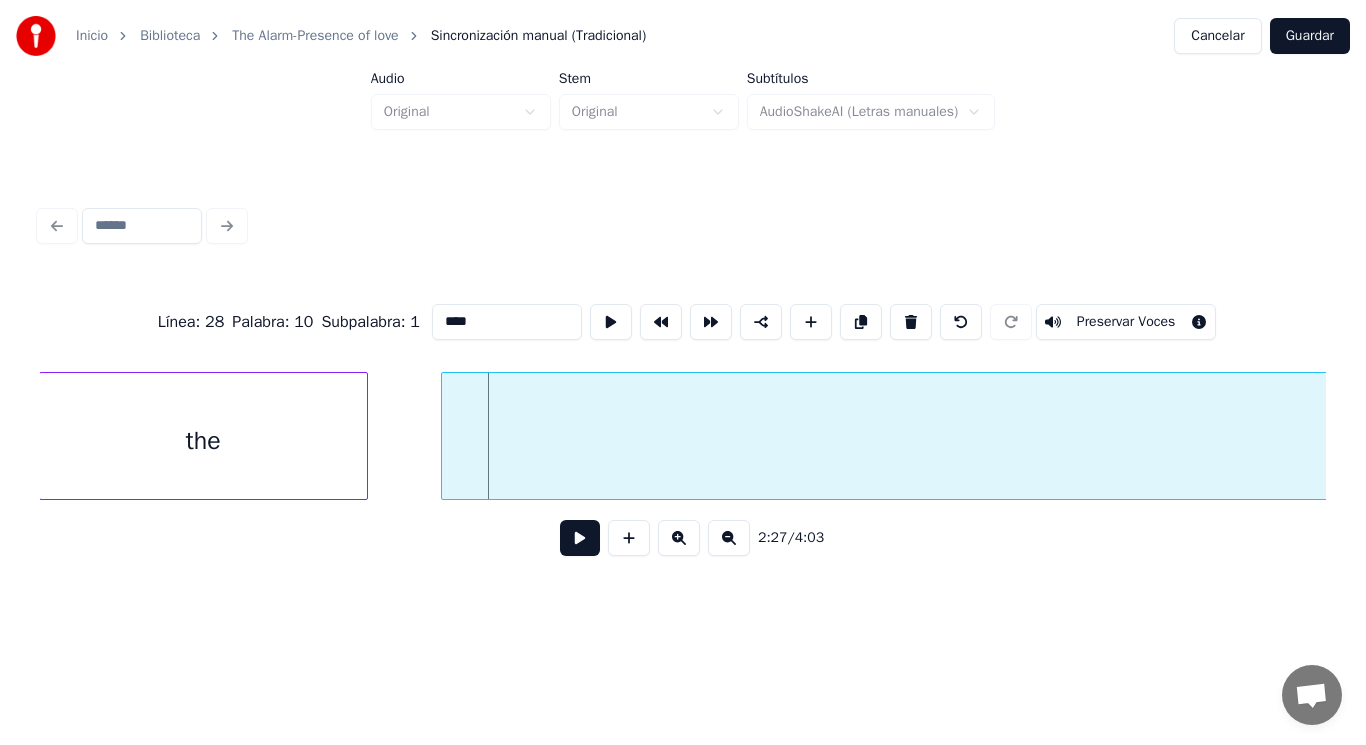 click at bounding box center (445, 436) 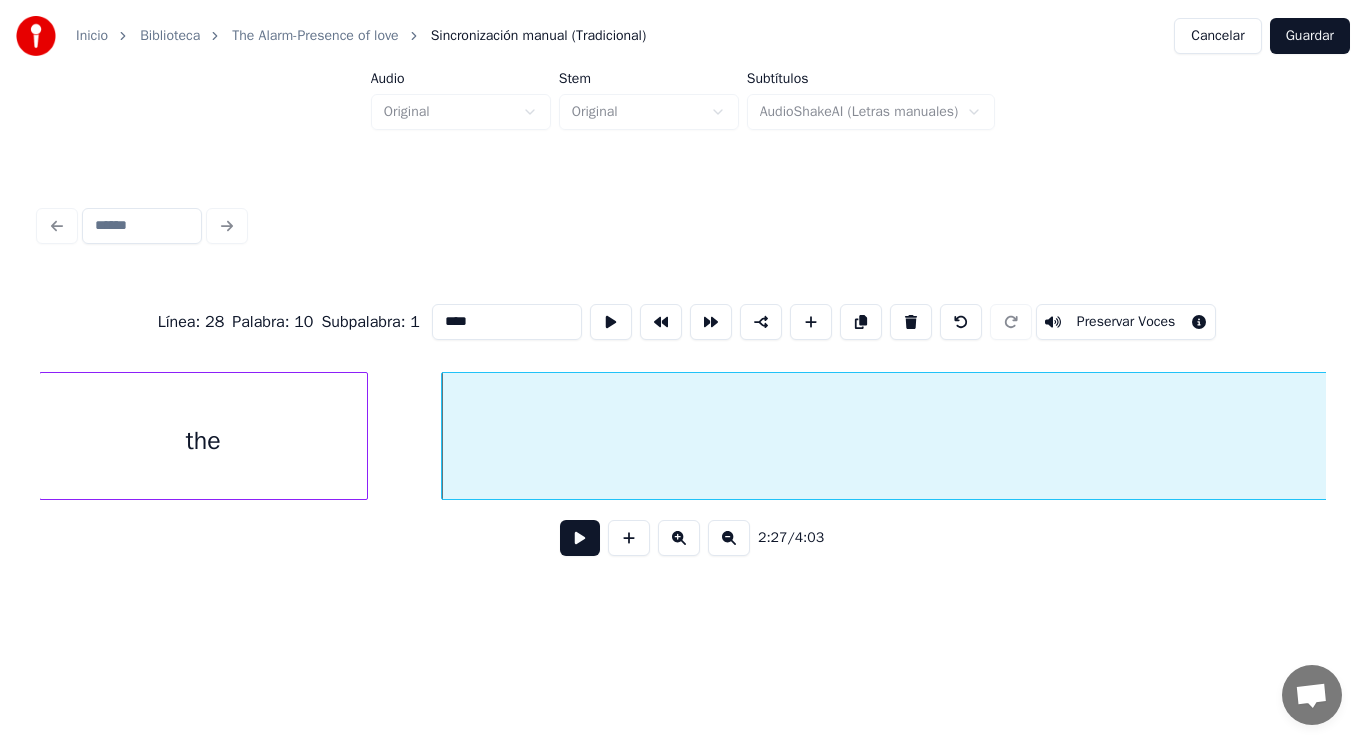 click at bounding box center [580, 538] 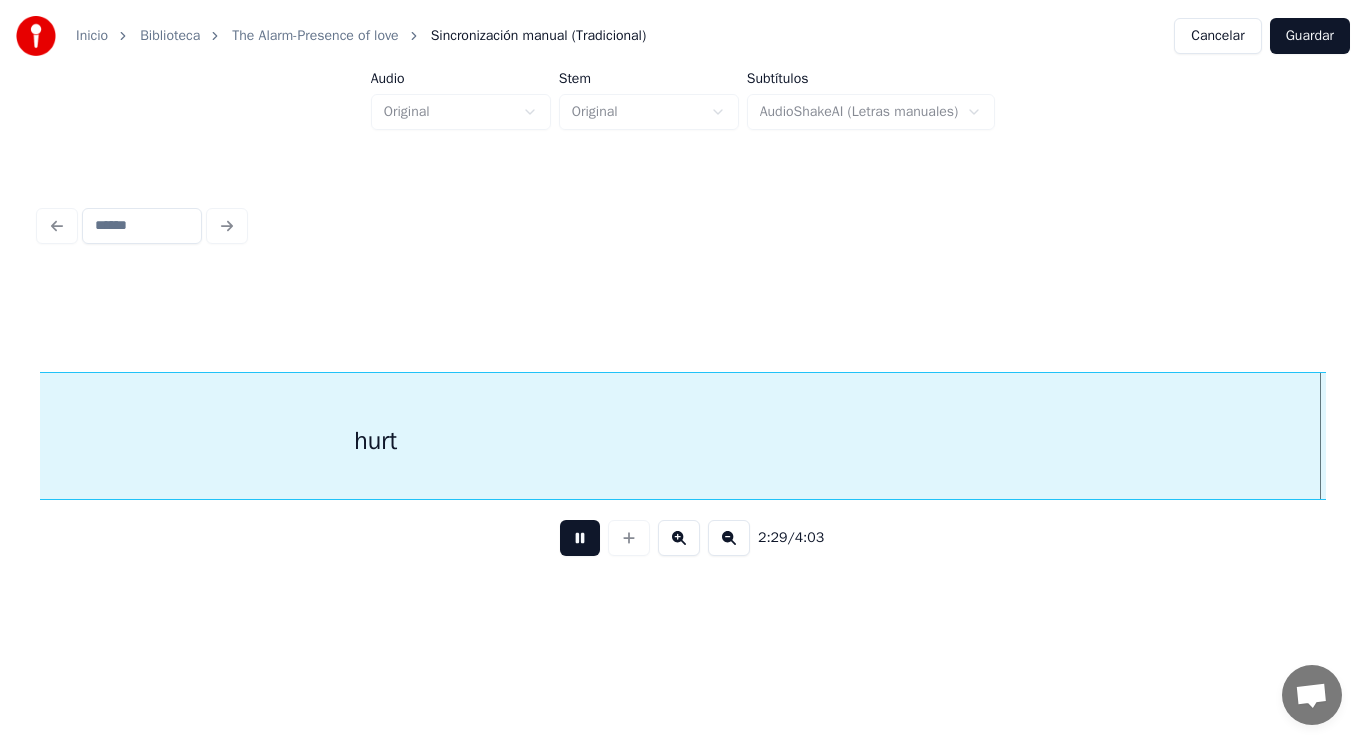 scroll, scrollTop: 0, scrollLeft: 208973, axis: horizontal 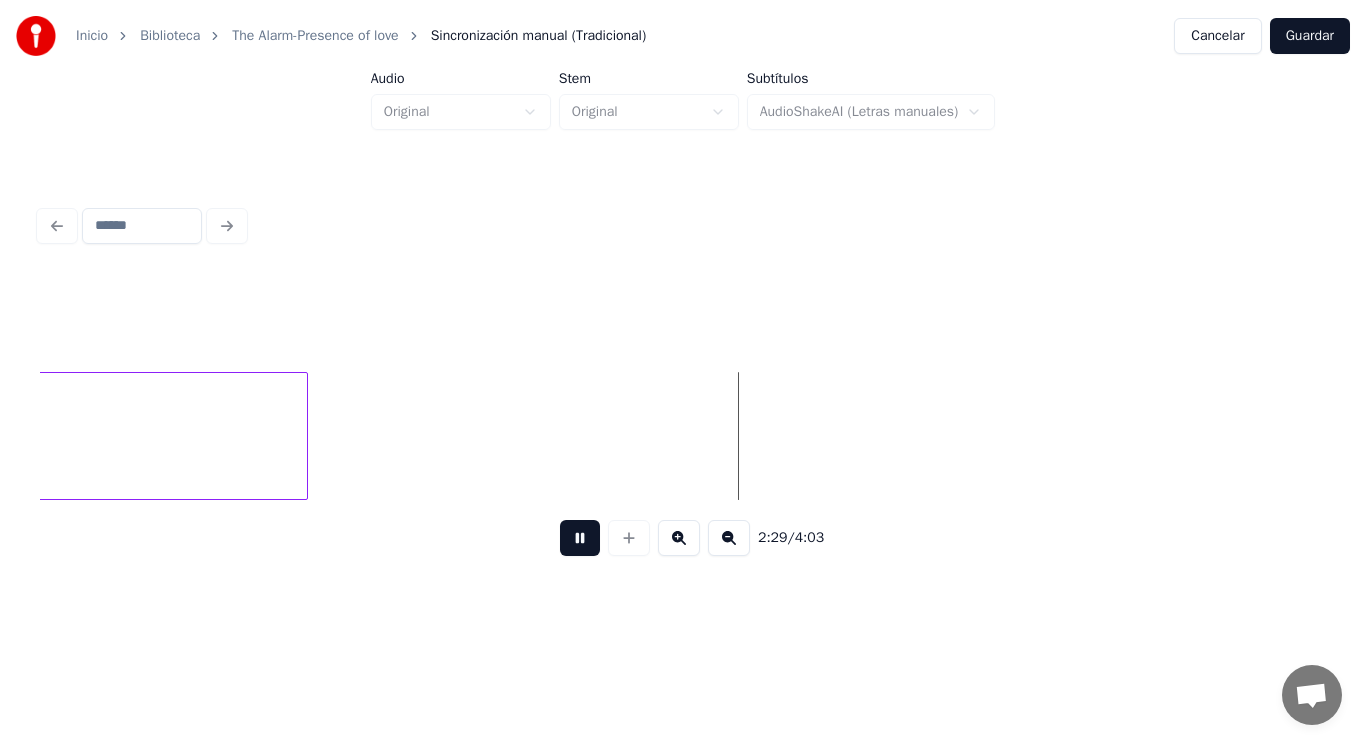 click at bounding box center (580, 538) 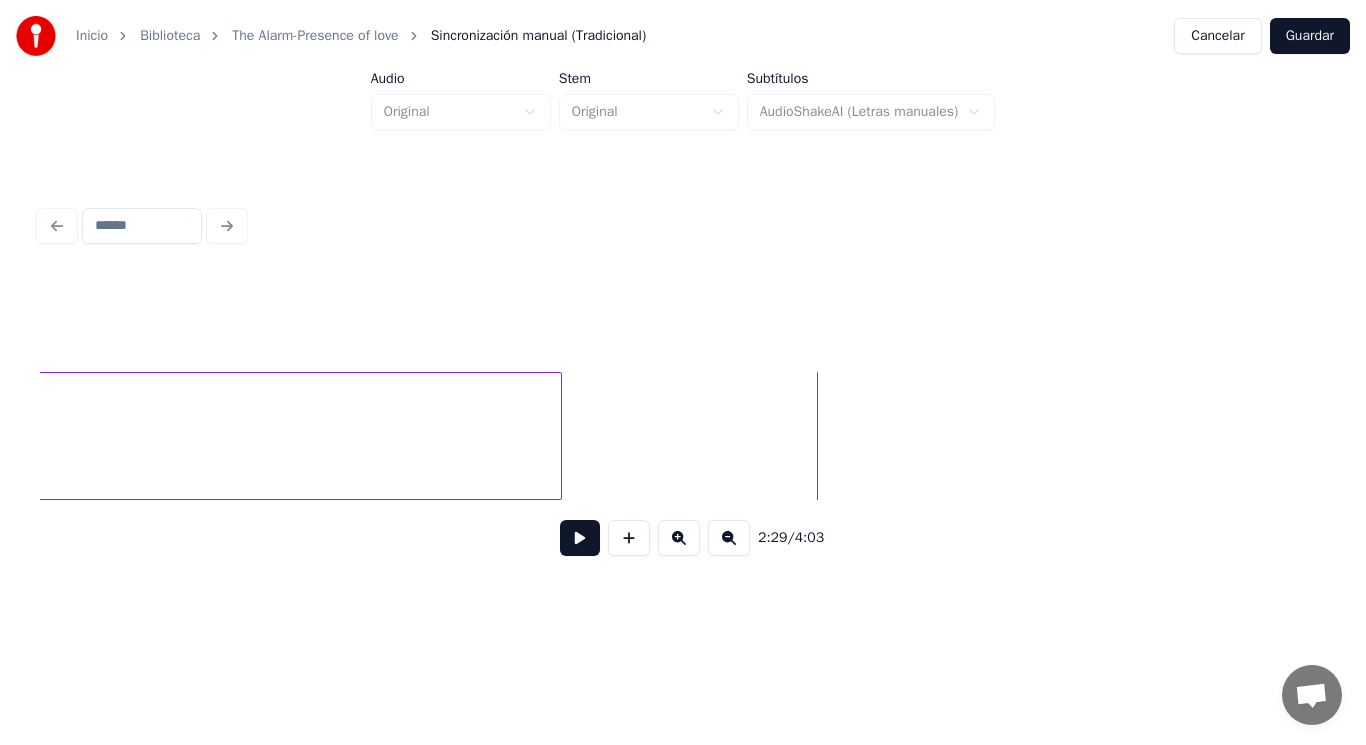 click at bounding box center (558, 436) 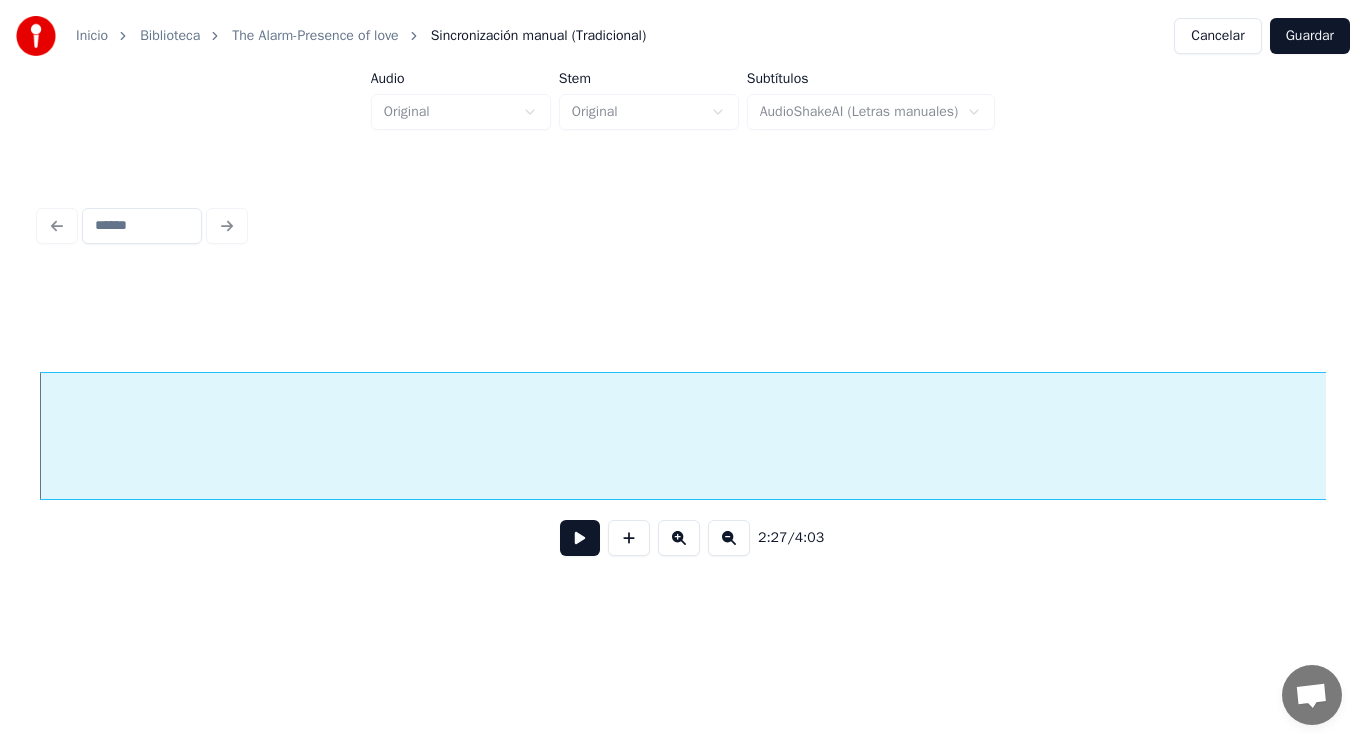 click at bounding box center [580, 538] 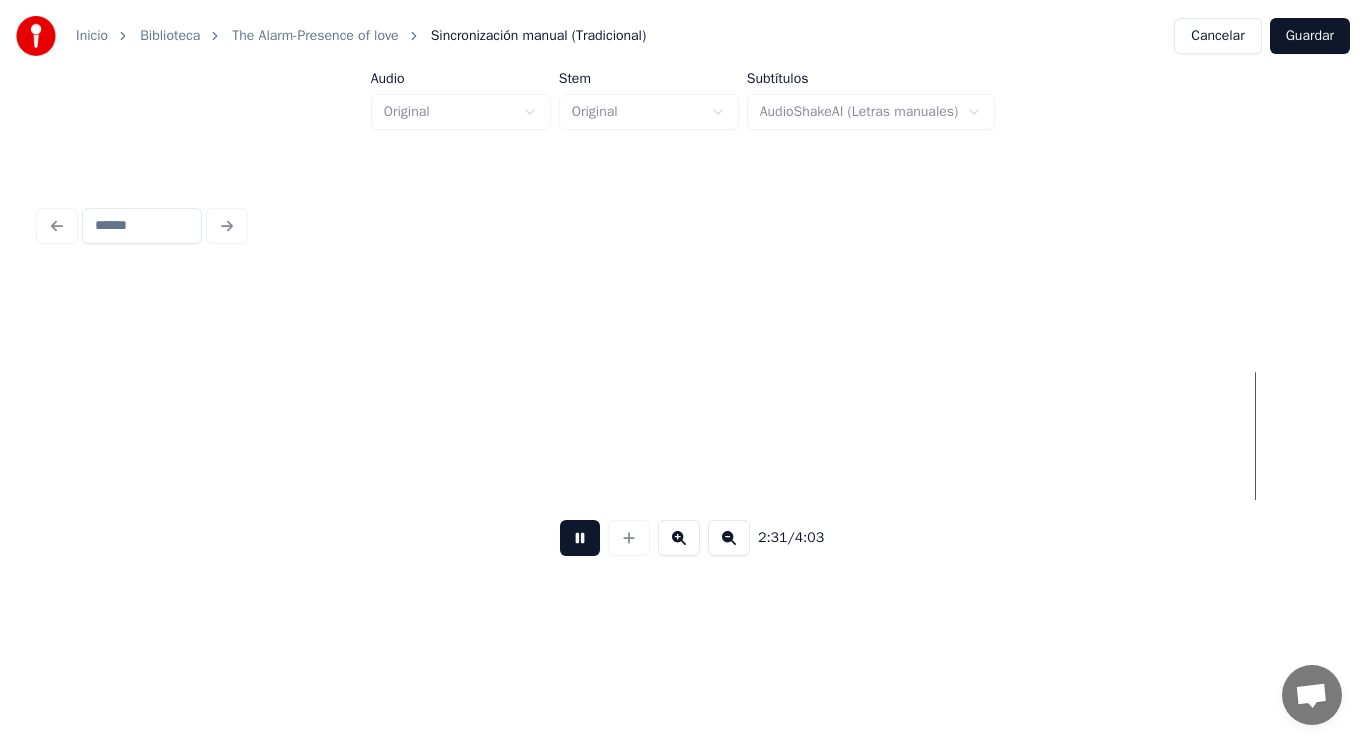scroll, scrollTop: 0, scrollLeft: 211976, axis: horizontal 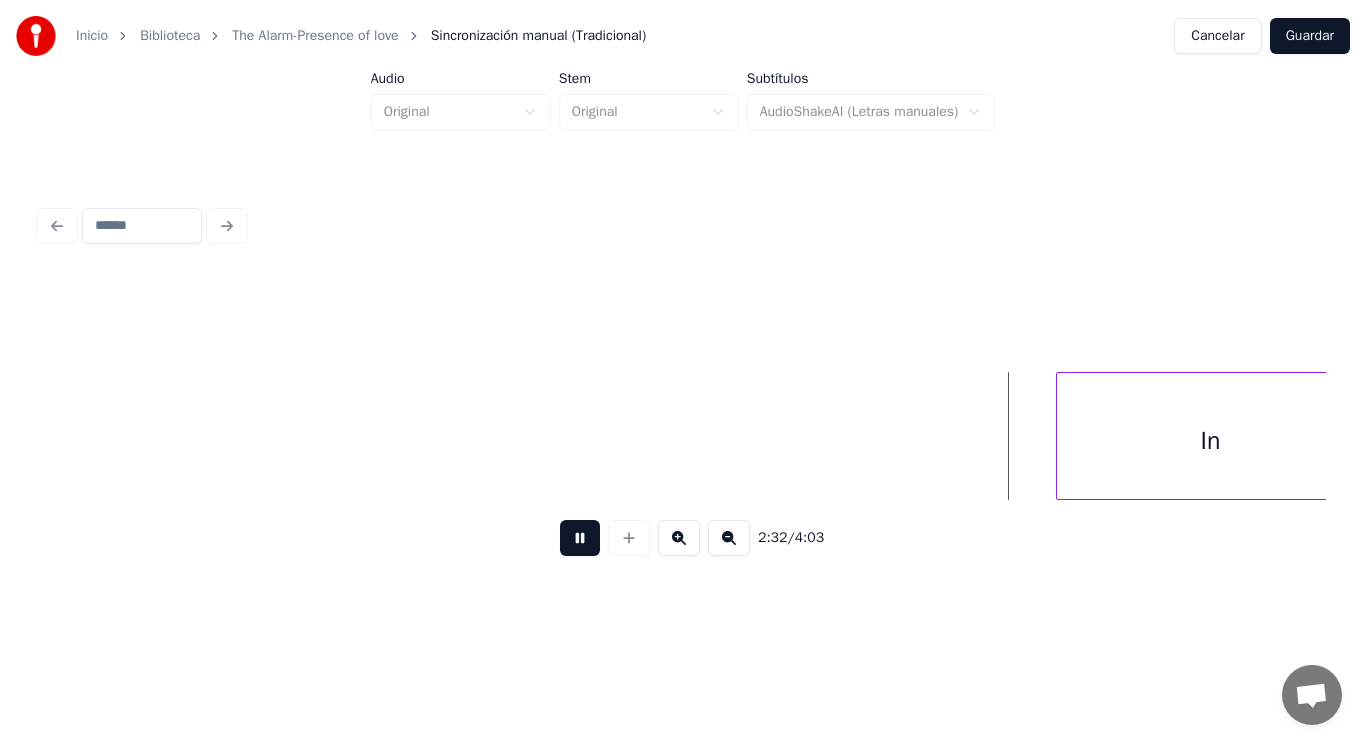 click at bounding box center (580, 538) 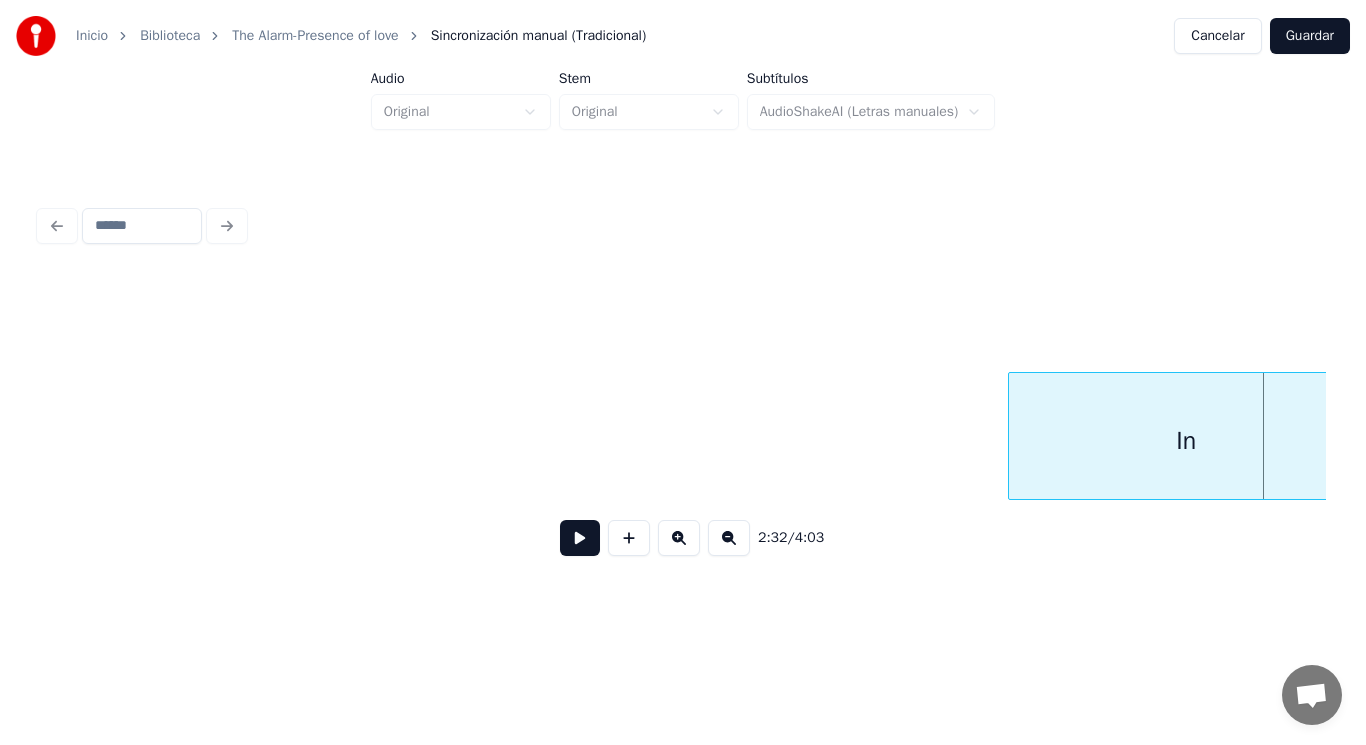 click at bounding box center [1012, 436] 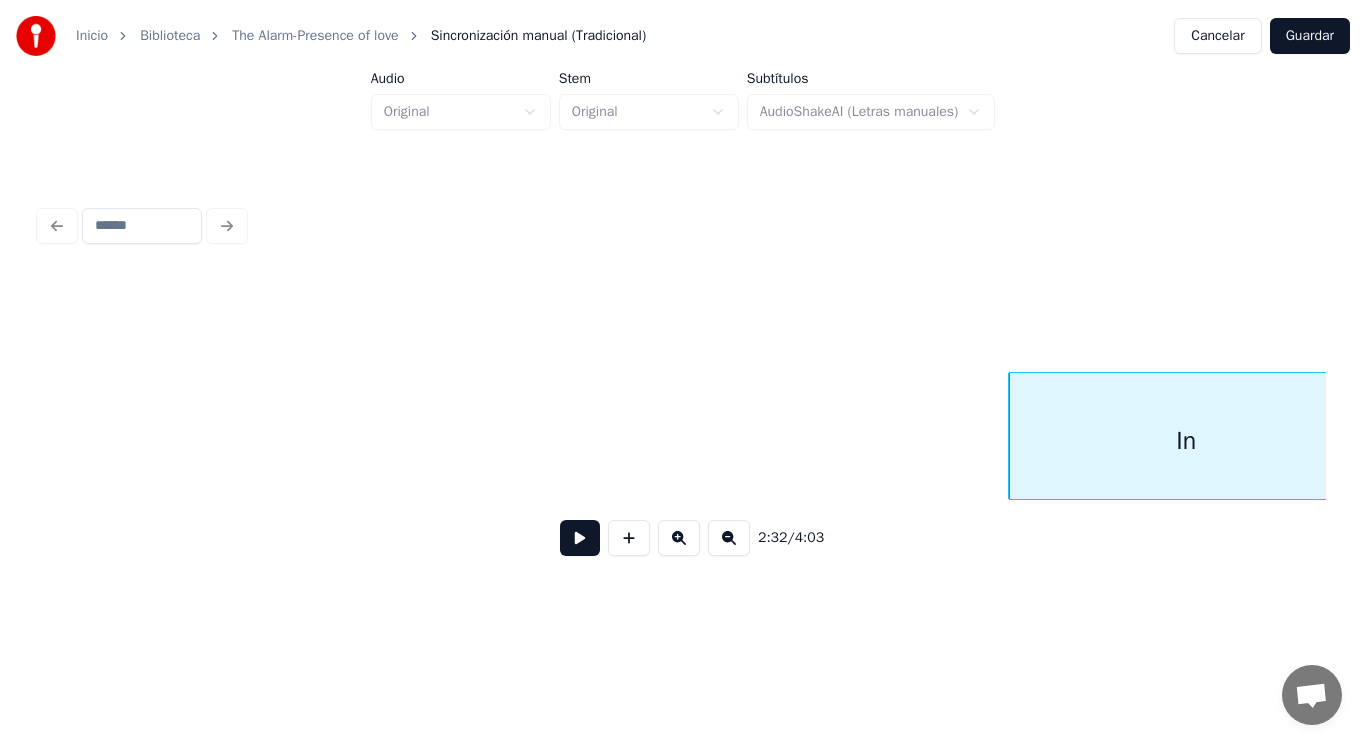 click at bounding box center (580, 538) 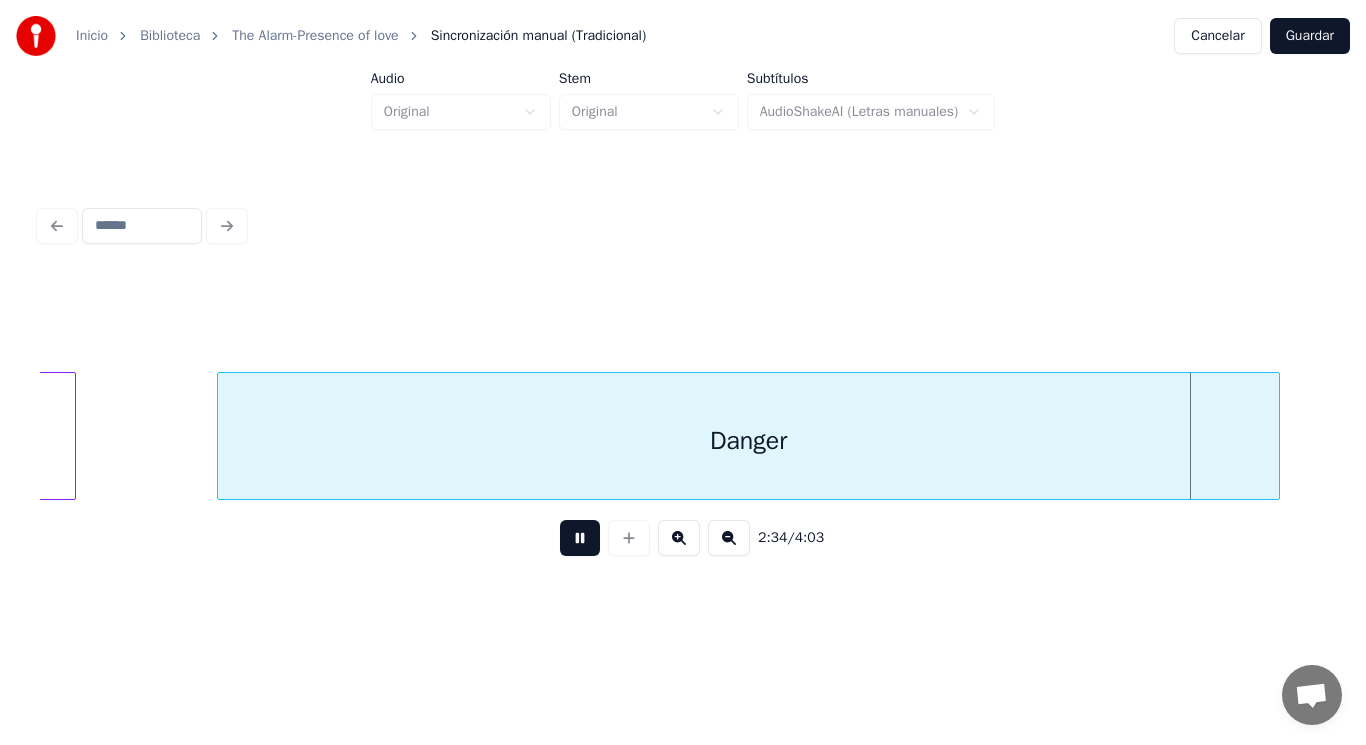 scroll, scrollTop: 0, scrollLeft: 215888, axis: horizontal 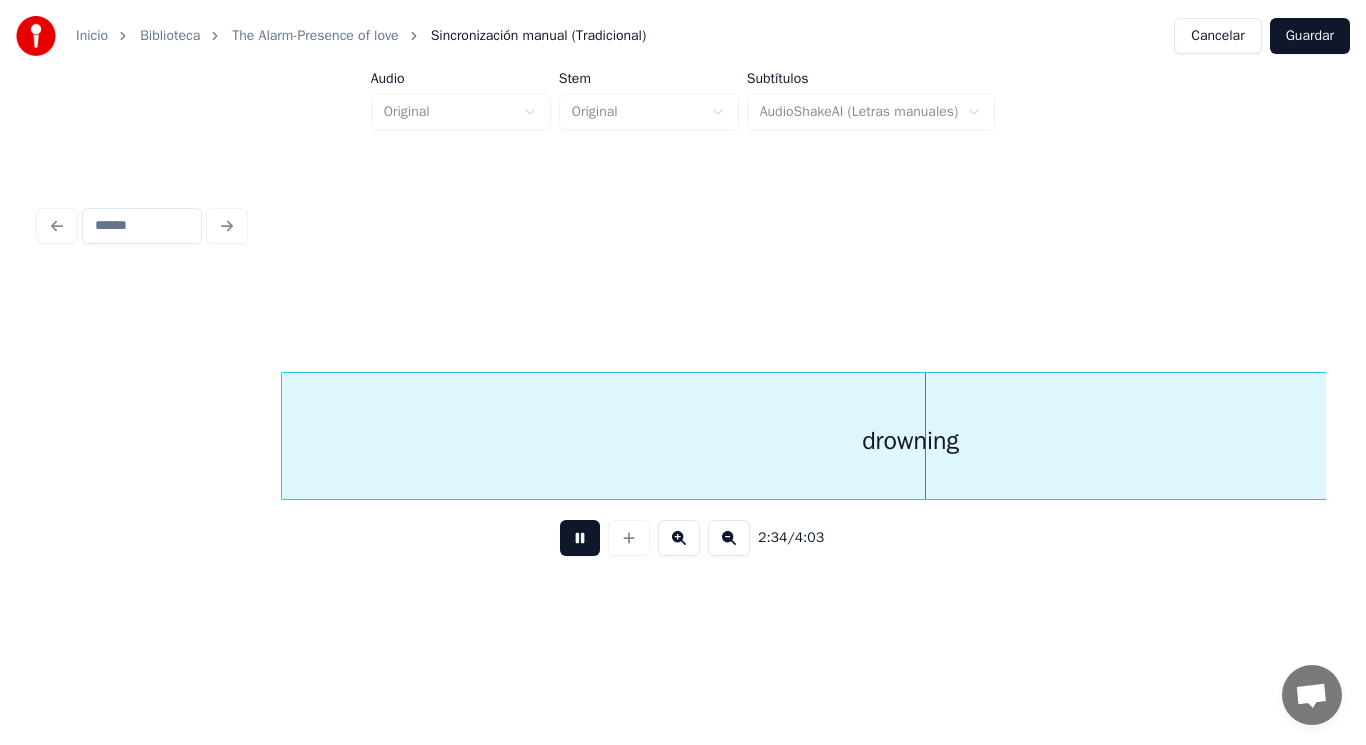 click at bounding box center [580, 538] 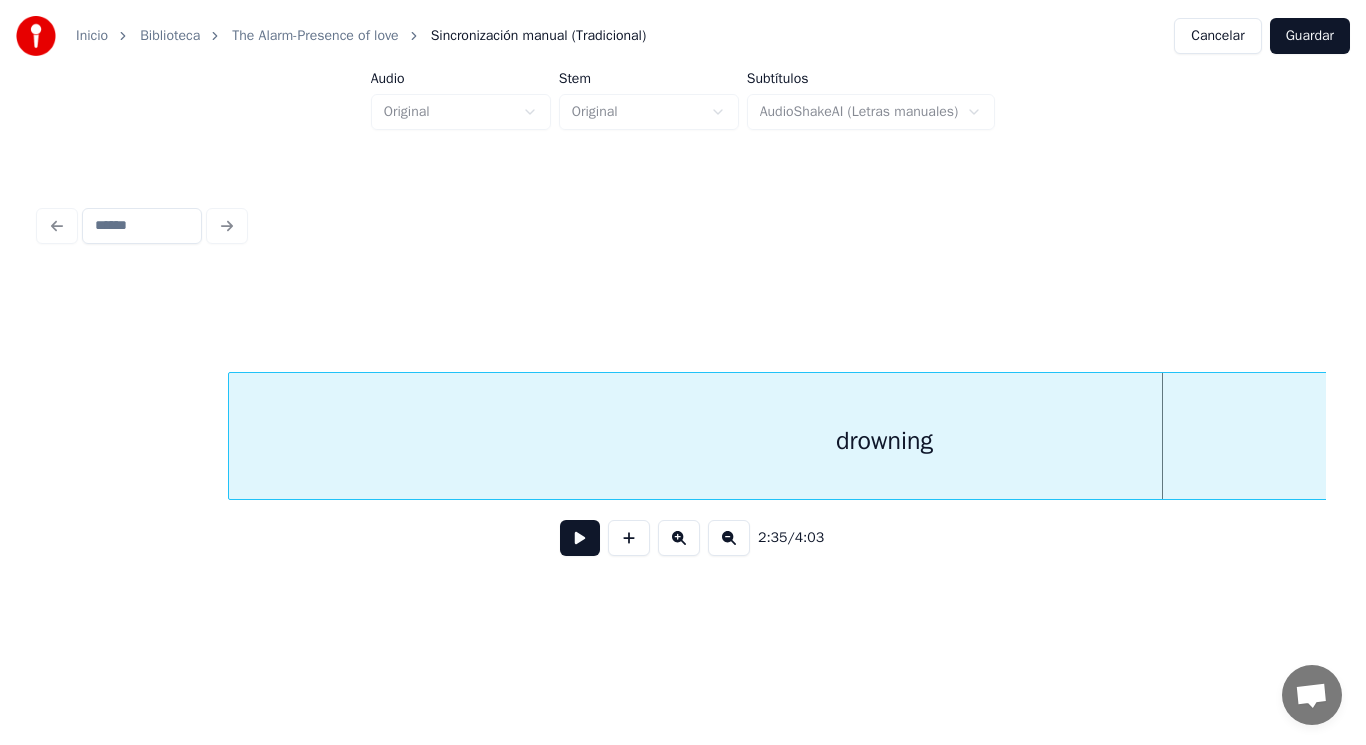 click at bounding box center (232, 436) 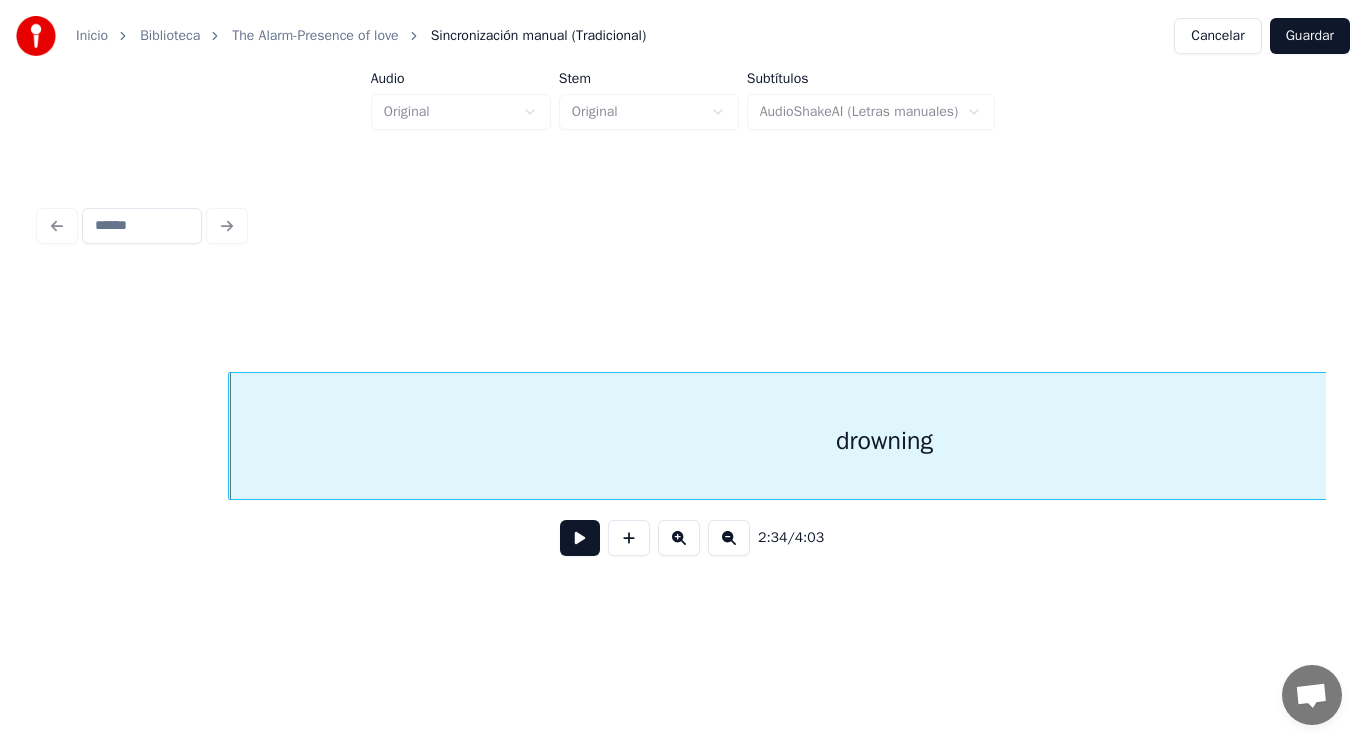 click at bounding box center [580, 538] 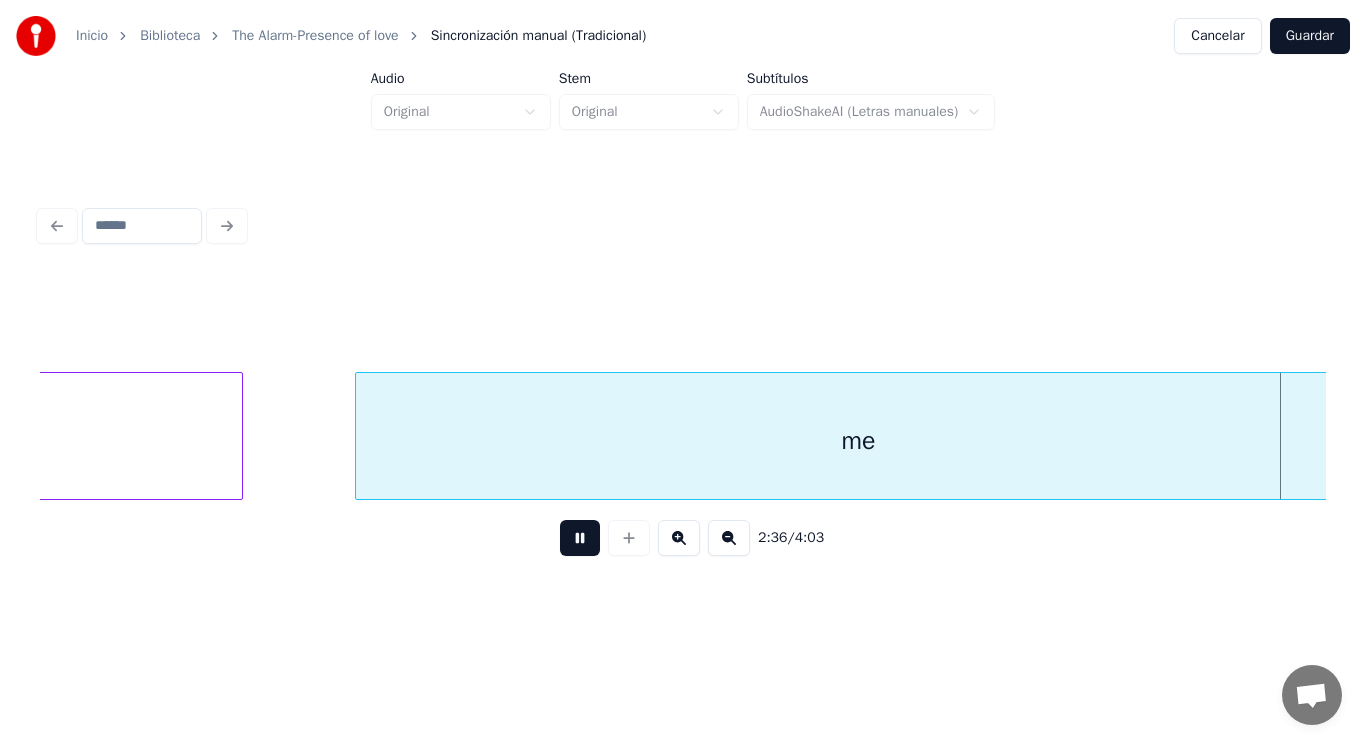 scroll, scrollTop: 0, scrollLeft: 218489, axis: horizontal 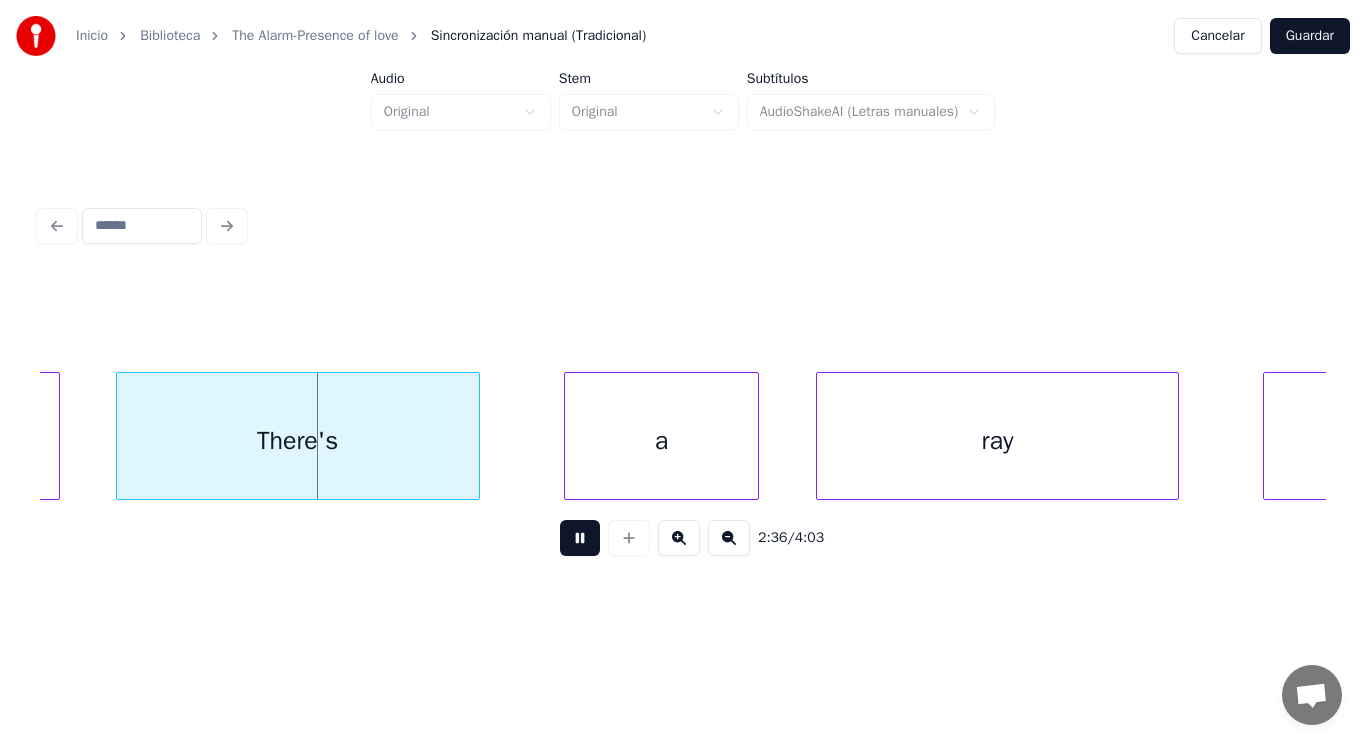 click at bounding box center (580, 538) 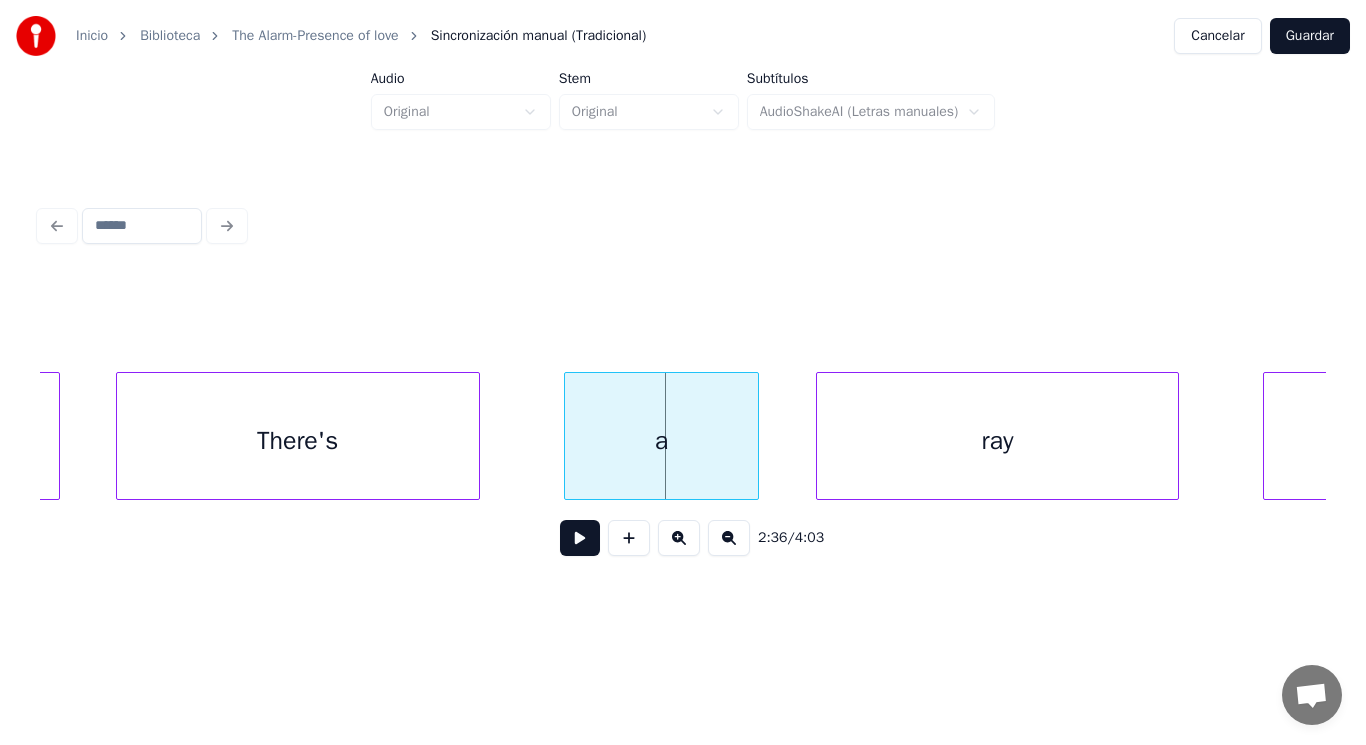click at bounding box center (580, 538) 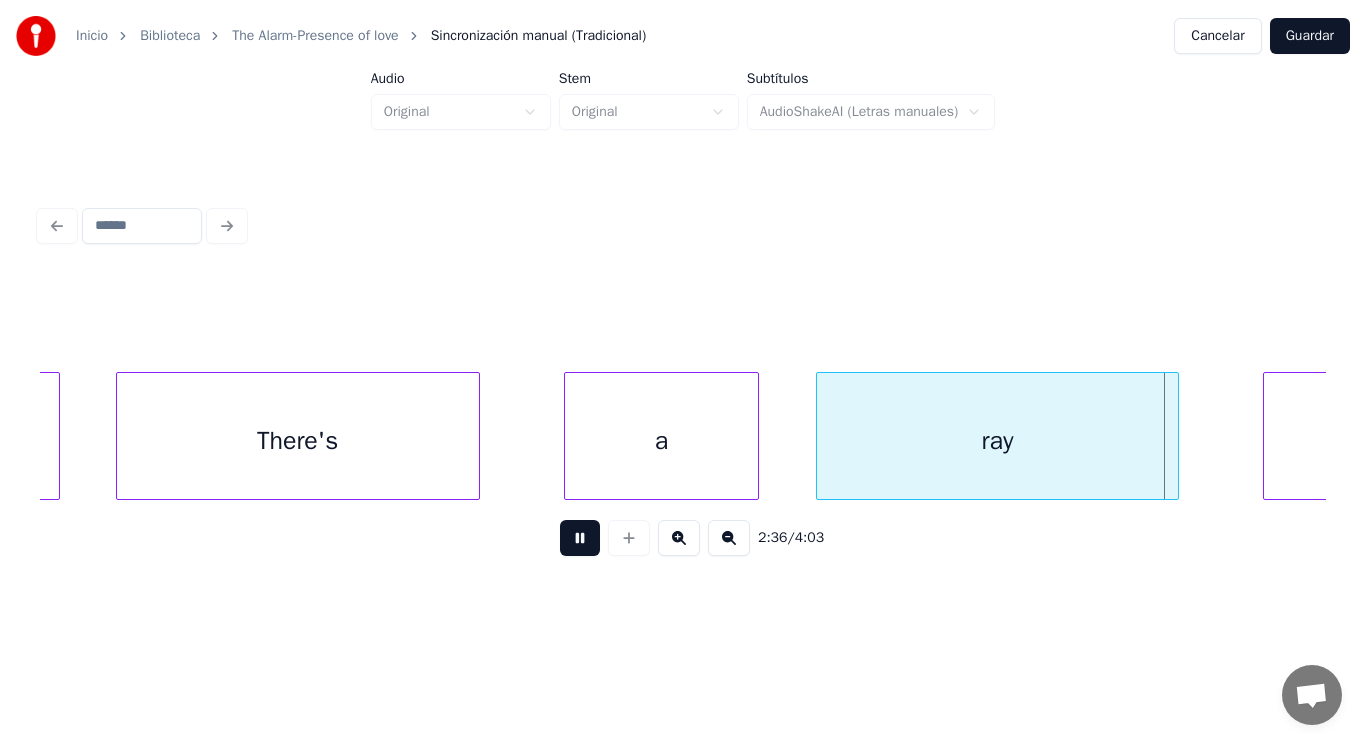 click at bounding box center [580, 538] 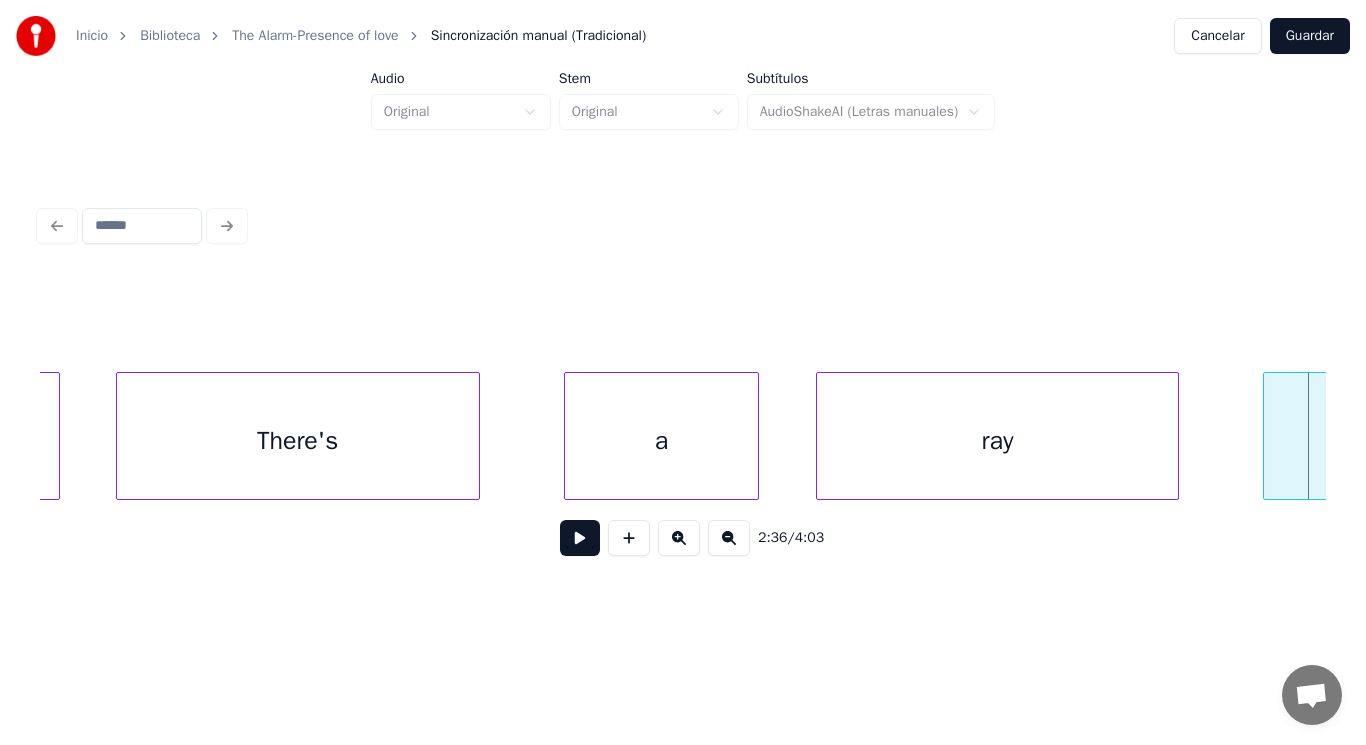 click on "There's" at bounding box center (298, 441) 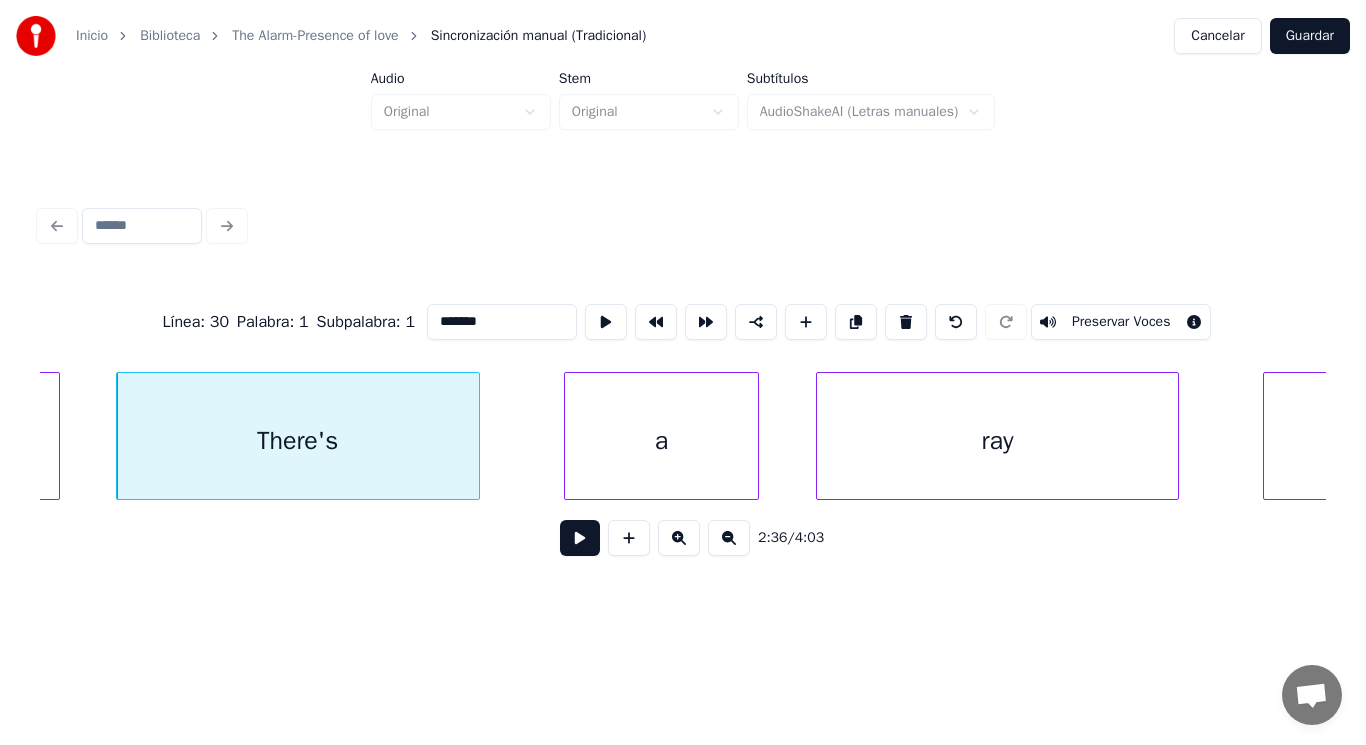 click at bounding box center (580, 538) 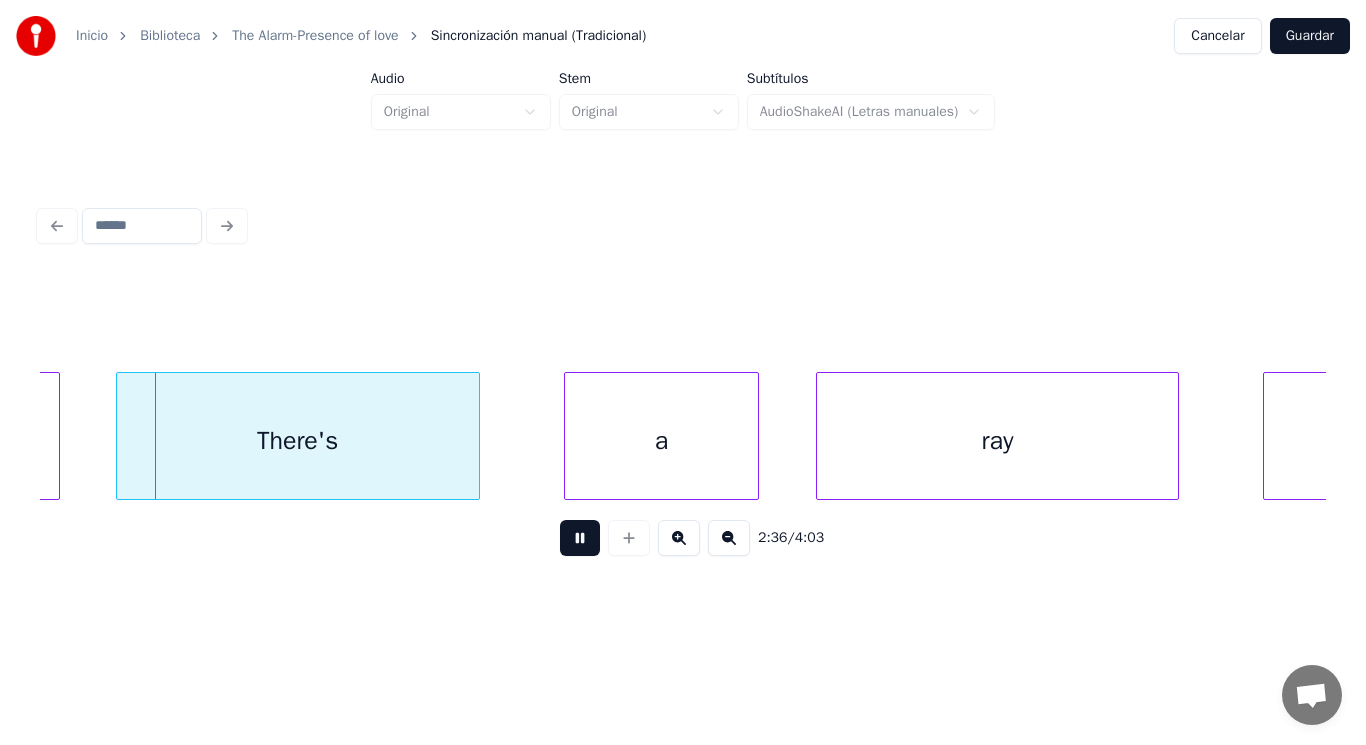 click at bounding box center [580, 538] 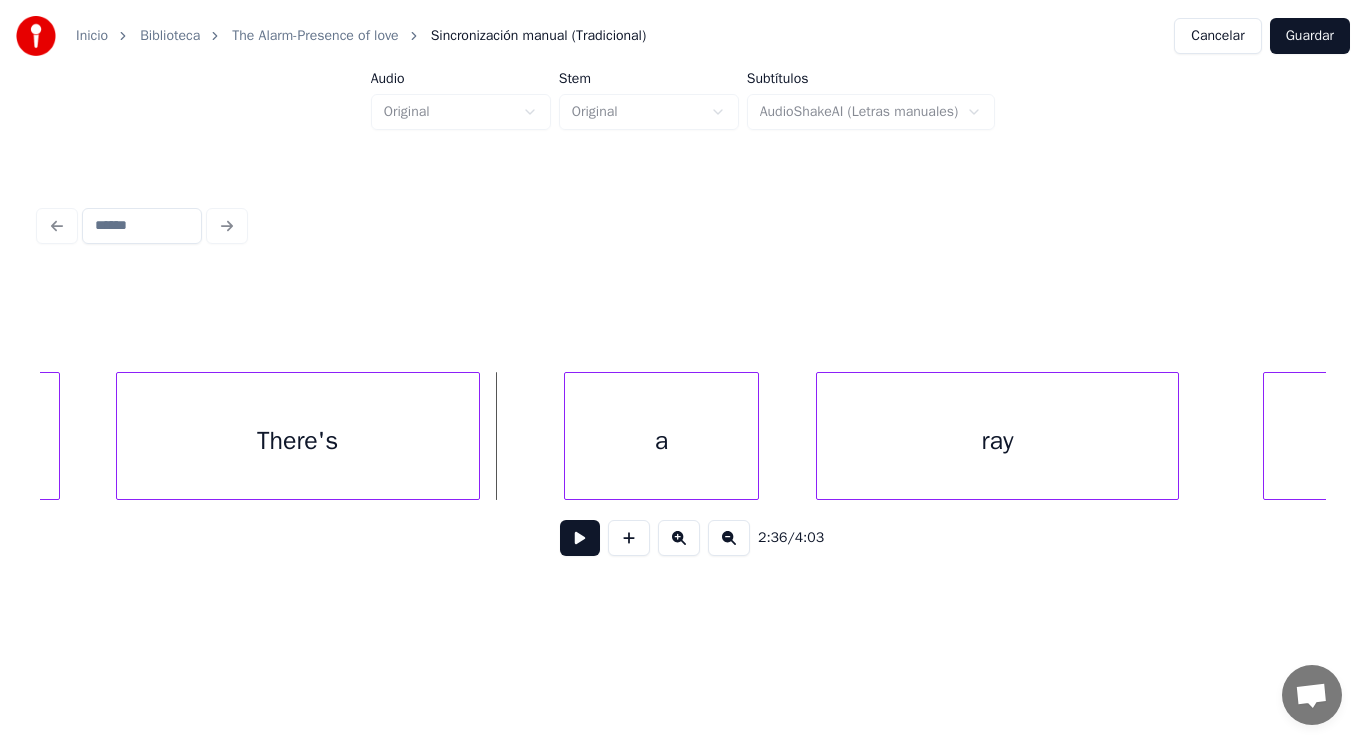 click on "a" at bounding box center (662, 441) 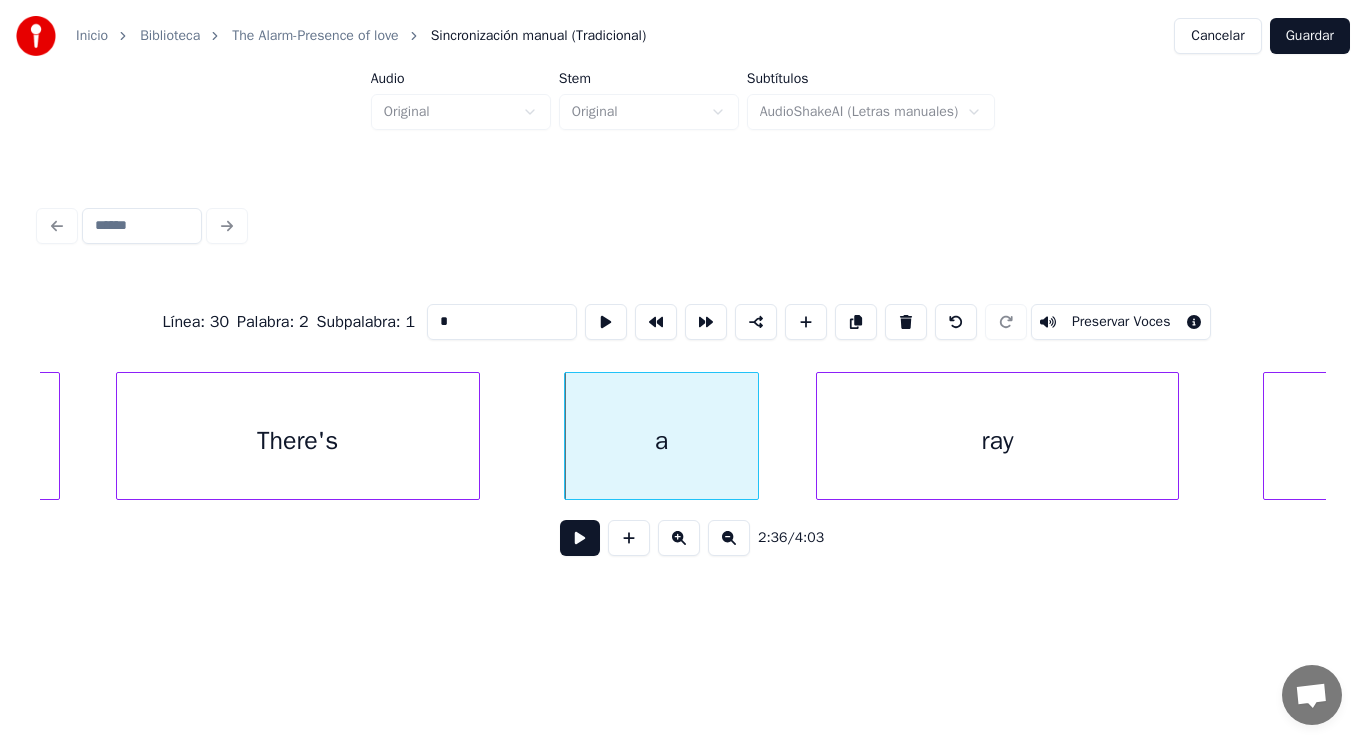 click at bounding box center [580, 538] 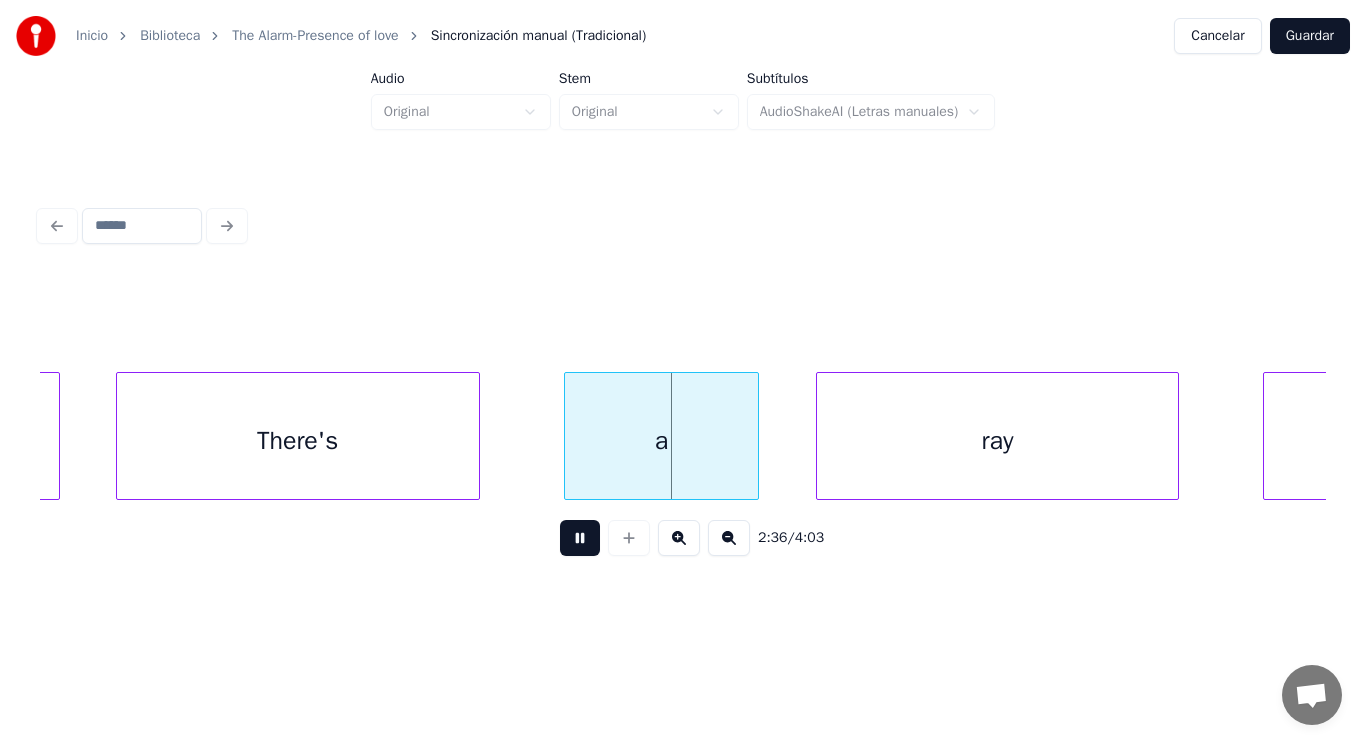 click at bounding box center (580, 538) 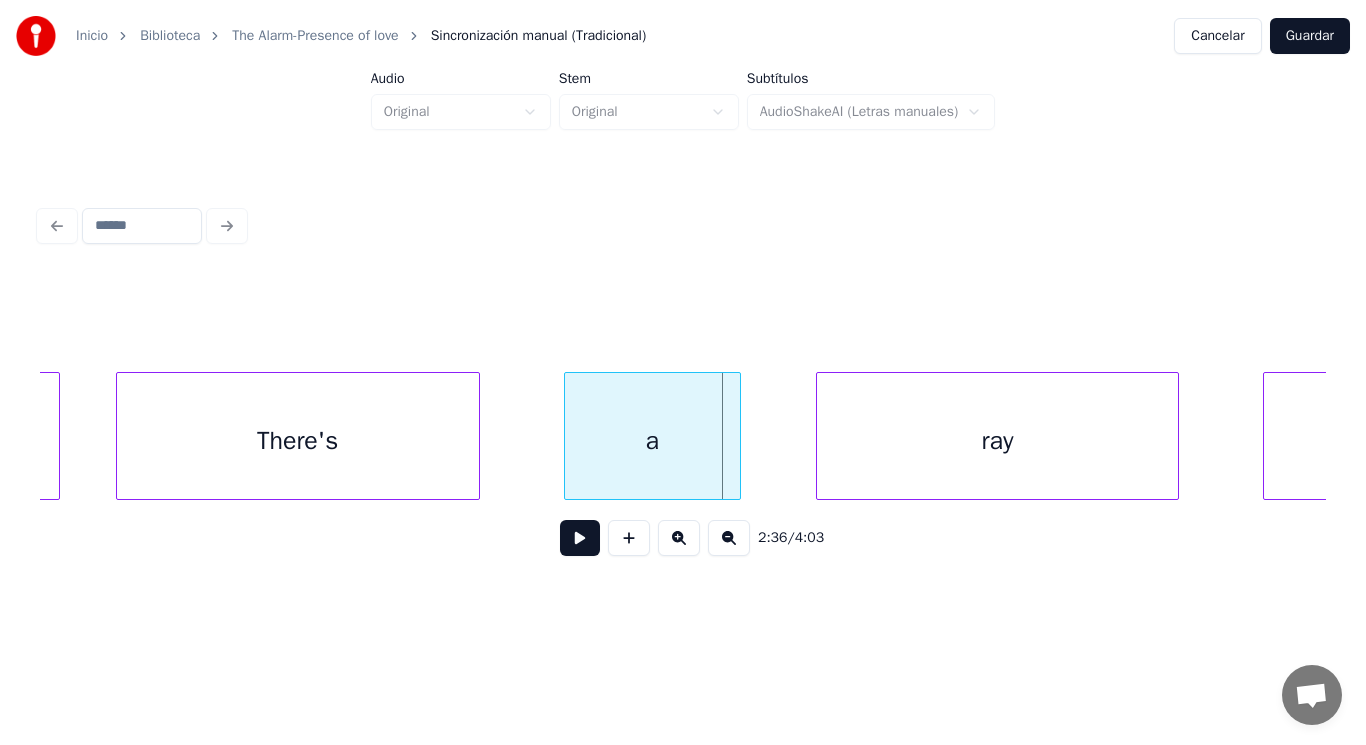 click at bounding box center (737, 436) 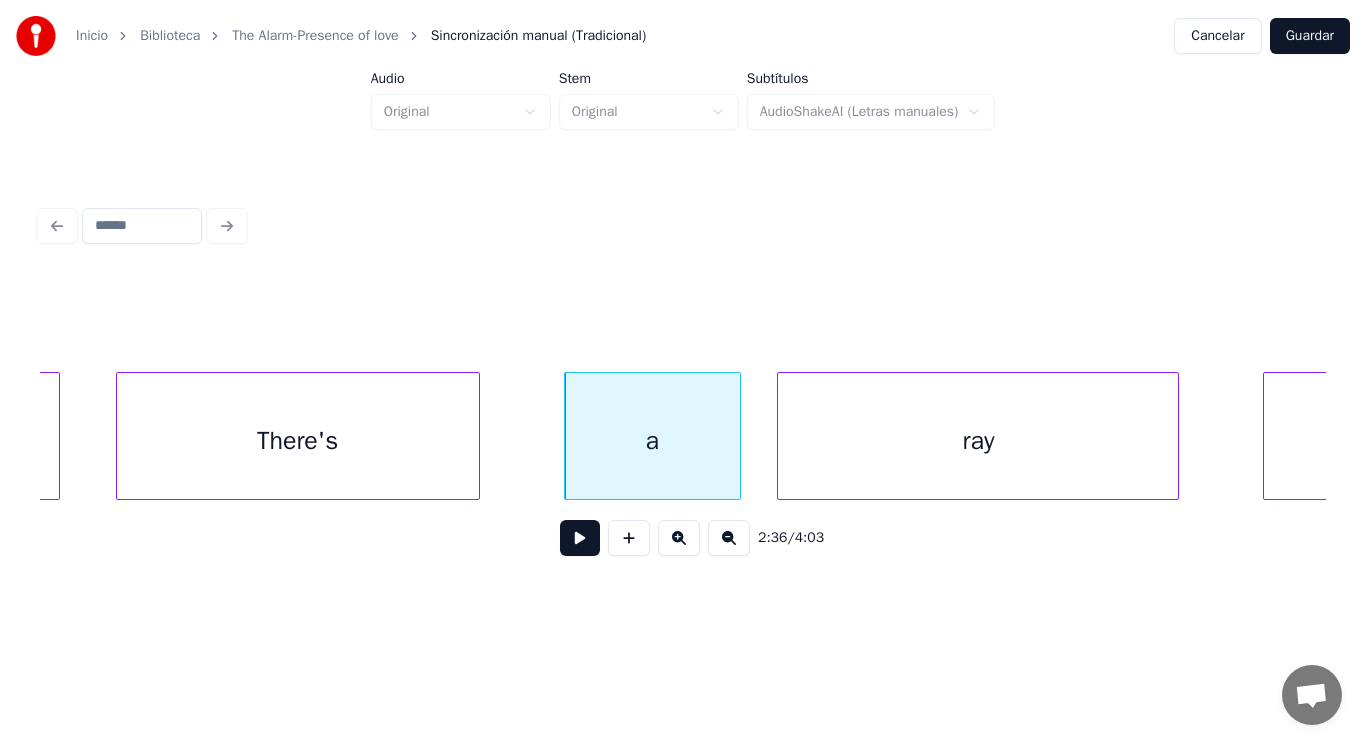 click at bounding box center (781, 436) 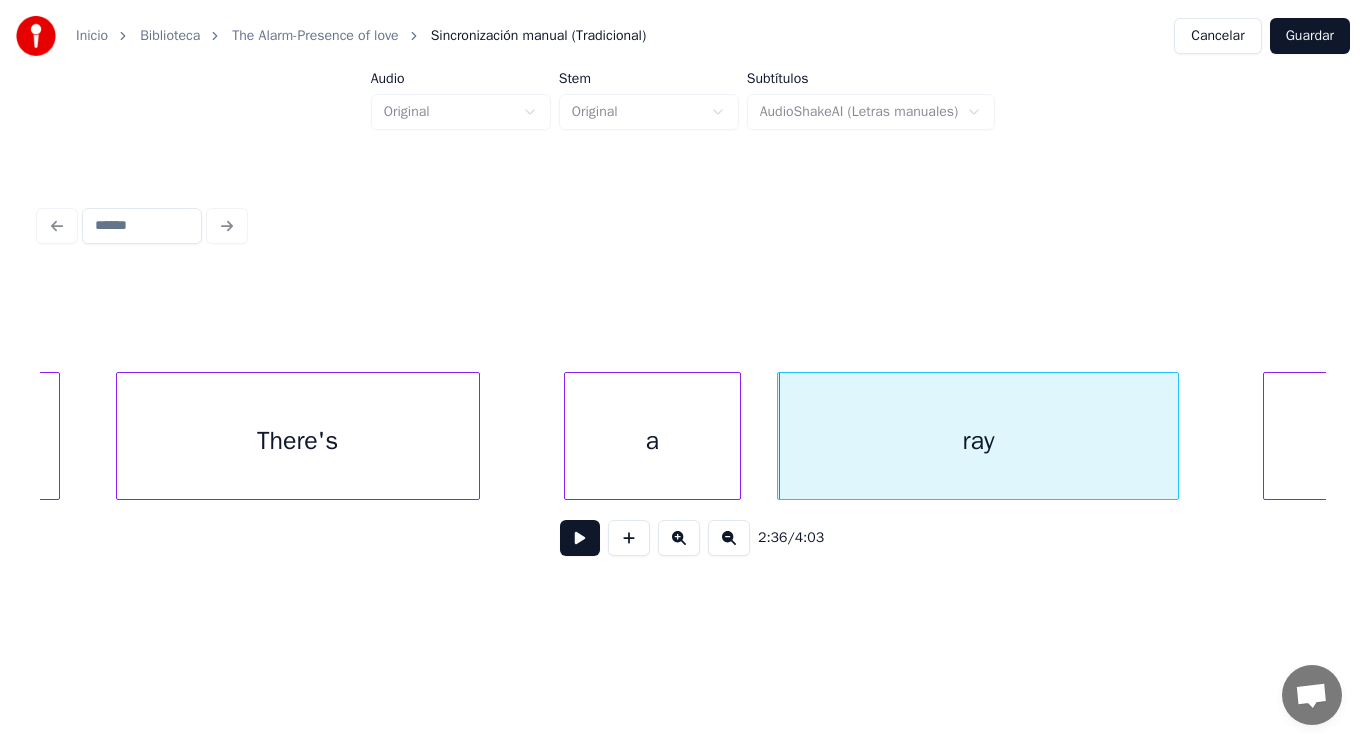 click at bounding box center (580, 538) 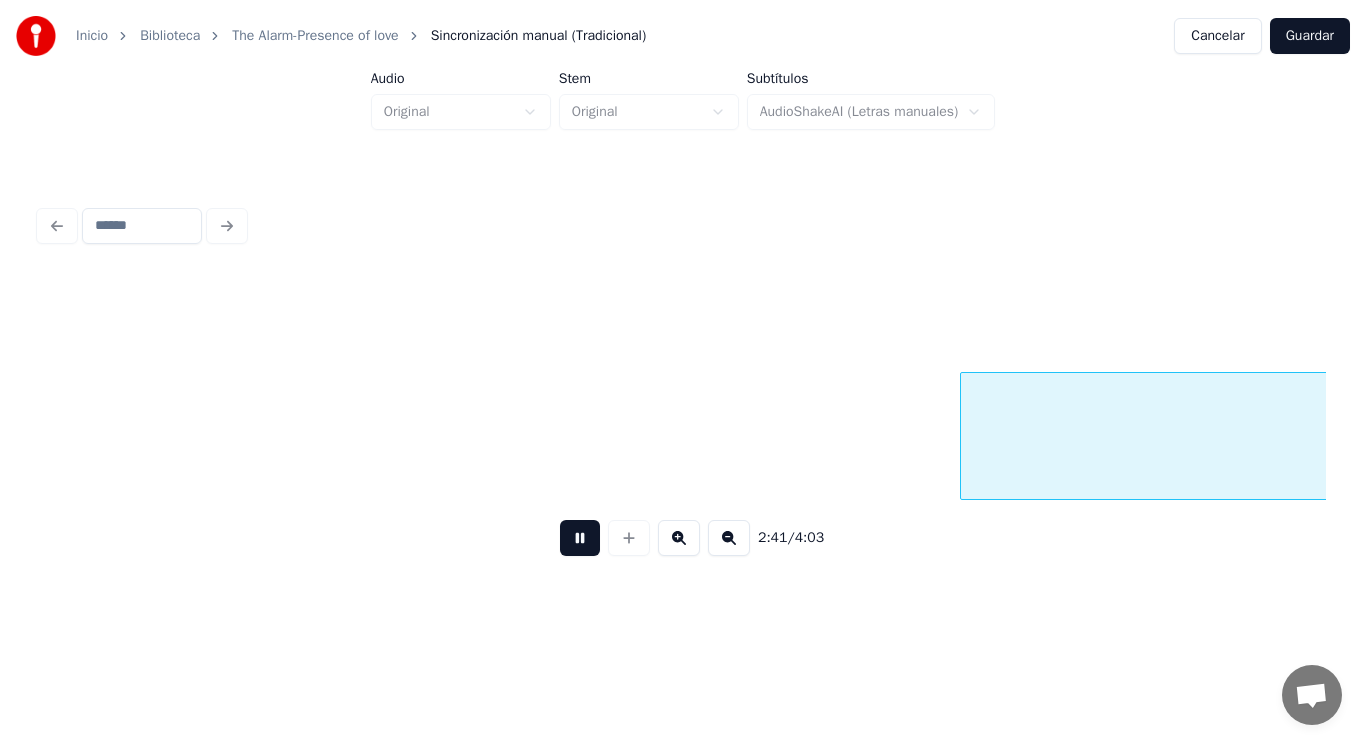 scroll, scrollTop: 0, scrollLeft: 226315, axis: horizontal 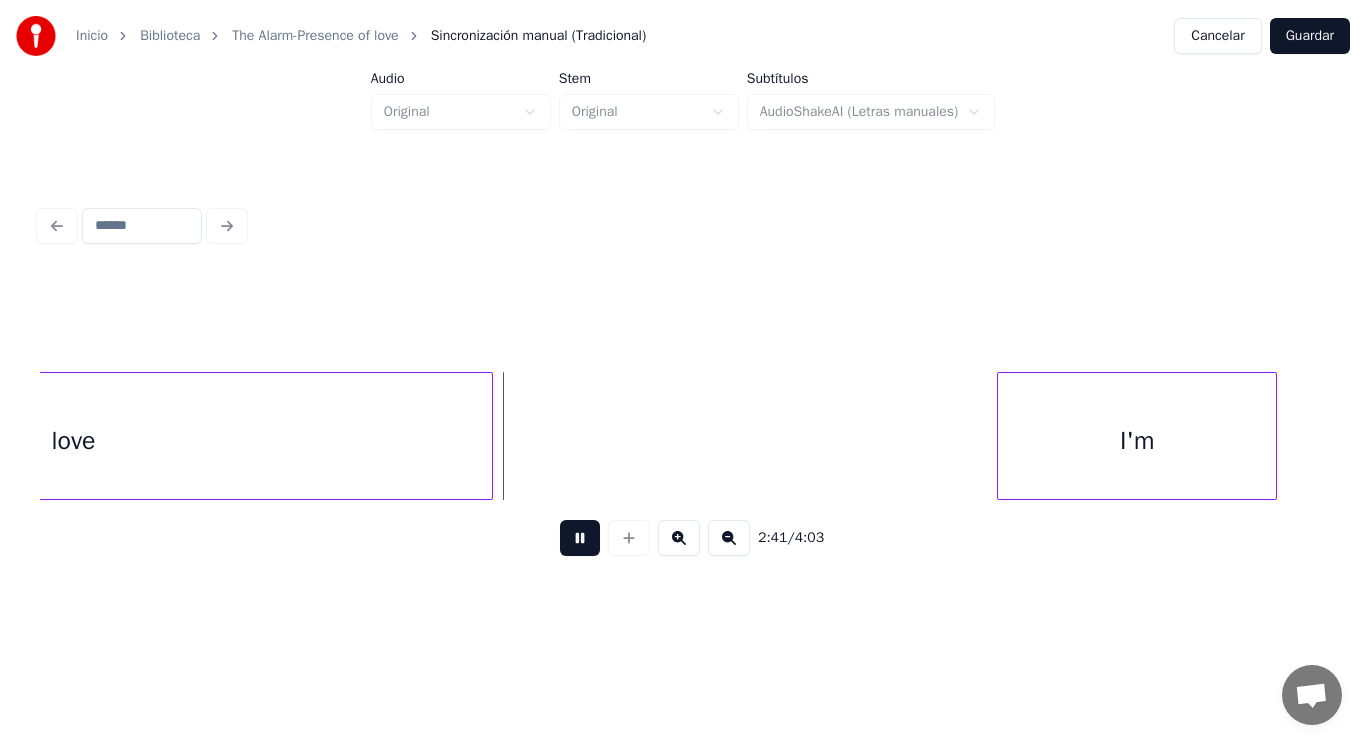 click at bounding box center (580, 538) 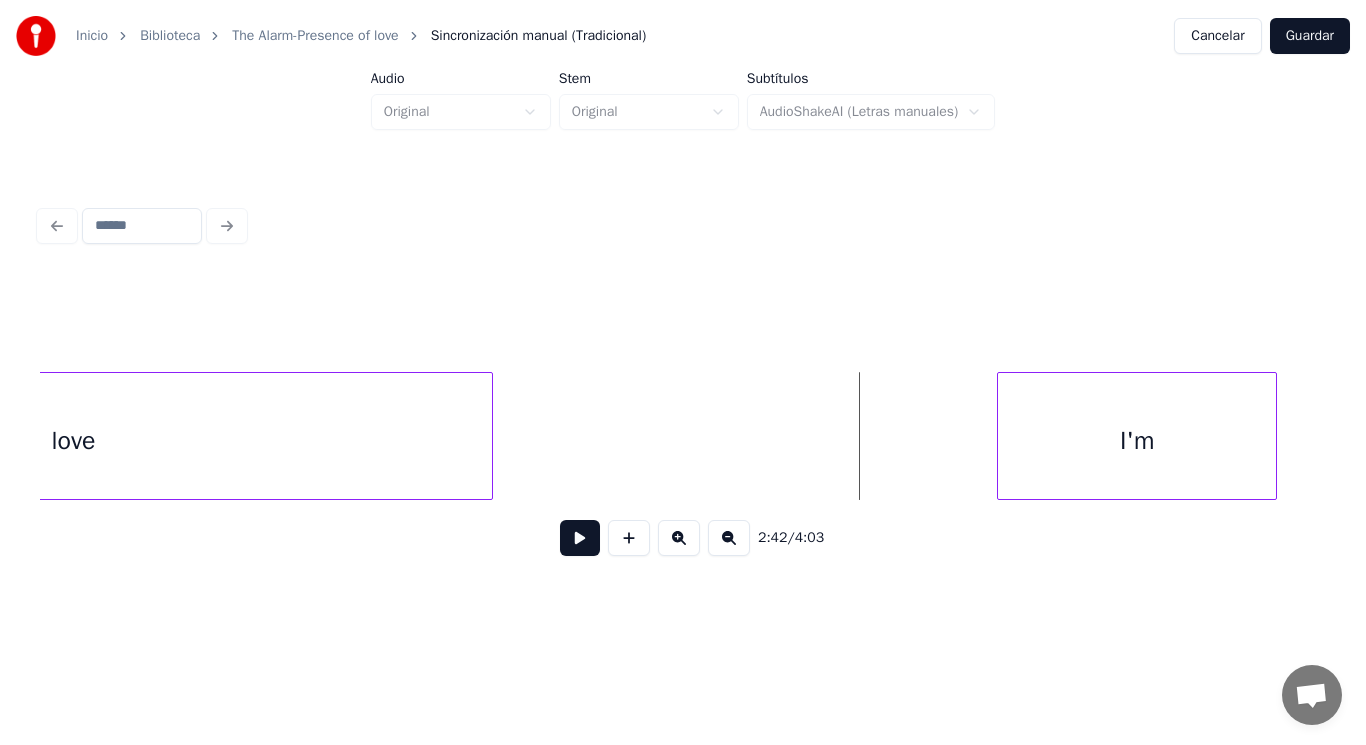click at bounding box center [580, 538] 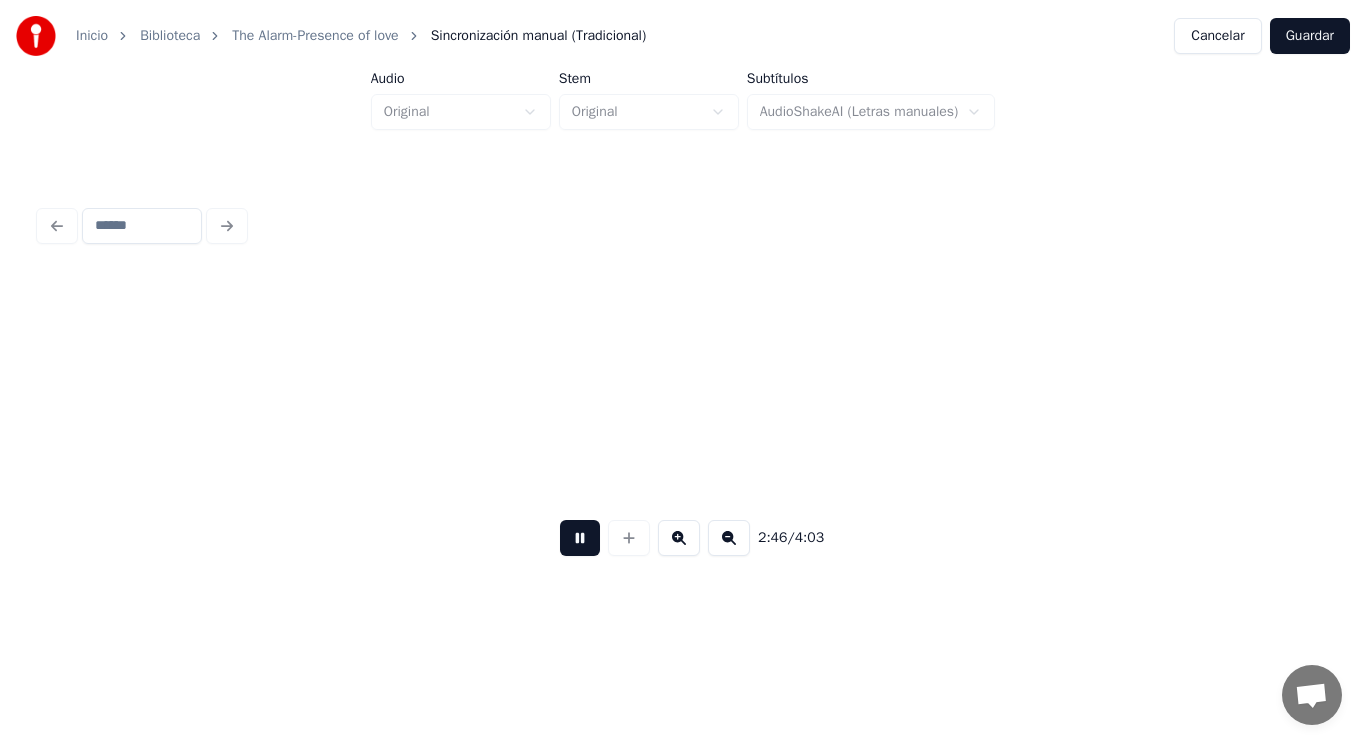 scroll, scrollTop: 0, scrollLeft: 232822, axis: horizontal 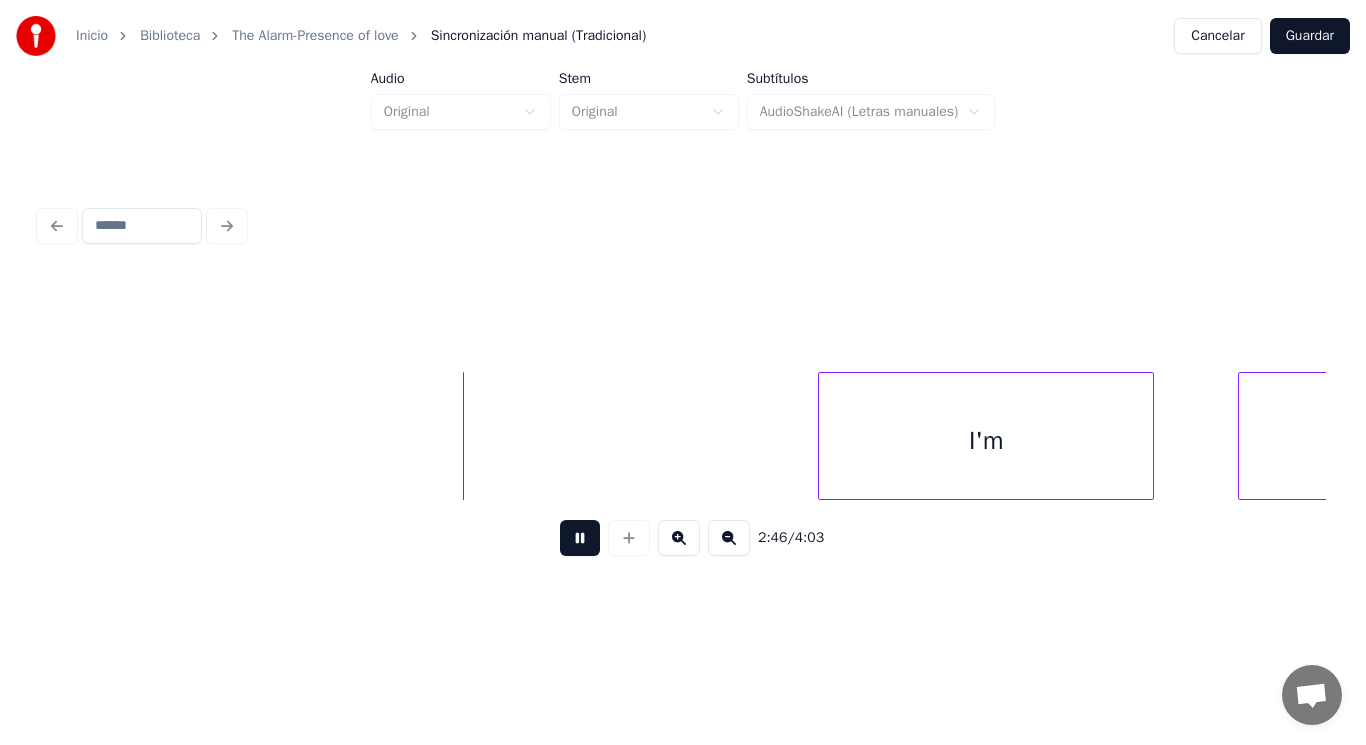 click at bounding box center [580, 538] 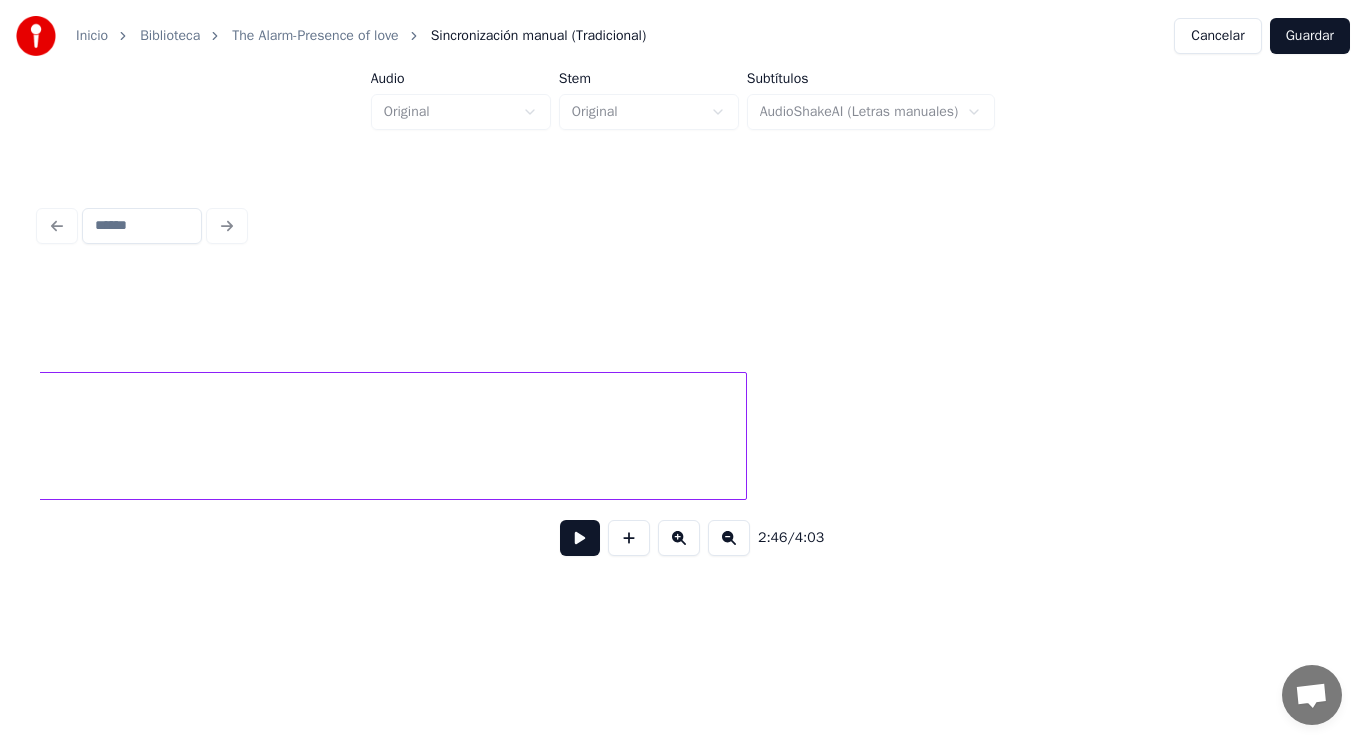 click on "heaven" at bounding box center (-79, 441) 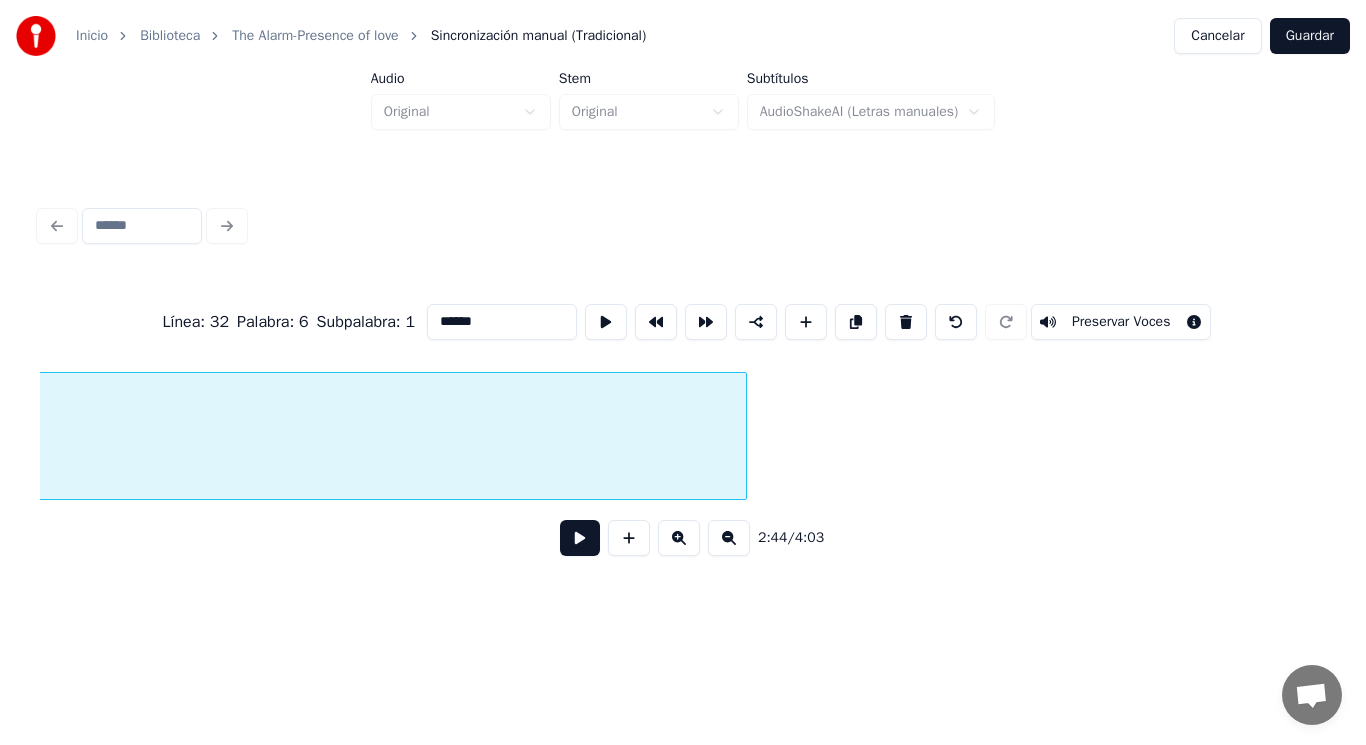 scroll, scrollTop: 0, scrollLeft: 230801, axis: horizontal 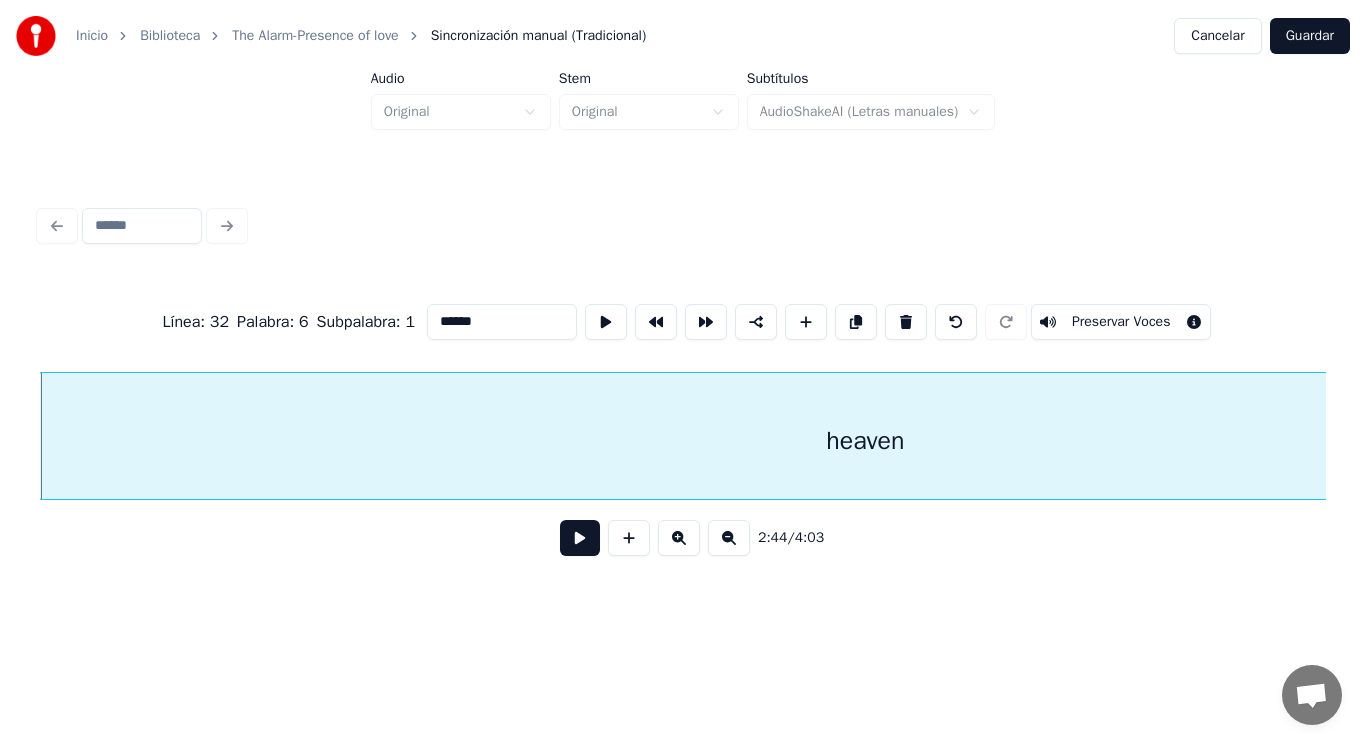 click at bounding box center (580, 538) 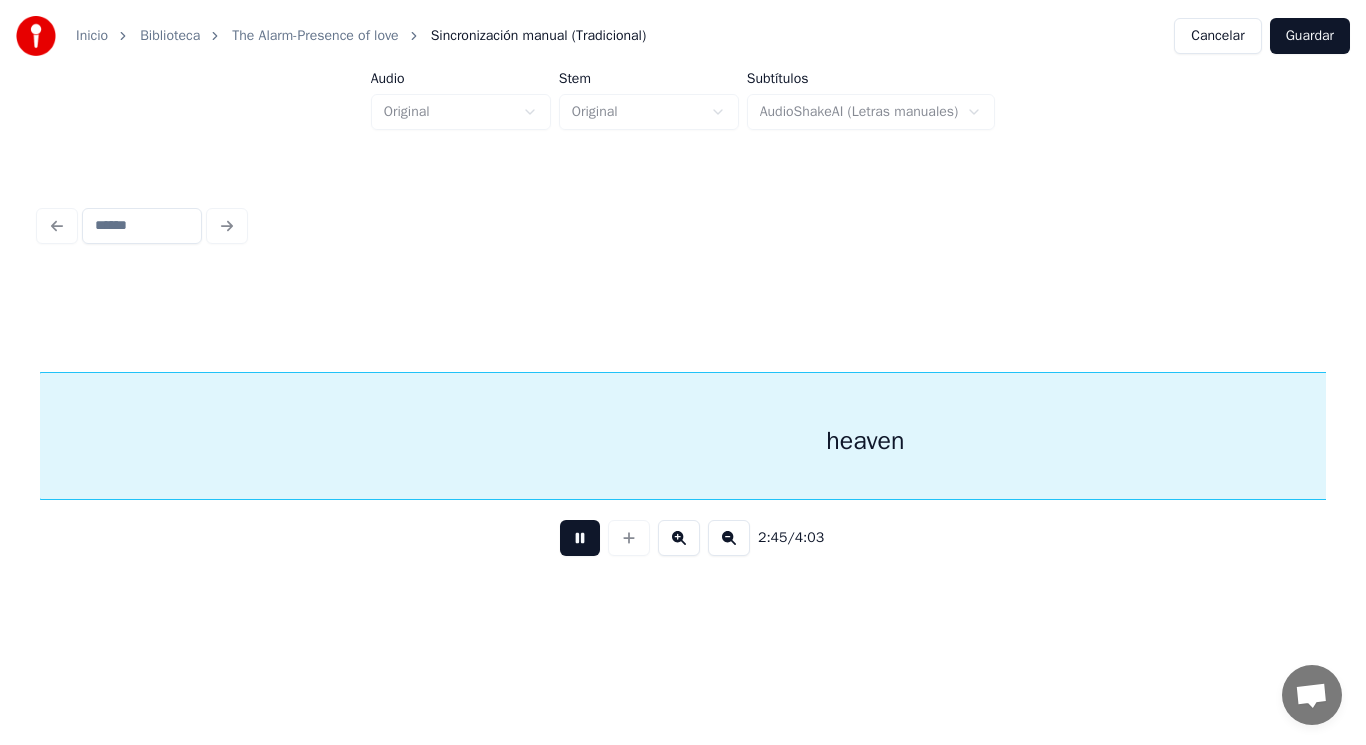 scroll, scrollTop: 0, scrollLeft: 232100, axis: horizontal 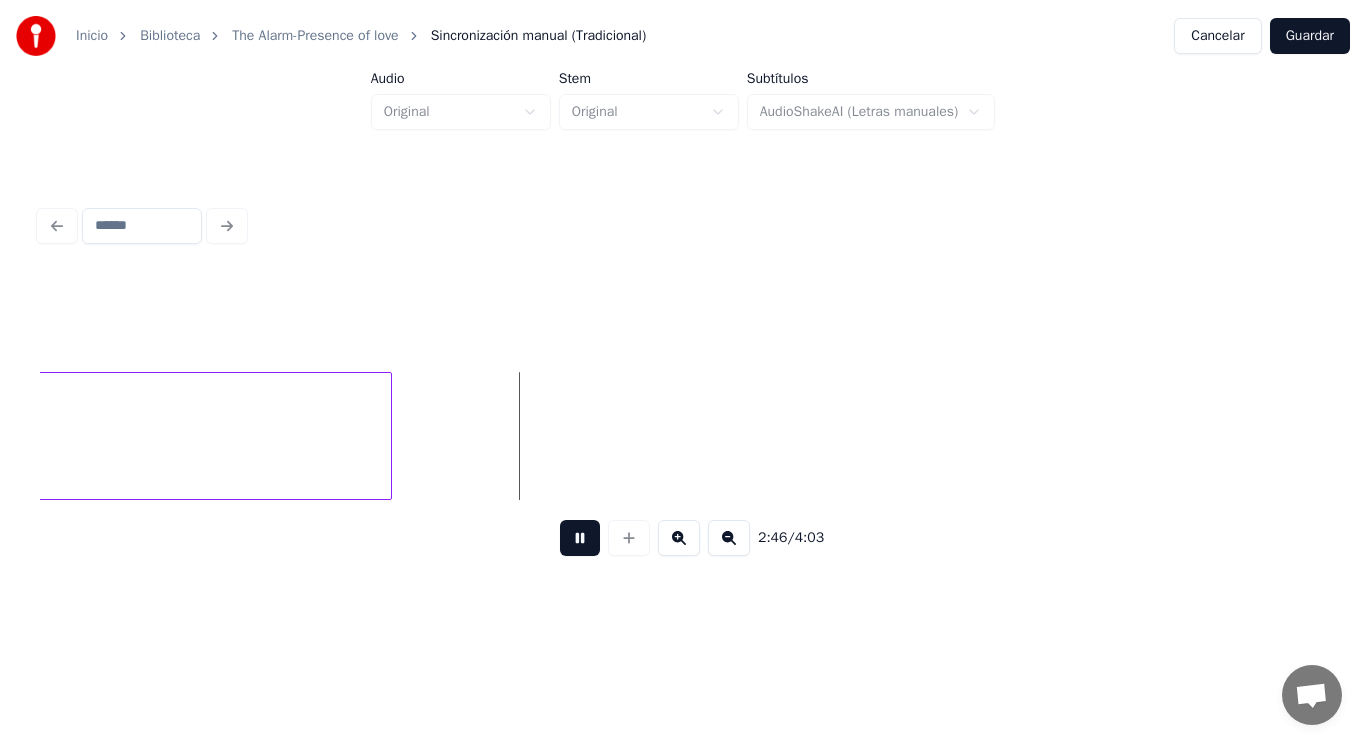 click at bounding box center (580, 538) 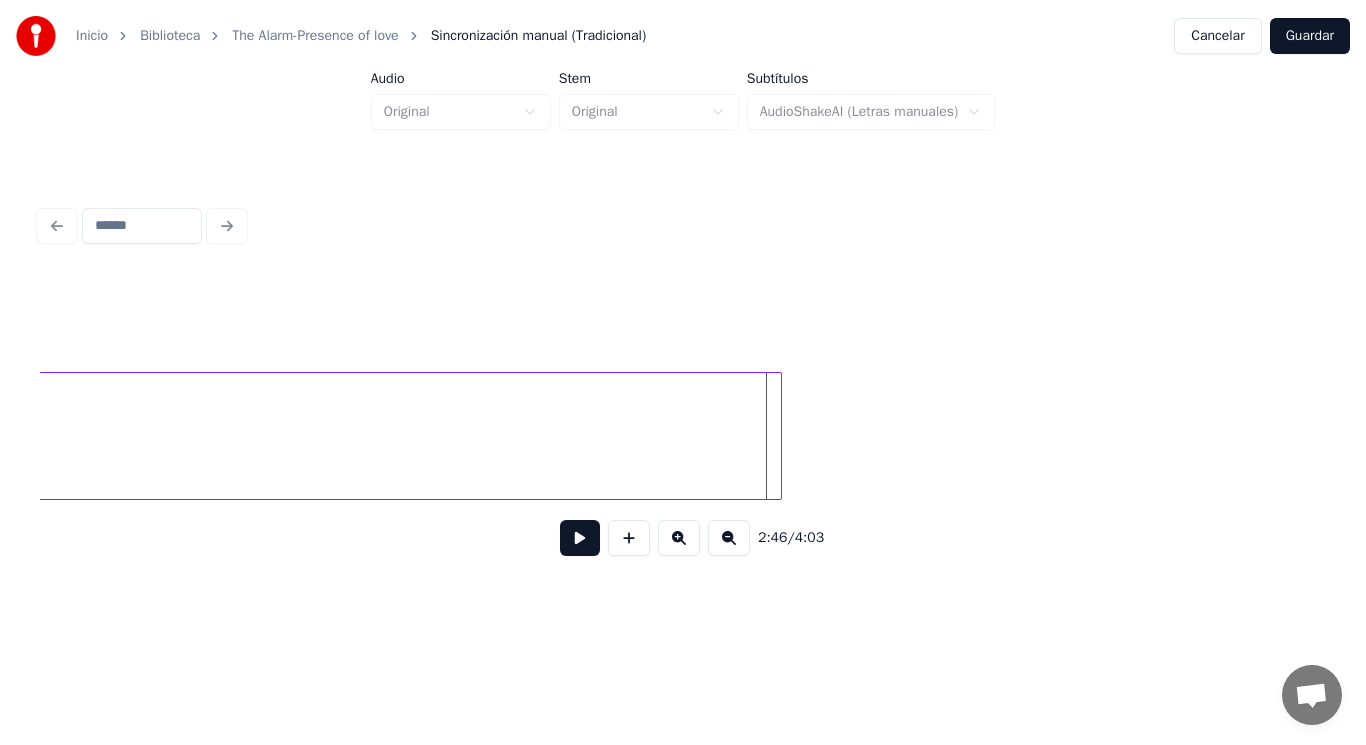click at bounding box center (778, 436) 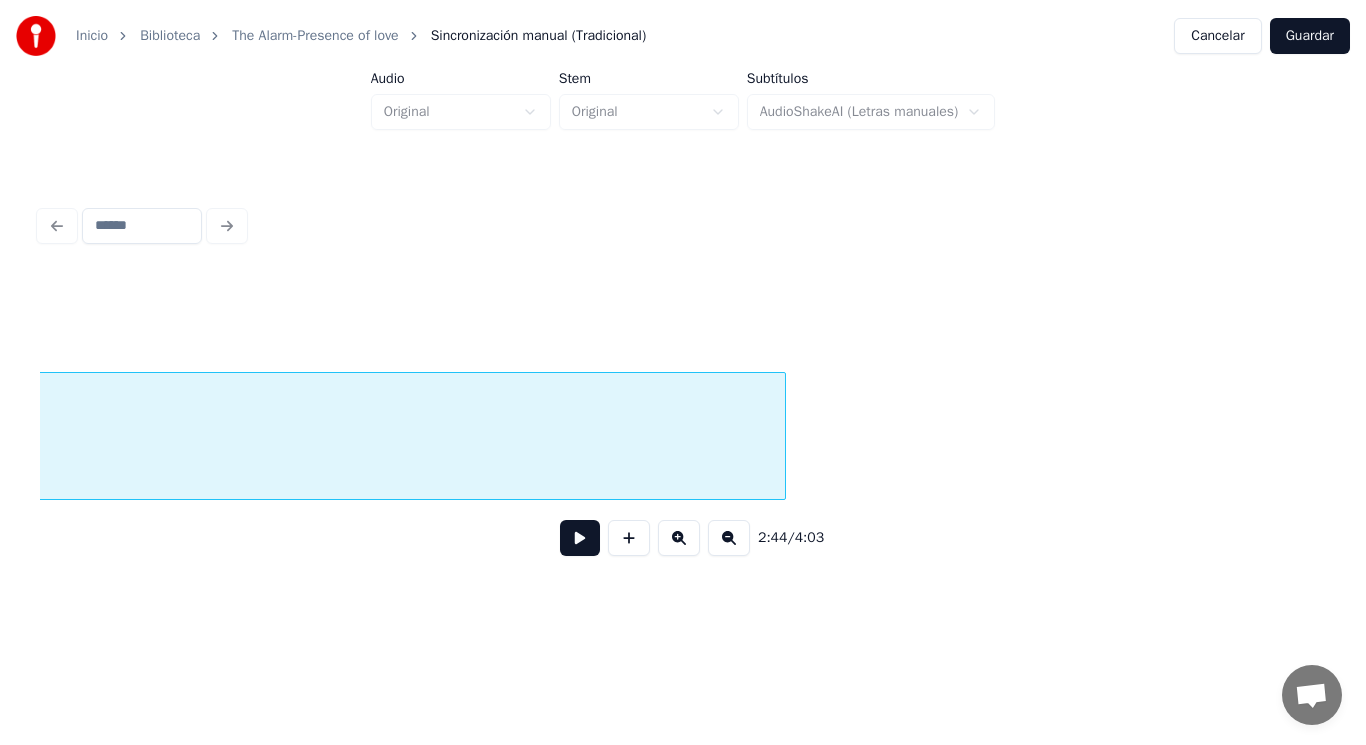 scroll, scrollTop: 0, scrollLeft: 230801, axis: horizontal 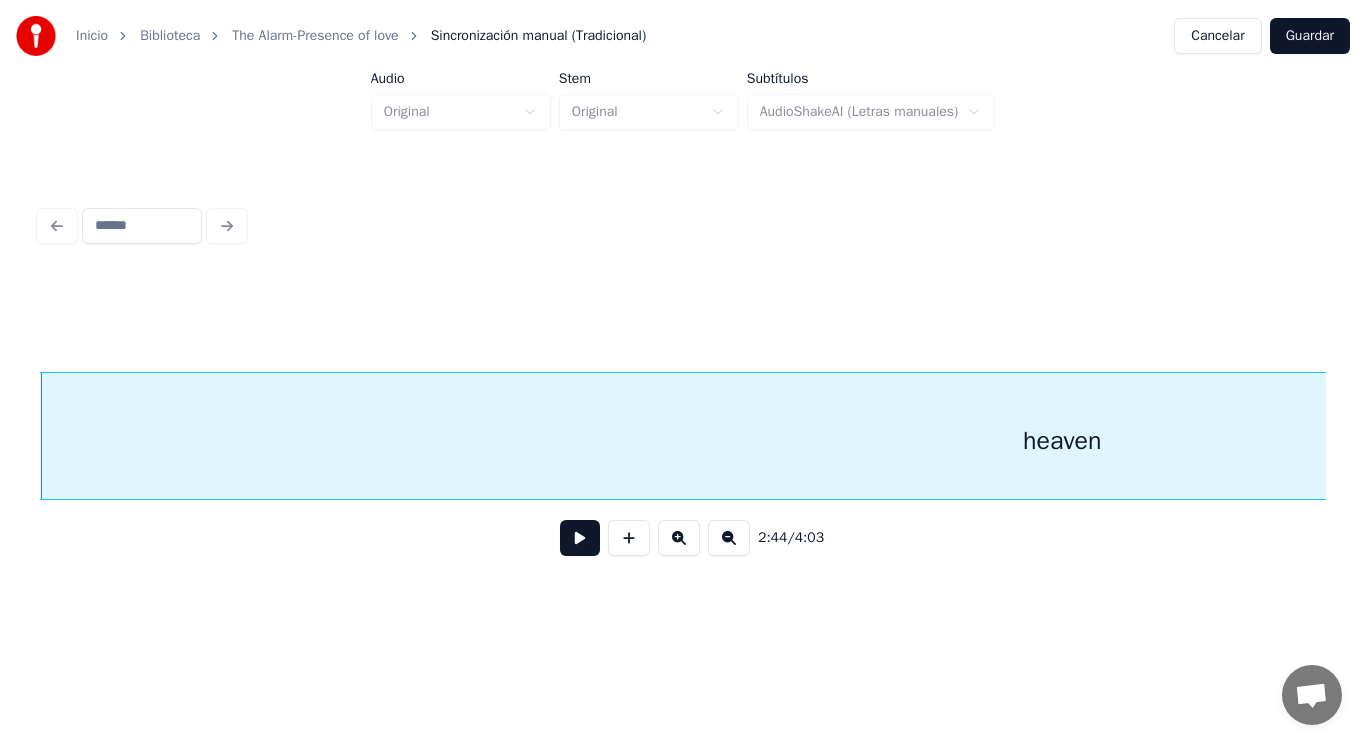 click at bounding box center (580, 538) 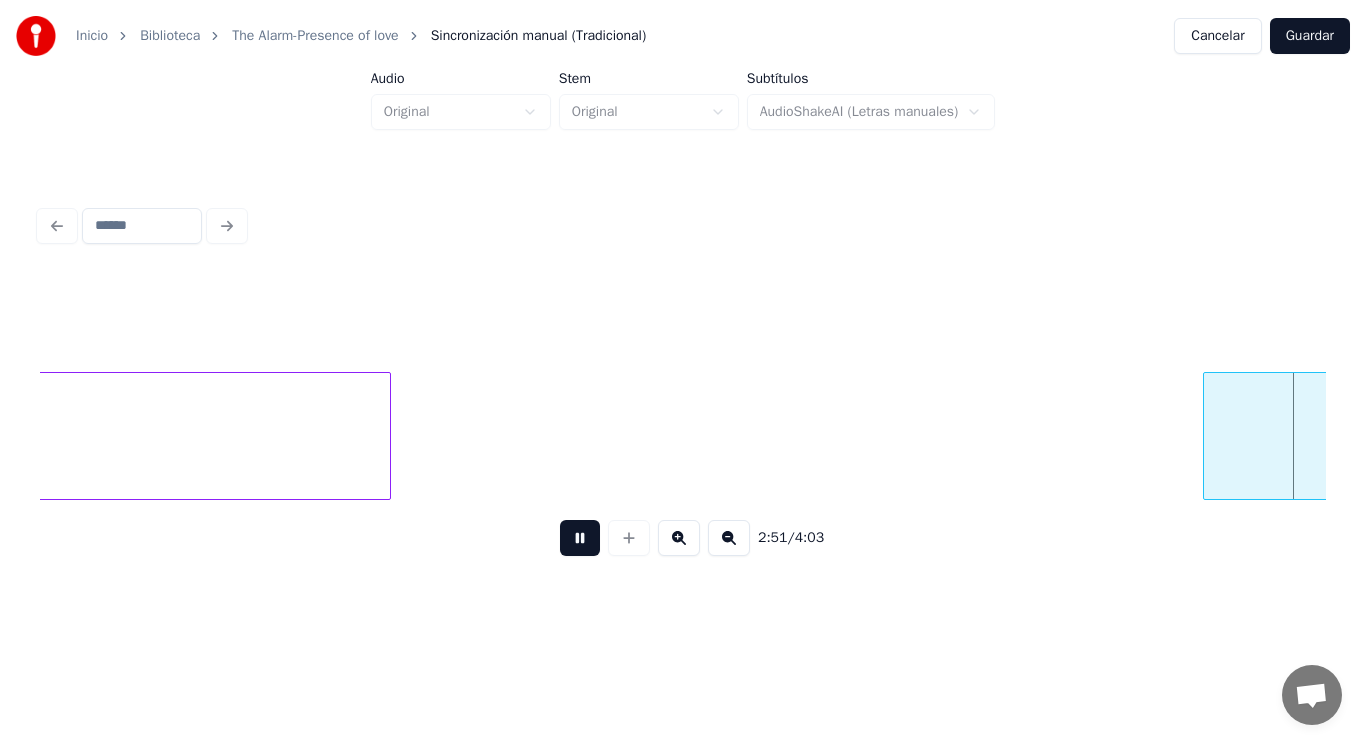scroll, scrollTop: 0, scrollLeft: 239933, axis: horizontal 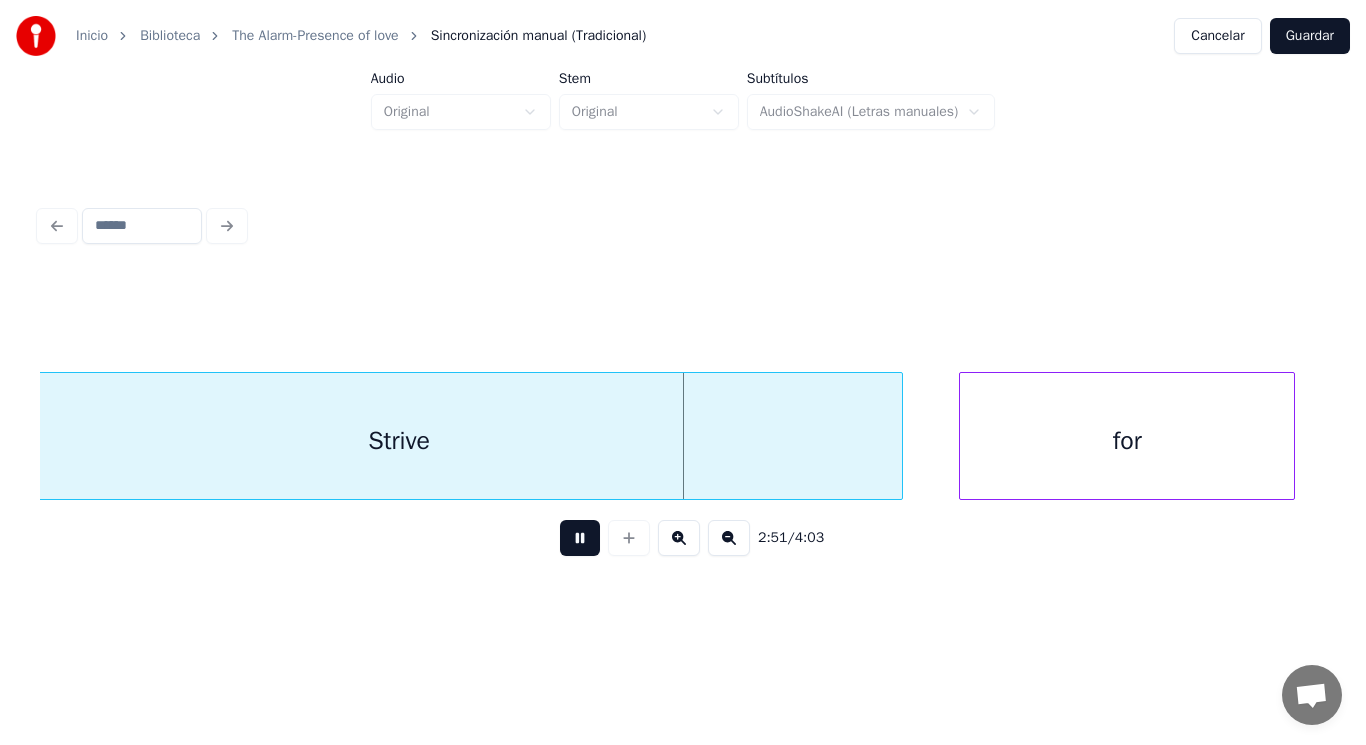 click at bounding box center [580, 538] 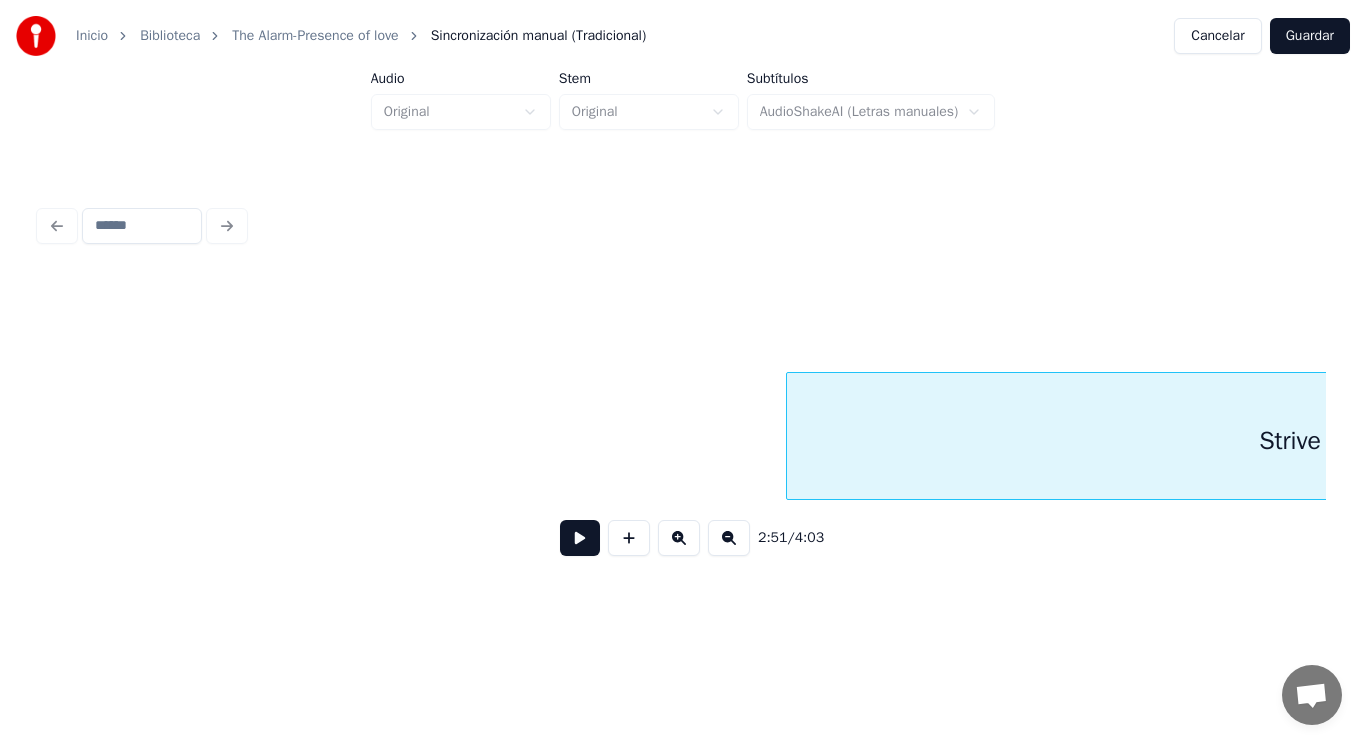 scroll, scrollTop: 0, scrollLeft: 239013, axis: horizontal 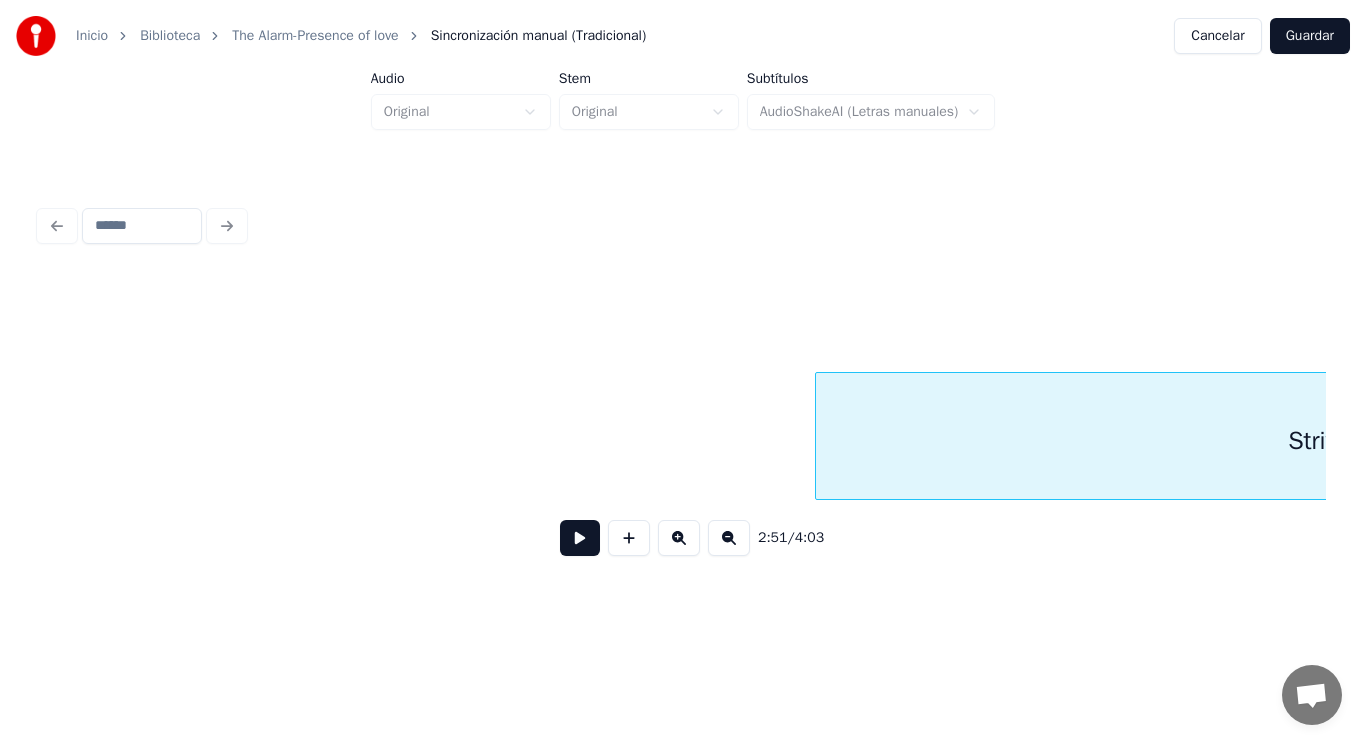 click on "Strive" at bounding box center (-68777, 436) 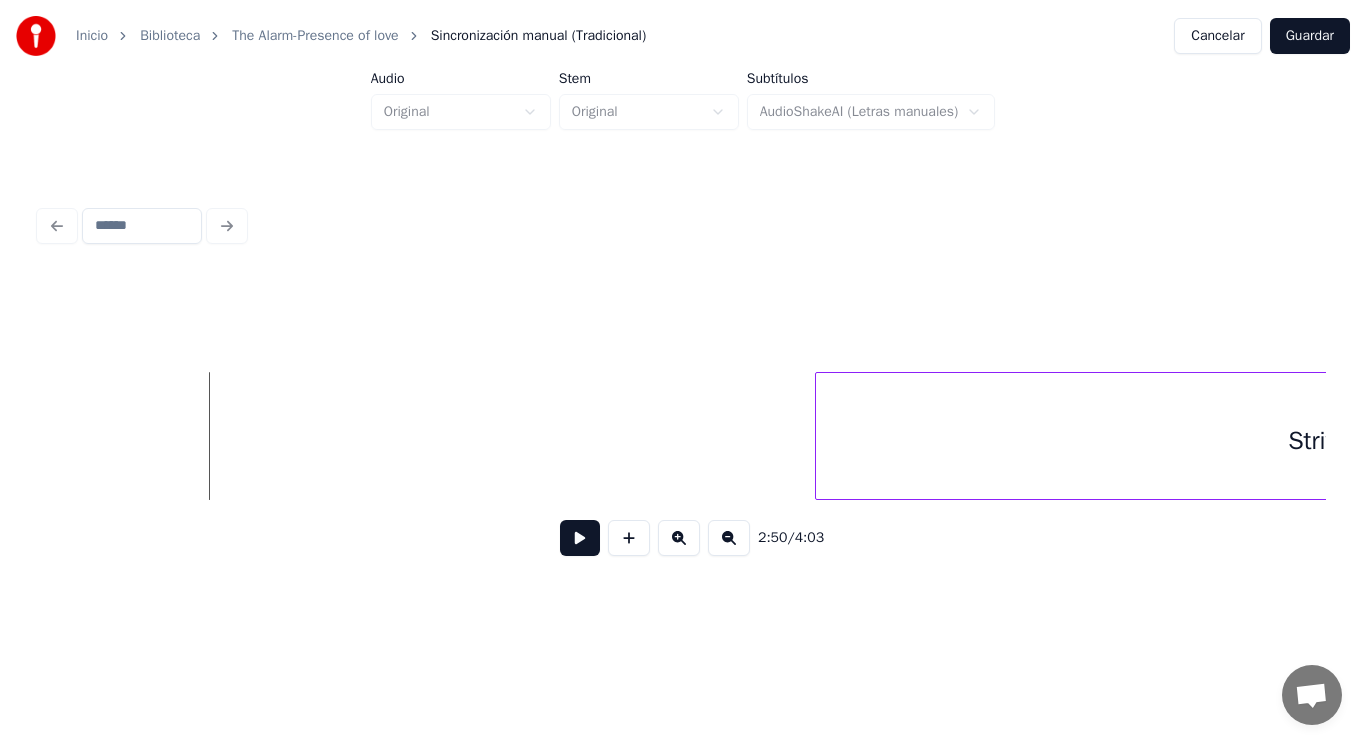 click at bounding box center [580, 538] 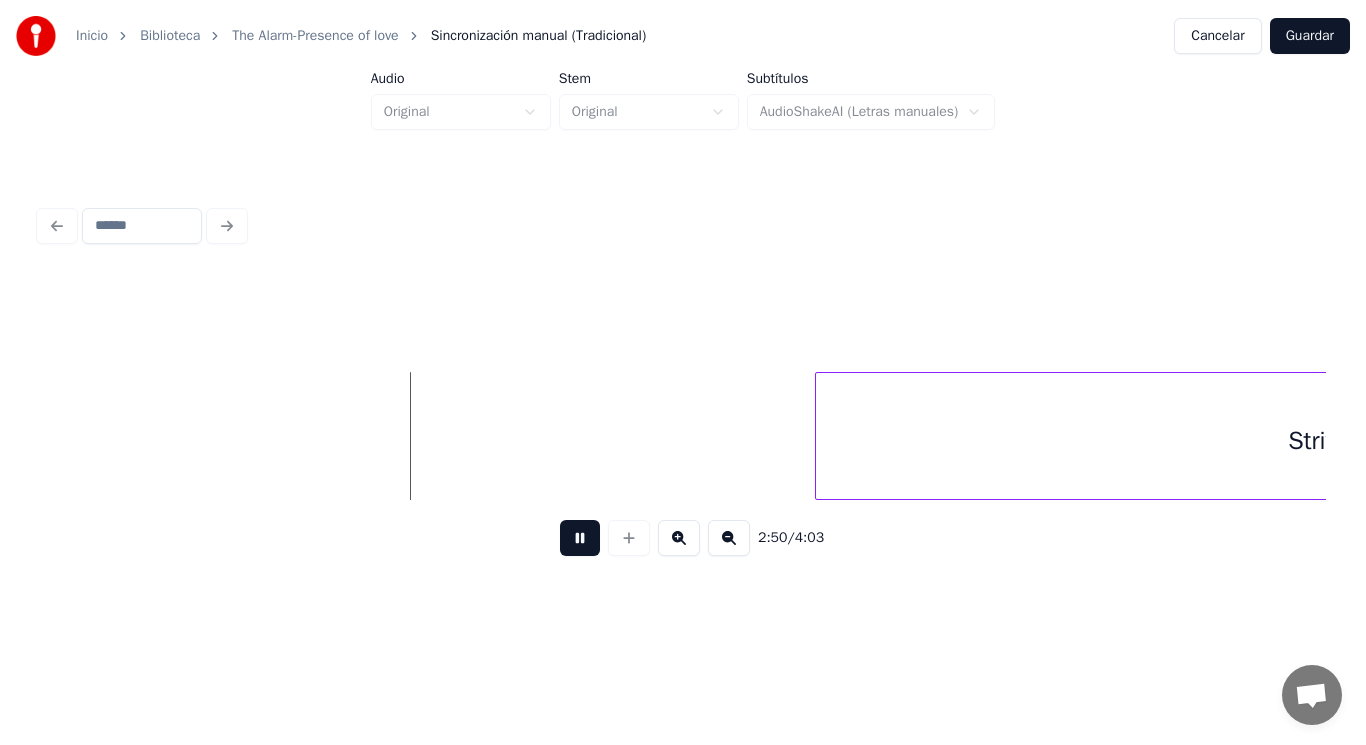 click at bounding box center [580, 538] 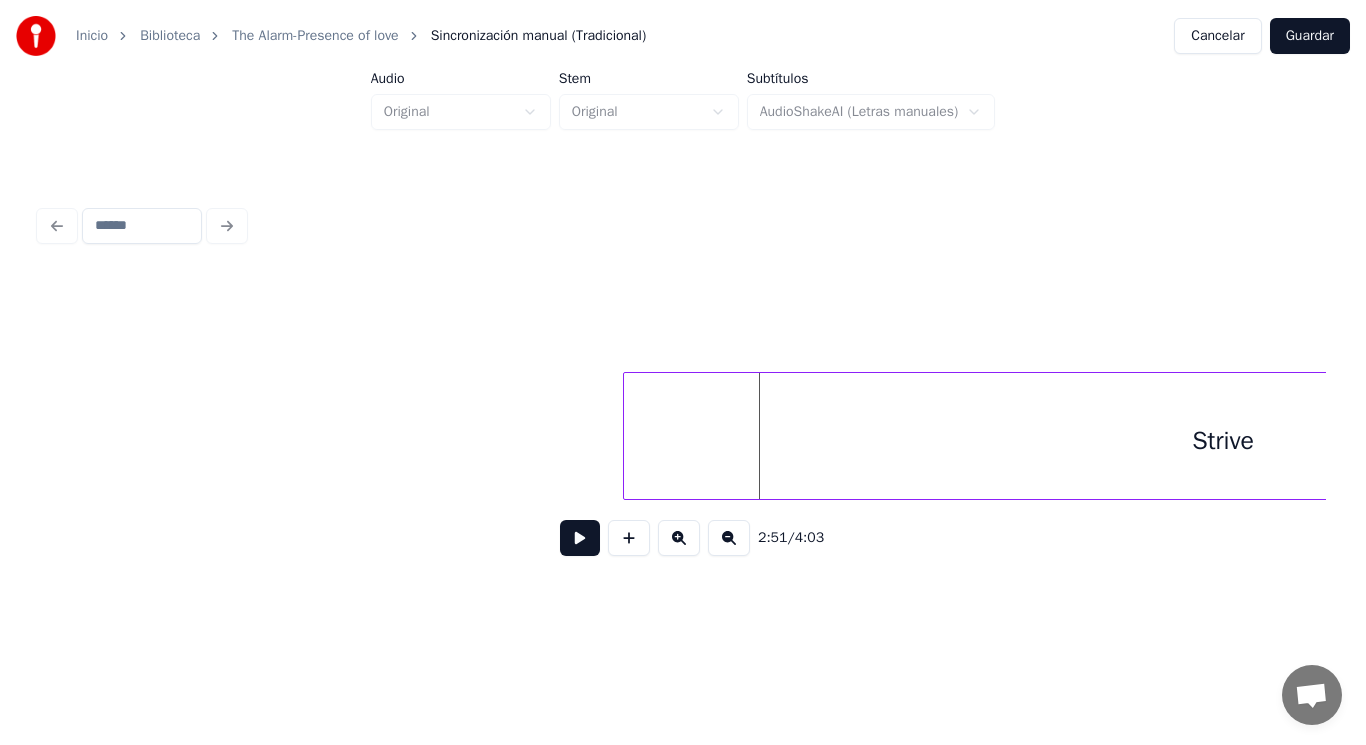 click at bounding box center (627, 436) 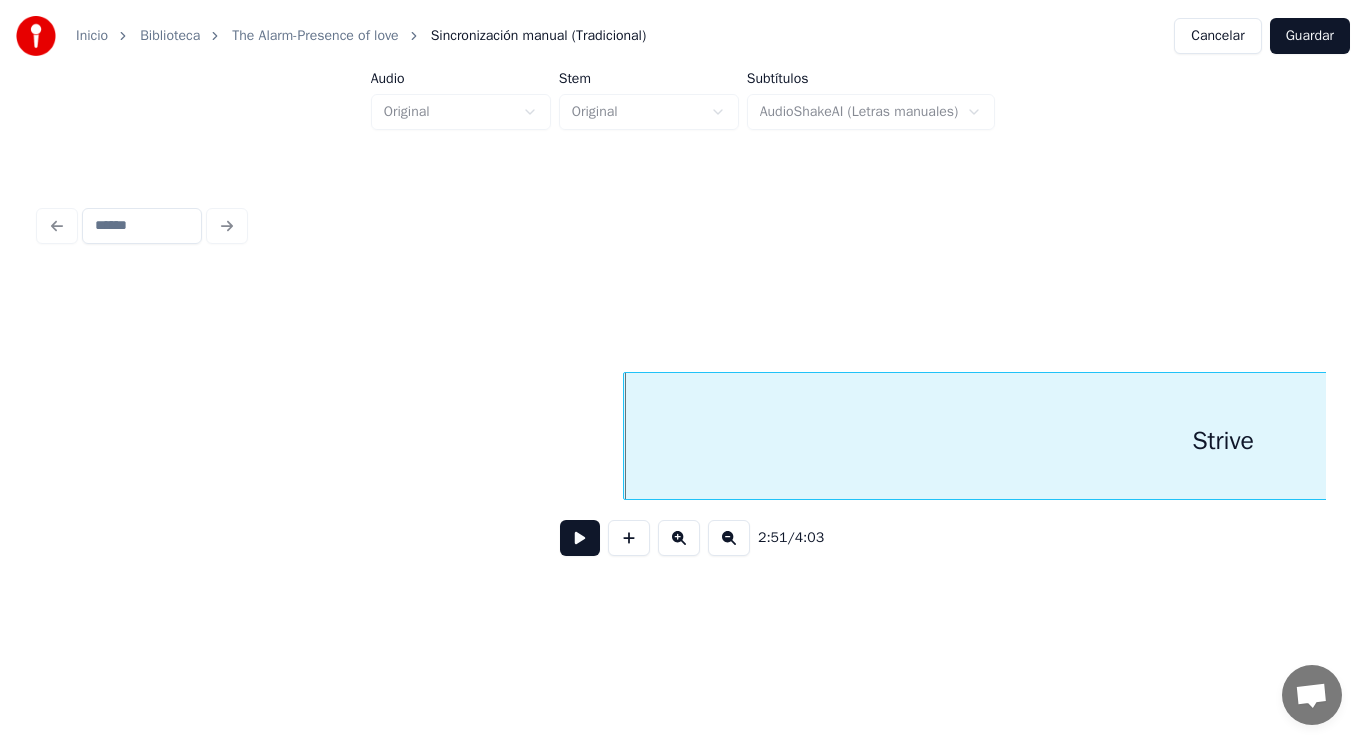 click at bounding box center [580, 538] 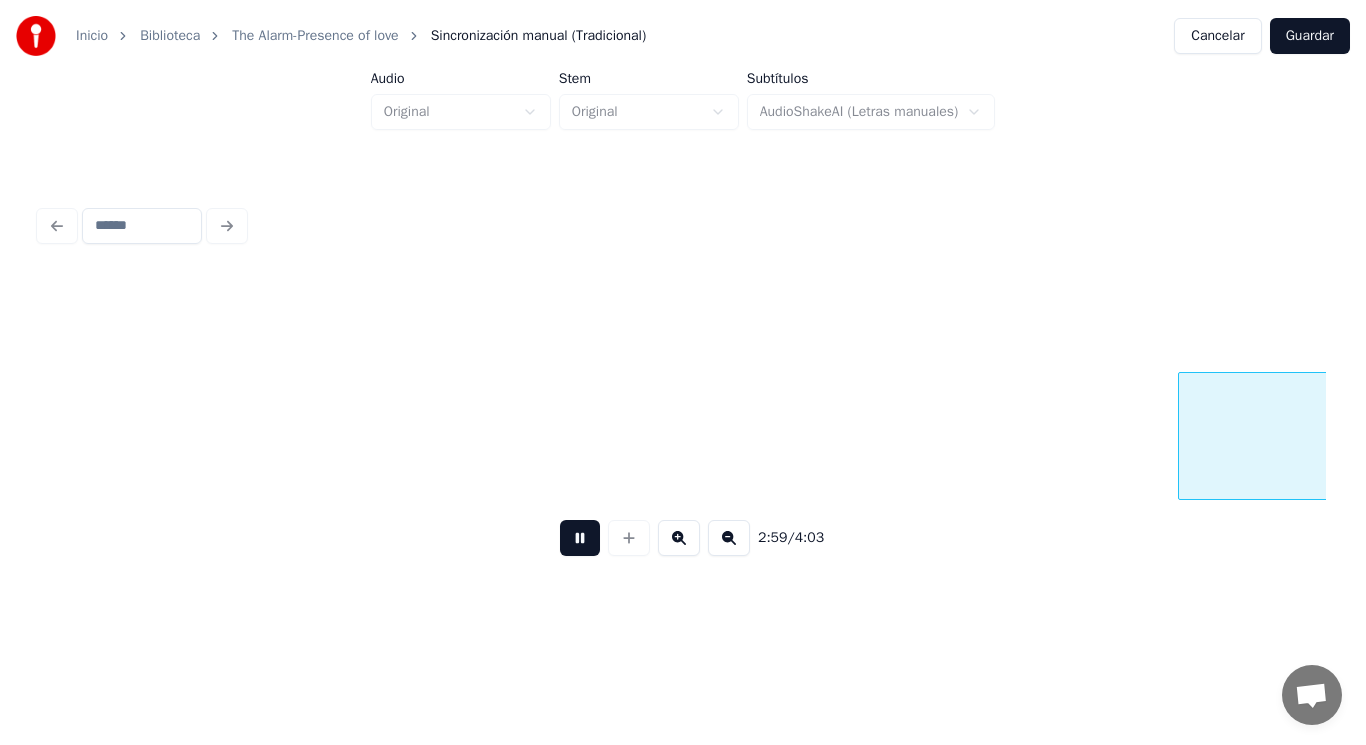 scroll, scrollTop: 0, scrollLeft: 250754, axis: horizontal 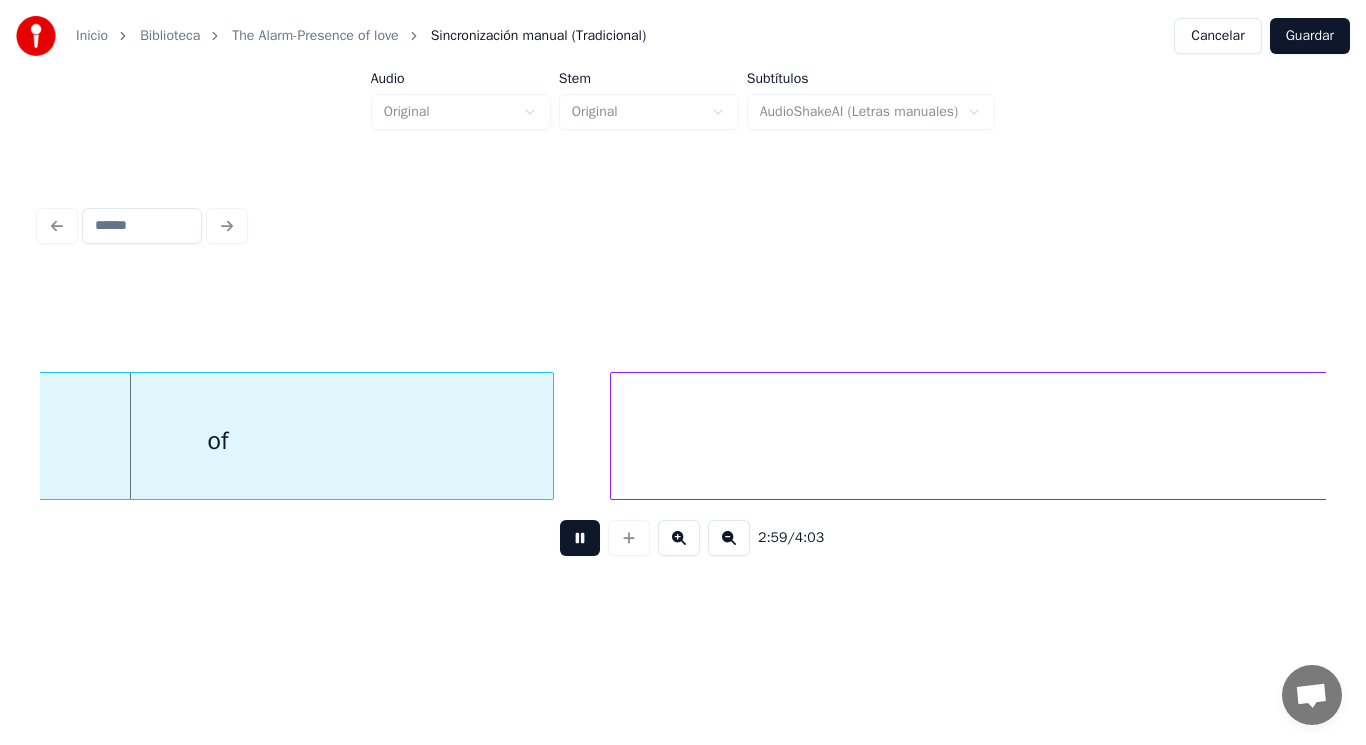 click at bounding box center (580, 538) 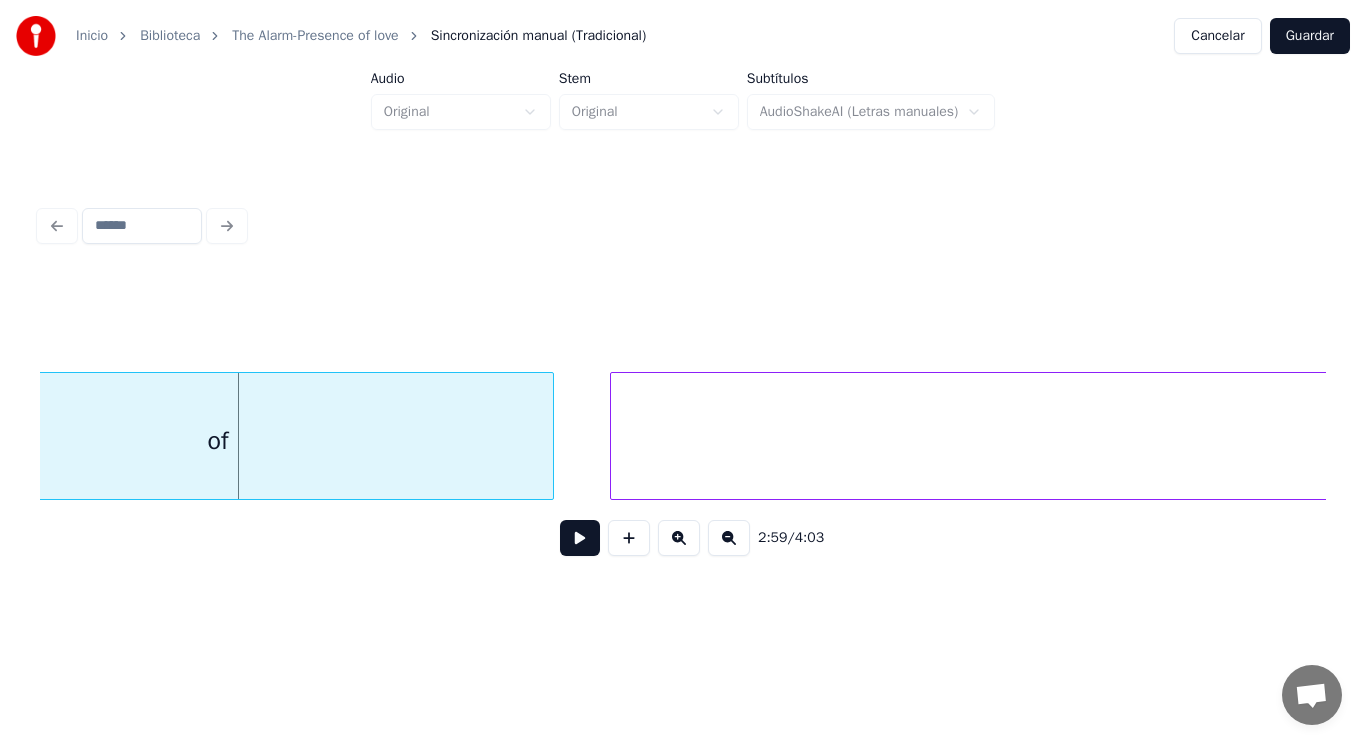click at bounding box center [580, 538] 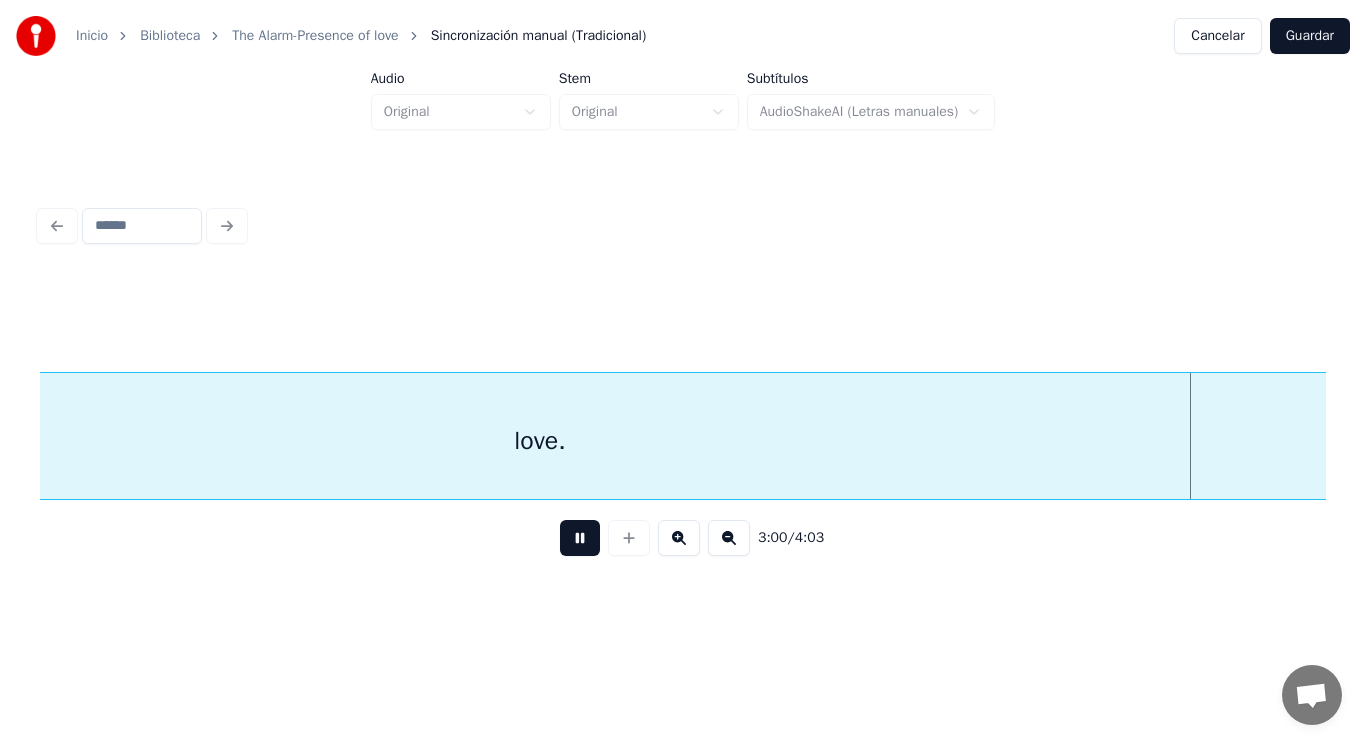 scroll, scrollTop: 0, scrollLeft: 253349, axis: horizontal 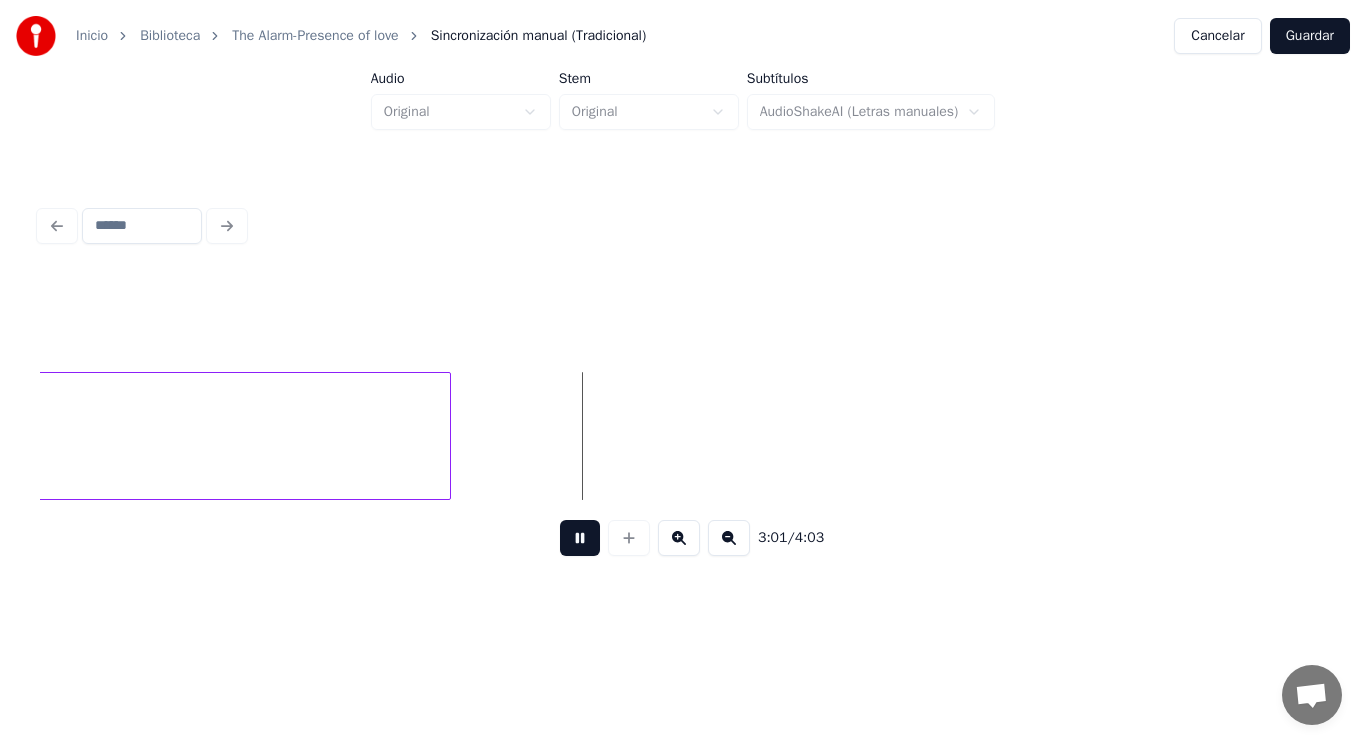 click at bounding box center (580, 538) 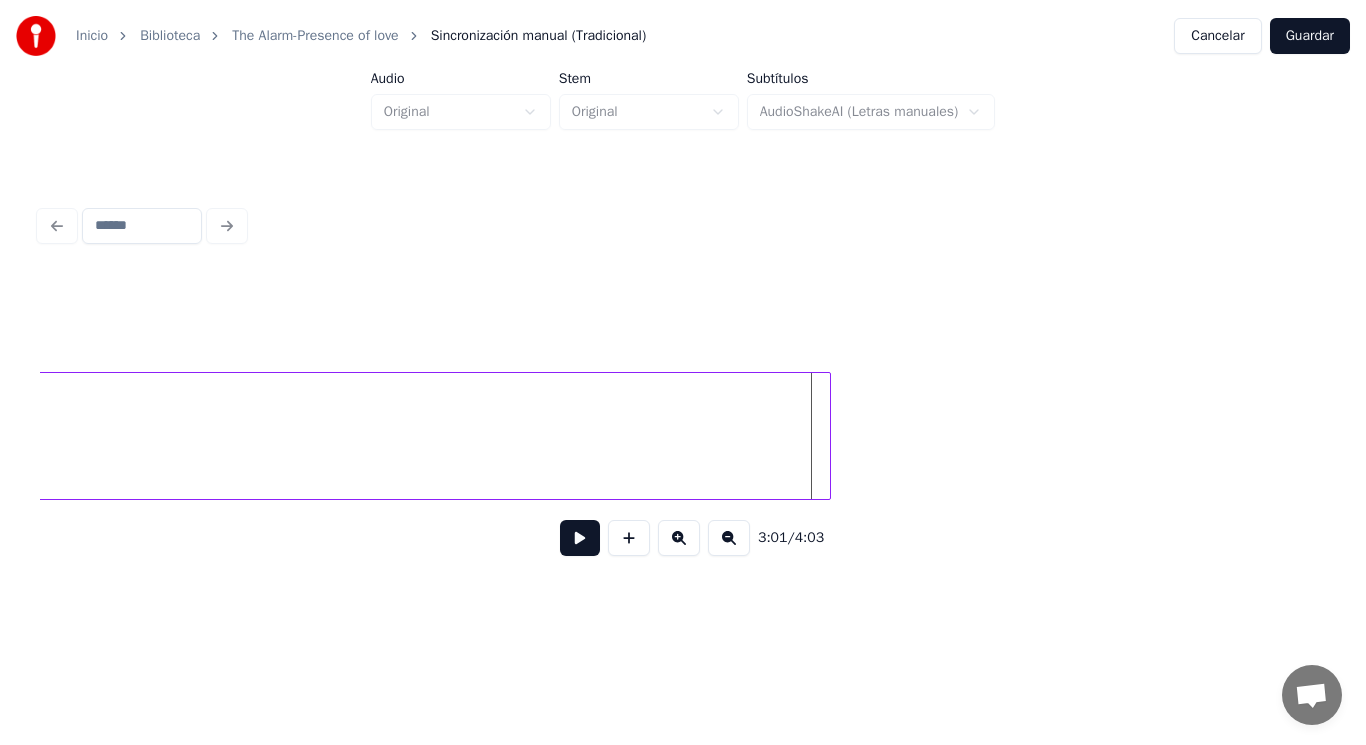 click at bounding box center (827, 436) 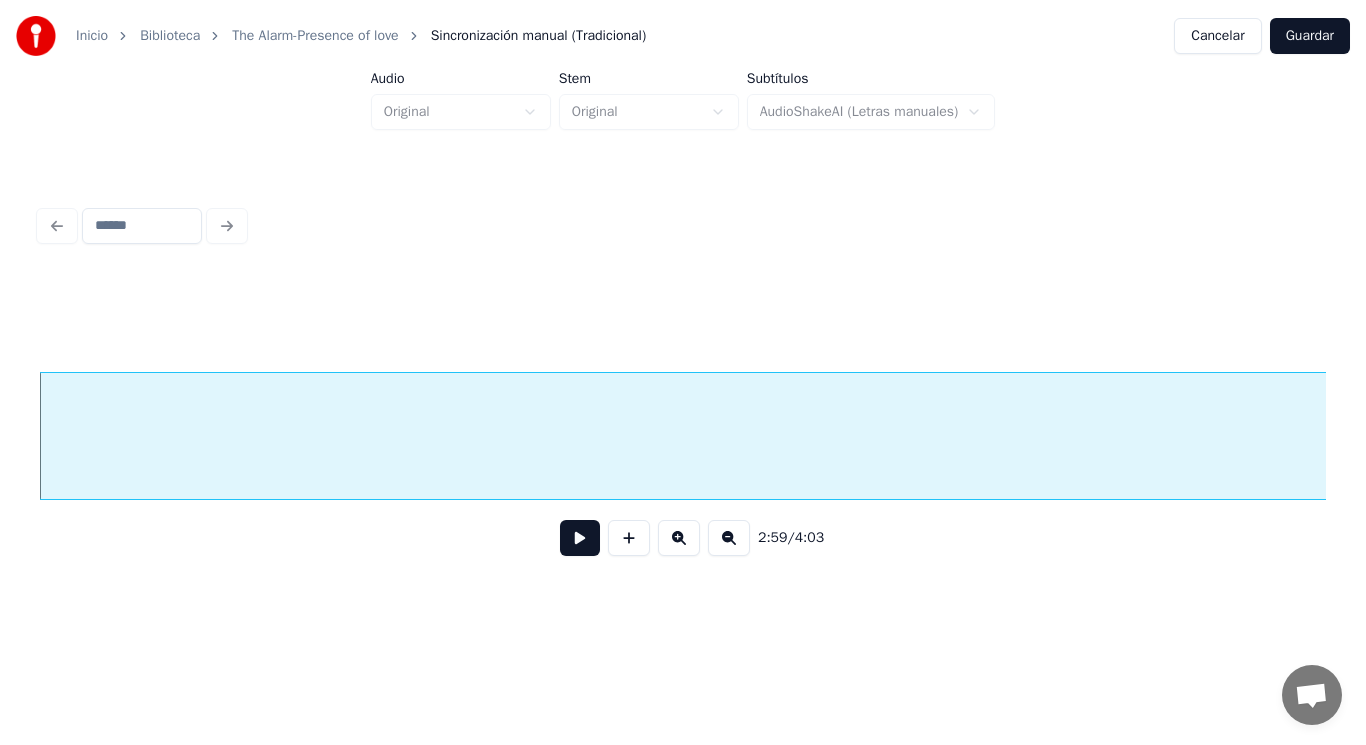 click at bounding box center (580, 538) 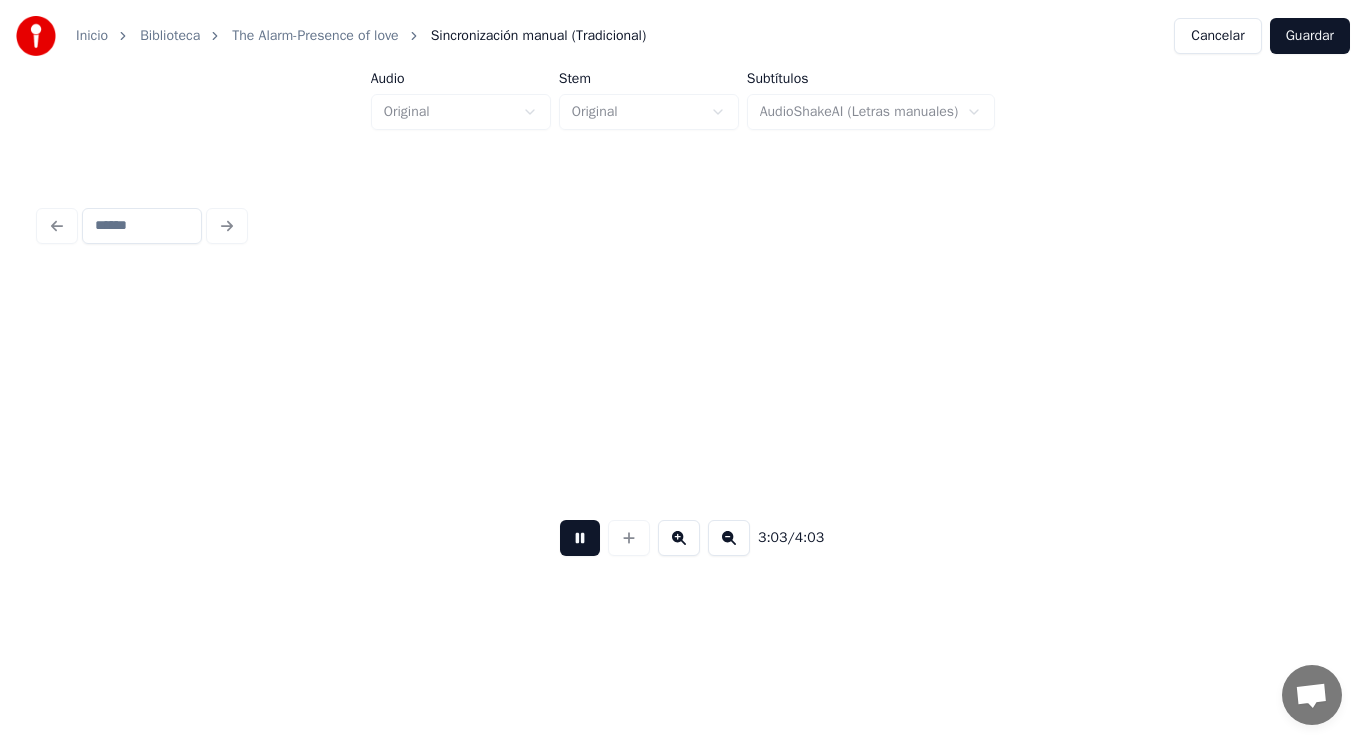 scroll, scrollTop: 0, scrollLeft: 256551, axis: horizontal 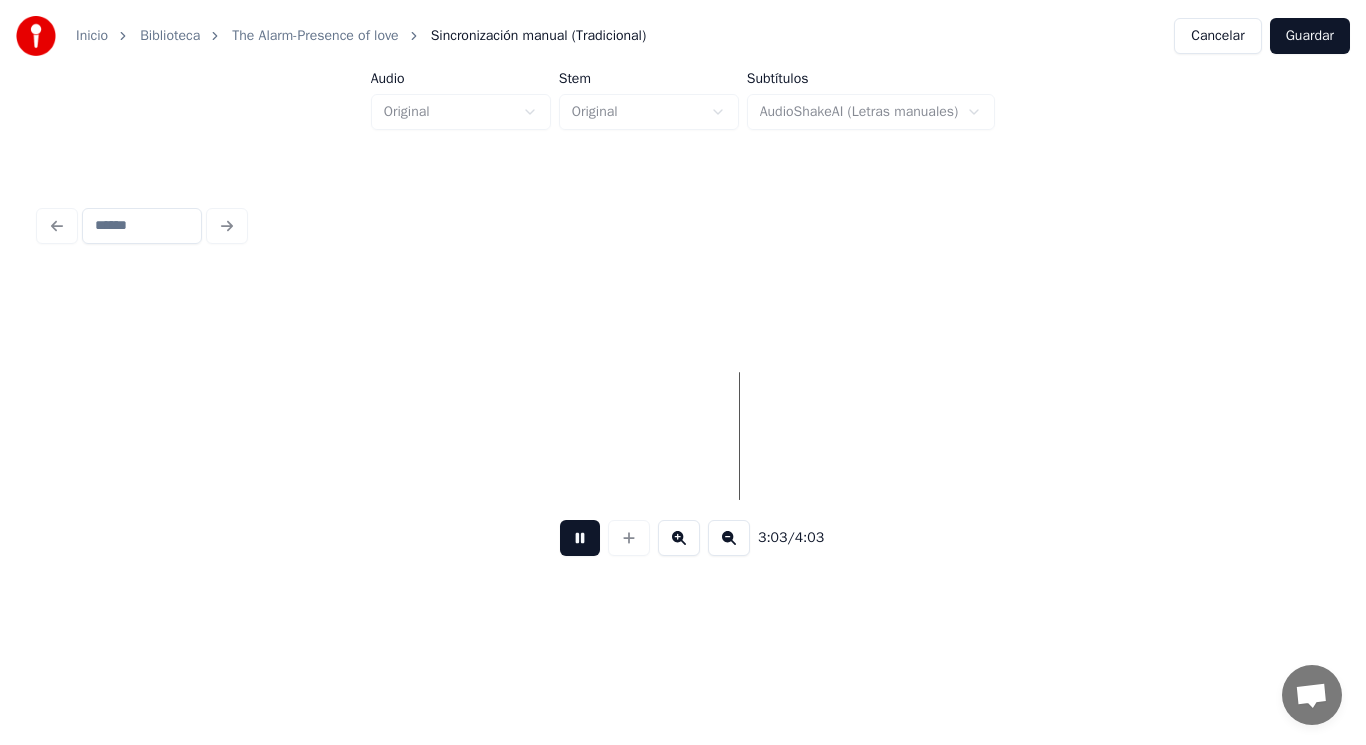 click at bounding box center [580, 538] 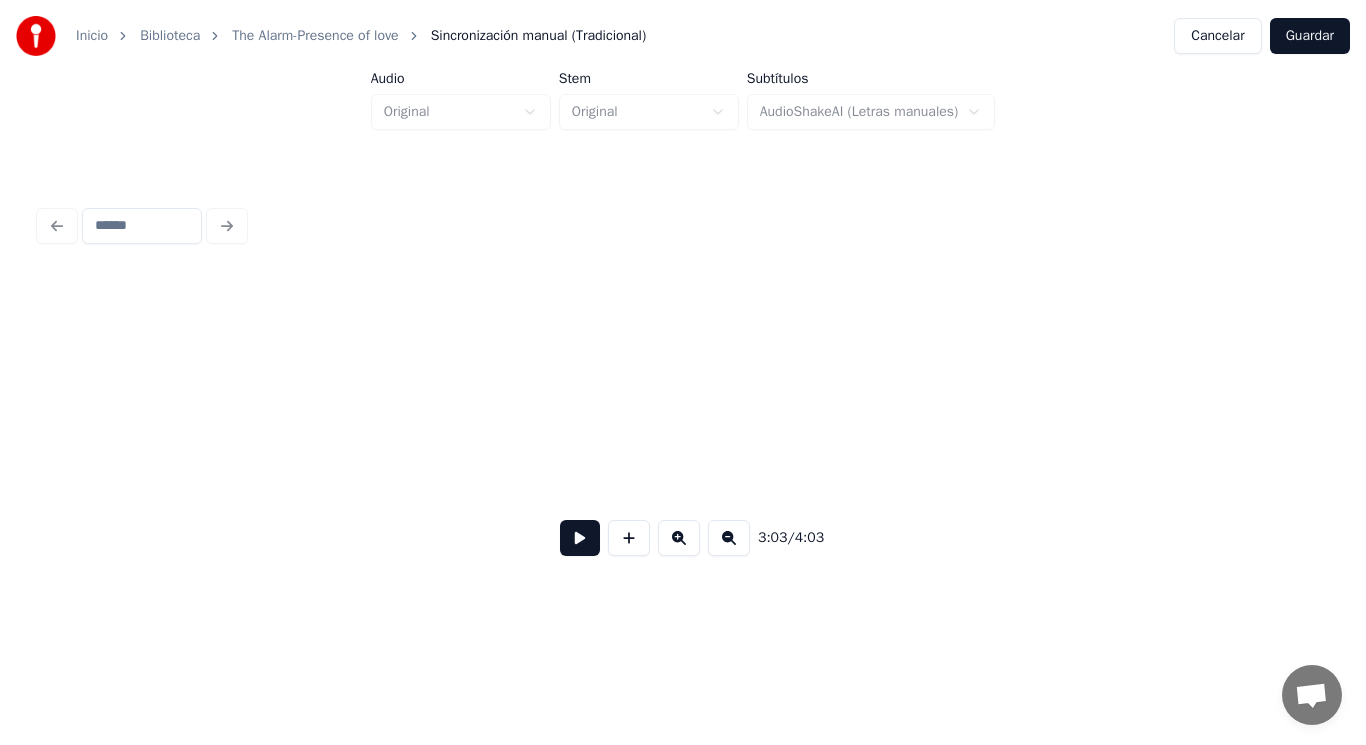scroll, scrollTop: 0, scrollLeft: 261949, axis: horizontal 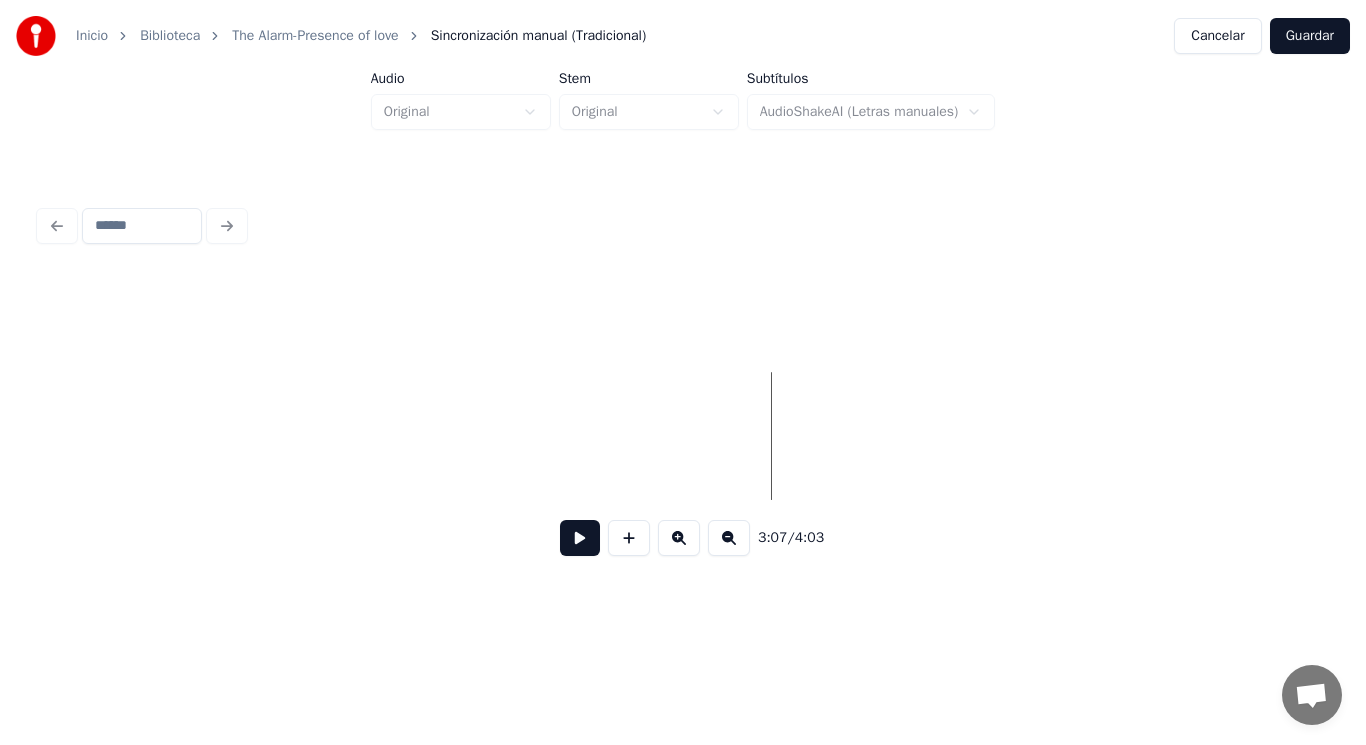 click at bounding box center (580, 538) 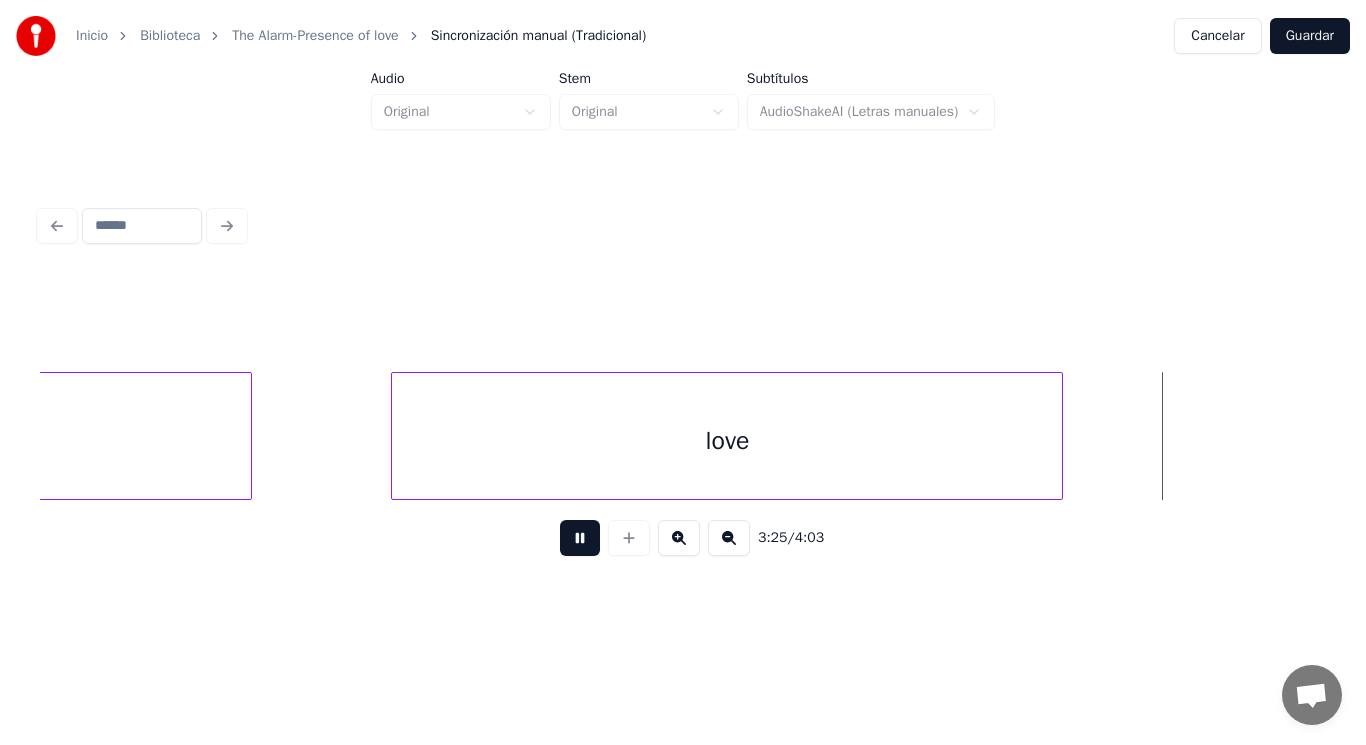 scroll, scrollTop: 0, scrollLeft: 288031, axis: horizontal 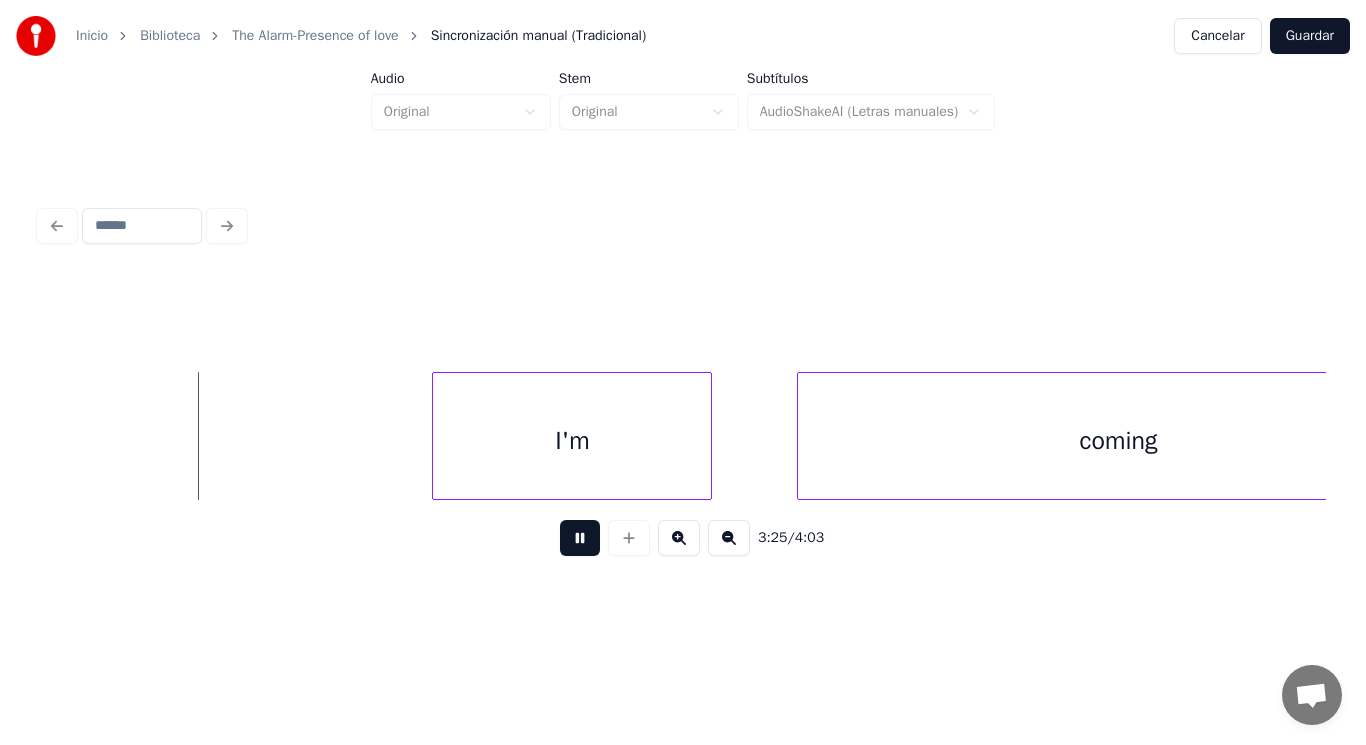 click at bounding box center (580, 538) 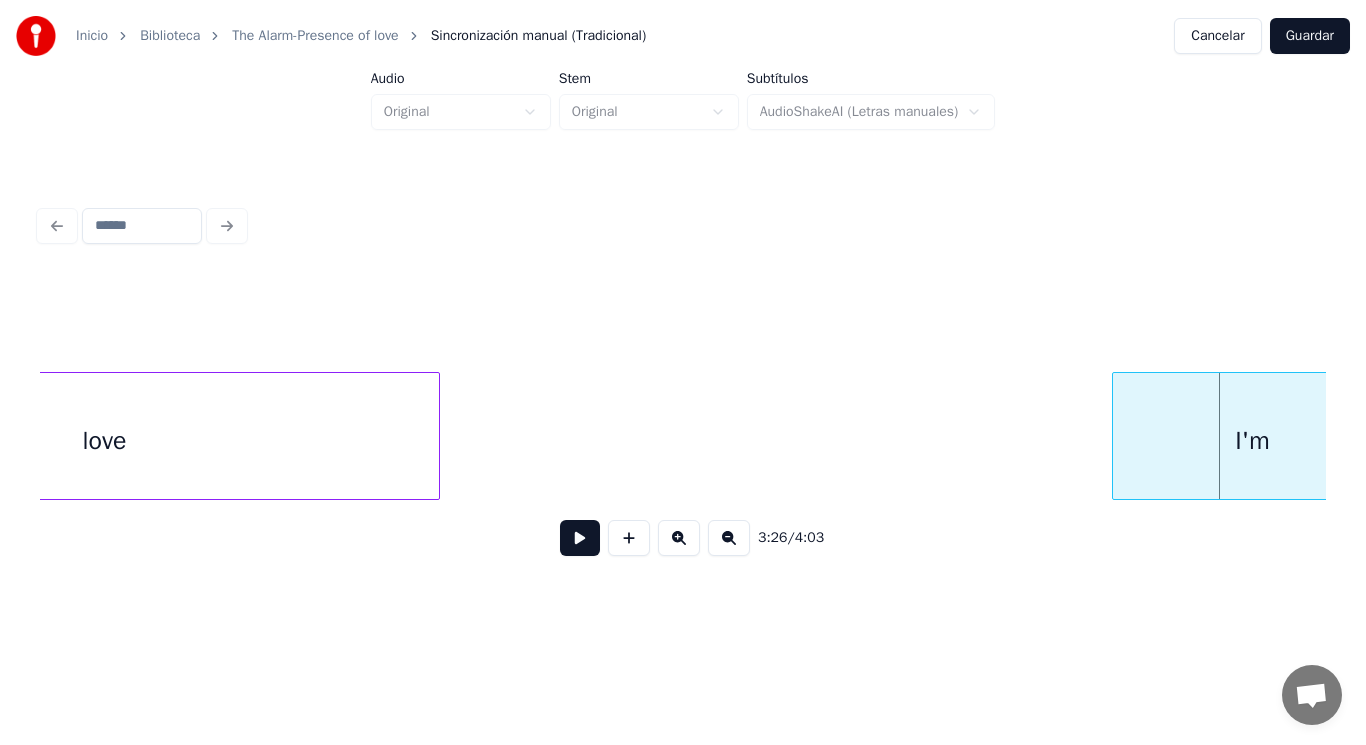 click on "love" at bounding box center [104, 441] 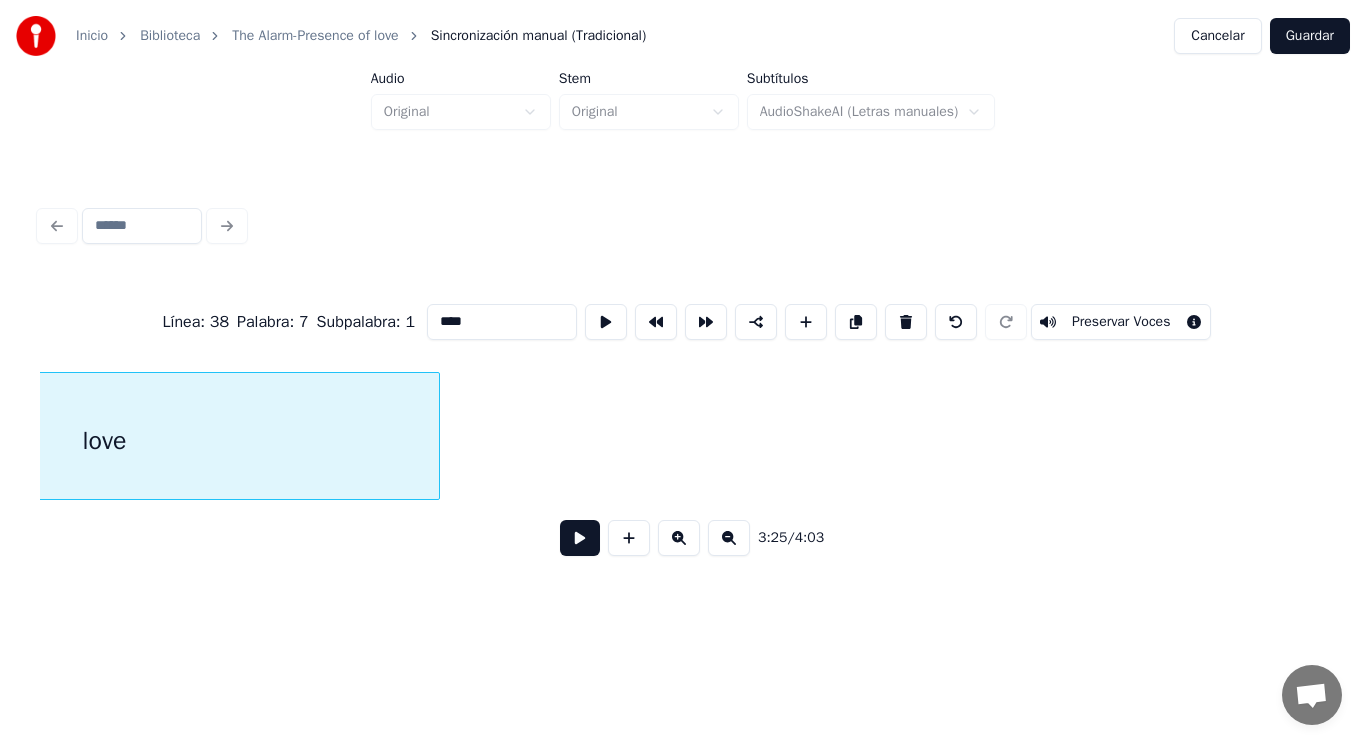 scroll, scrollTop: 0, scrollLeft: 287080, axis: horizontal 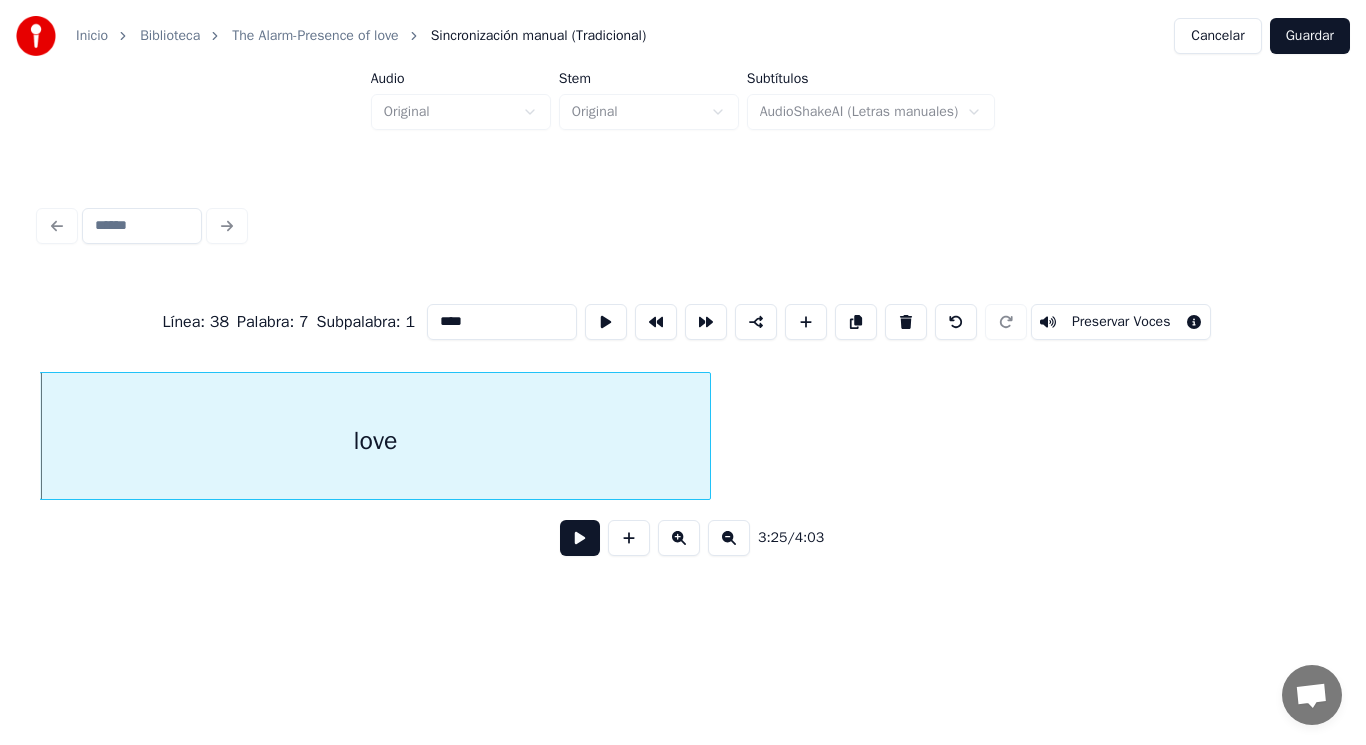 click at bounding box center (580, 538) 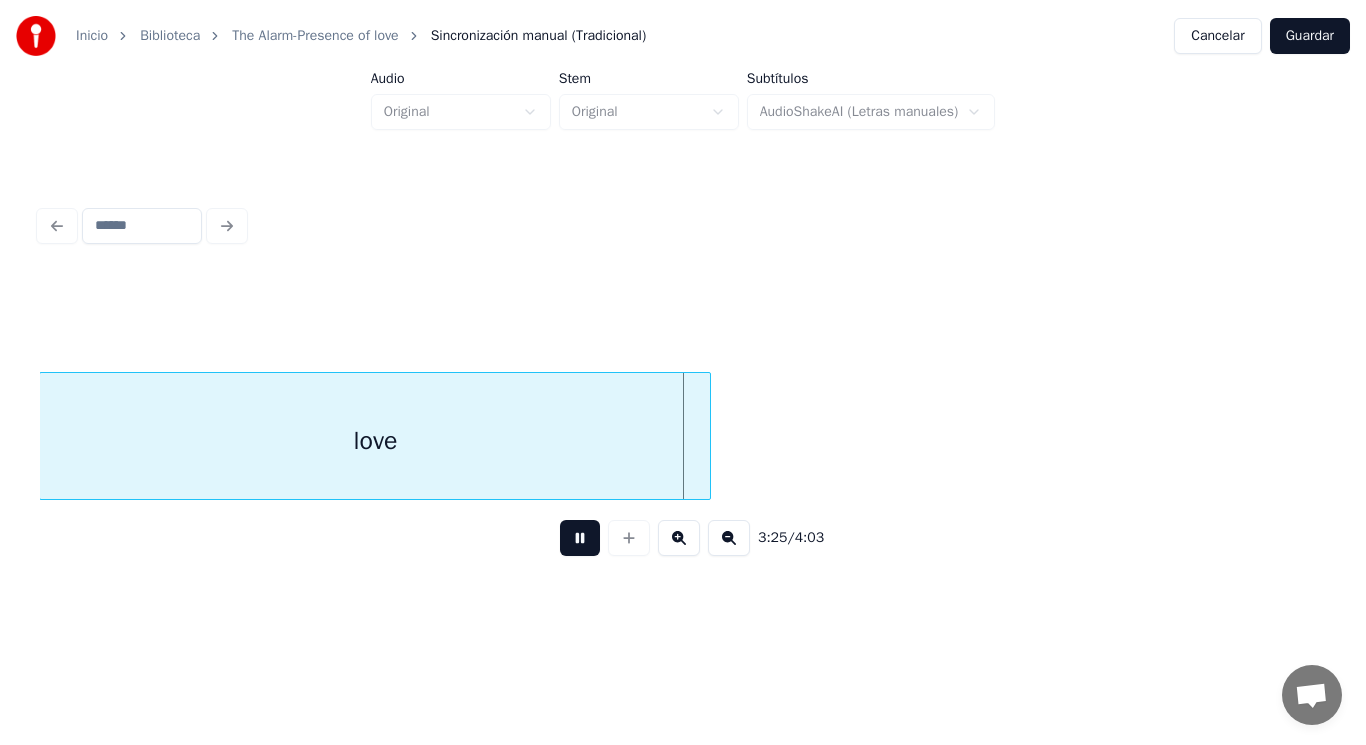 click at bounding box center [580, 538] 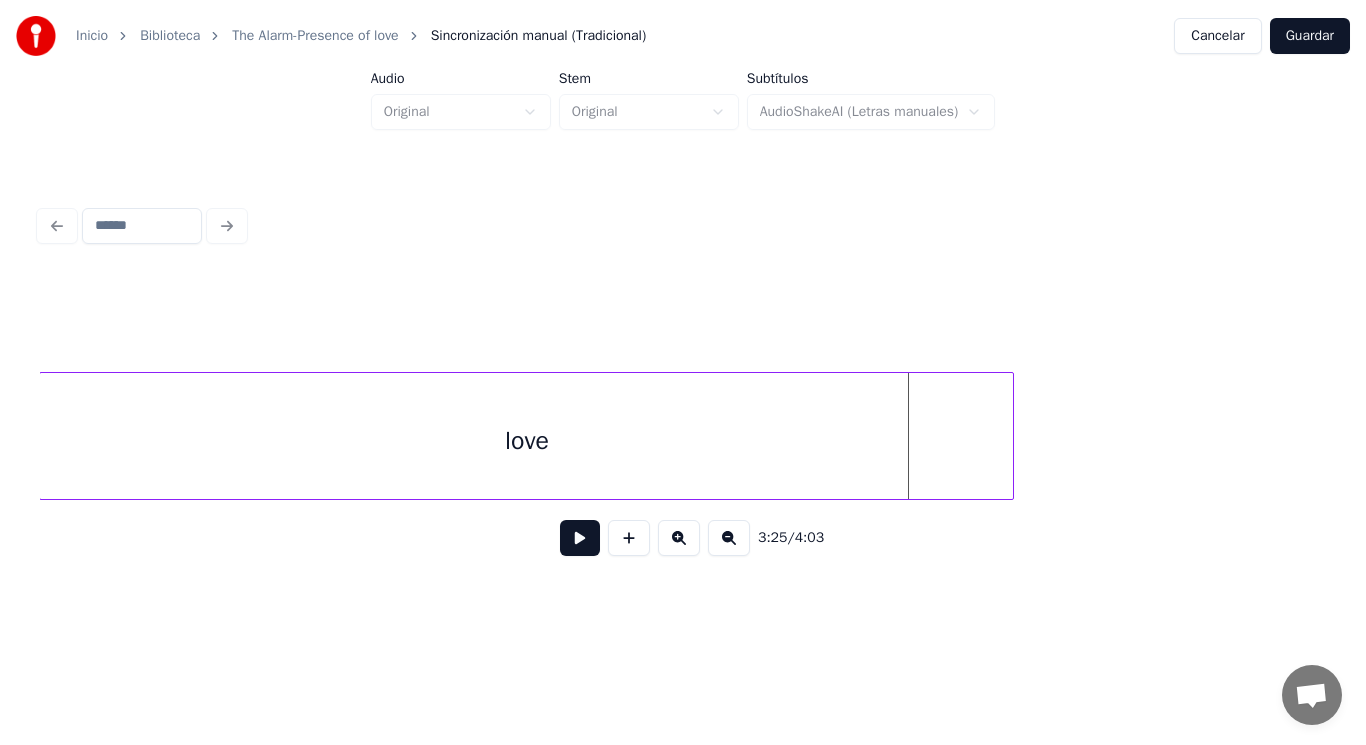 click at bounding box center (1010, 436) 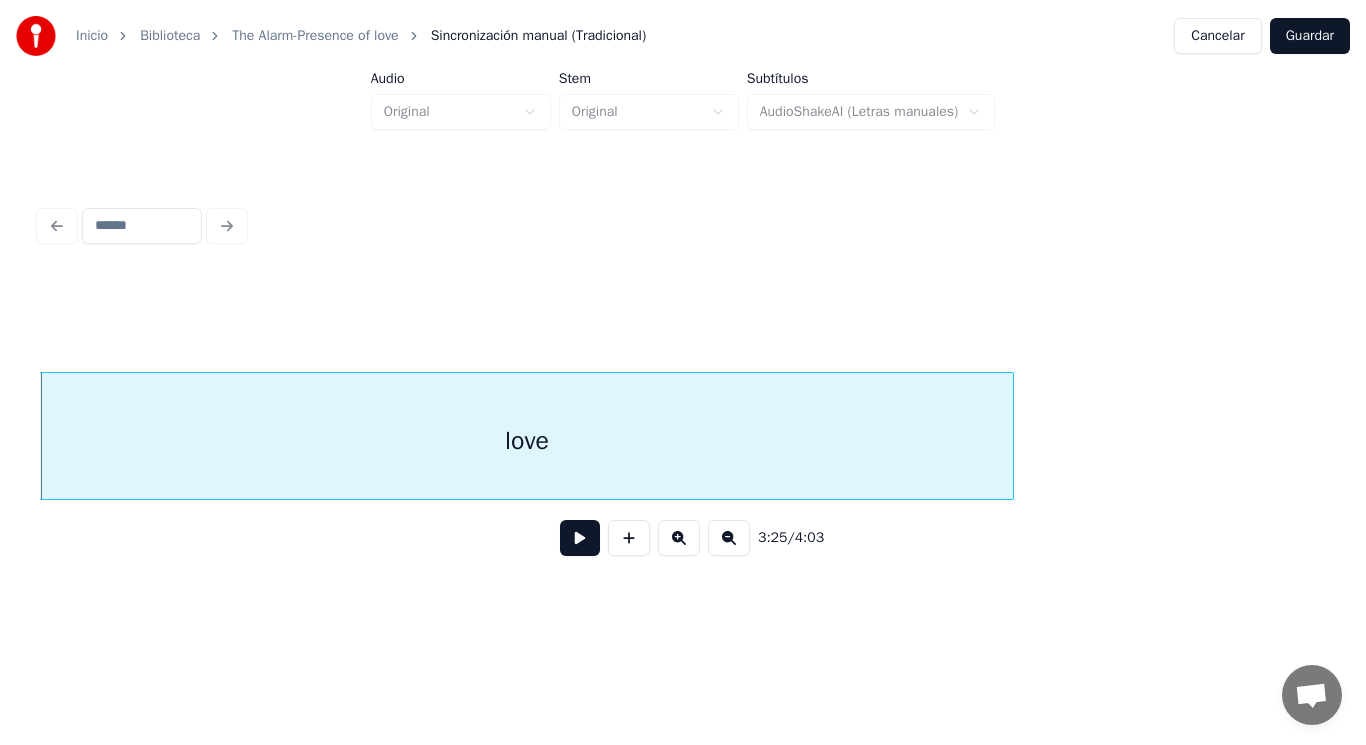 click at bounding box center [580, 538] 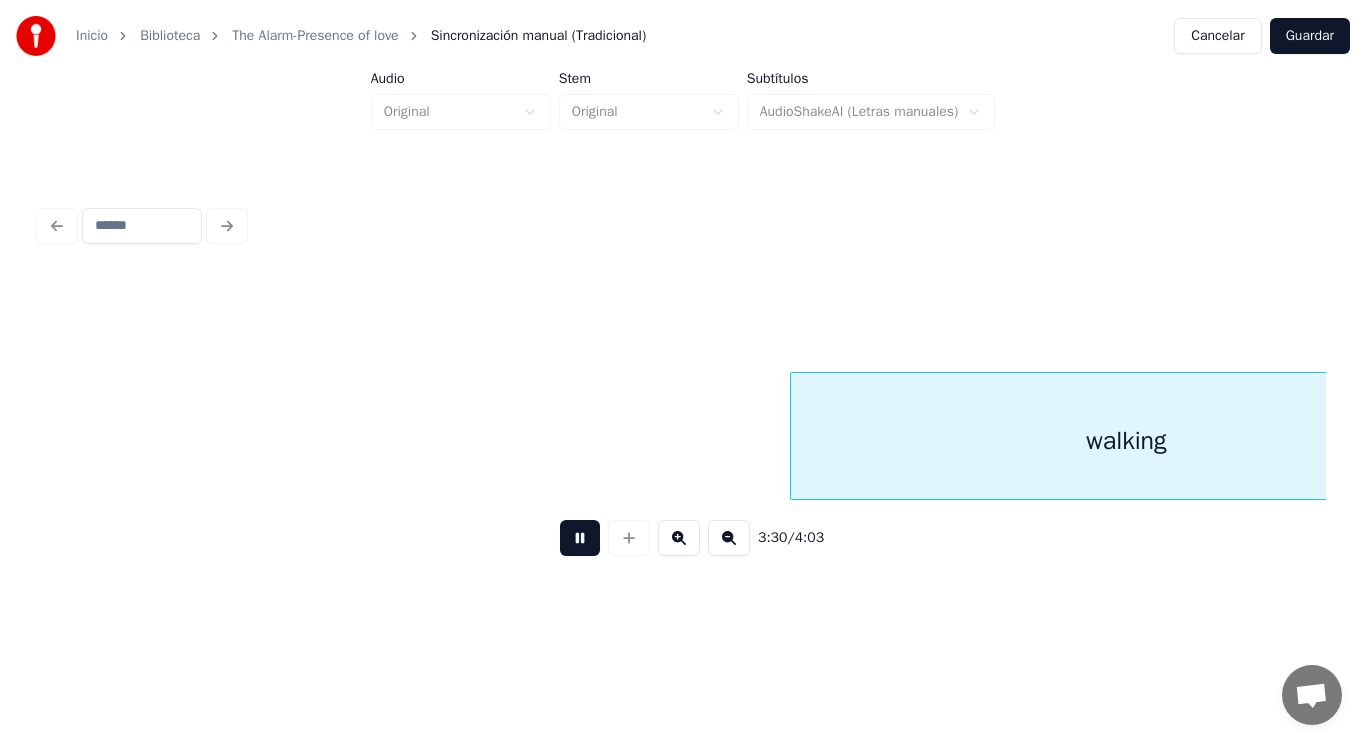 scroll, scrollTop: 0, scrollLeft: 294904, axis: horizontal 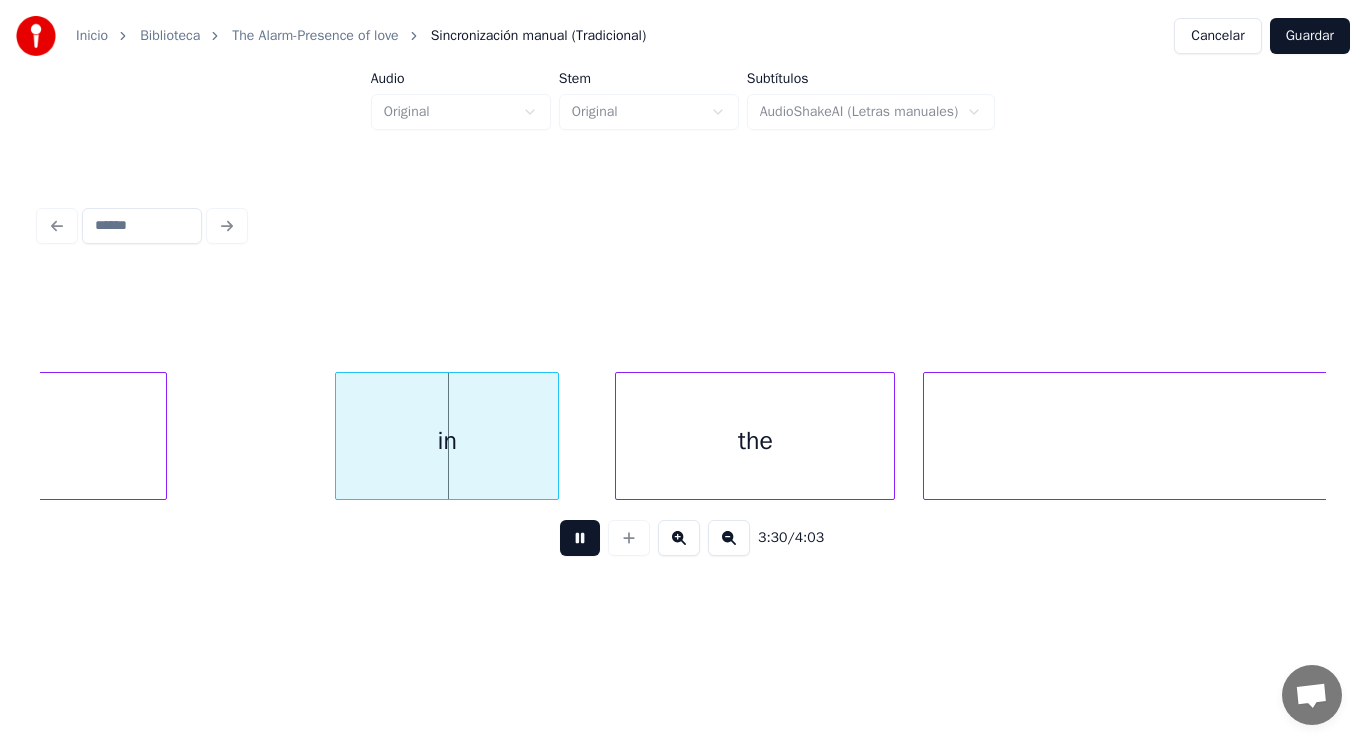 click at bounding box center [580, 538] 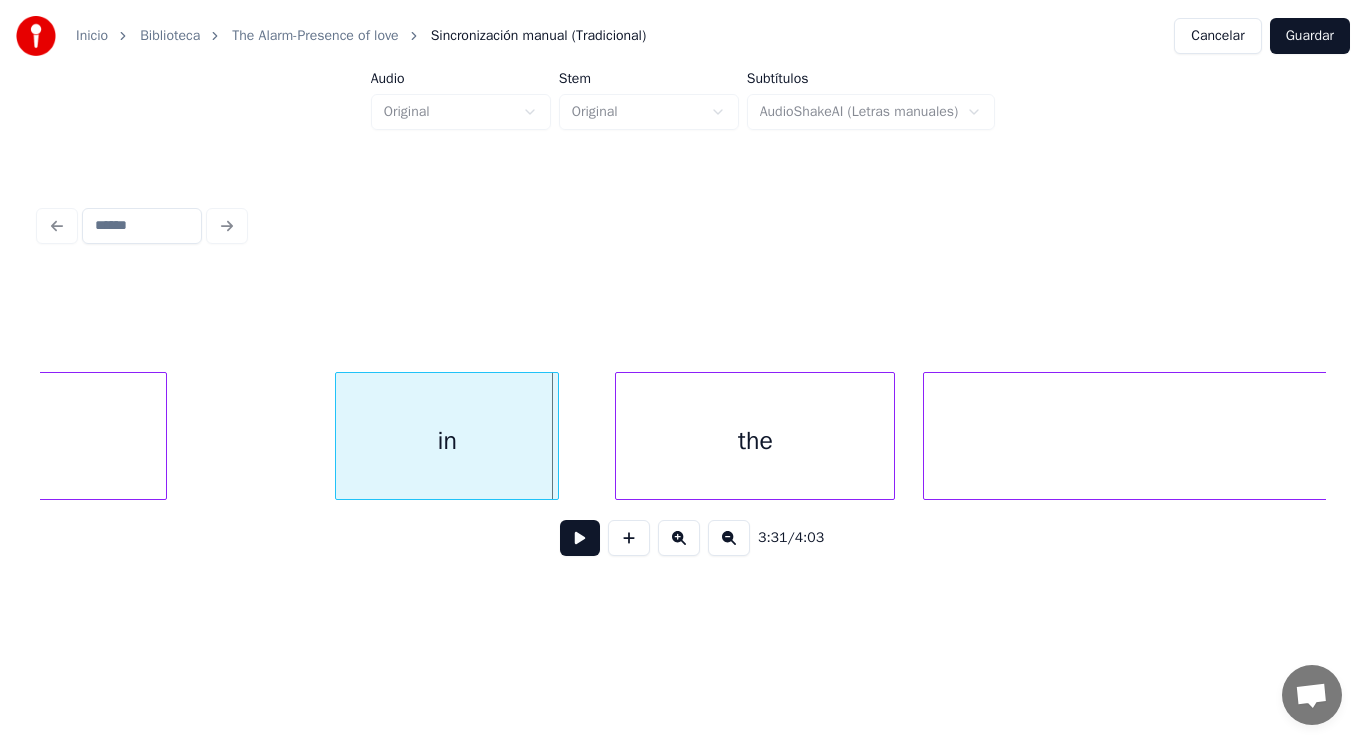 click on "walking" at bounding box center [-169, 441] 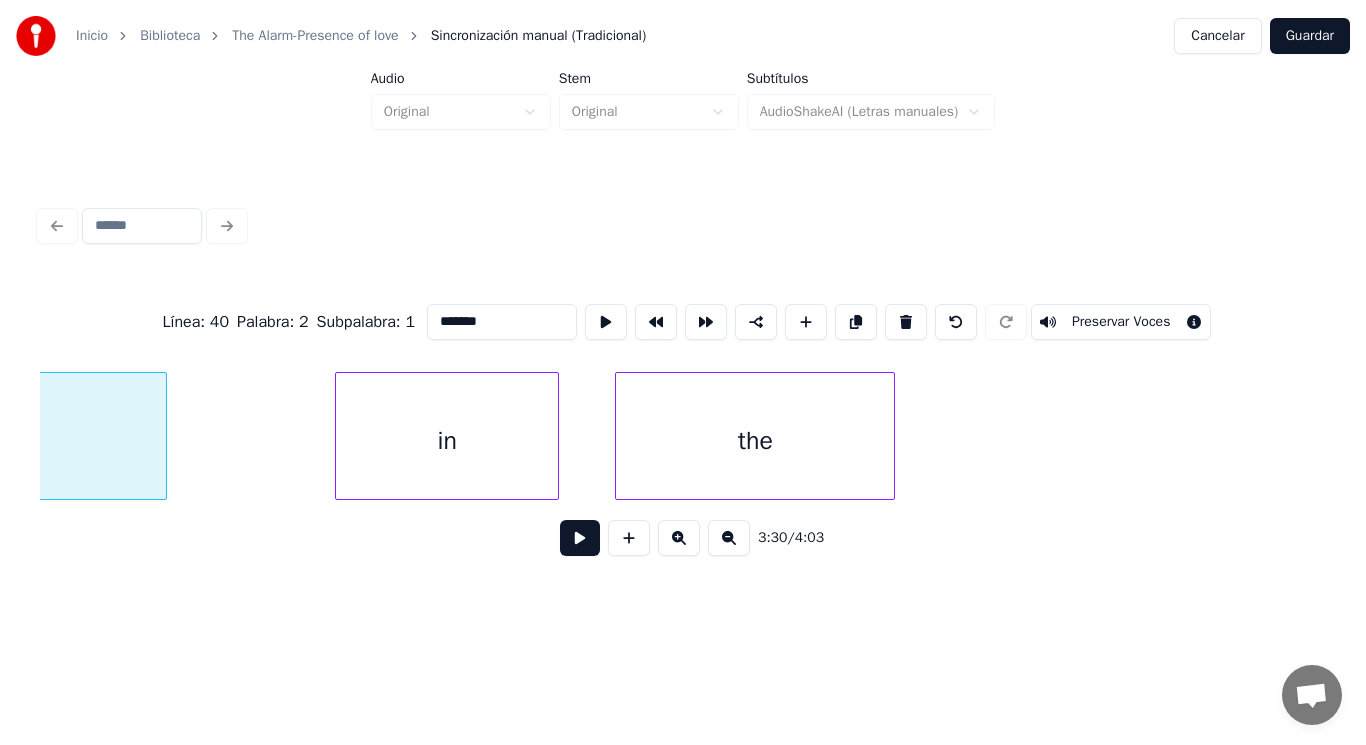 scroll, scrollTop: 0, scrollLeft: 294360, axis: horizontal 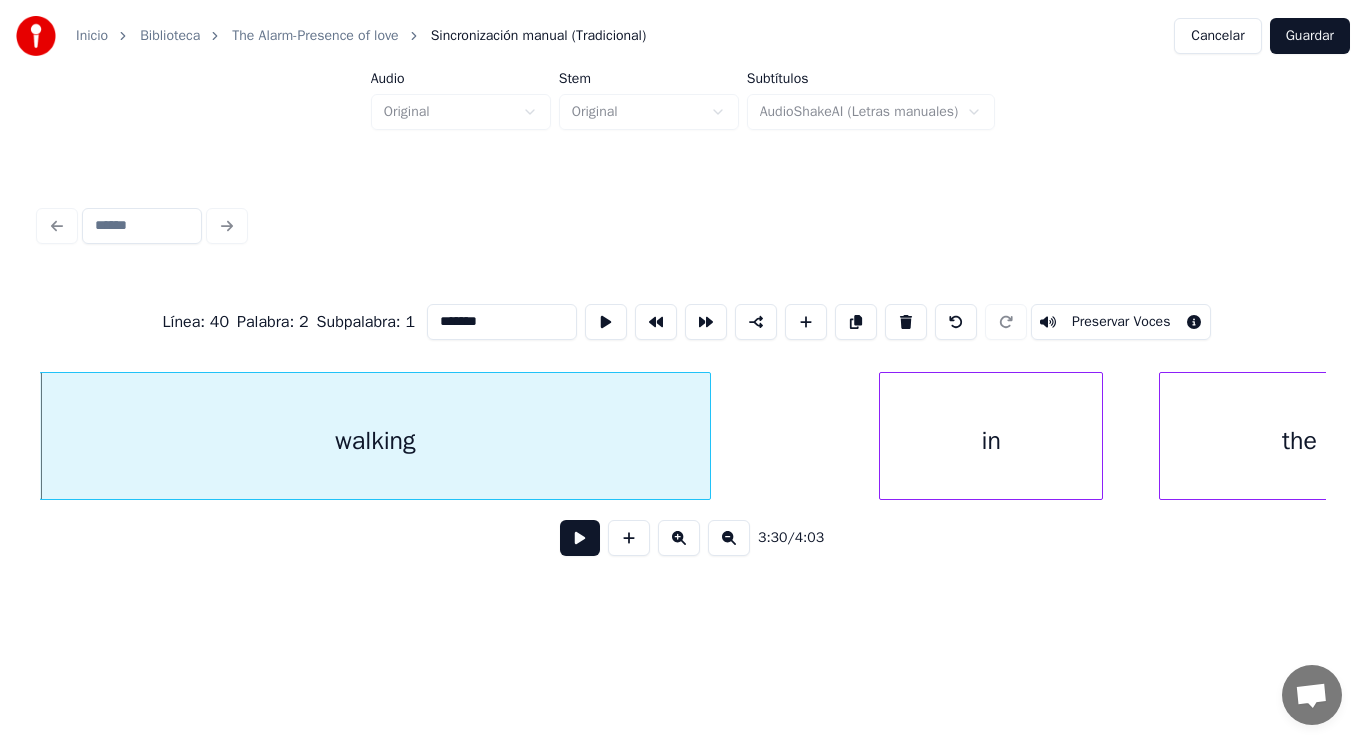 click at bounding box center [580, 538] 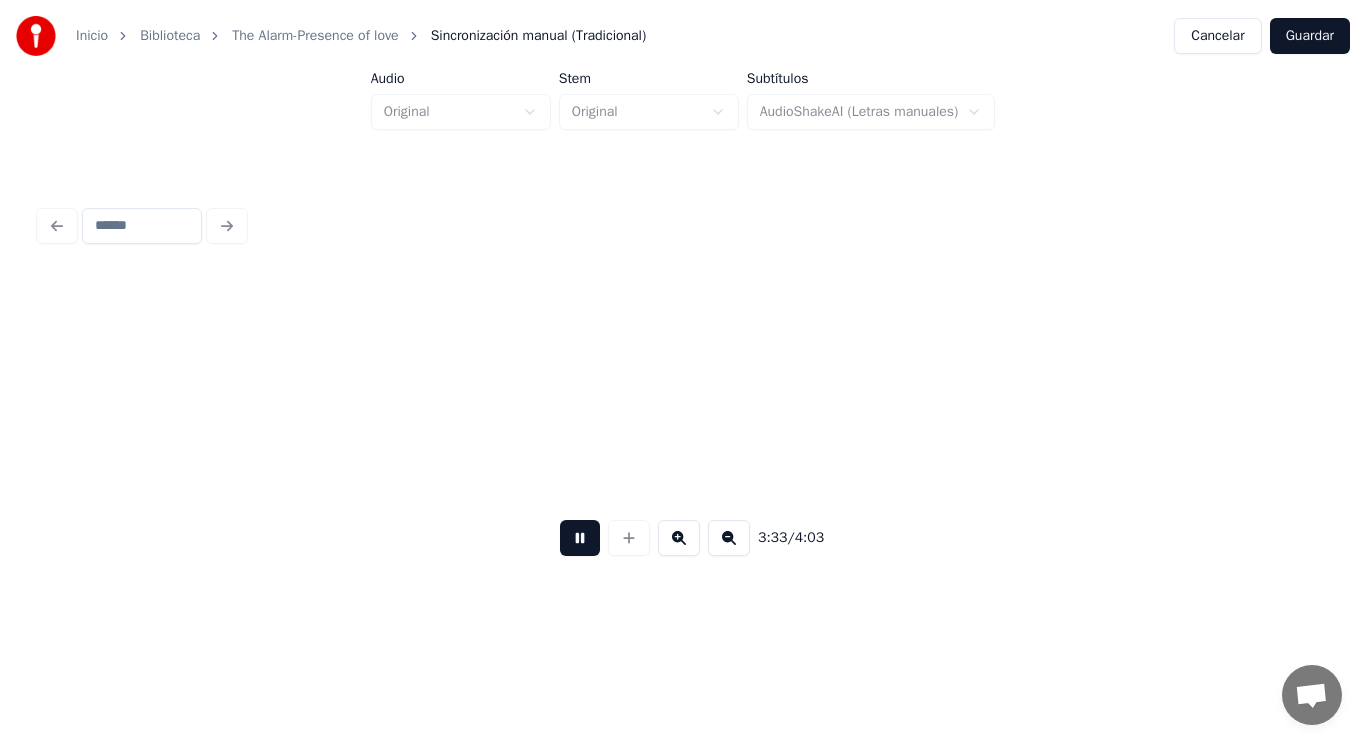 scroll, scrollTop: 0, scrollLeft: 299556, axis: horizontal 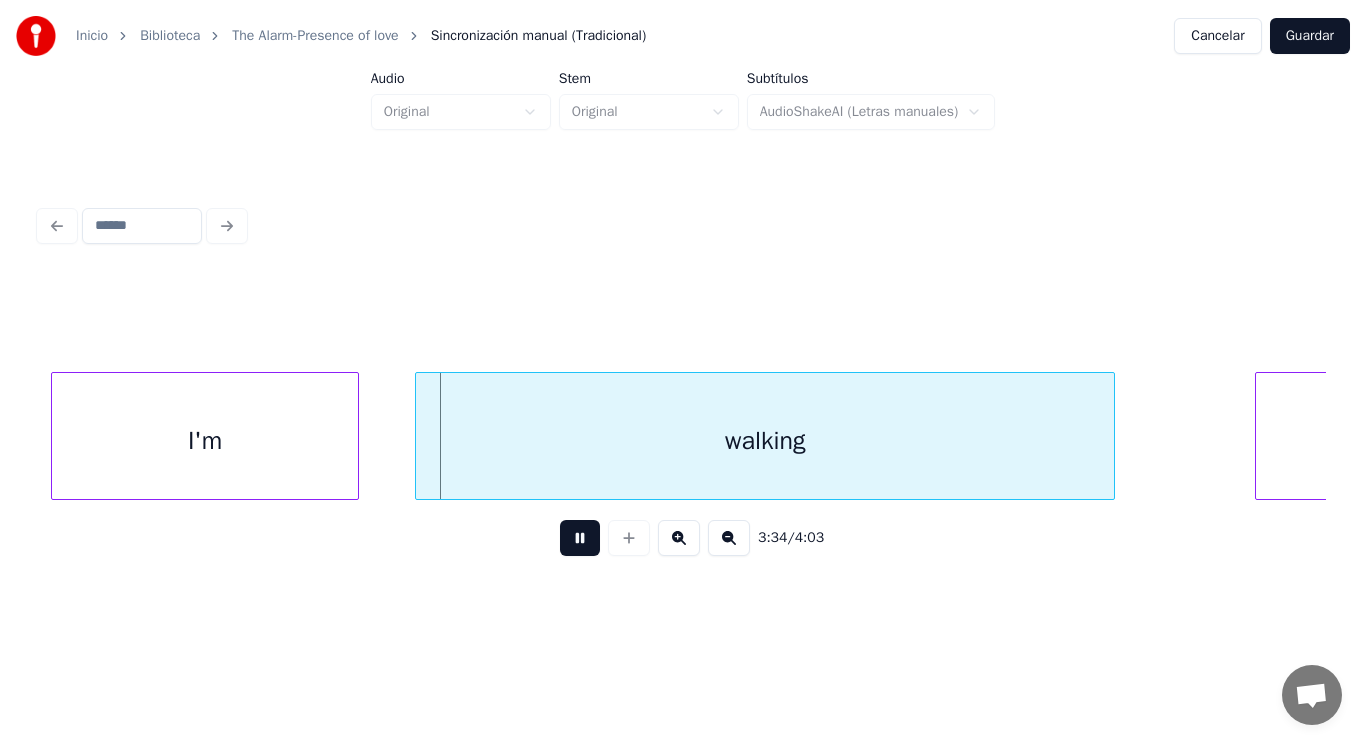 click at bounding box center (580, 538) 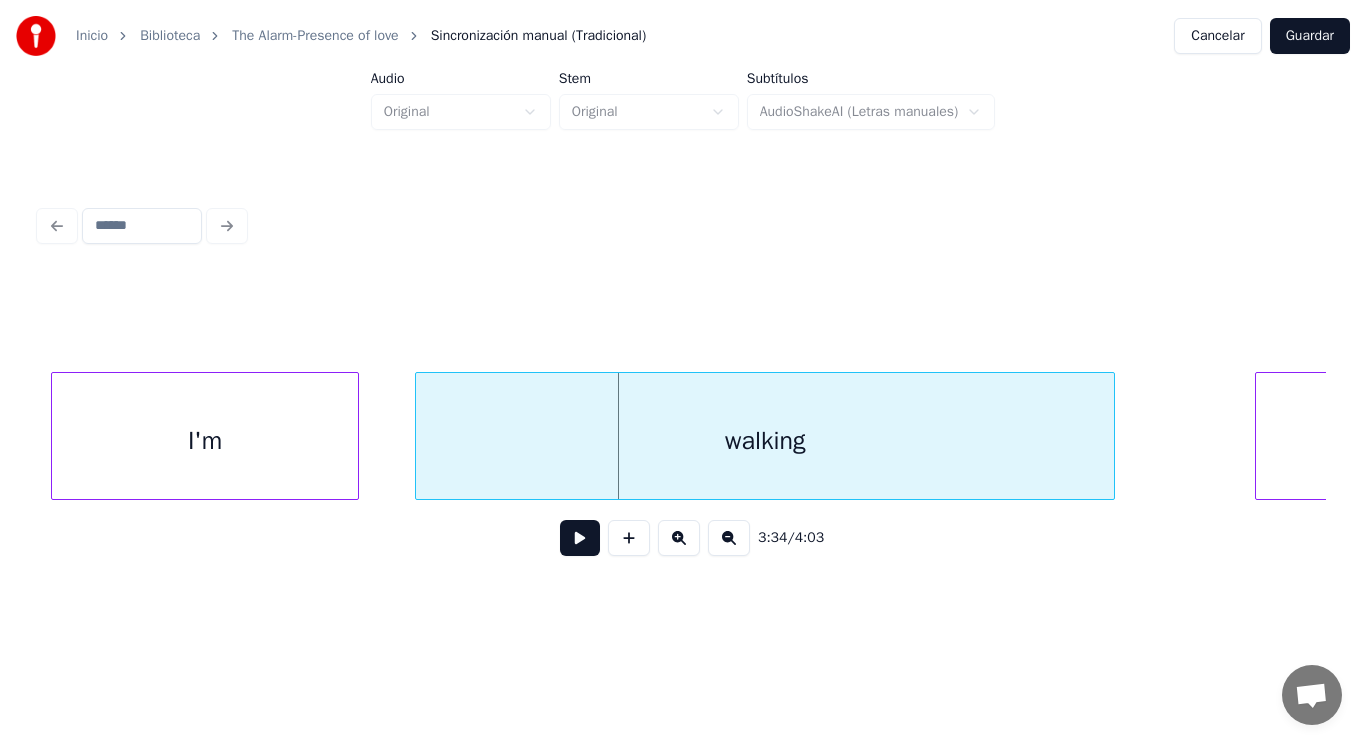 click at bounding box center (580, 538) 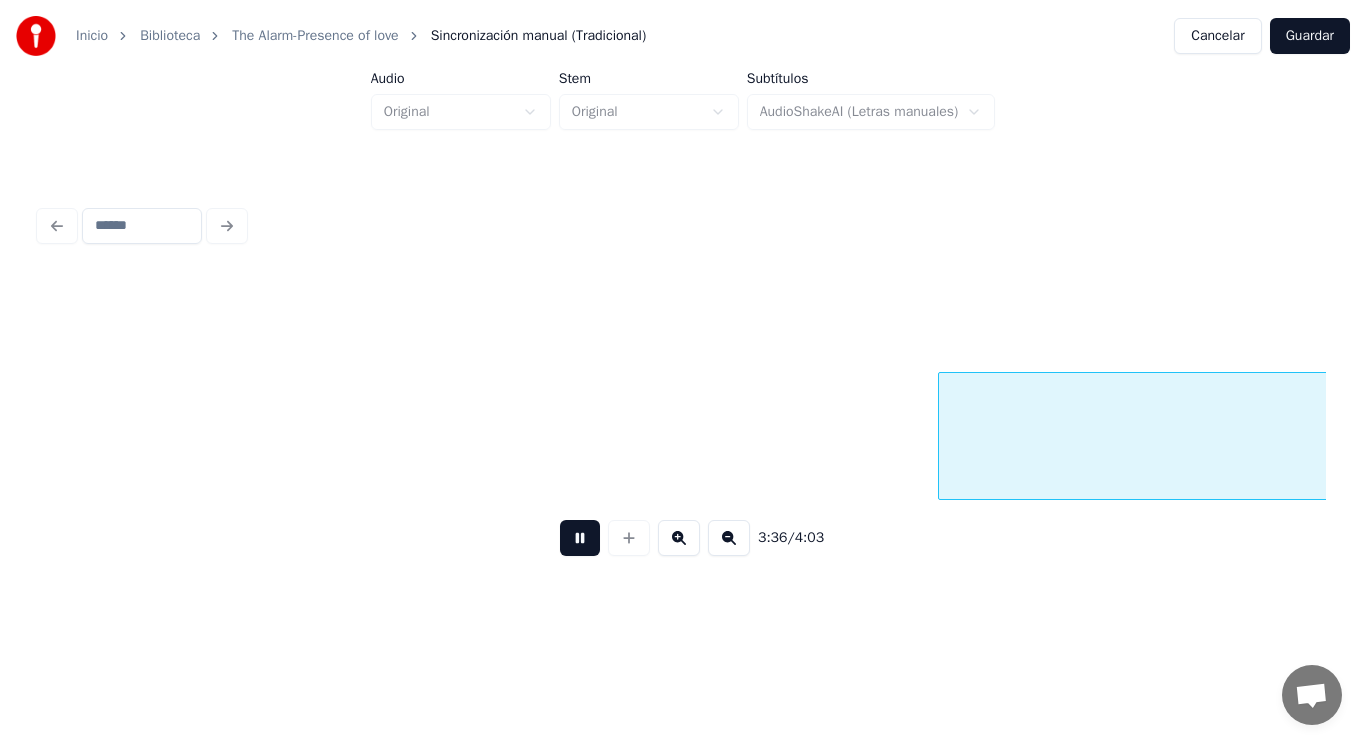 scroll, scrollTop: 0, scrollLeft: 303476, axis: horizontal 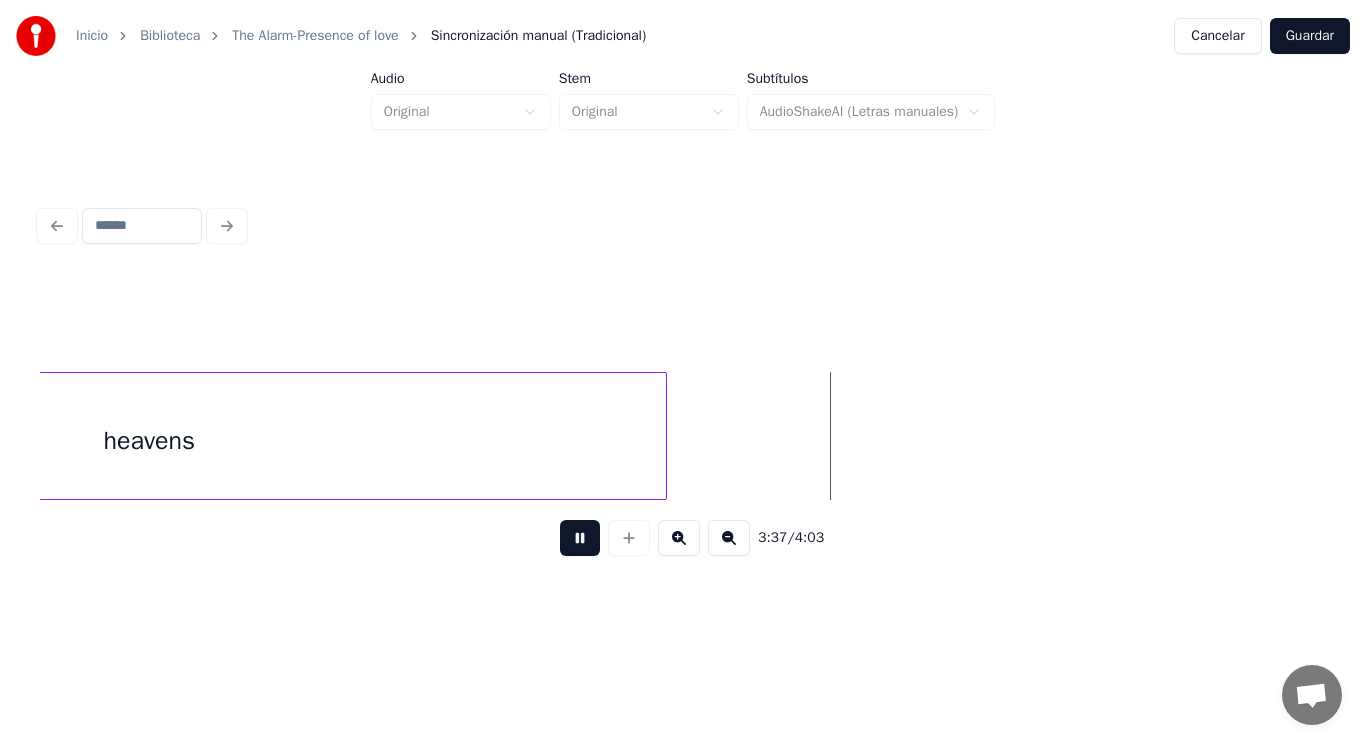 click at bounding box center [580, 538] 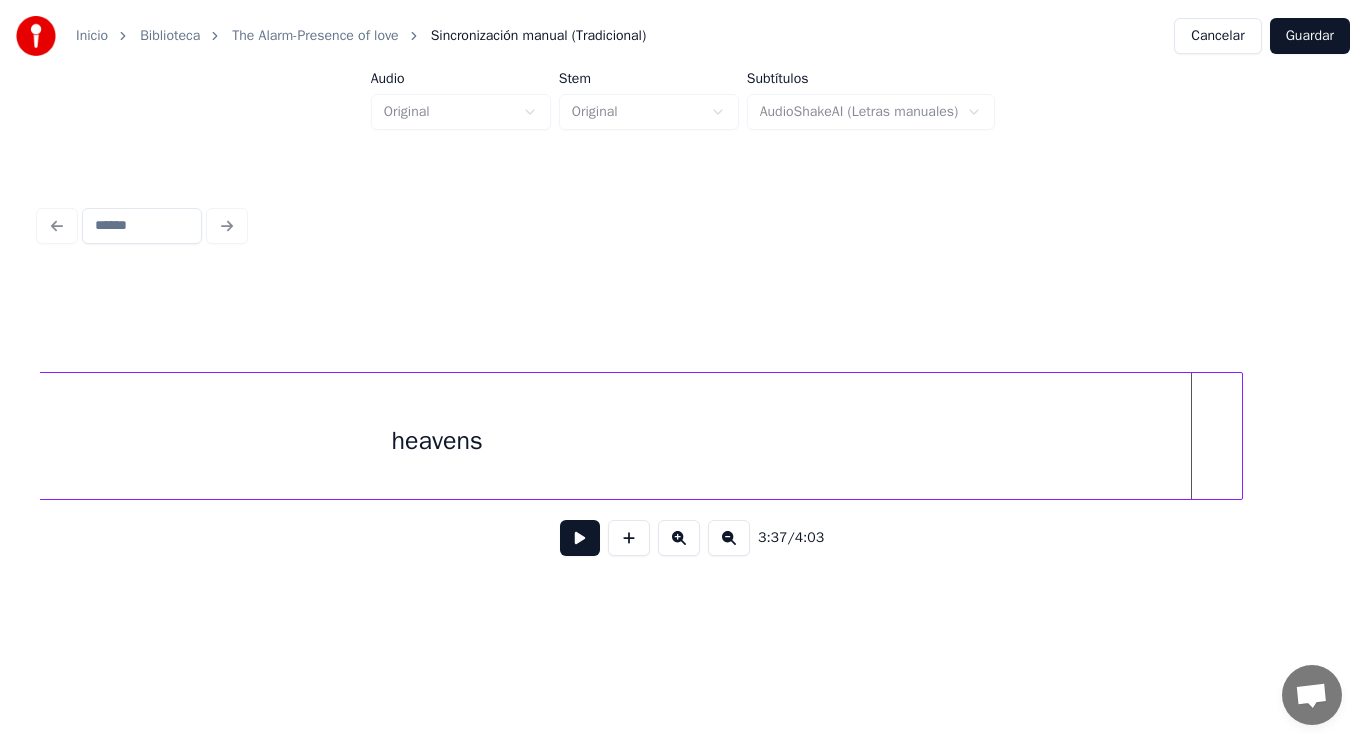 click at bounding box center [1239, 436] 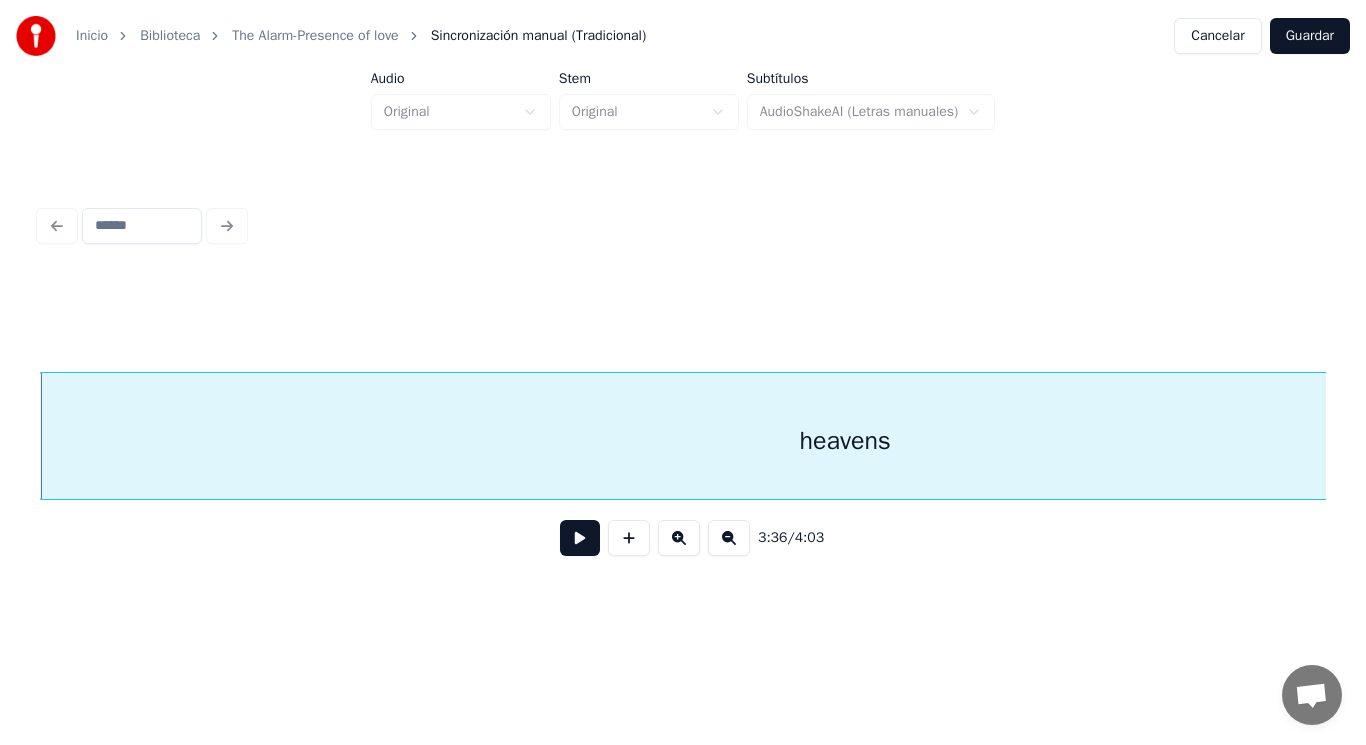 click on "heavens" at bounding box center [845, 441] 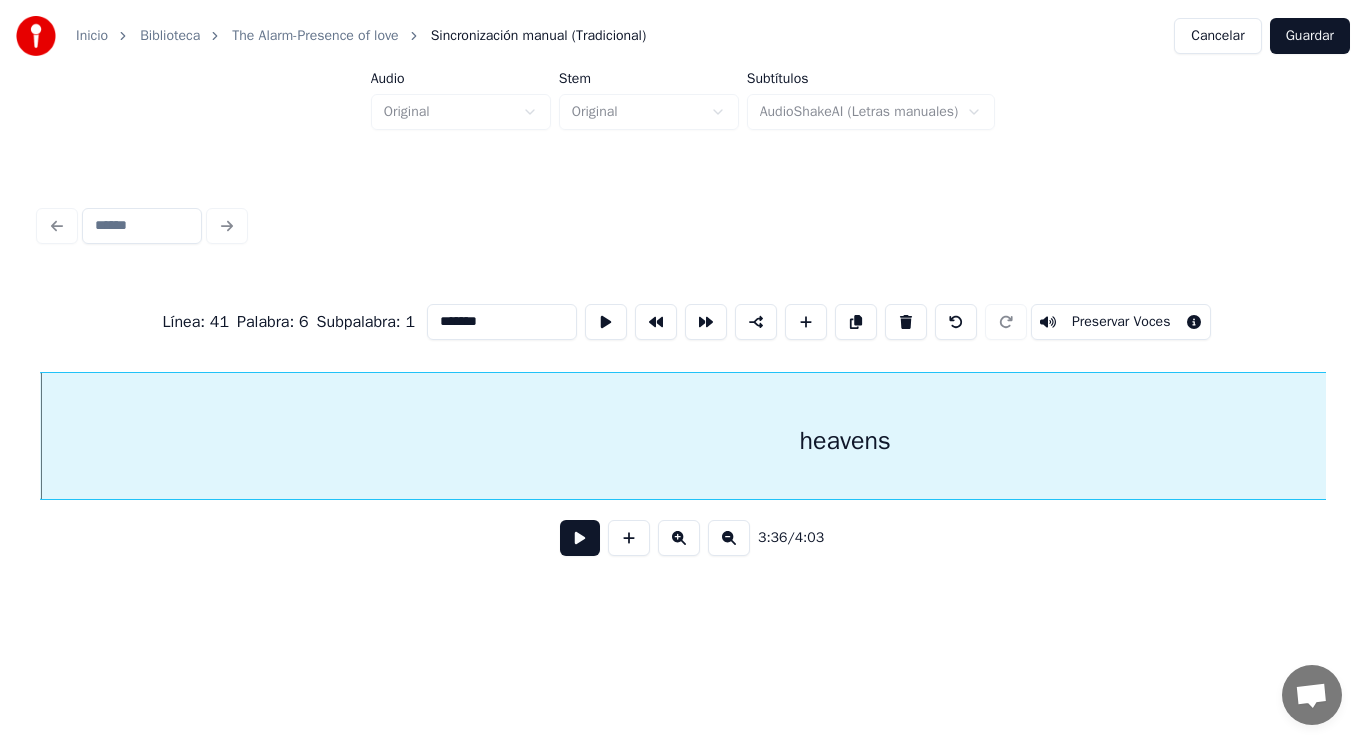 click on "*******" at bounding box center [502, 322] 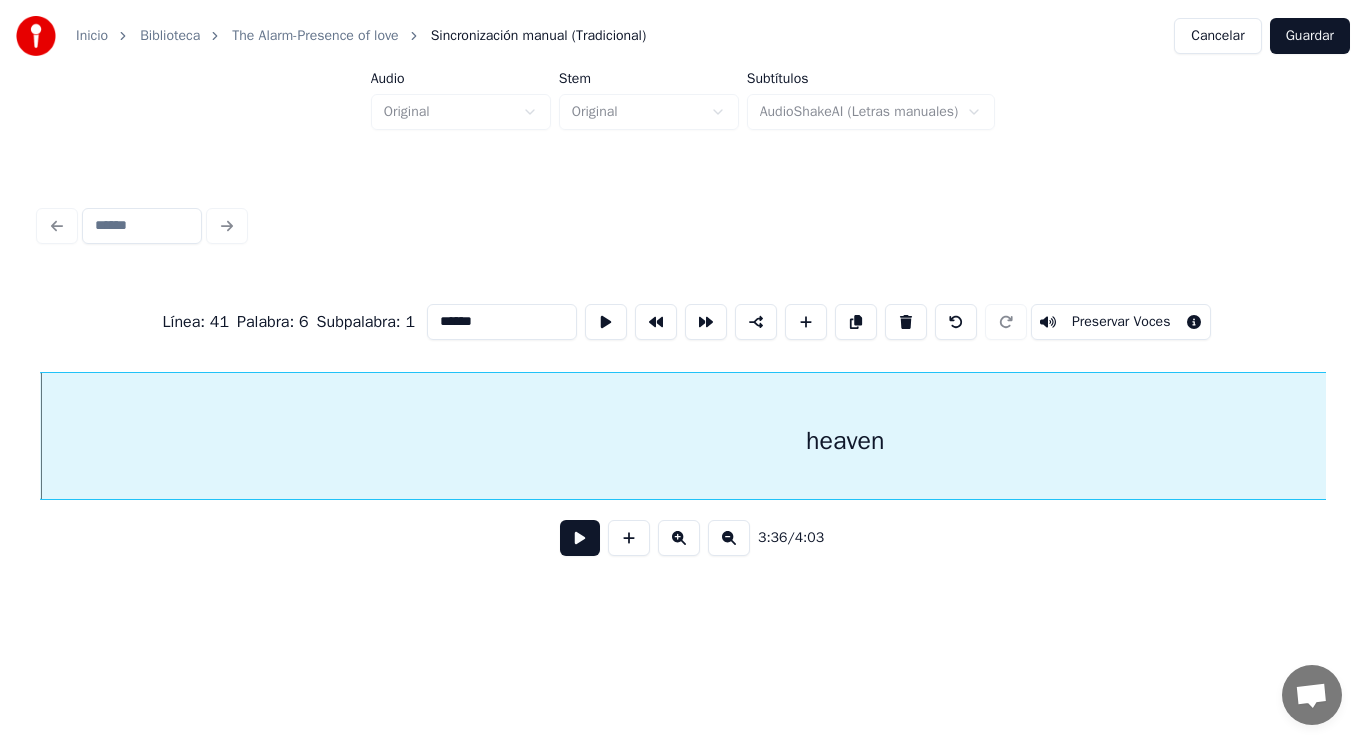 type on "******" 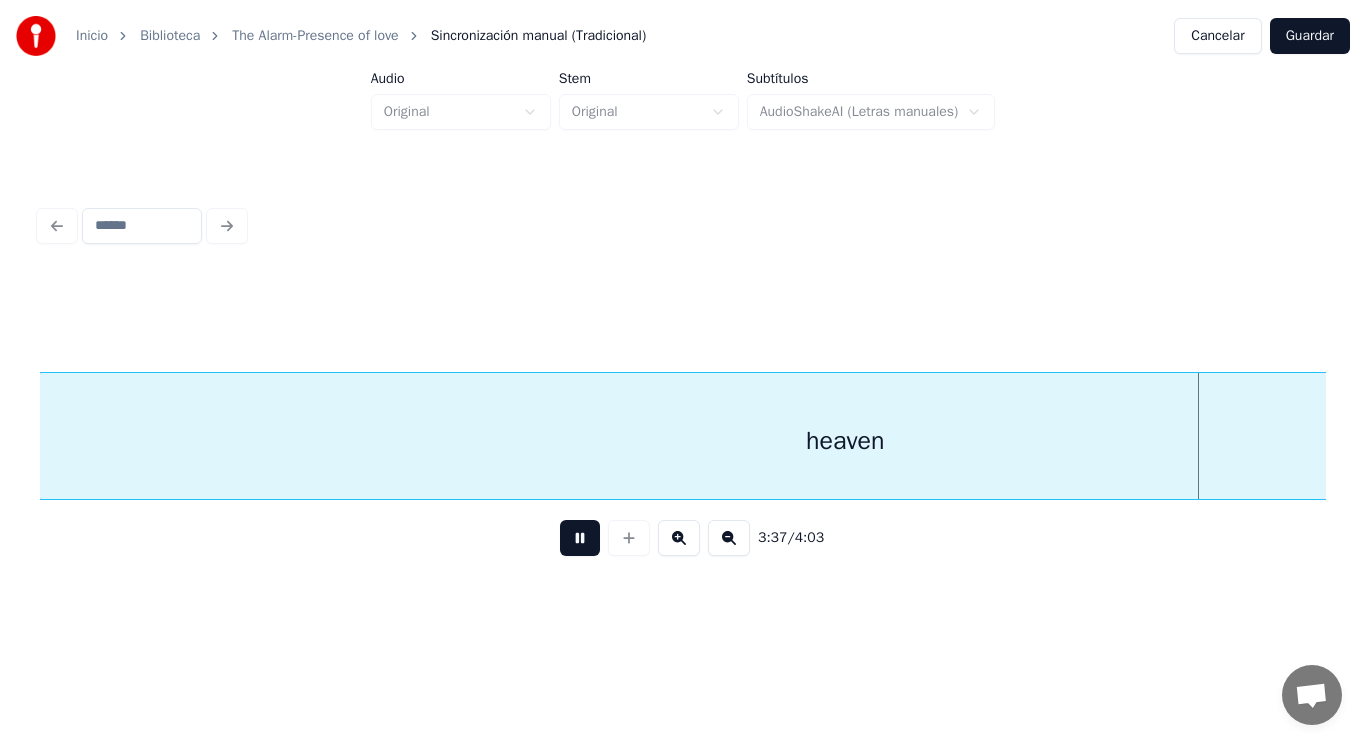 scroll, scrollTop: 0, scrollLeft: 304372, axis: horizontal 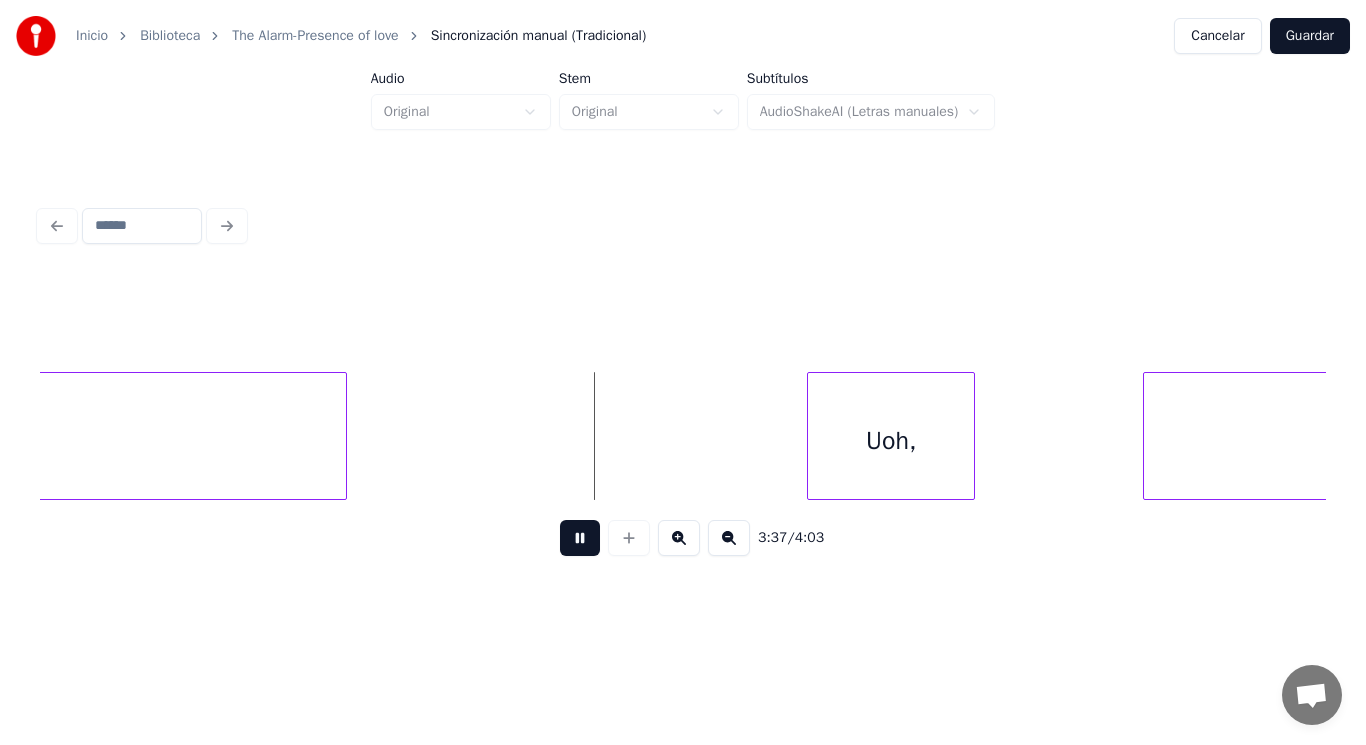 click at bounding box center (580, 538) 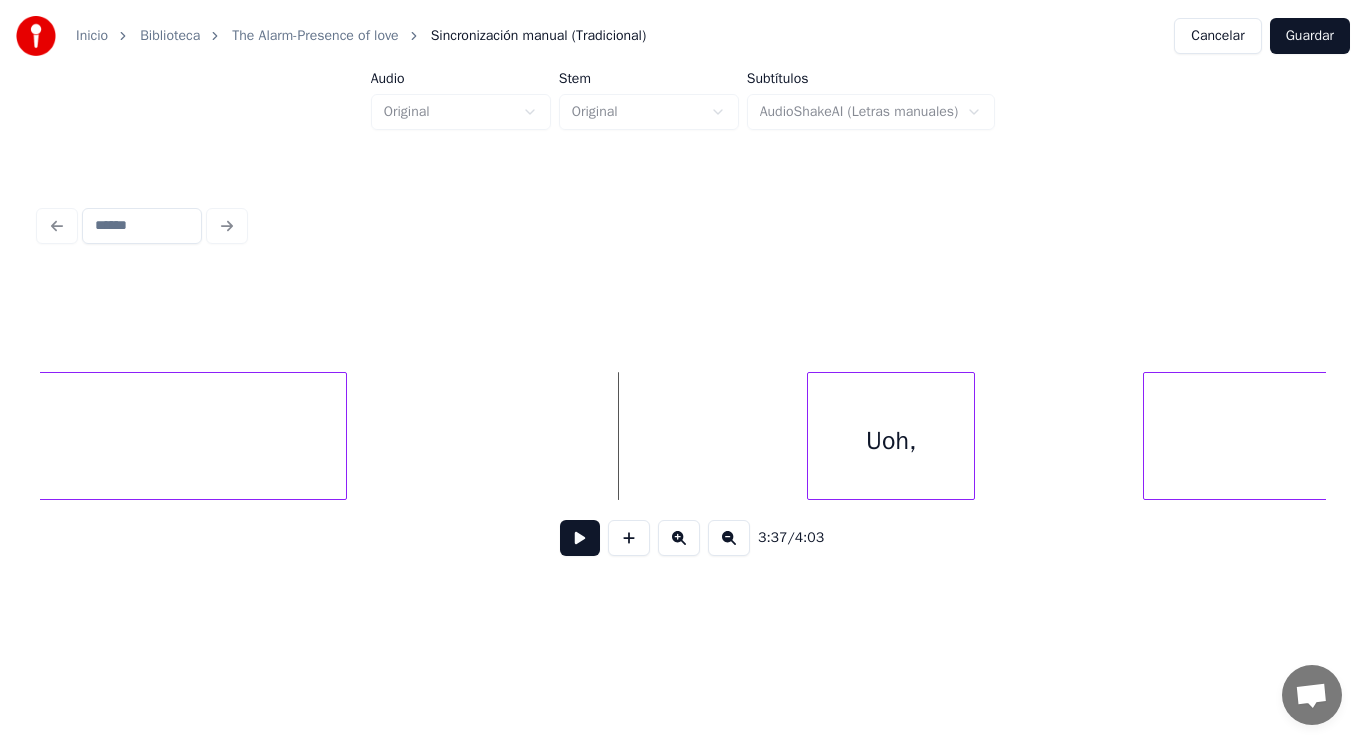 click on "heaven Uoh, uoh," at bounding box center [-134136, 436] 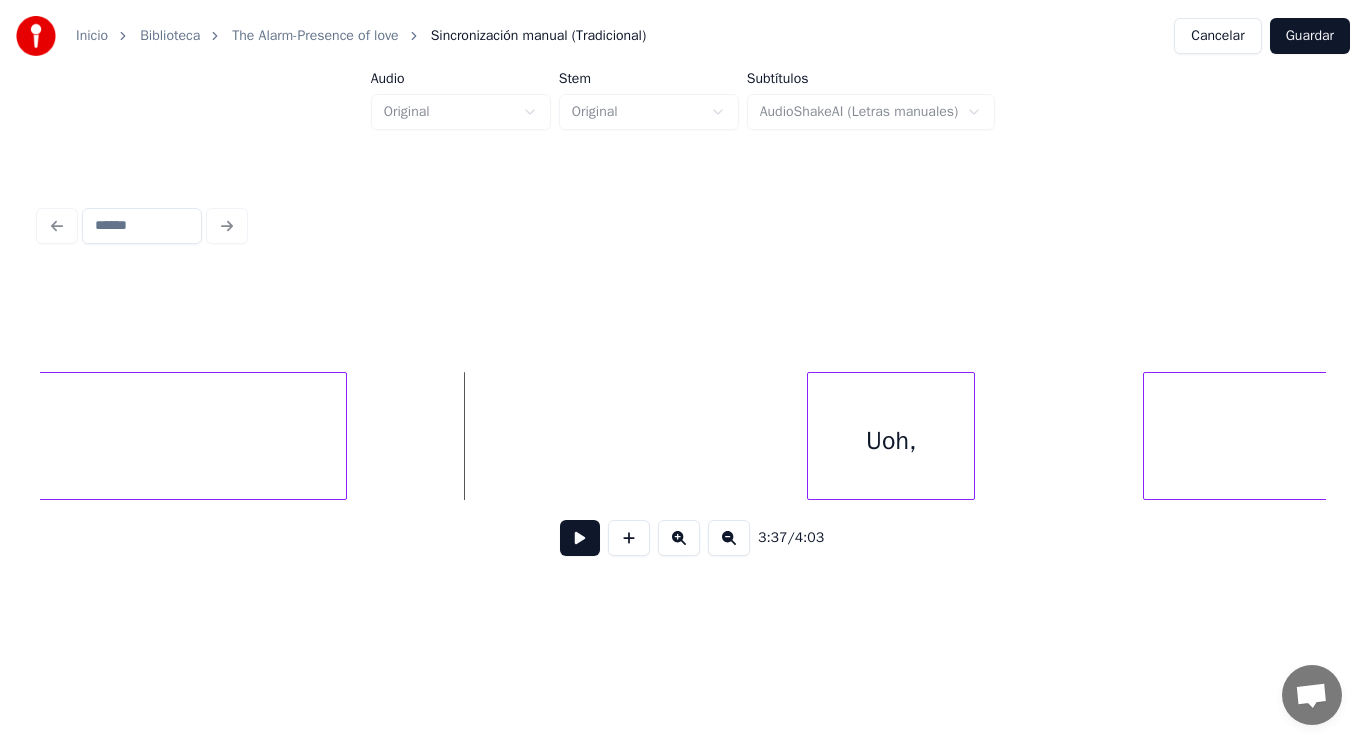 click on "3:37  /  4:03" at bounding box center (683, 538) 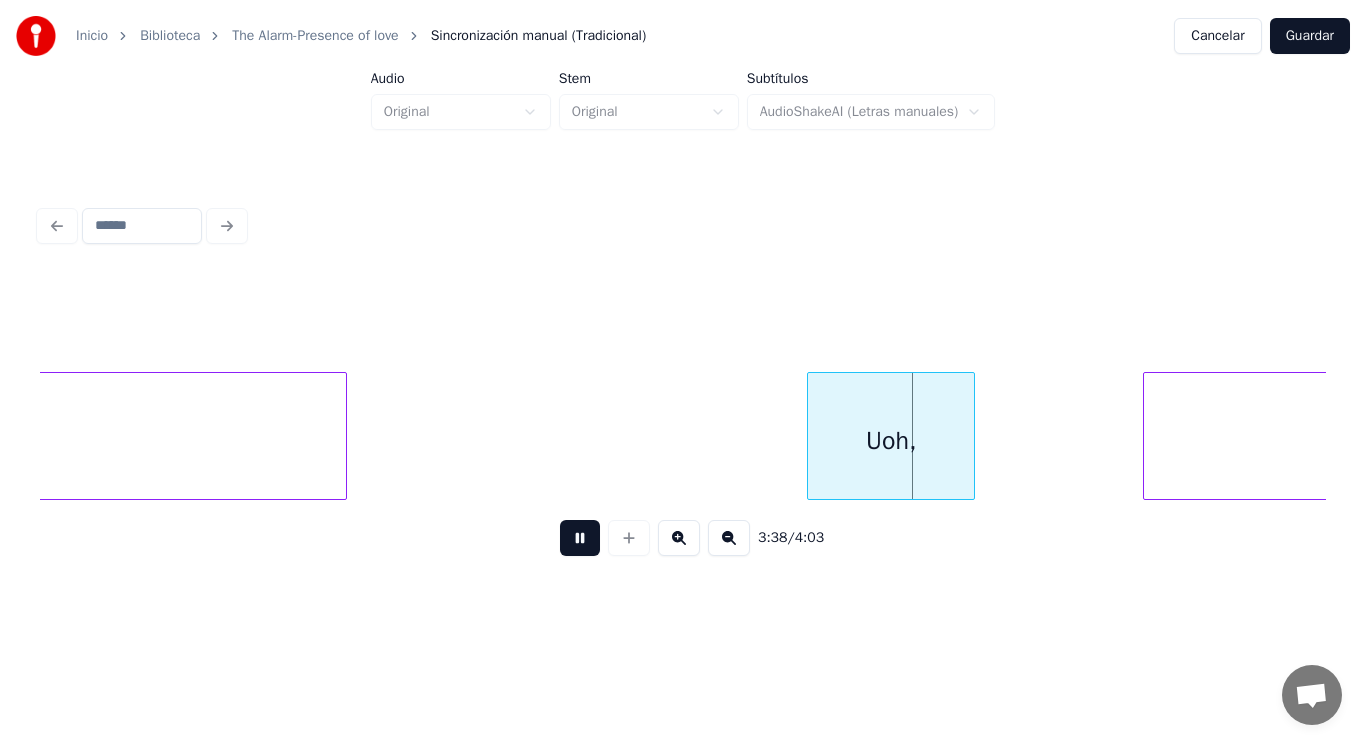 click at bounding box center (580, 538) 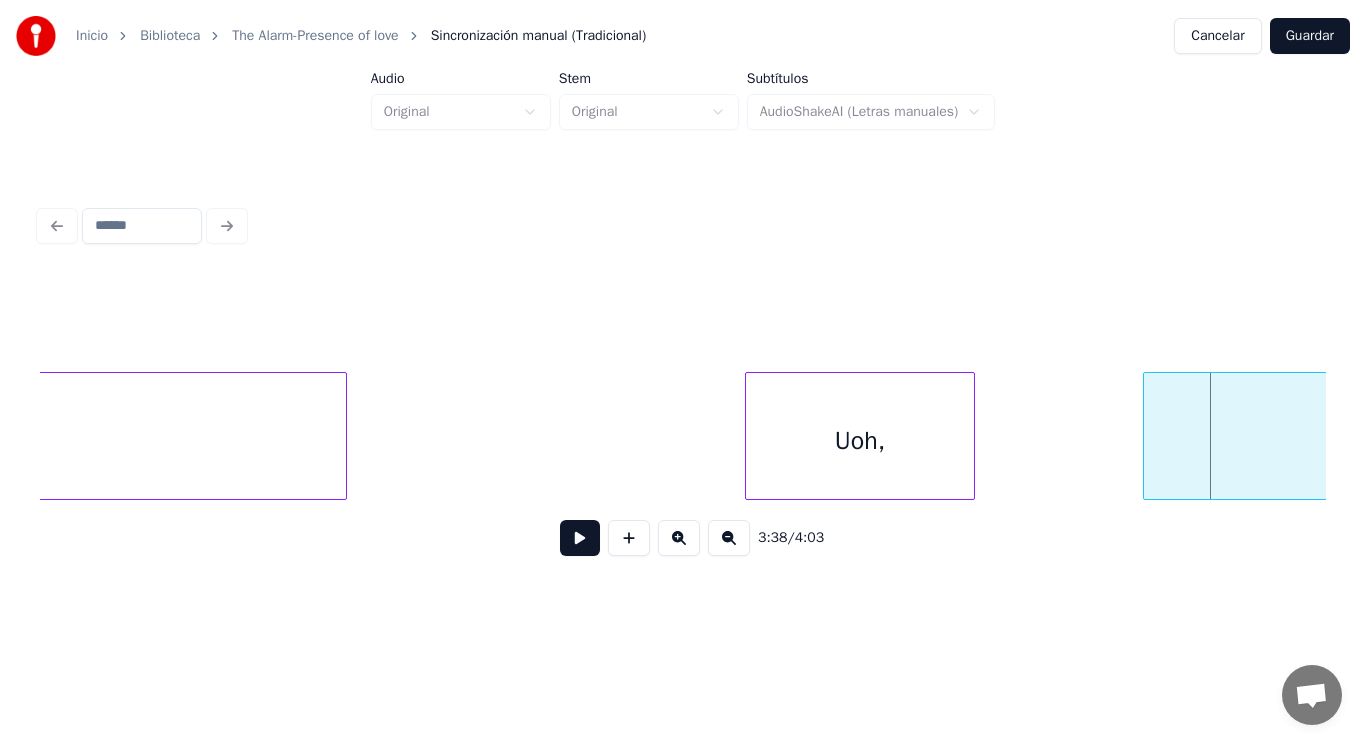 click at bounding box center [749, 436] 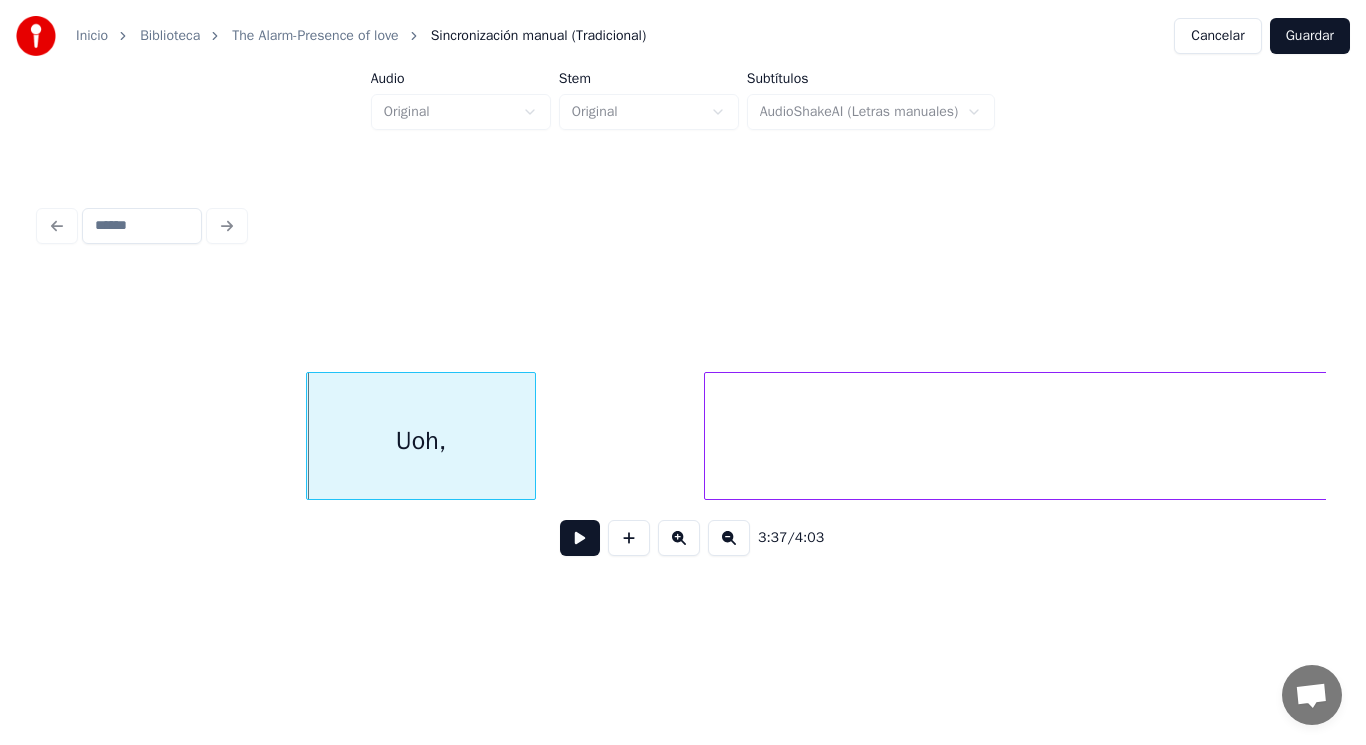 scroll, scrollTop: 0, scrollLeft: 304812, axis: horizontal 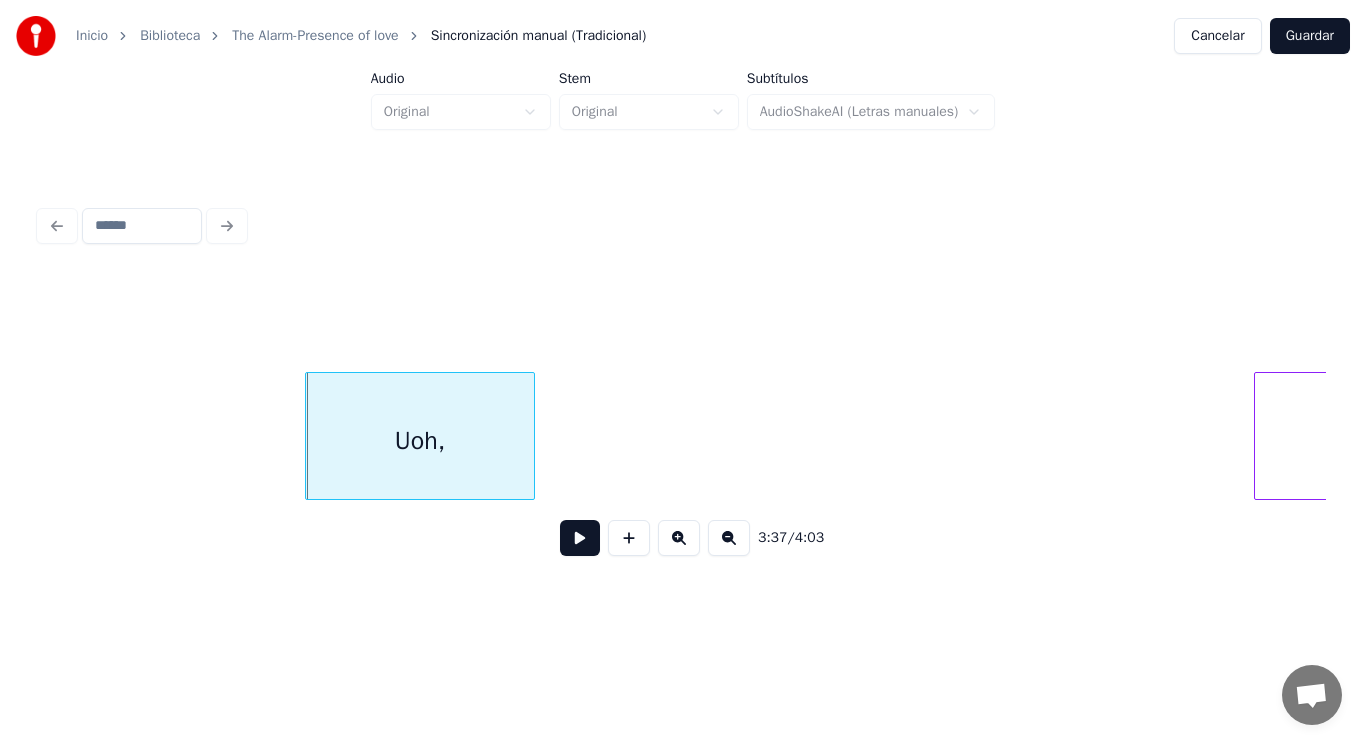 click at bounding box center (1258, 436) 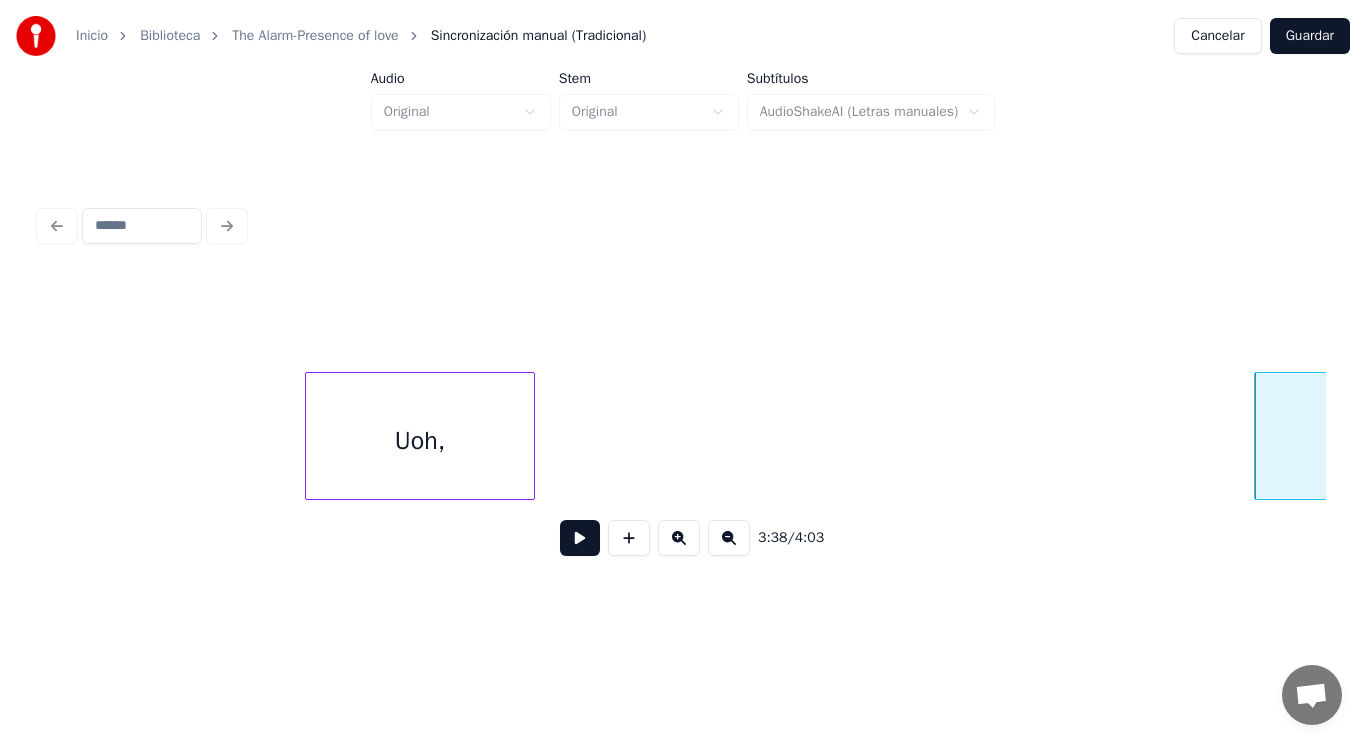 click on "Uoh," at bounding box center (420, 441) 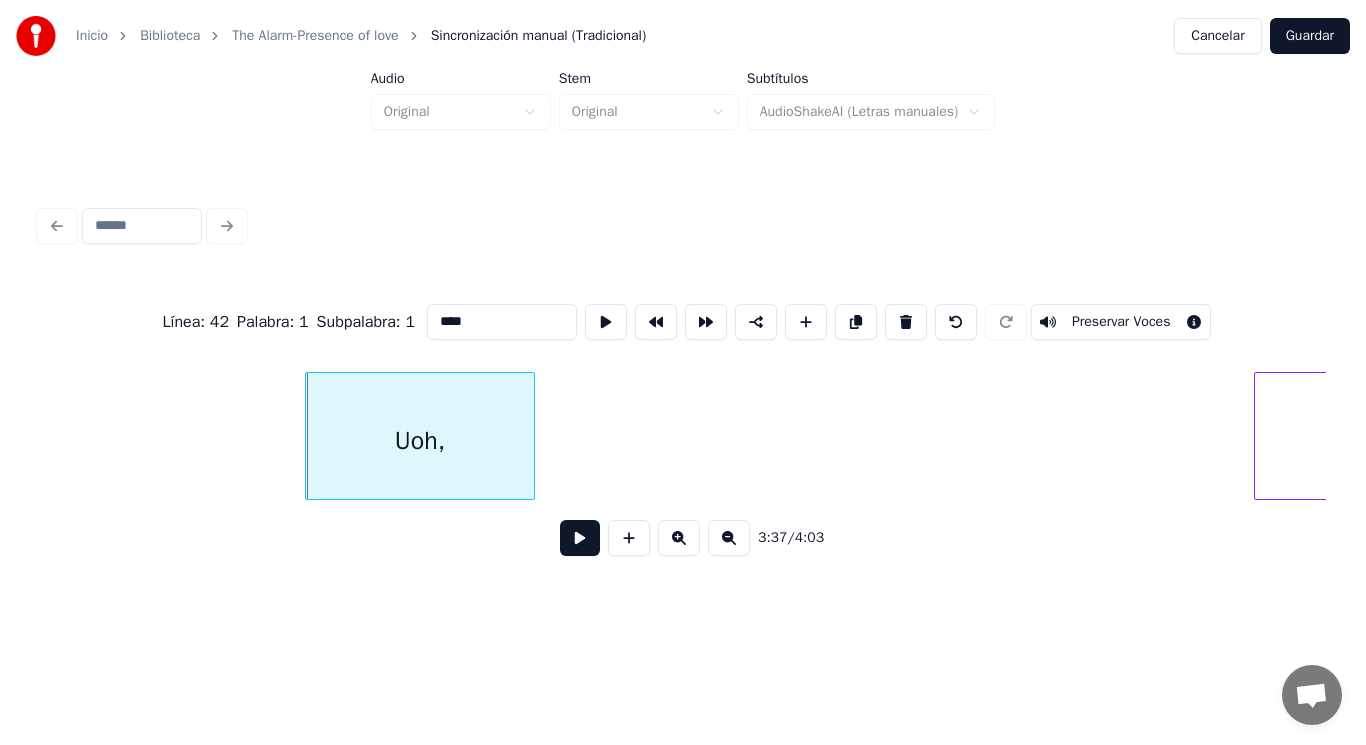 click at bounding box center [580, 538] 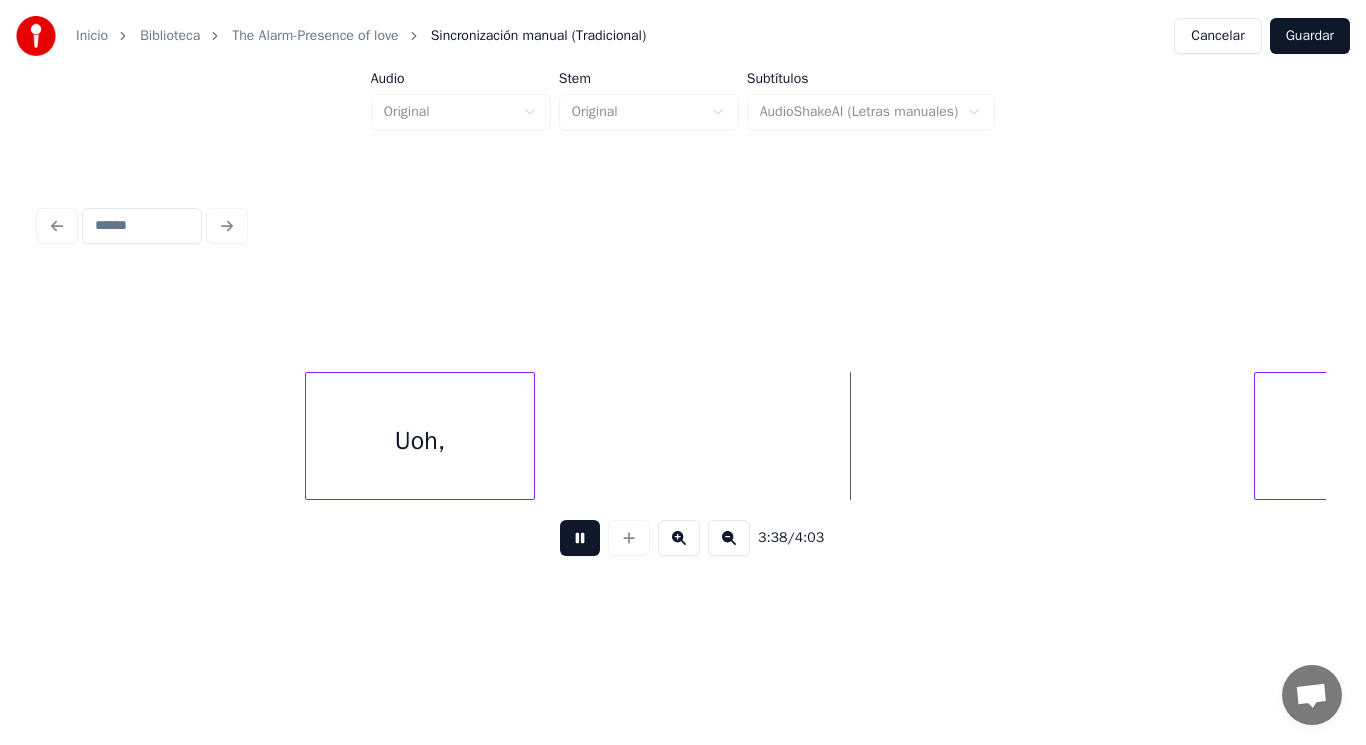 click at bounding box center (580, 538) 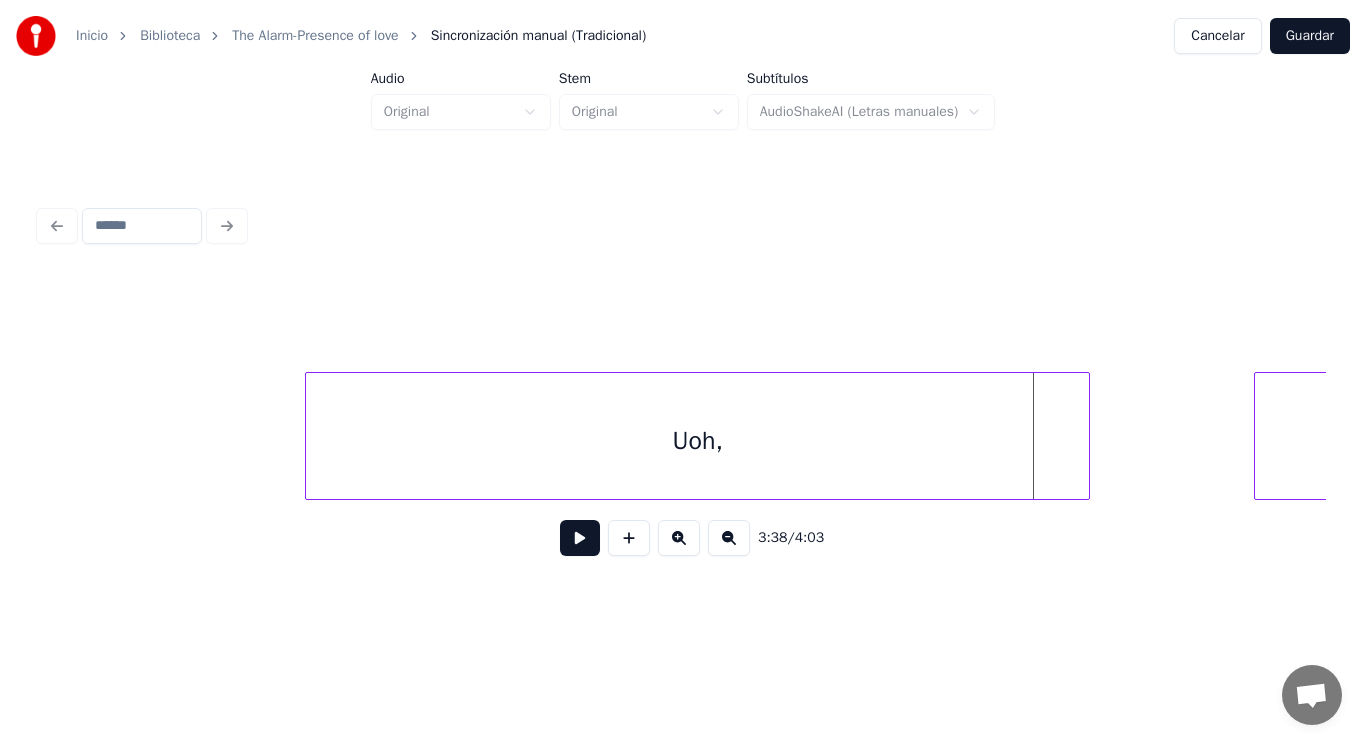 click at bounding box center [1086, 436] 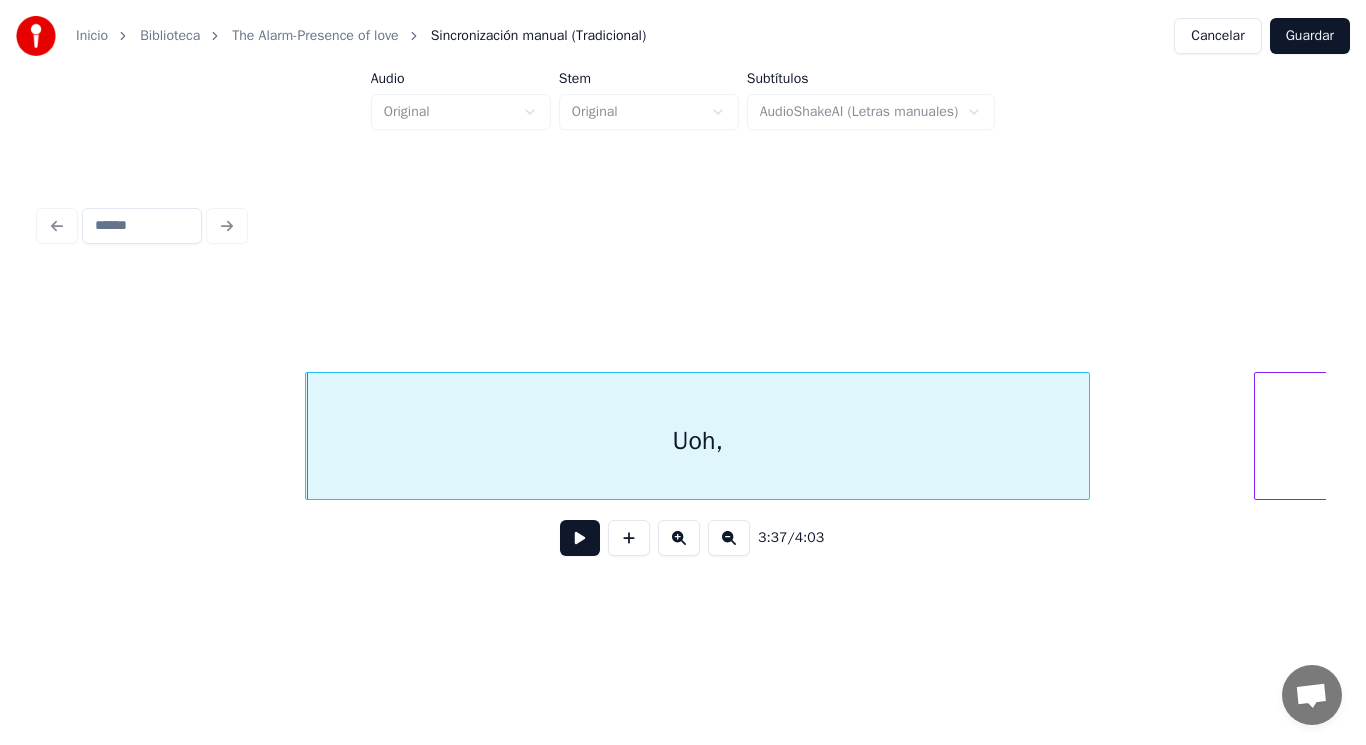 click at bounding box center (580, 538) 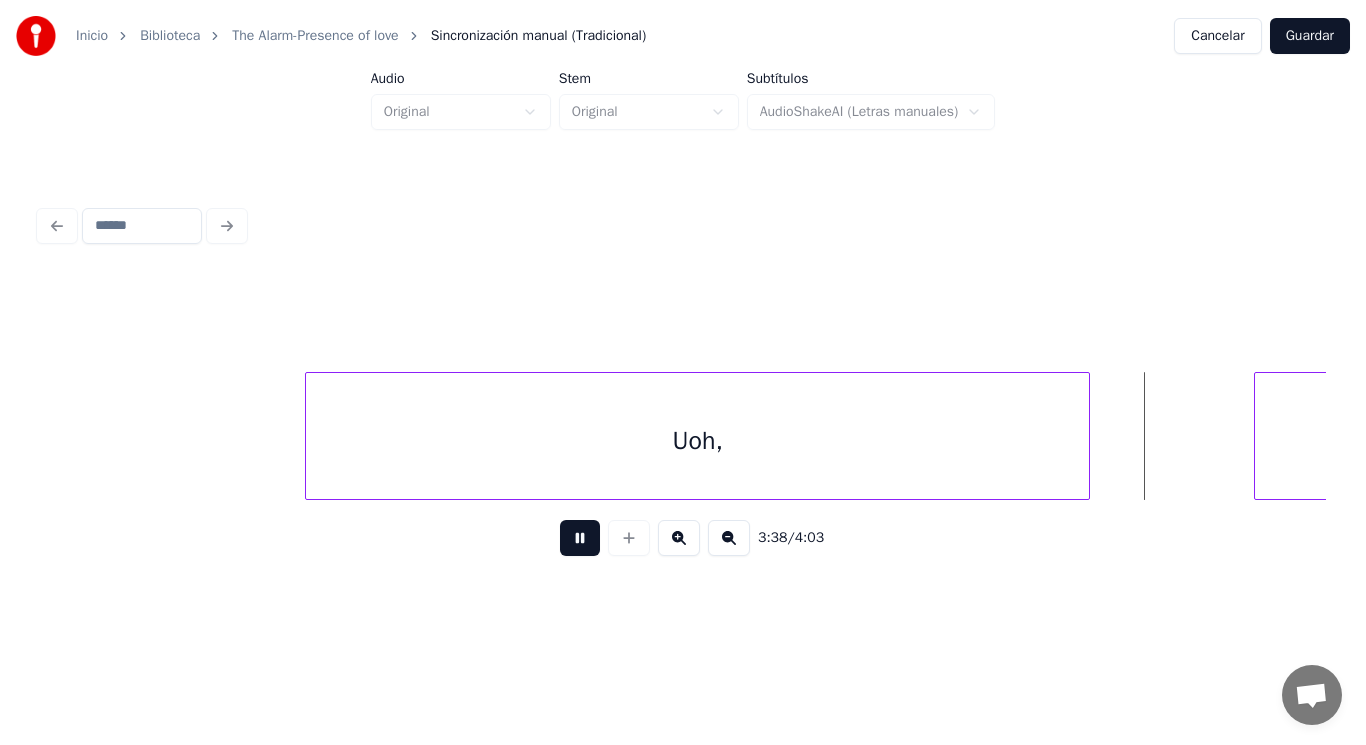 click at bounding box center (580, 538) 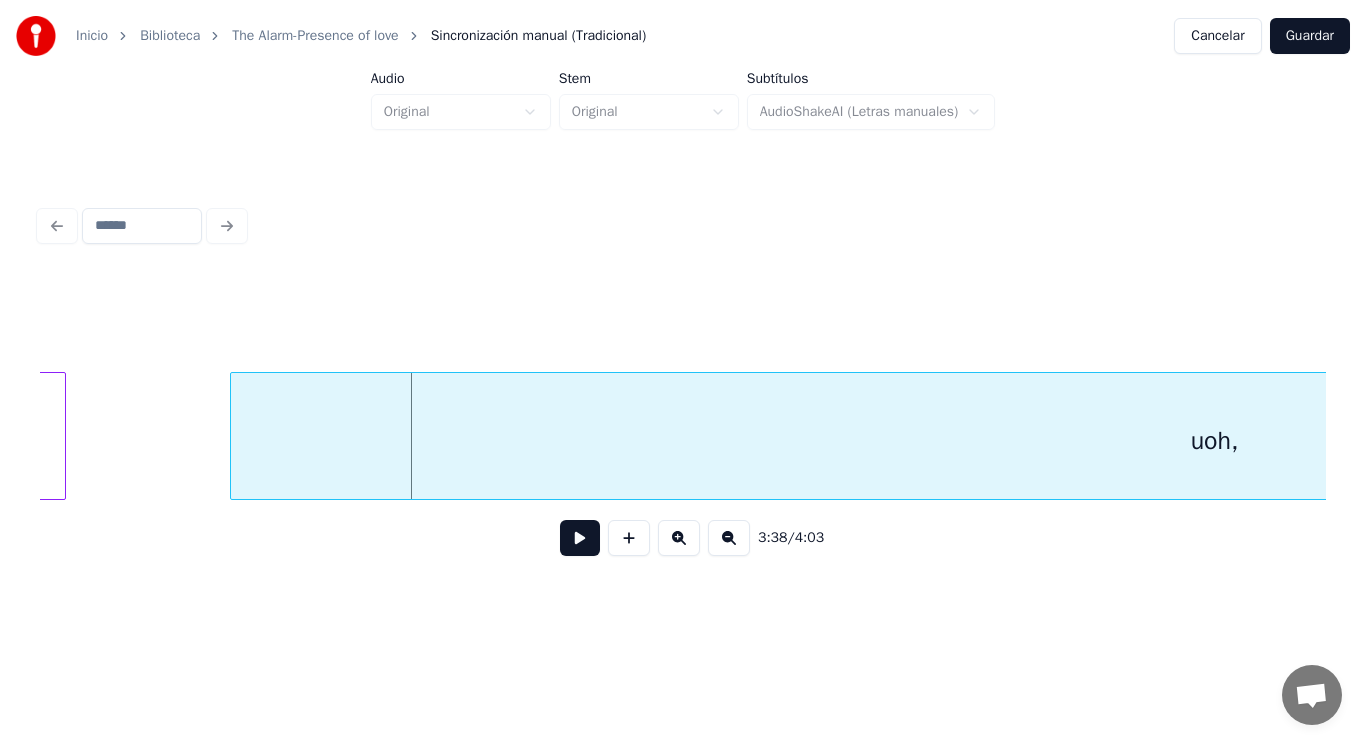 scroll, scrollTop: 0, scrollLeft: 305827, axis: horizontal 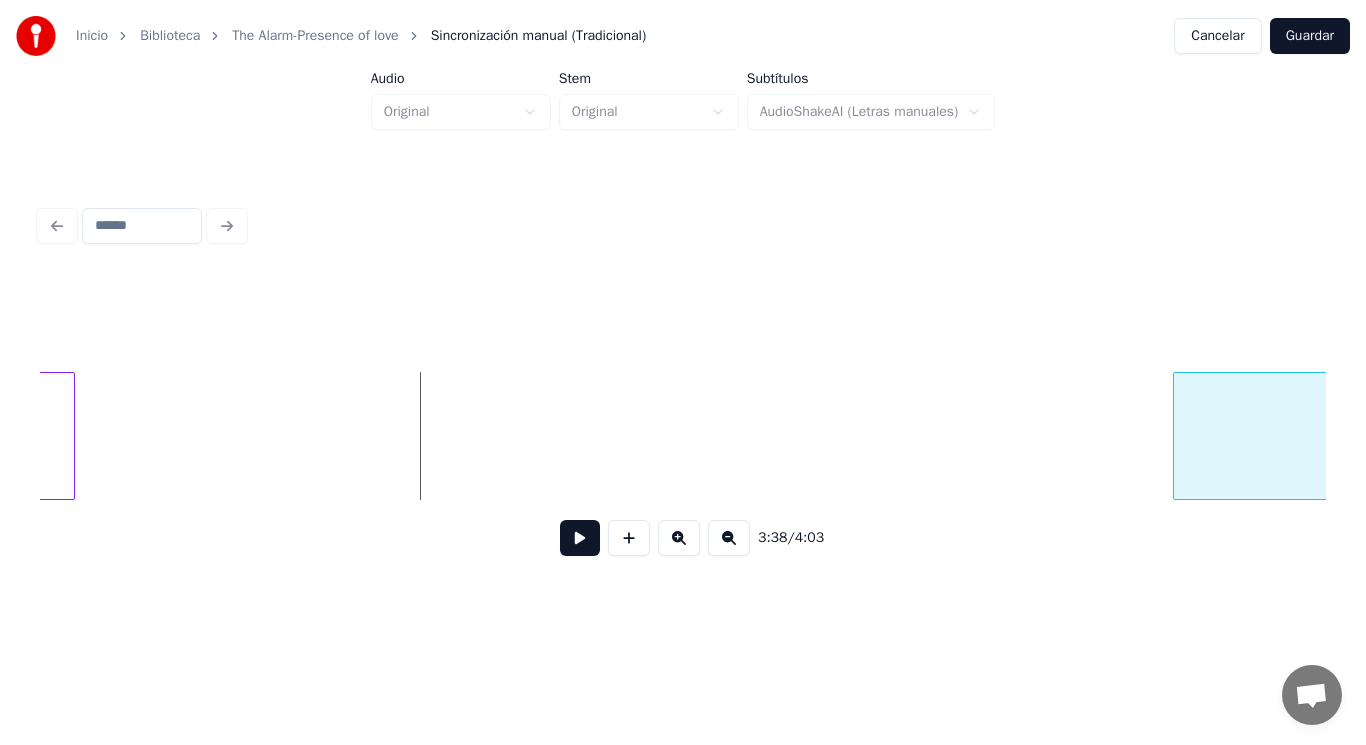 click at bounding box center (1177, 436) 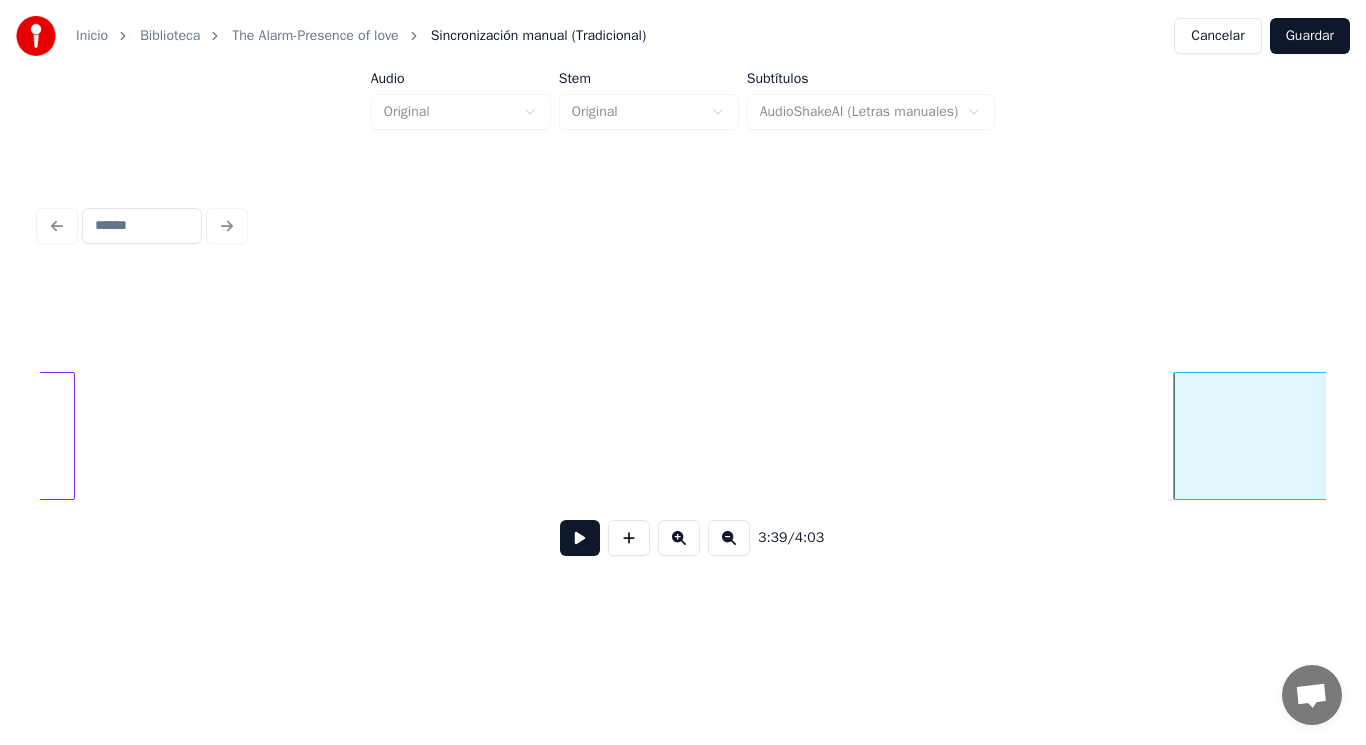 click on "Uoh," at bounding box center [-318, 441] 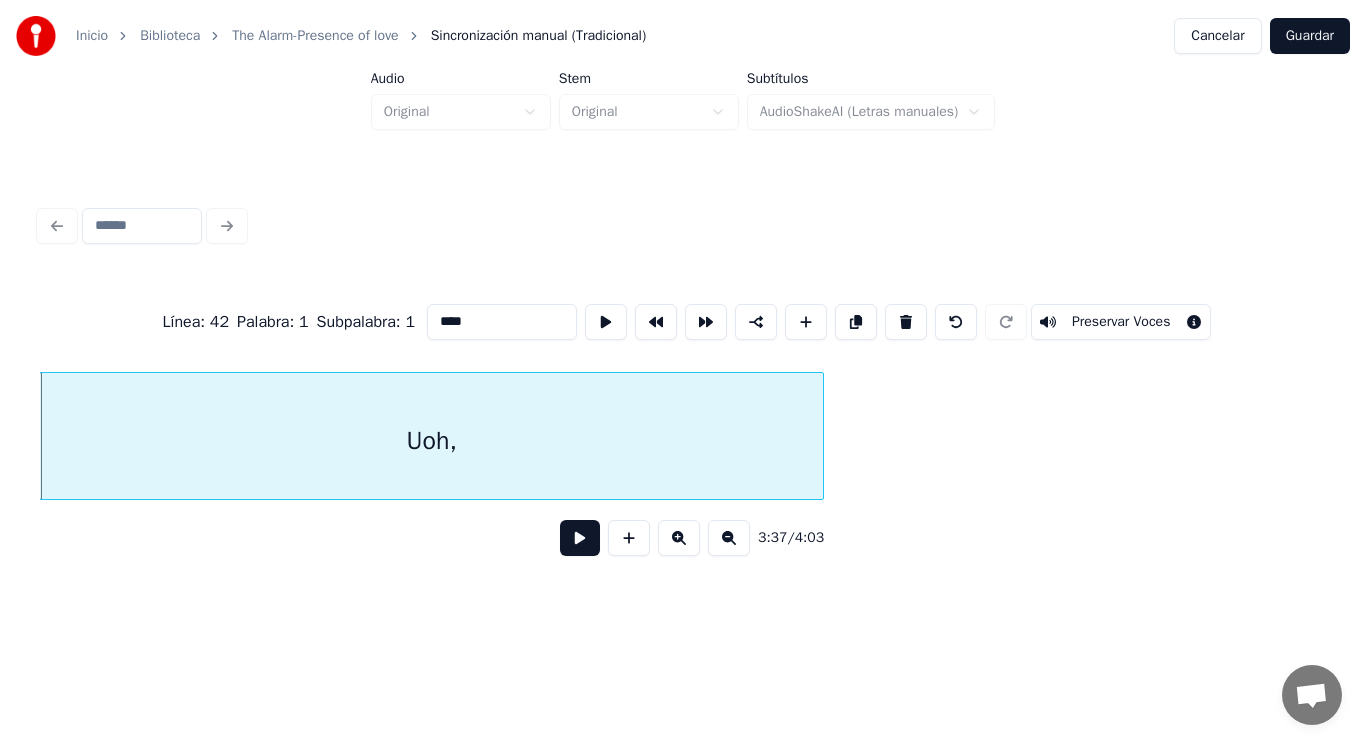 click at bounding box center [580, 538] 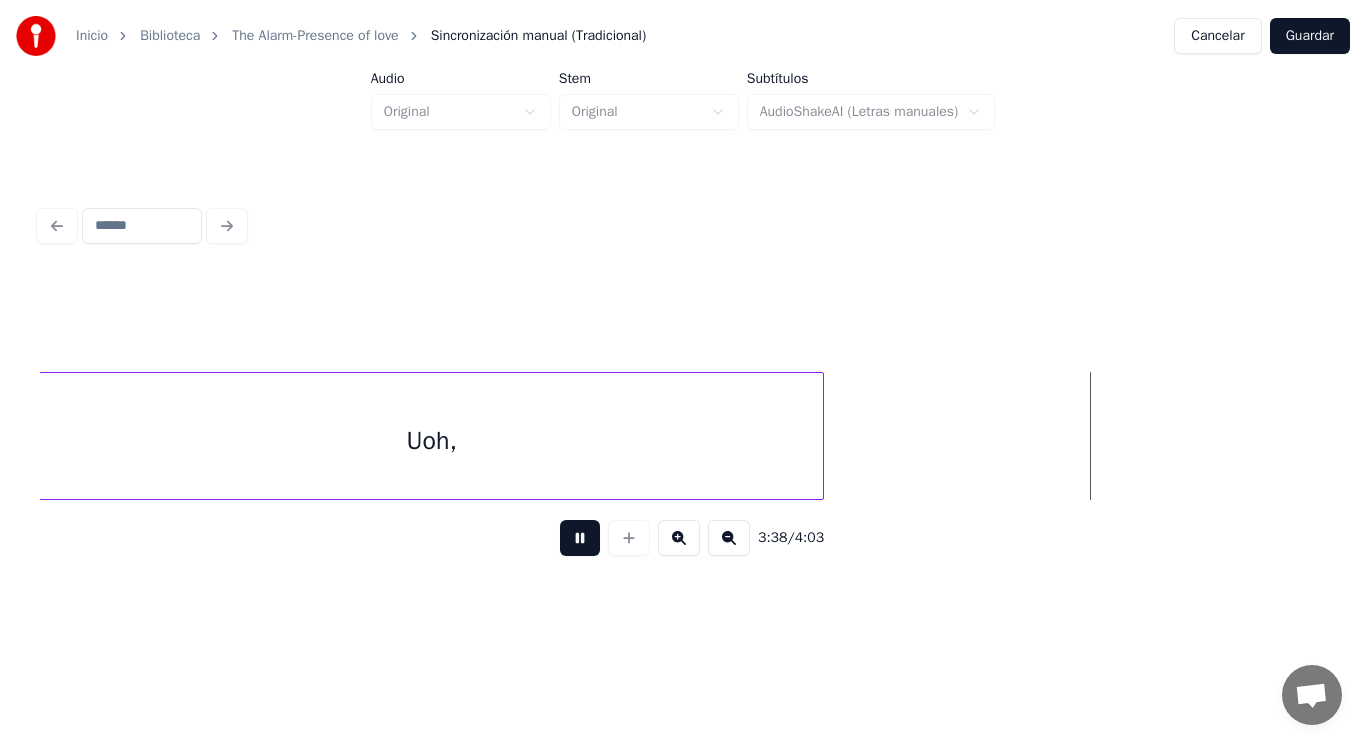 click at bounding box center [580, 538] 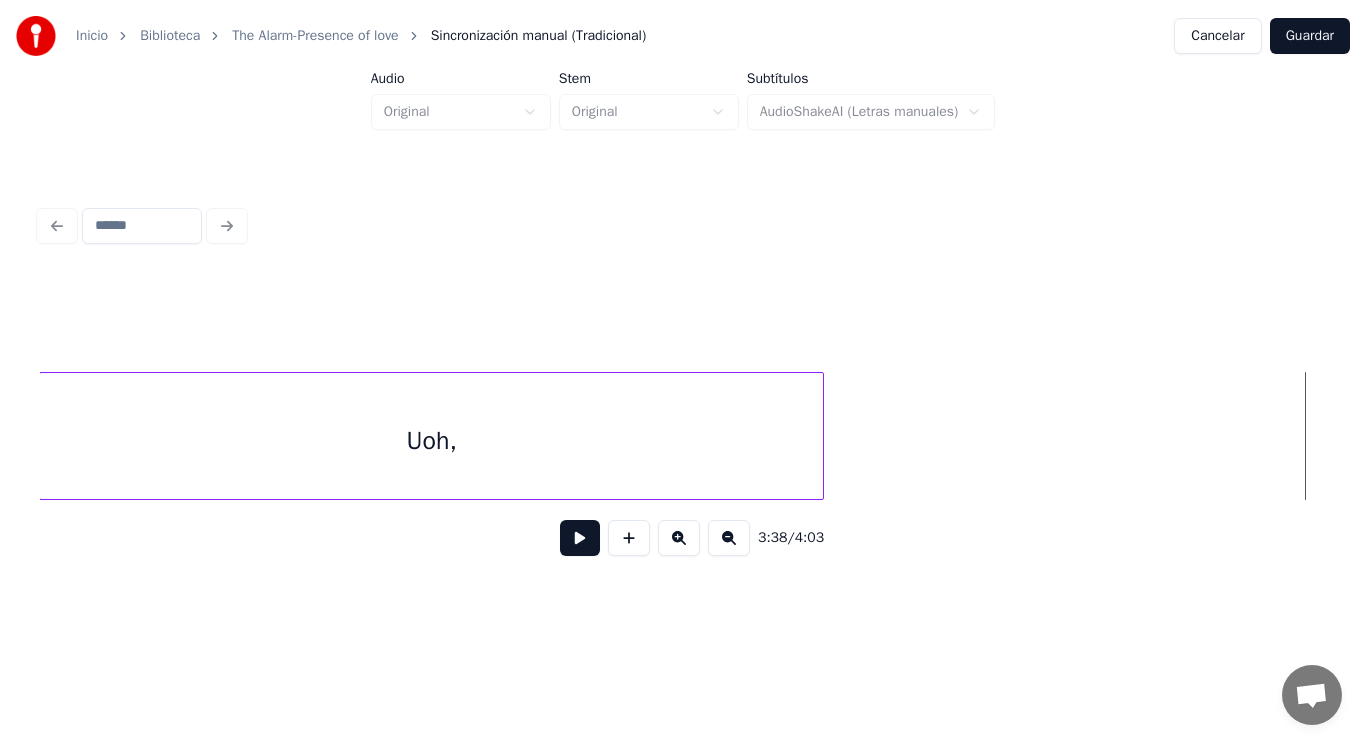 click at bounding box center [820, 436] 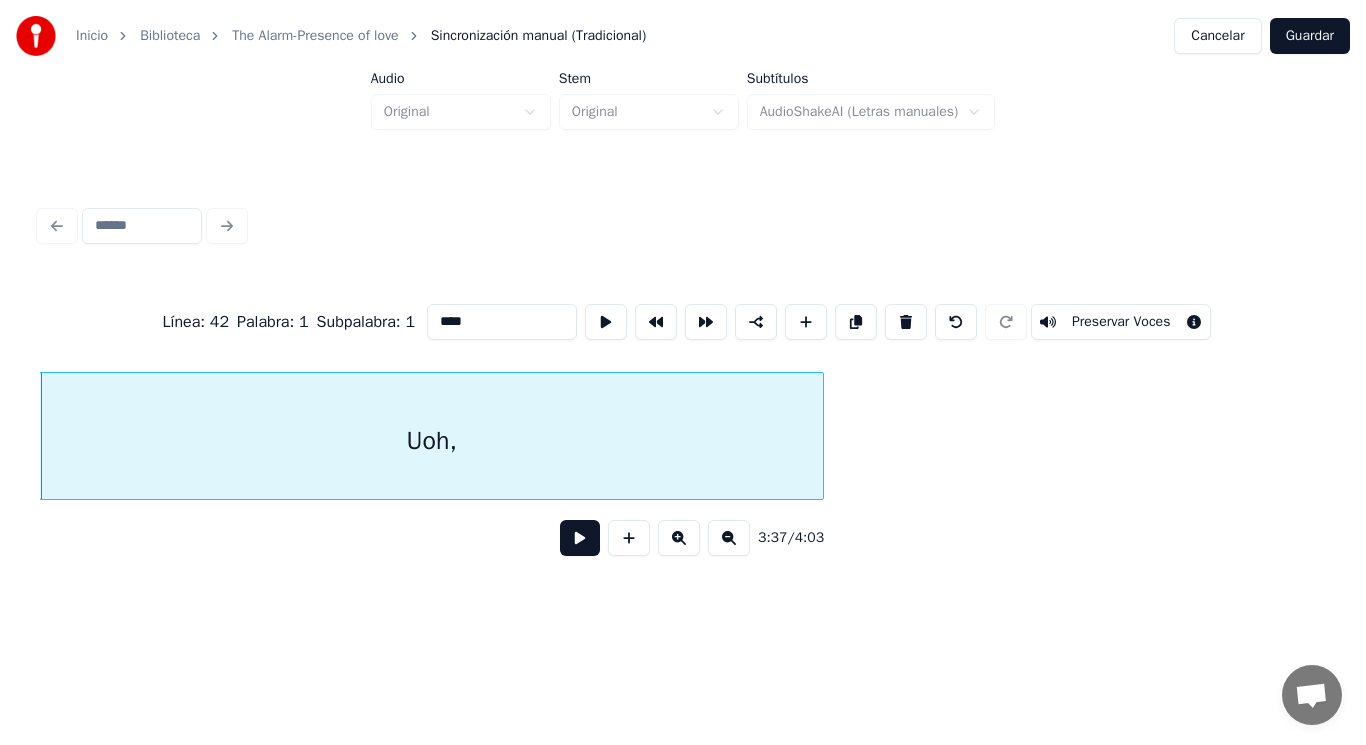 click at bounding box center (580, 538) 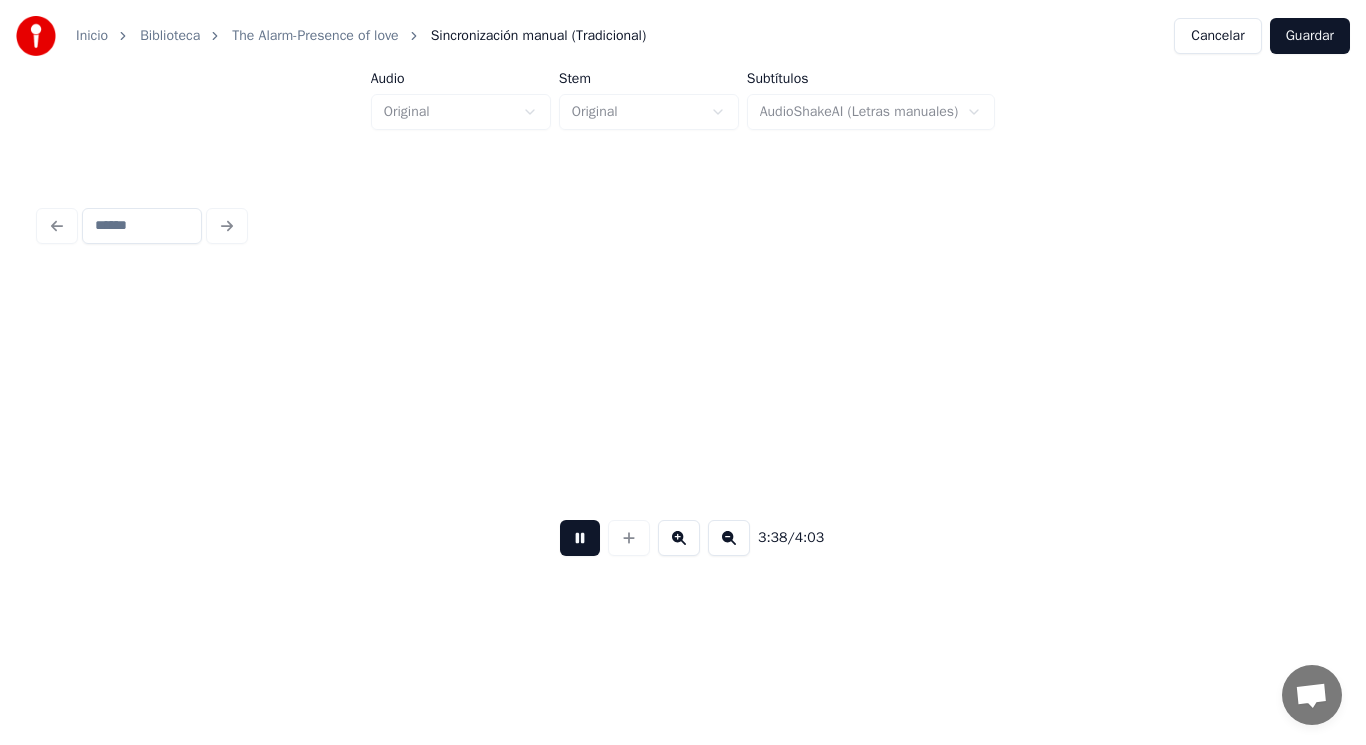 click at bounding box center (580, 538) 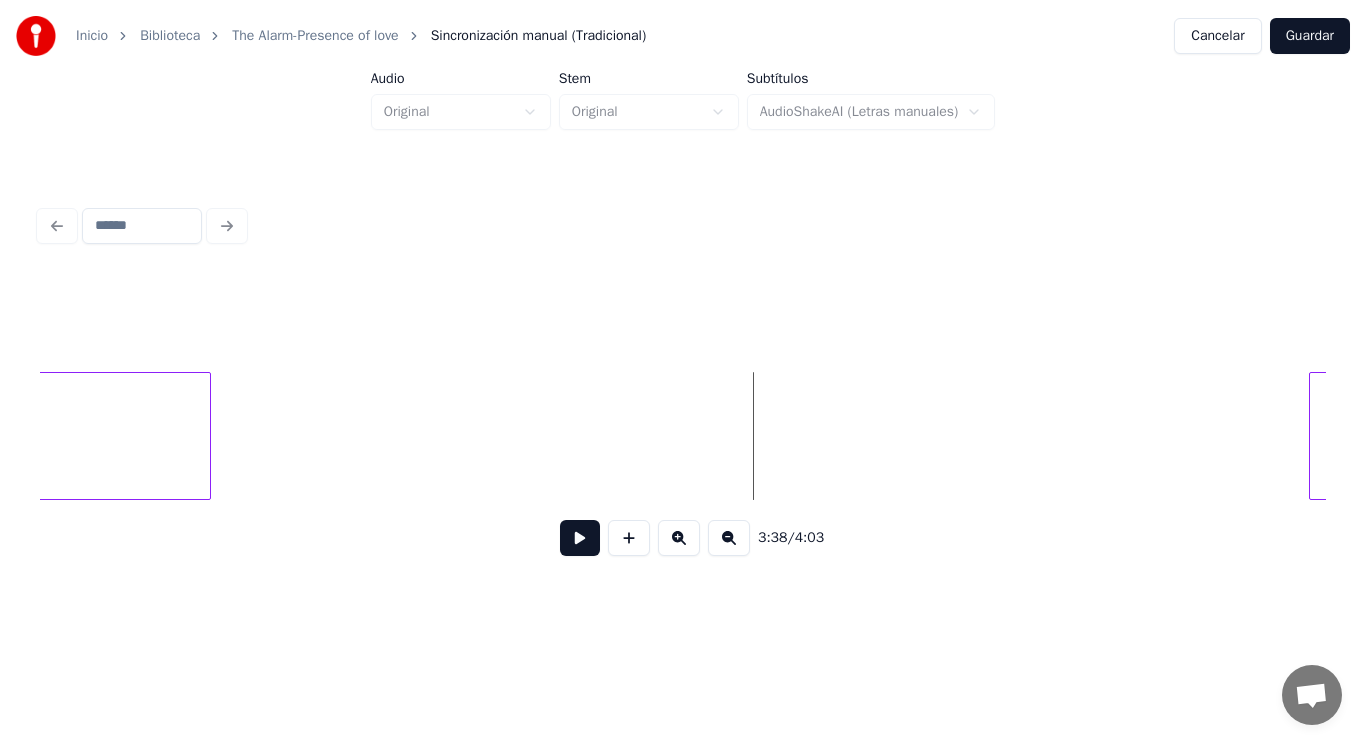 scroll, scrollTop: 0, scrollLeft: 305689, axis: horizontal 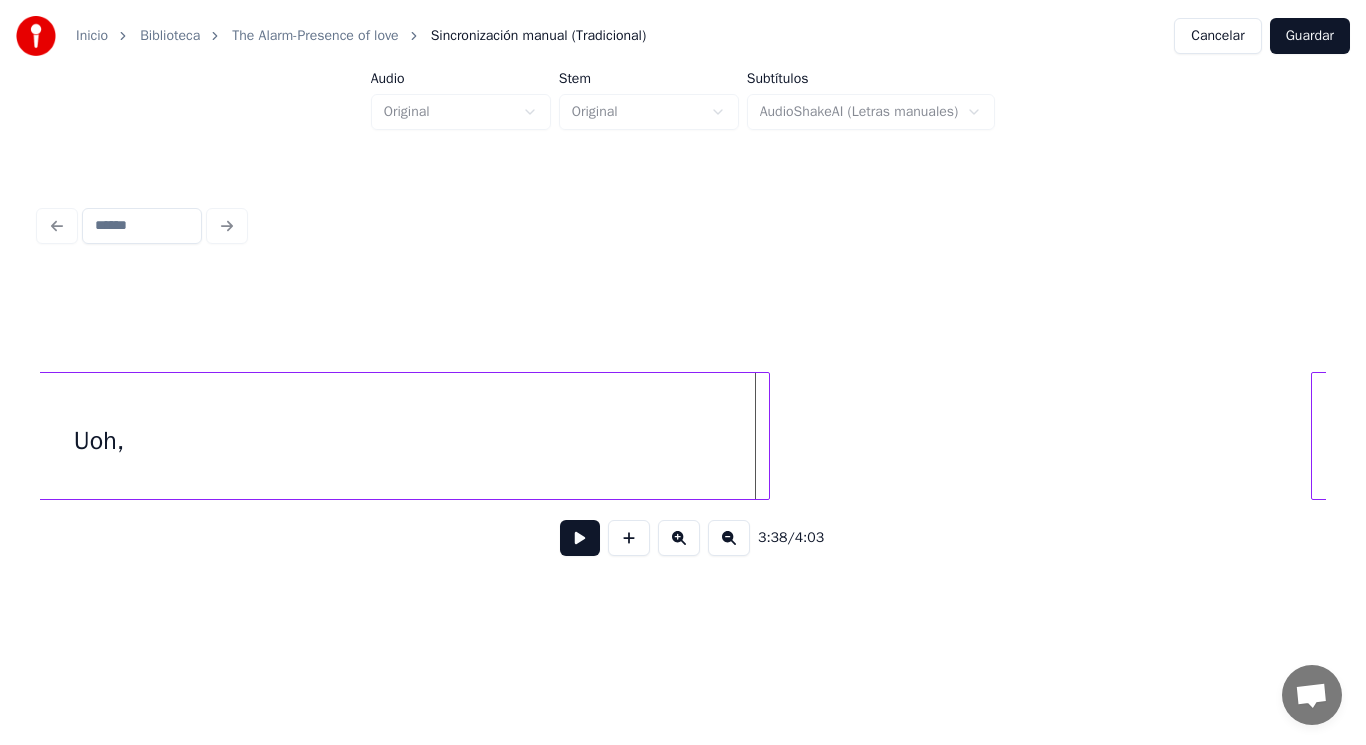 click at bounding box center [766, 436] 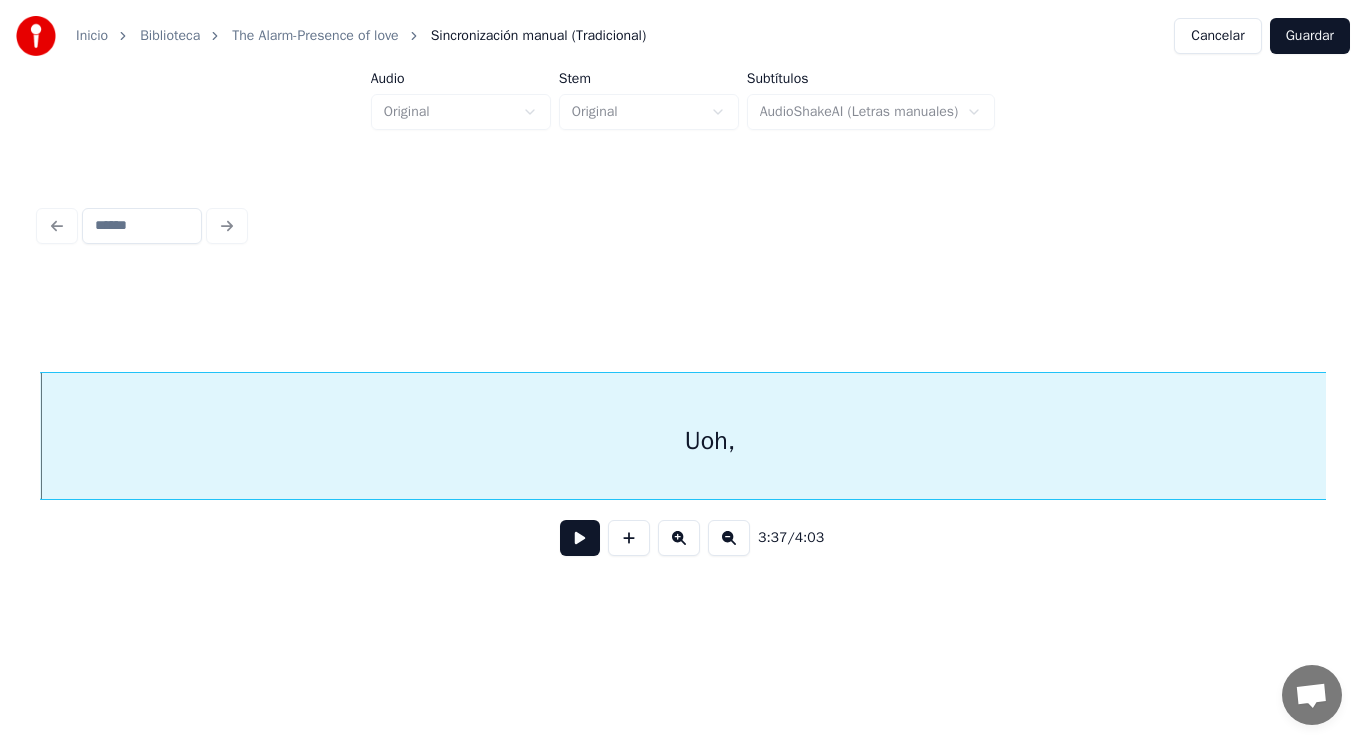 click at bounding box center [580, 538] 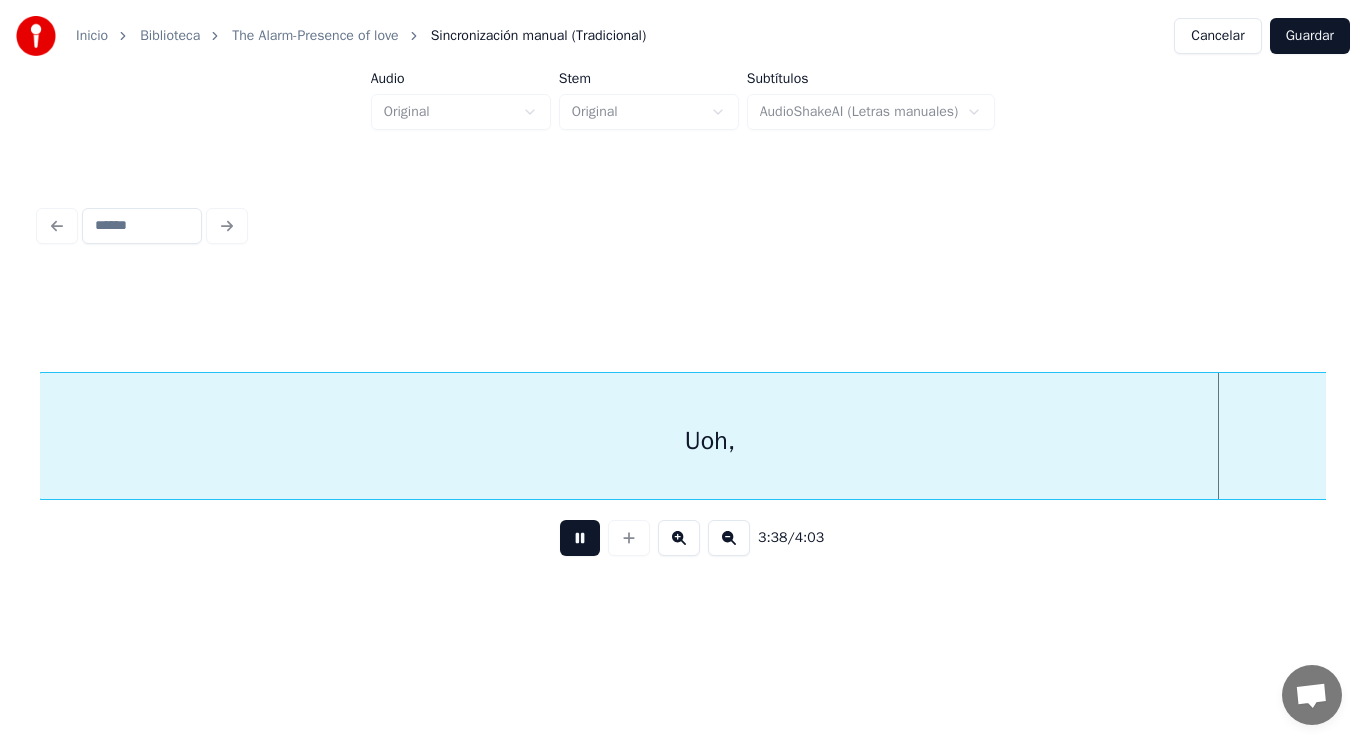 scroll, scrollTop: 0, scrollLeft: 306374, axis: horizontal 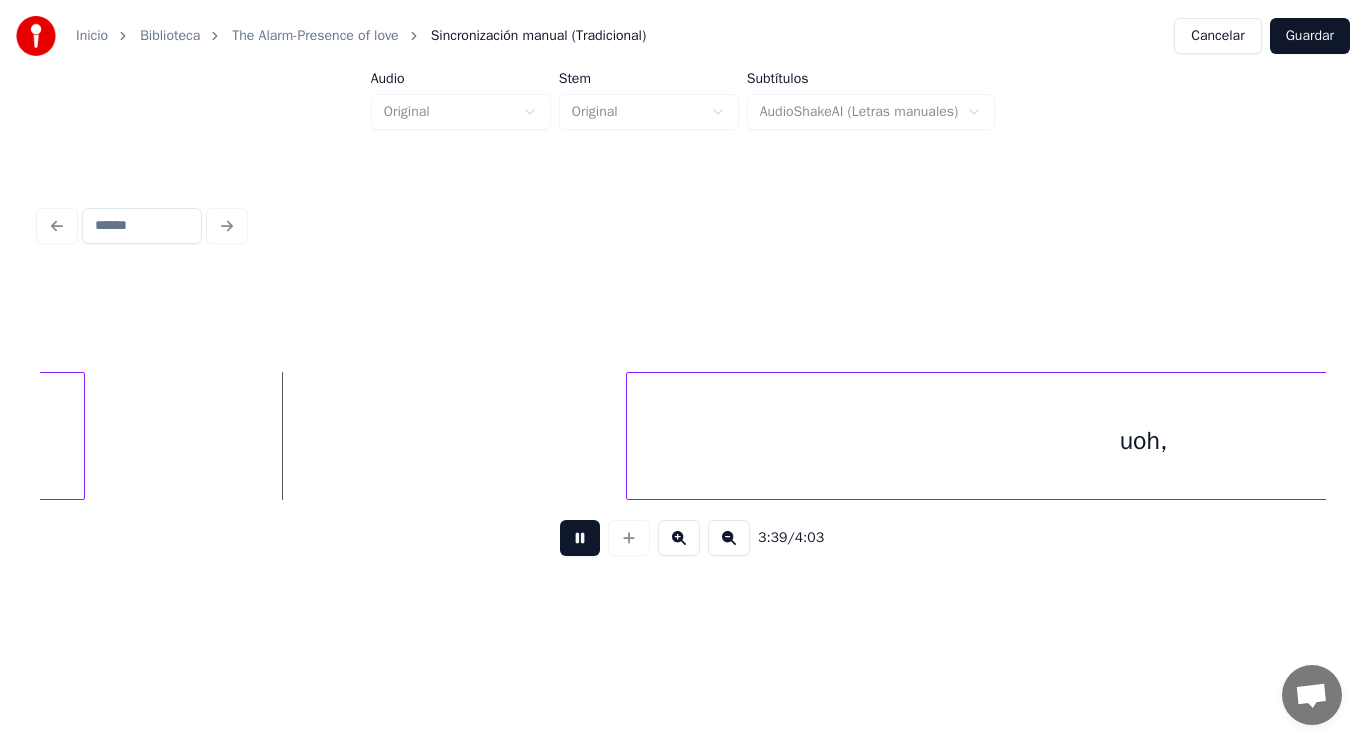 click at bounding box center (580, 538) 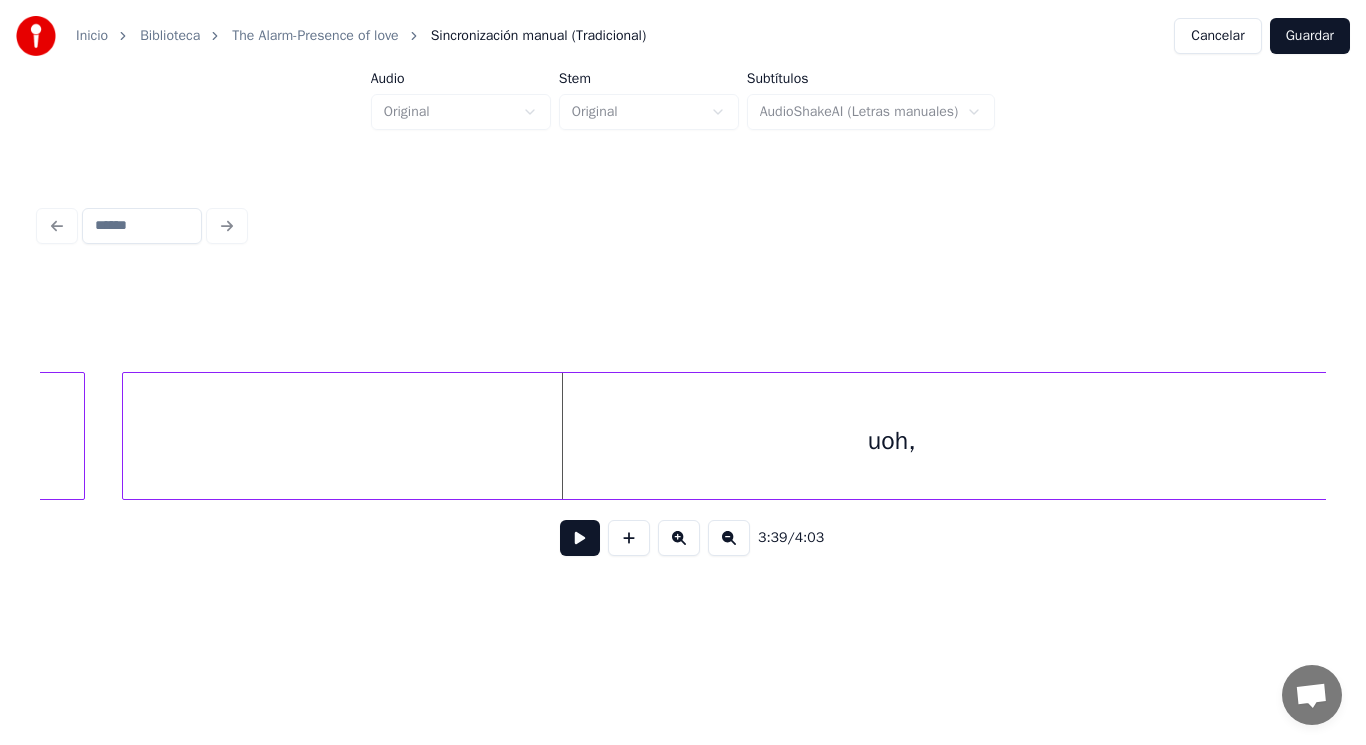 click at bounding box center [126, 436] 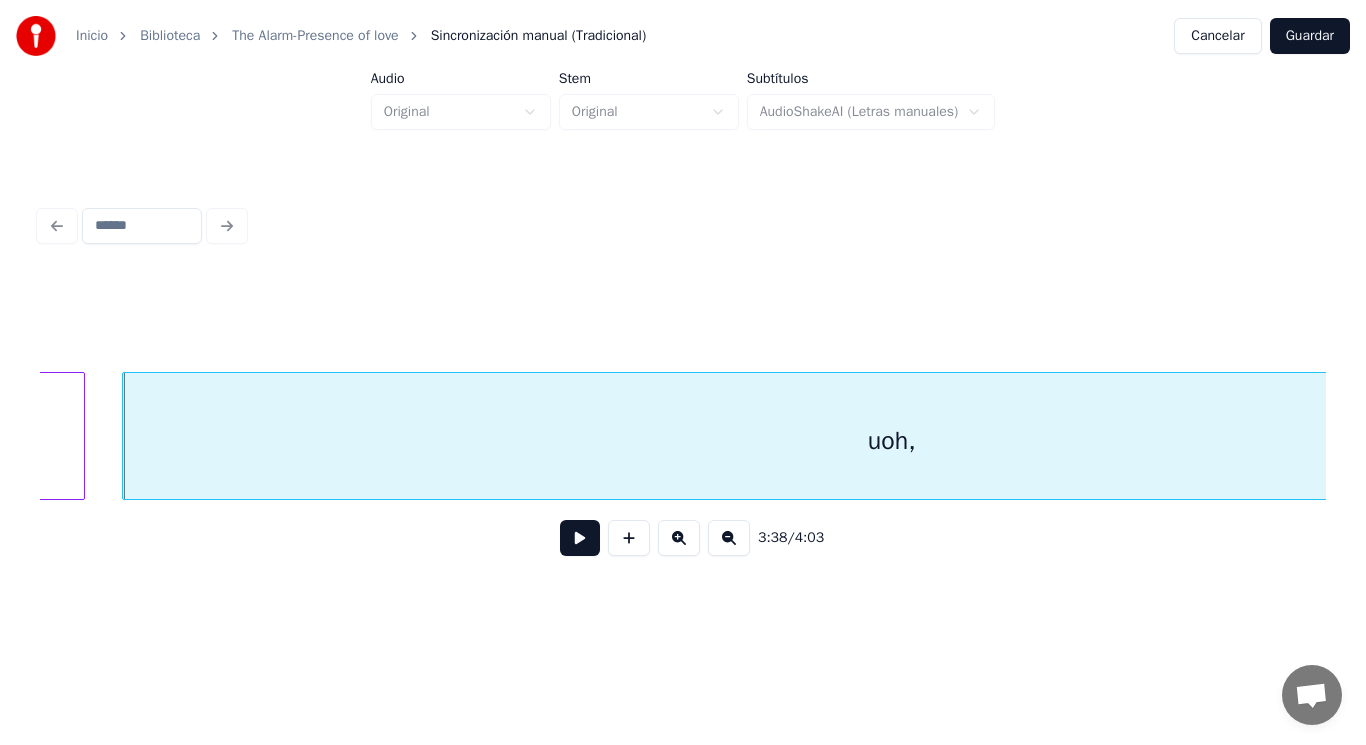 click on "Uoh," at bounding box center [-586, 441] 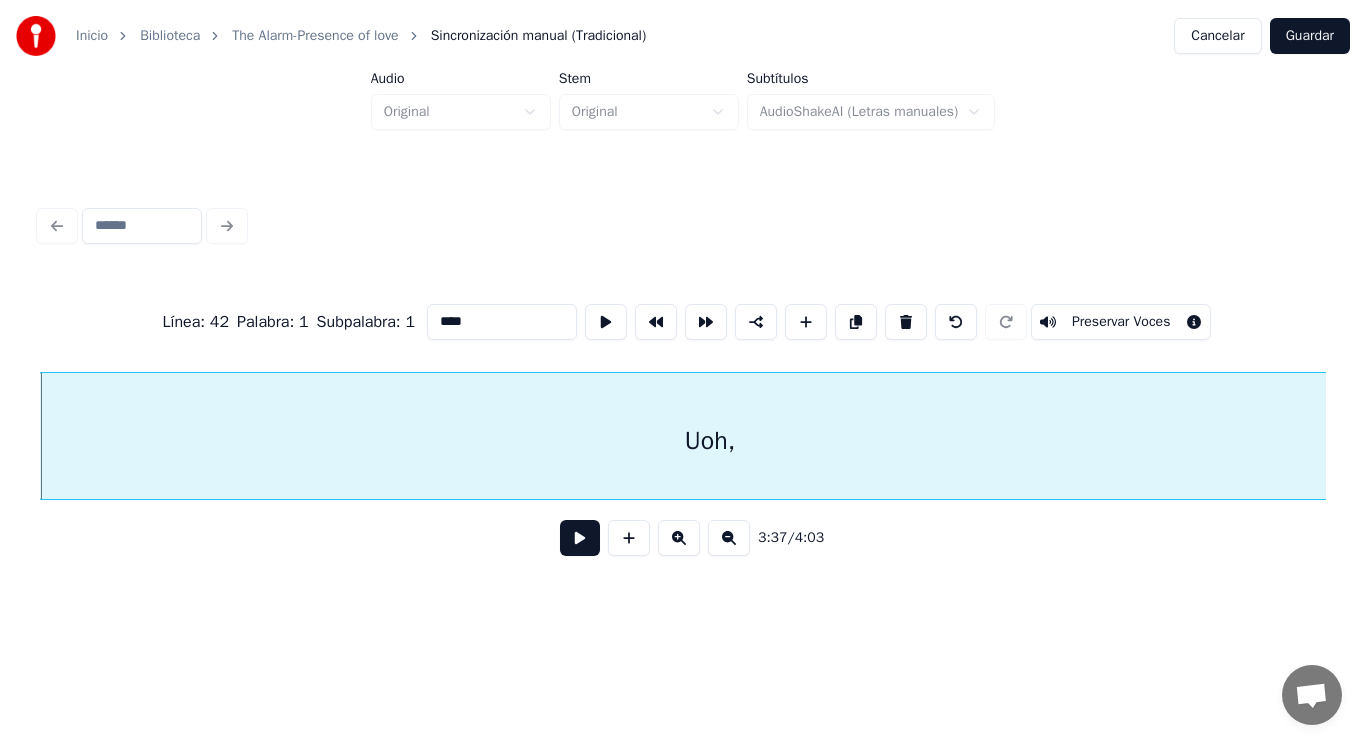 click on "****" at bounding box center [502, 322] 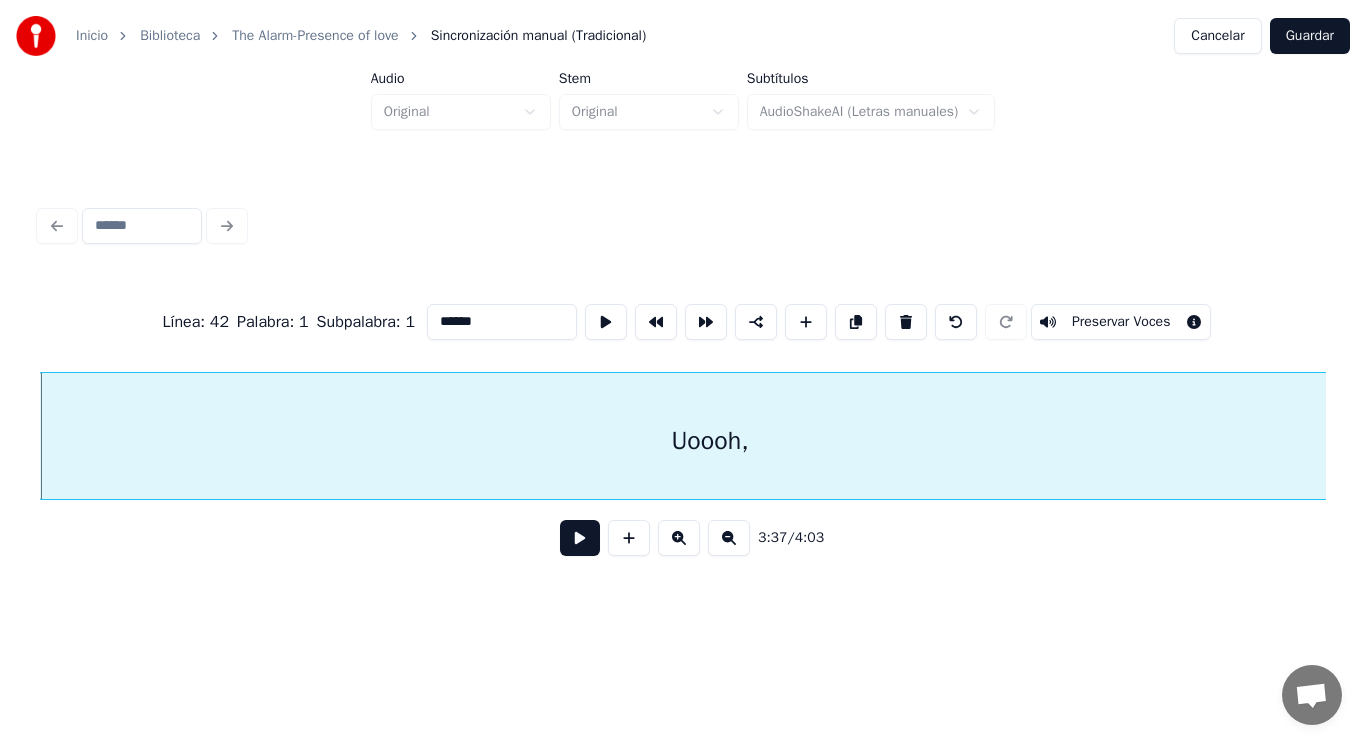 type on "******" 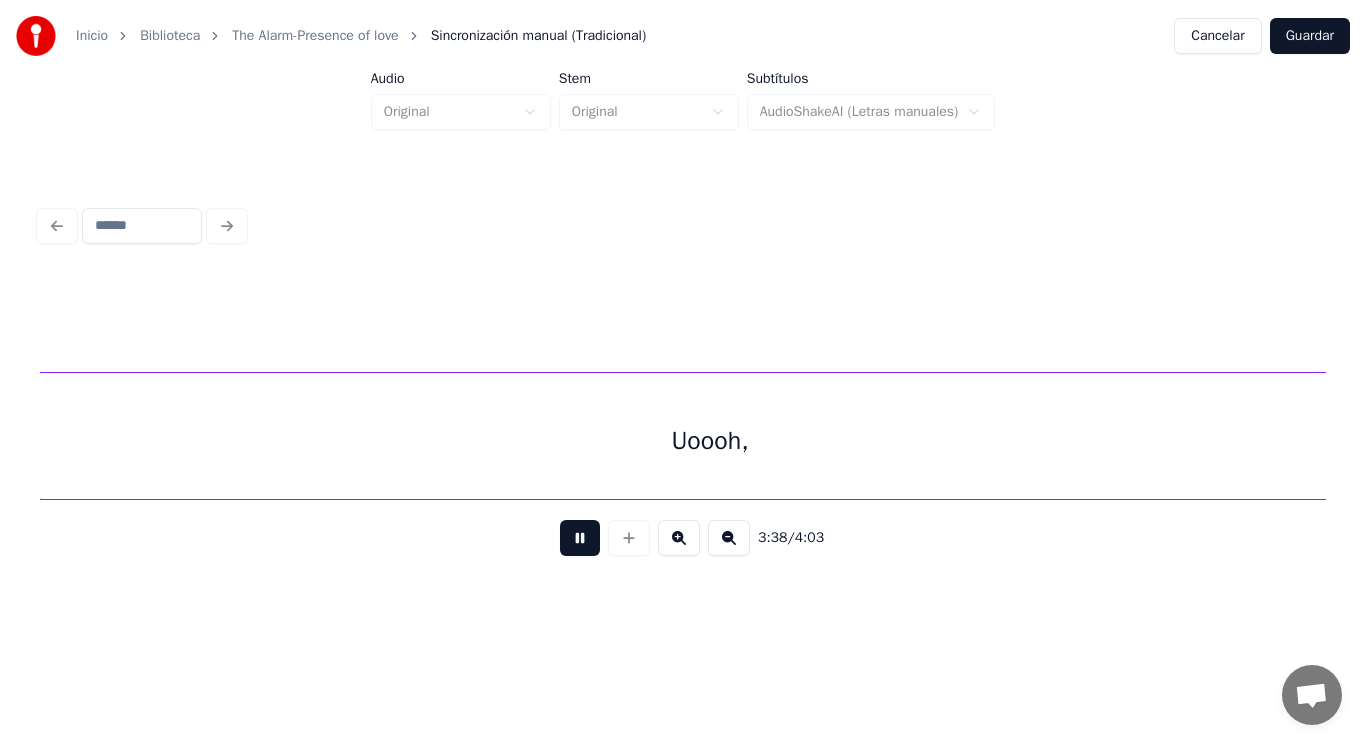 scroll, scrollTop: 0, scrollLeft: 306388, axis: horizontal 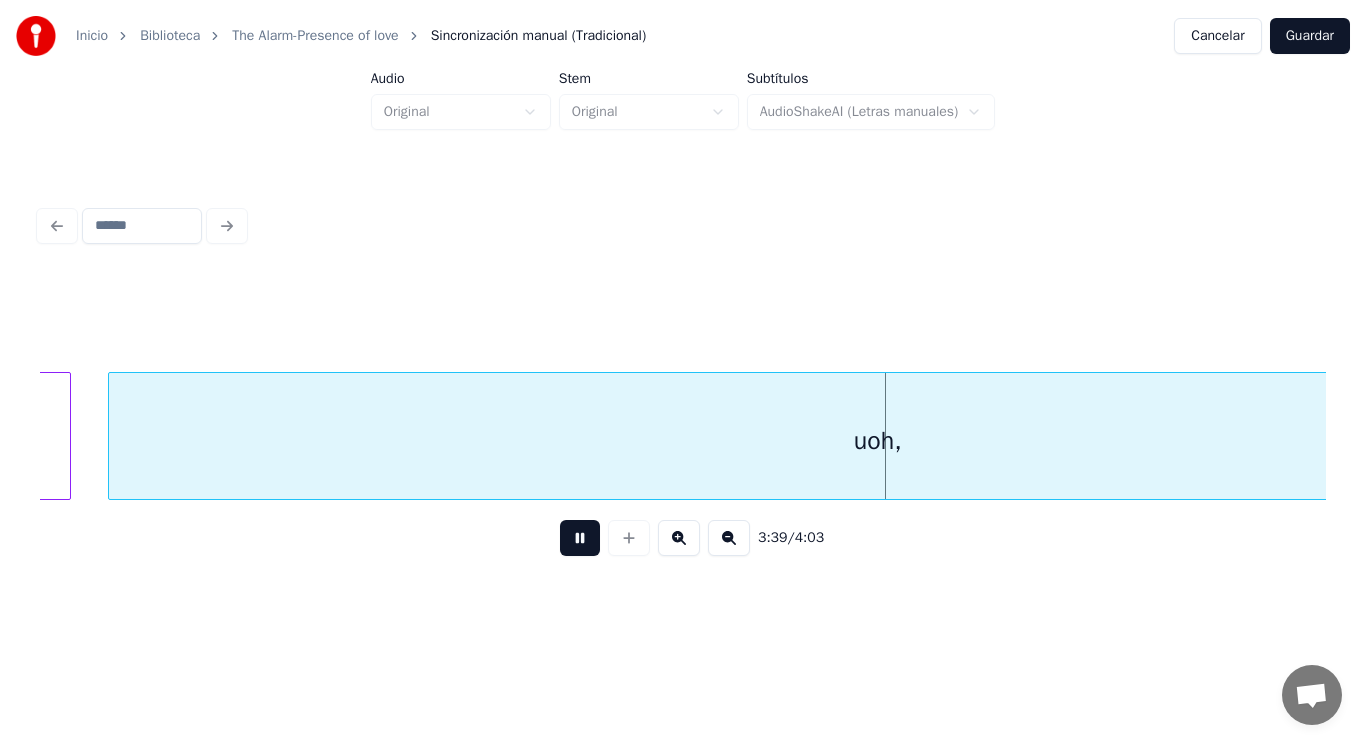 click at bounding box center [580, 538] 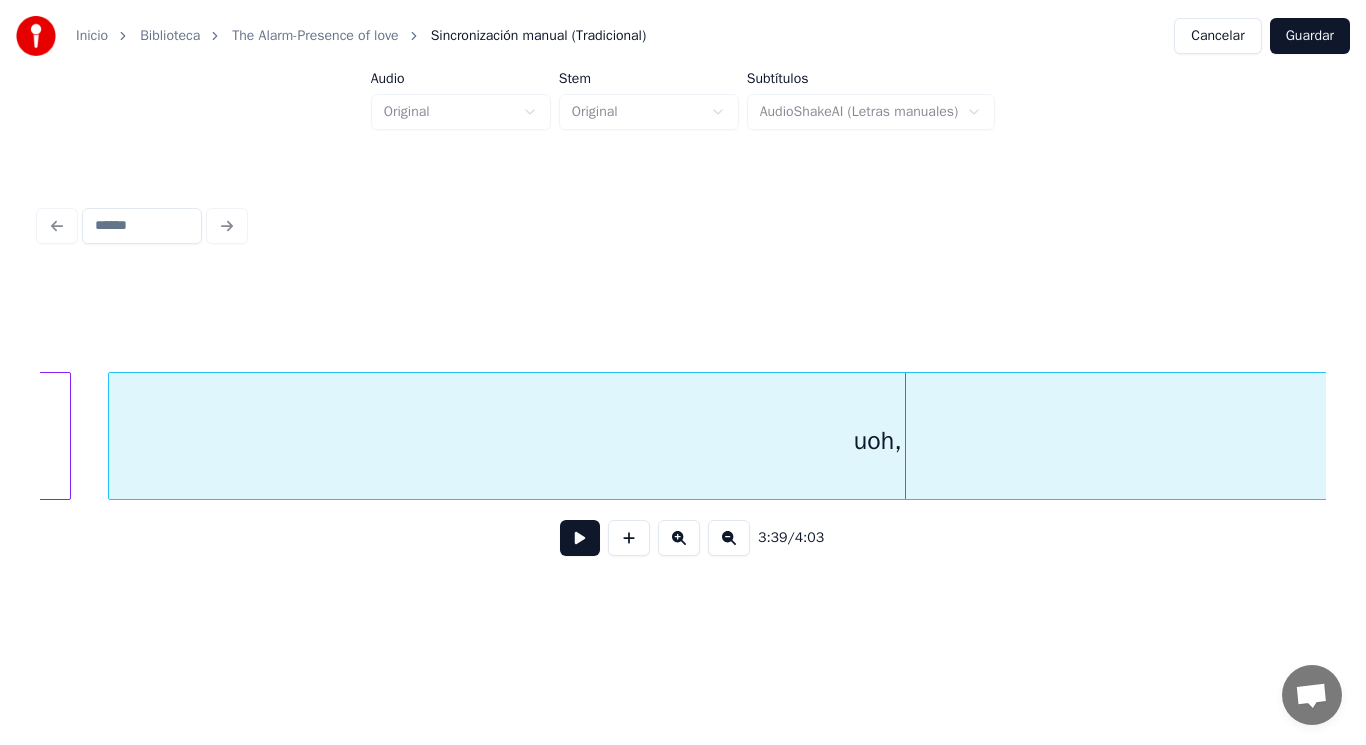 click on "uoh," at bounding box center [877, 441] 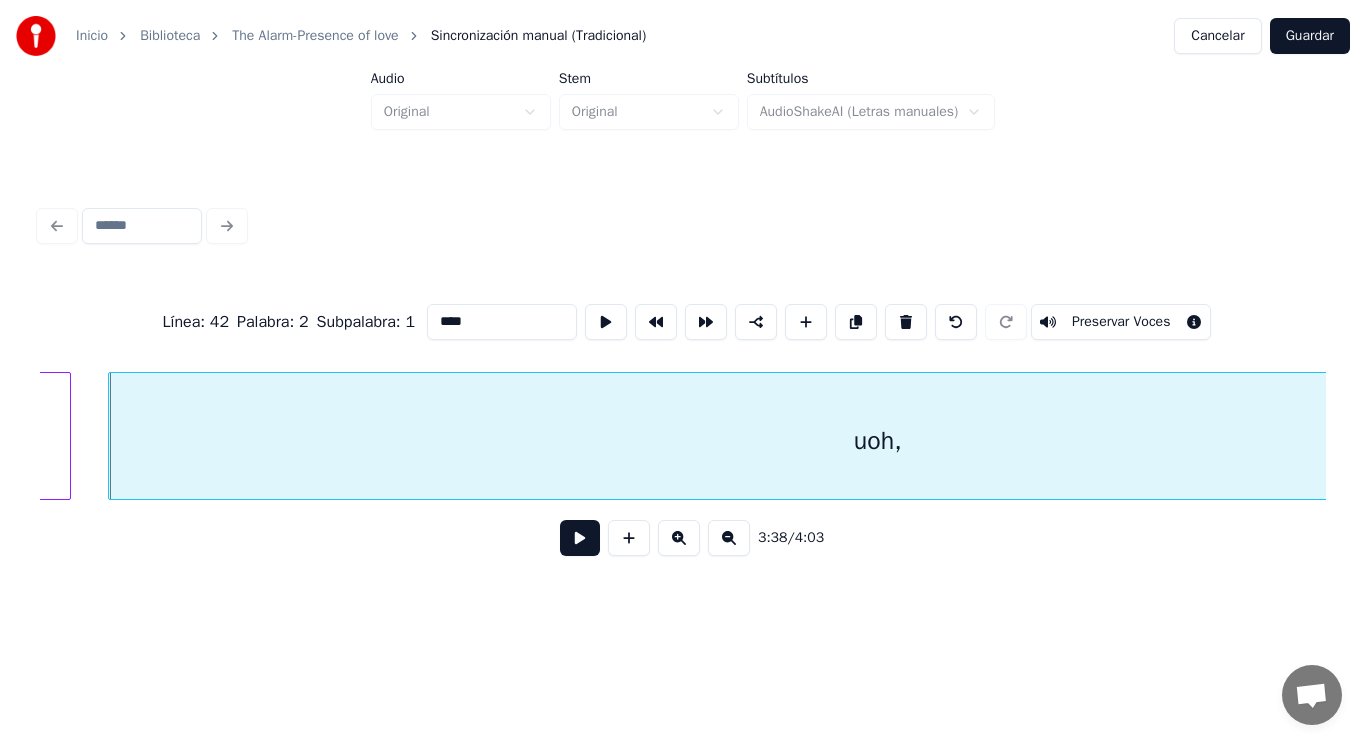 click on "****" at bounding box center (502, 322) 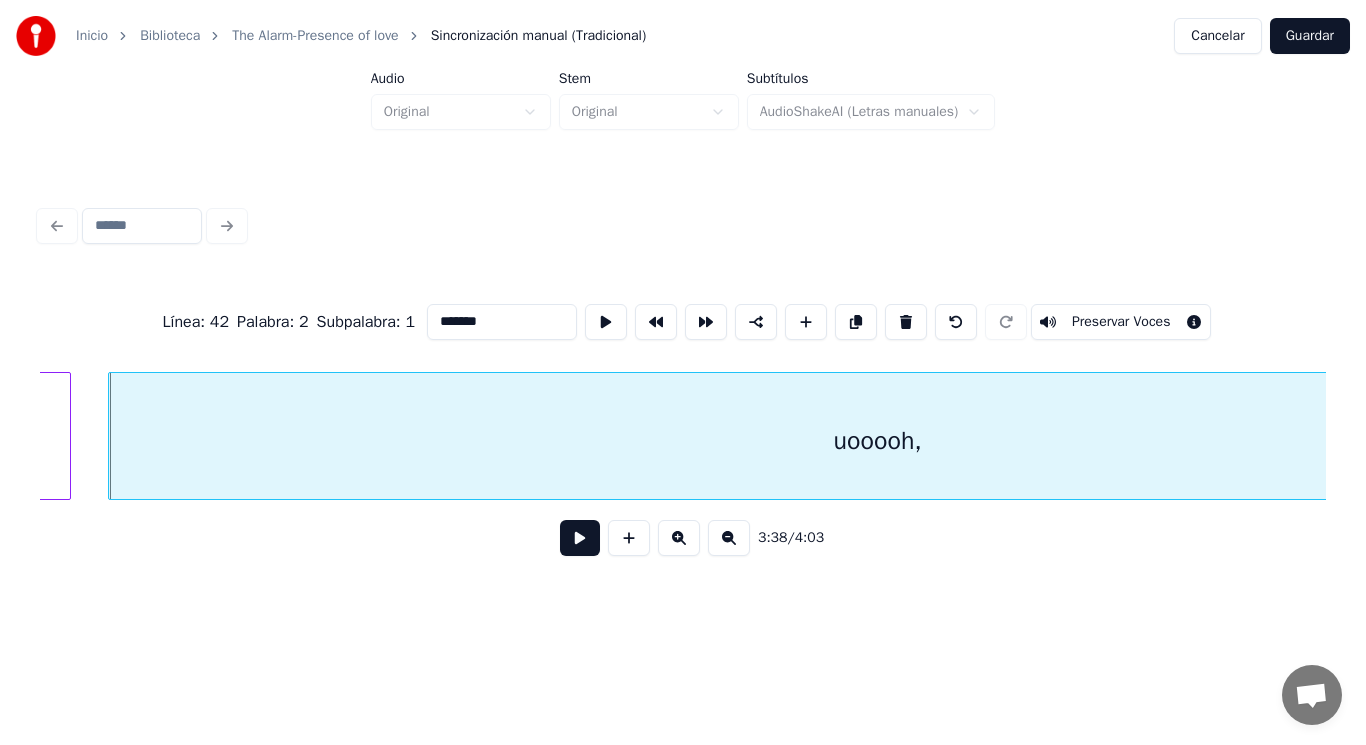 type on "*******" 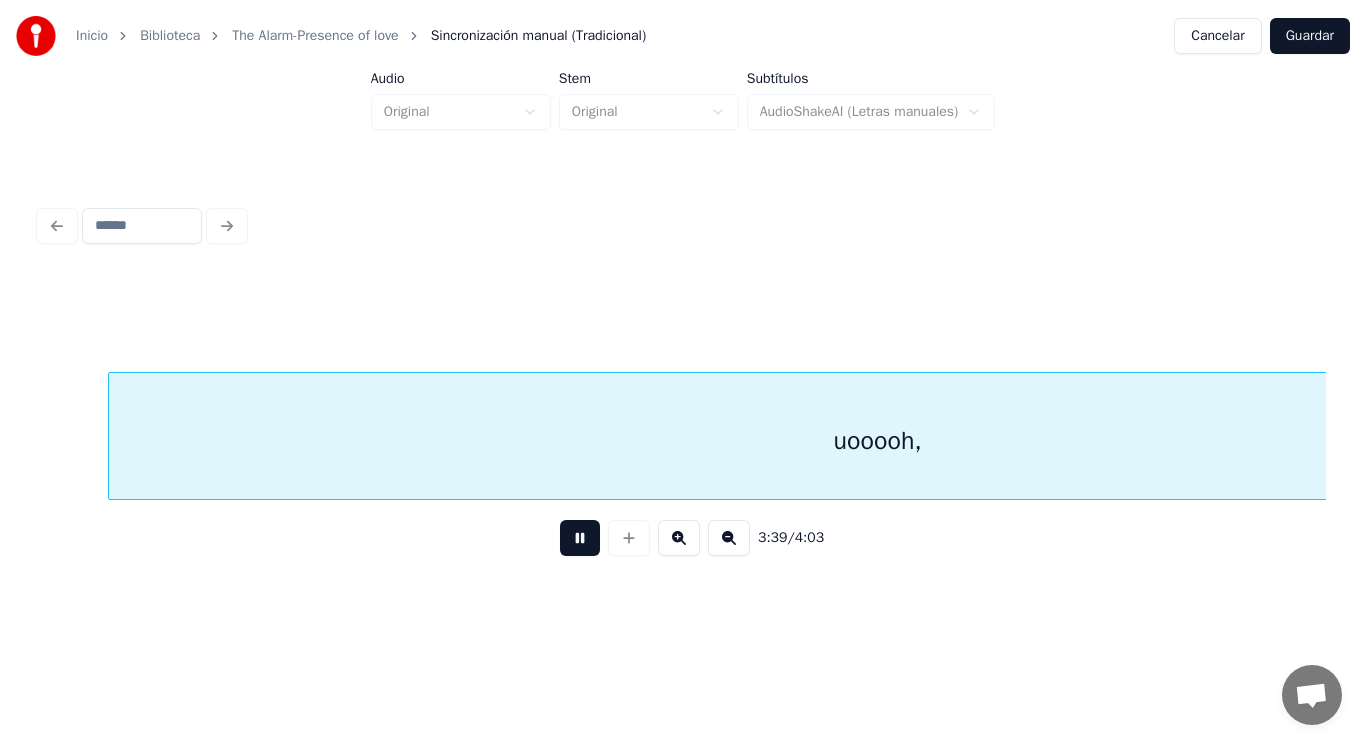 scroll, scrollTop: 0, scrollLeft: 307685, axis: horizontal 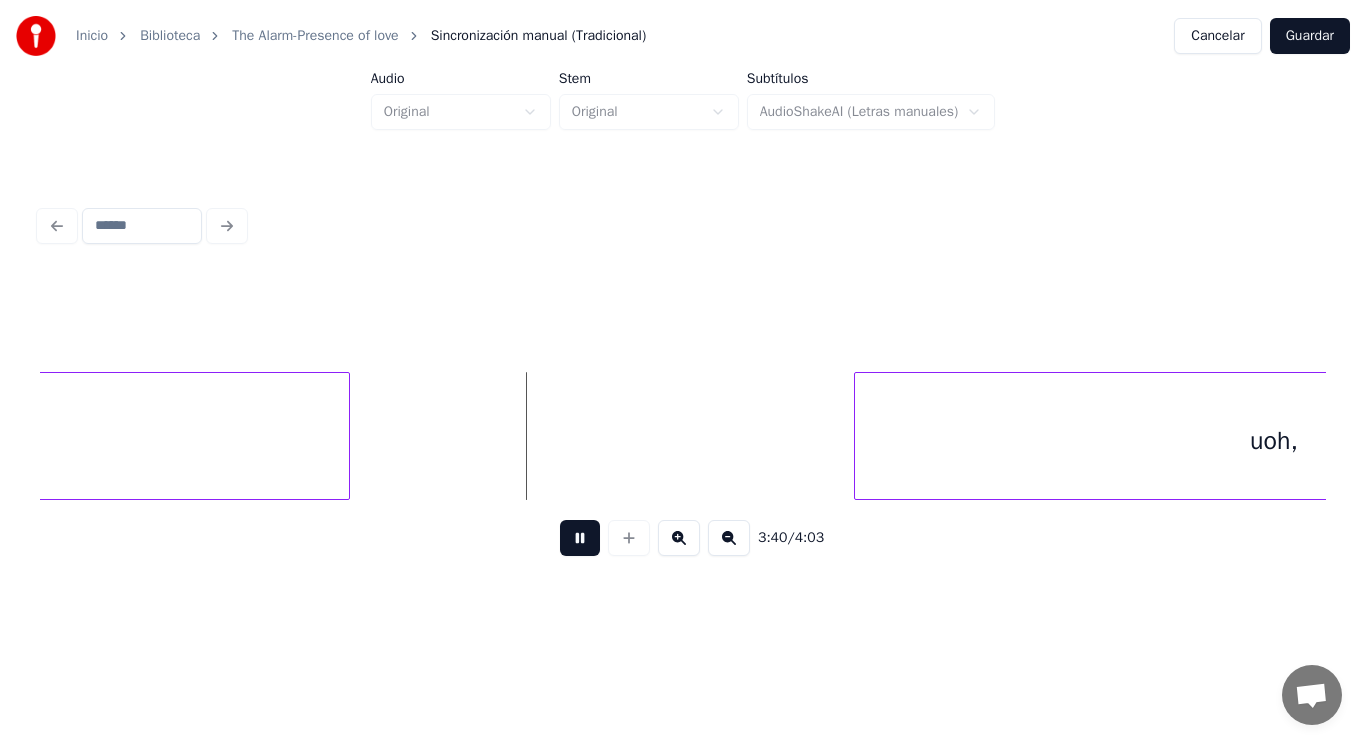click at bounding box center [580, 538] 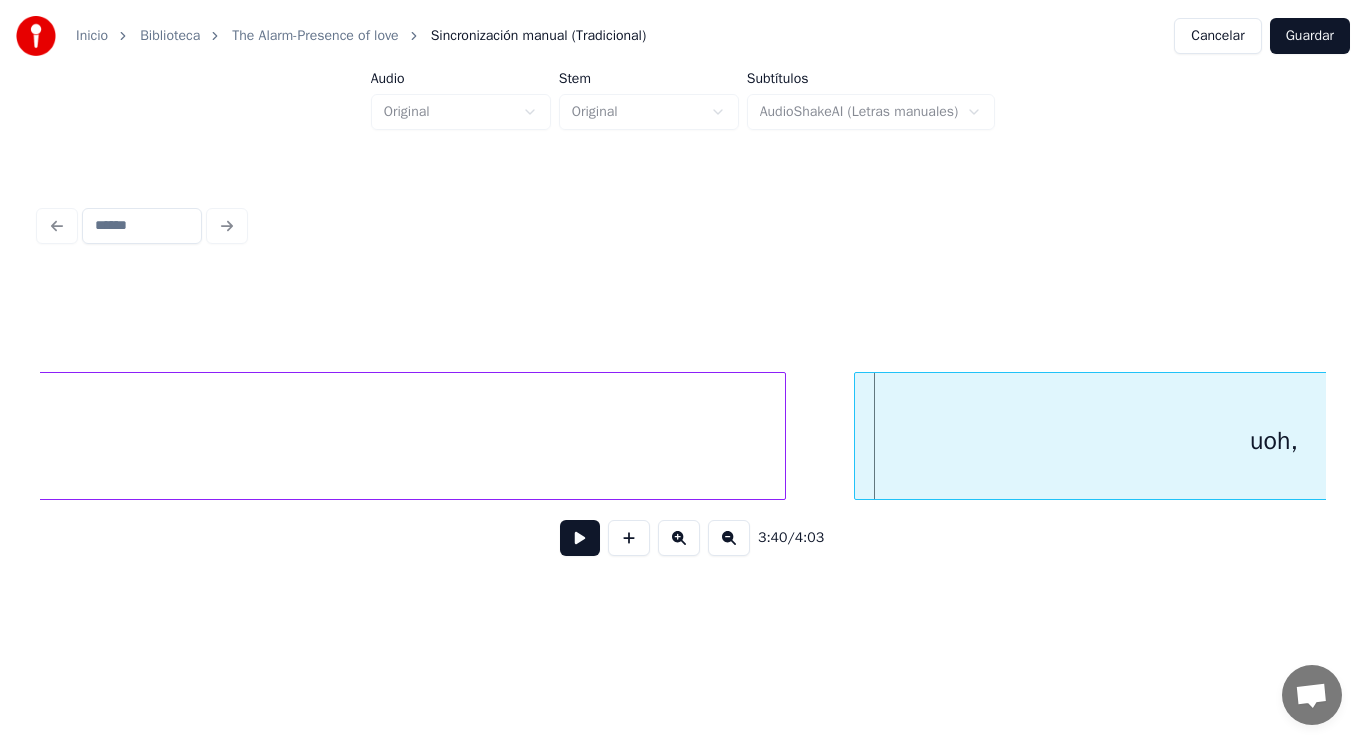 click at bounding box center [782, 436] 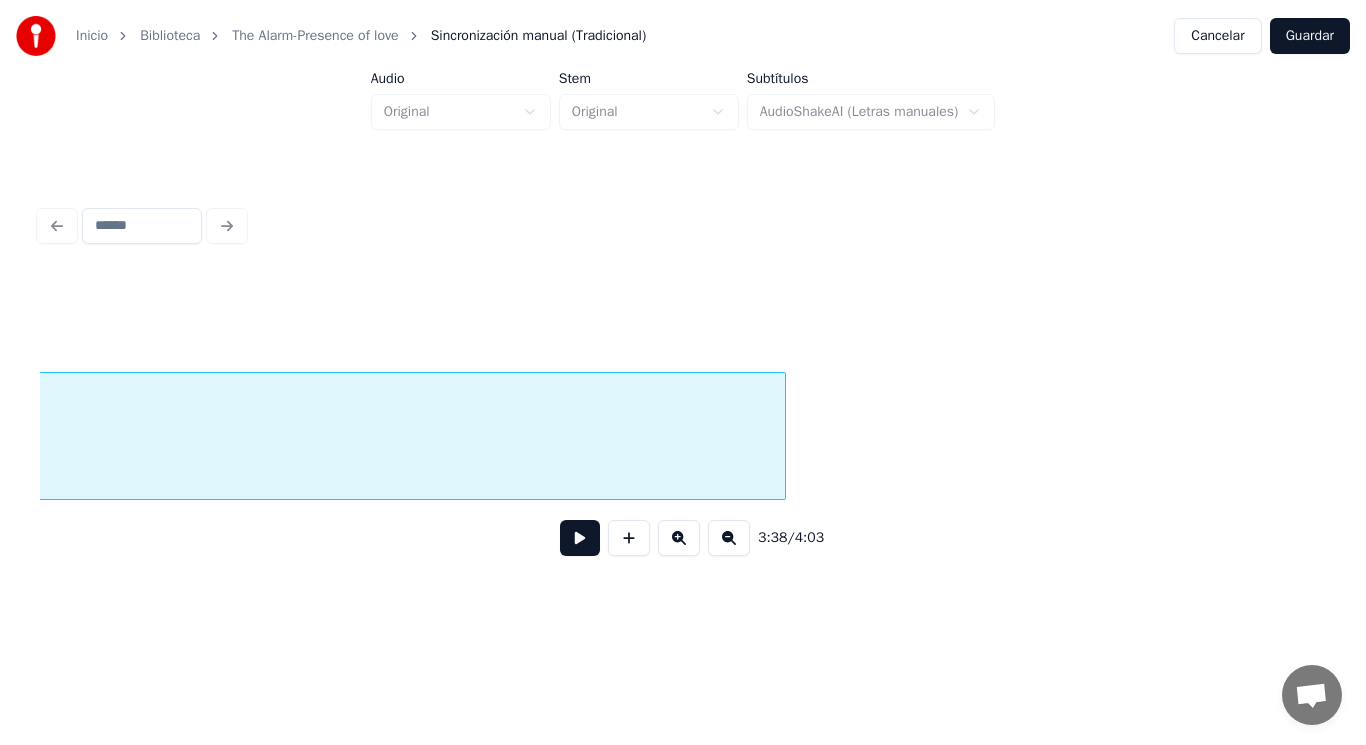 scroll, scrollTop: 0, scrollLeft: 306457, axis: horizontal 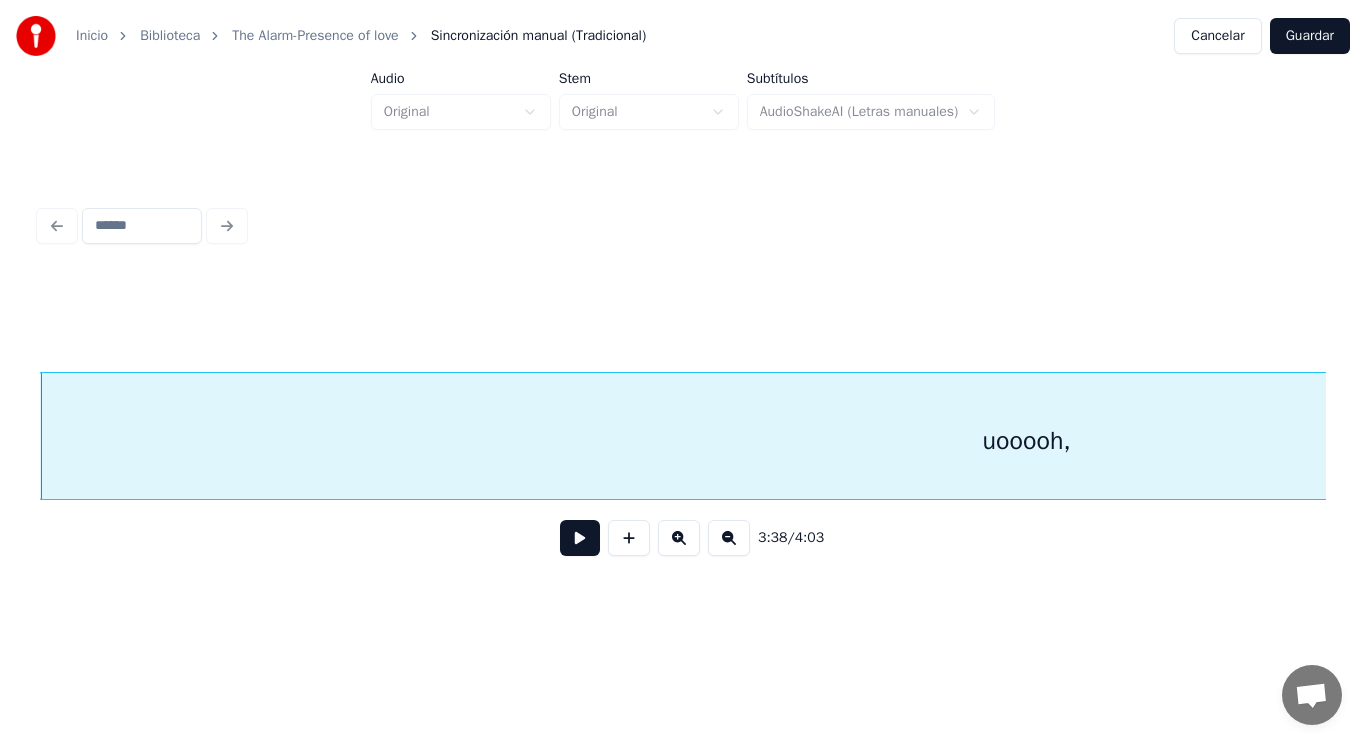 click at bounding box center (580, 538) 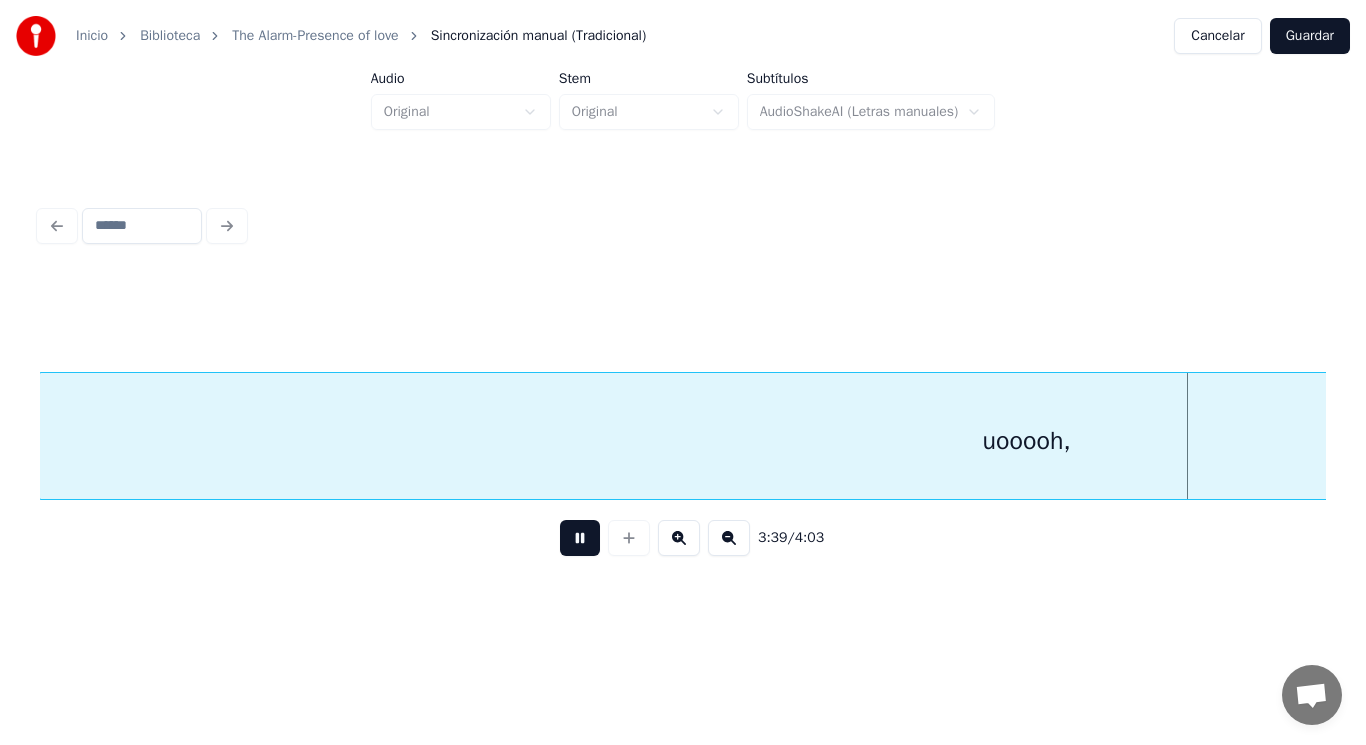 scroll, scrollTop: 0, scrollLeft: 307762, axis: horizontal 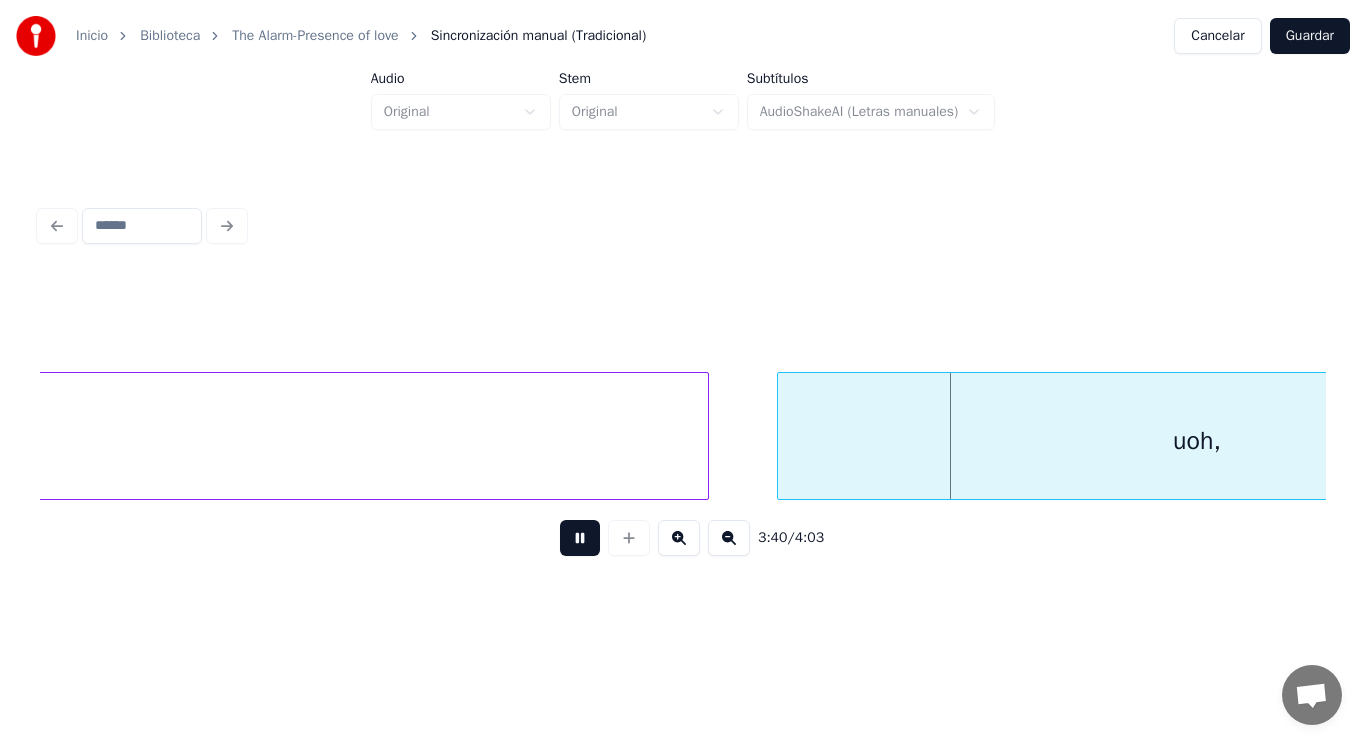 click at bounding box center (580, 538) 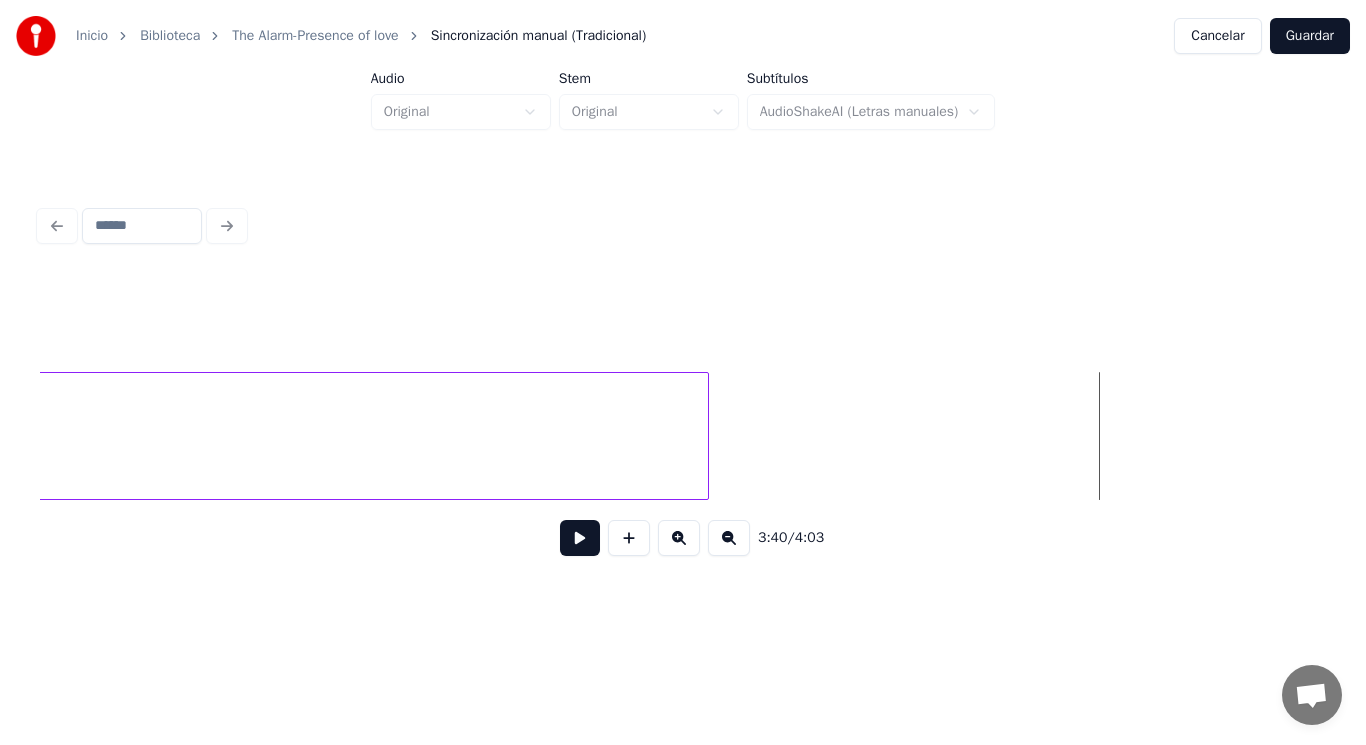 click on "Inicio Biblioteca The Alarm-Presence of love Sincronización manual (Tradicional) Cancelar Guardar Audio Original Stem Original Subtítulos AudioShakeAI (Letras manuales) 3:40  /  4:03" at bounding box center (683, 304) 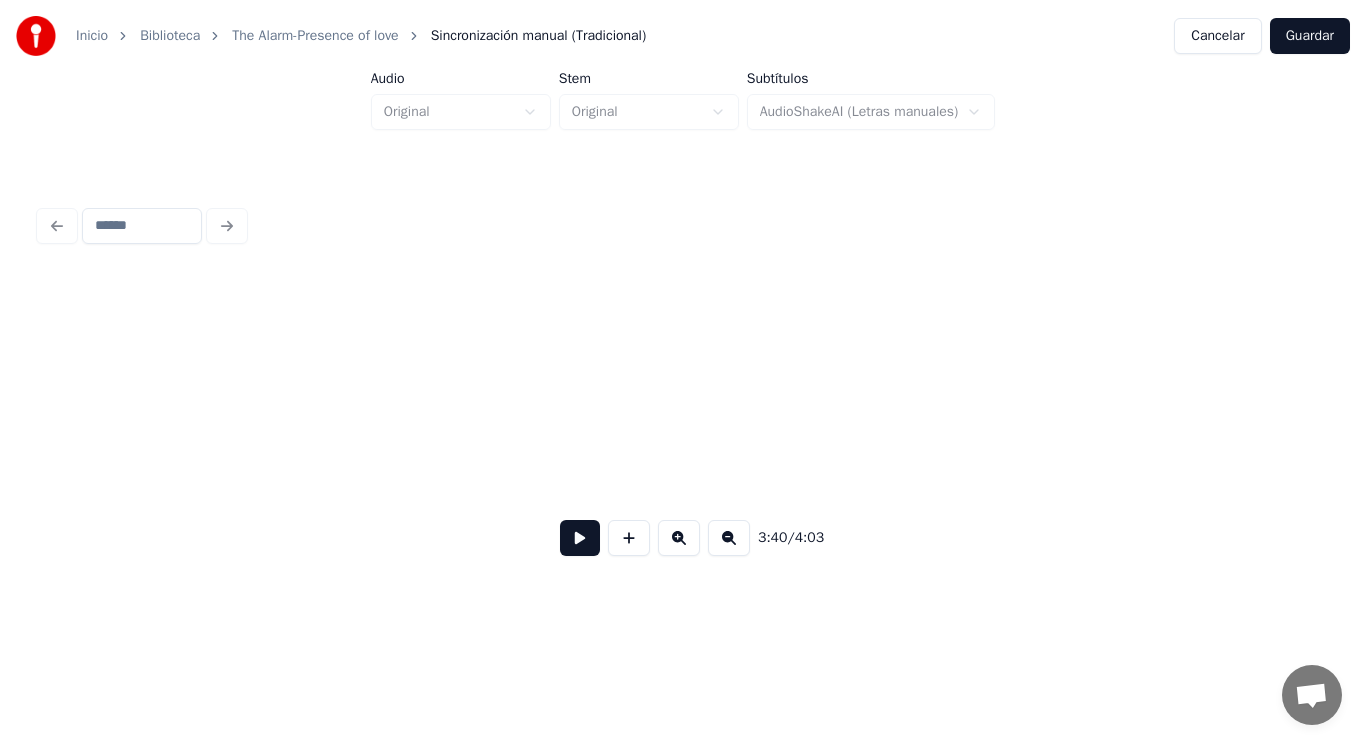 scroll, scrollTop: 0, scrollLeft: 309055, axis: horizontal 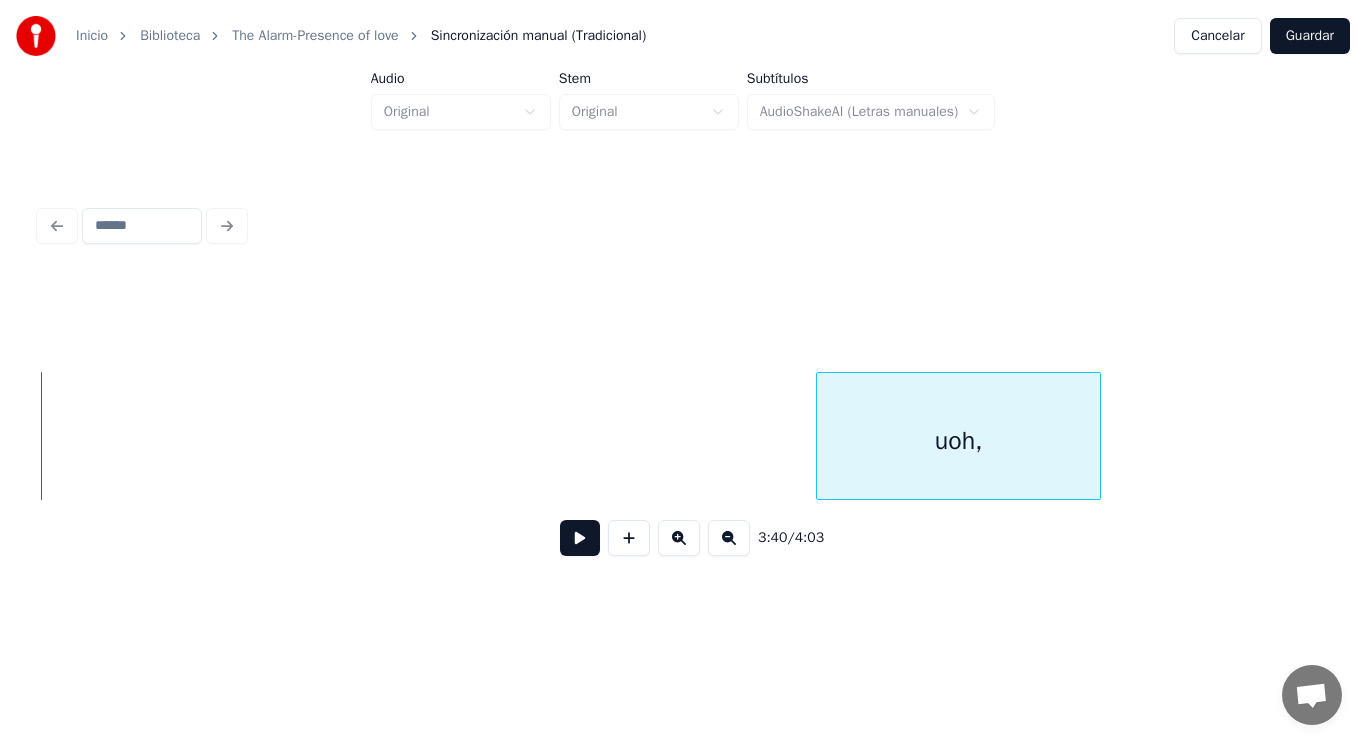 click on "uoh," at bounding box center (958, 441) 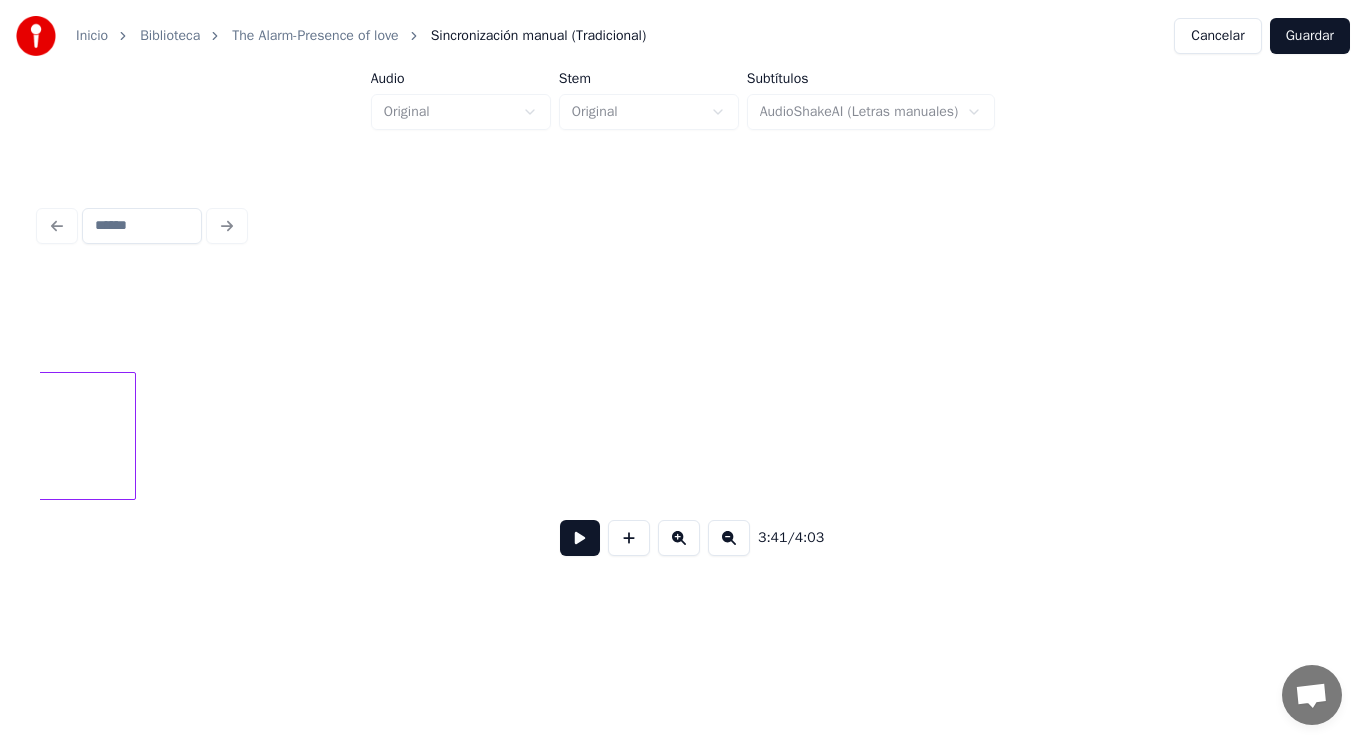 click on "uooooh," at bounding box center [-852, 441] 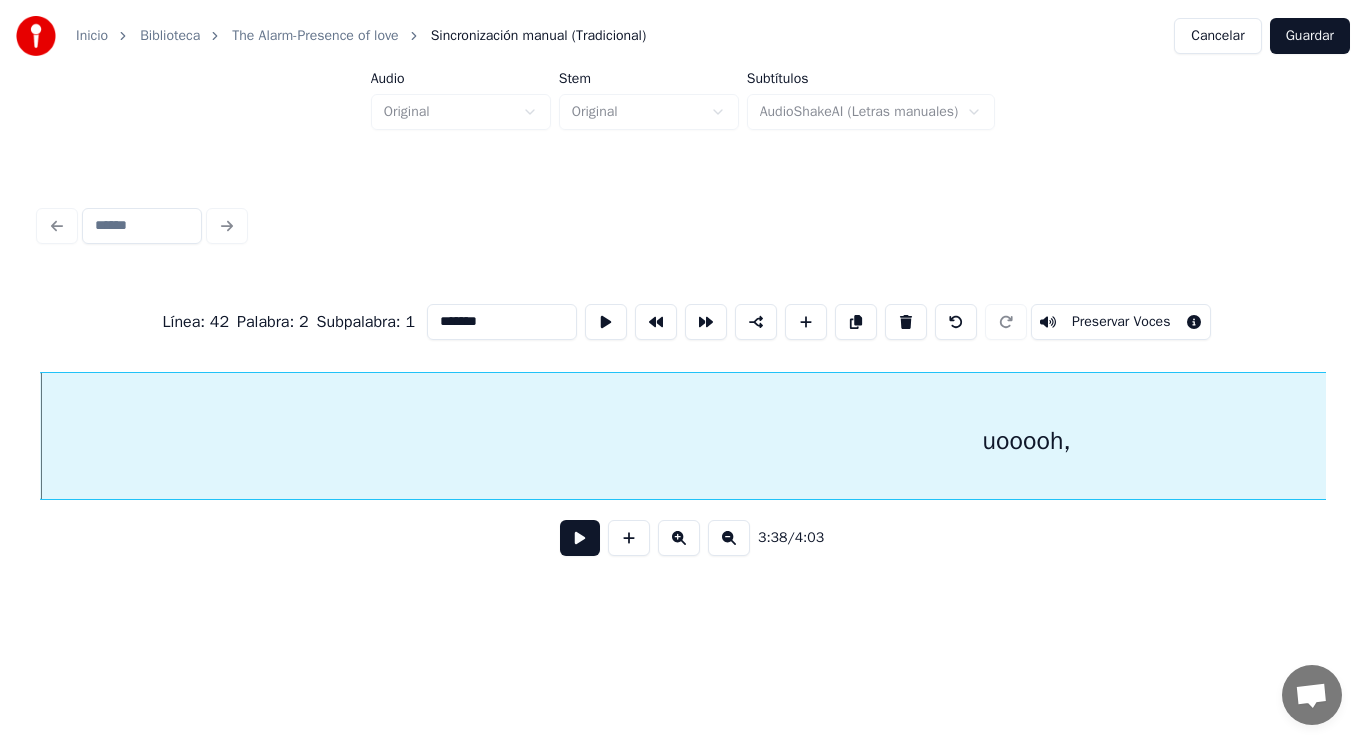click at bounding box center (580, 538) 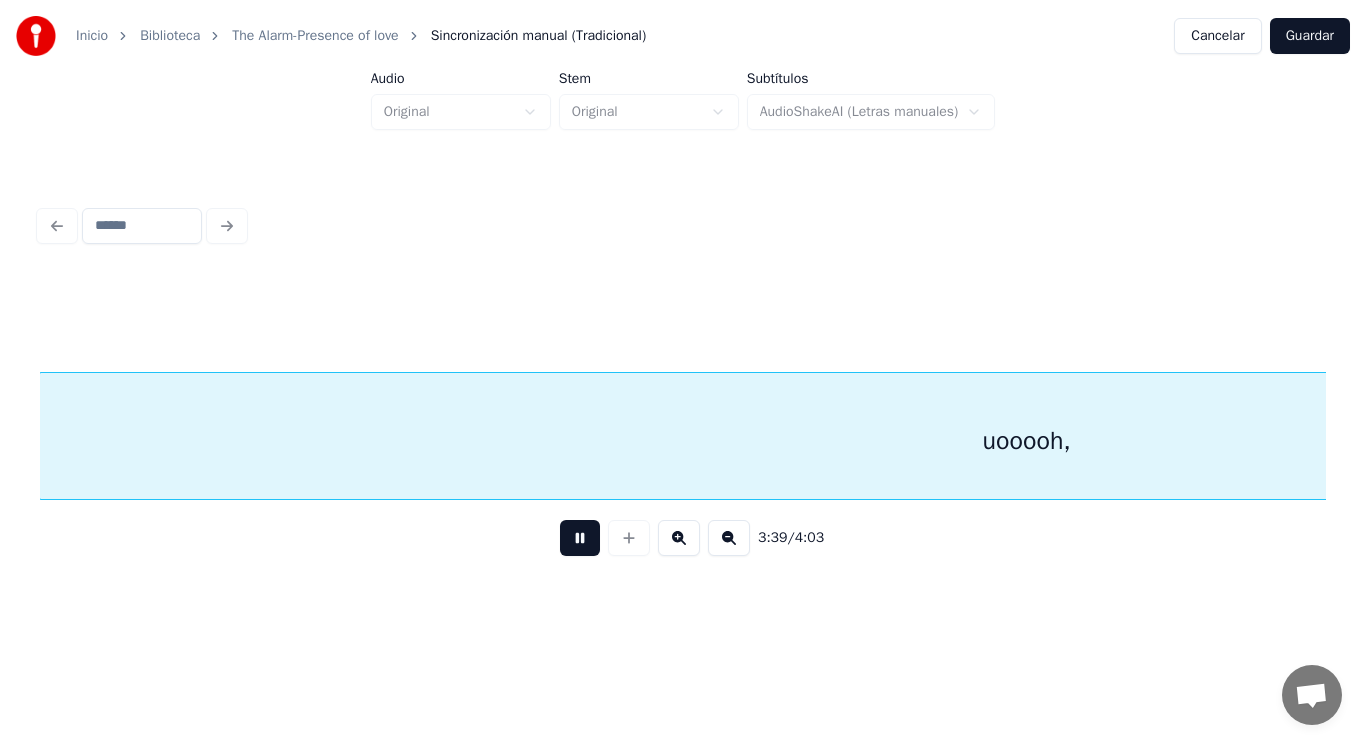 scroll, scrollTop: 0, scrollLeft: 307748, axis: horizontal 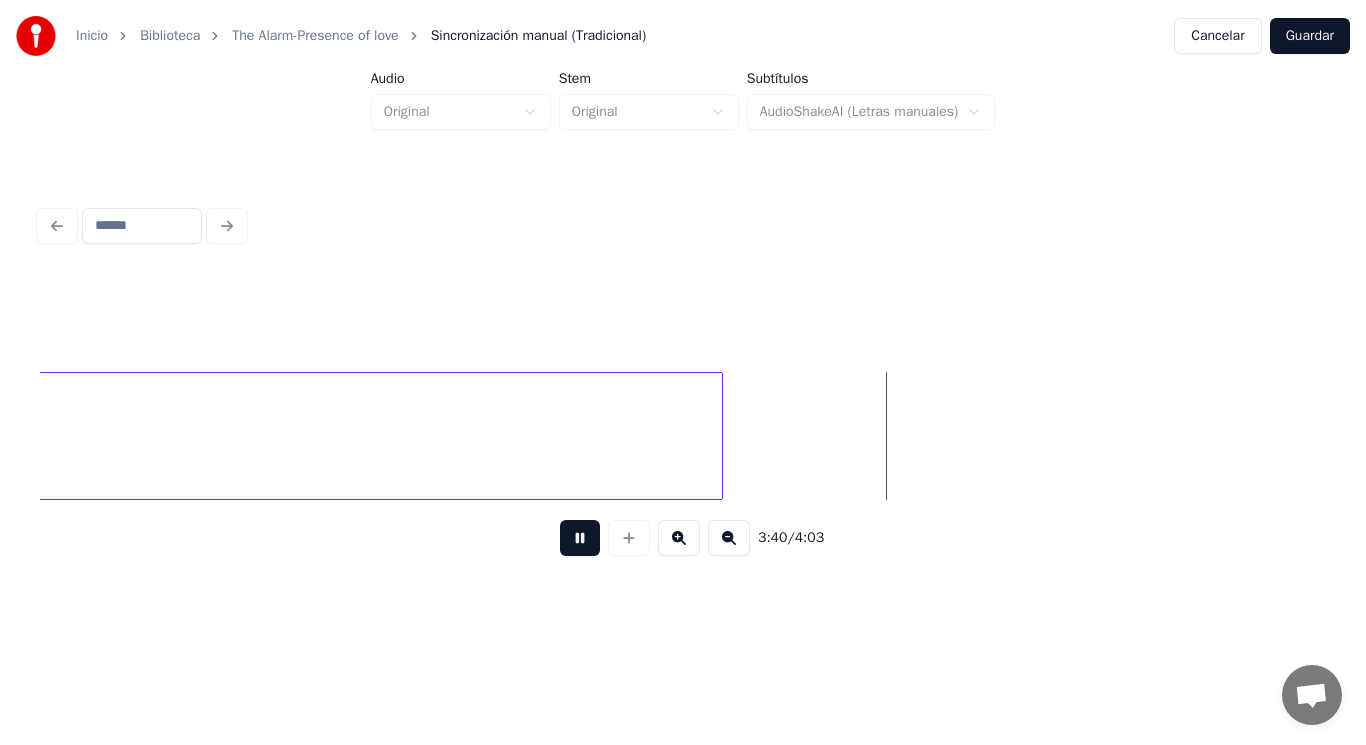 click at bounding box center (580, 538) 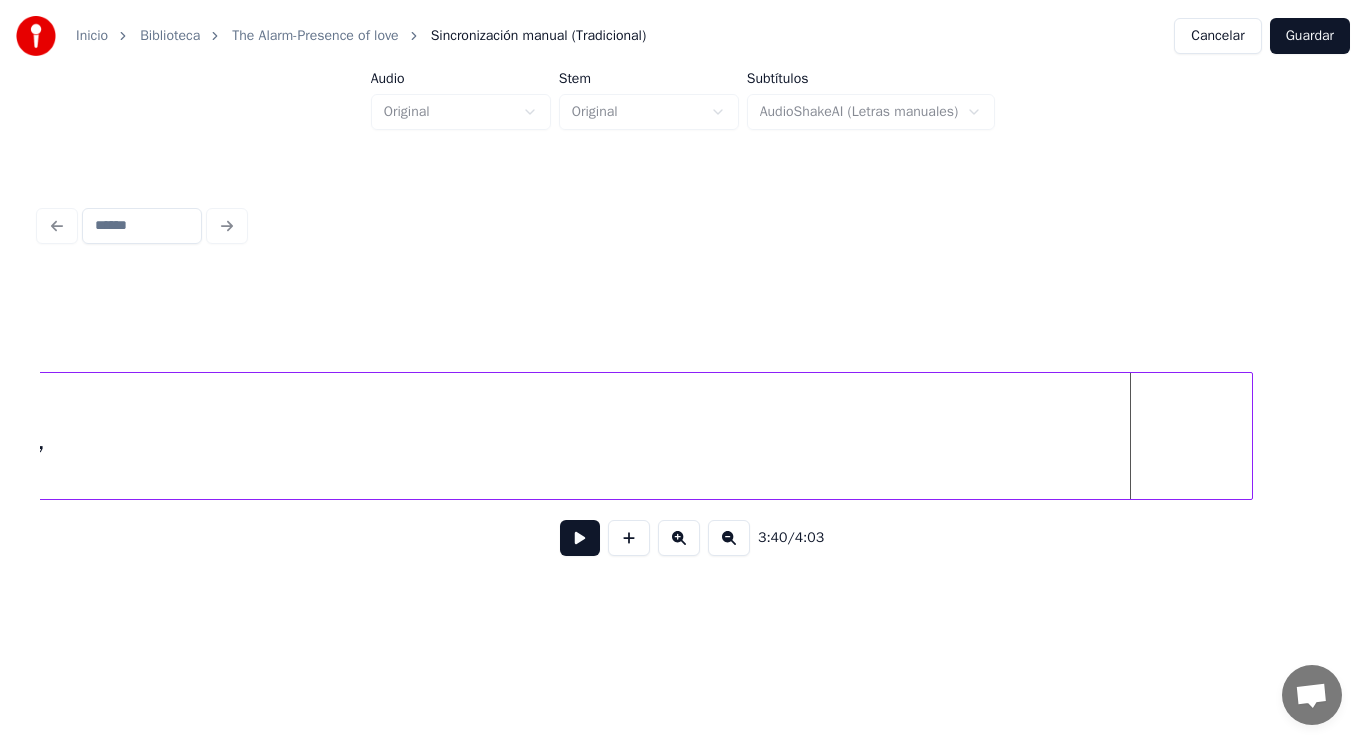 click at bounding box center [1249, 436] 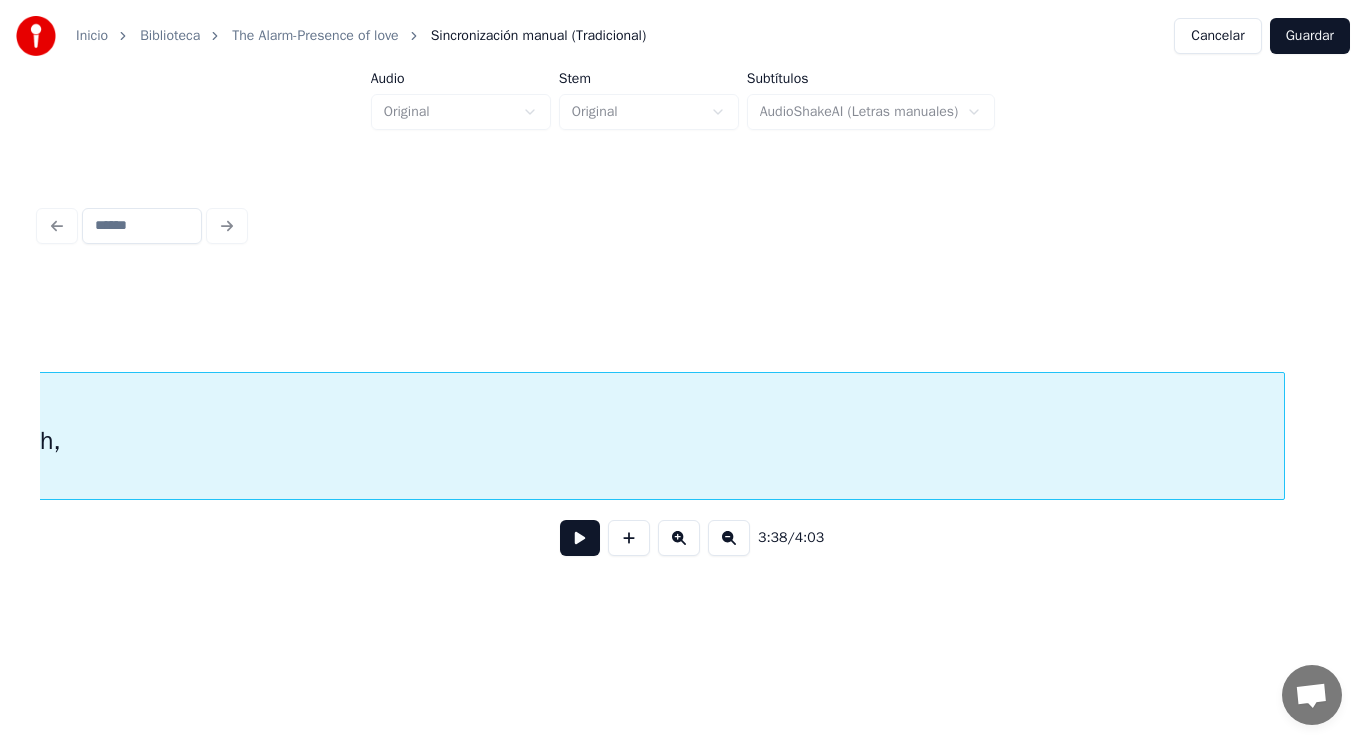 scroll, scrollTop: 0, scrollLeft: 306457, axis: horizontal 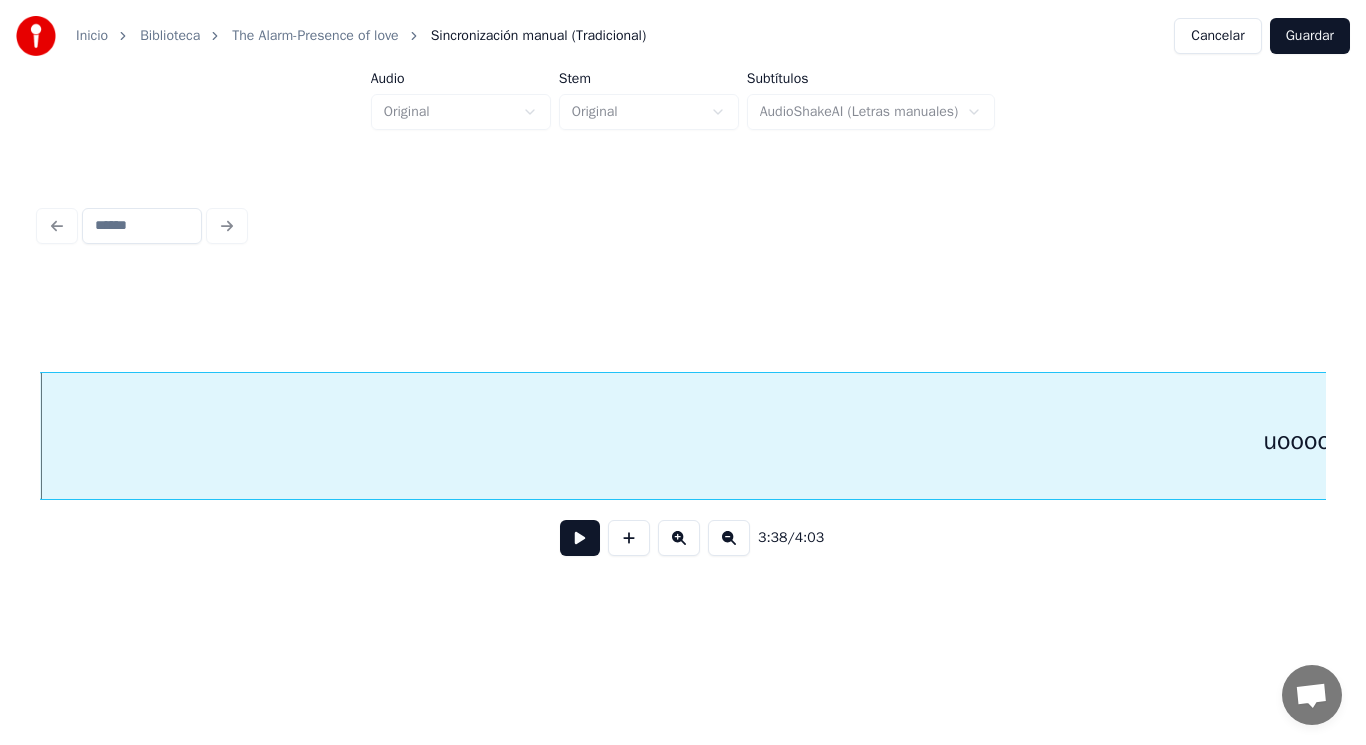 click at bounding box center [580, 538] 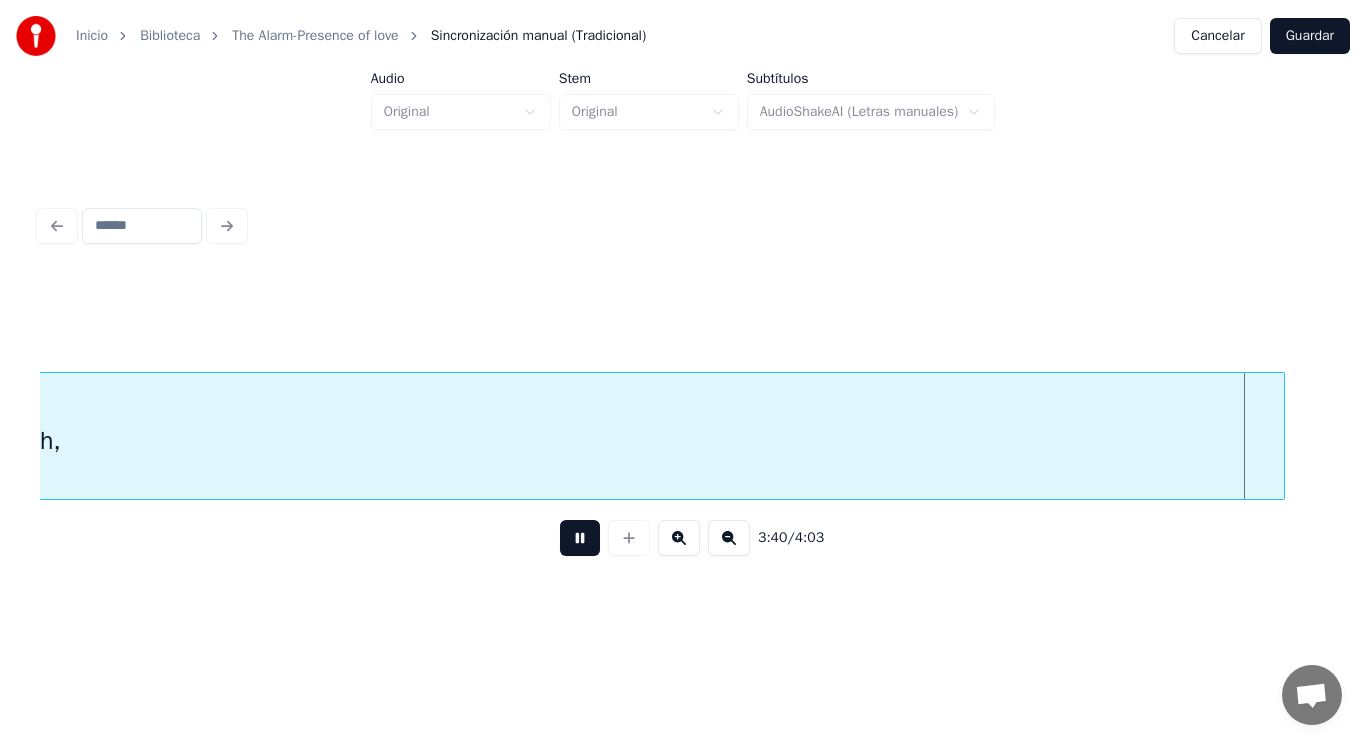 scroll, scrollTop: 0, scrollLeft: 309056, axis: horizontal 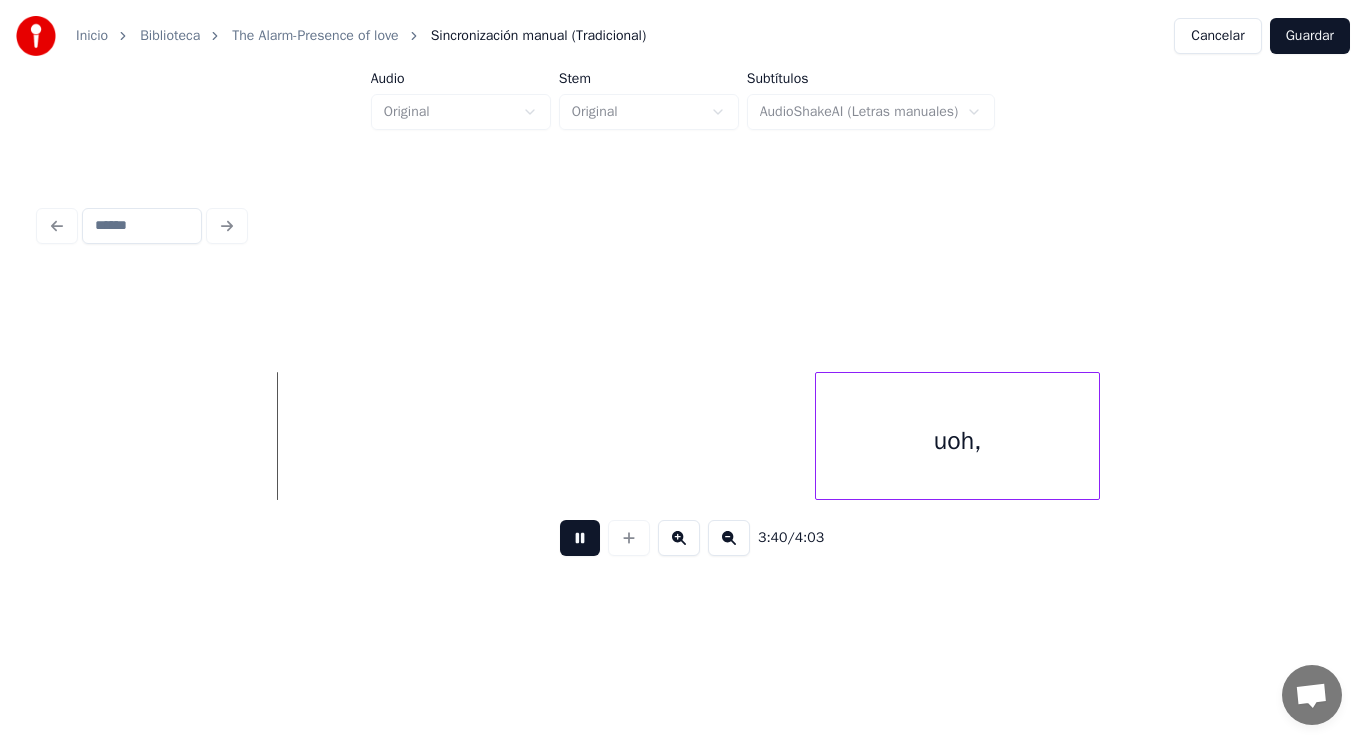 click at bounding box center [580, 538] 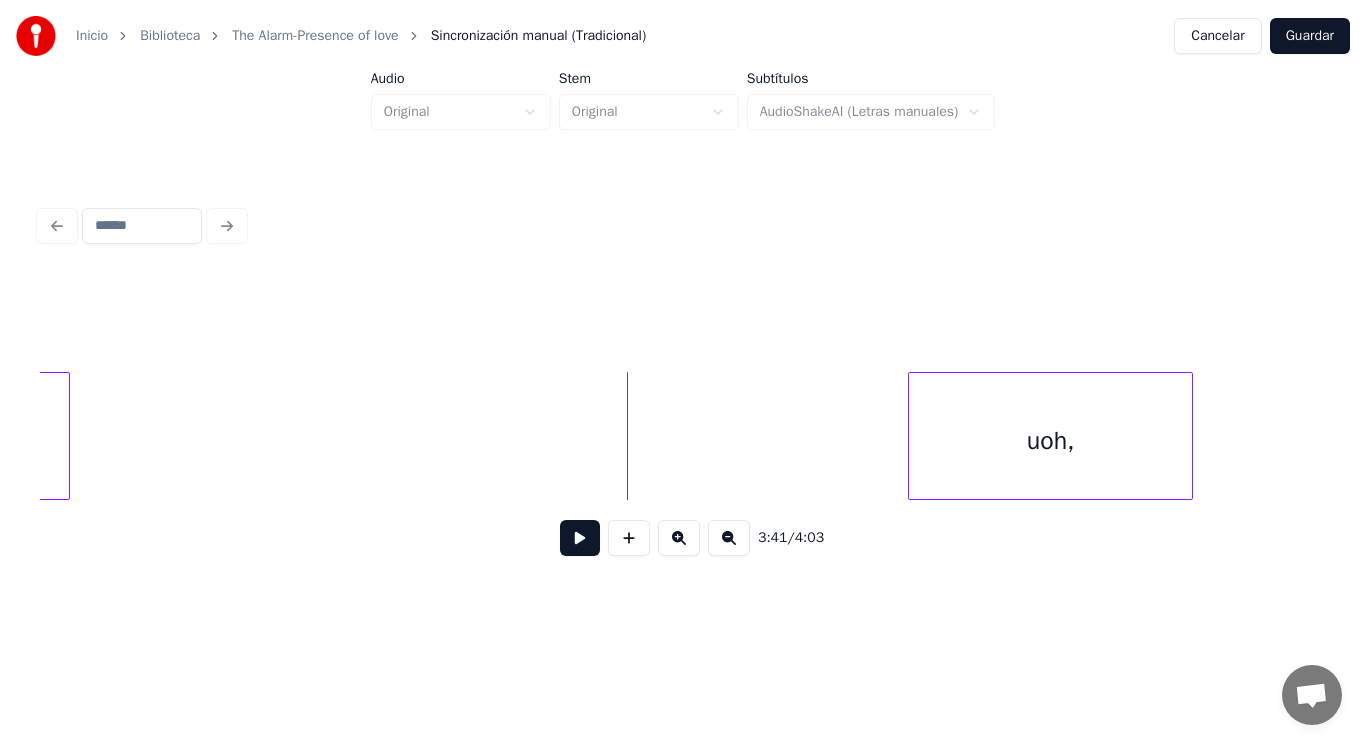 scroll, scrollTop: 0, scrollLeft: 308936, axis: horizontal 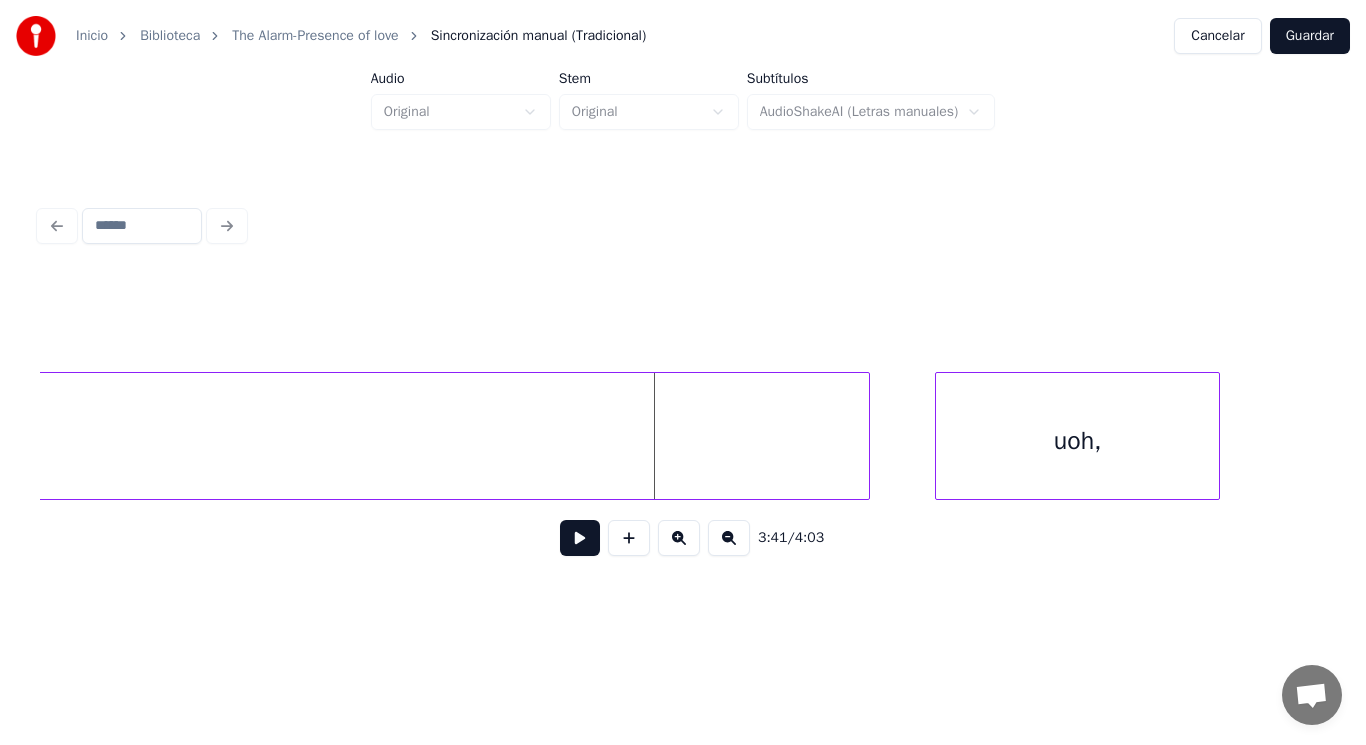 click at bounding box center (866, 436) 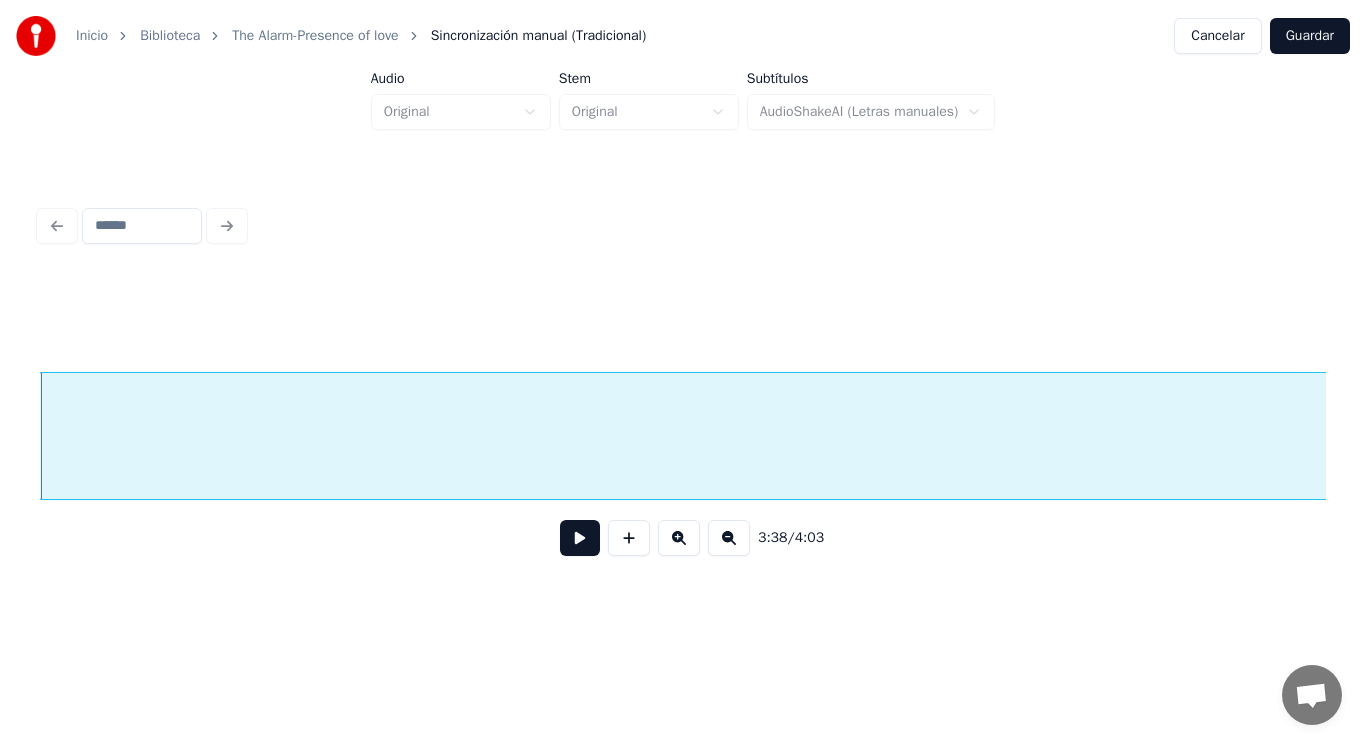 click at bounding box center [580, 538] 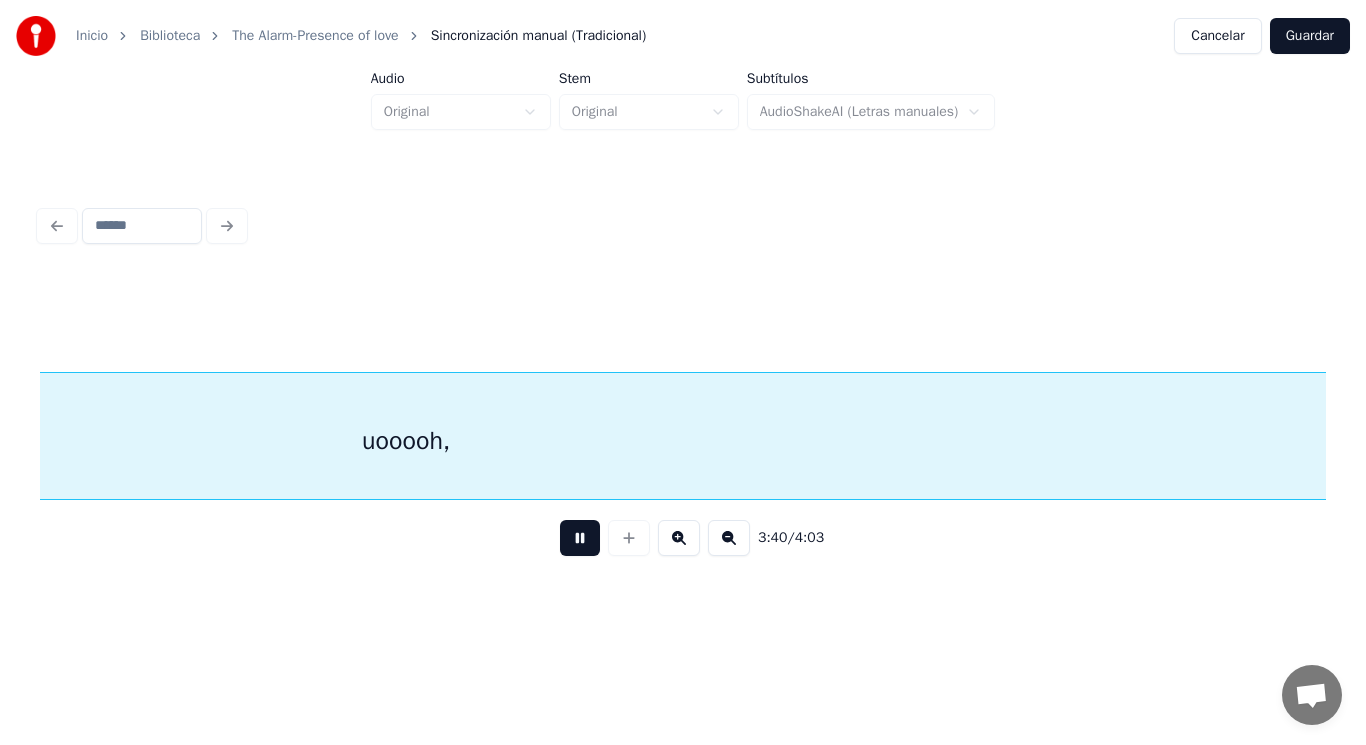 scroll, scrollTop: 0, scrollLeft: 309051, axis: horizontal 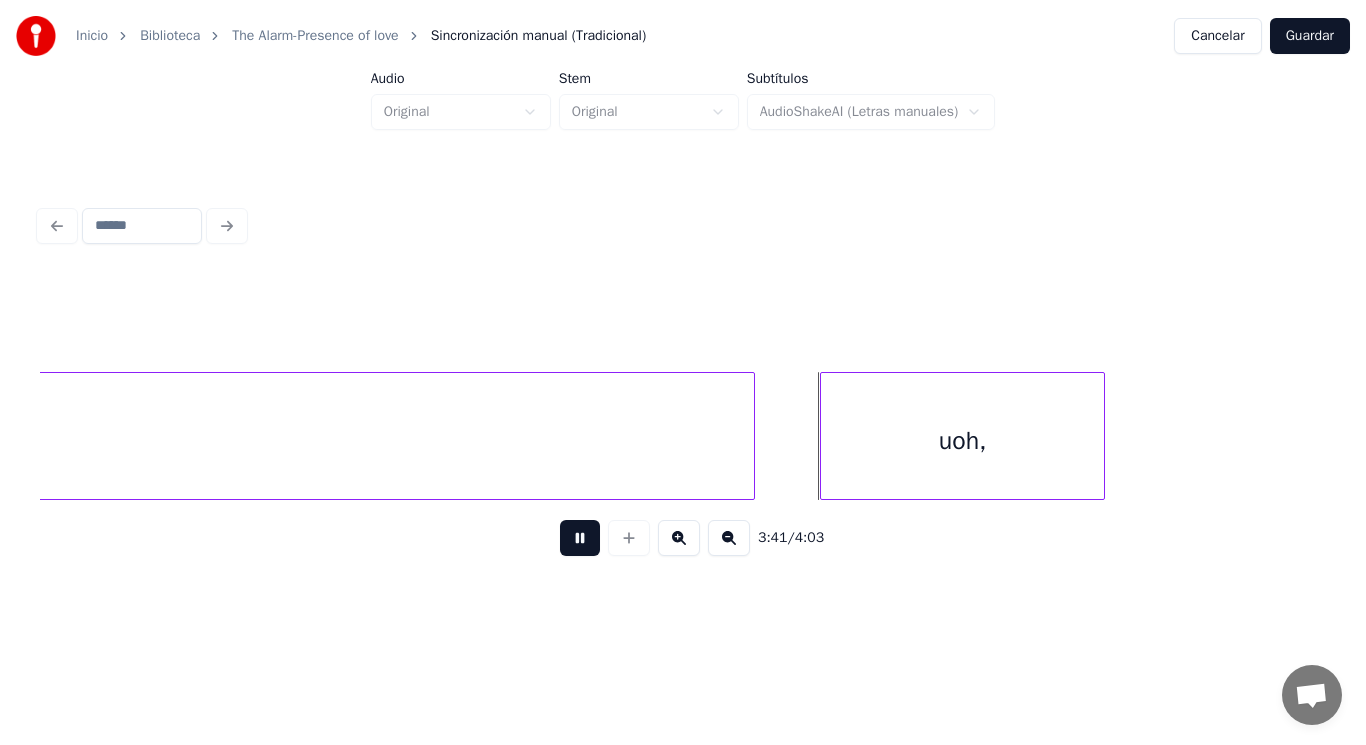 click at bounding box center [580, 538] 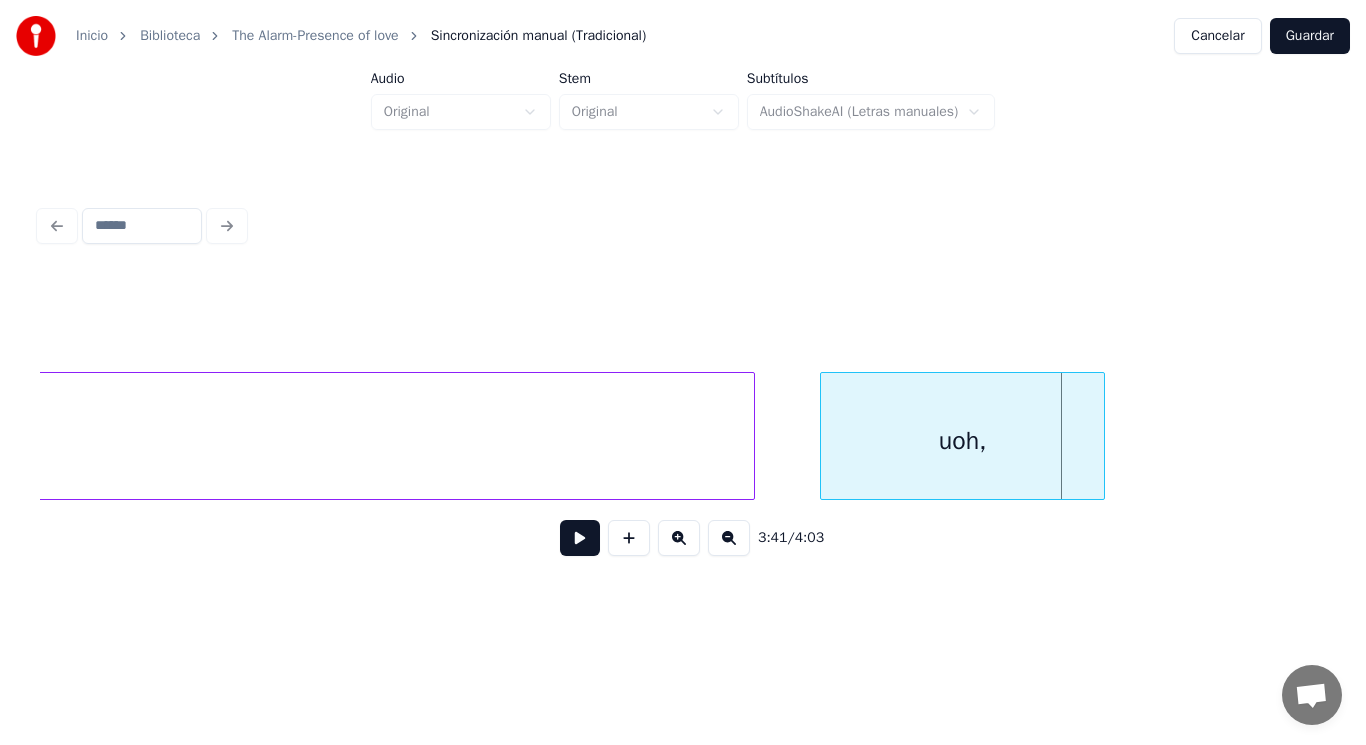 click on "uoh," at bounding box center (962, 441) 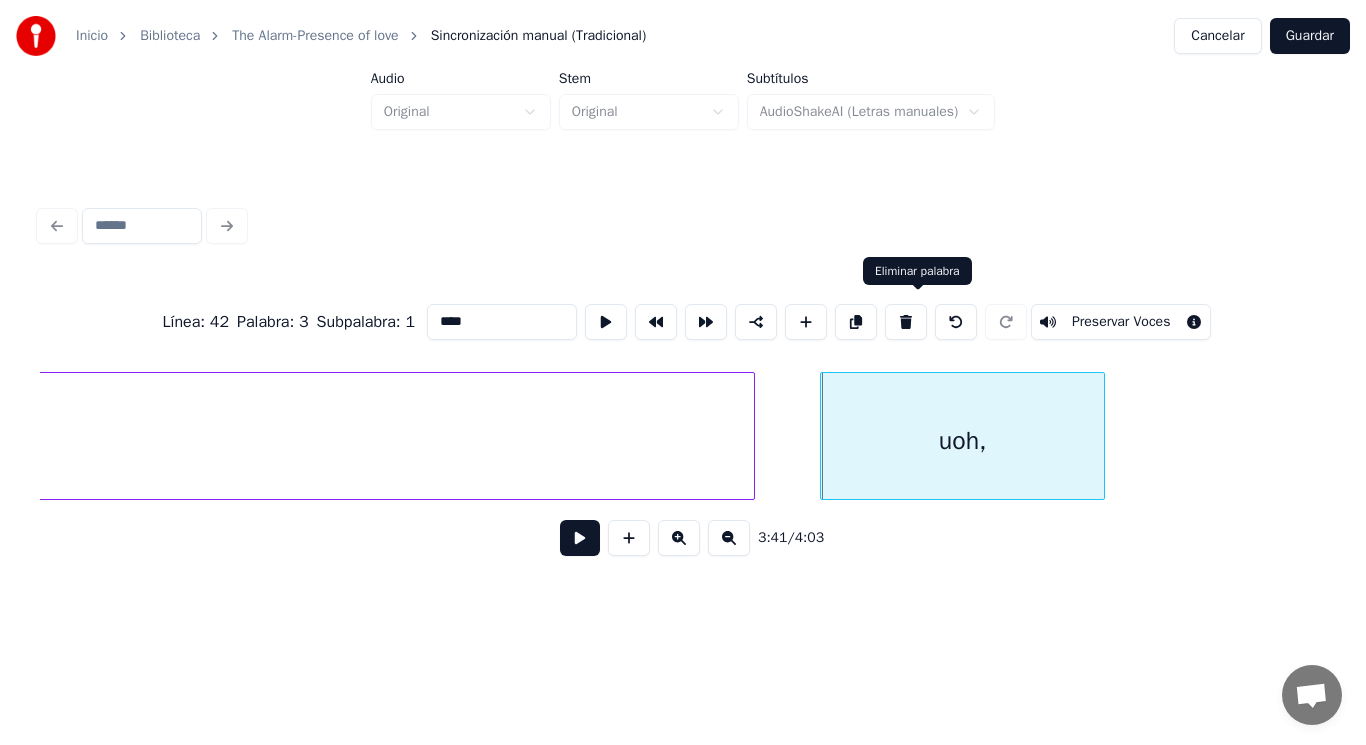 click at bounding box center [906, 322] 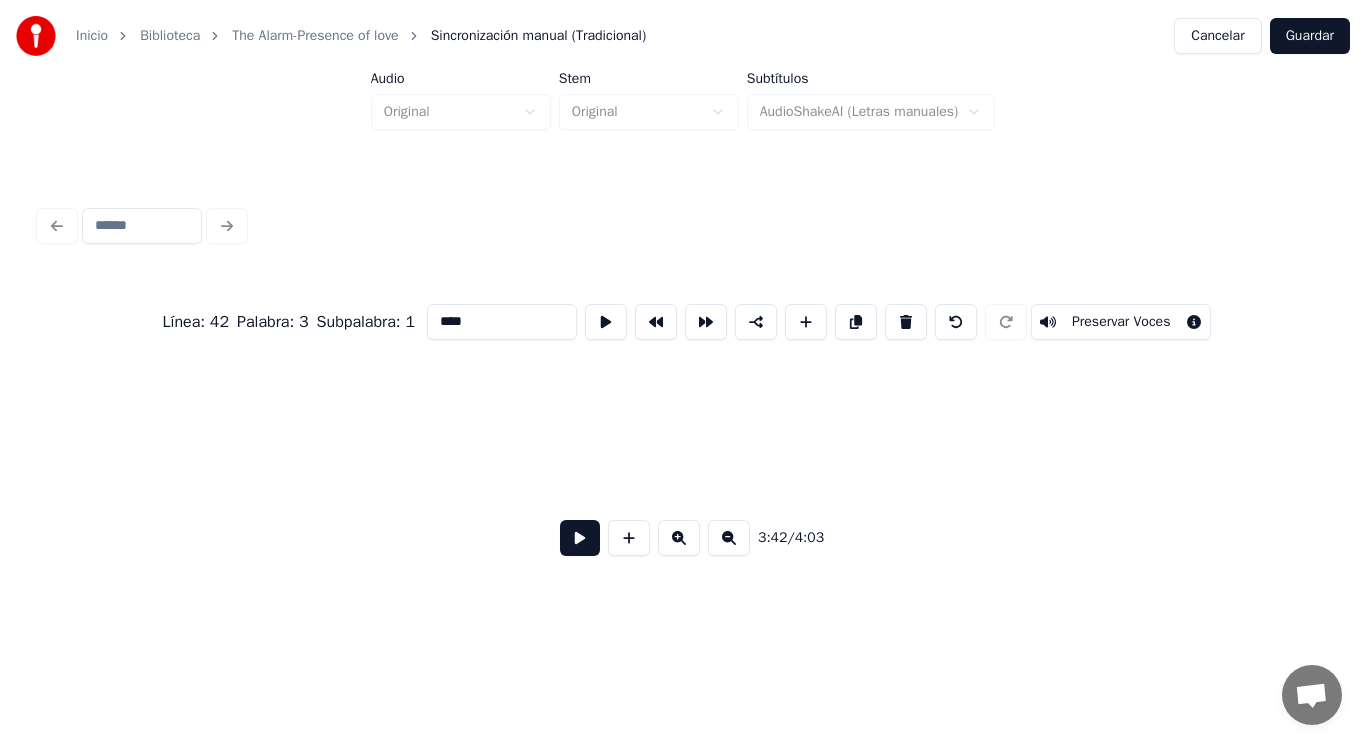 scroll, scrollTop: 0, scrollLeft: 310824, axis: horizontal 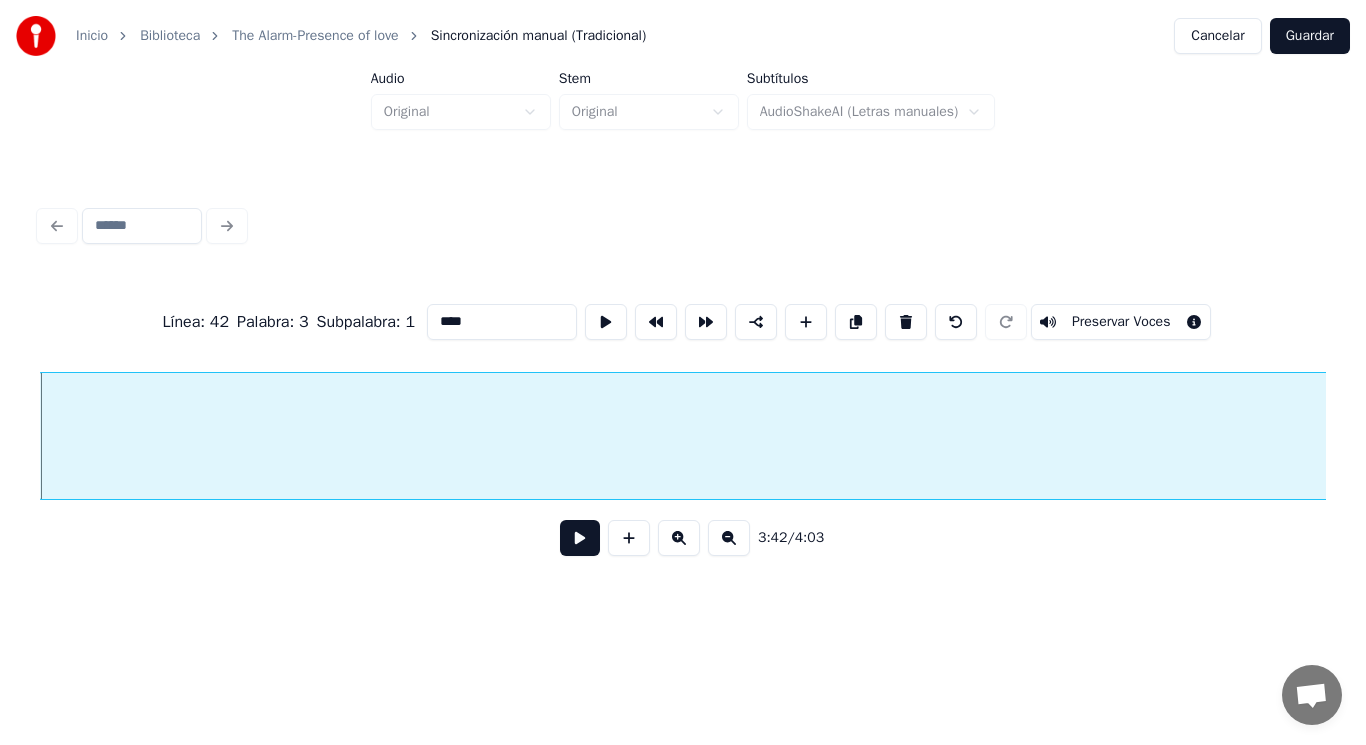 click at bounding box center [580, 538] 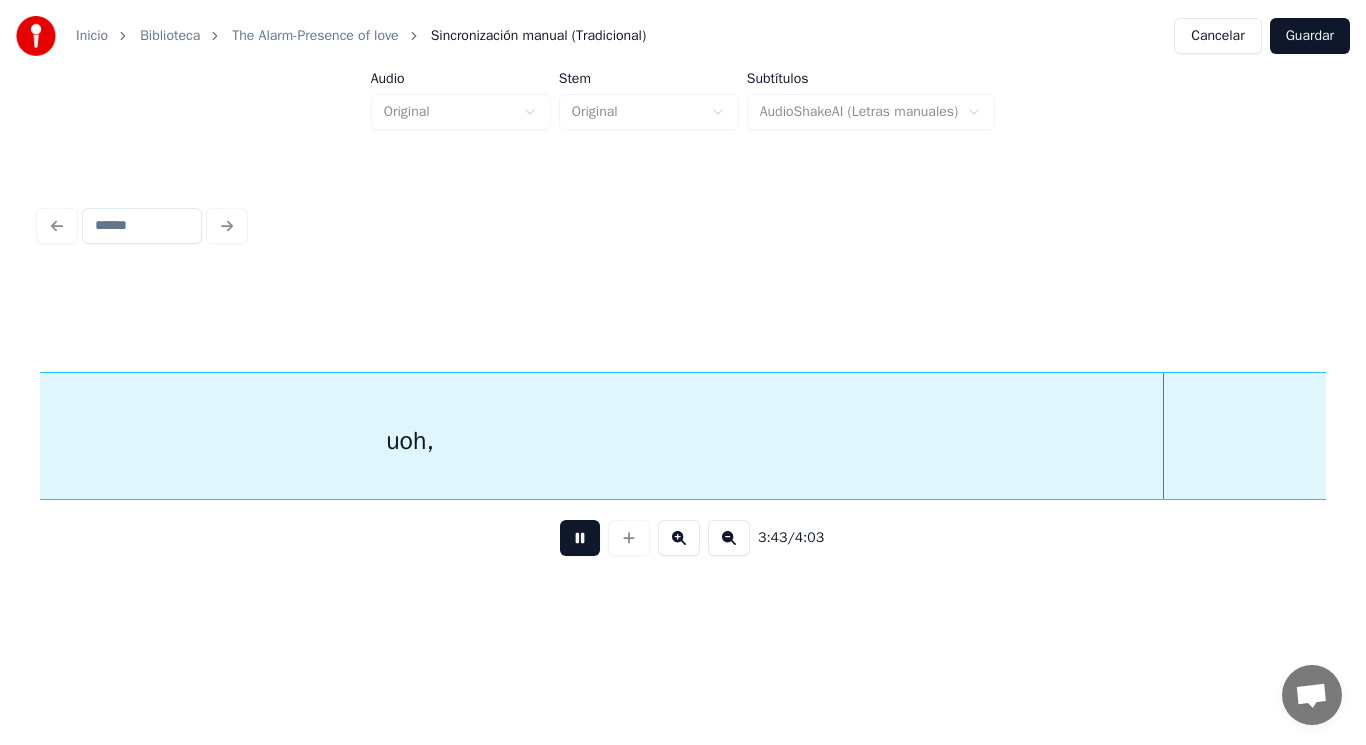 scroll, scrollTop: 0, scrollLeft: 313436, axis: horizontal 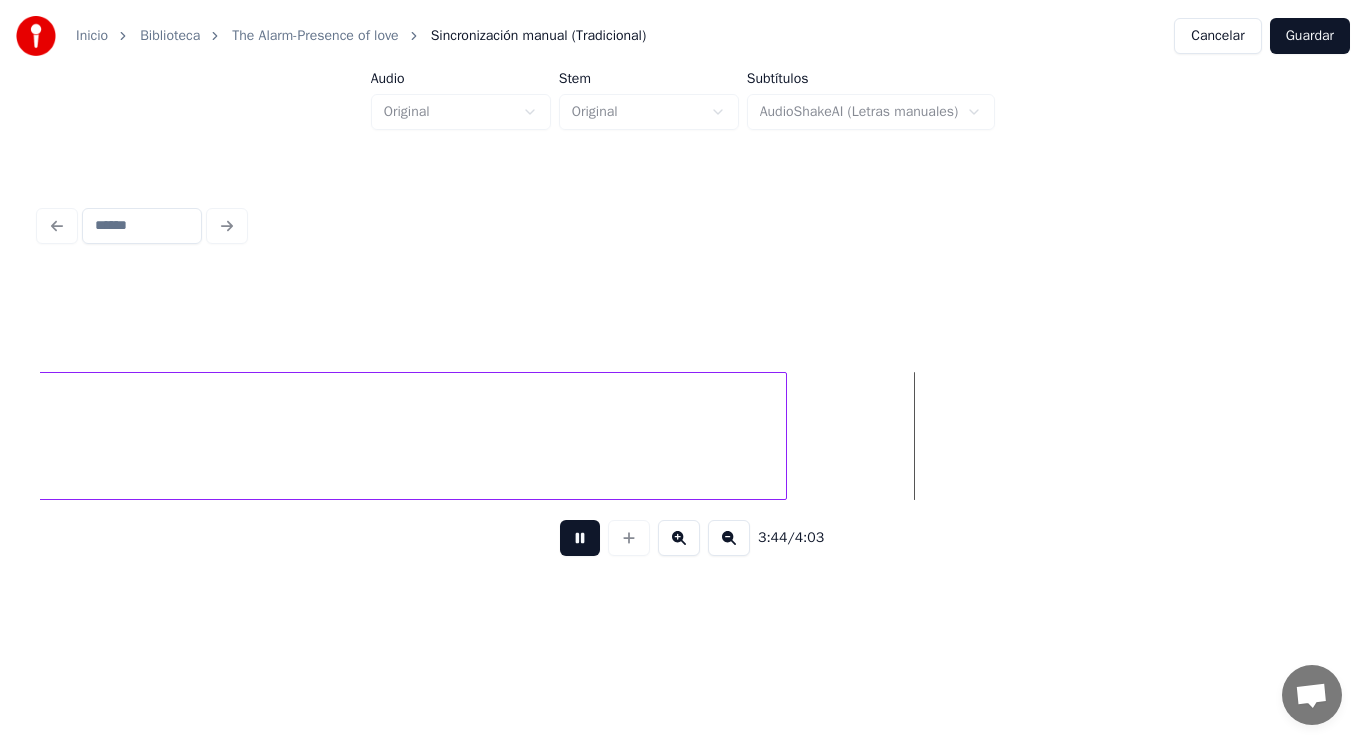 click at bounding box center [580, 538] 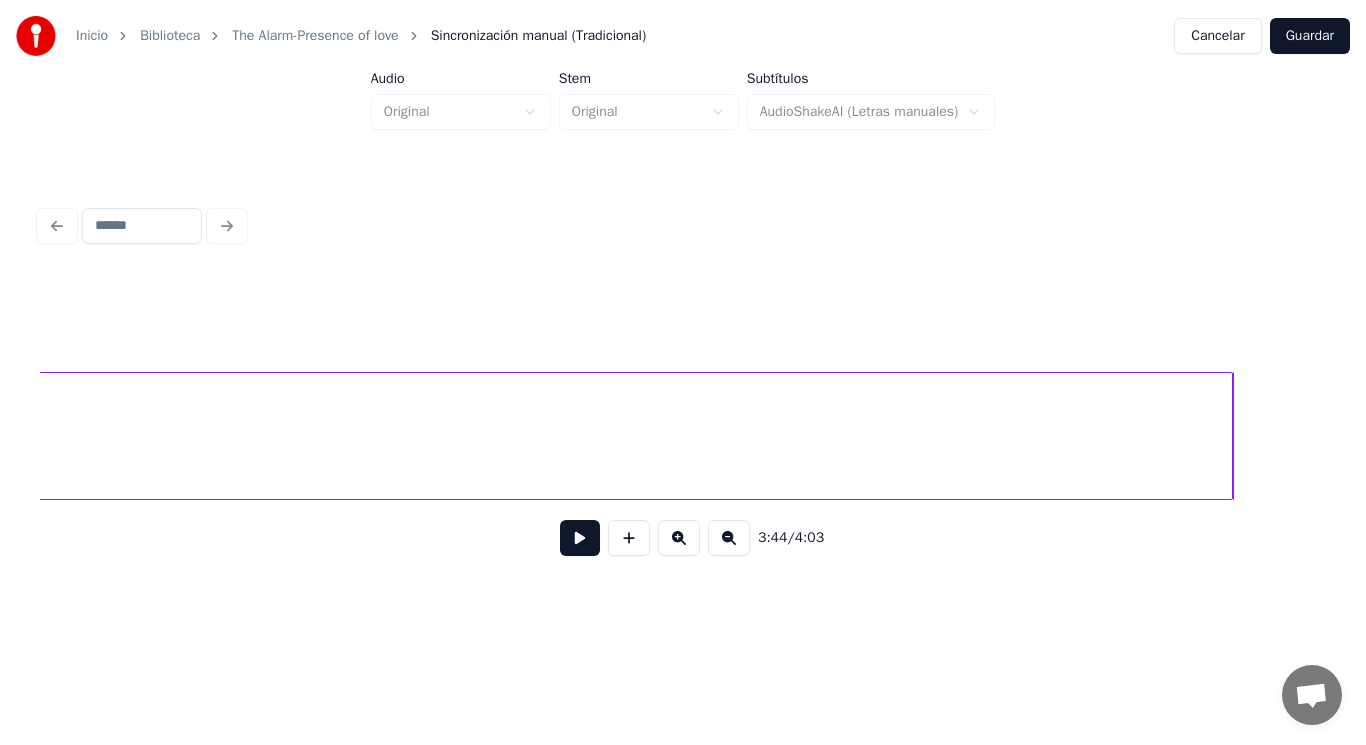 click at bounding box center [1229, 436] 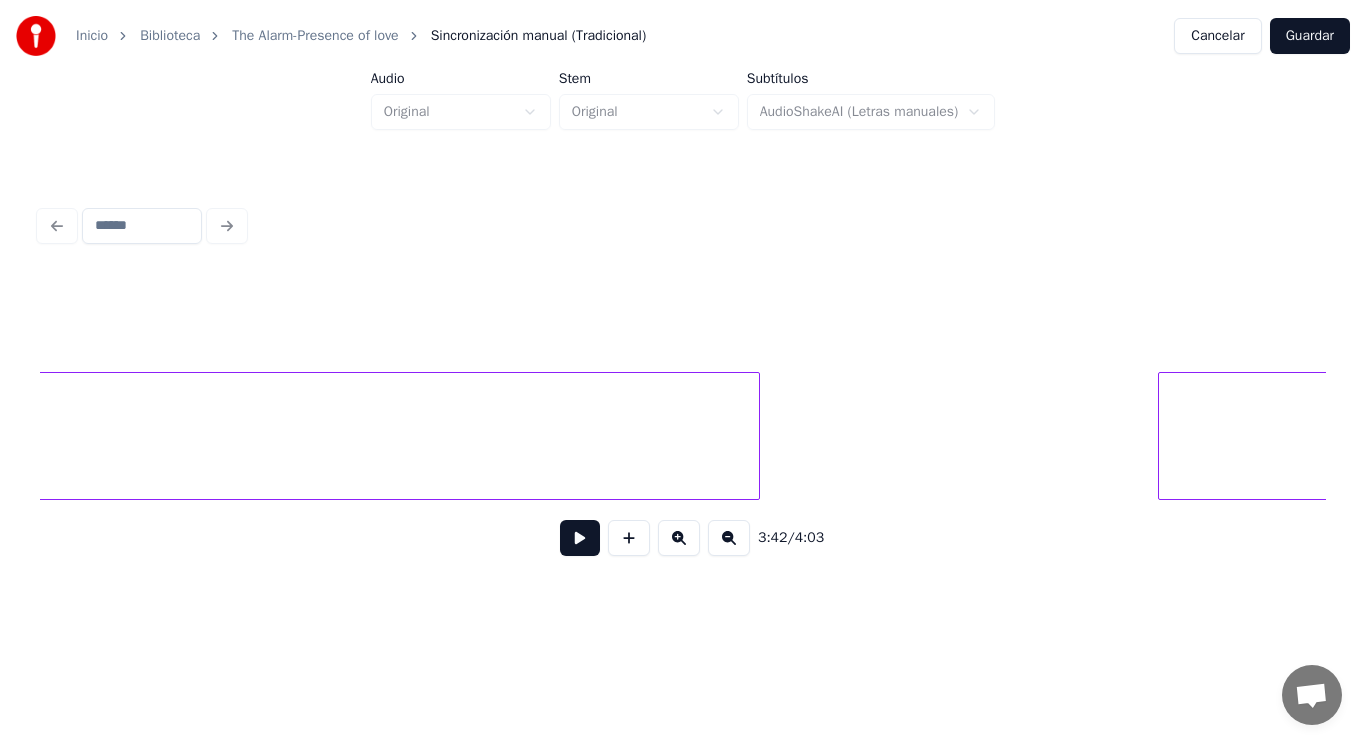 scroll, scrollTop: 0, scrollLeft: 304234, axis: horizontal 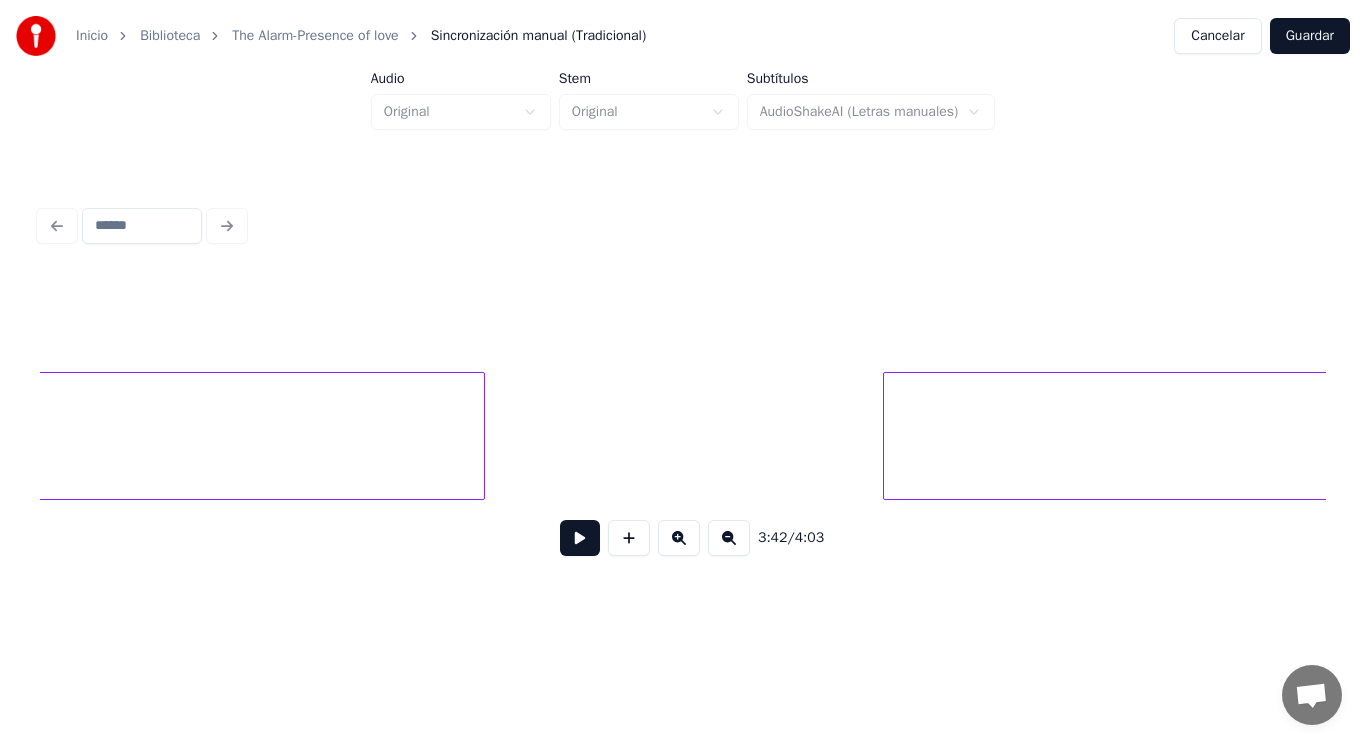click on "Uoooh," at bounding box center [1554, 441] 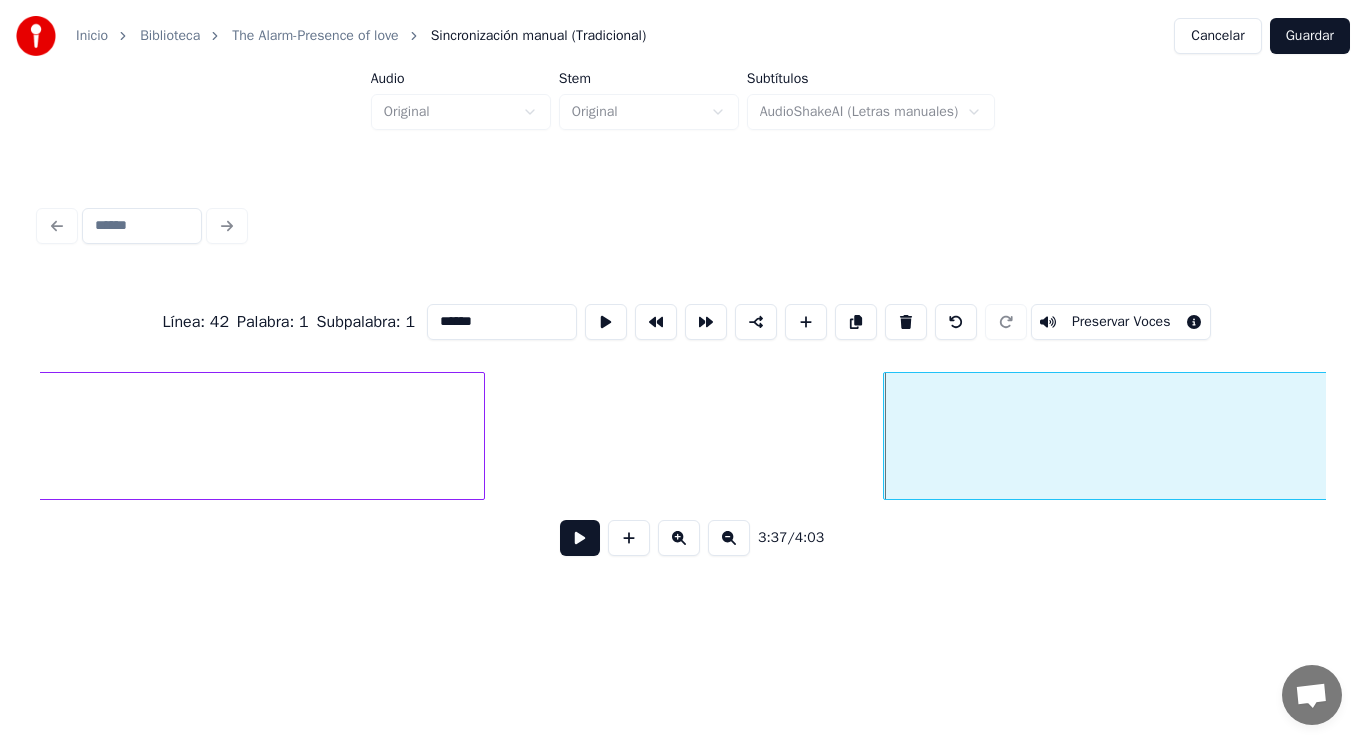 click at bounding box center (580, 538) 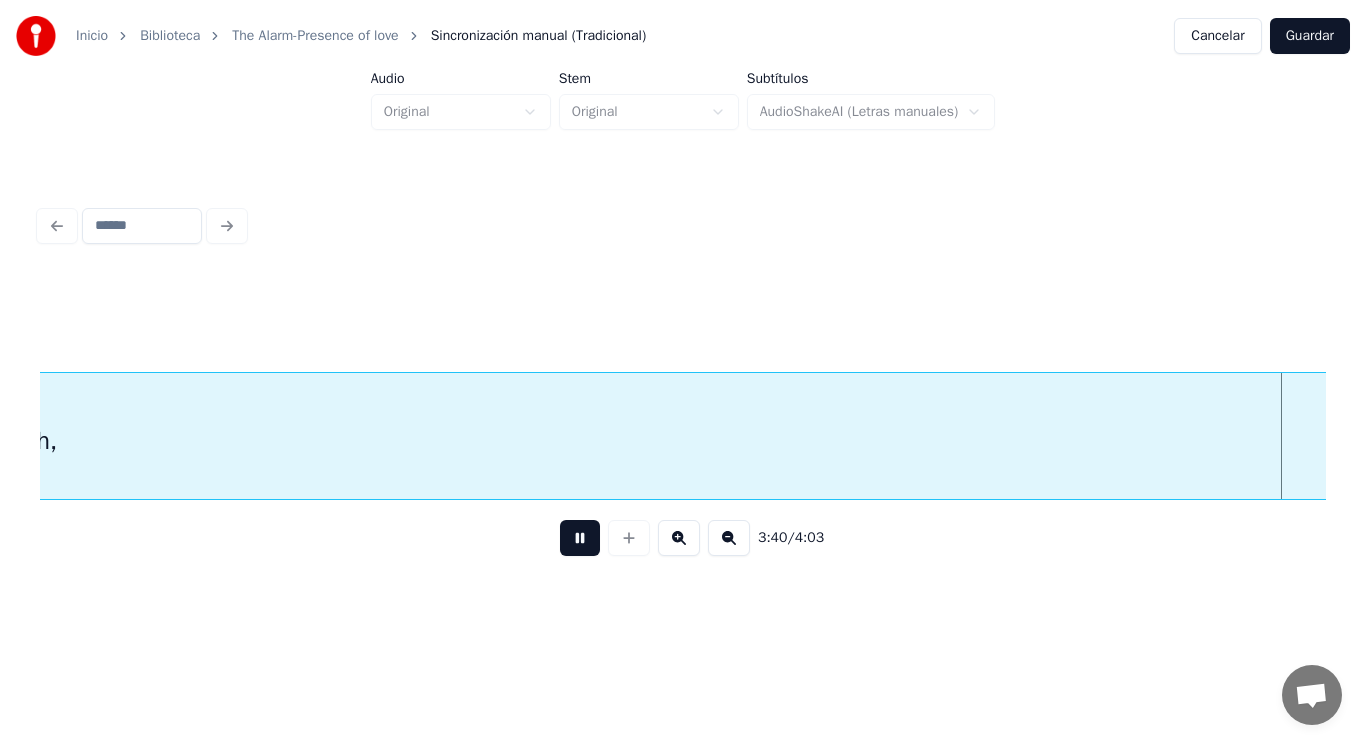 scroll, scrollTop: 0, scrollLeft: 309430, axis: horizontal 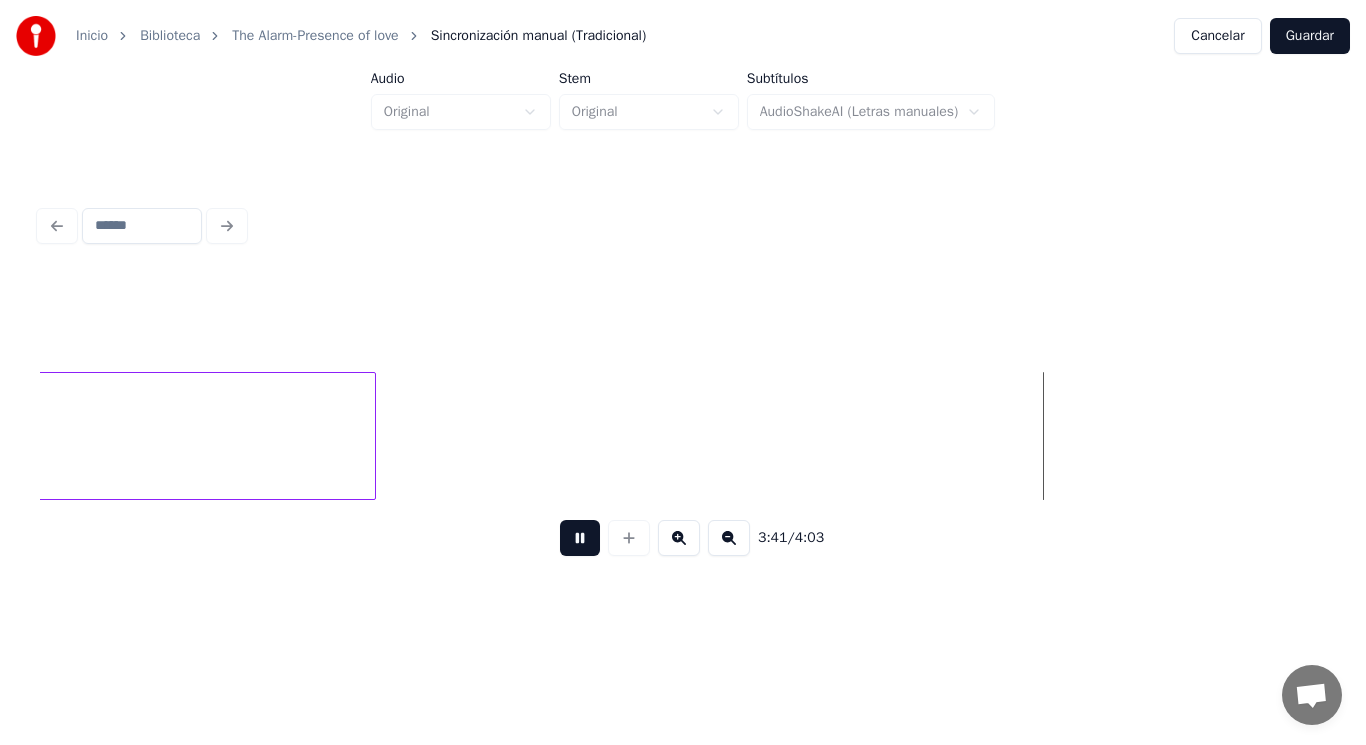 click at bounding box center (580, 538) 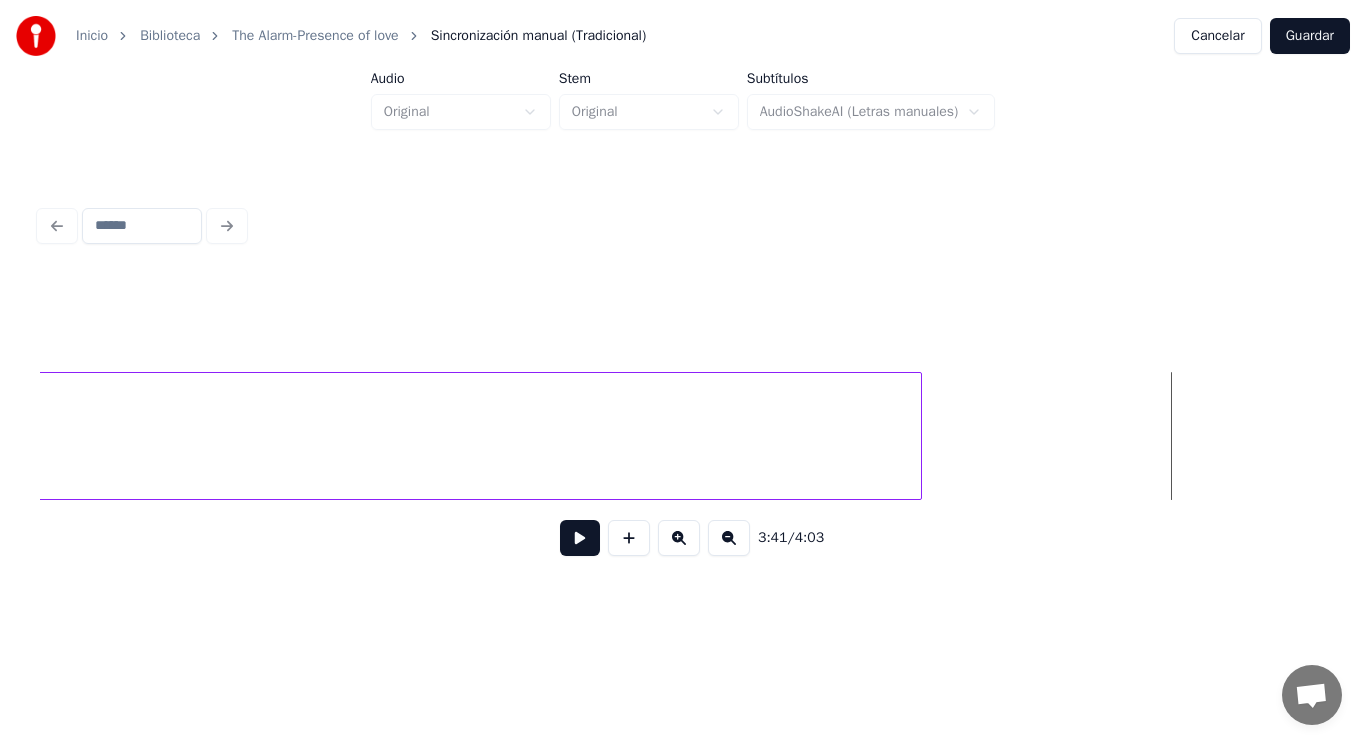 click at bounding box center (918, 436) 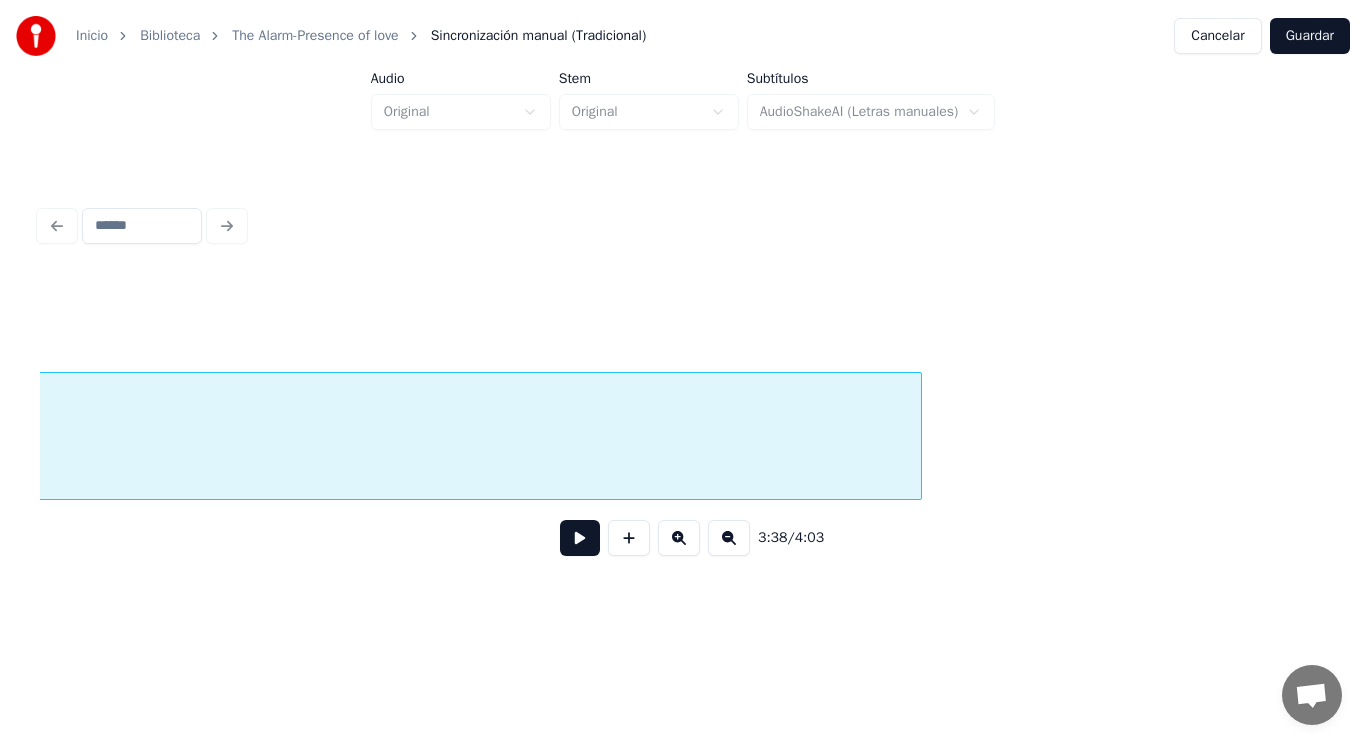scroll, scrollTop: 0, scrollLeft: 306457, axis: horizontal 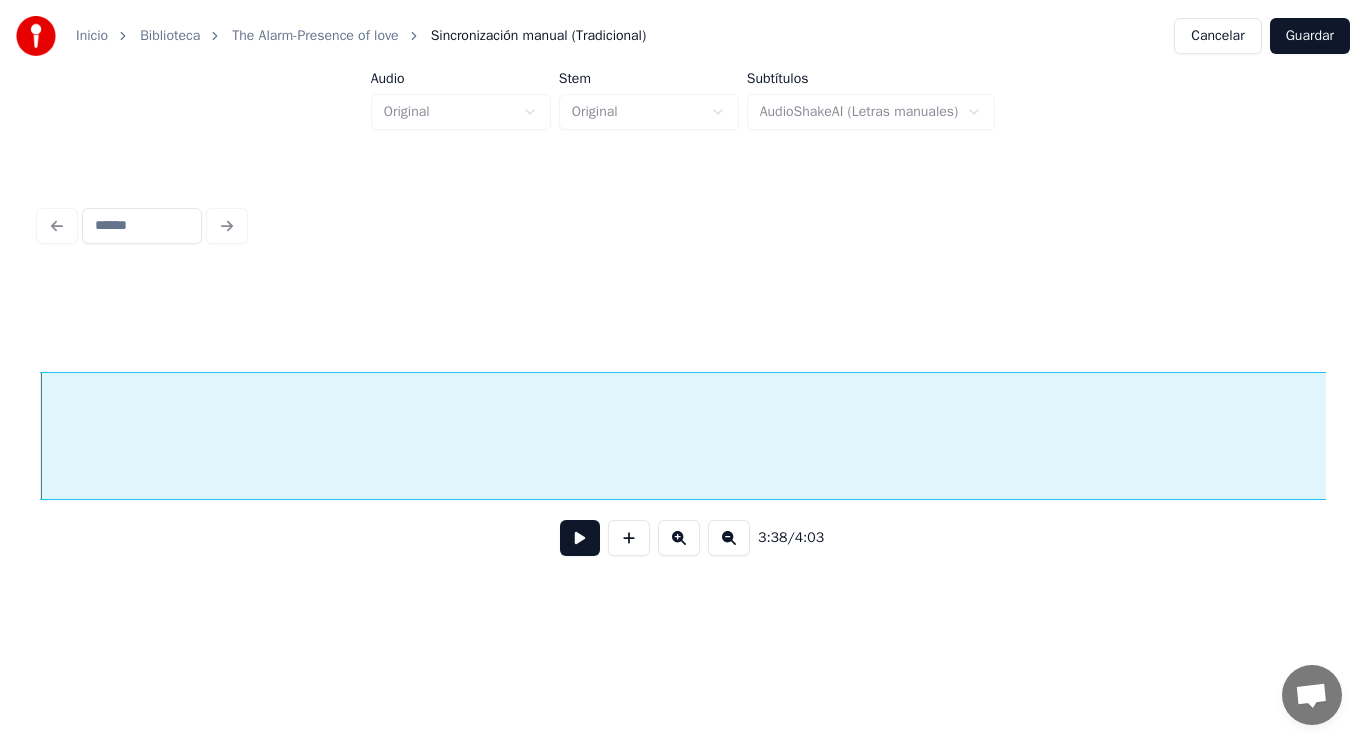 click at bounding box center (580, 538) 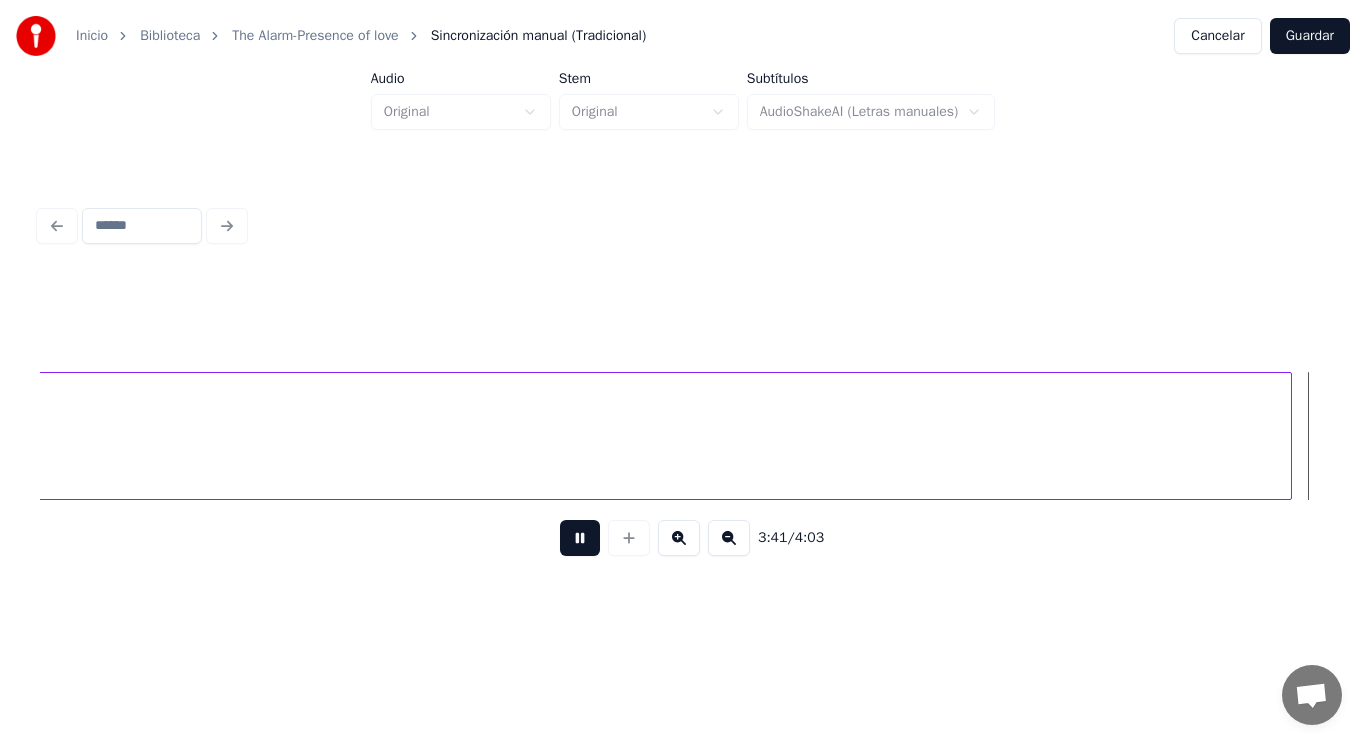 scroll, scrollTop: 0, scrollLeft: 310368, axis: horizontal 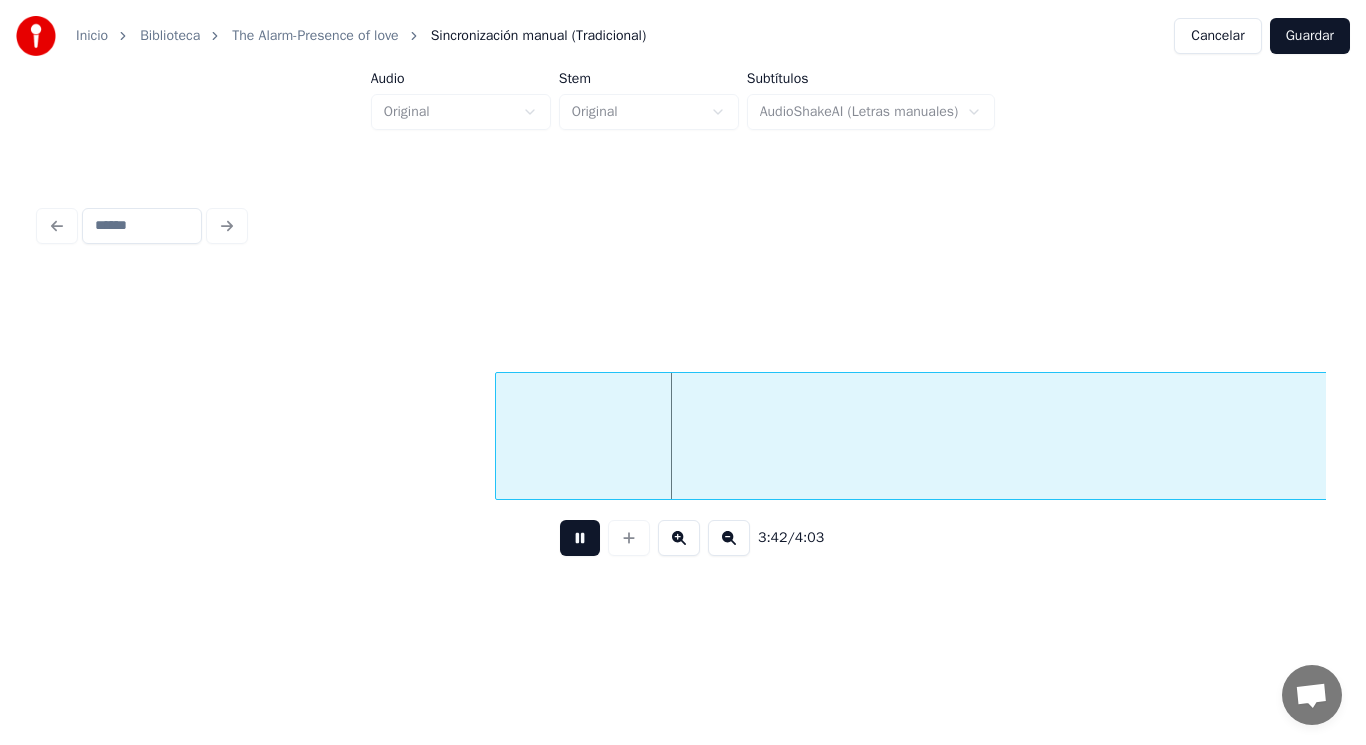 click at bounding box center (580, 538) 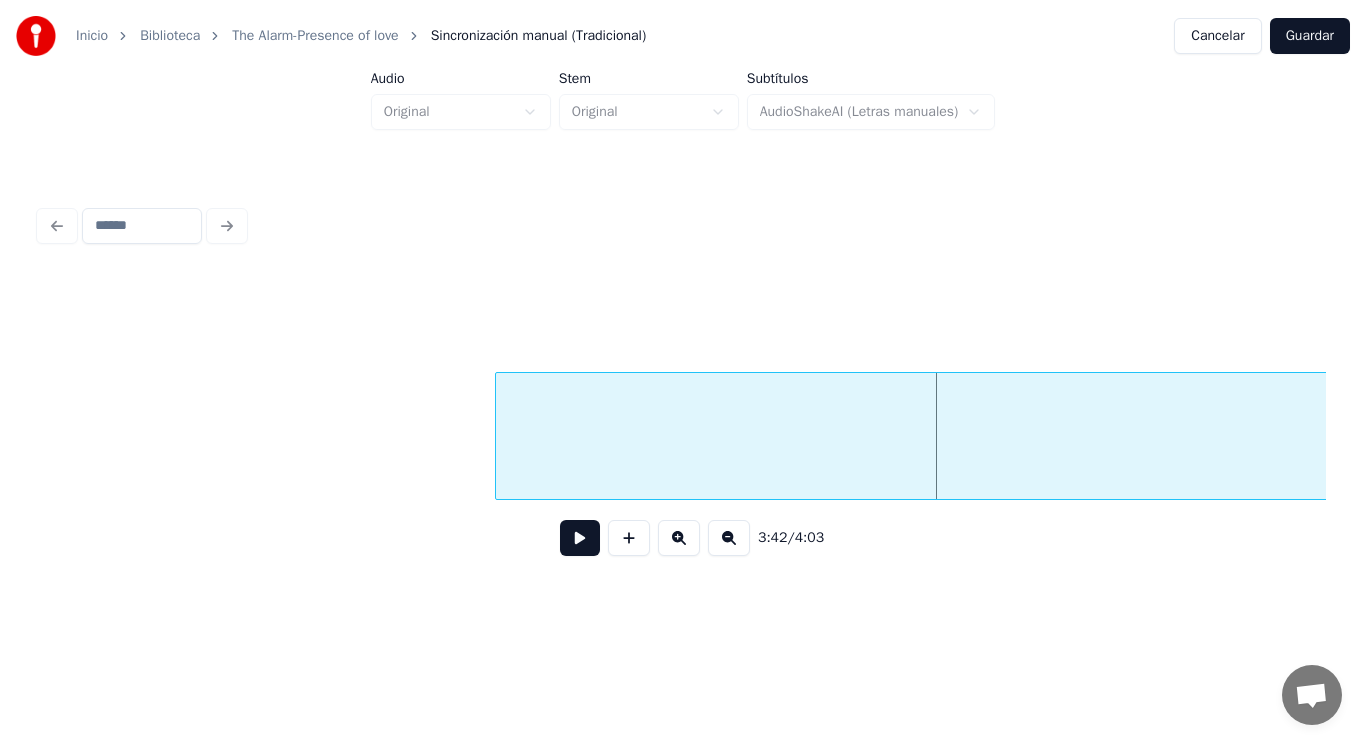 click on "uoh," at bounding box center [2426, 441] 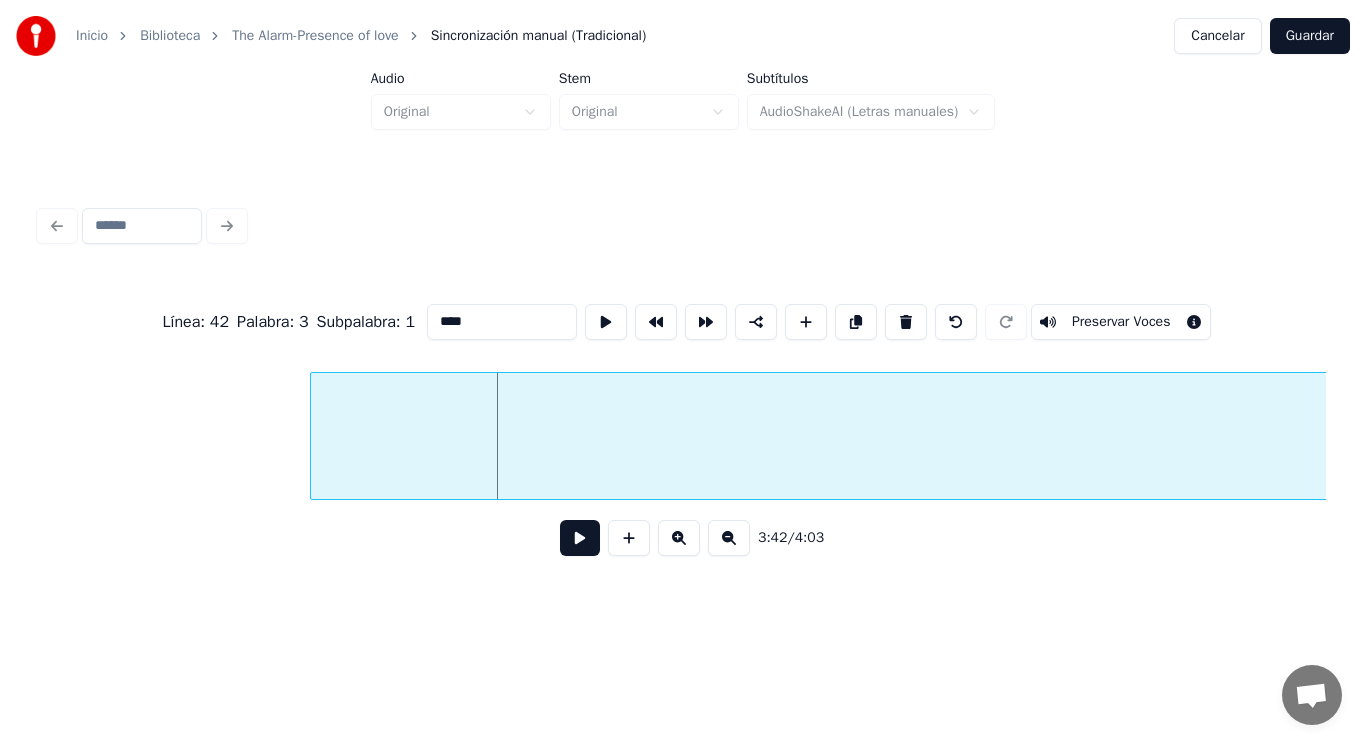 click at bounding box center (314, 436) 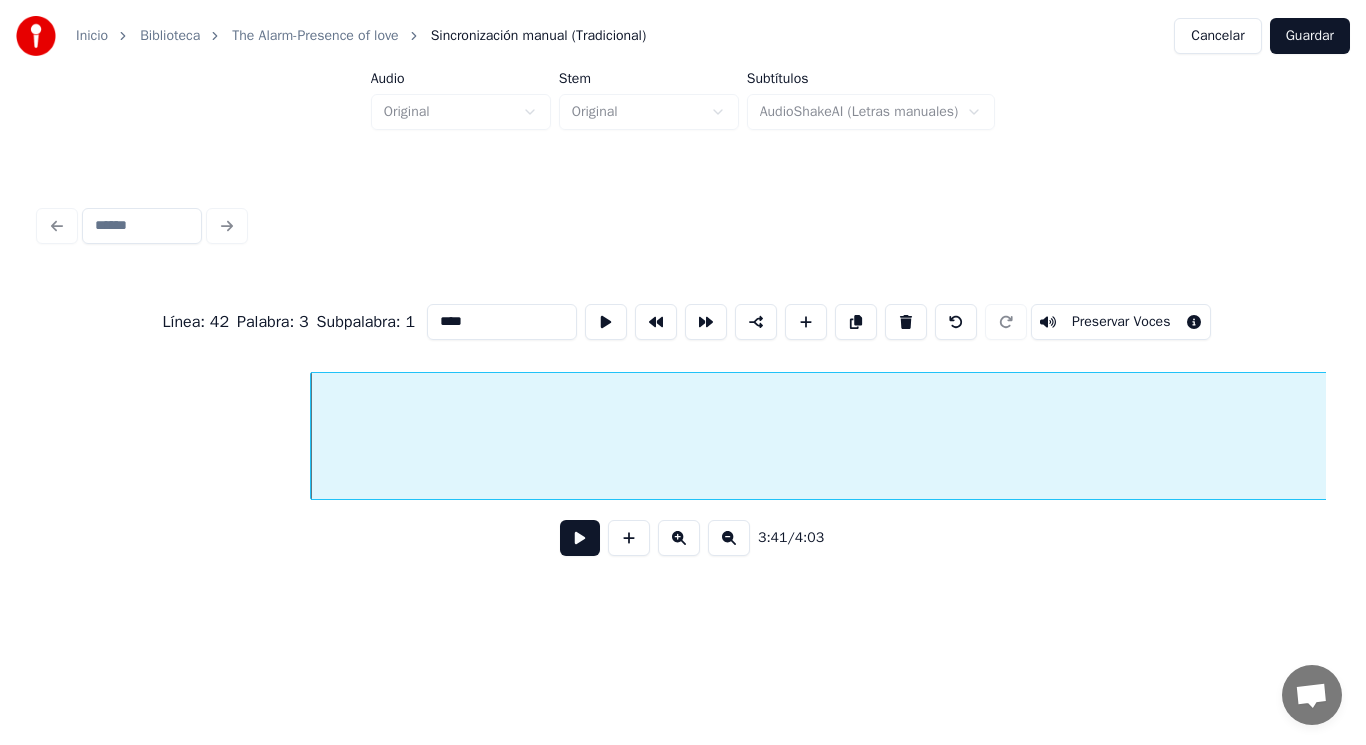 click on "uoh," at bounding box center [2334, 441] 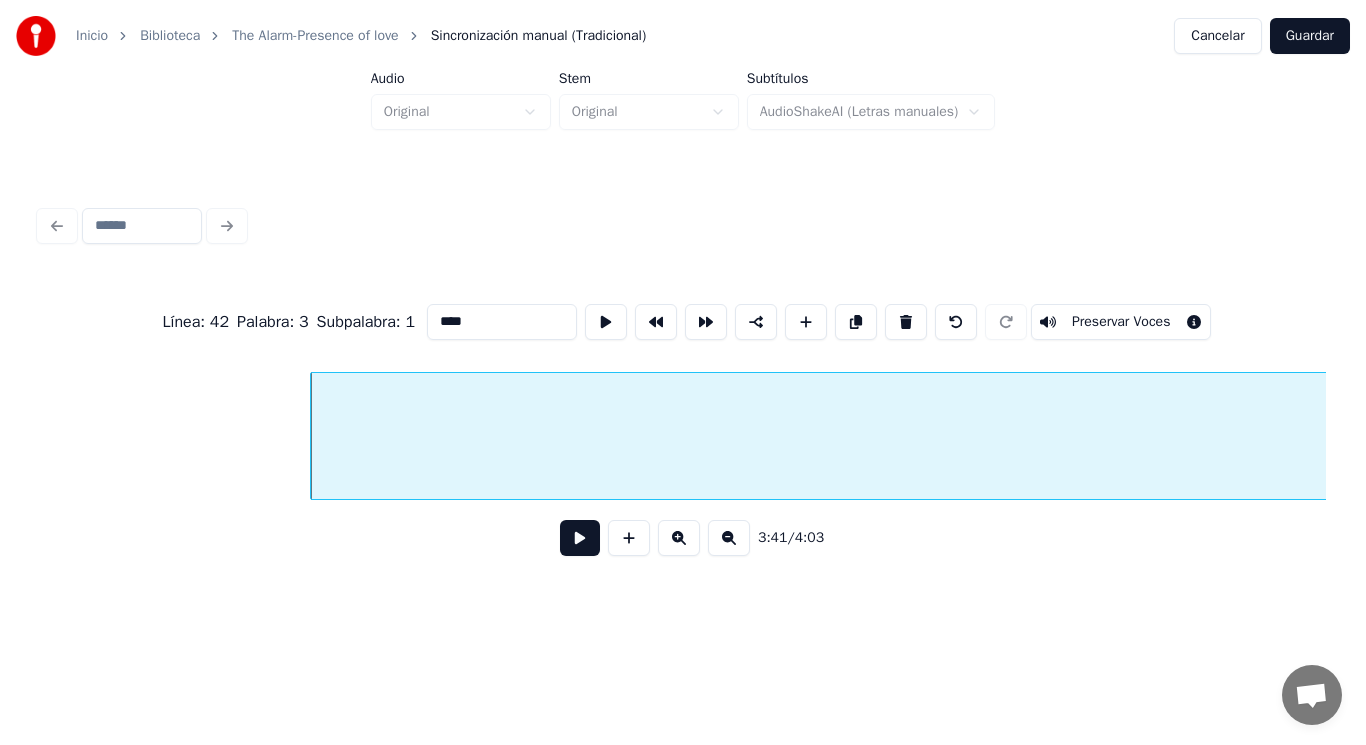 click on "****" at bounding box center (502, 322) 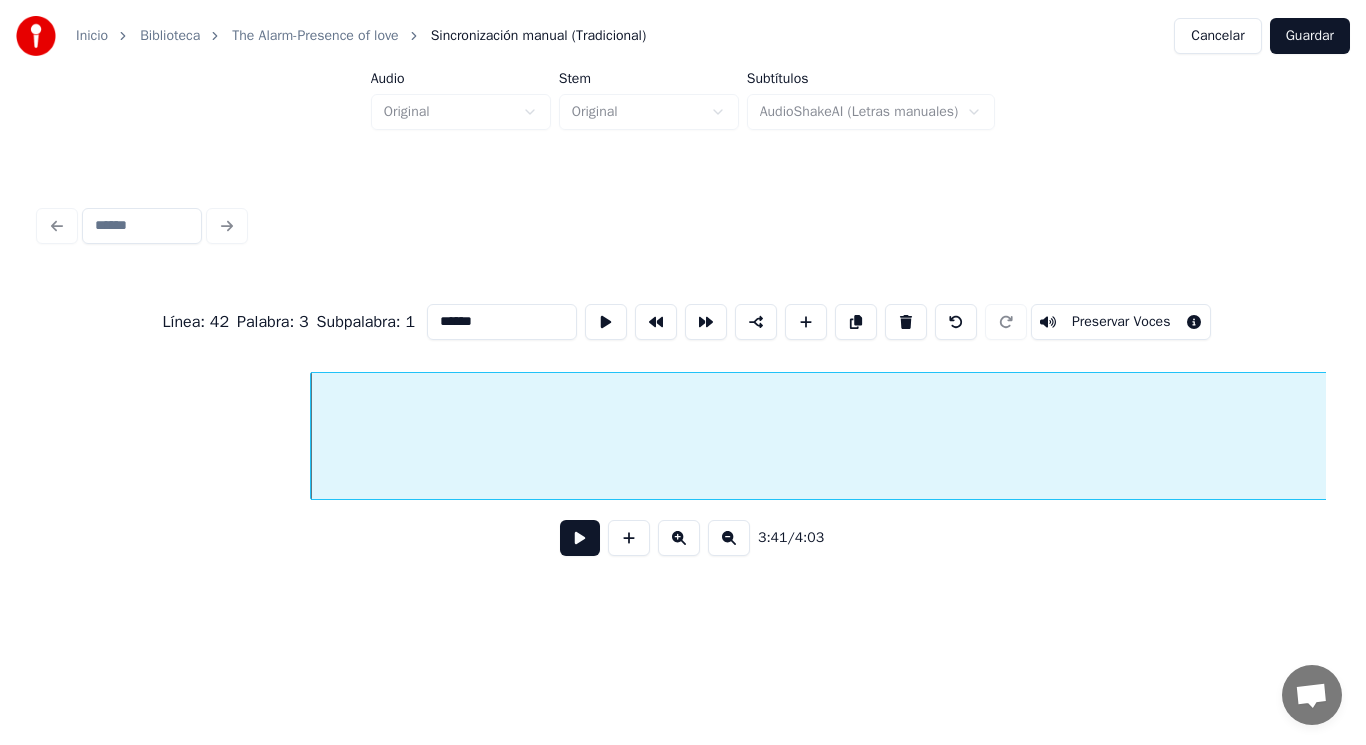 type on "******" 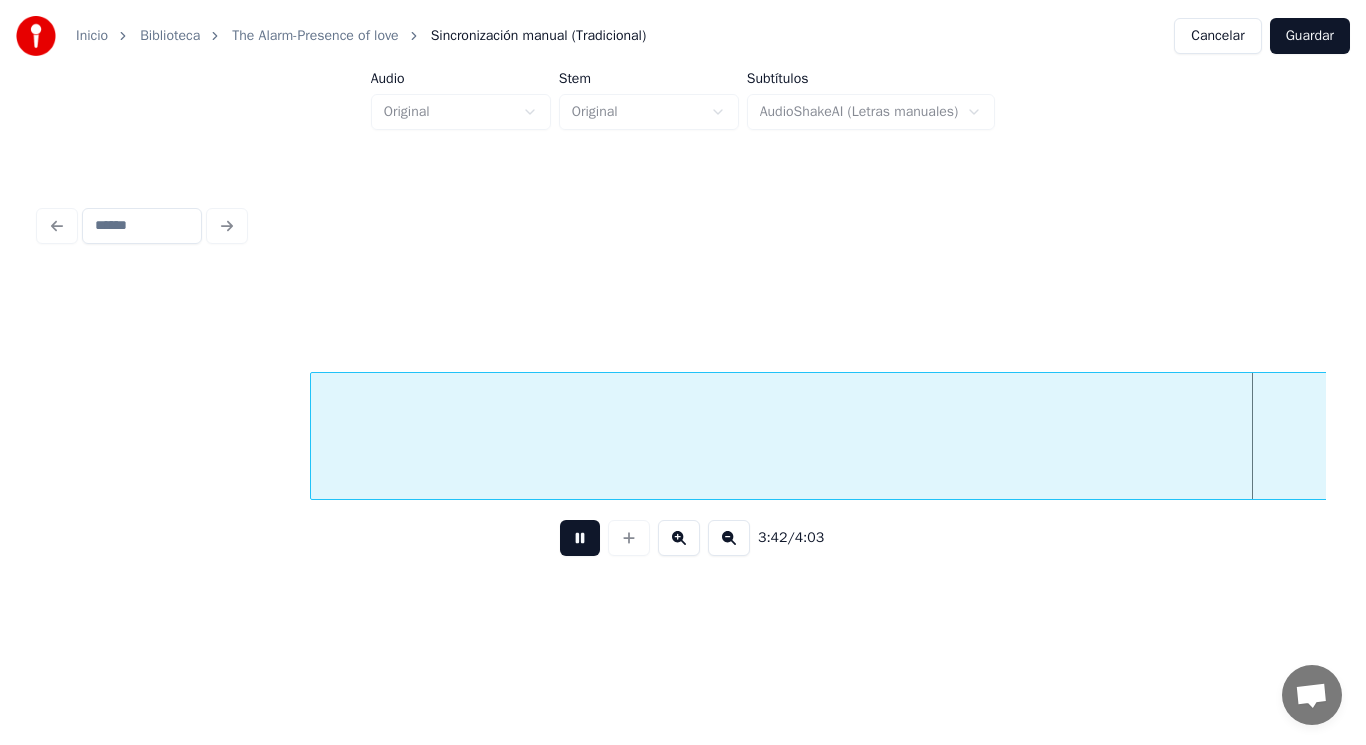 scroll, scrollTop: 0, scrollLeft: 311675, axis: horizontal 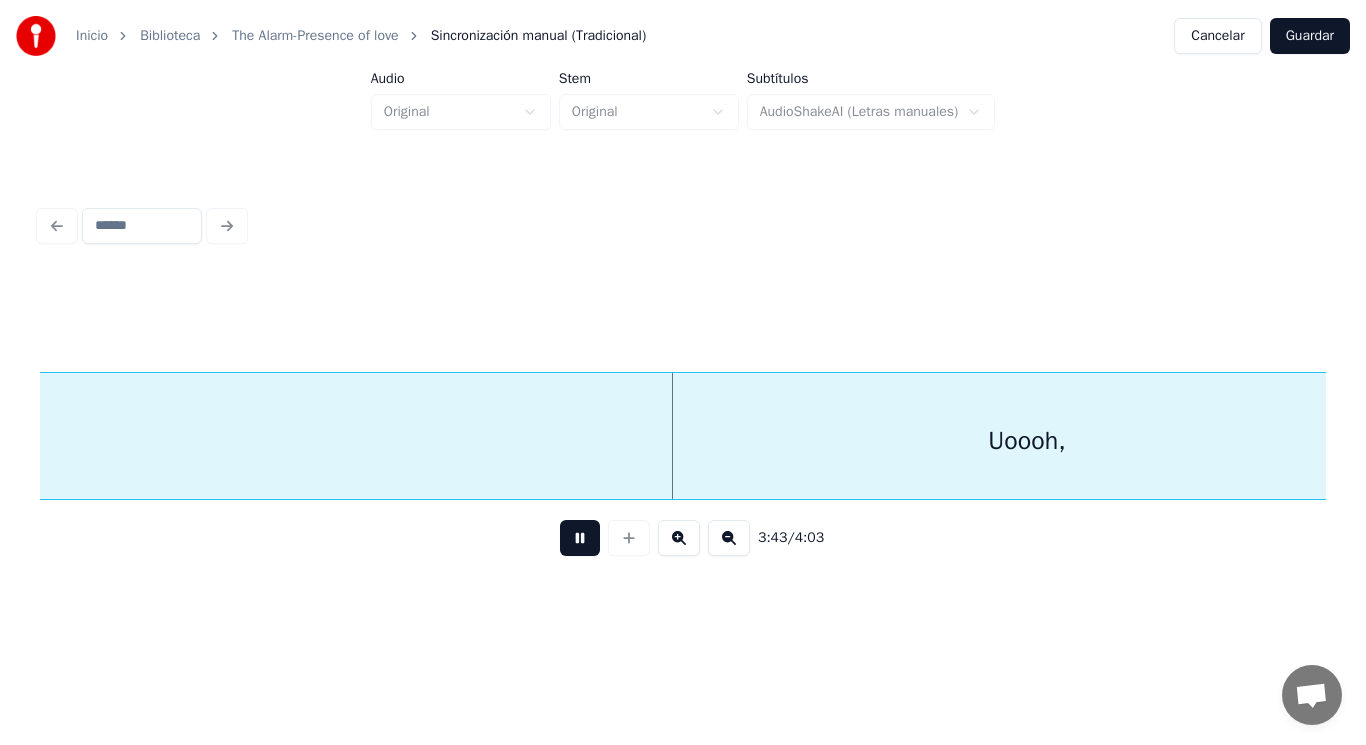 click at bounding box center [580, 538] 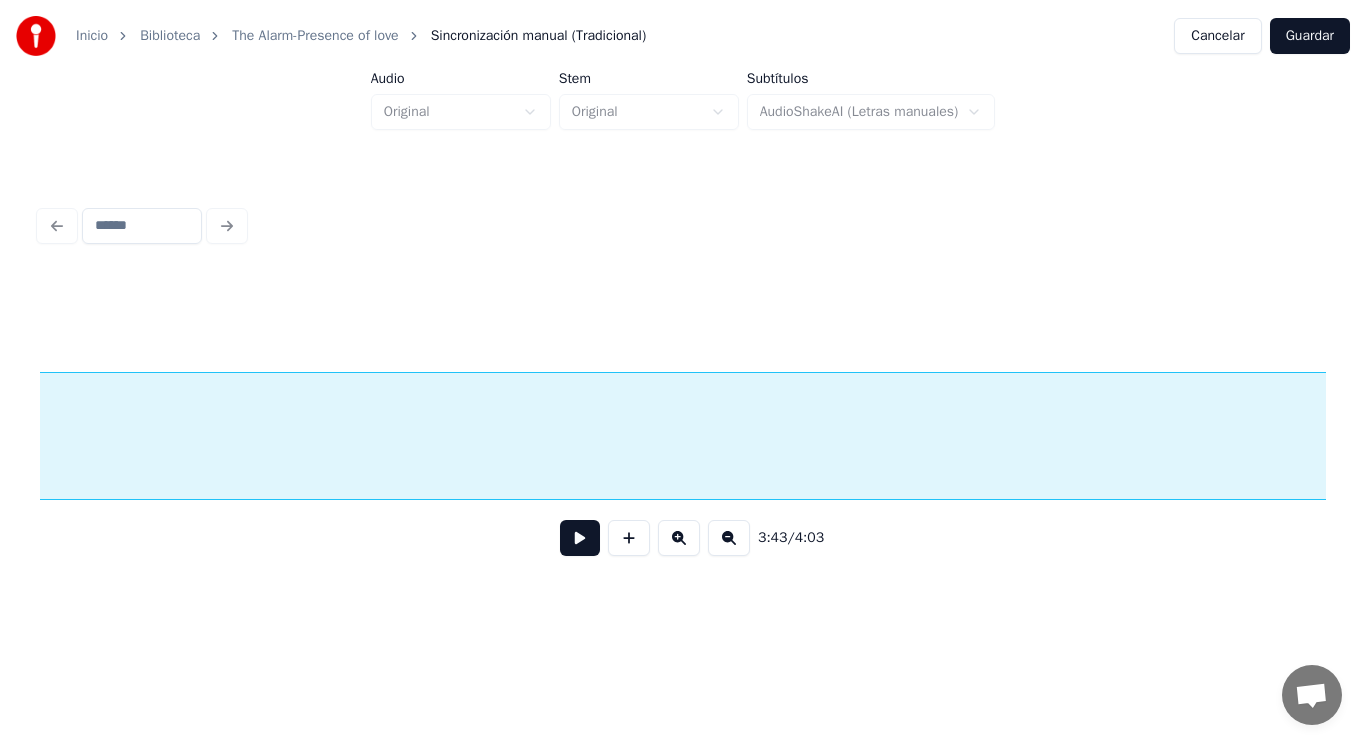 scroll, scrollTop: 0, scrollLeft: 313570, axis: horizontal 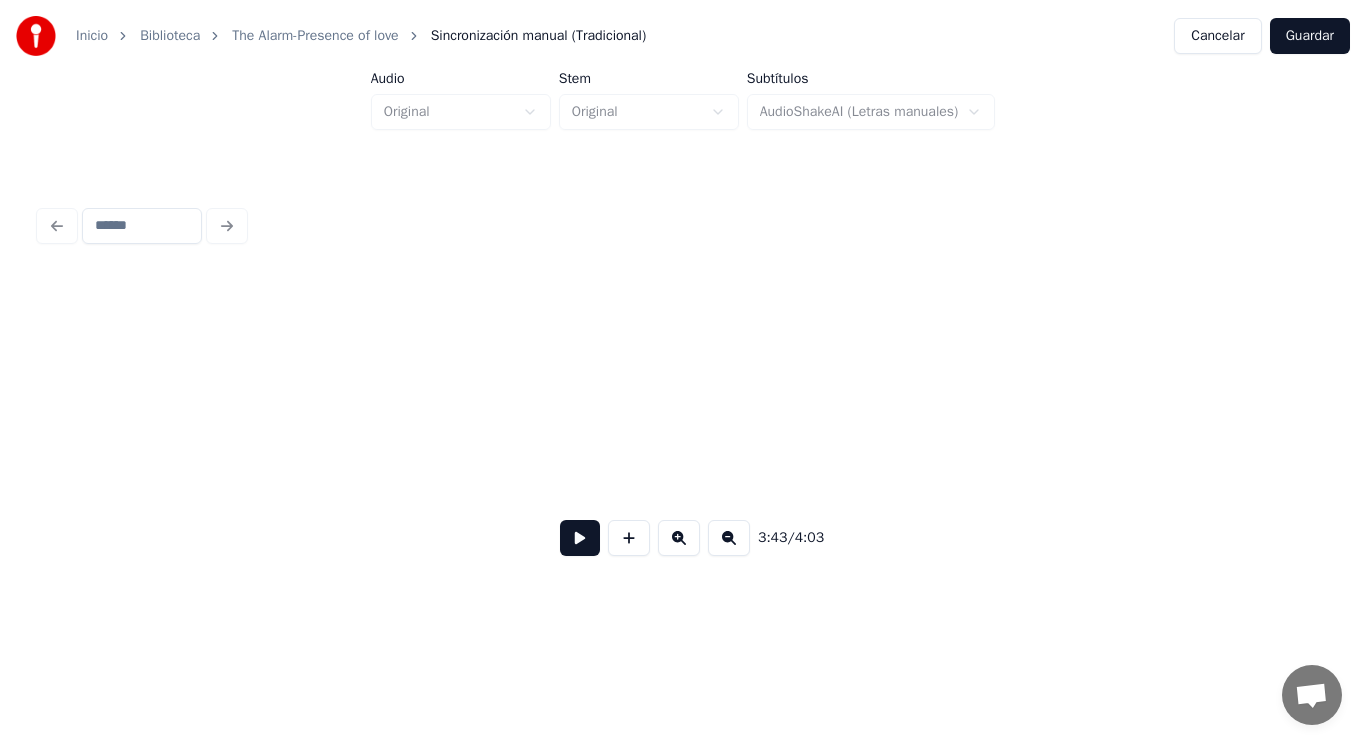 click on "Inicio Biblioteca The Alarm-Presence of love Sincronización manual (Tradicional) Cancelar Guardar Audio Original Stem Original Subtítulos AudioShakeAI (Letras manuales) 3:43  /  4:03" at bounding box center (683, 304) 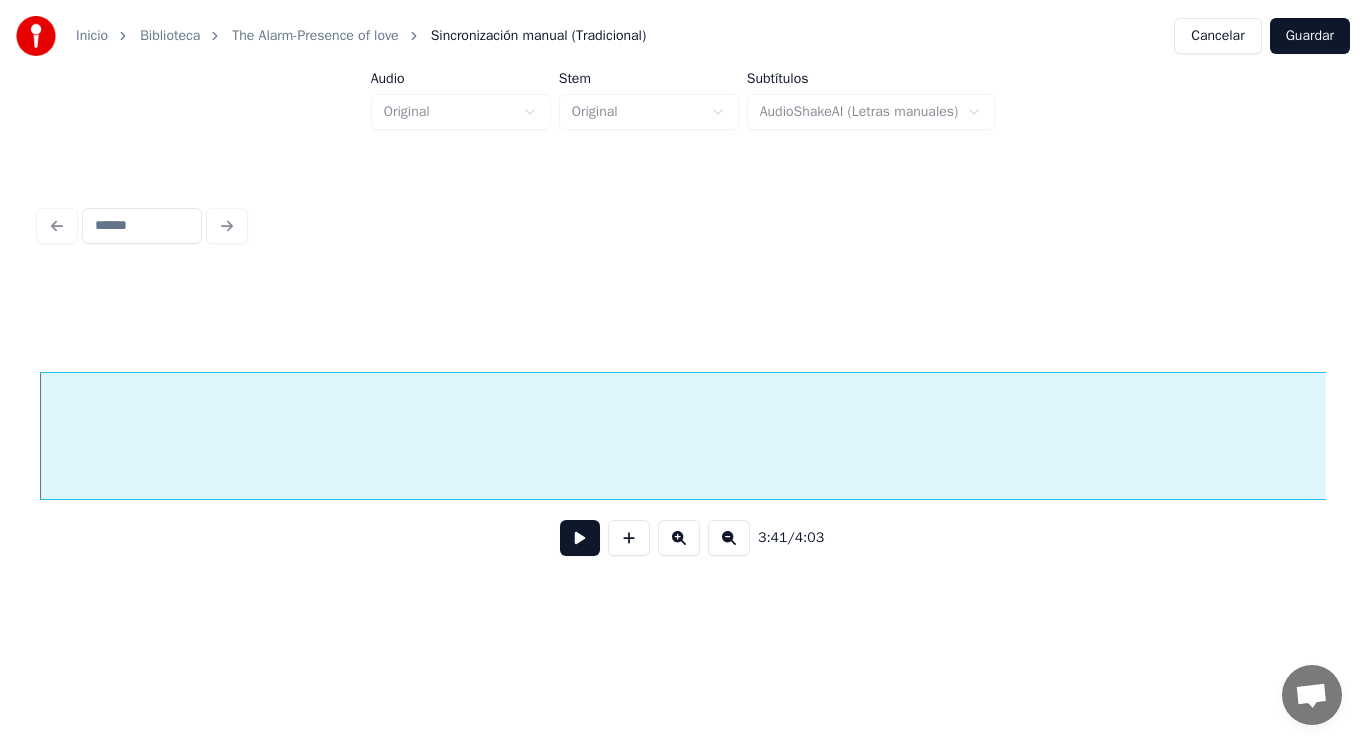 click at bounding box center (580, 538) 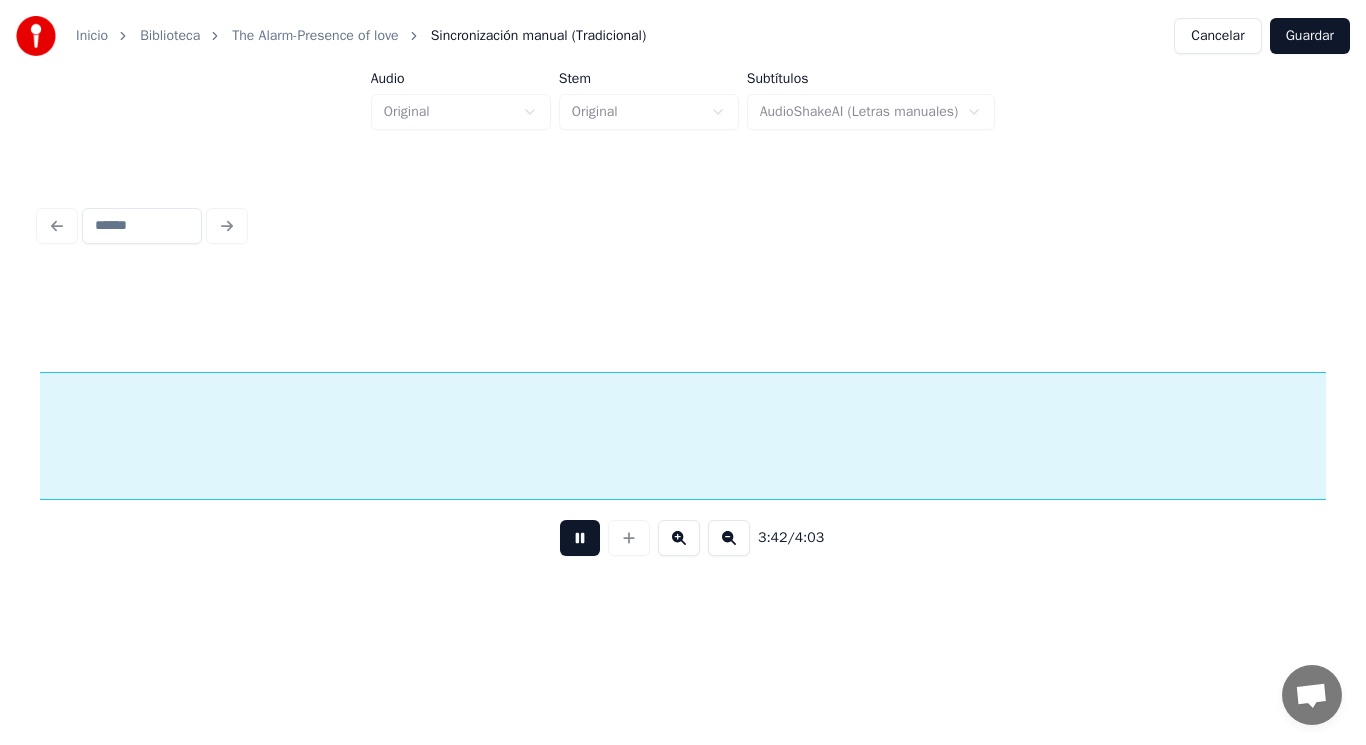 scroll, scrollTop: 0, scrollLeft: 311933, axis: horizontal 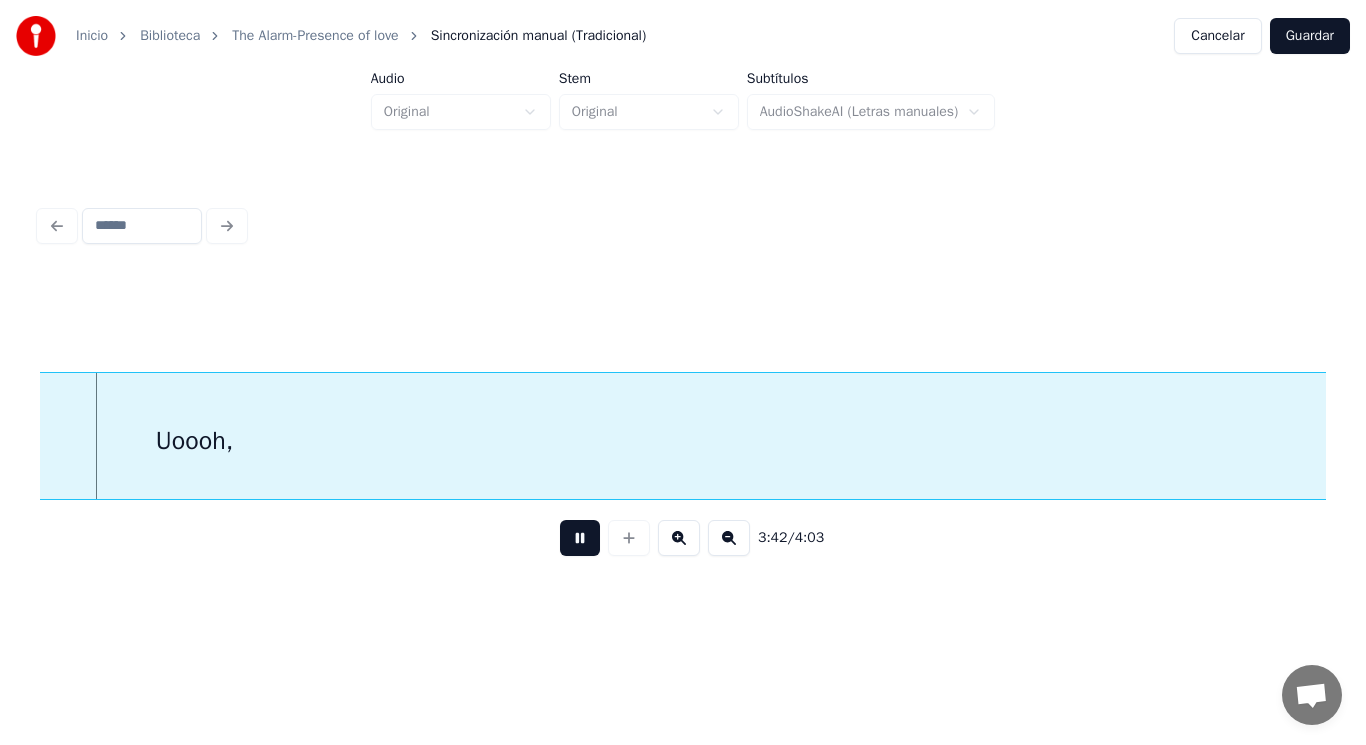 click at bounding box center [580, 538] 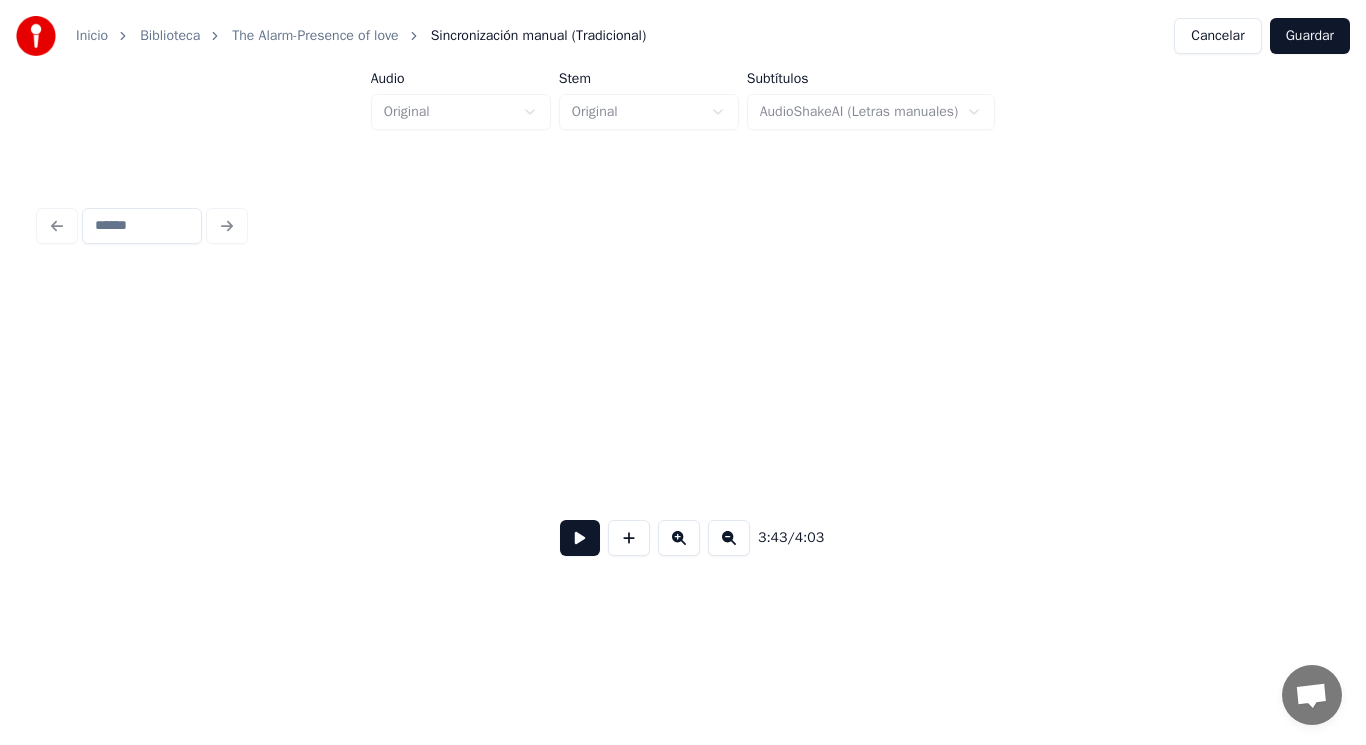 scroll, scrollTop: 0, scrollLeft: 313020, axis: horizontal 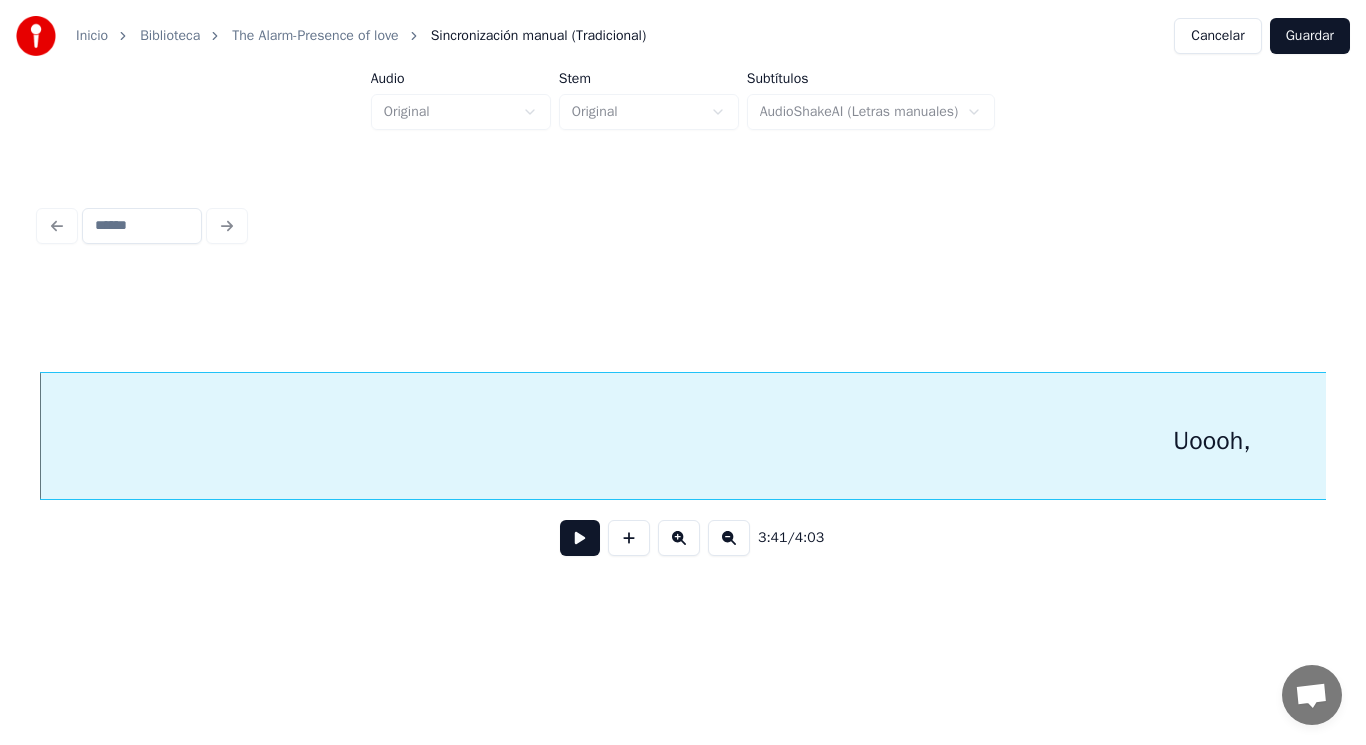 click at bounding box center [580, 538] 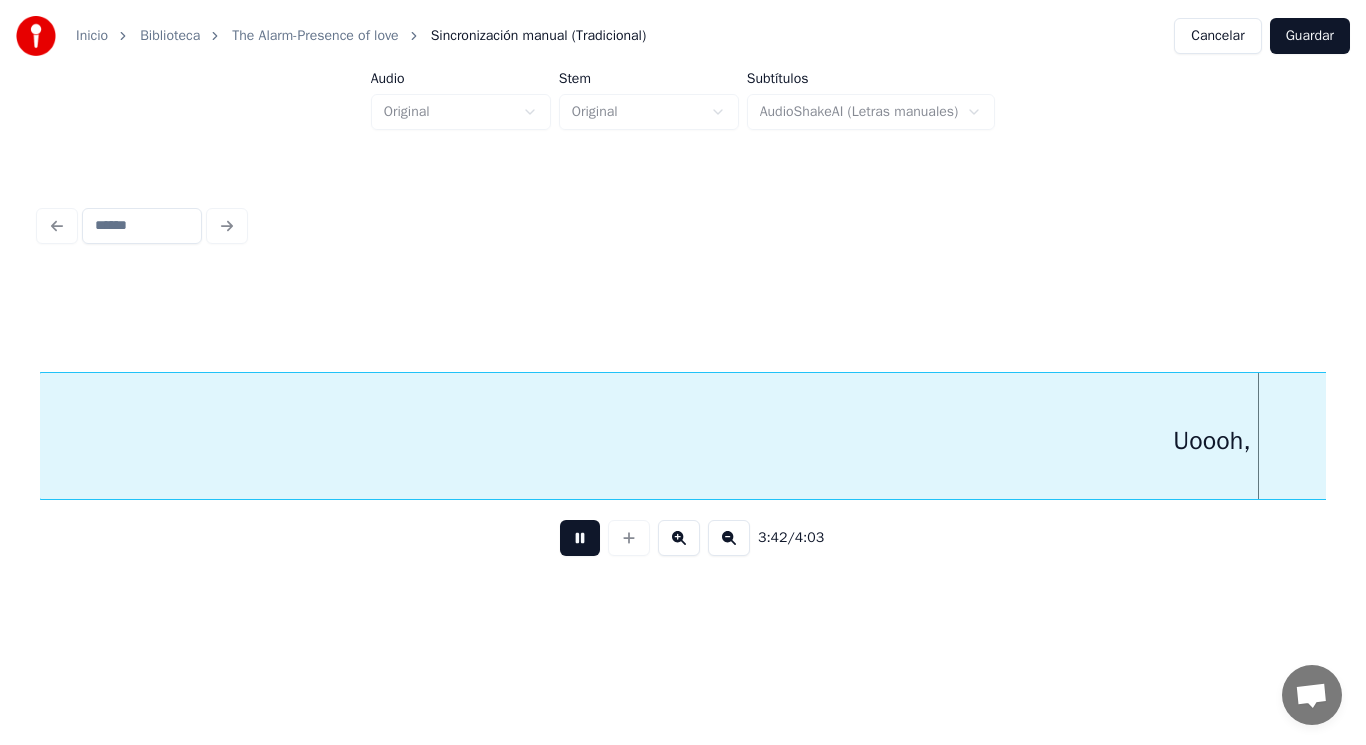 scroll, scrollTop: 0, scrollLeft: 311951, axis: horizontal 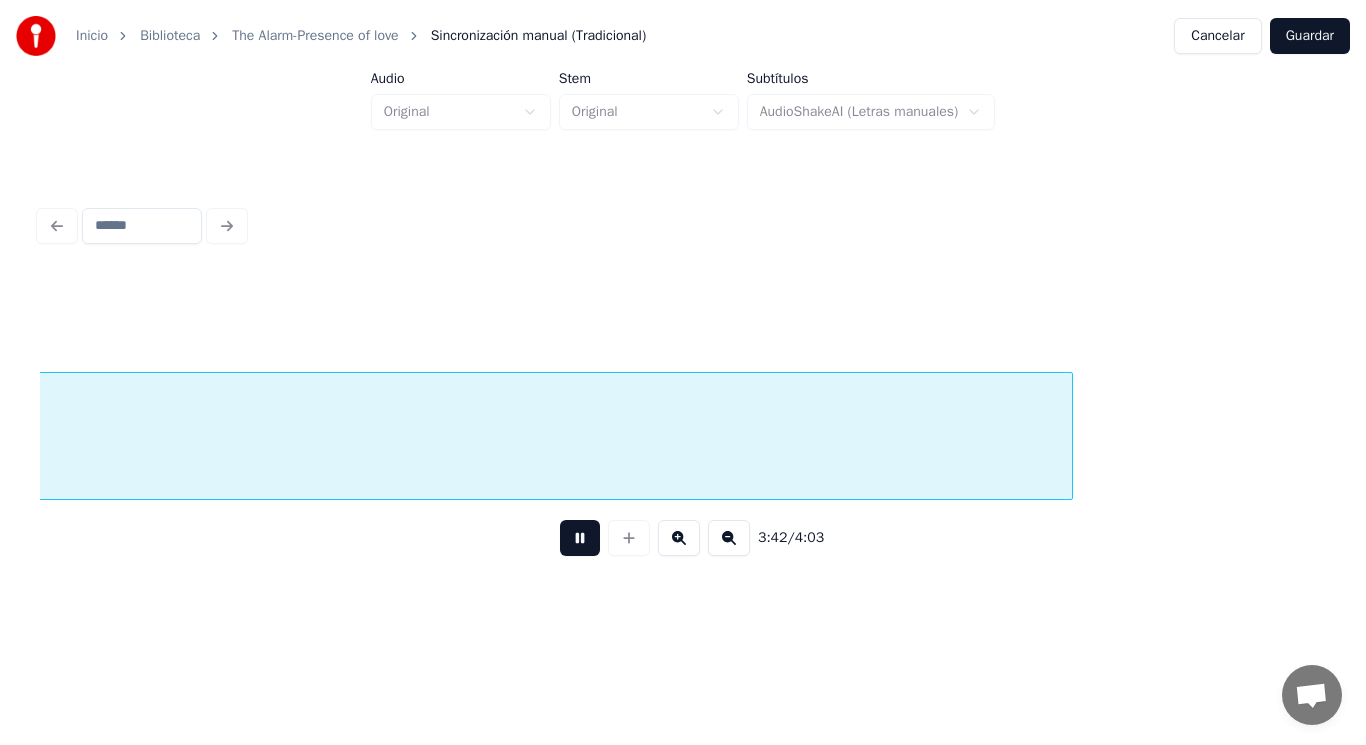 click at bounding box center [580, 538] 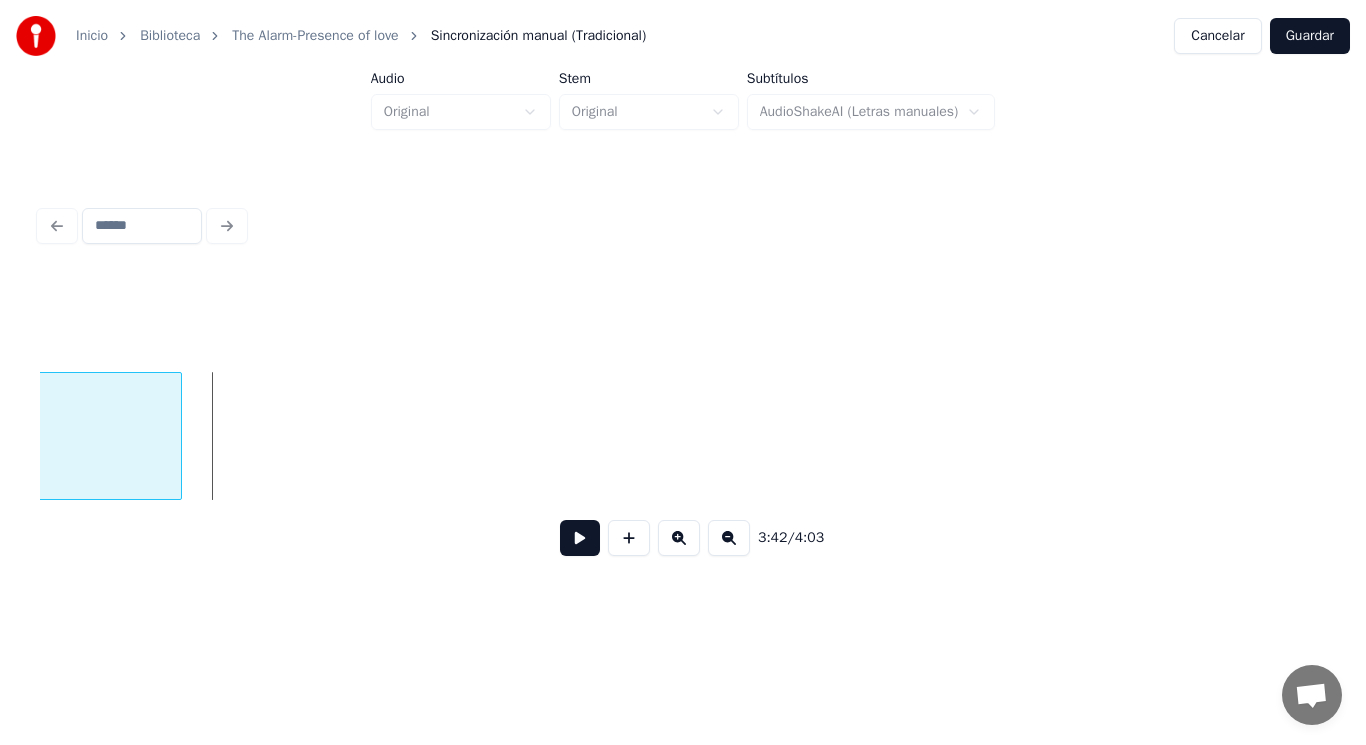 click at bounding box center (178, 436) 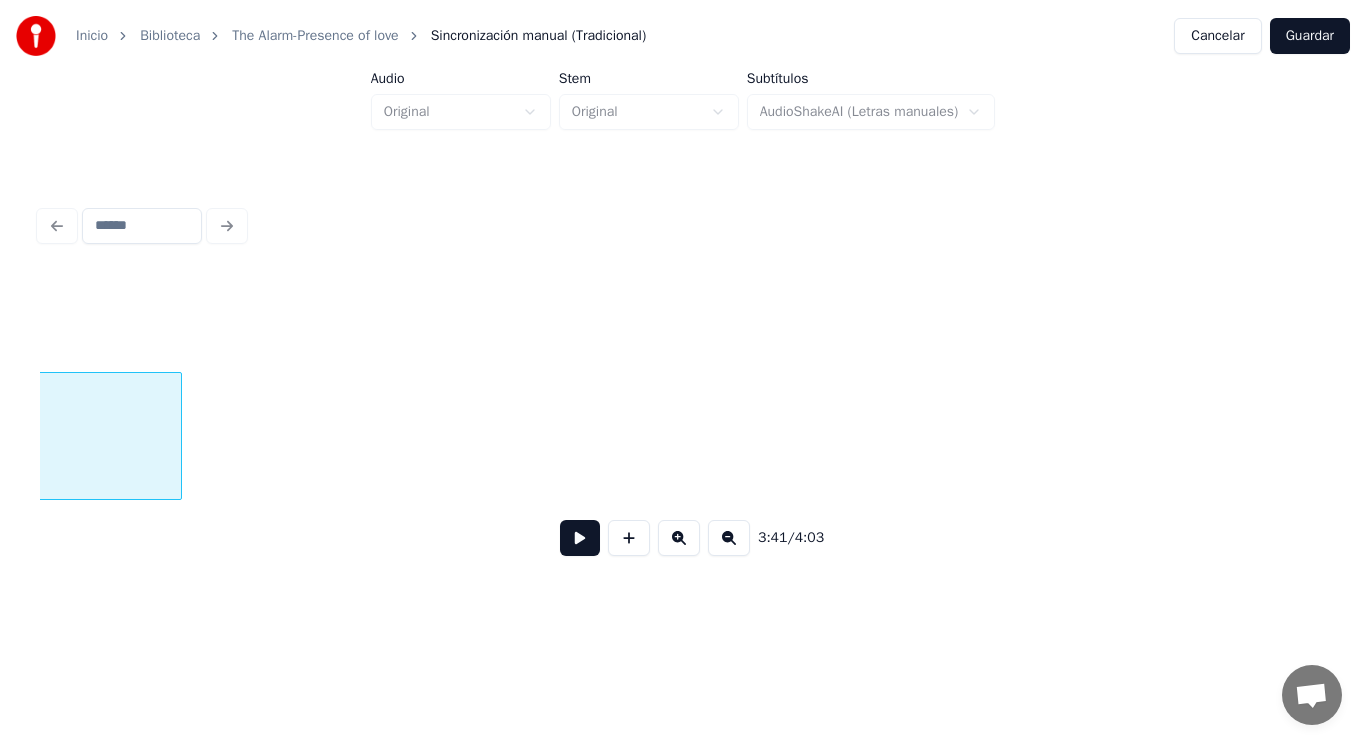 scroll, scrollTop: 0, scrollLeft: 310639, axis: horizontal 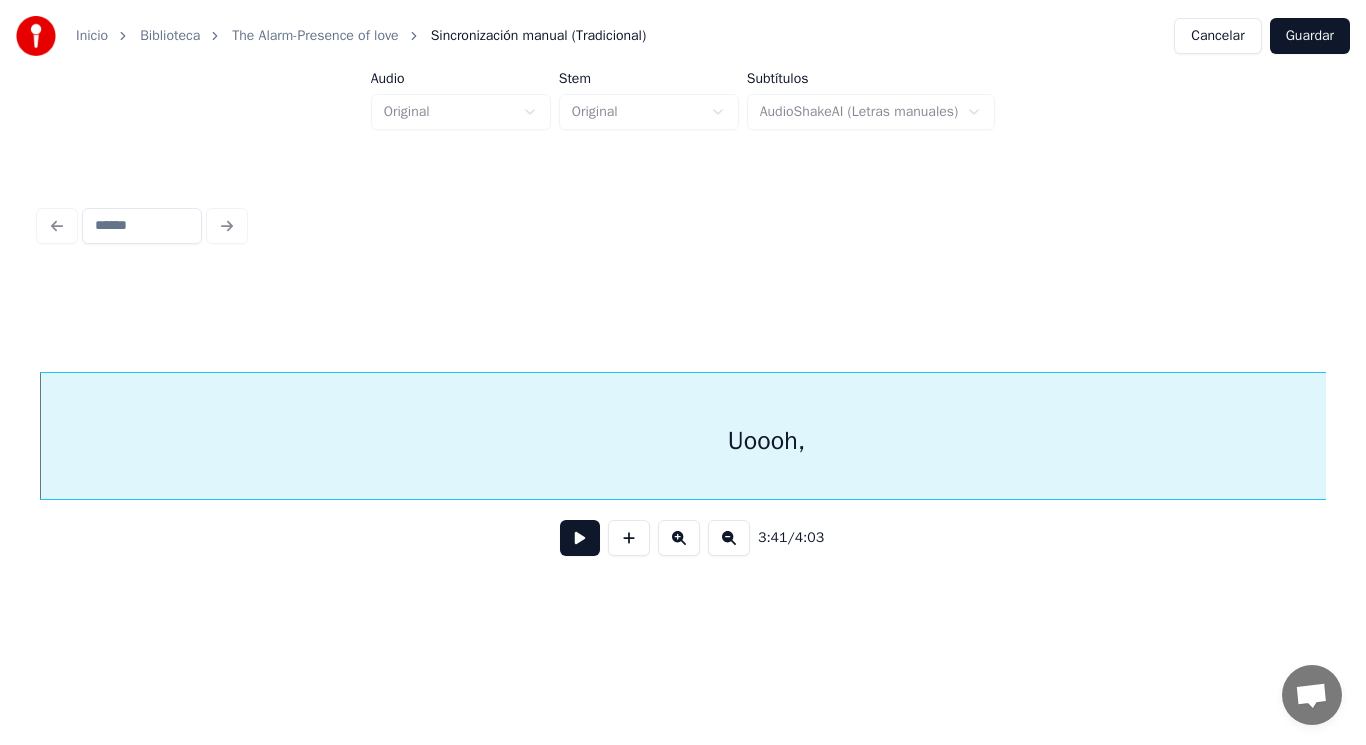click at bounding box center [580, 538] 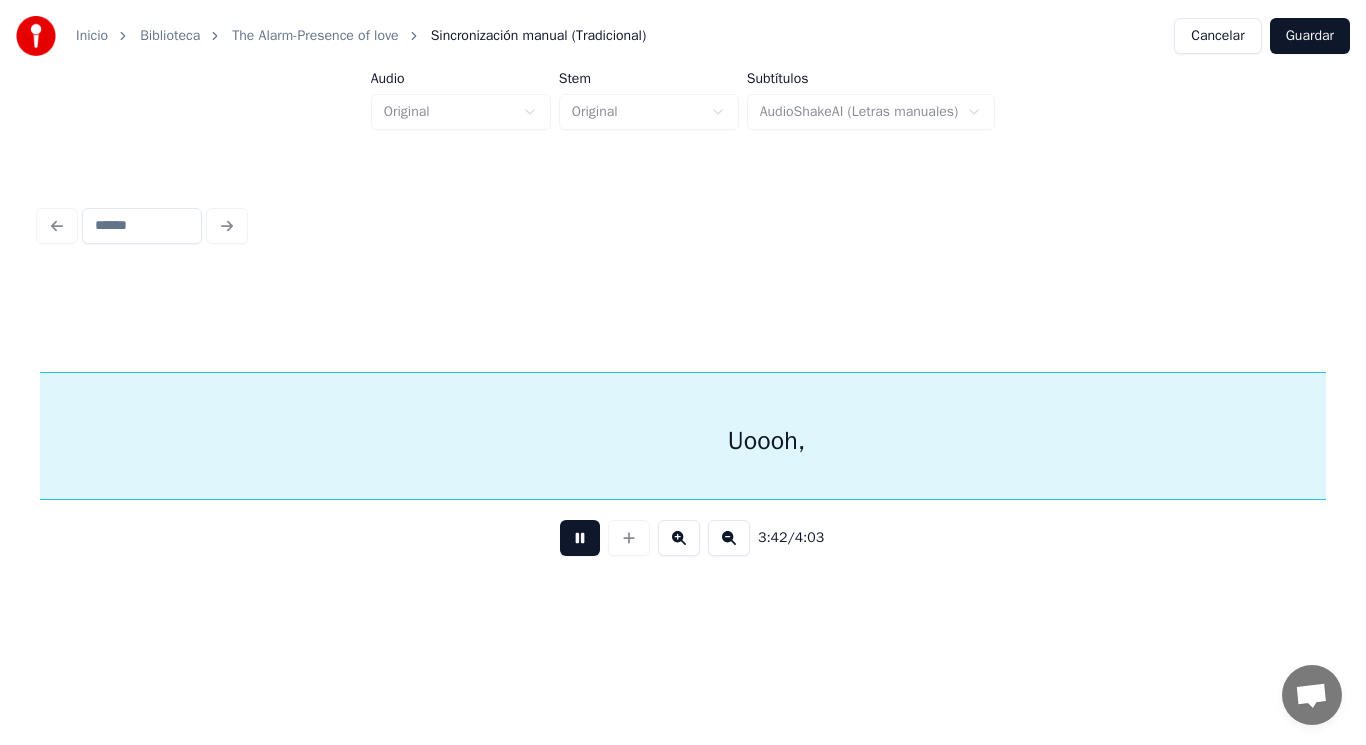 scroll, scrollTop: 0, scrollLeft: 311938, axis: horizontal 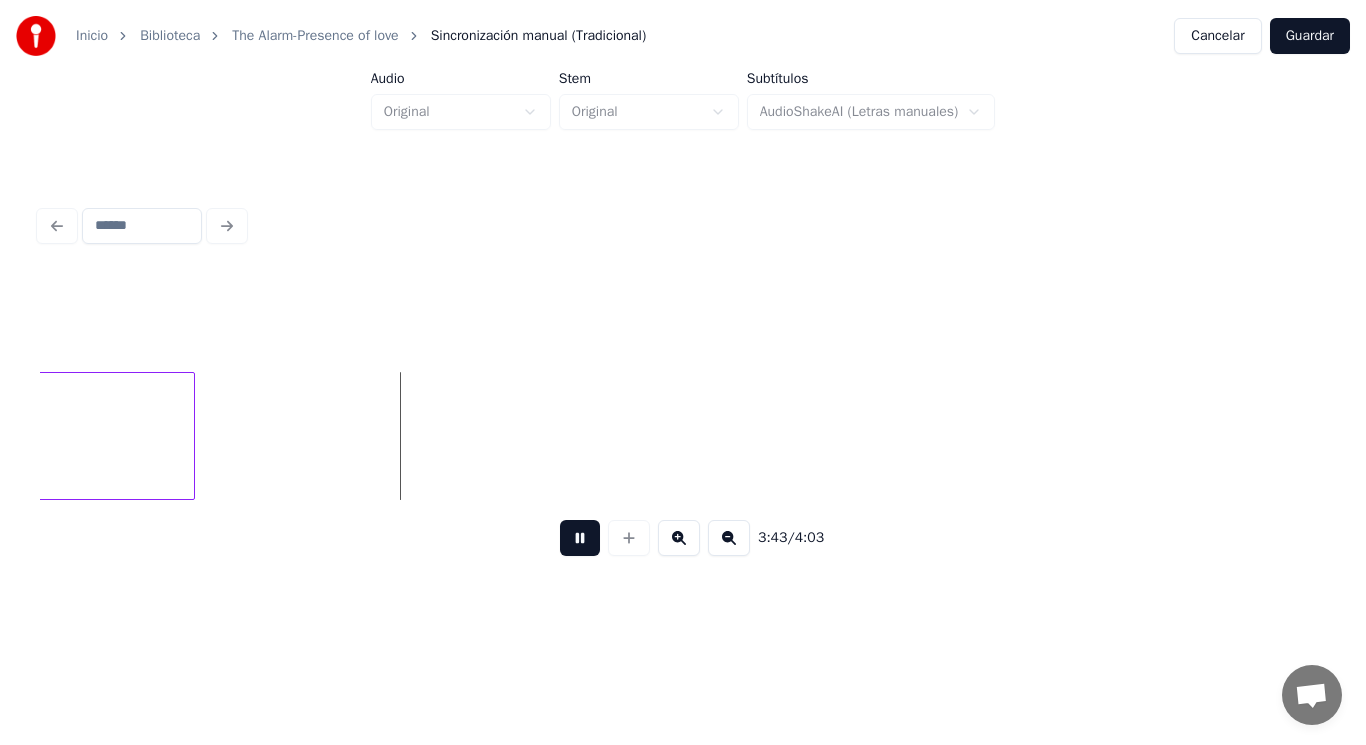click at bounding box center [580, 538] 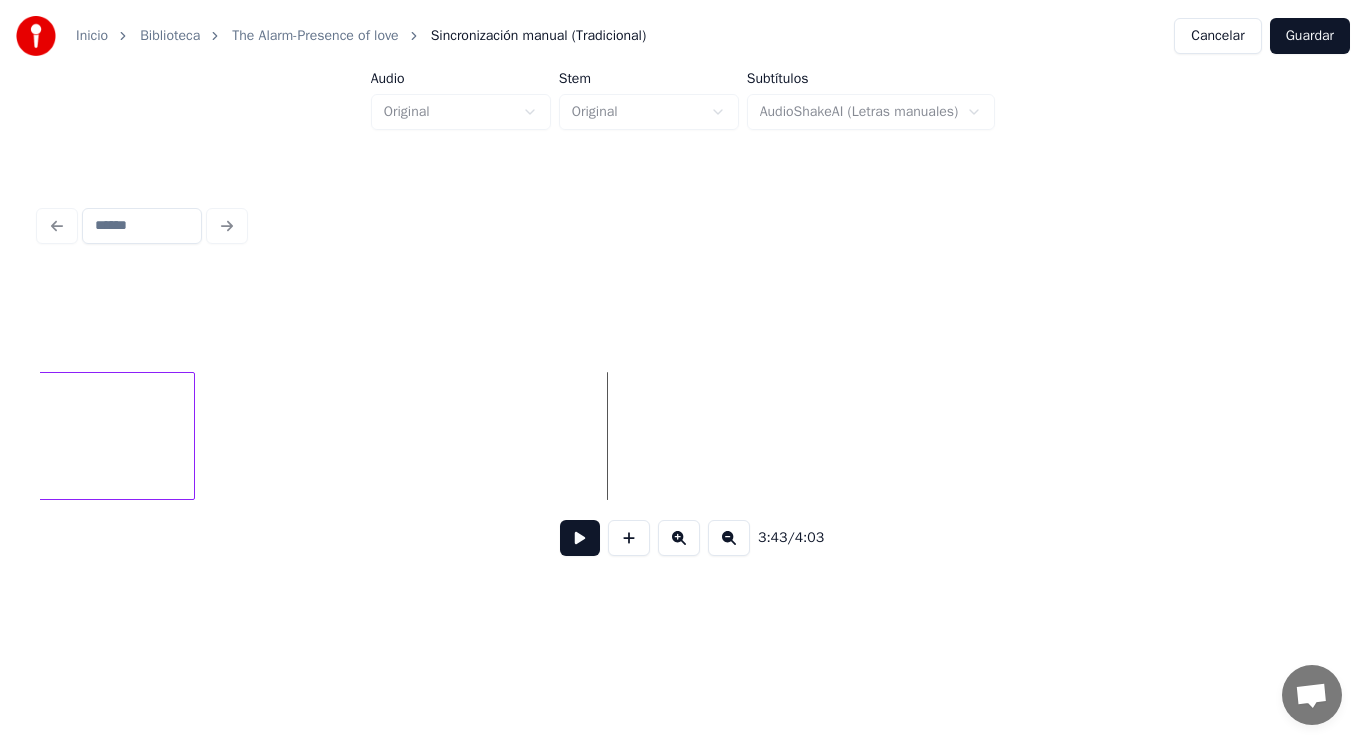 click on "Uoooh," at bounding box center (-141702, 436) 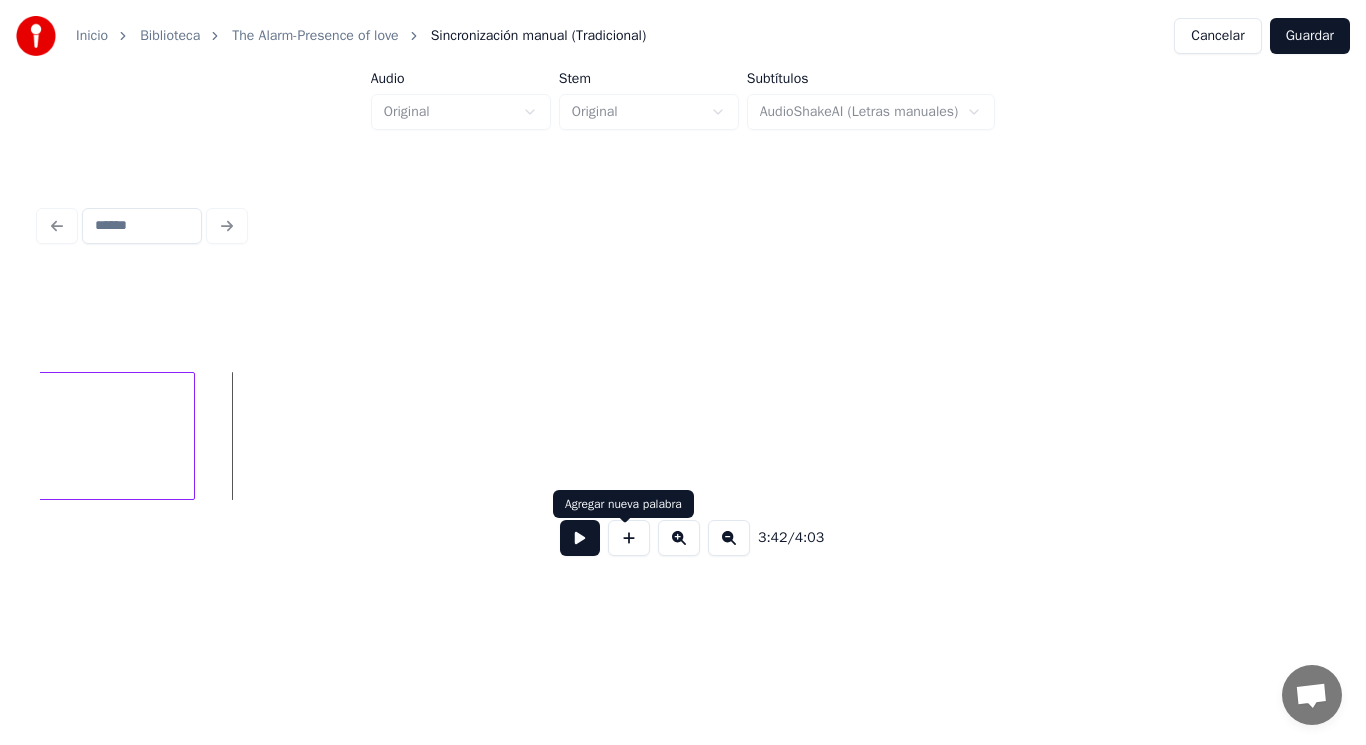 click at bounding box center [629, 538] 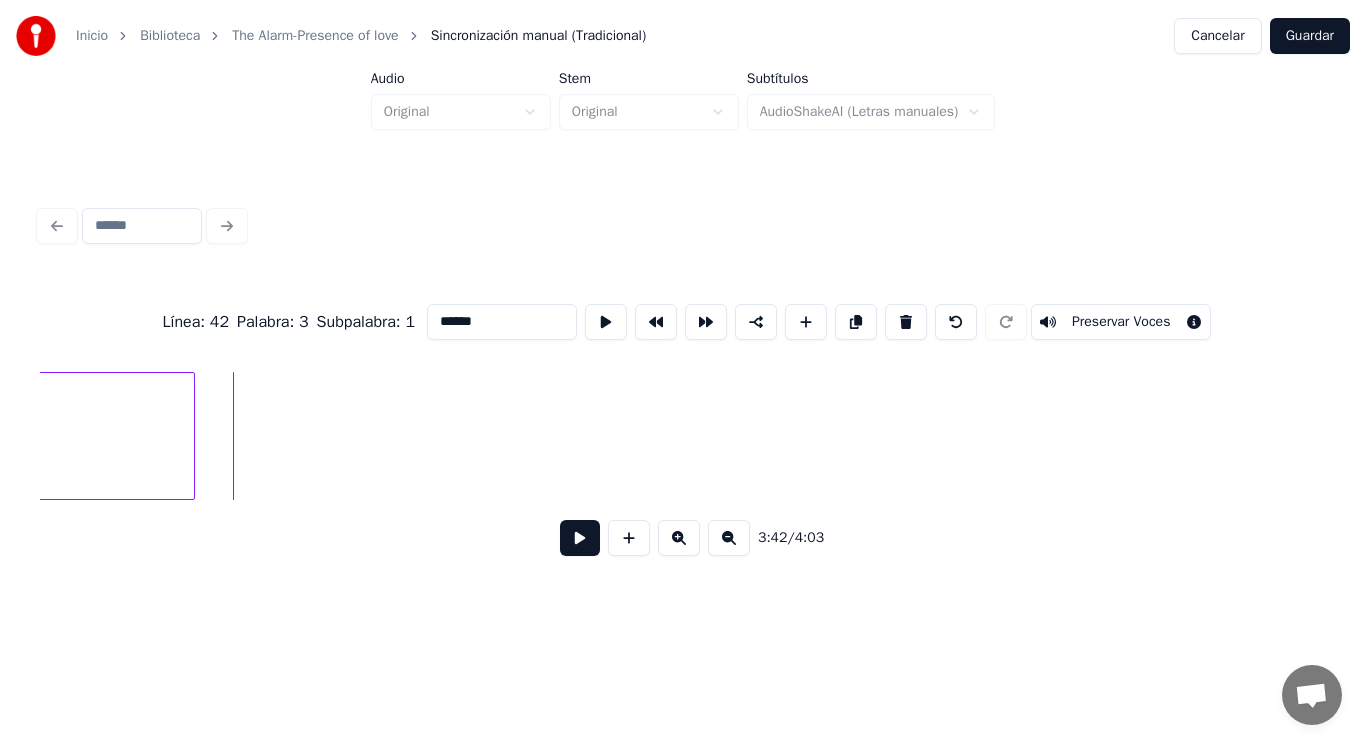 type on "**" 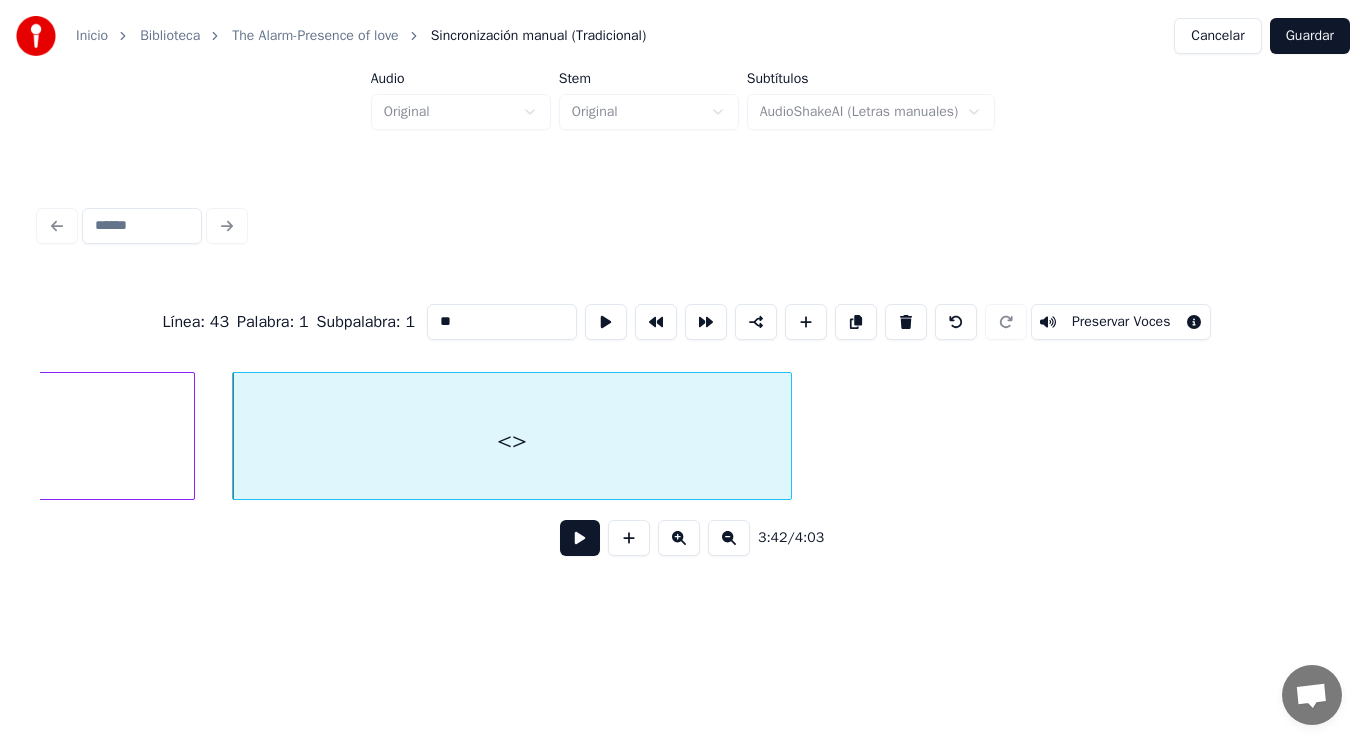 drag, startPoint x: 431, startPoint y: 314, endPoint x: 371, endPoint y: 319, distance: 60.207973 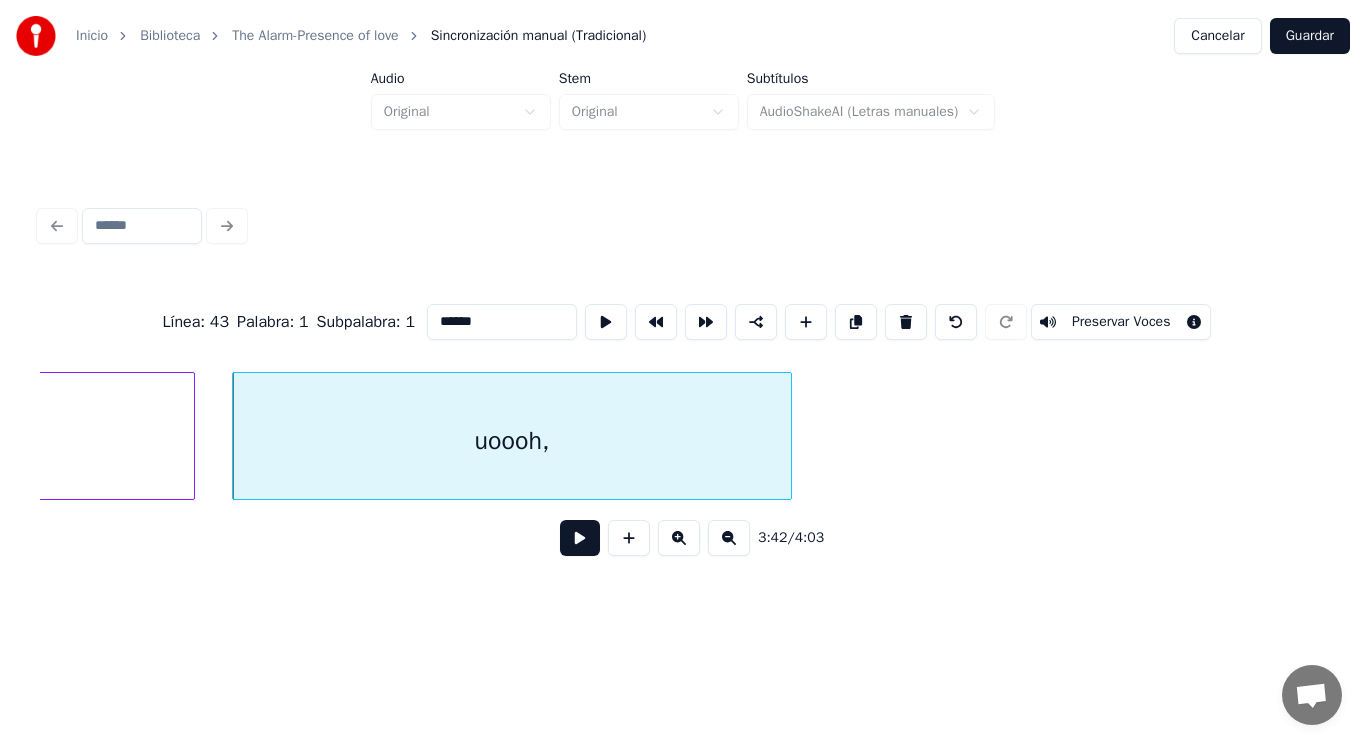 click on "Uoooh," at bounding box center [-533, 441] 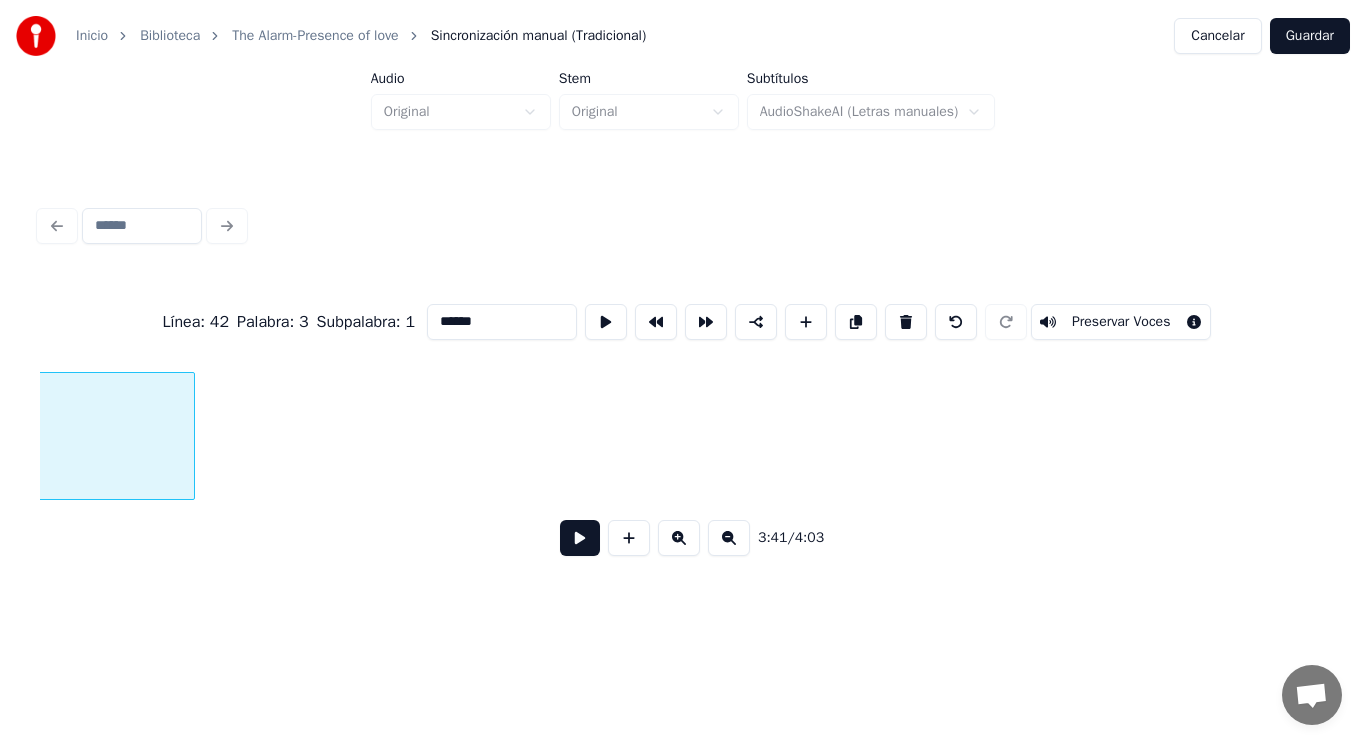 scroll, scrollTop: 0, scrollLeft: 310639, axis: horizontal 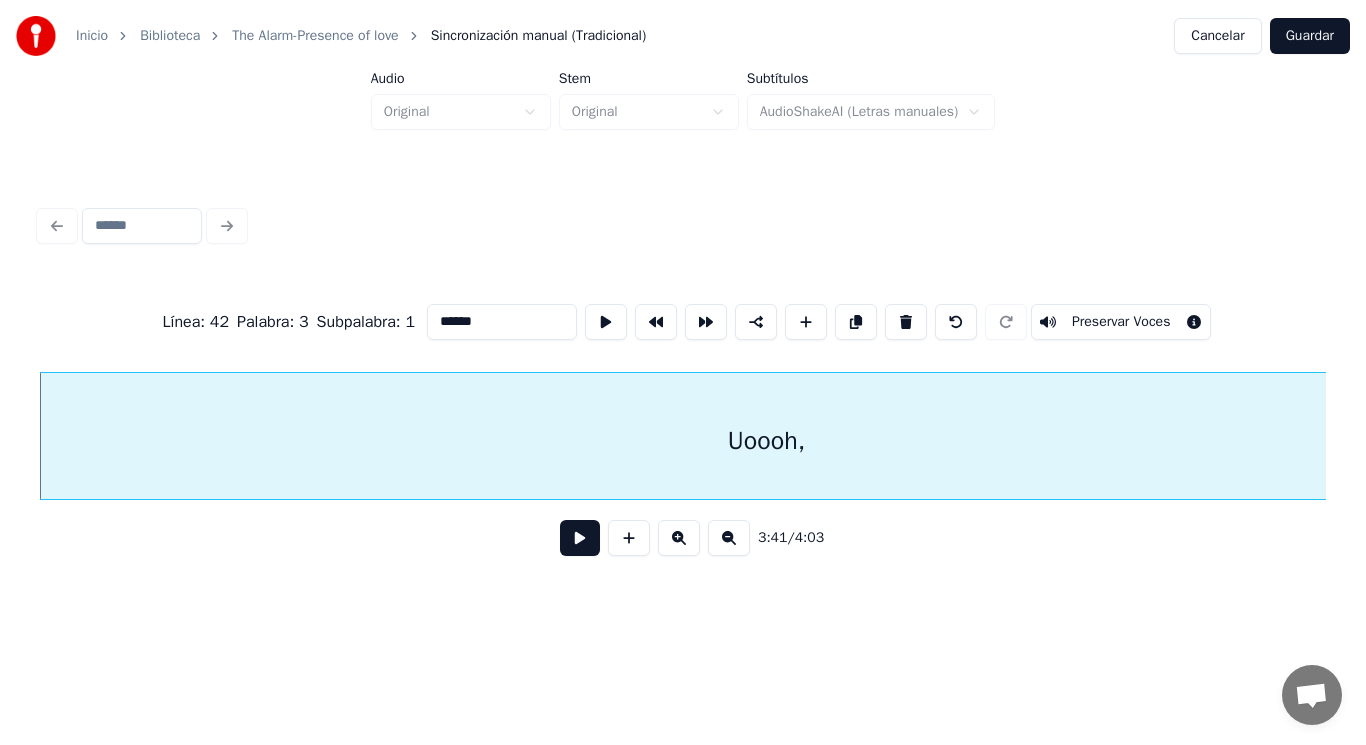type on "******" 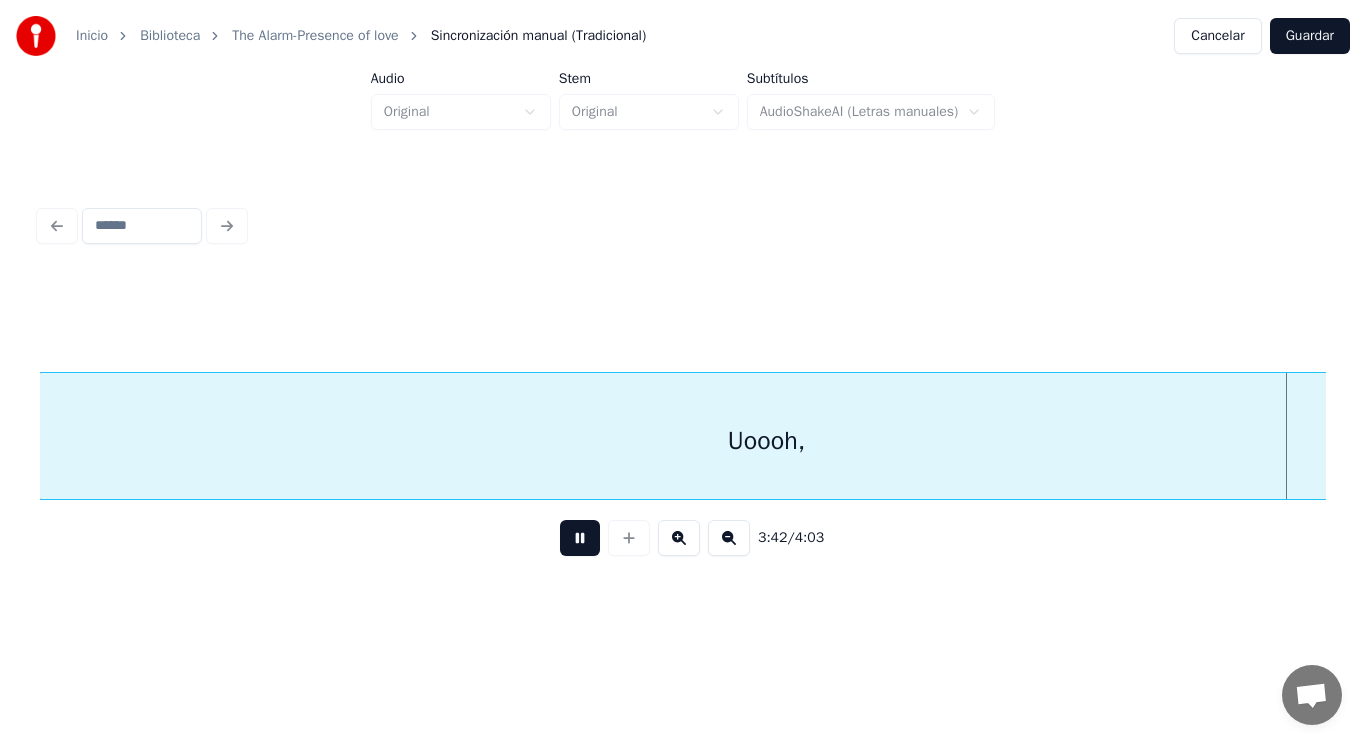 scroll, scrollTop: 0, scrollLeft: 311951, axis: horizontal 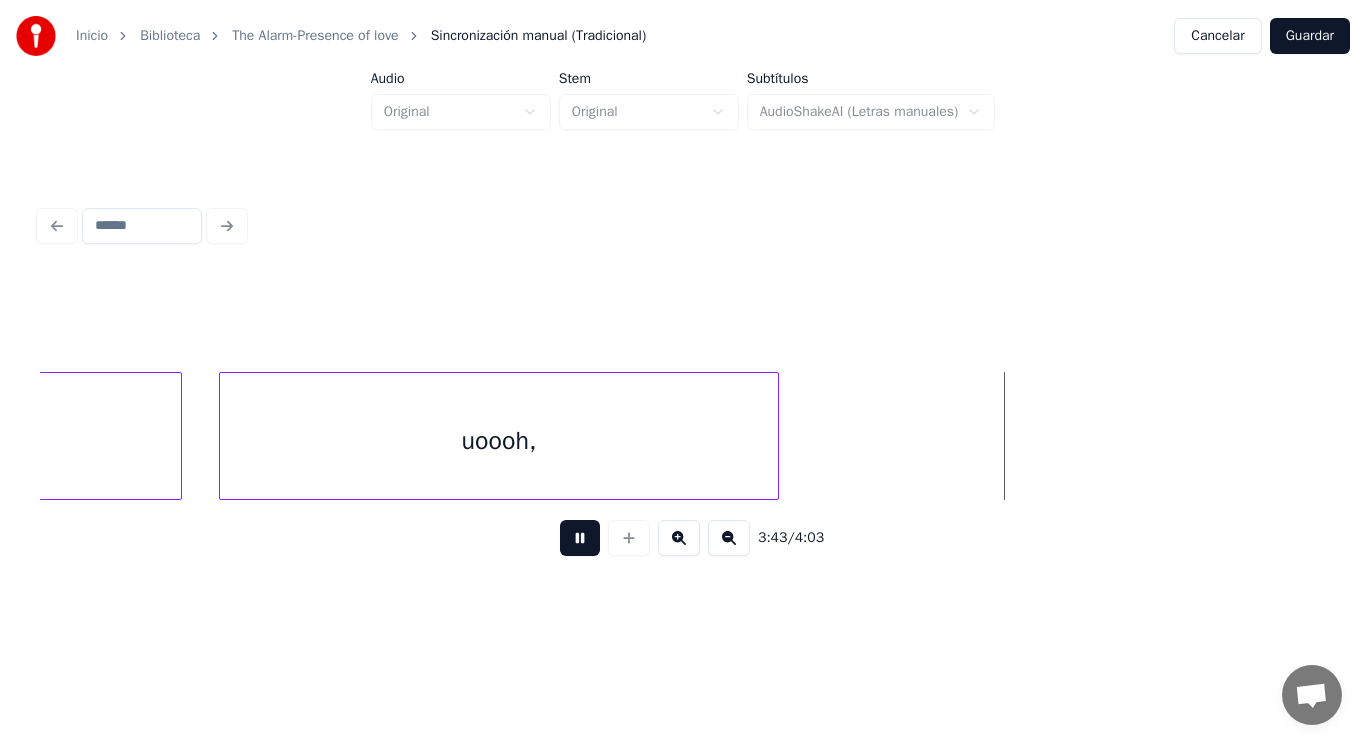 click at bounding box center (580, 538) 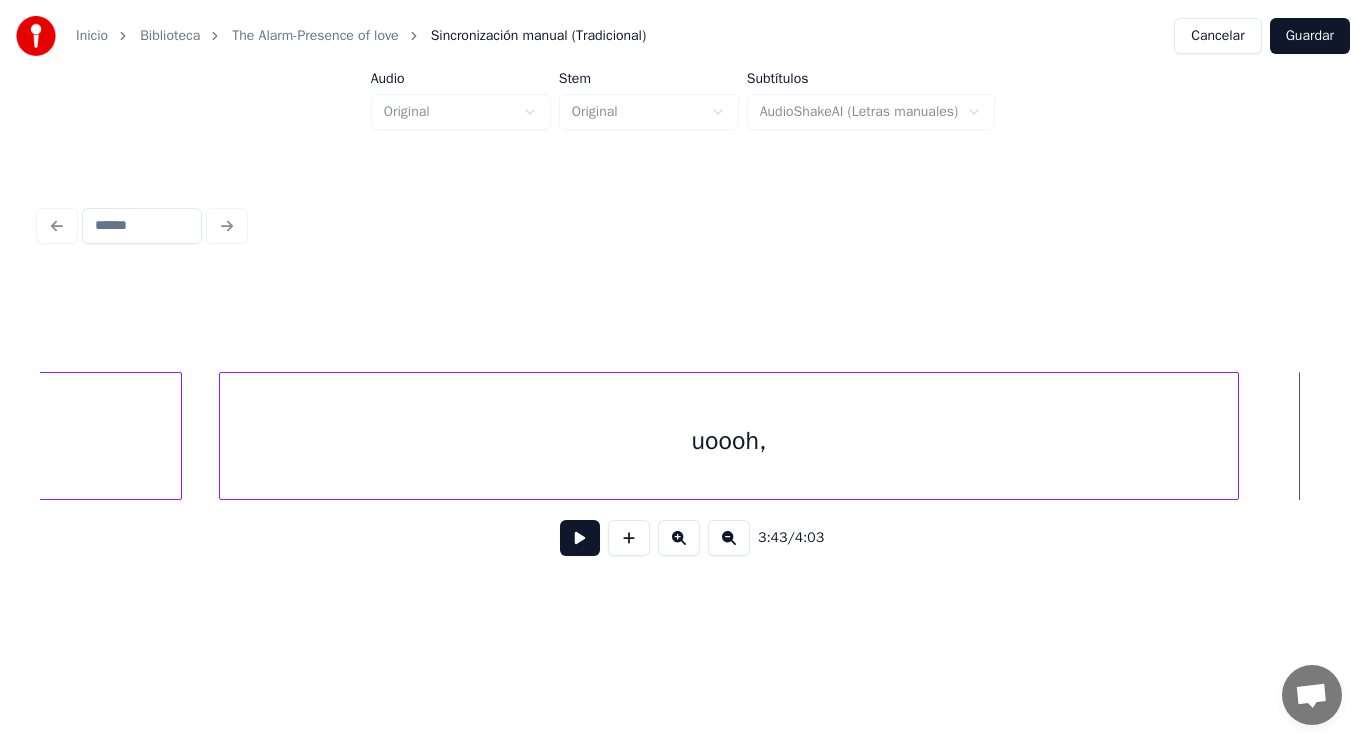 click at bounding box center (1235, 436) 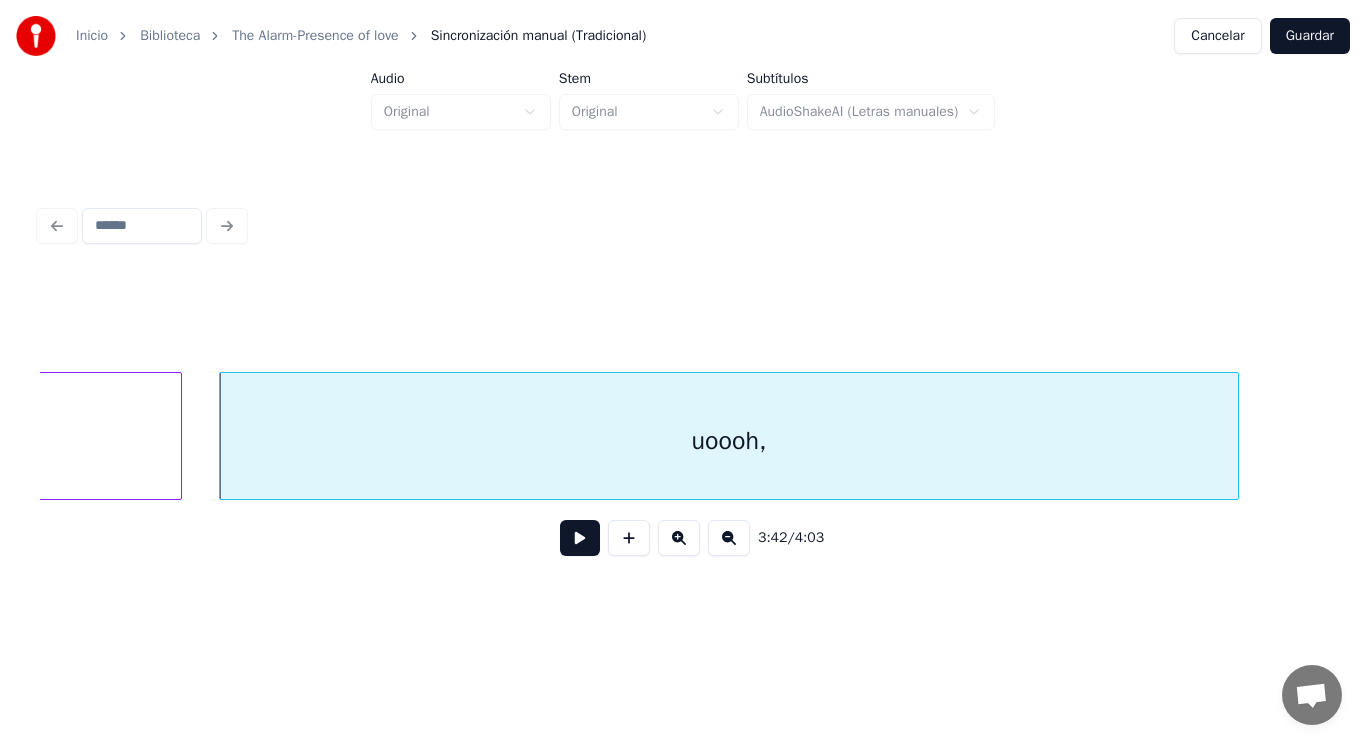 click at bounding box center [580, 538] 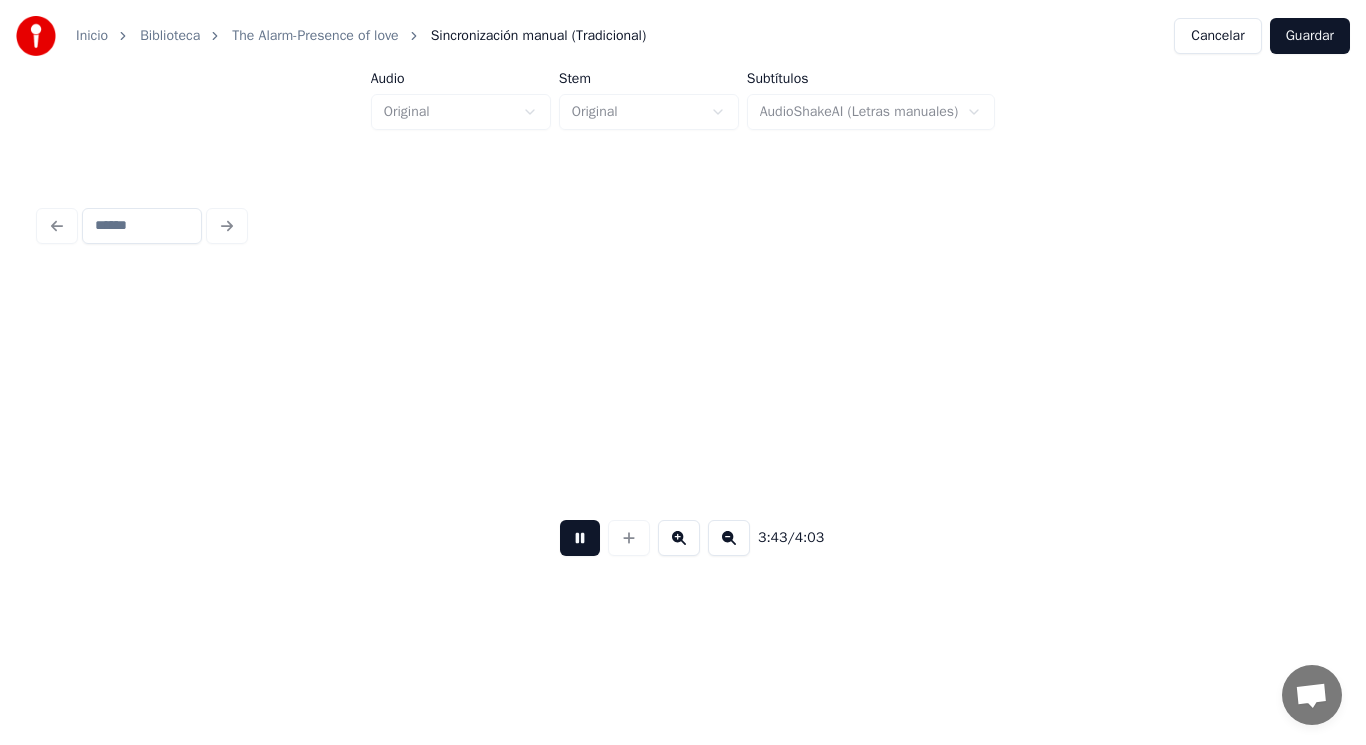scroll, scrollTop: 0, scrollLeft: 313244, axis: horizontal 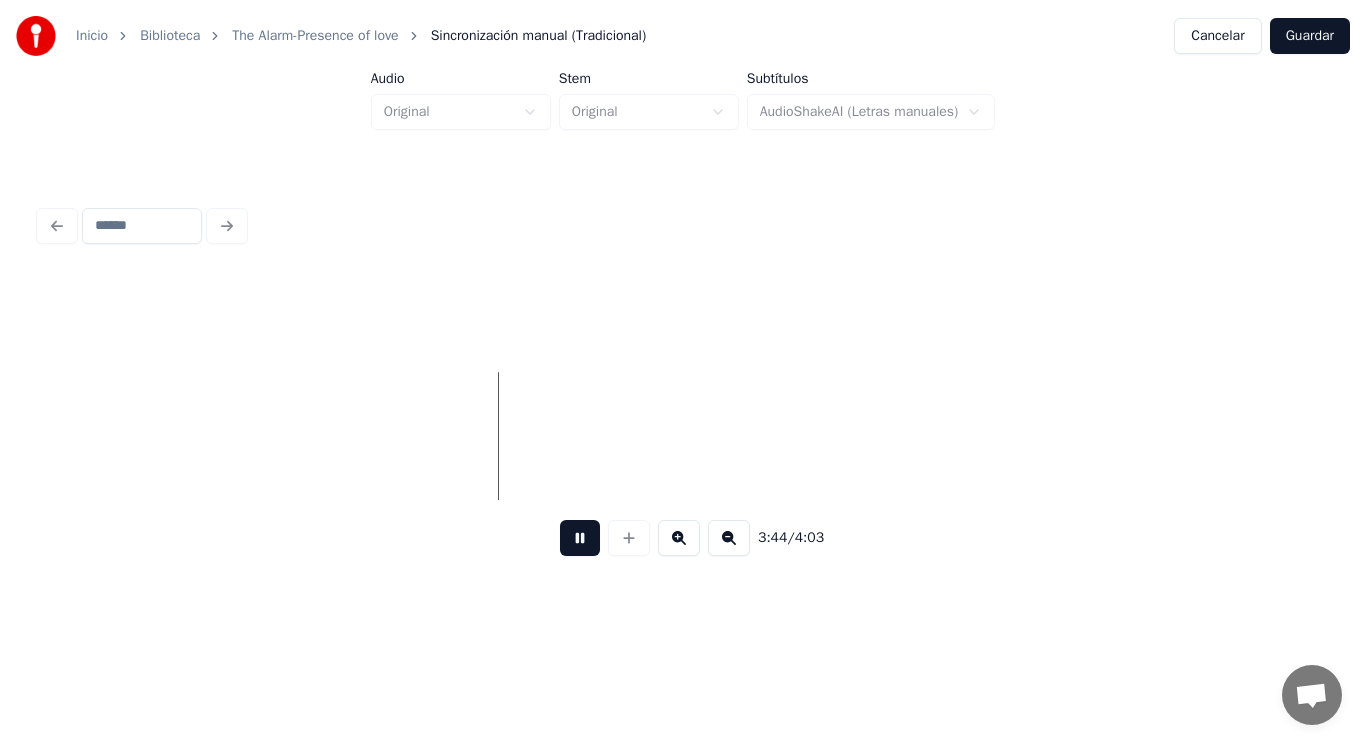click at bounding box center [580, 538] 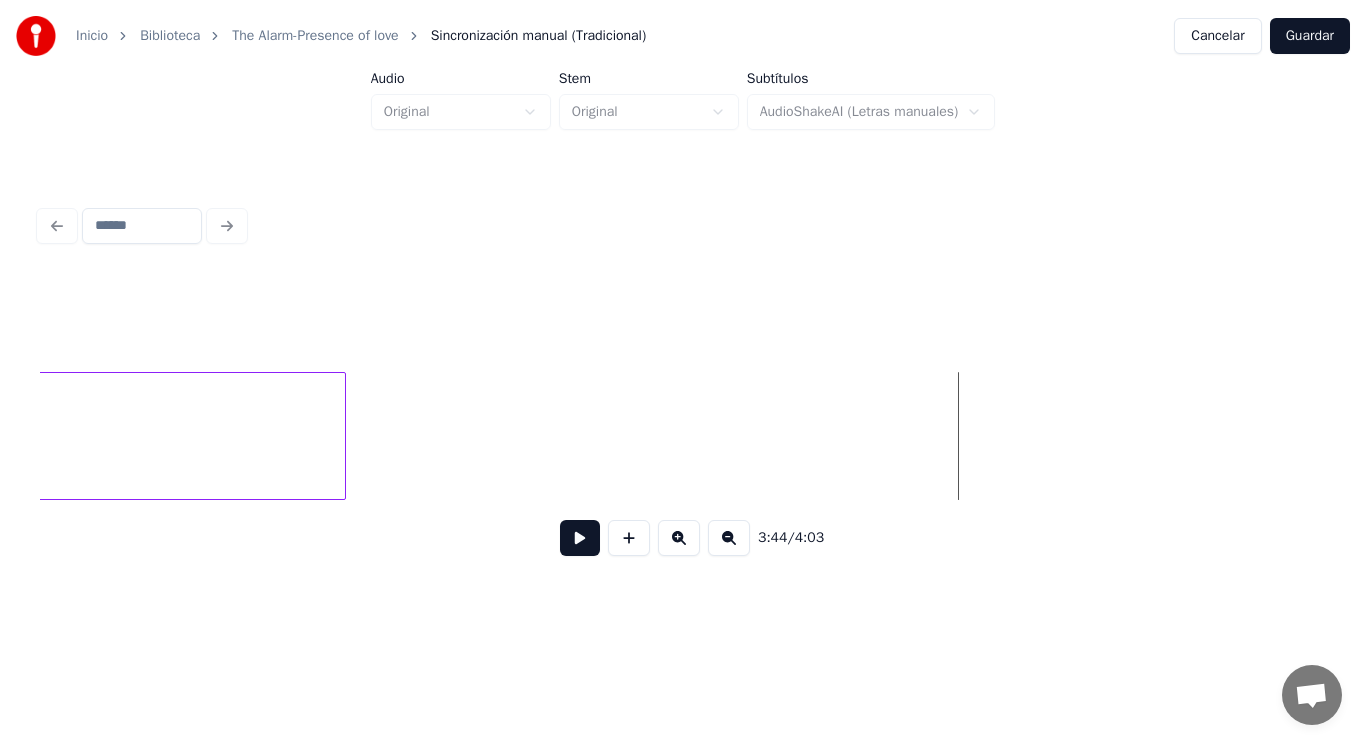 click on "uoooh," at bounding box center (-164, 441) 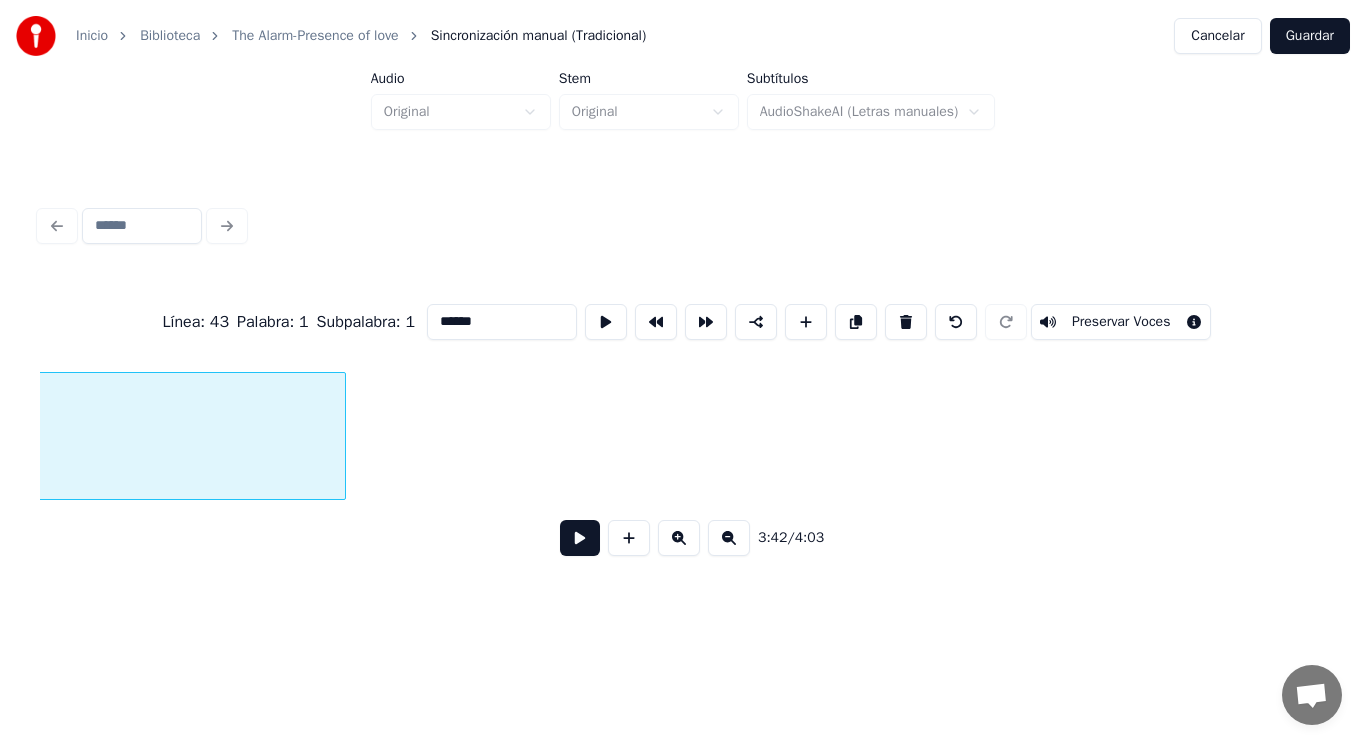 scroll, scrollTop: 0, scrollLeft: 312131, axis: horizontal 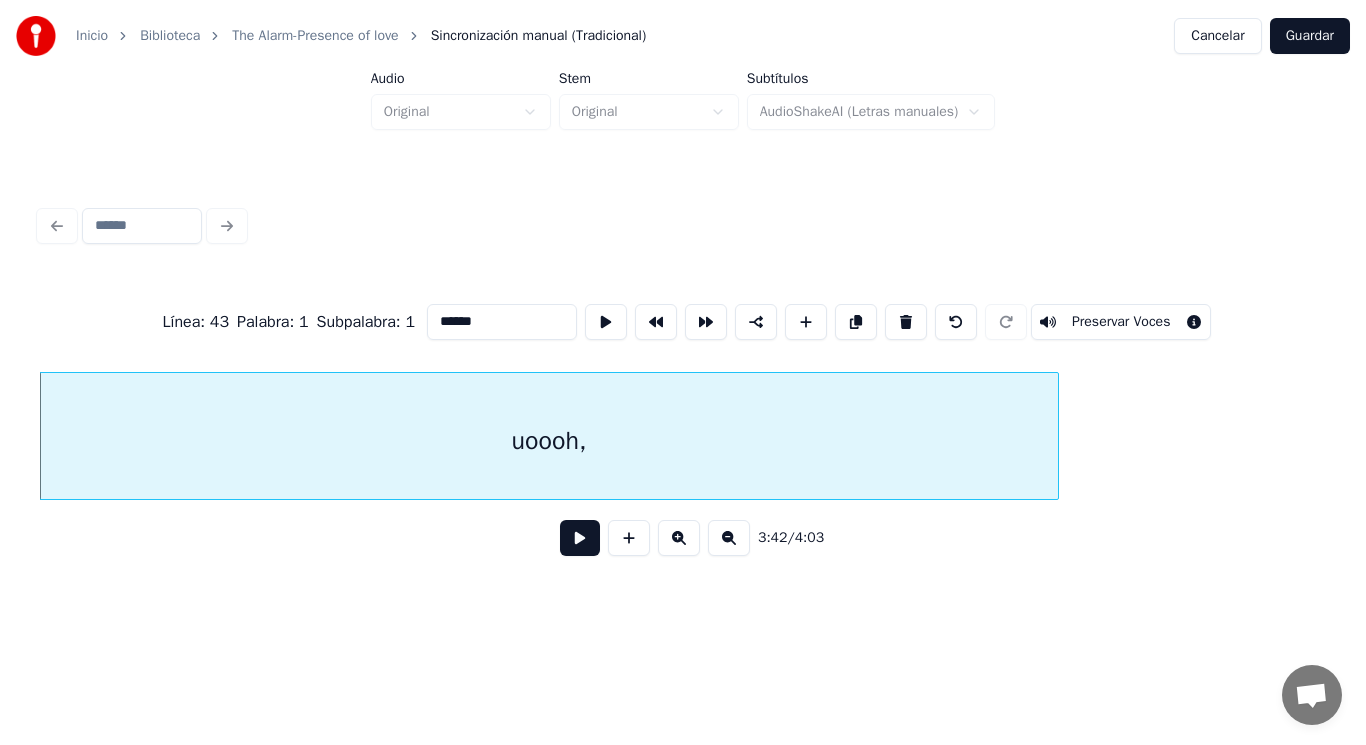click at bounding box center (580, 538) 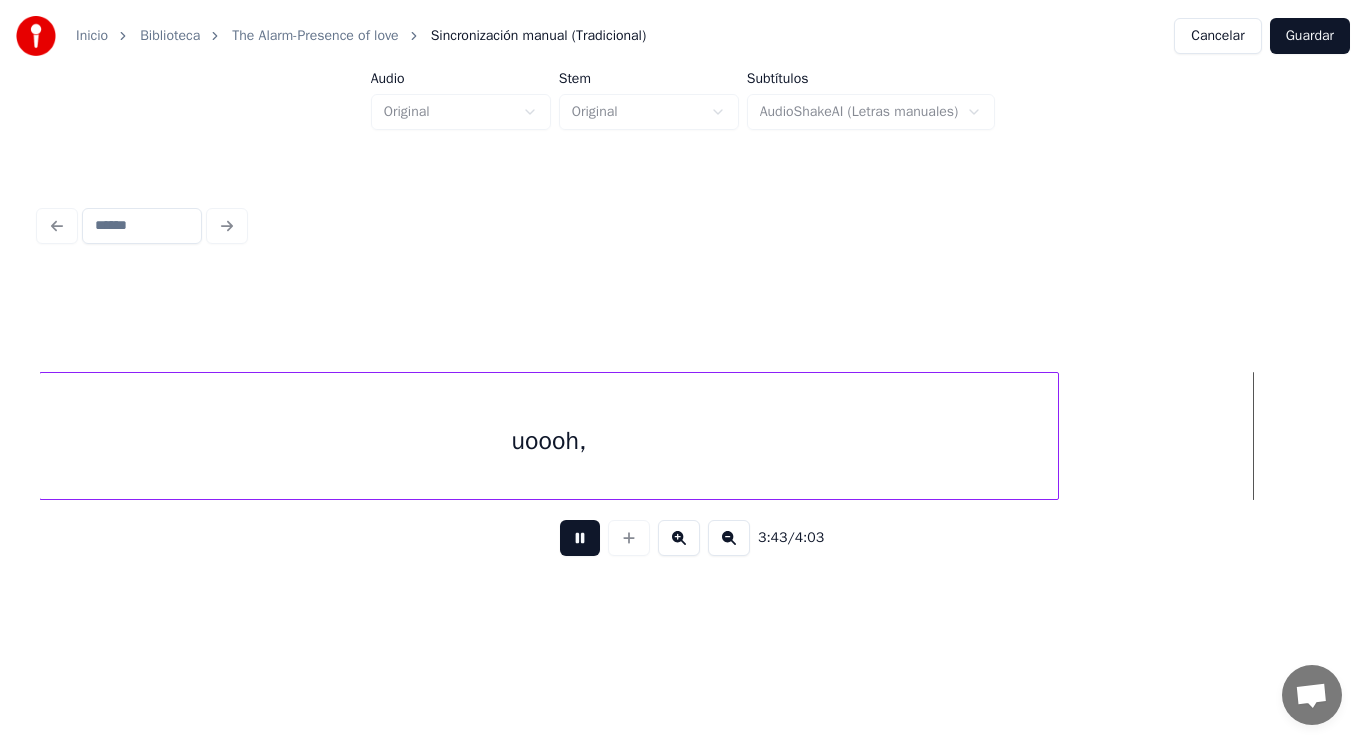 click at bounding box center (580, 538) 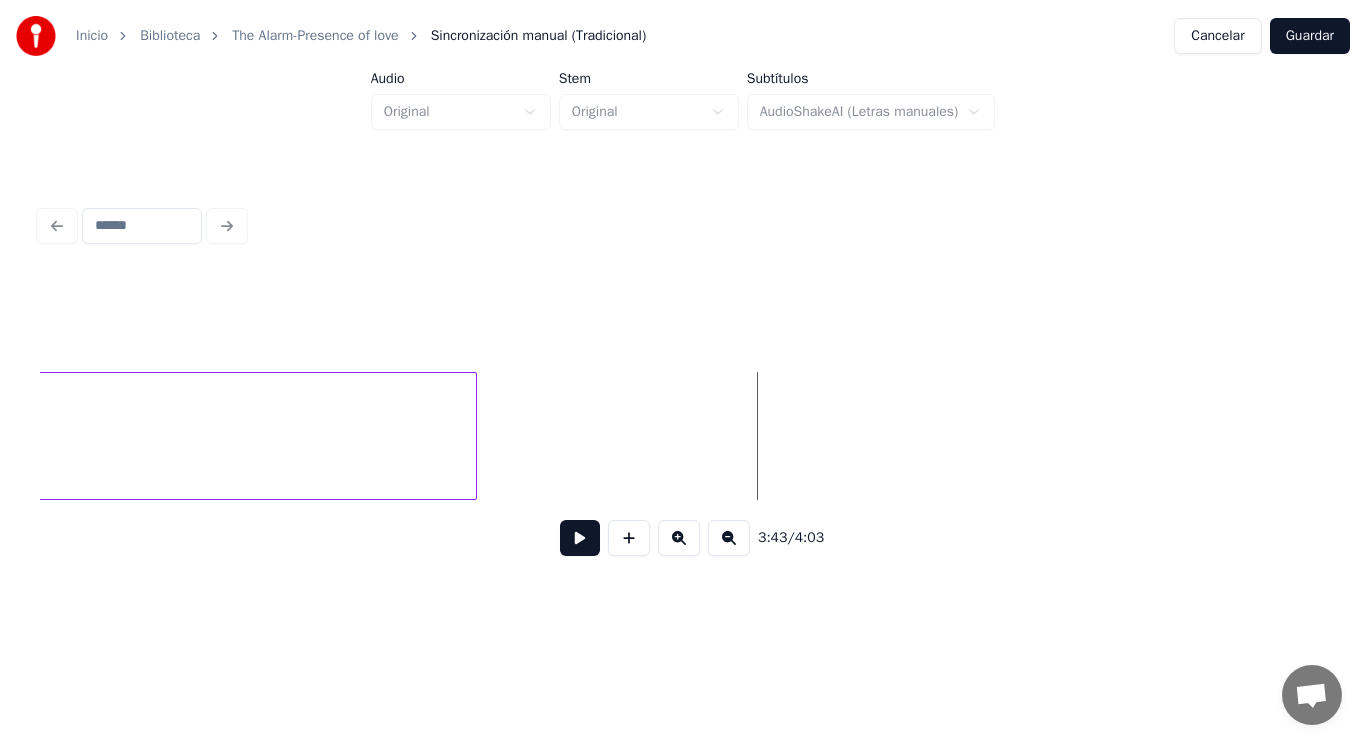 scroll, scrollTop: 0, scrollLeft: 312709, axis: horizontal 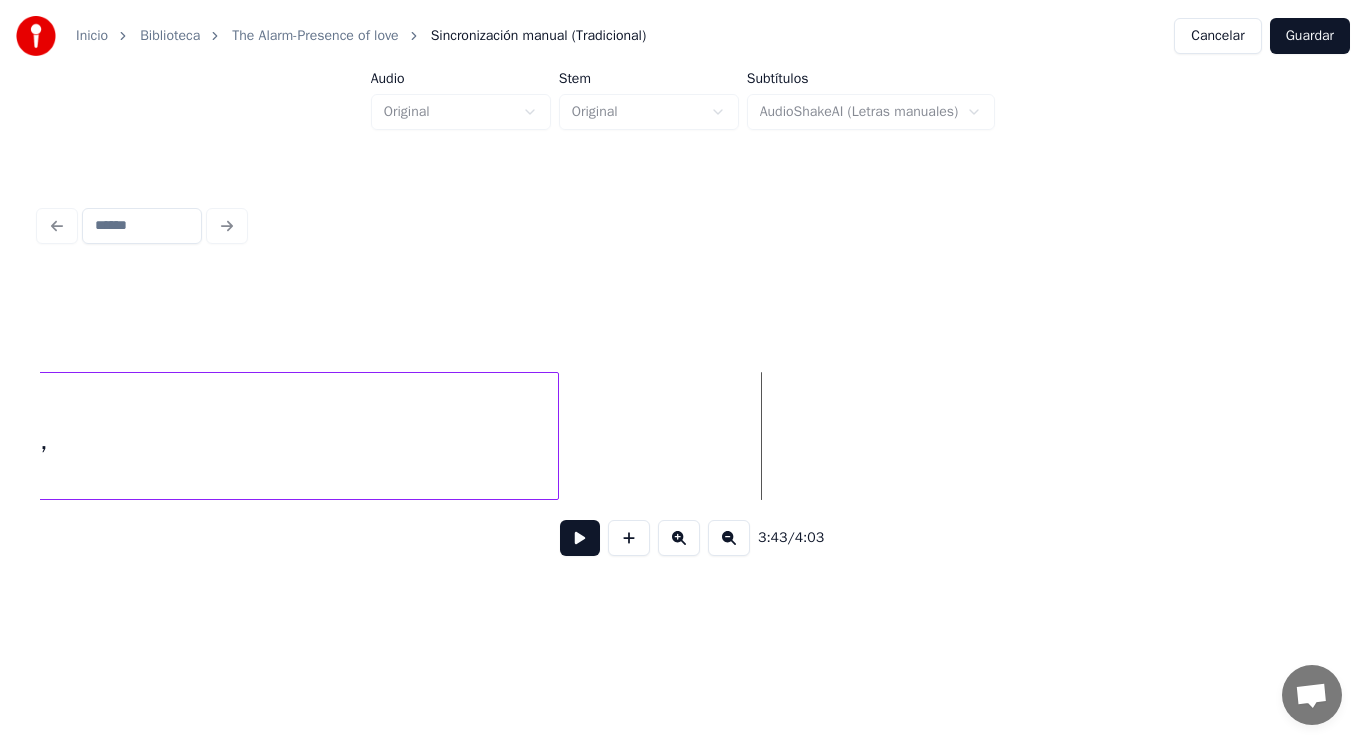 click at bounding box center [555, 436] 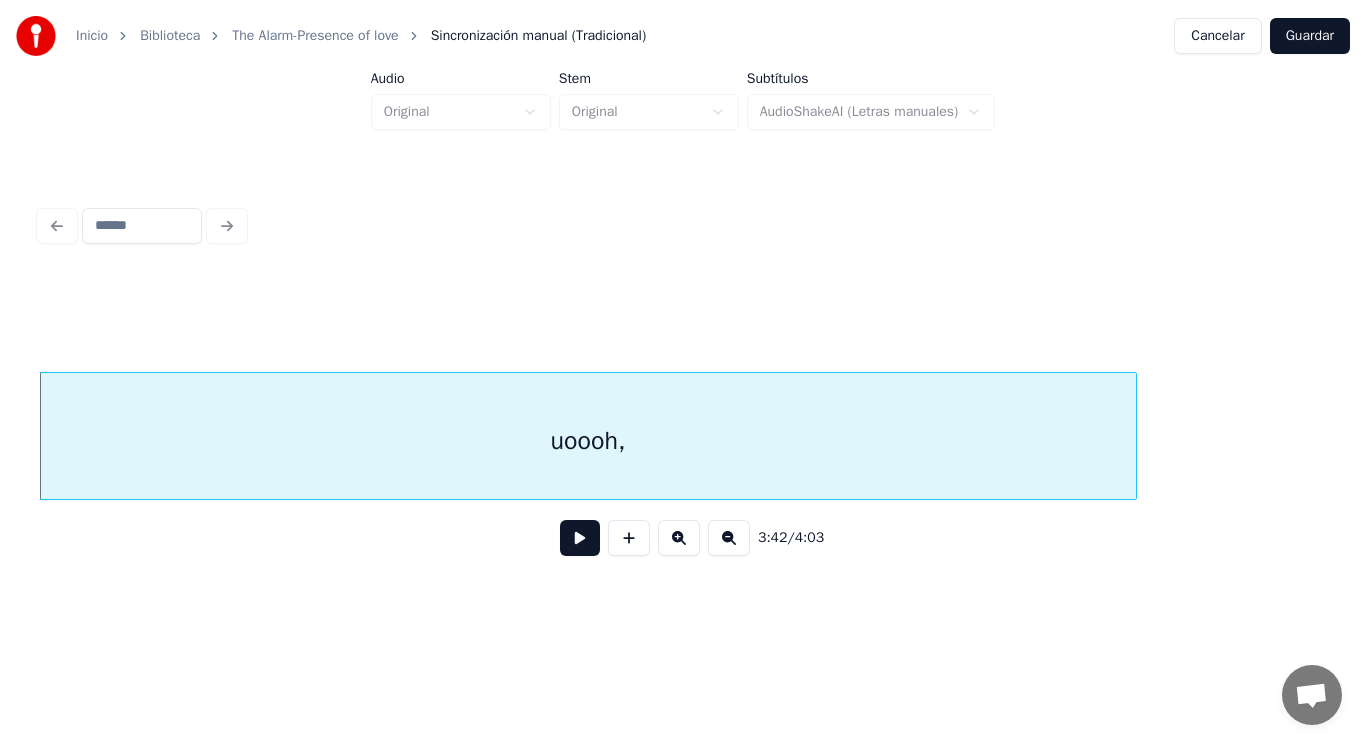click on "uoooh," at bounding box center (588, 441) 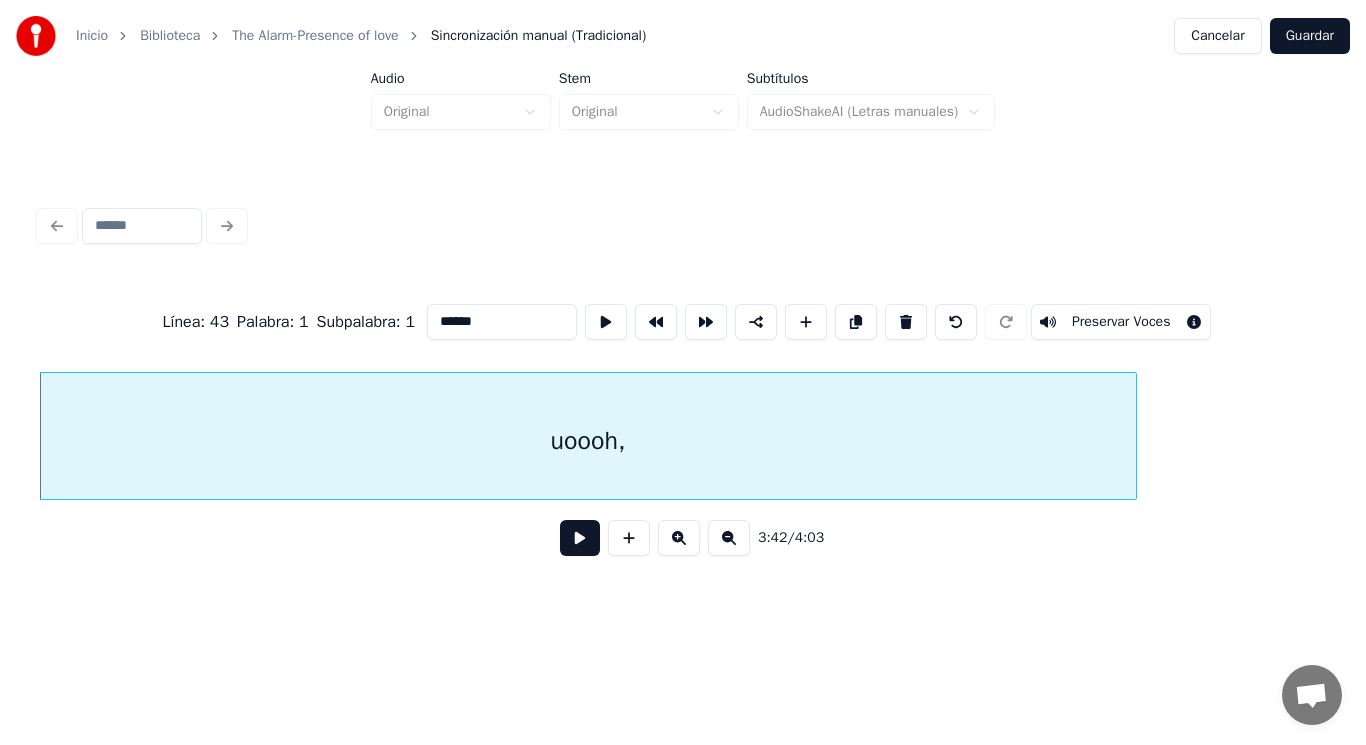 click on "******" at bounding box center (502, 322) 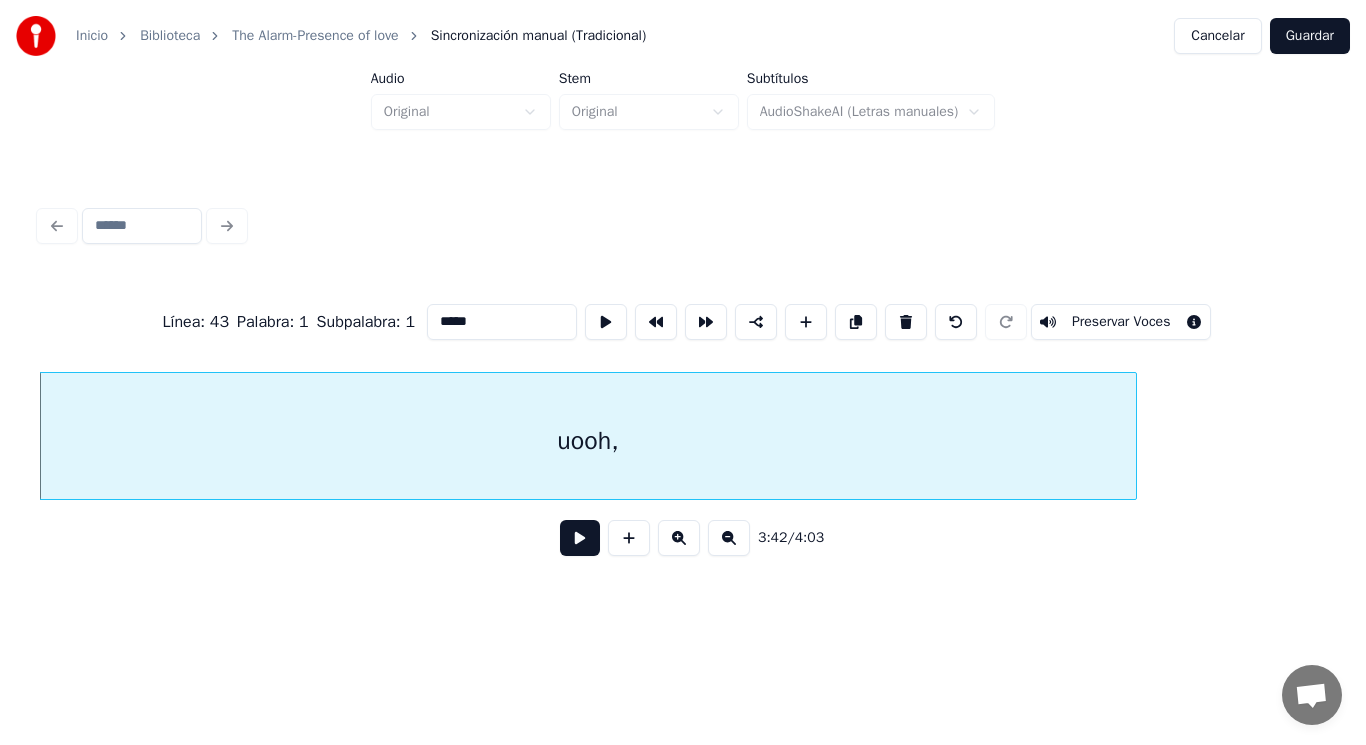type on "*****" 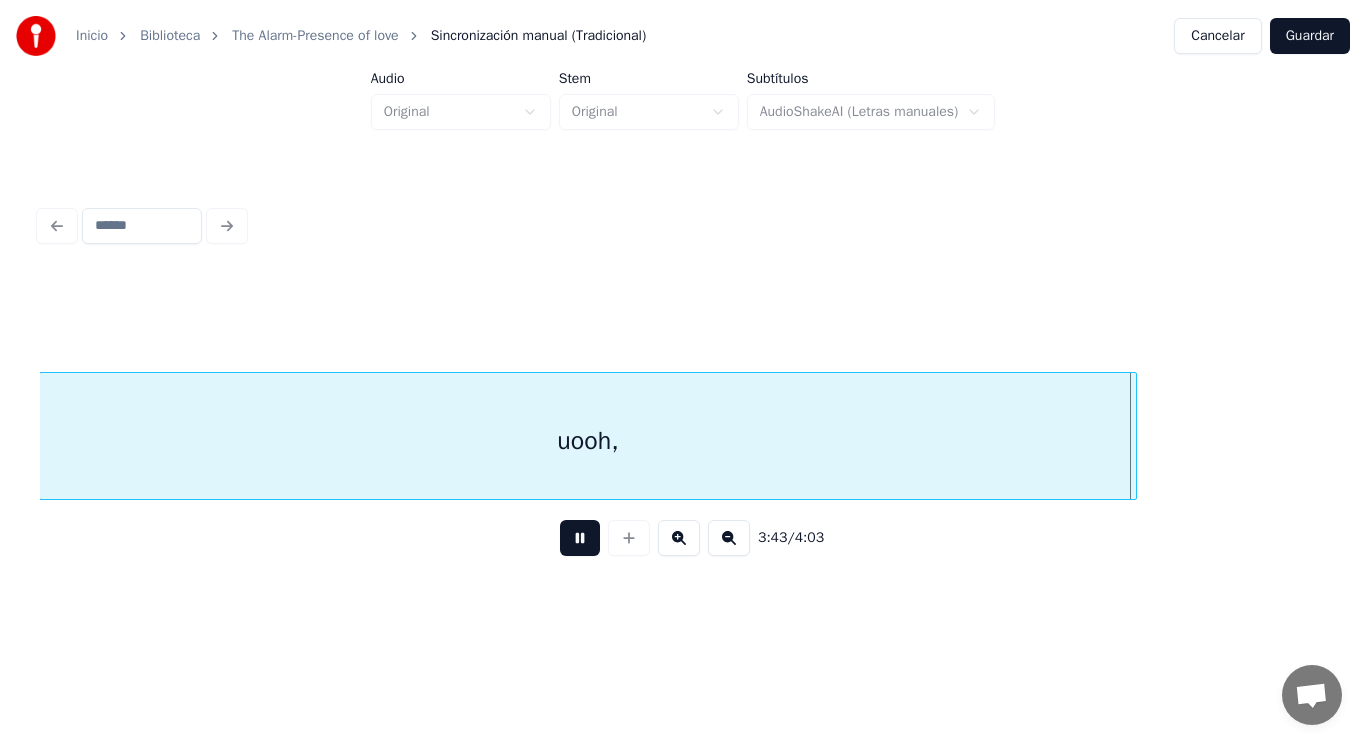 click at bounding box center (580, 538) 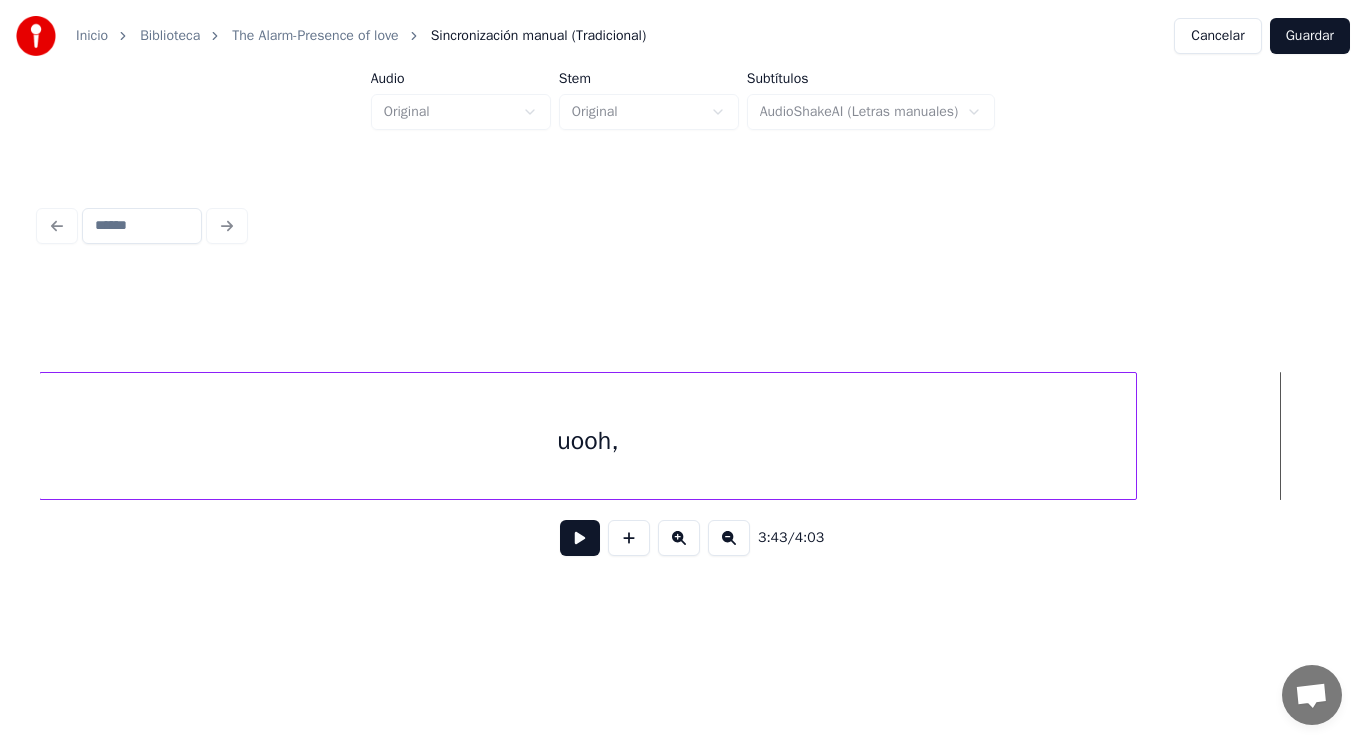 click on "uooh," at bounding box center [-141895, 436] 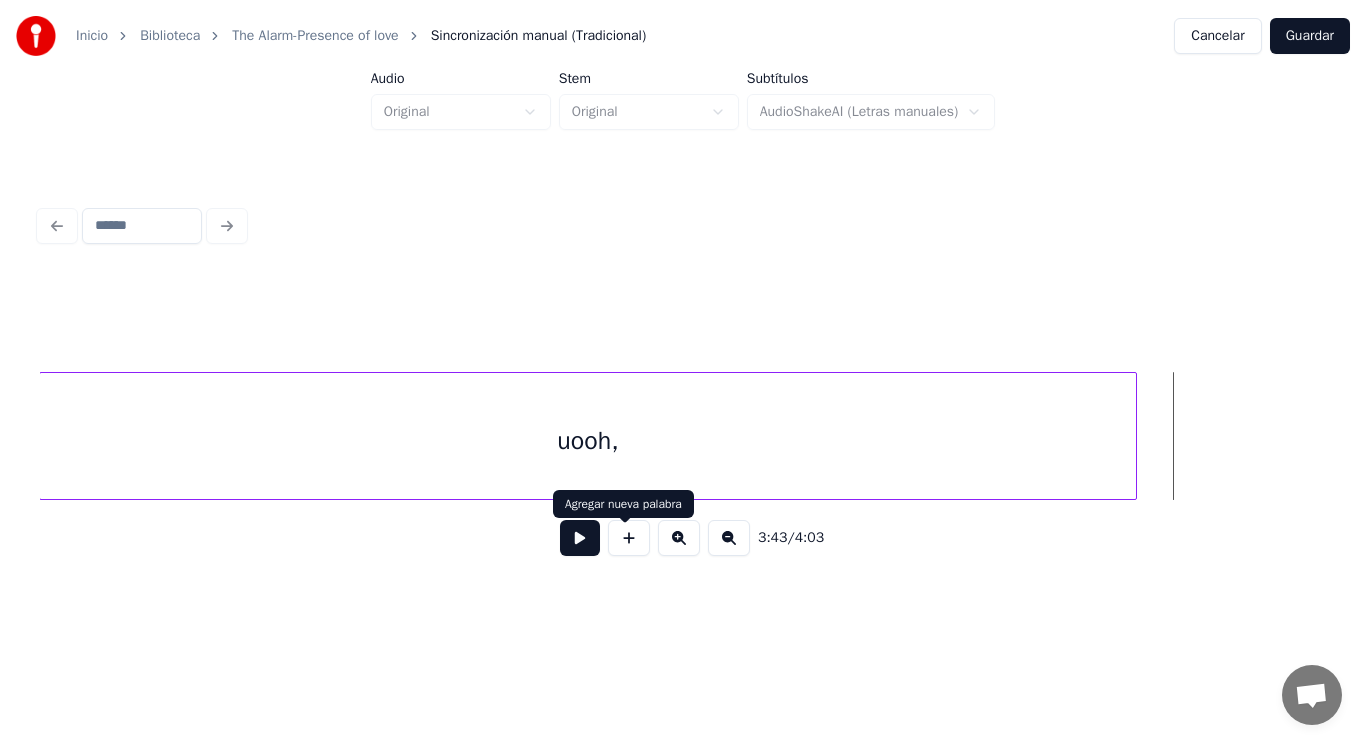click at bounding box center [629, 538] 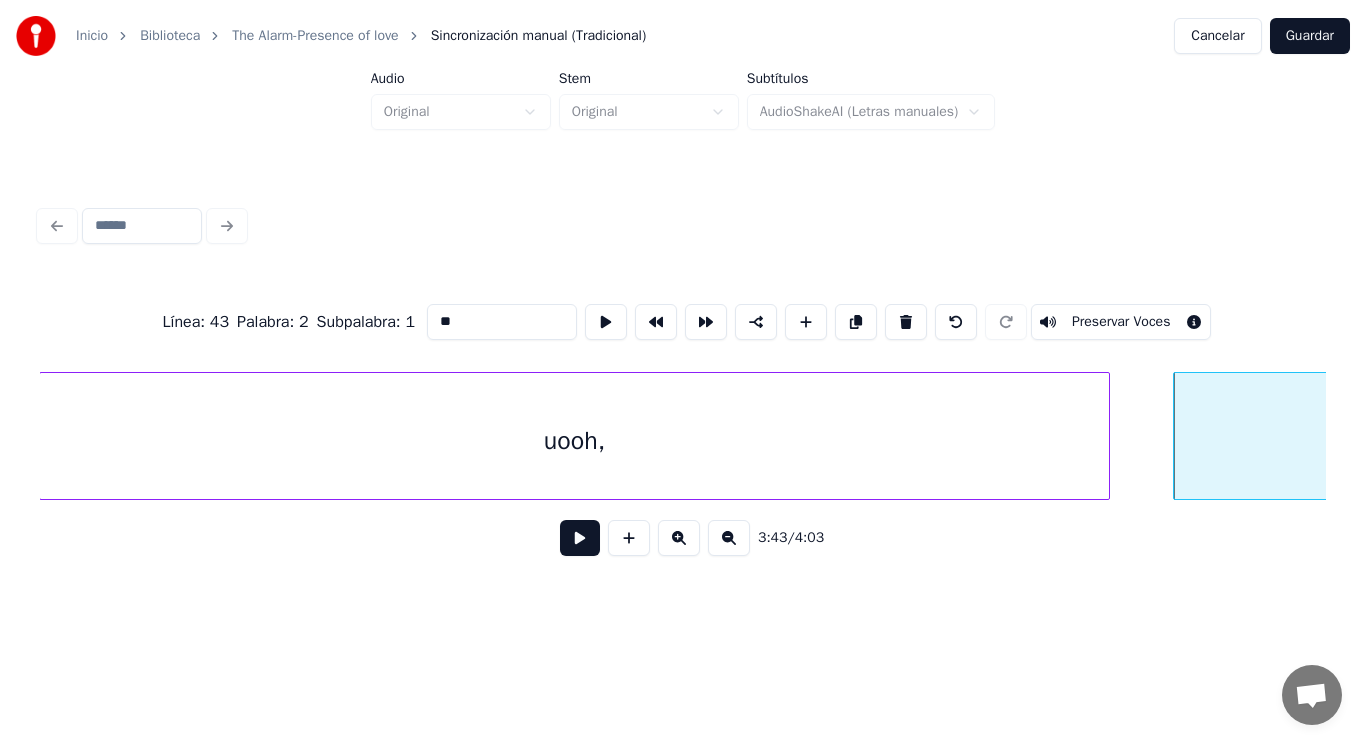 click at bounding box center [1106, 436] 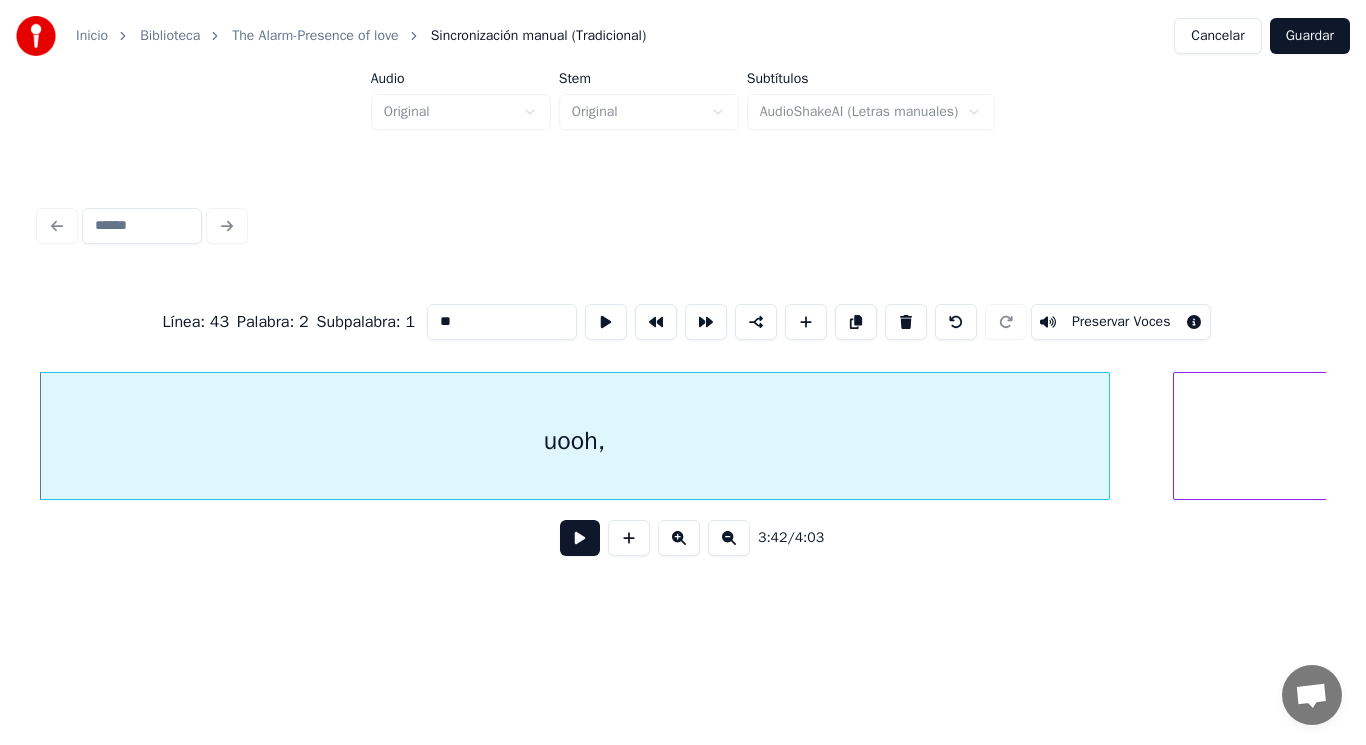 click on "<>" at bounding box center (1453, 441) 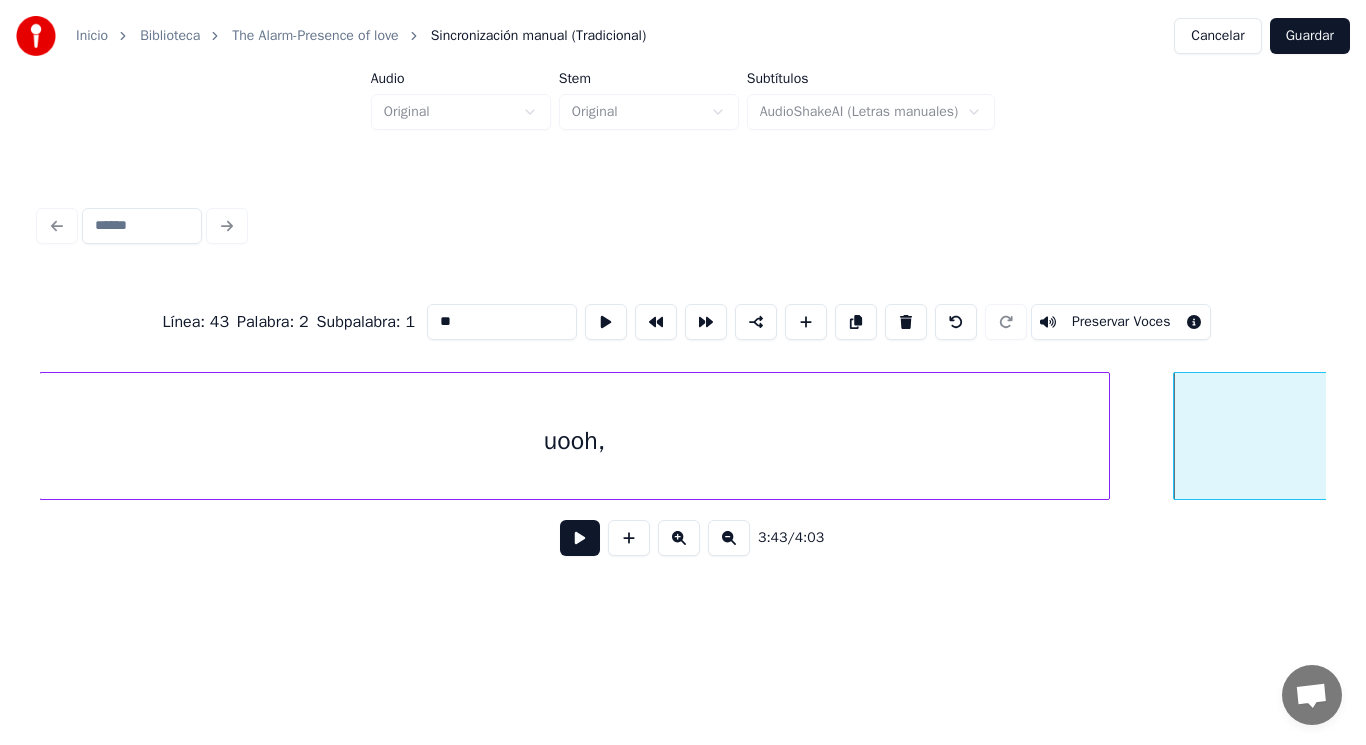 drag, startPoint x: 429, startPoint y: 315, endPoint x: 354, endPoint y: 318, distance: 75.059975 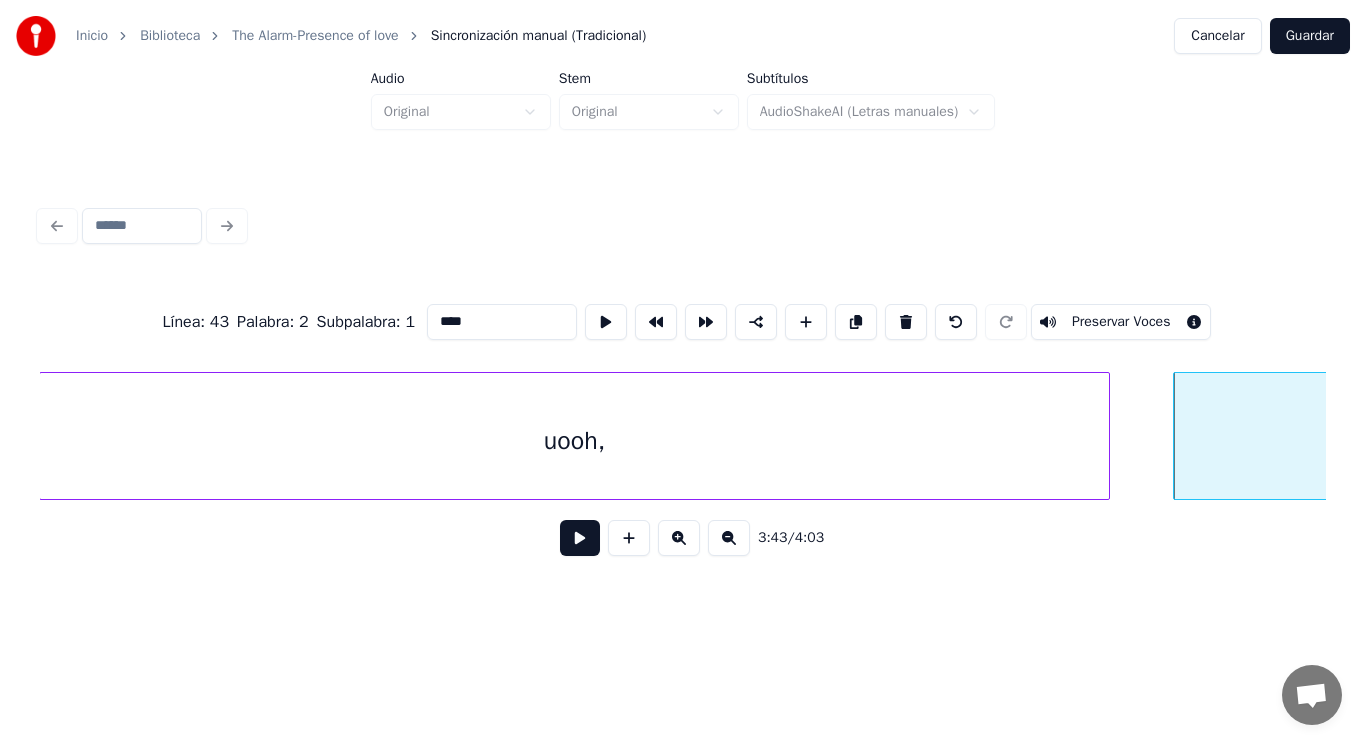click on "uooh," at bounding box center [574, 441] 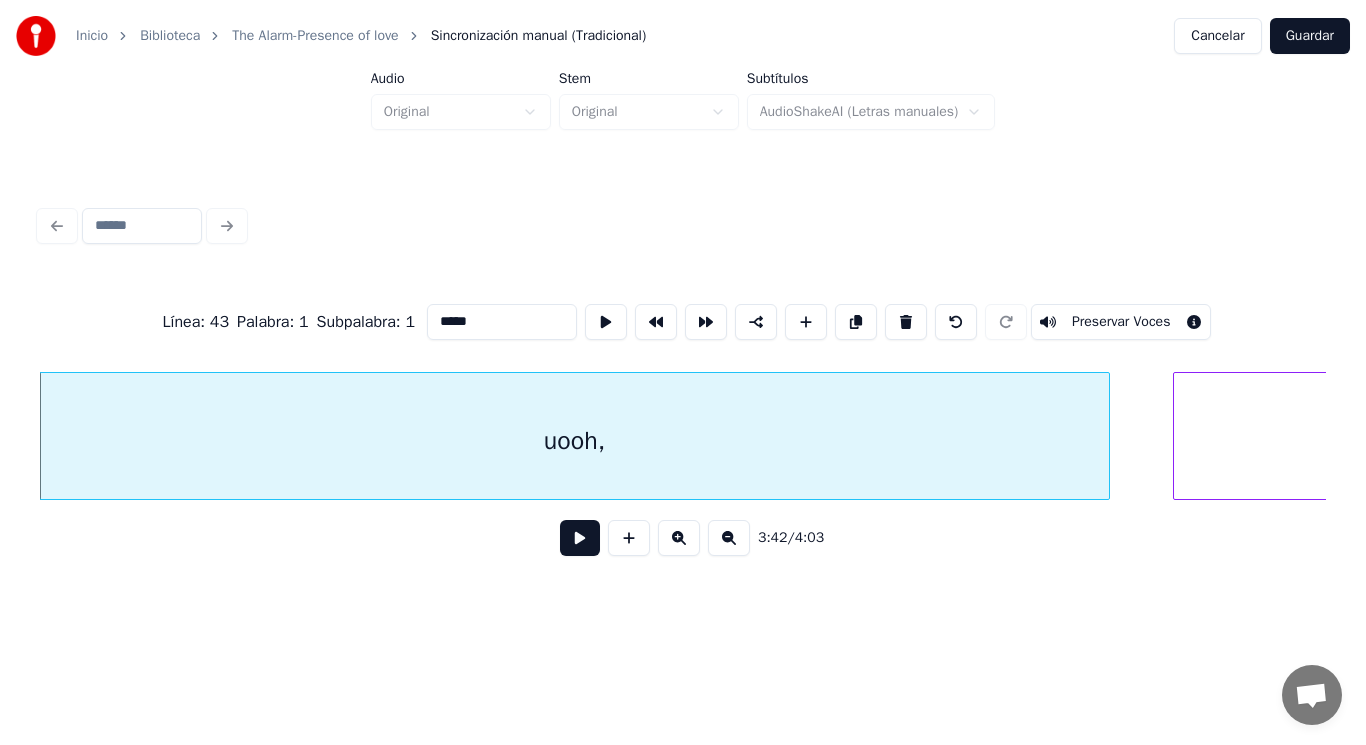 type on "*****" 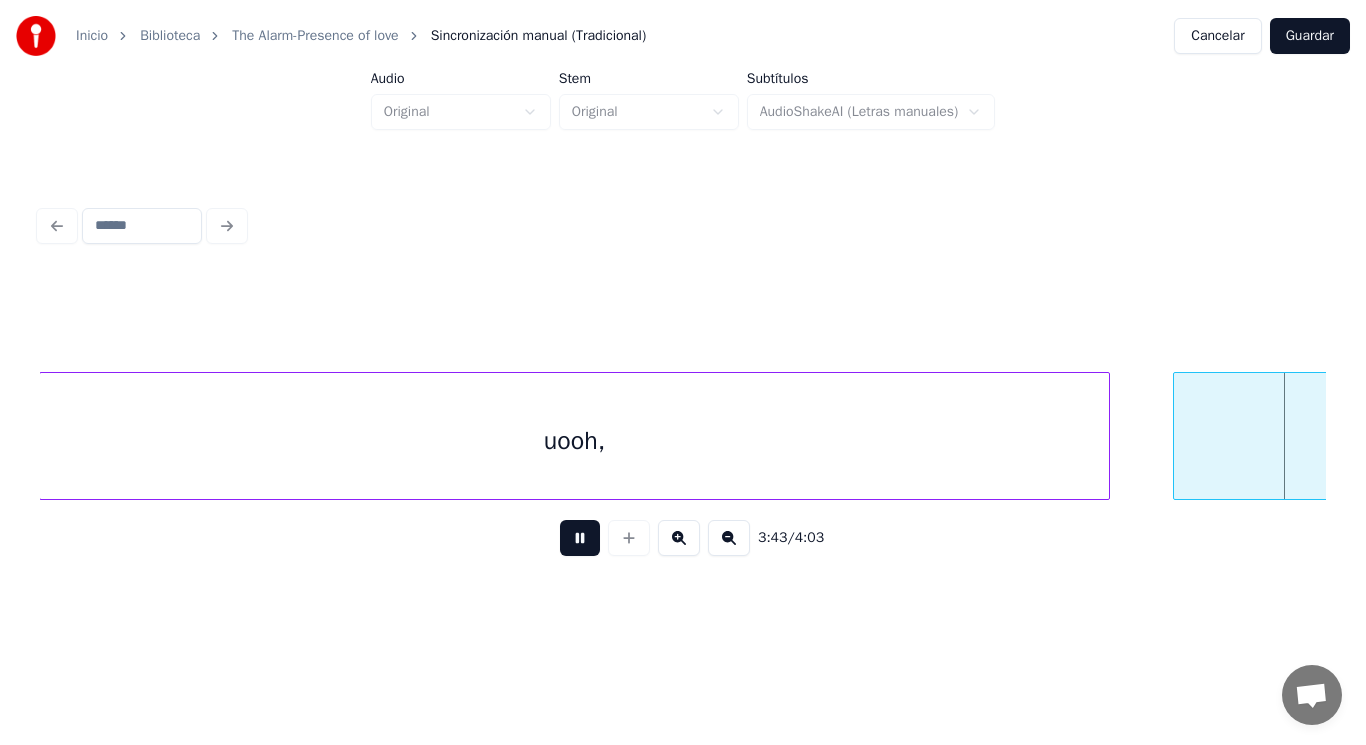 scroll, scrollTop: 0, scrollLeft: 313441, axis: horizontal 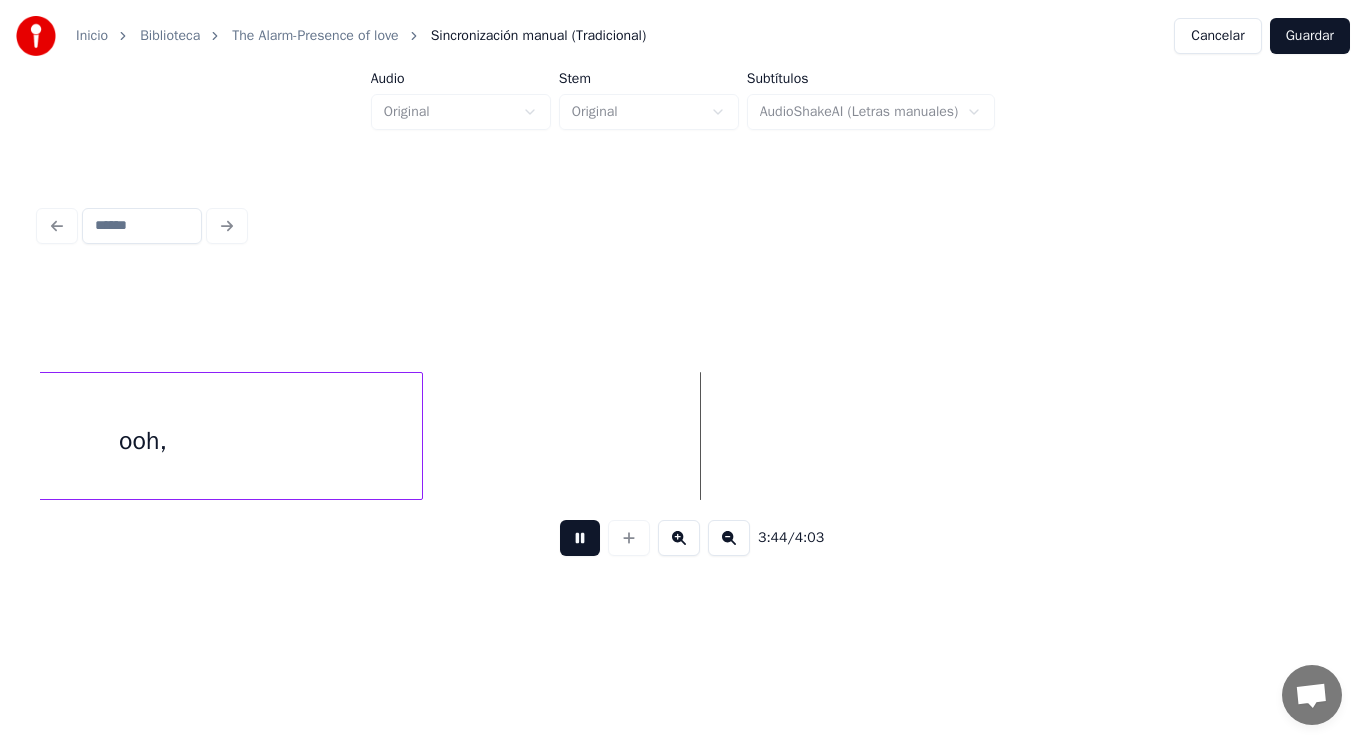 click at bounding box center (580, 538) 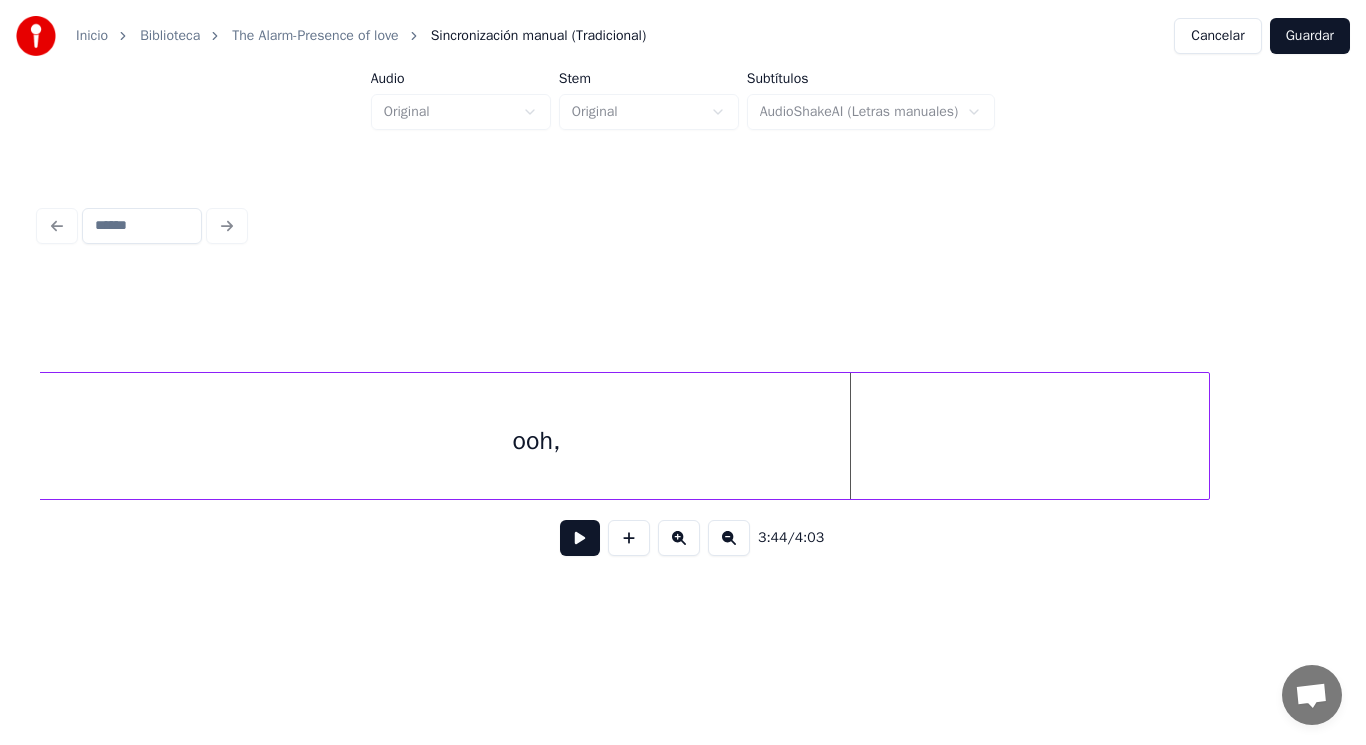 click at bounding box center [1206, 436] 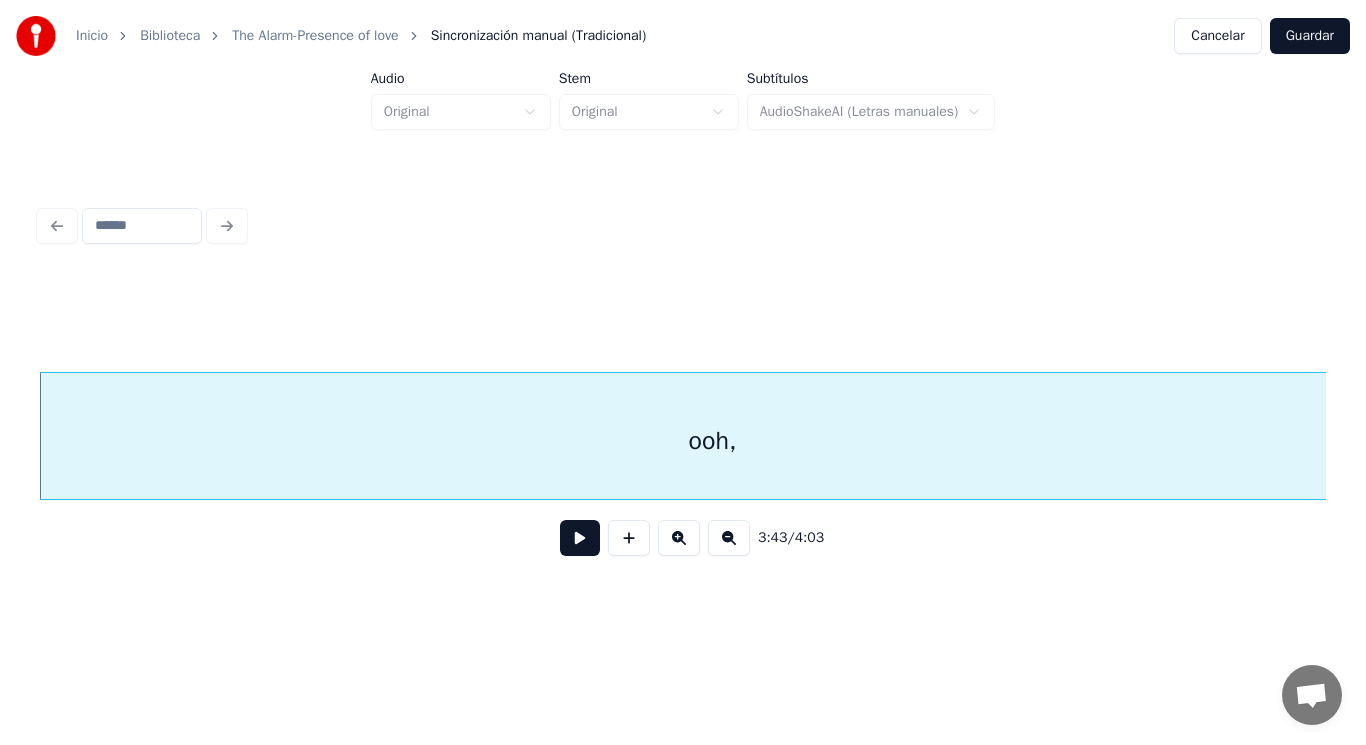 click at bounding box center [580, 538] 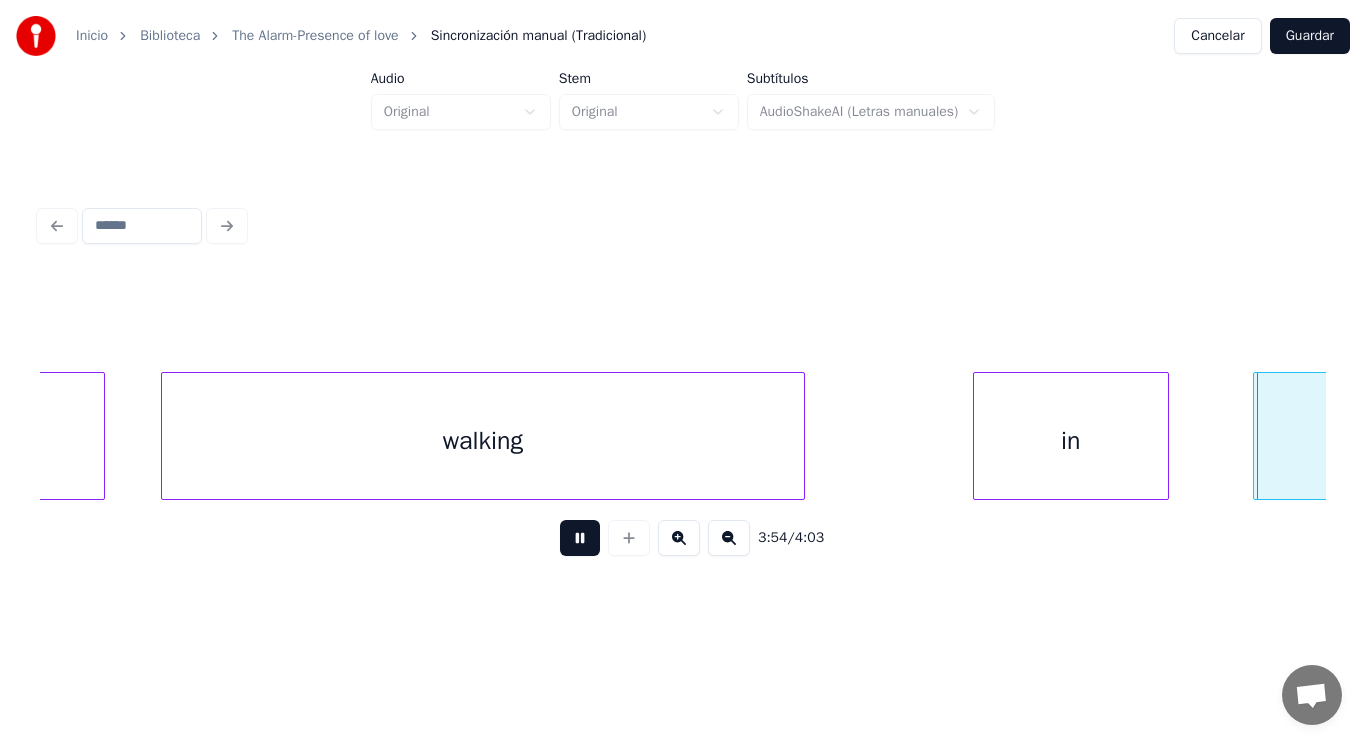 scroll, scrollTop: 0, scrollLeft: 328921, axis: horizontal 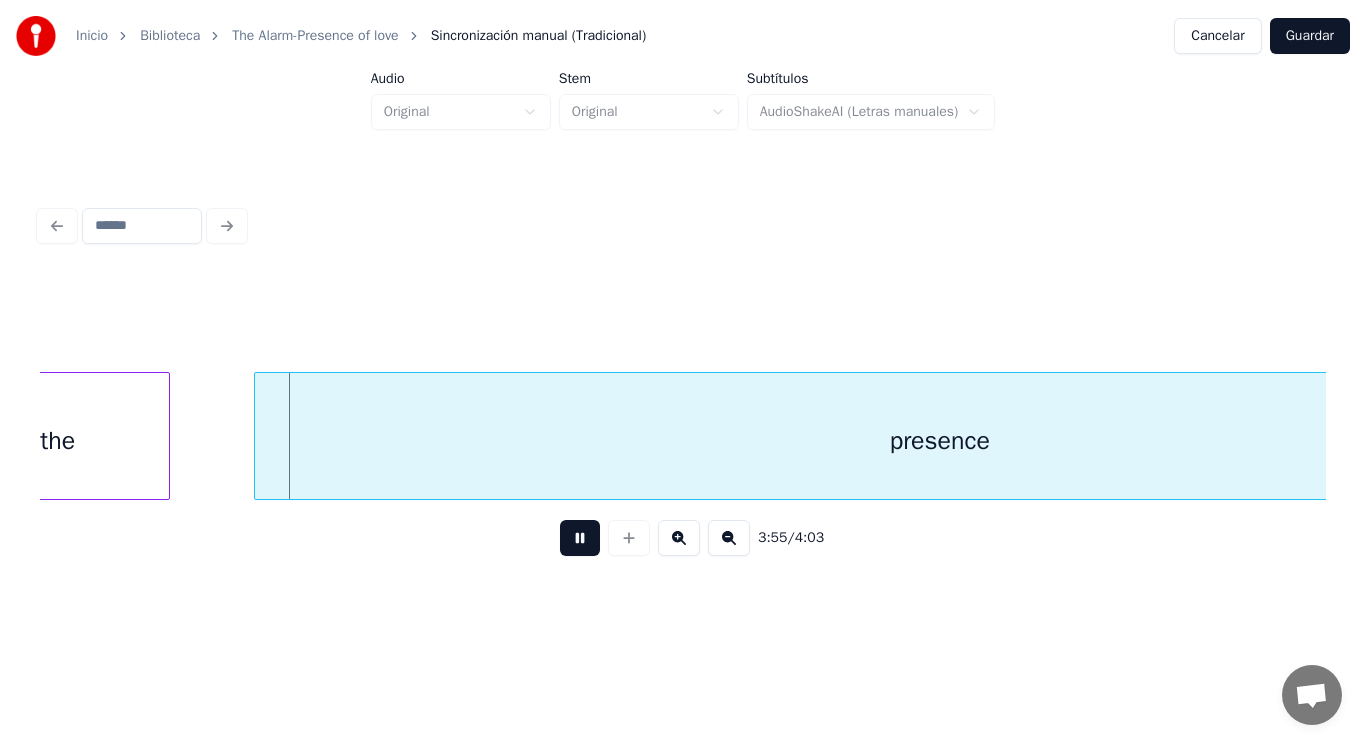 click at bounding box center [580, 538] 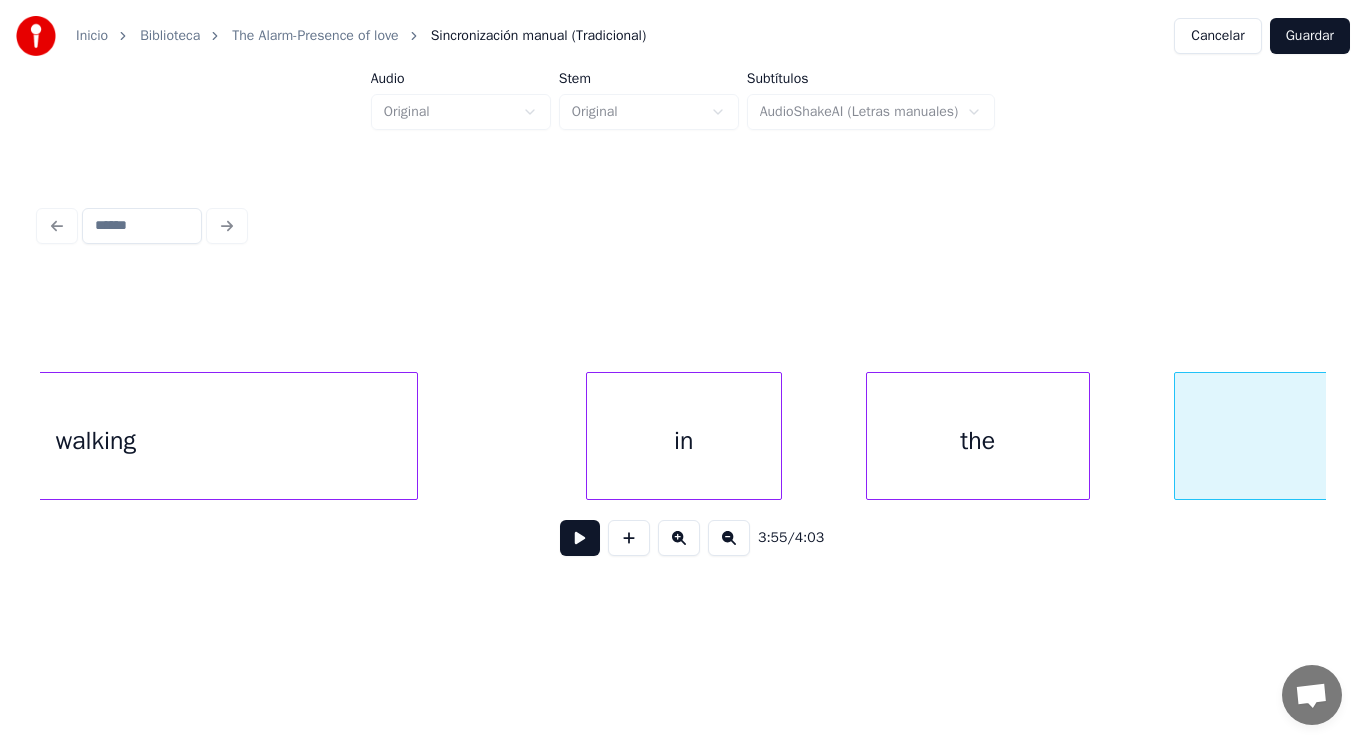 click on "walking" at bounding box center (96, 441) 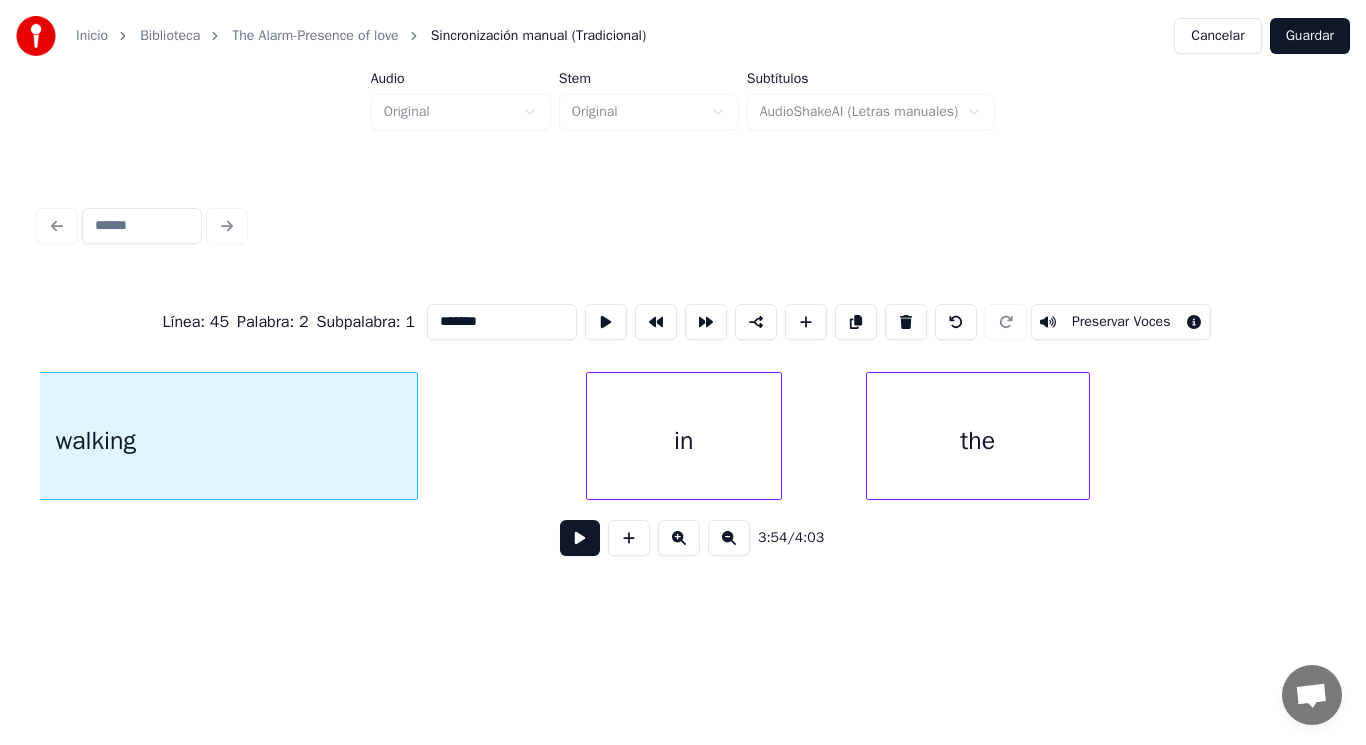 scroll, scrollTop: 0, scrollLeft: 327736, axis: horizontal 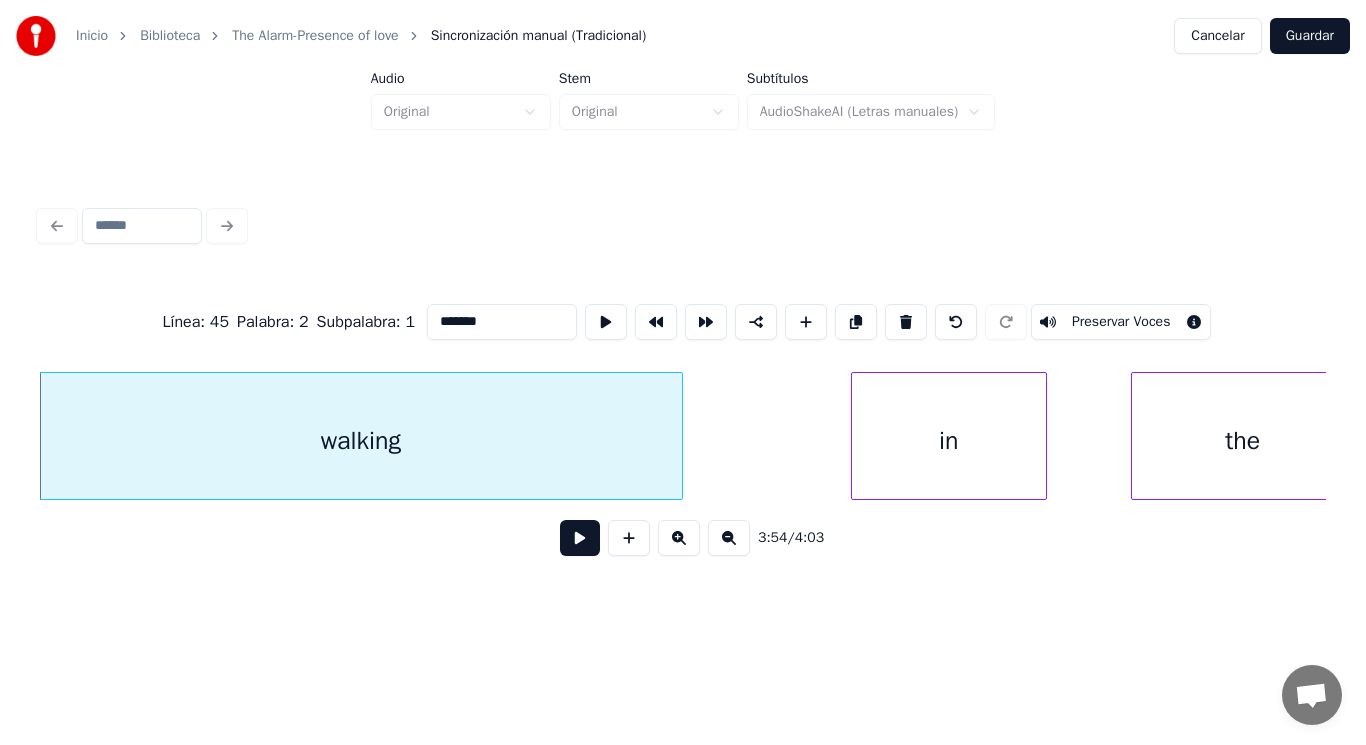 click at bounding box center [580, 538] 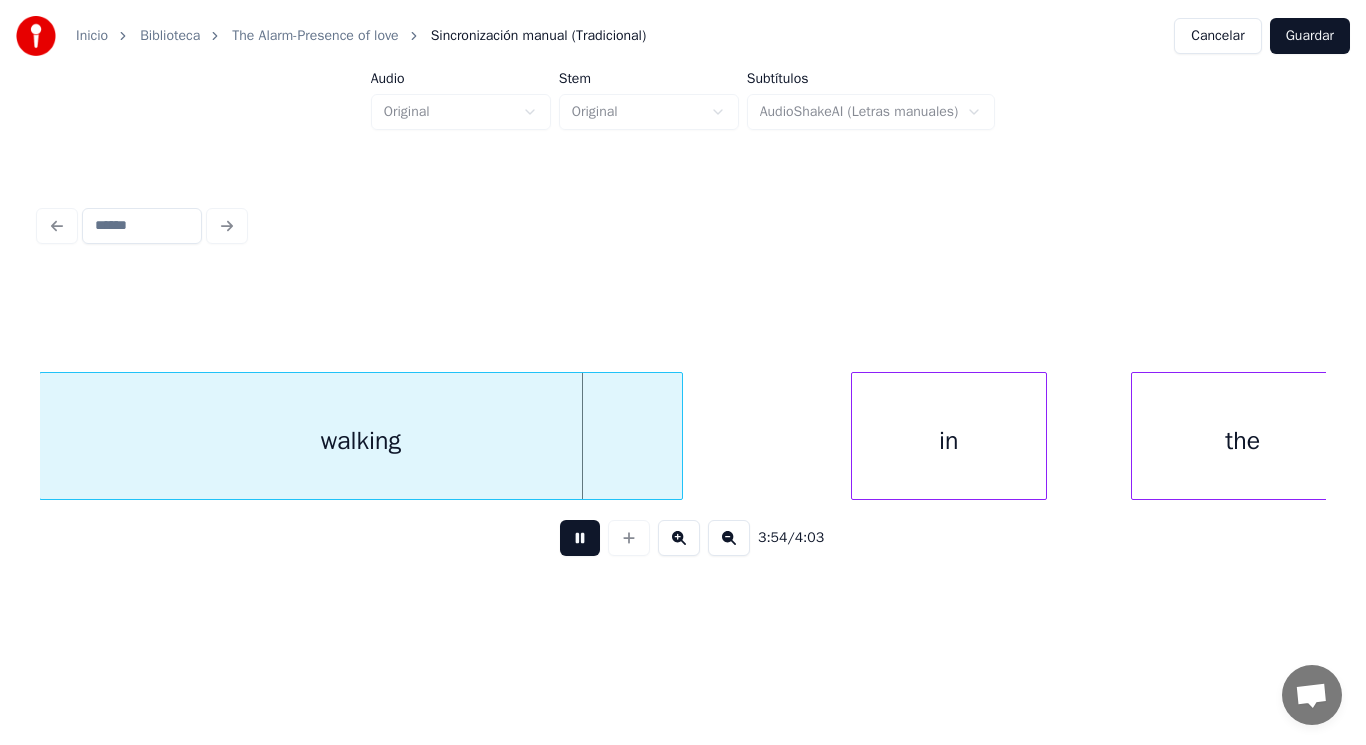 click at bounding box center [580, 538] 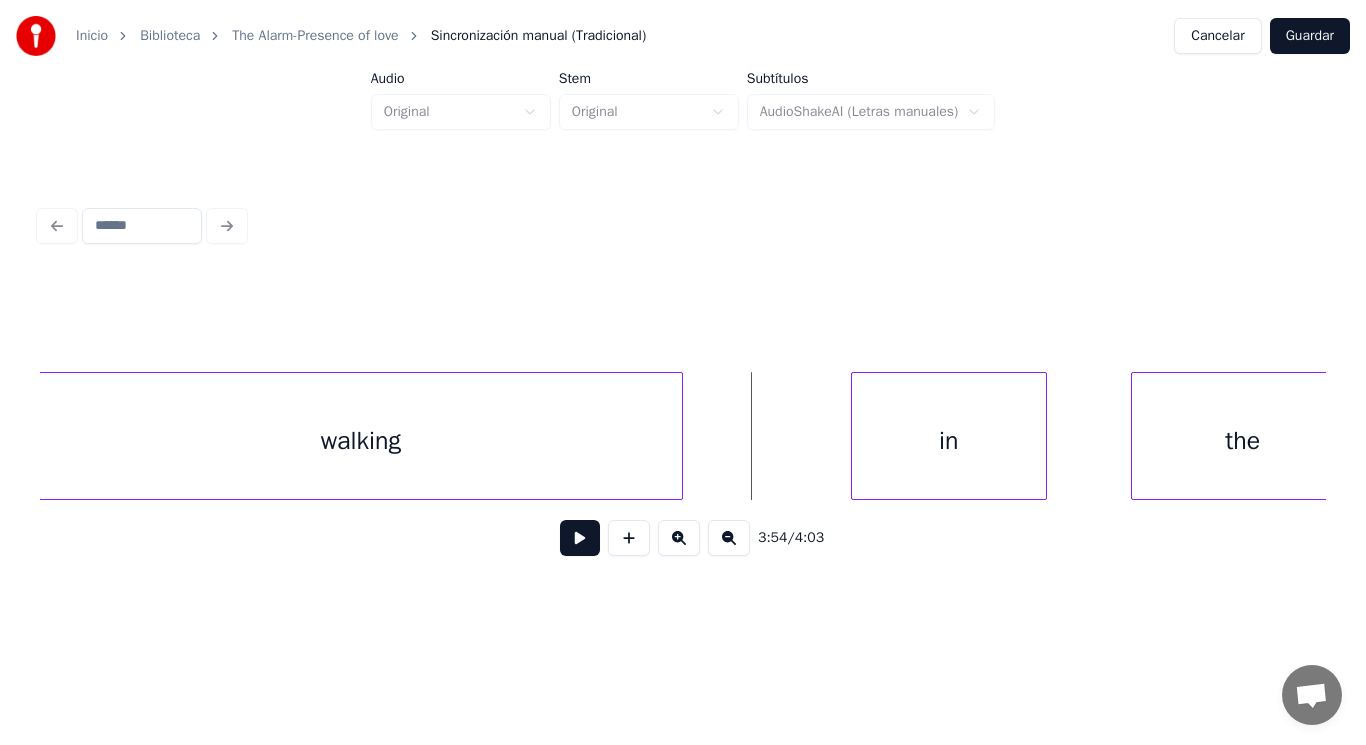 click at bounding box center (580, 538) 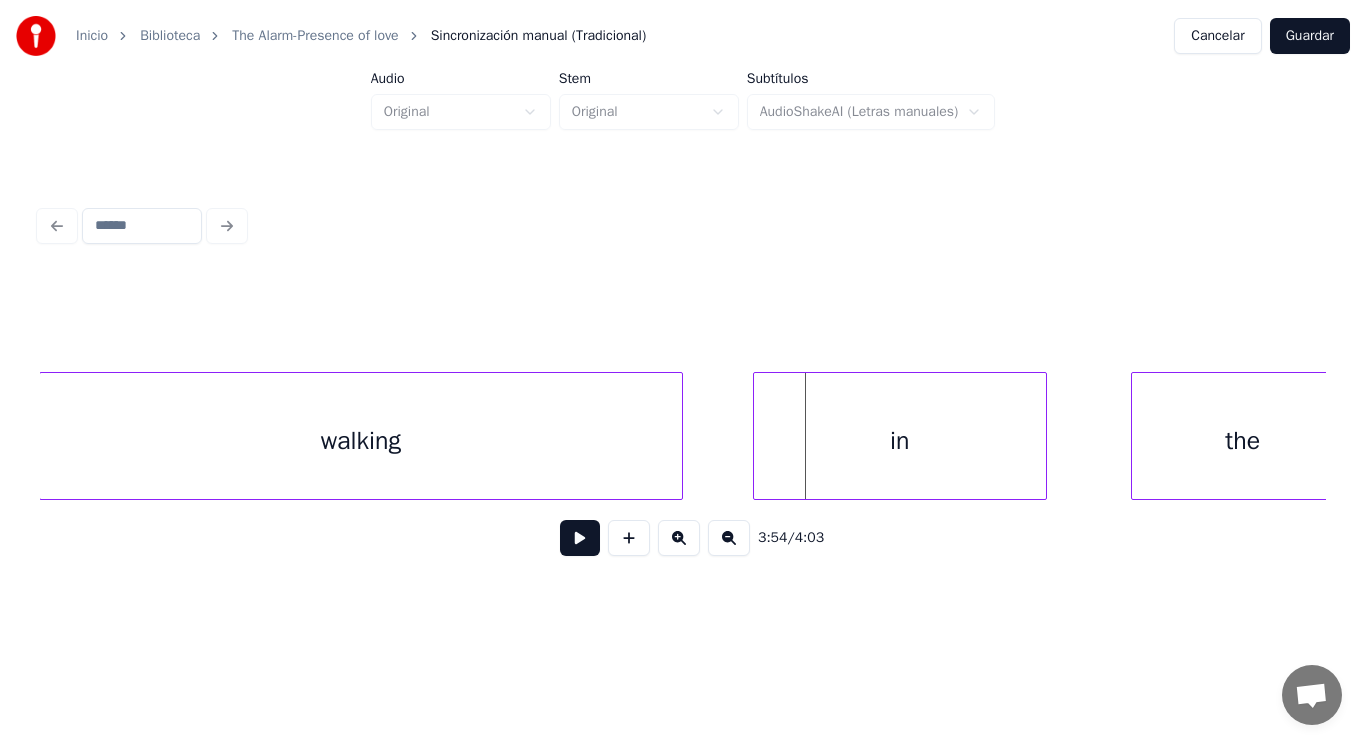click at bounding box center (757, 436) 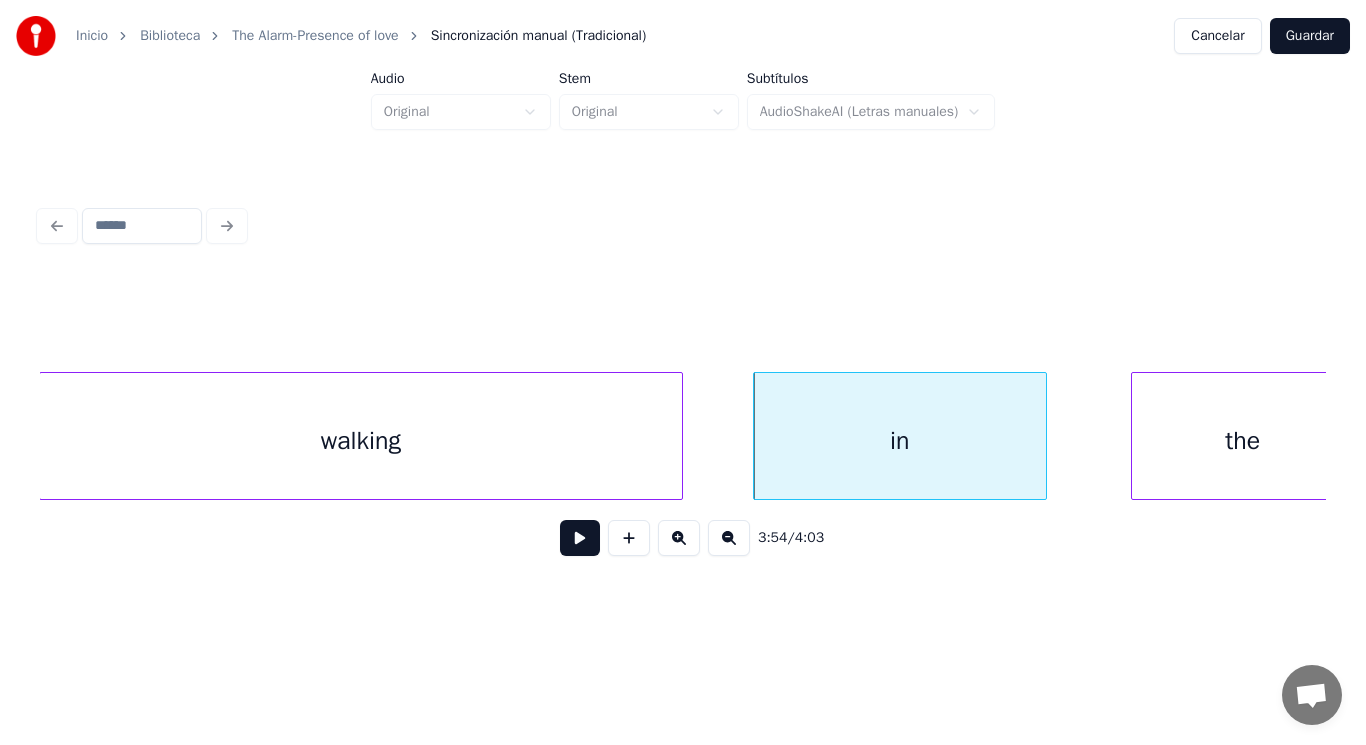 click at bounding box center (580, 538) 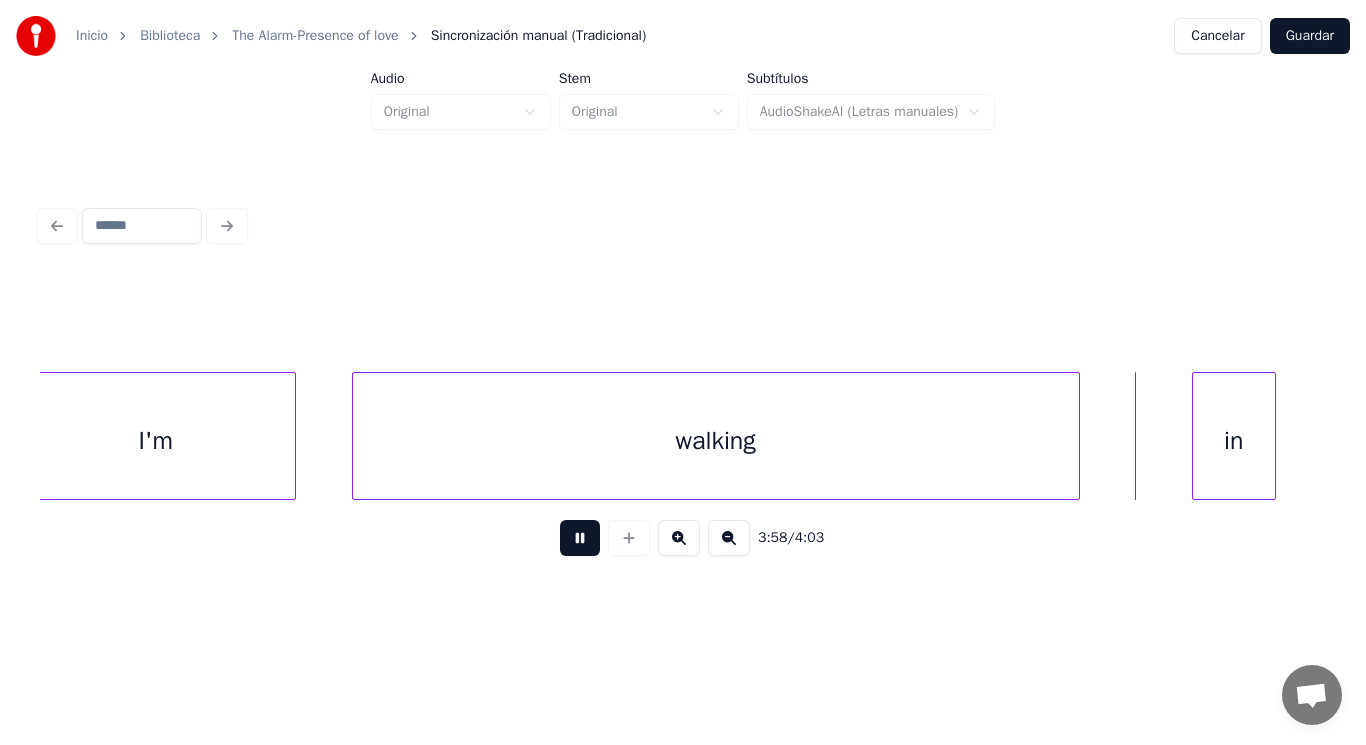 scroll, scrollTop: 0, scrollLeft: 334247, axis: horizontal 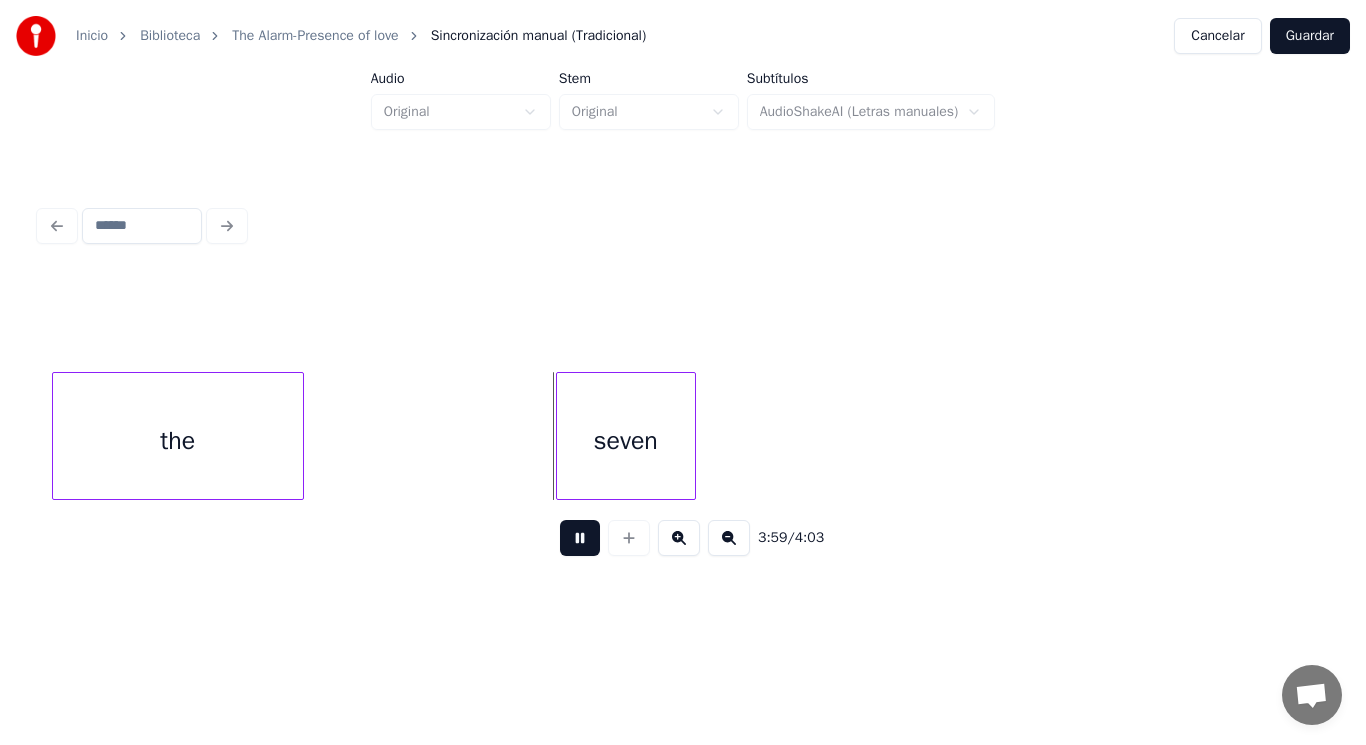 click at bounding box center [580, 538] 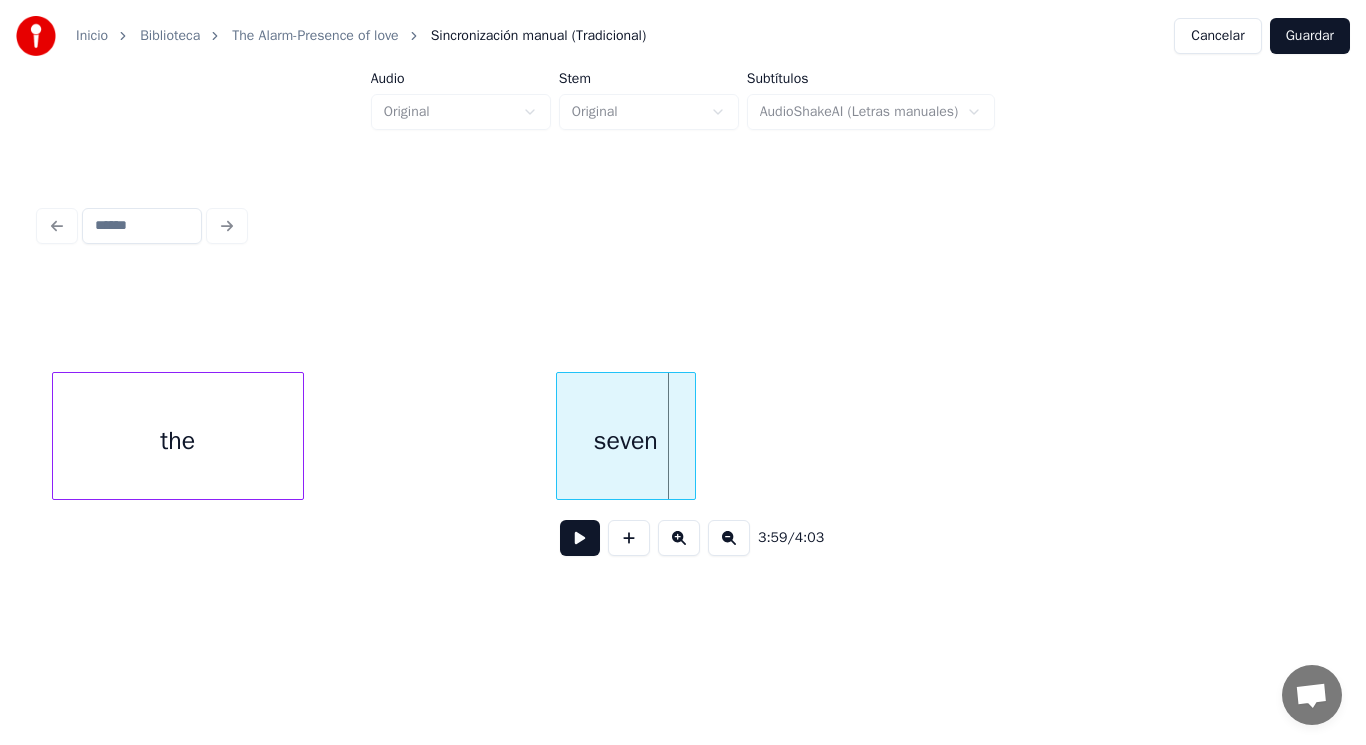 click on "3:59  /  4:03" at bounding box center [683, 386] 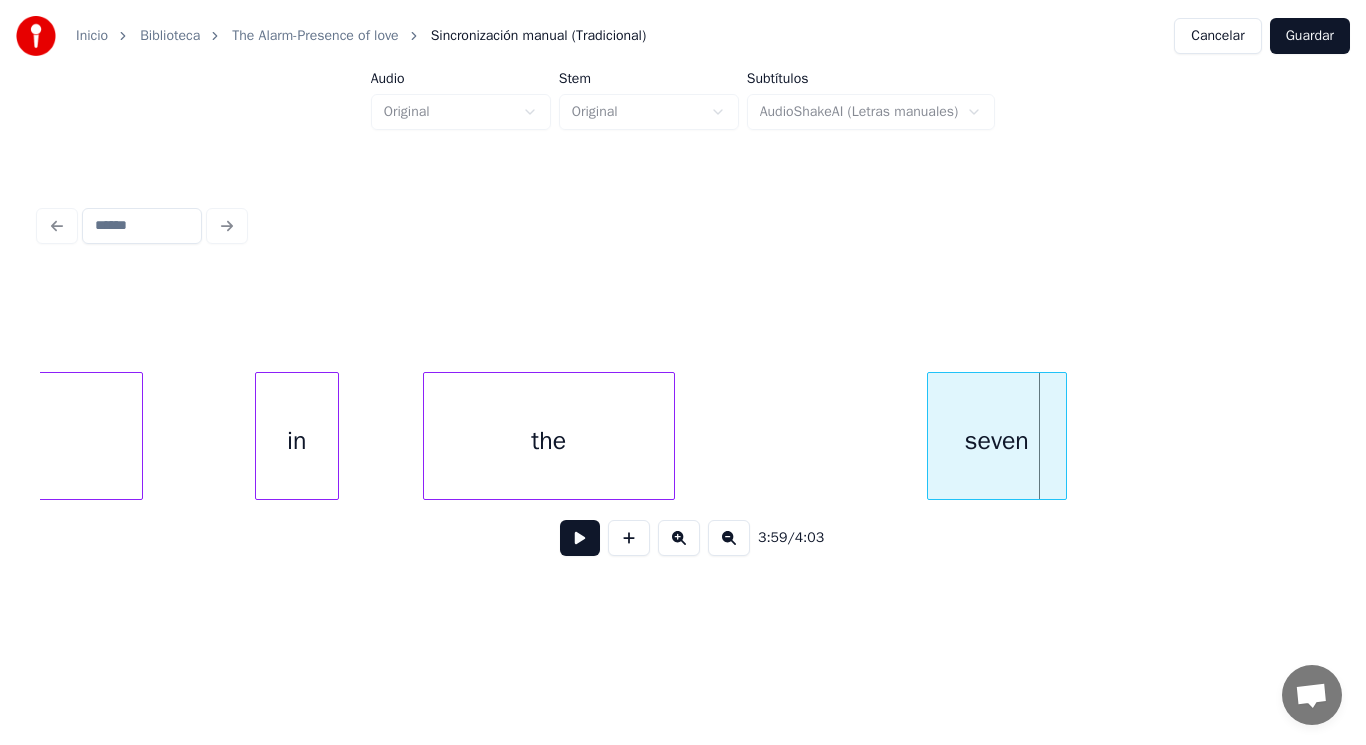 scroll, scrollTop: 0, scrollLeft: 333847, axis: horizontal 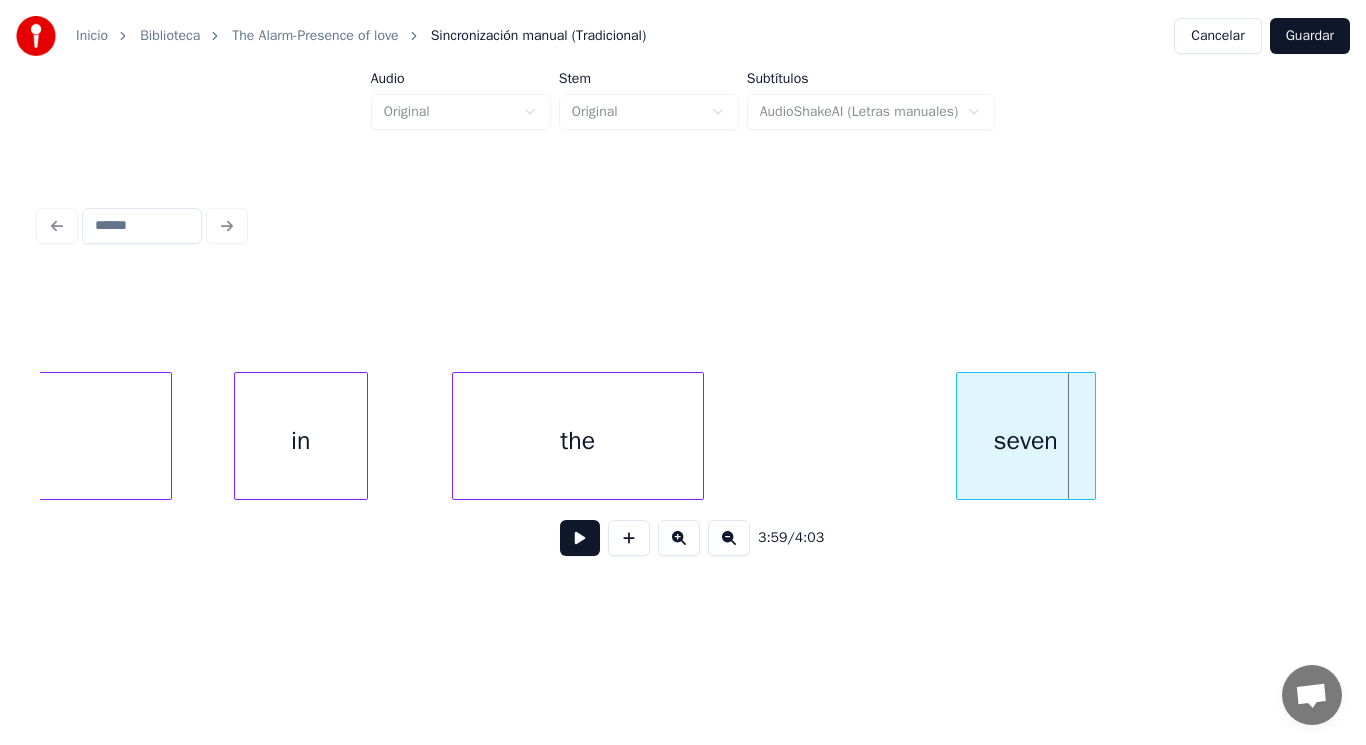 click at bounding box center [238, 436] 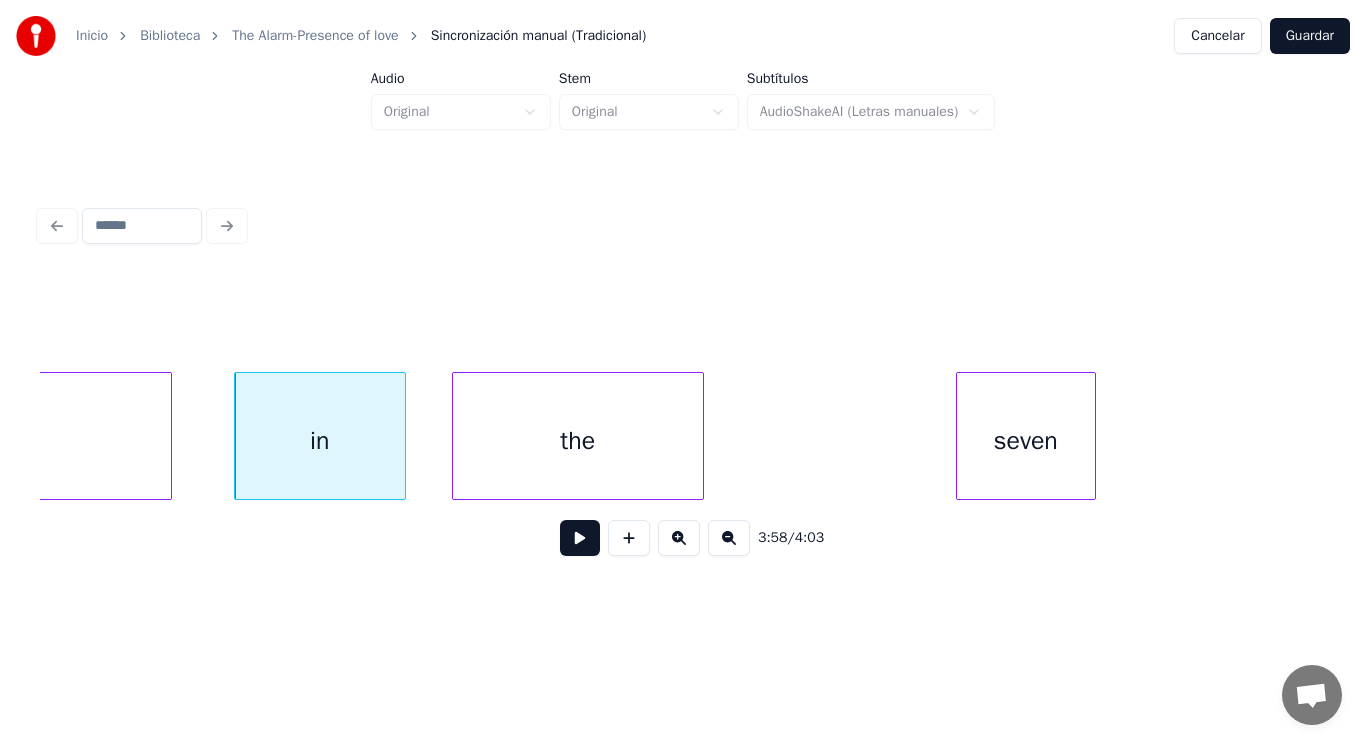 click at bounding box center [402, 436] 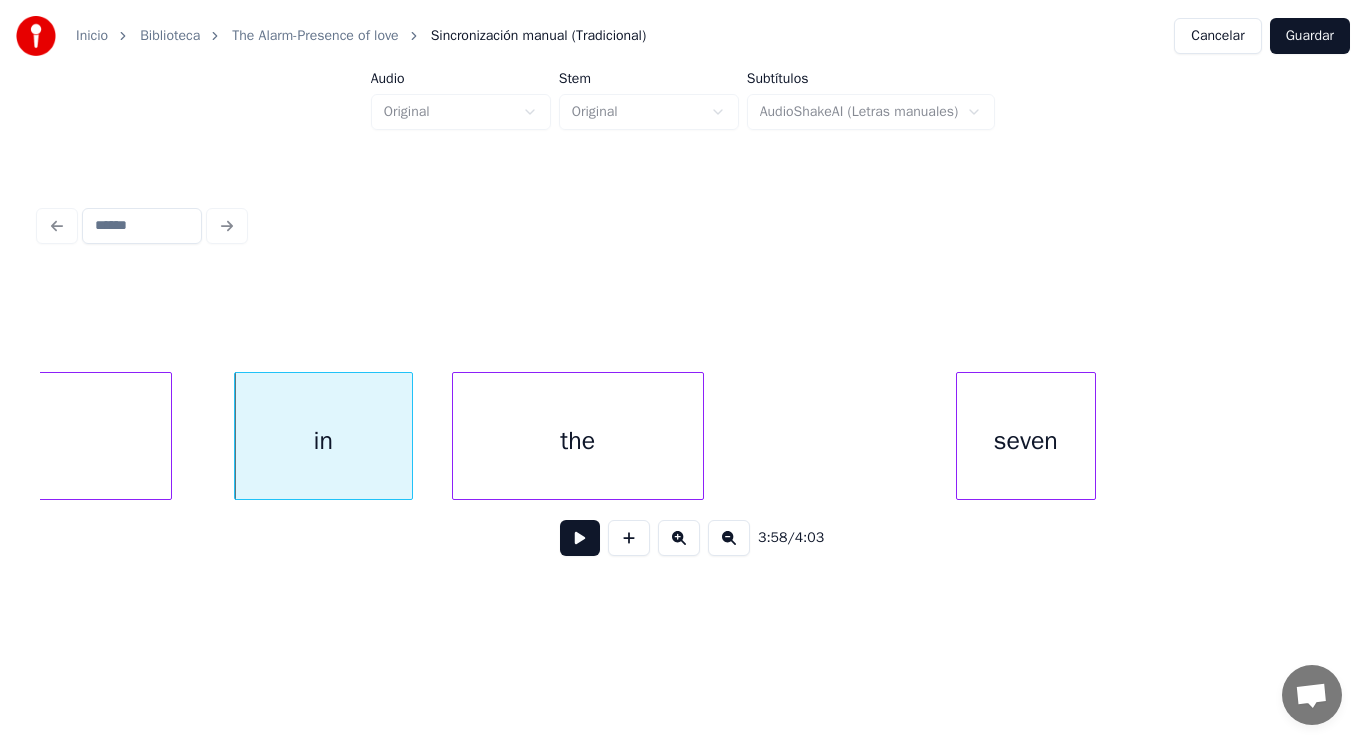 click at bounding box center (580, 538) 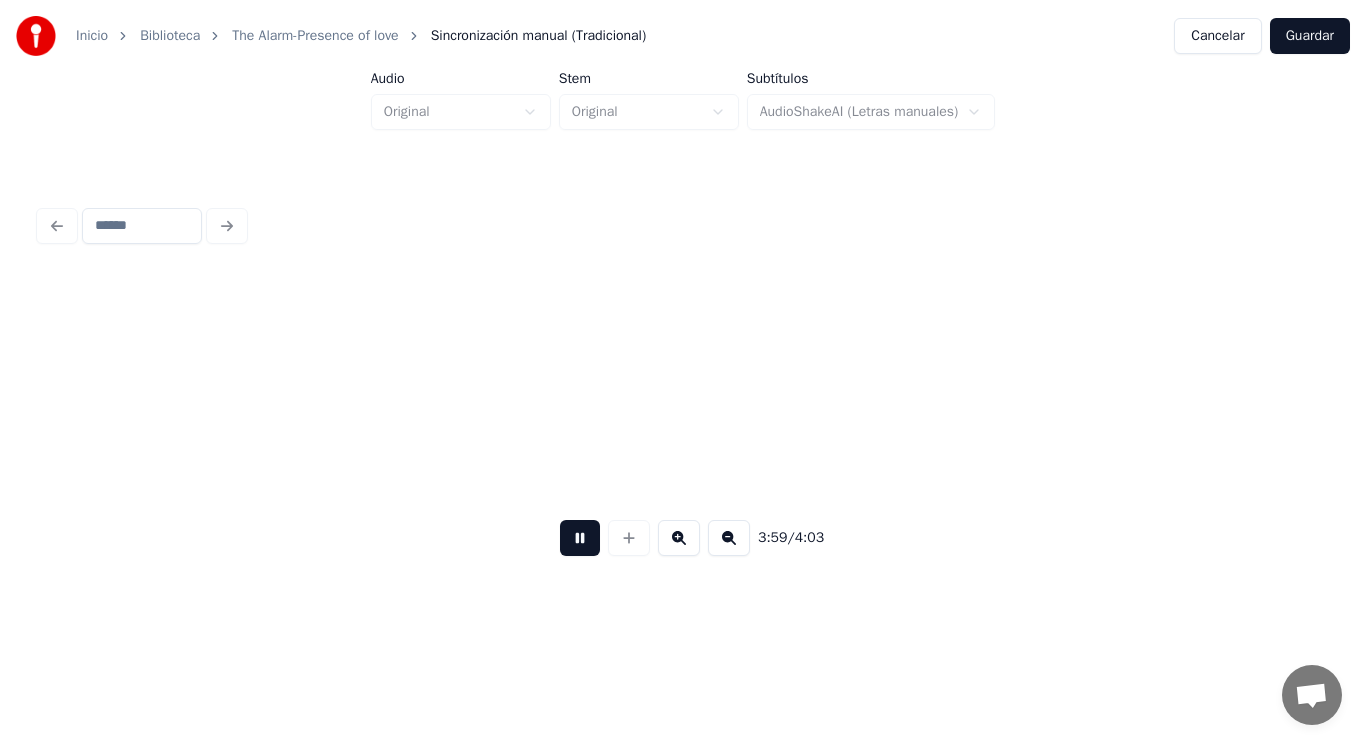 scroll, scrollTop: 0, scrollLeft: 335157, axis: horizontal 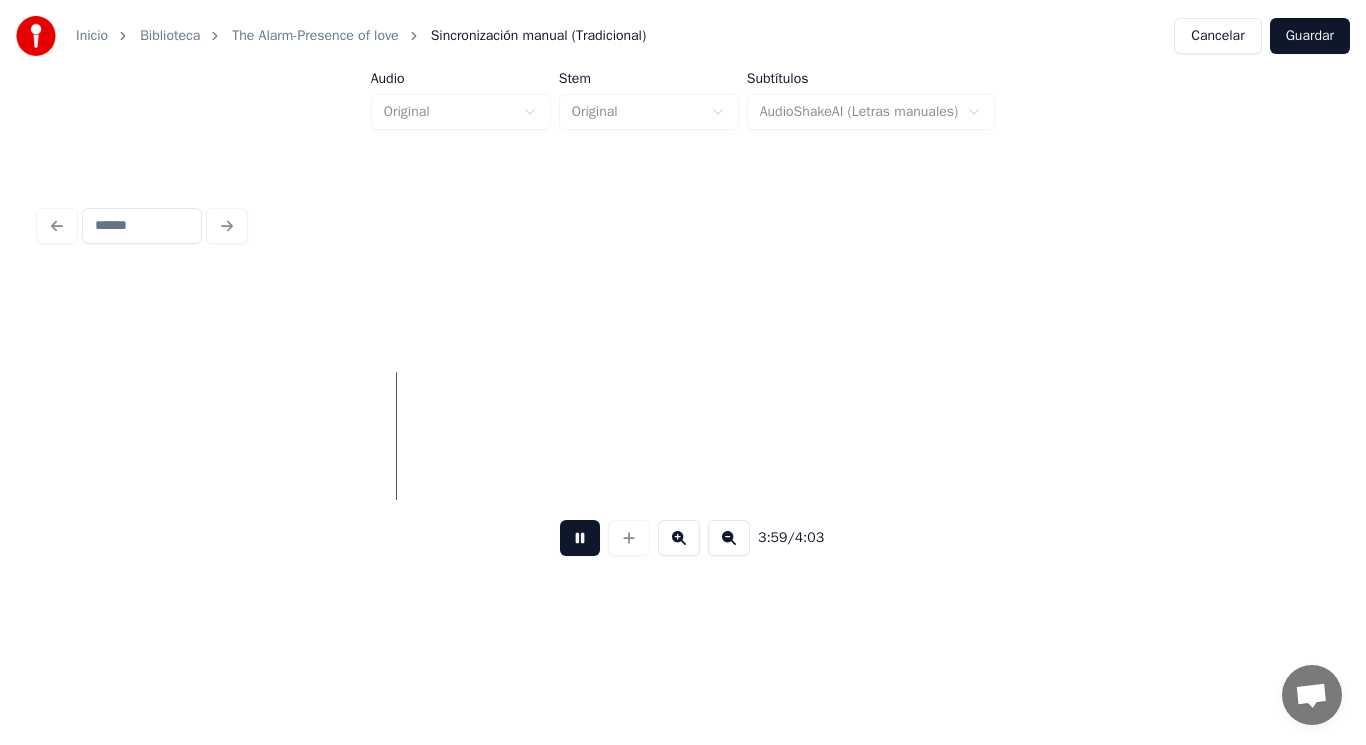 click at bounding box center [580, 538] 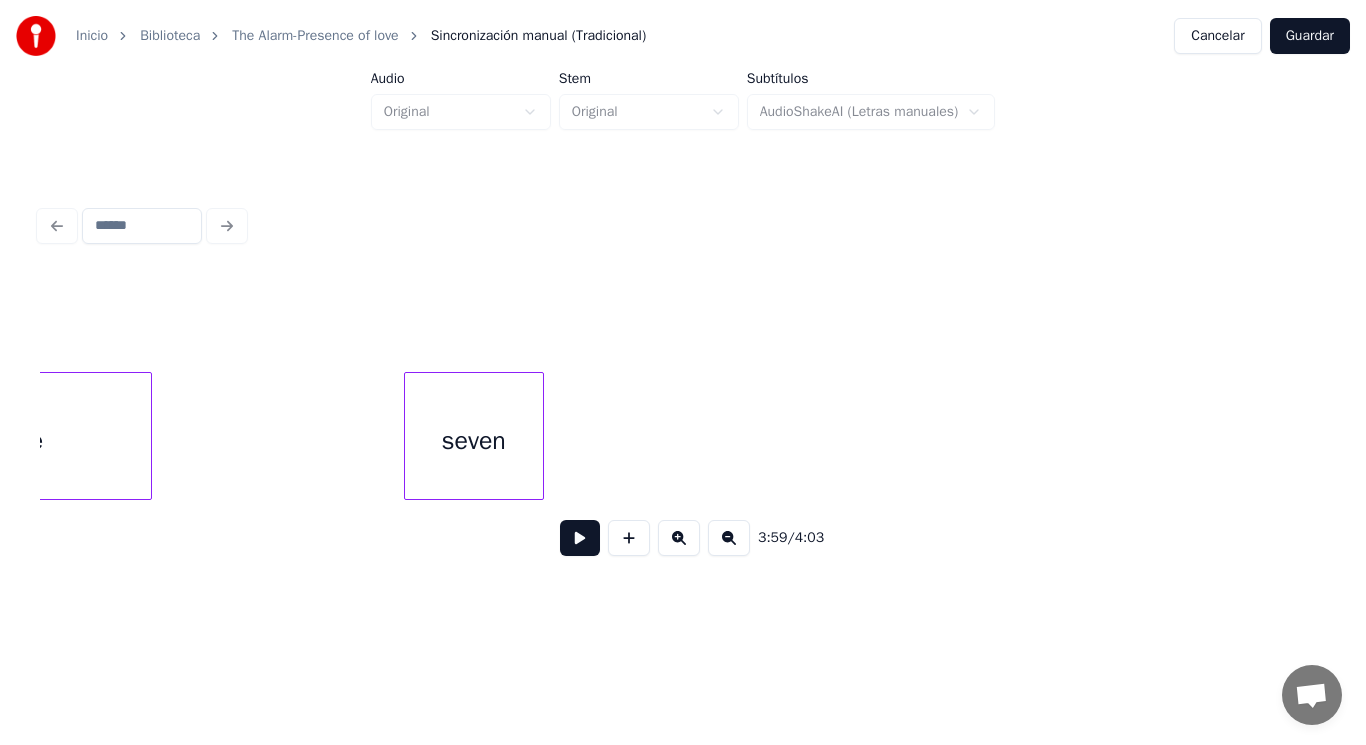 scroll, scrollTop: 0, scrollLeft: 334397, axis: horizontal 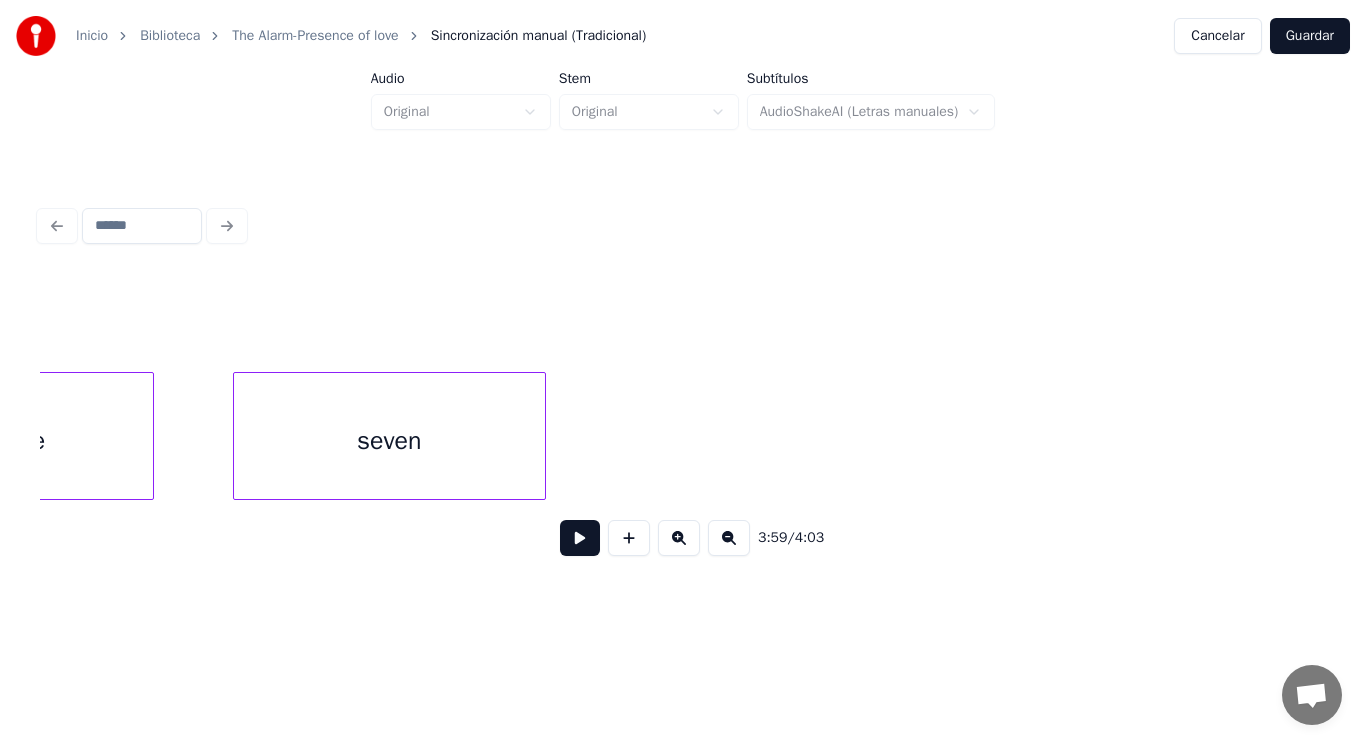 click at bounding box center (237, 436) 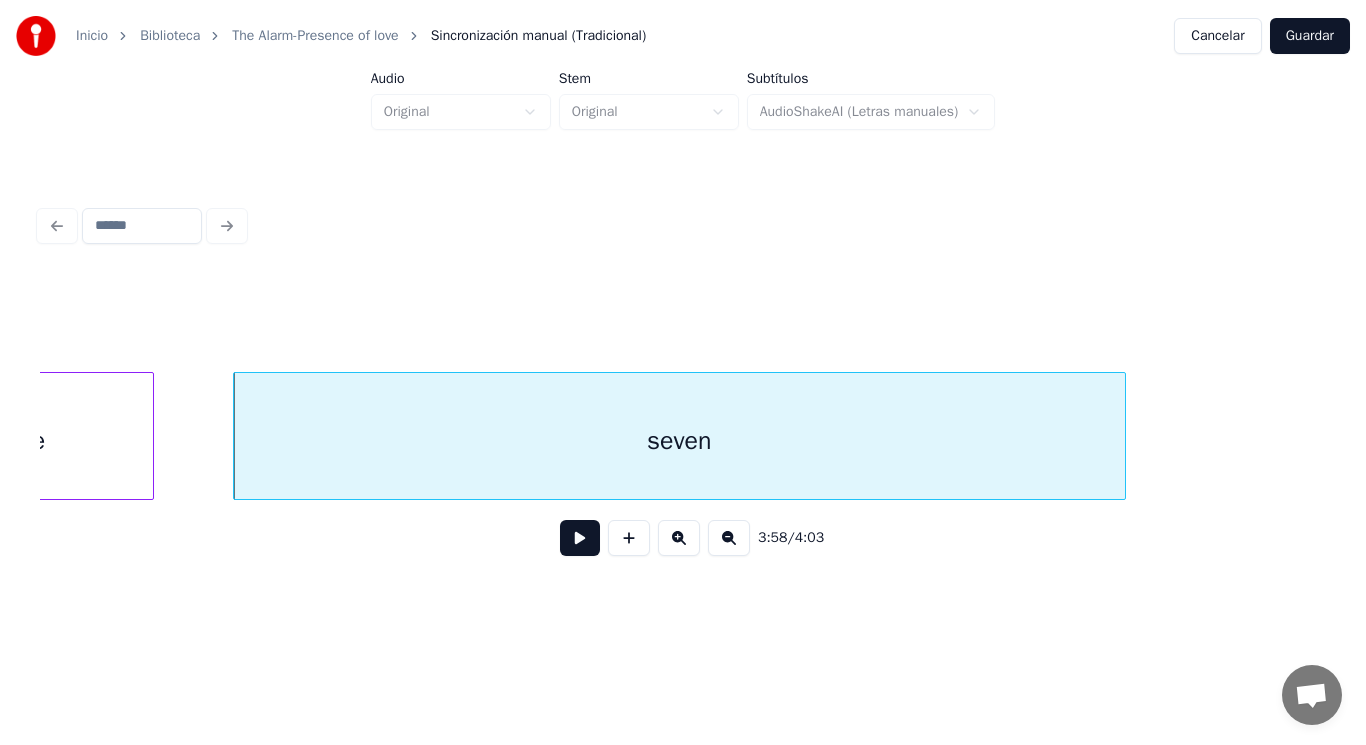 click at bounding box center [1122, 436] 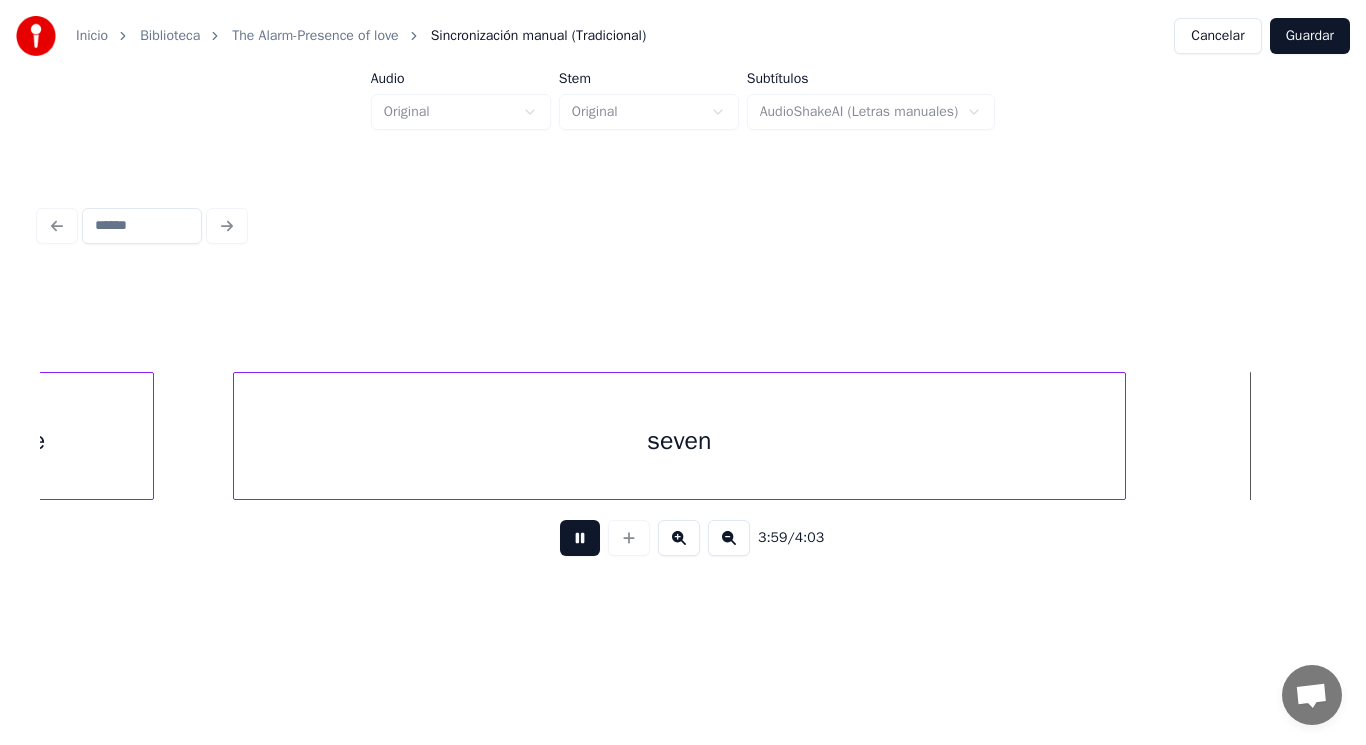click at bounding box center [580, 538] 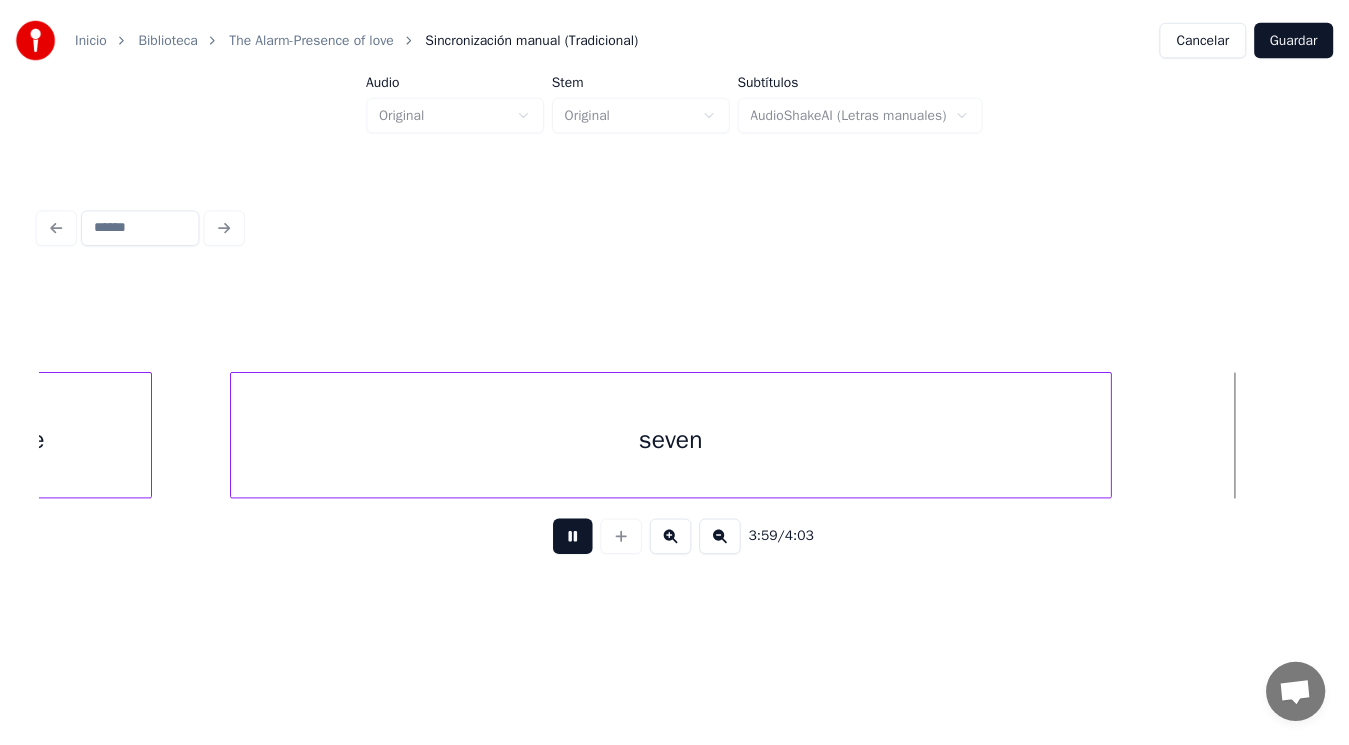 scroll, scrollTop: 0, scrollLeft: 335702, axis: horizontal 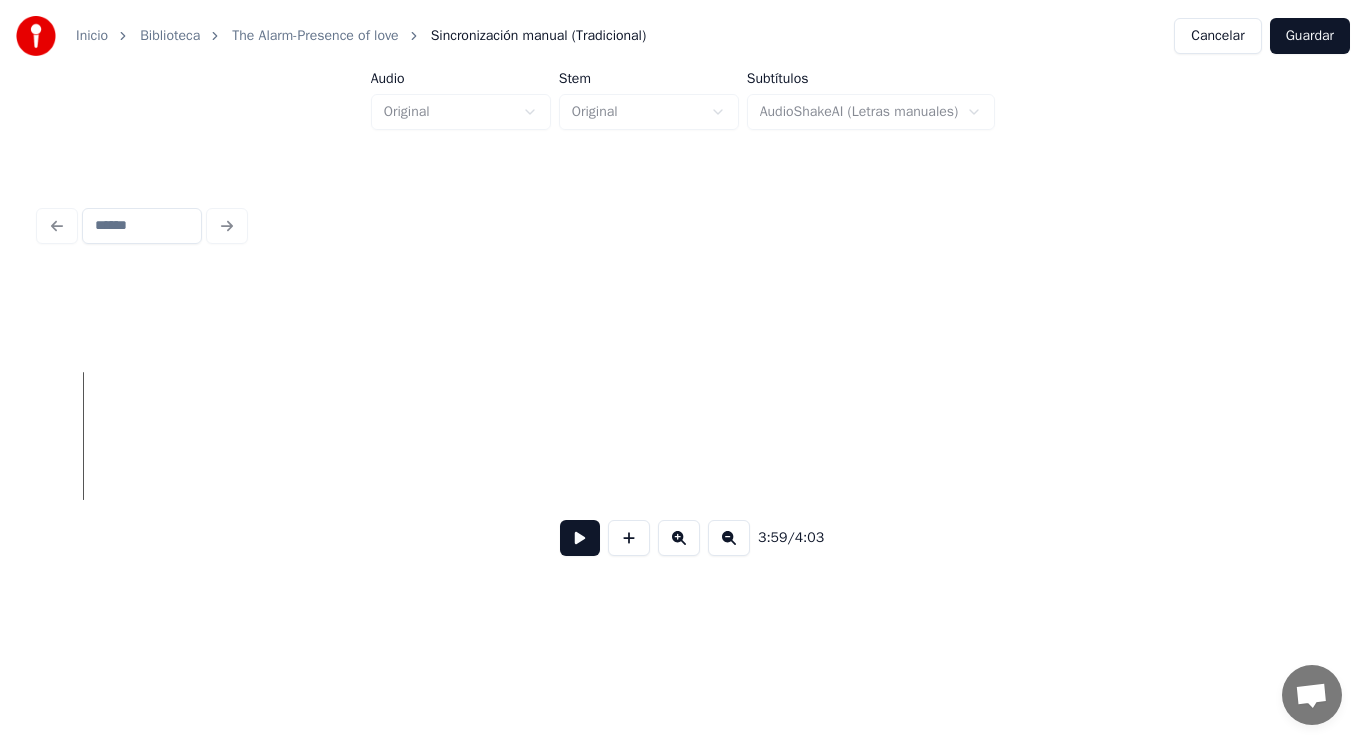 click on "Guardar" at bounding box center (1310, 36) 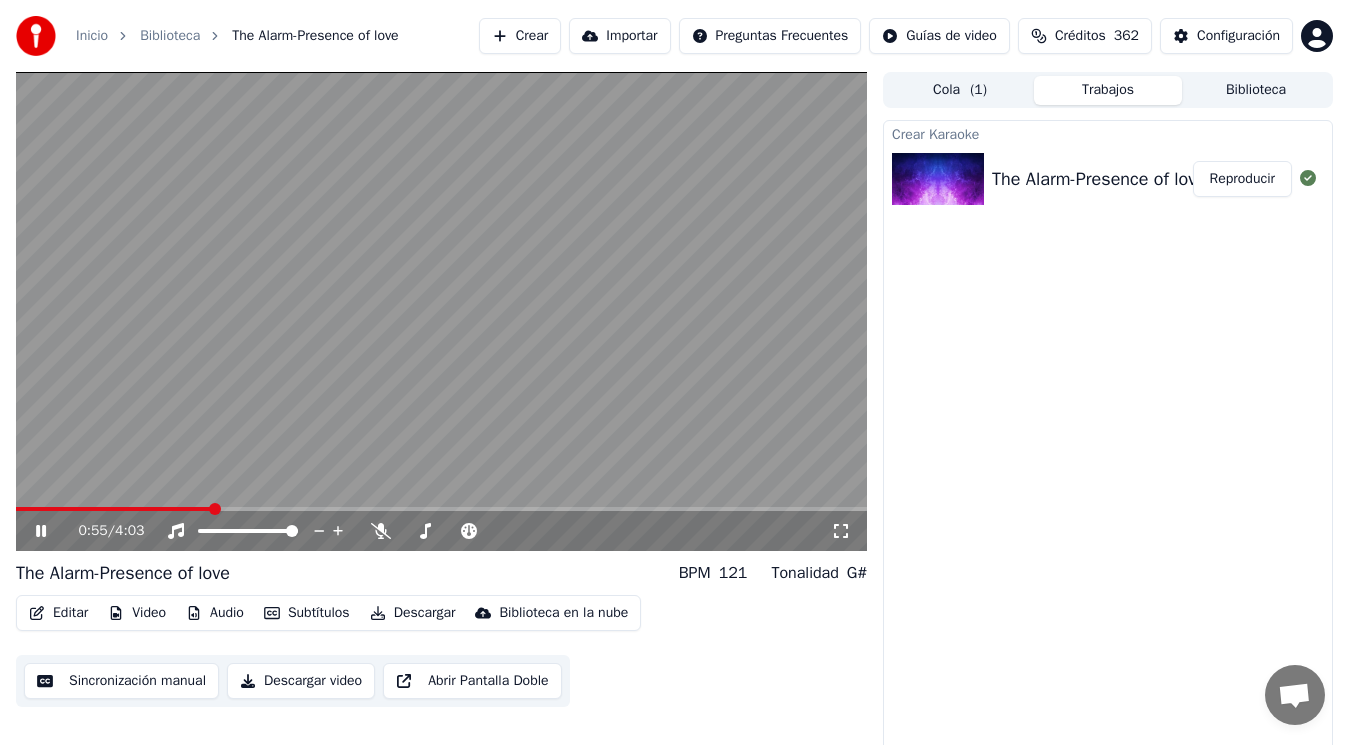 click 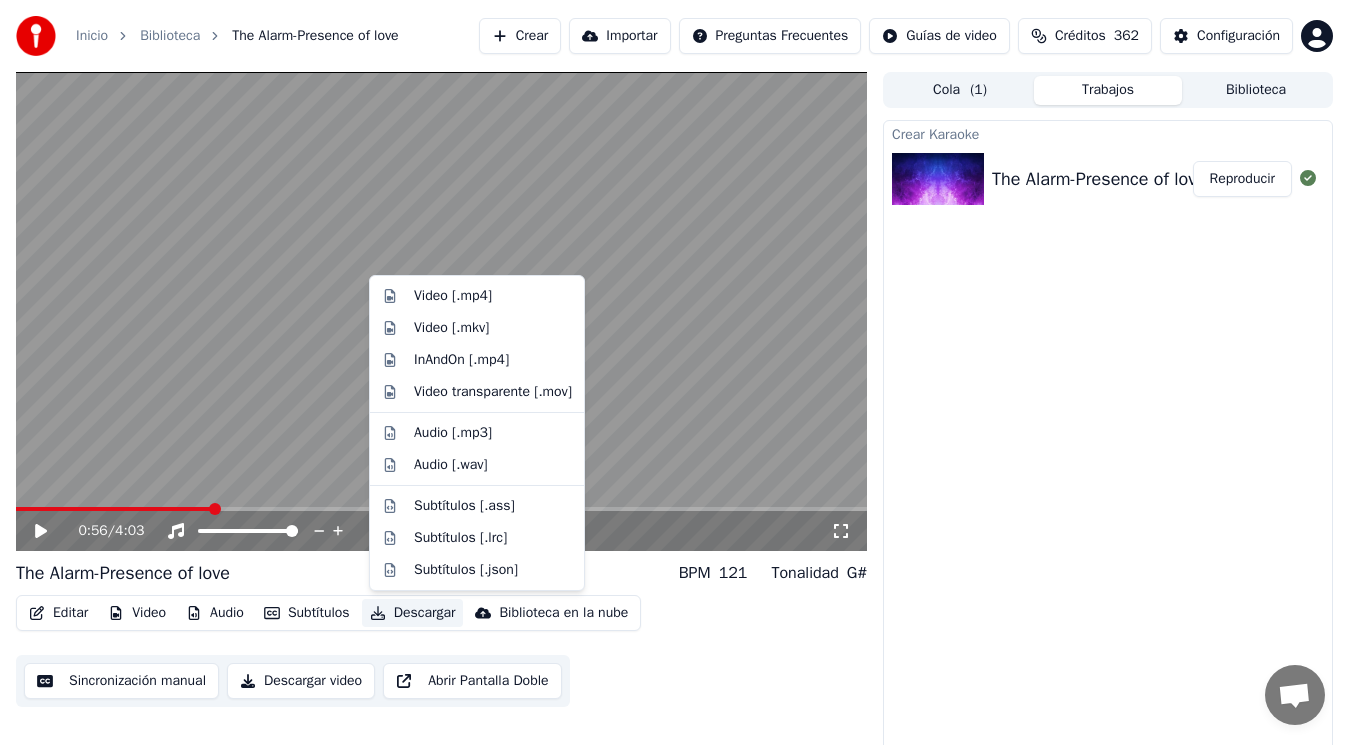 click on "Descargar" at bounding box center (413, 613) 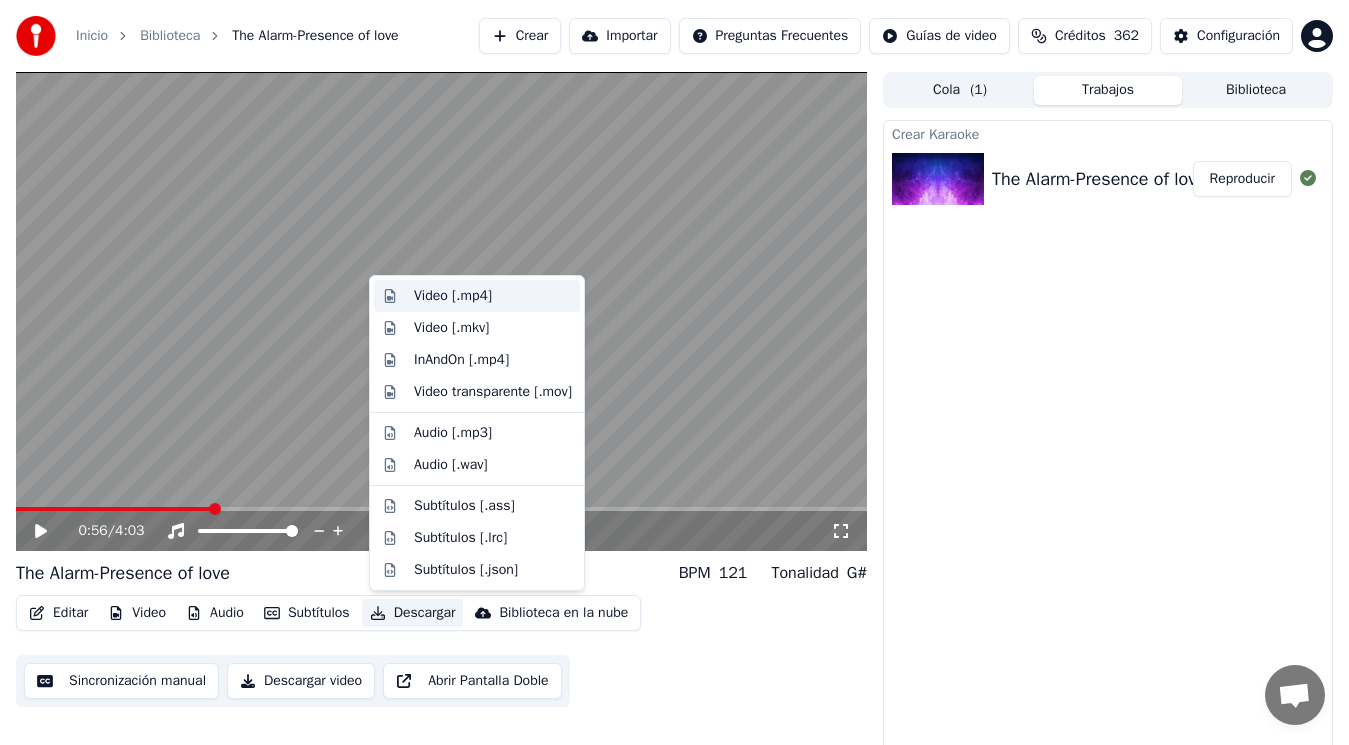 click on "Video [.mp4]" at bounding box center (453, 296) 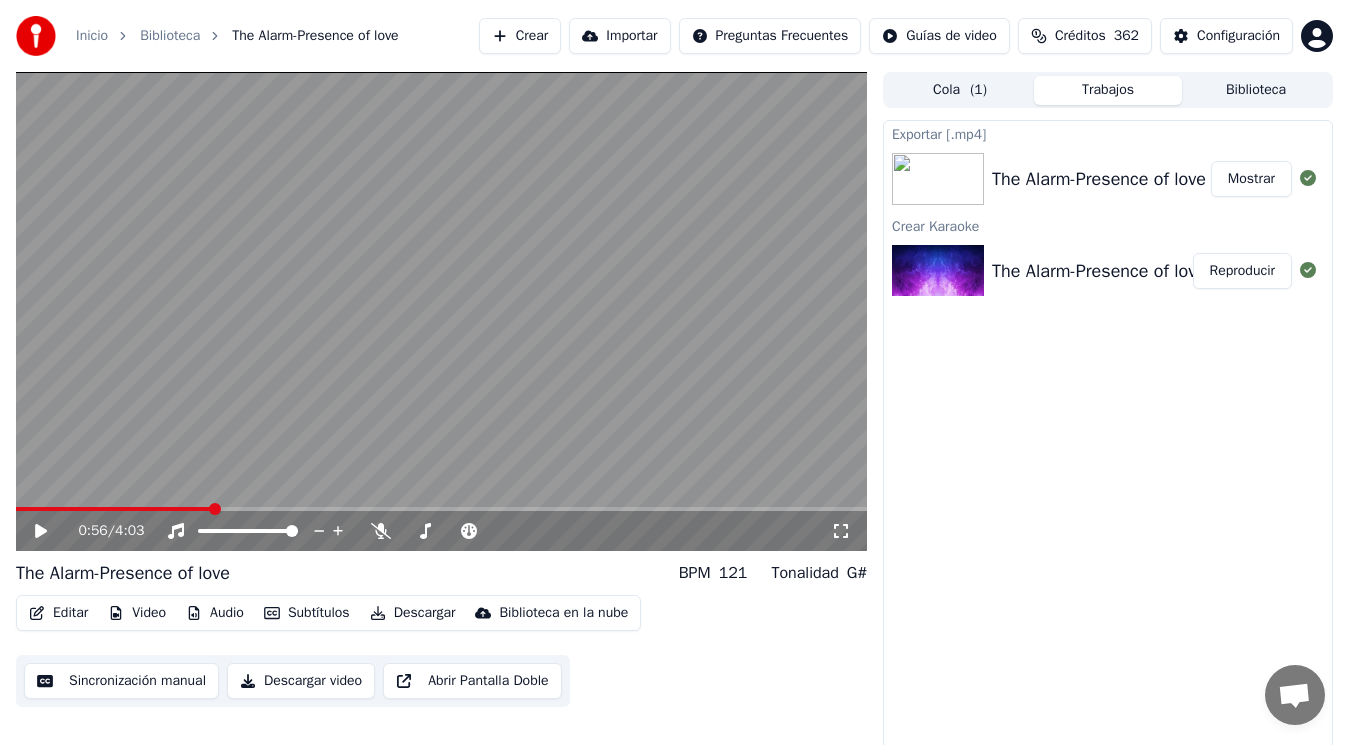 click on "Mostrar" at bounding box center [1251, 179] 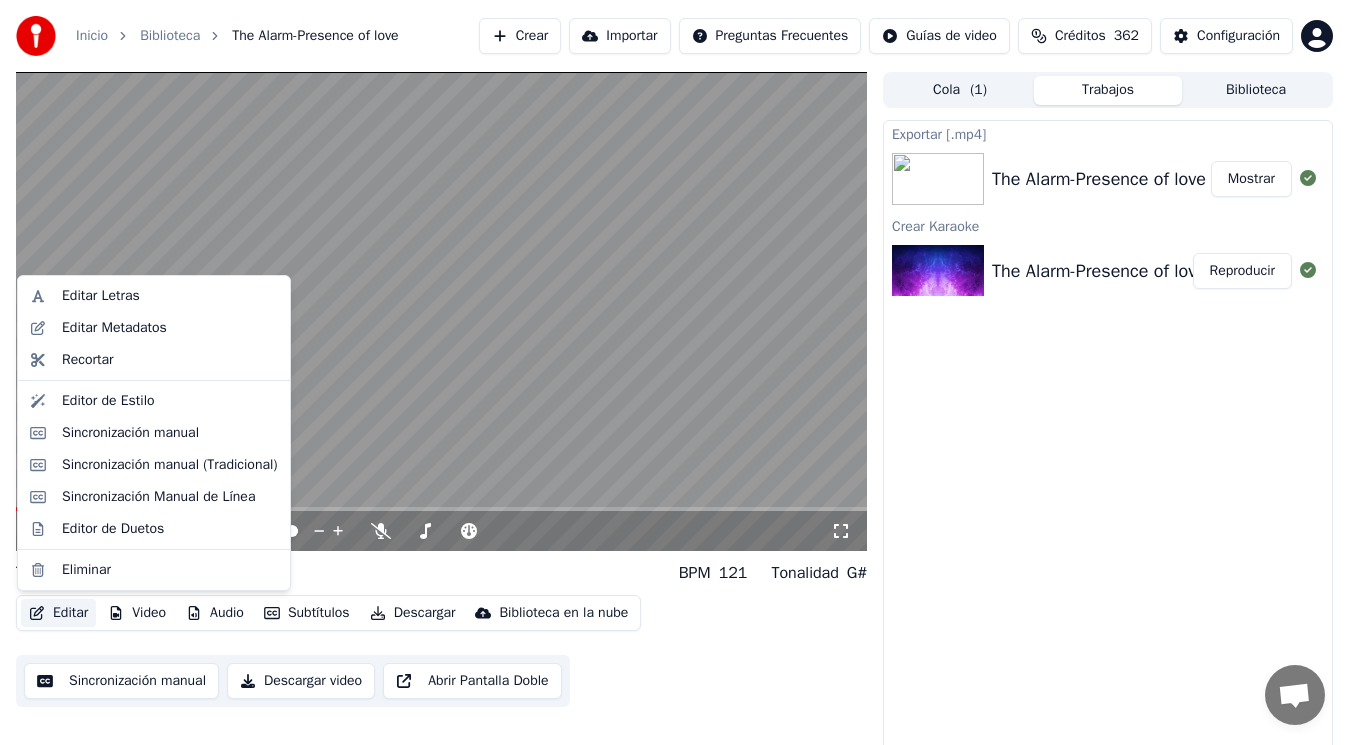 click on "Editar" at bounding box center [58, 613] 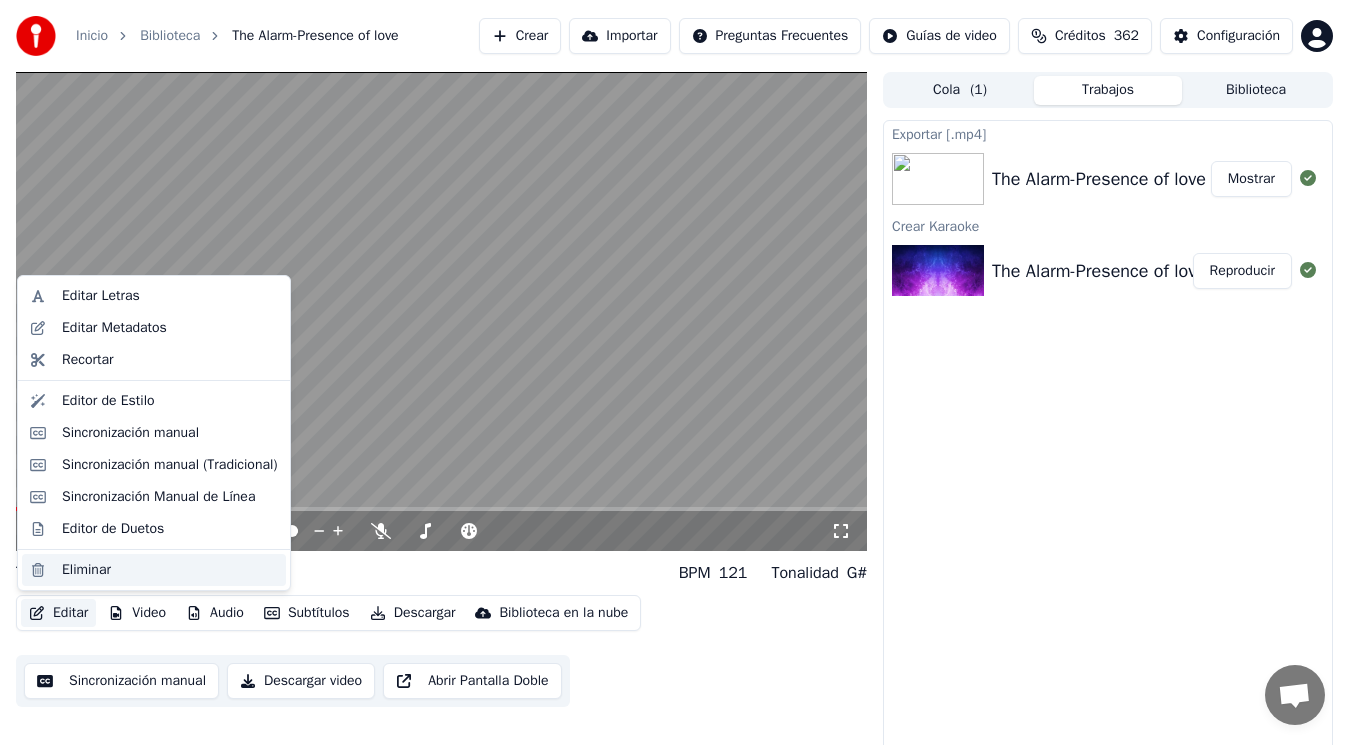 click on "Eliminar" at bounding box center (86, 570) 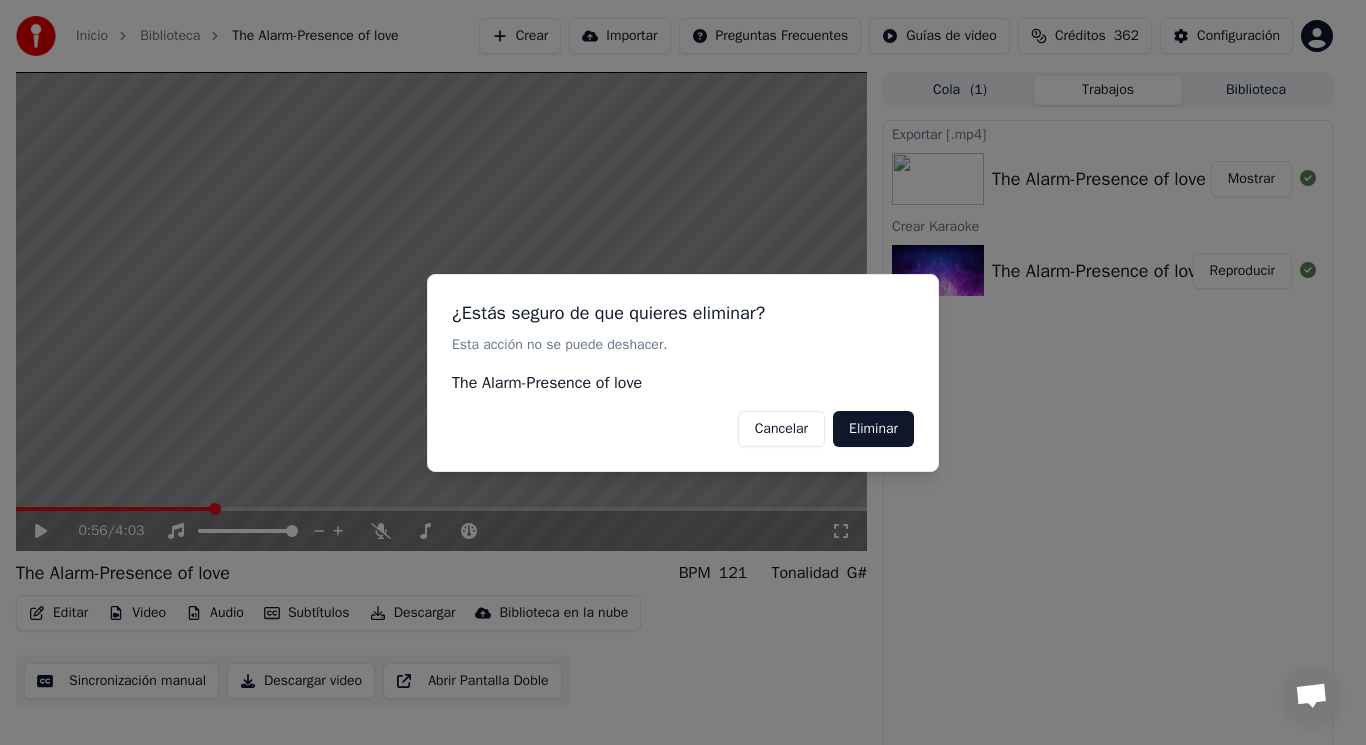 click on "Eliminar" at bounding box center (873, 428) 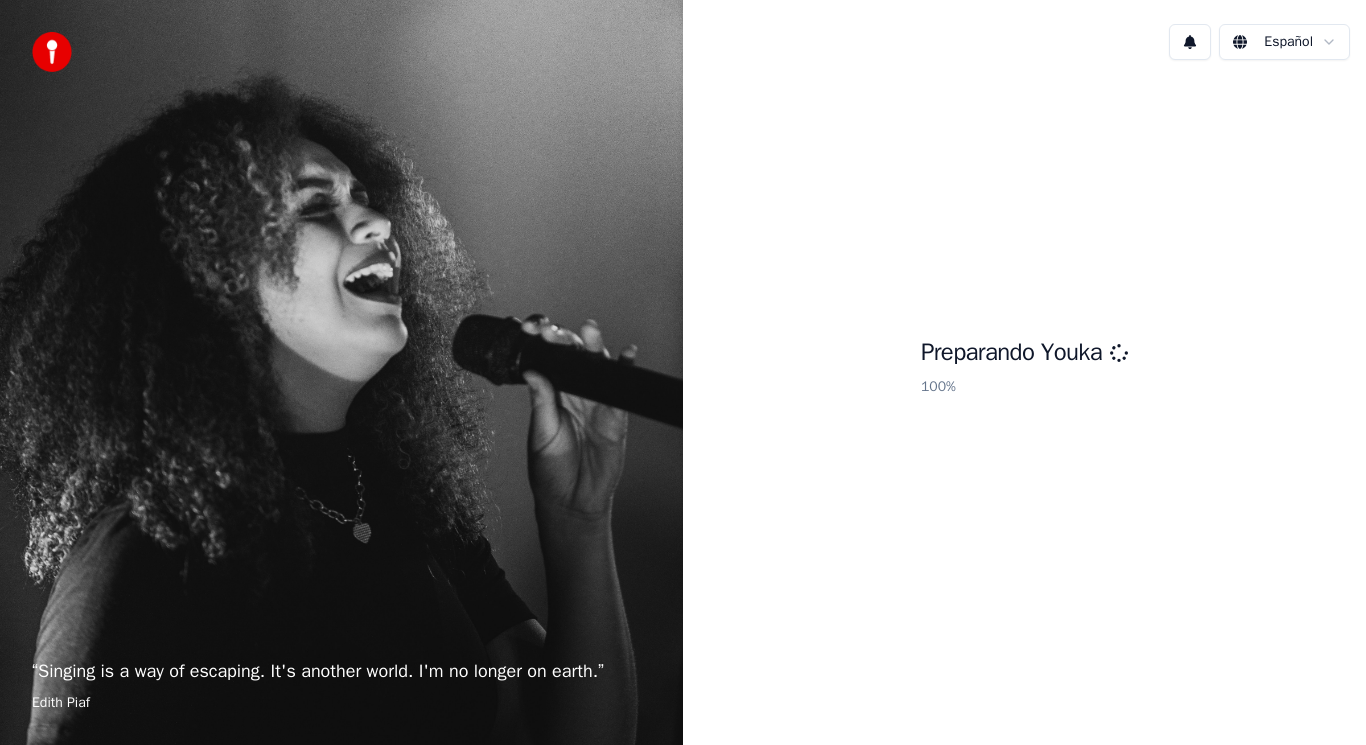 scroll, scrollTop: 0, scrollLeft: 0, axis: both 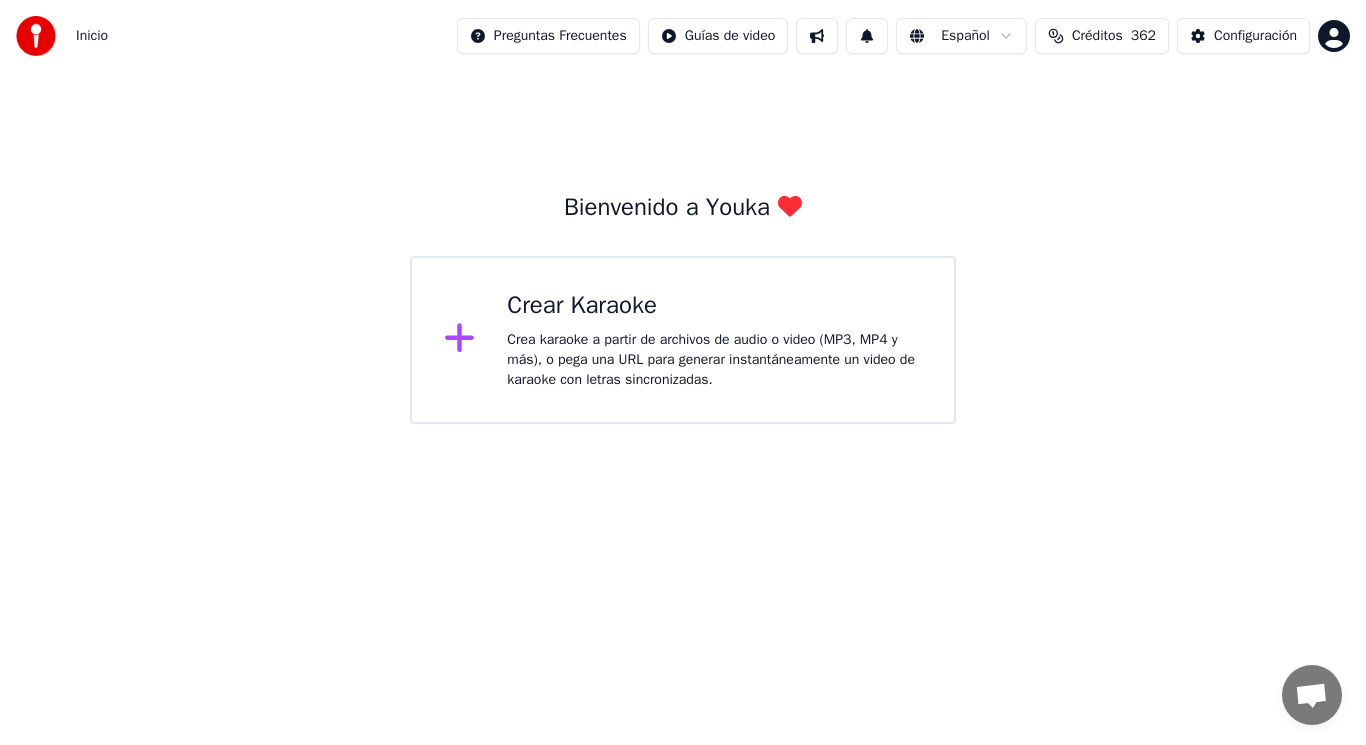 click on "Crea karaoke a partir de archivos de audio o video (MP3, MP4 y más), o pega una URL para generar instantáneamente un video de karaoke con letras sincronizadas." at bounding box center [714, 360] 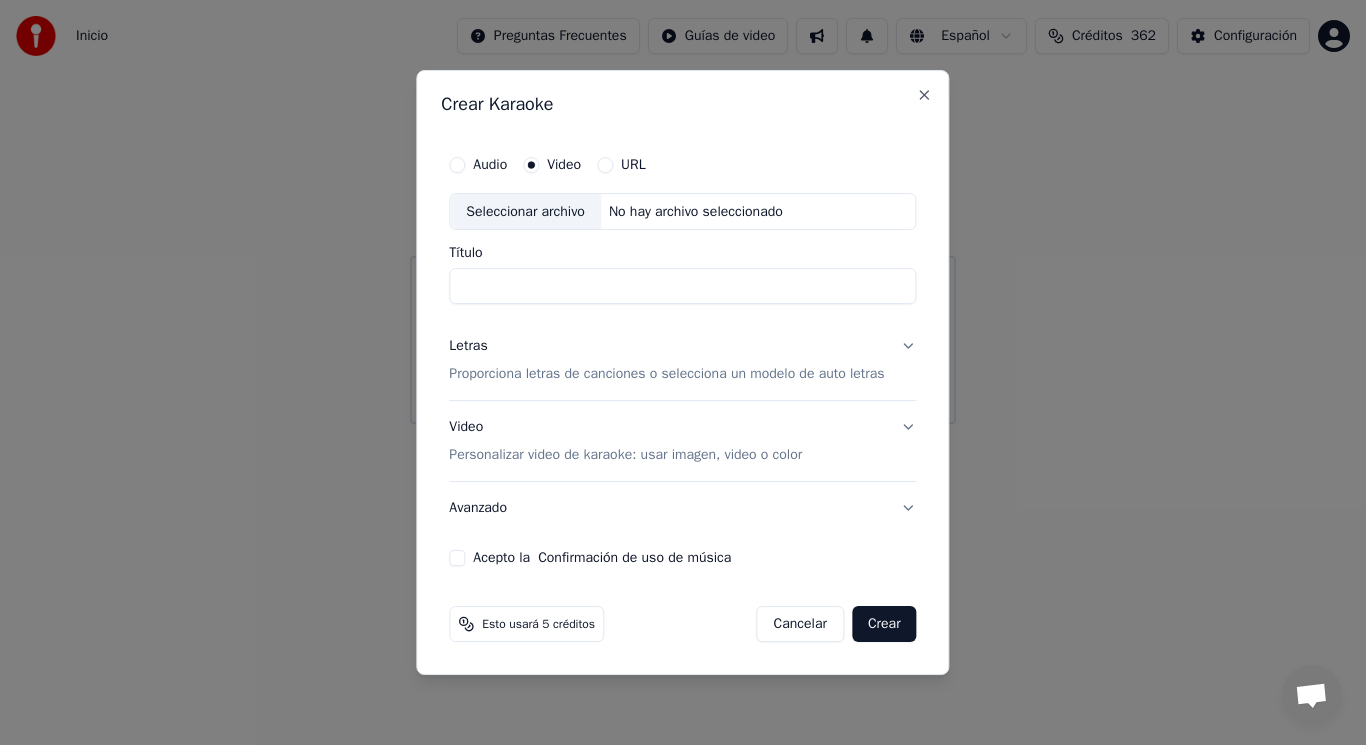 click on "Seleccionar archivo" at bounding box center (525, 212) 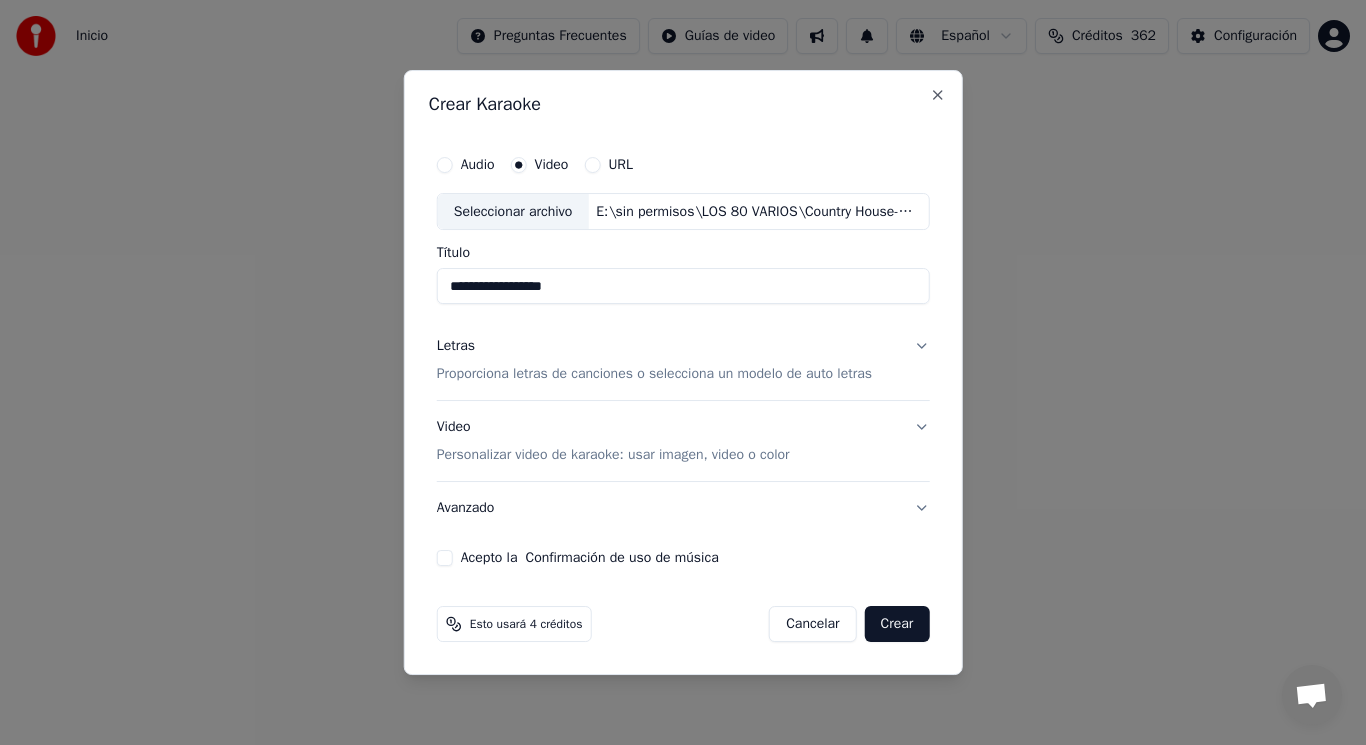 click on "**********" at bounding box center [683, 287] 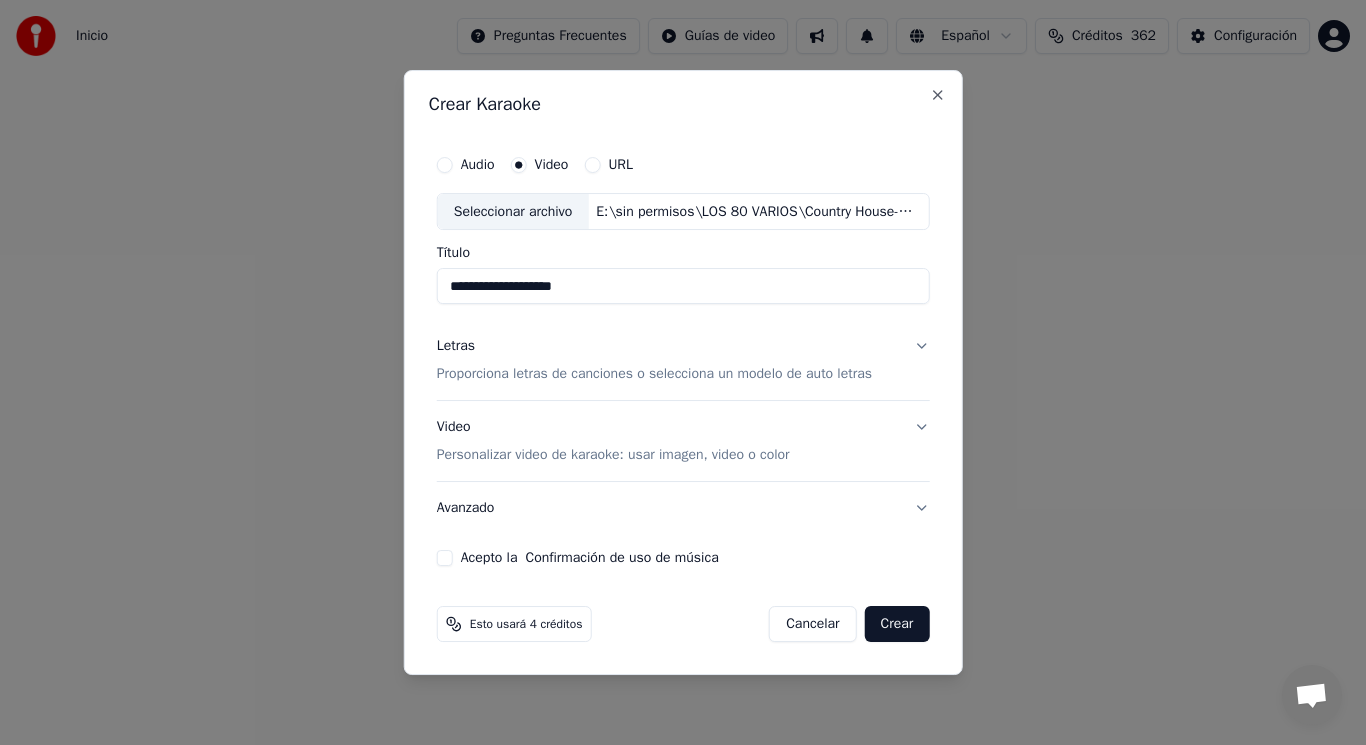type on "**********" 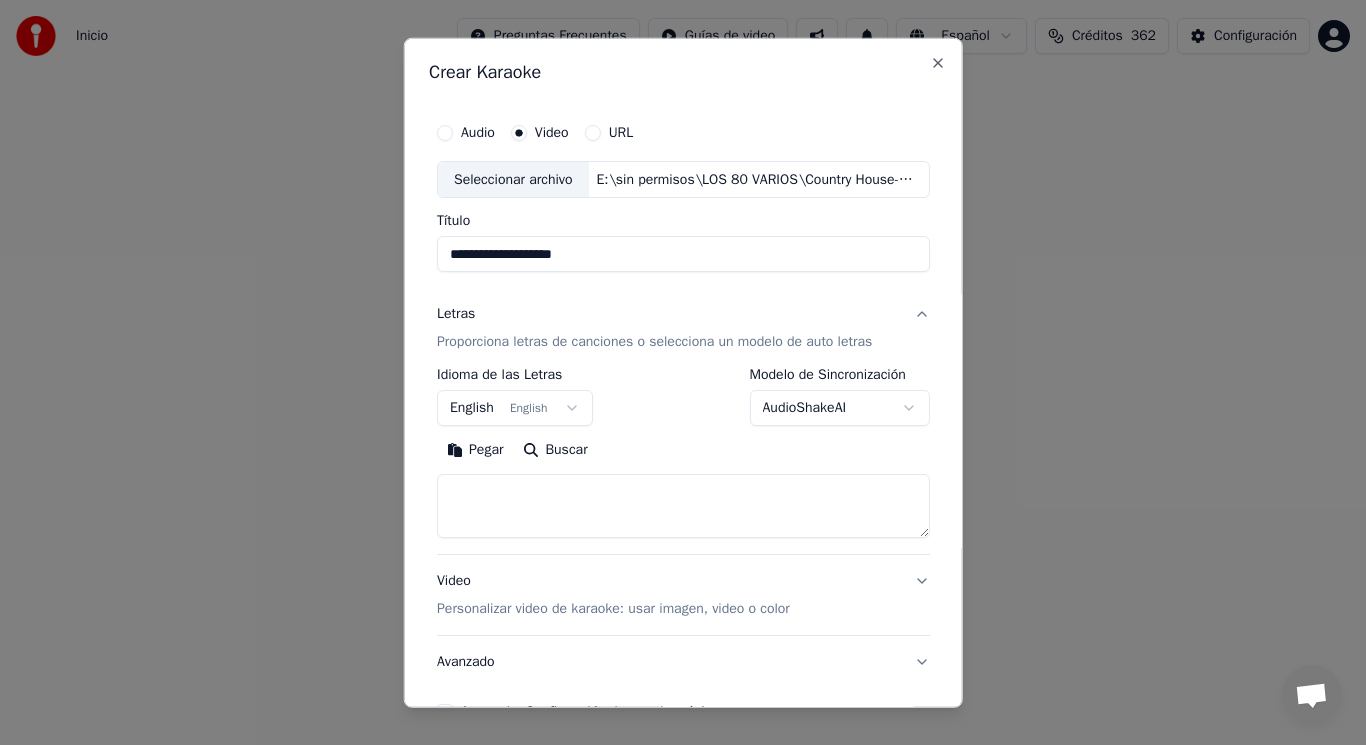 click at bounding box center [683, 506] 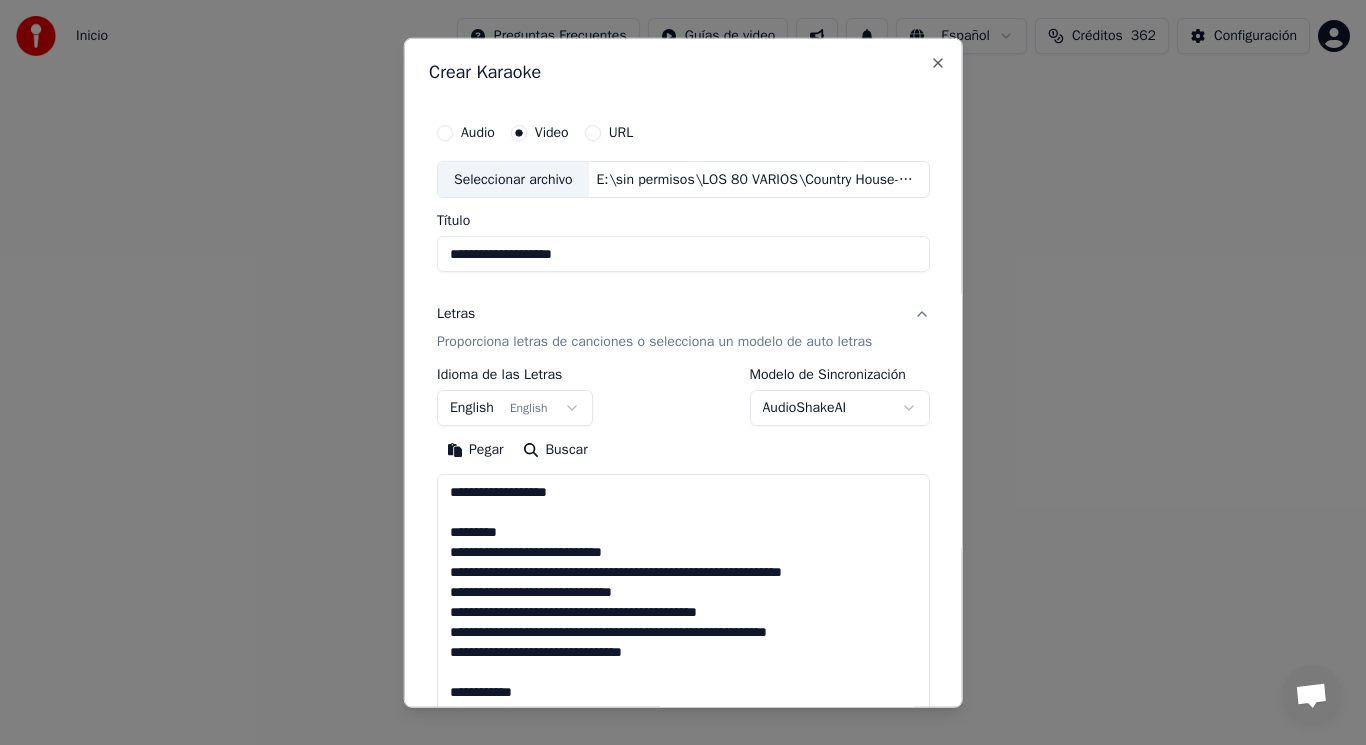 scroll, scrollTop: 425, scrollLeft: 0, axis: vertical 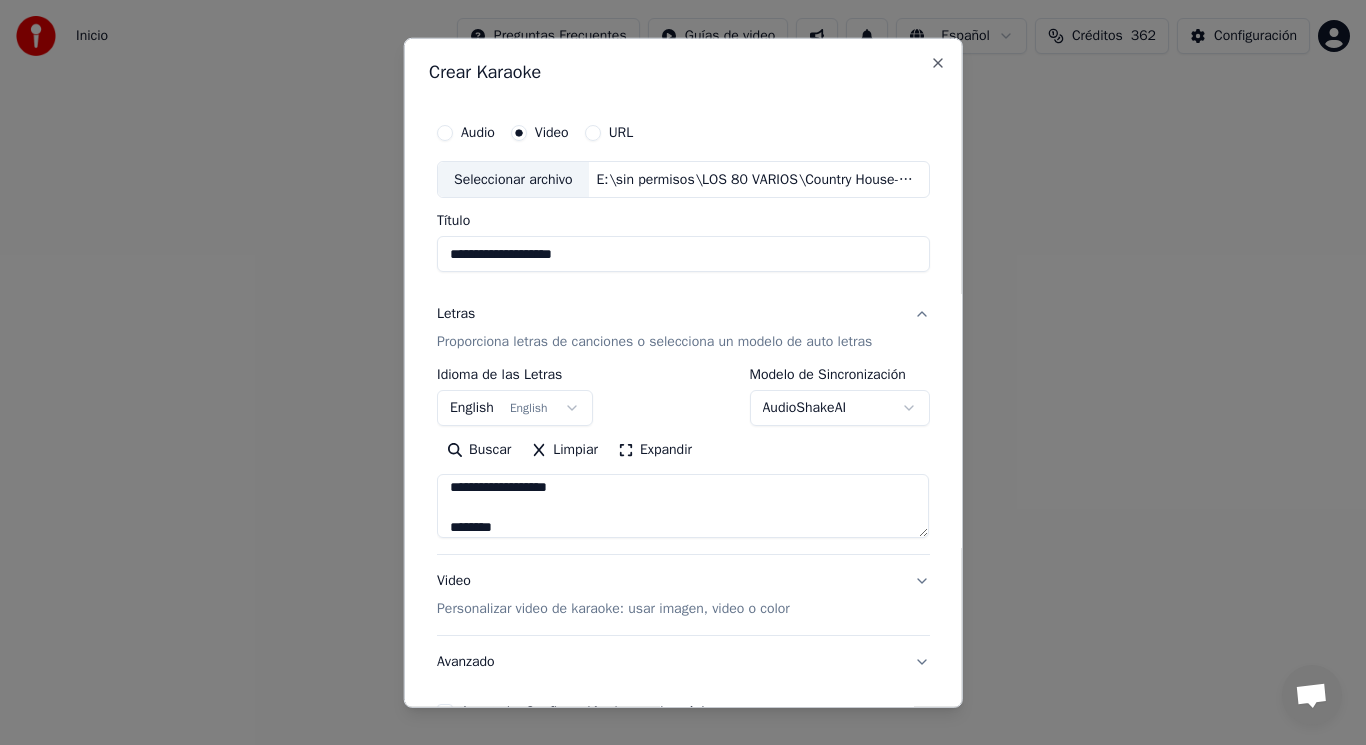 click on "**********" at bounding box center [683, 506] 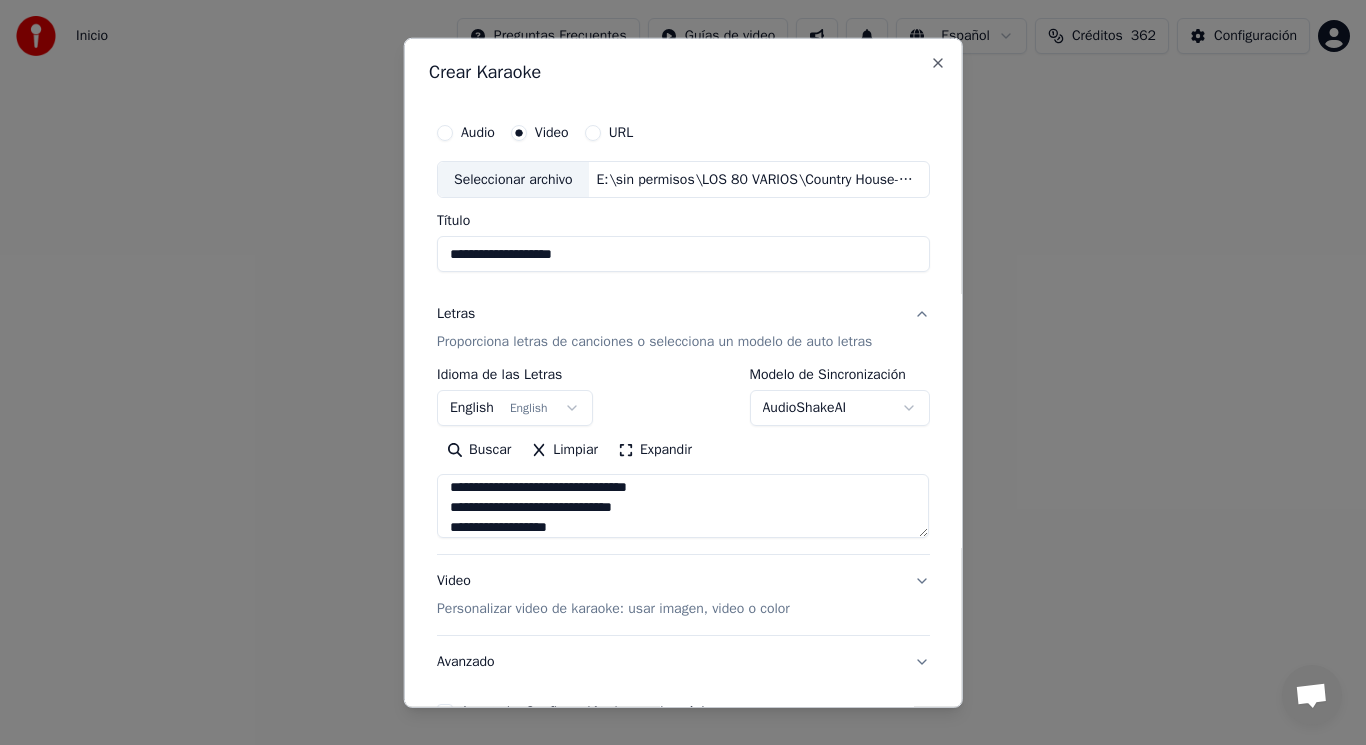 scroll, scrollTop: 185, scrollLeft: 0, axis: vertical 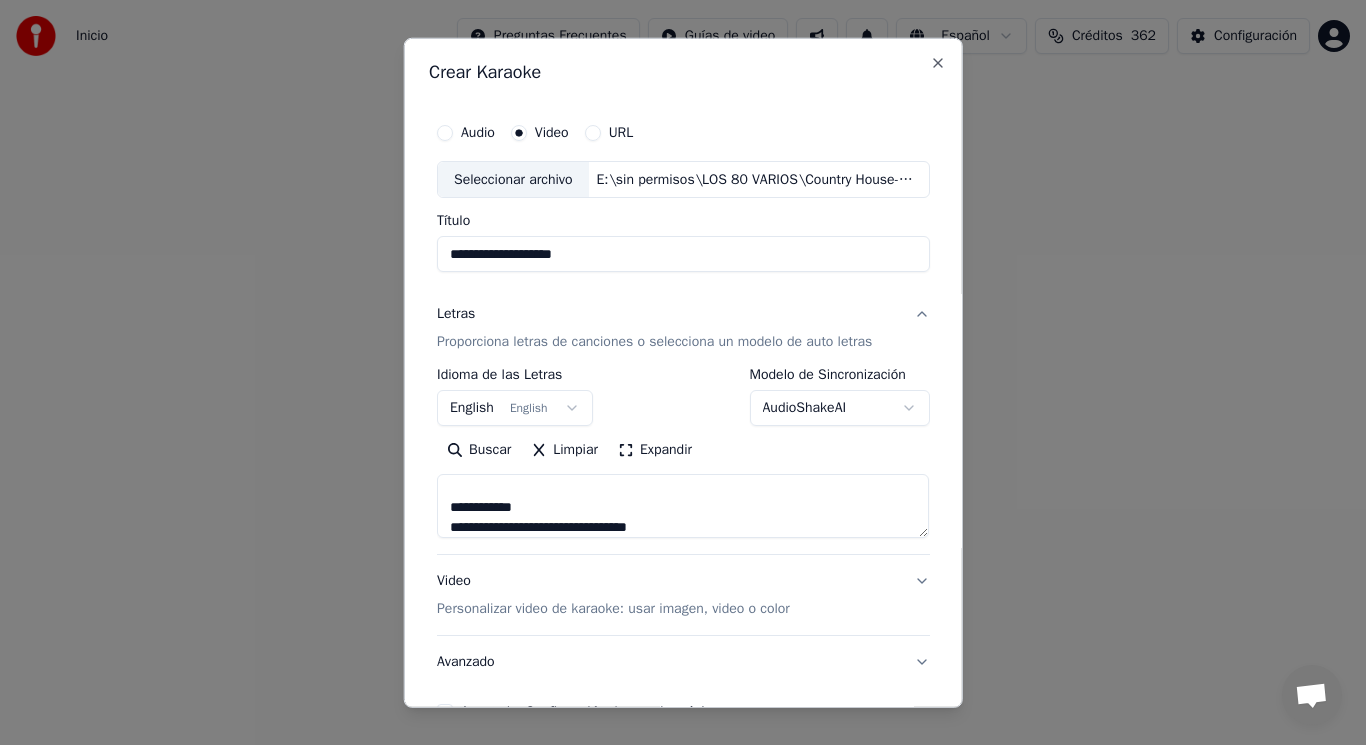 click on "**********" at bounding box center [683, 506] 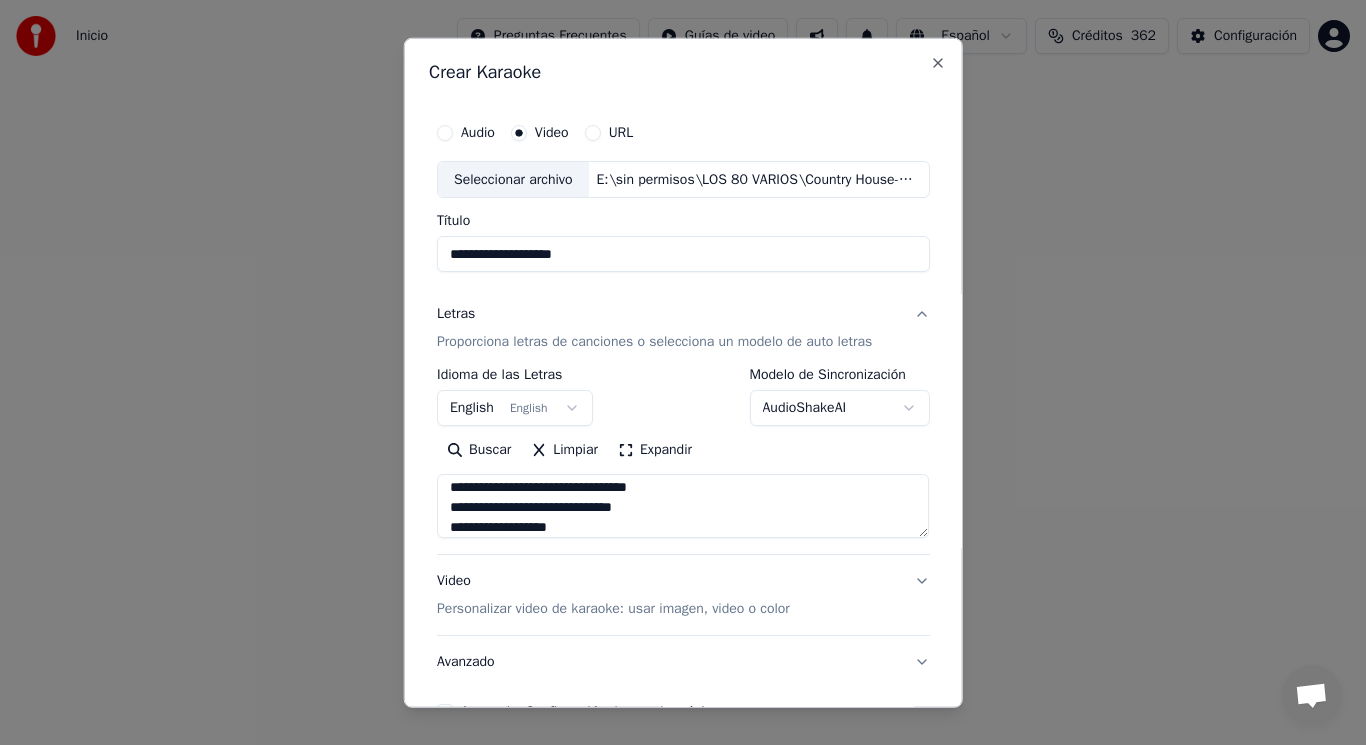 scroll, scrollTop: 168, scrollLeft: 0, axis: vertical 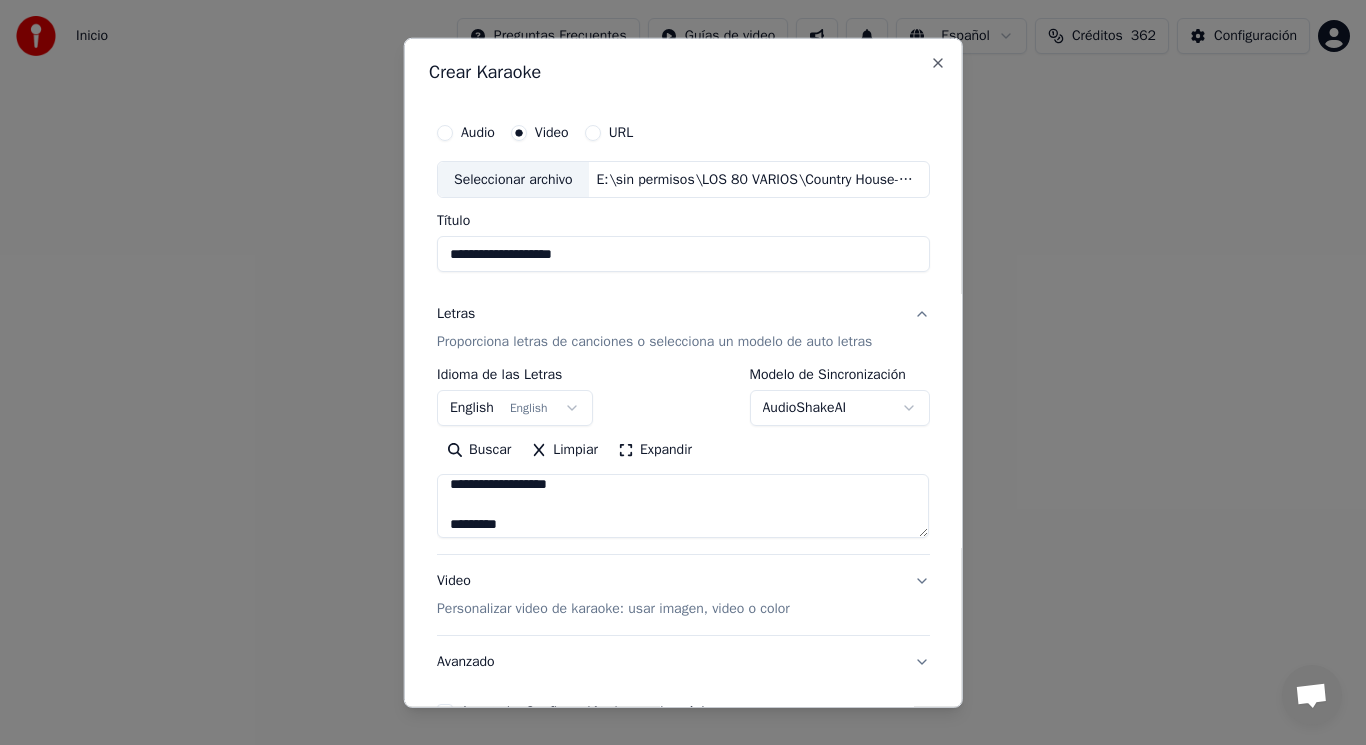 click on "**********" at bounding box center (683, 506) 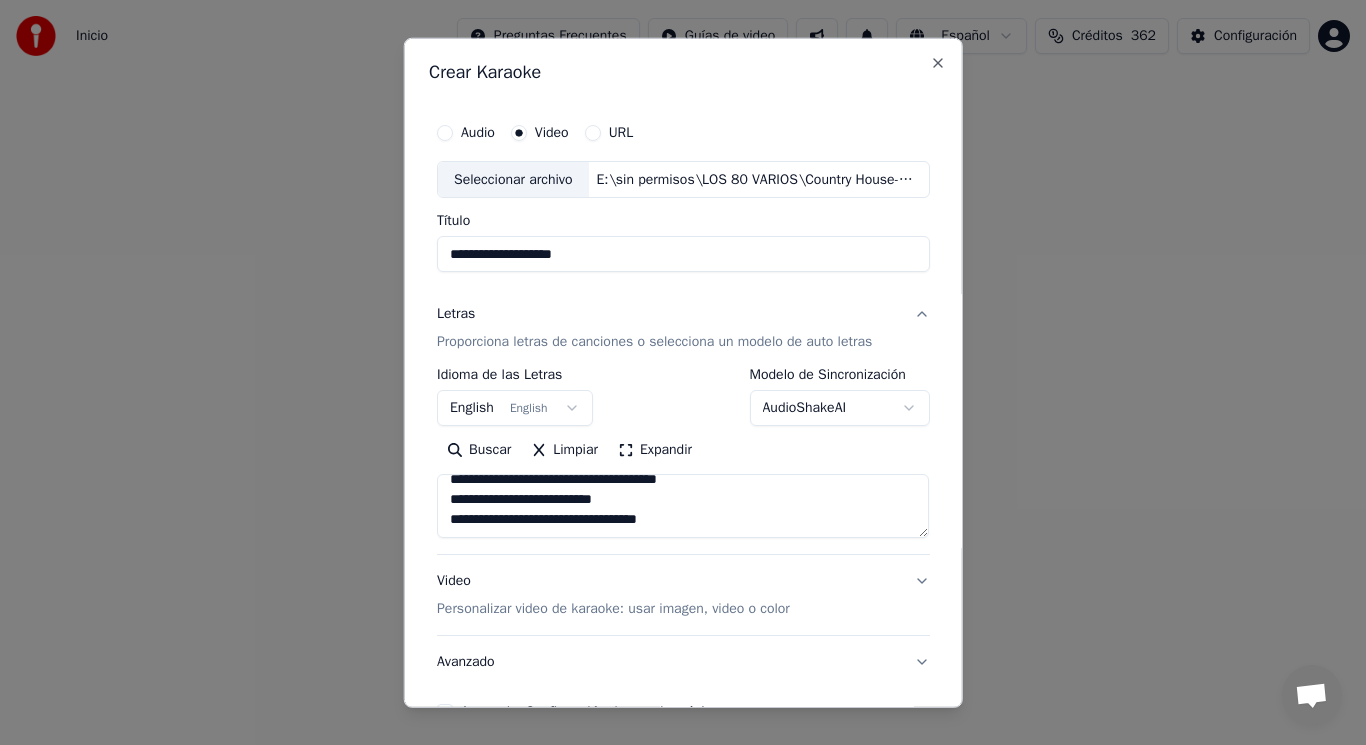 scroll, scrollTop: 334, scrollLeft: 0, axis: vertical 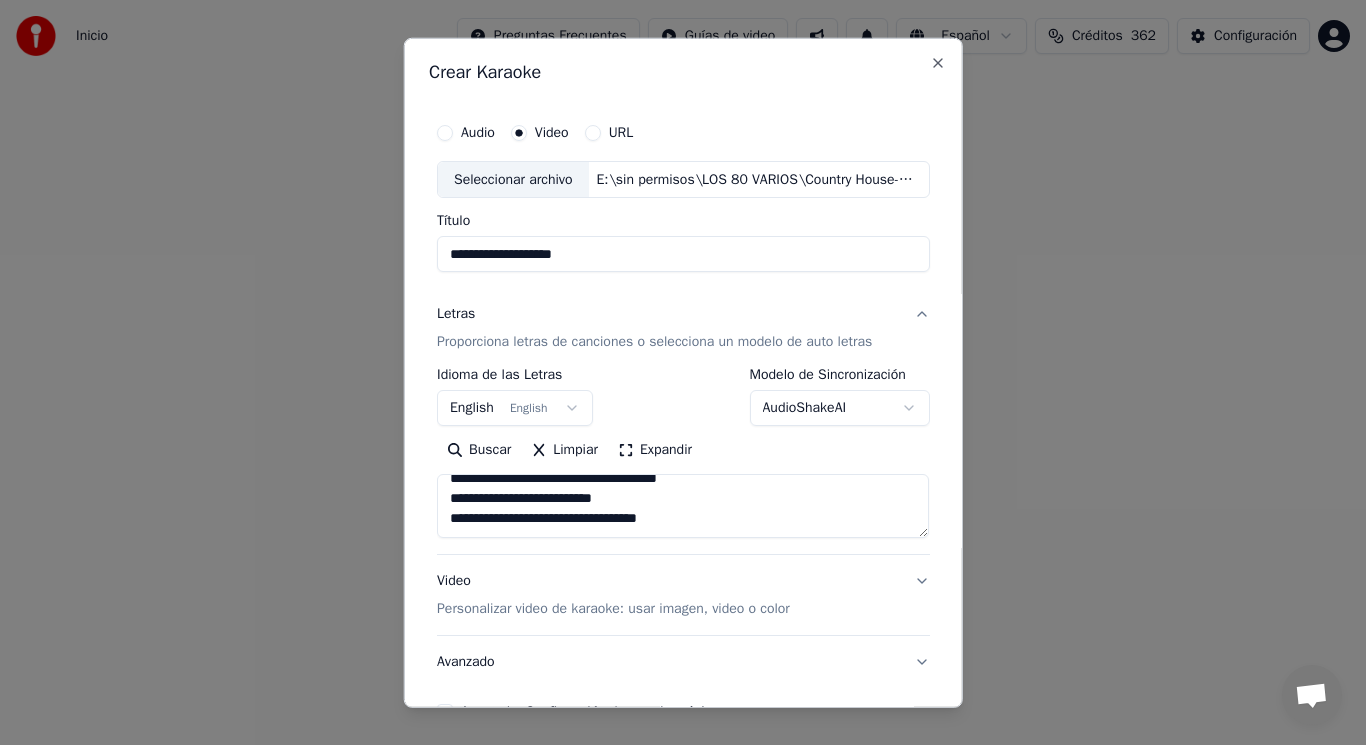 click on "**********" at bounding box center (683, 506) 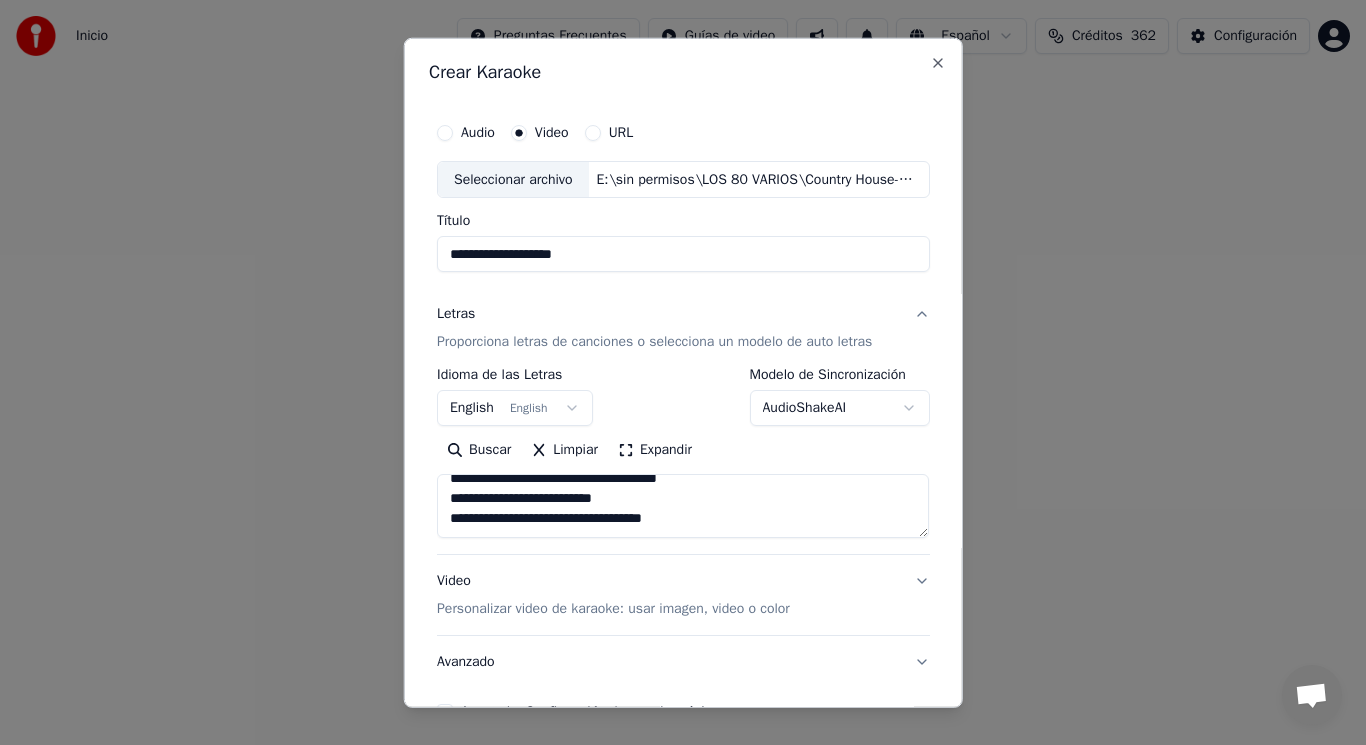 scroll, scrollTop: 345, scrollLeft: 0, axis: vertical 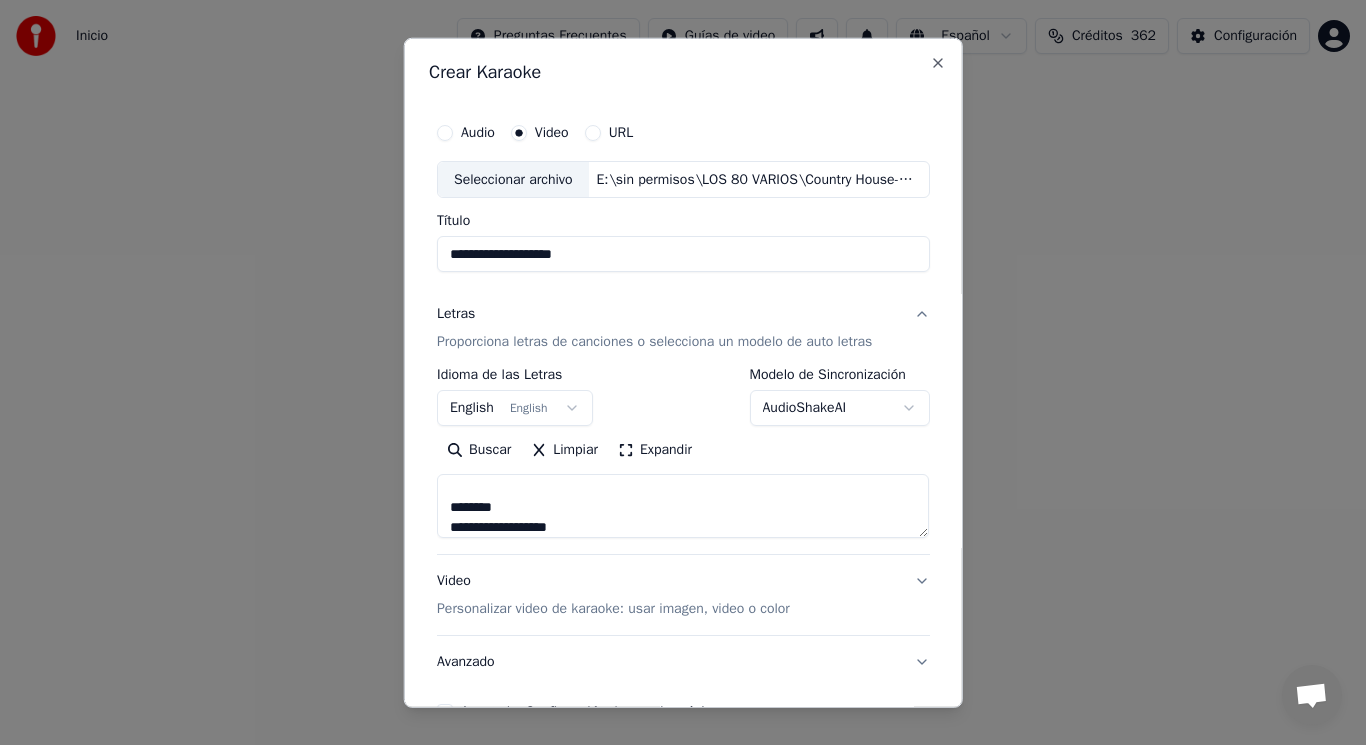 click at bounding box center [683, 506] 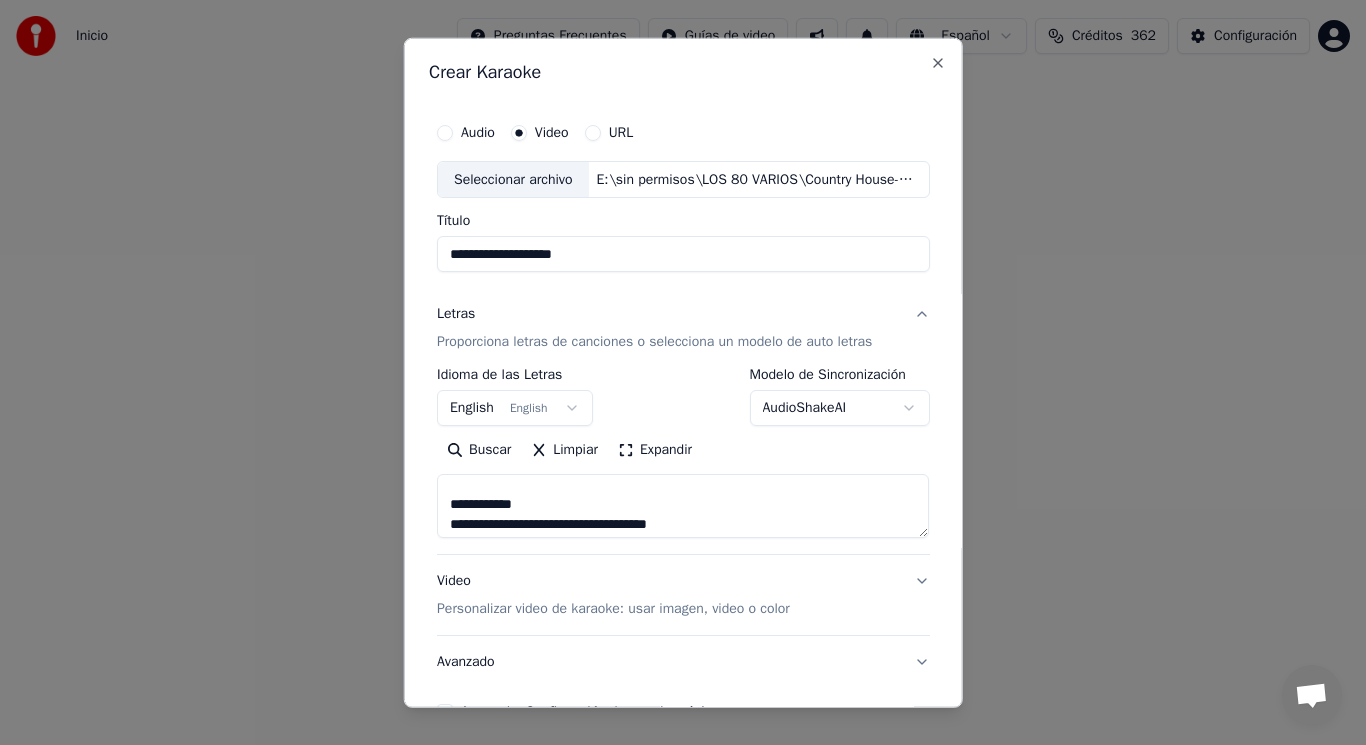 scroll, scrollTop: 527, scrollLeft: 0, axis: vertical 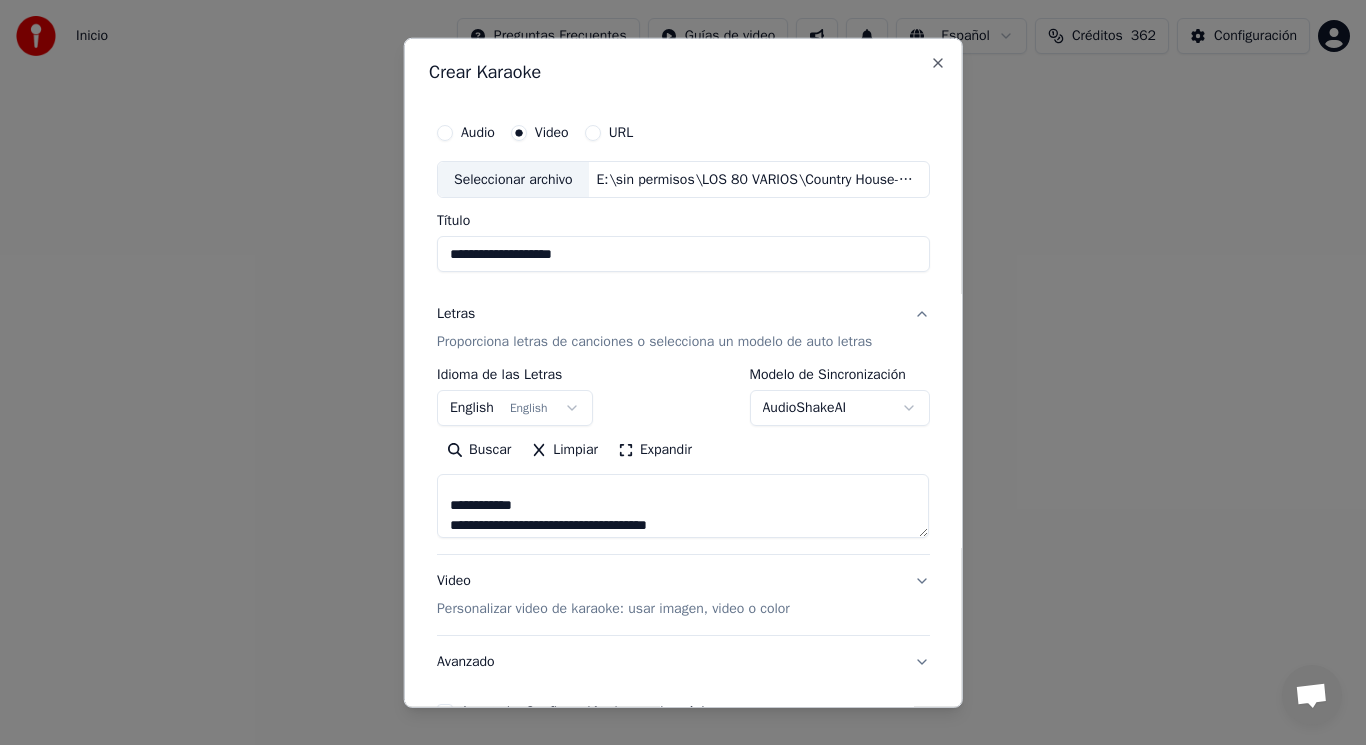 click at bounding box center (683, 506) 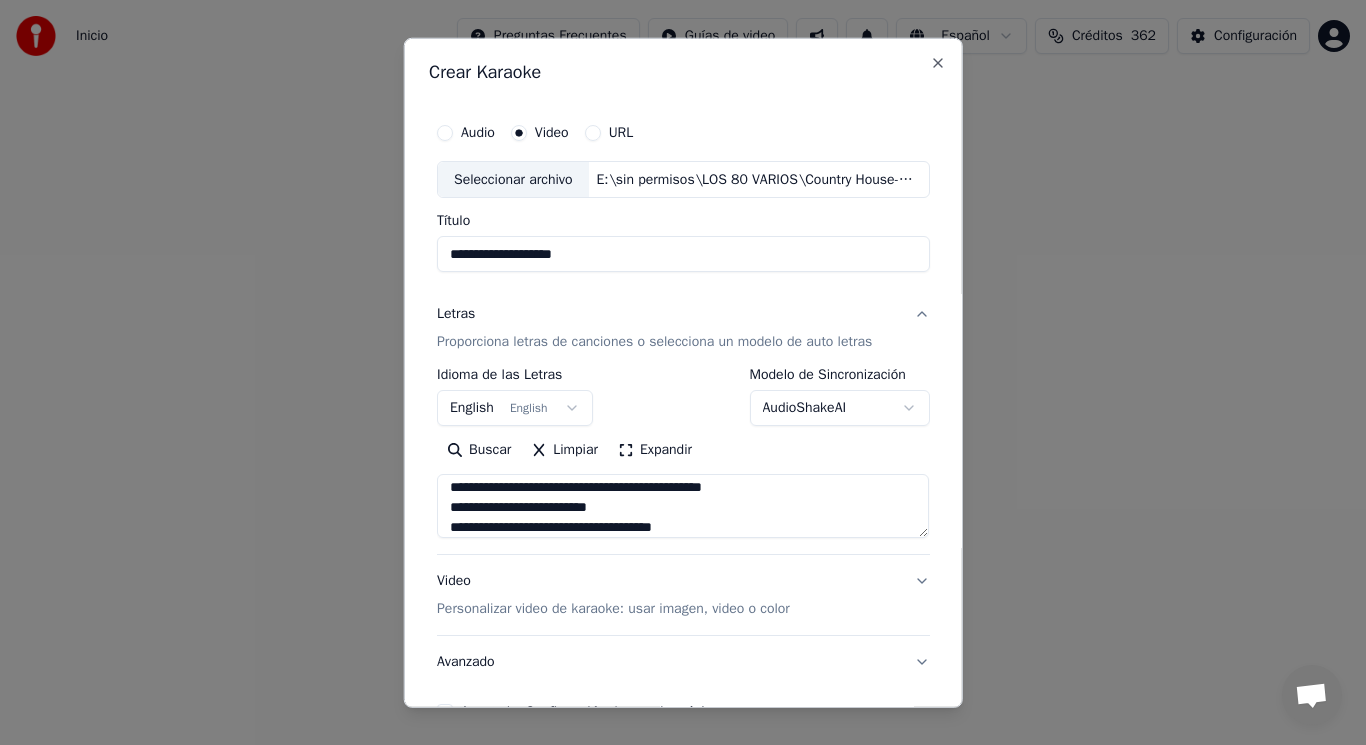 scroll, scrollTop: 753, scrollLeft: 0, axis: vertical 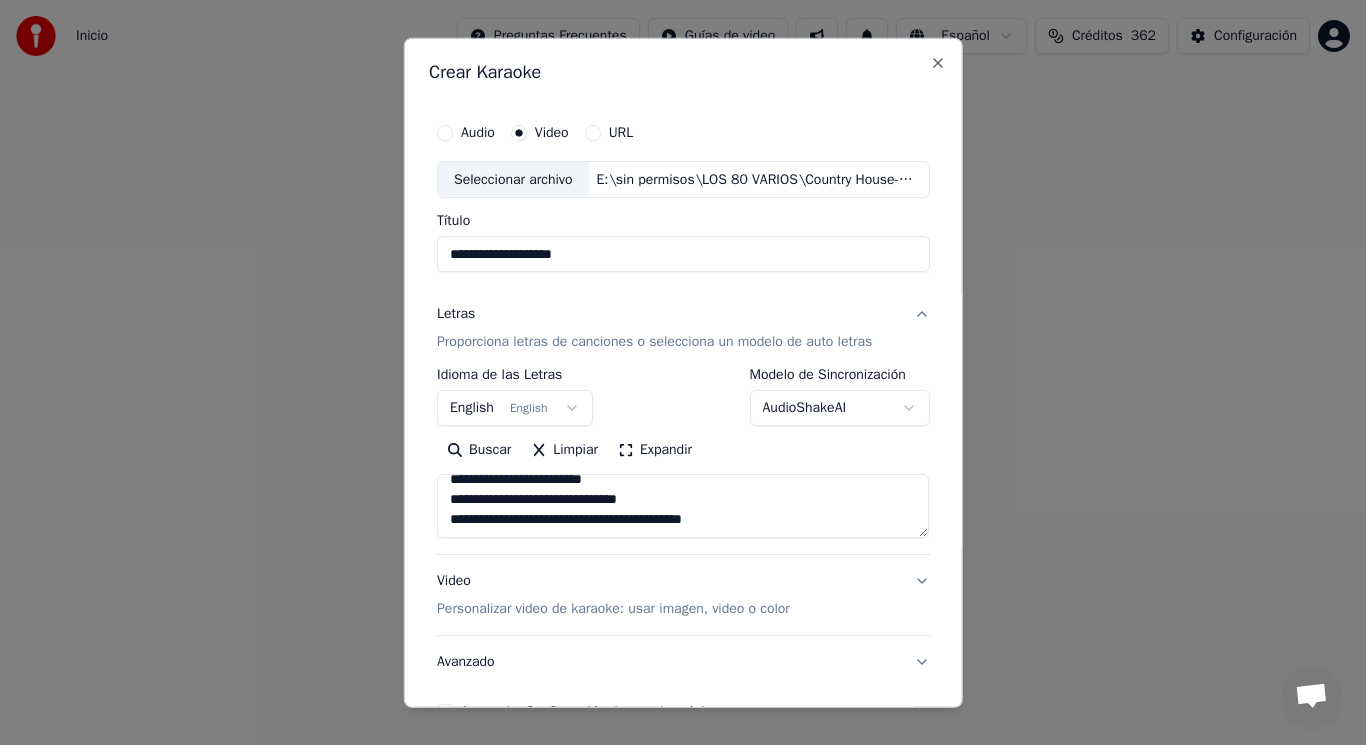 click at bounding box center [683, 506] 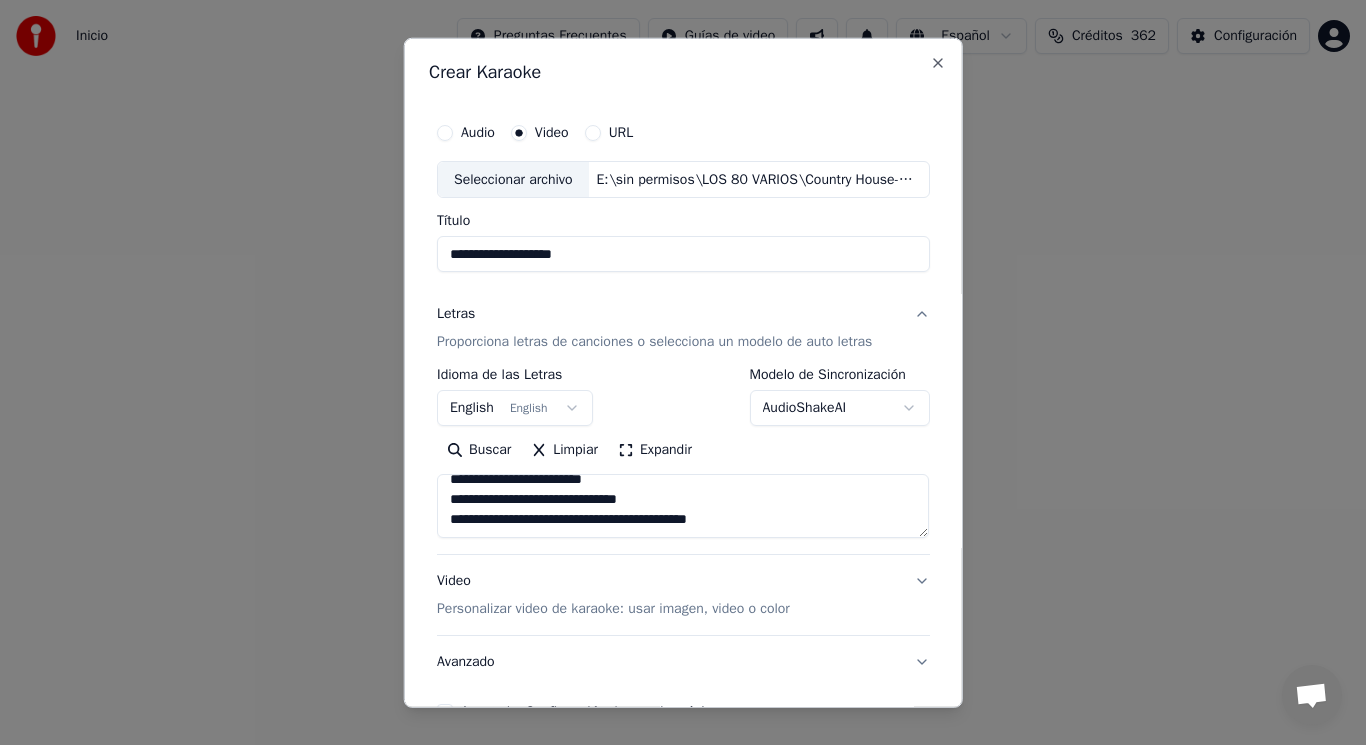 scroll, scrollTop: 765, scrollLeft: 0, axis: vertical 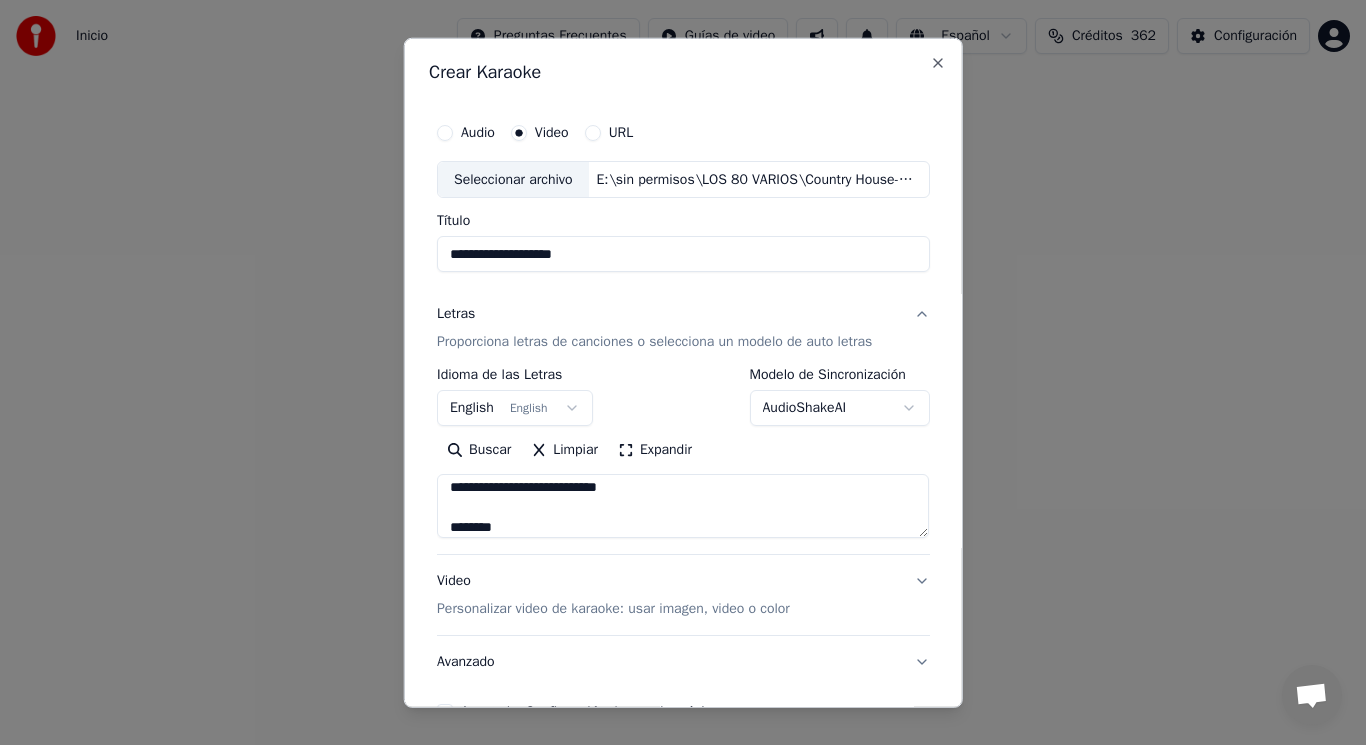 click at bounding box center (683, 506) 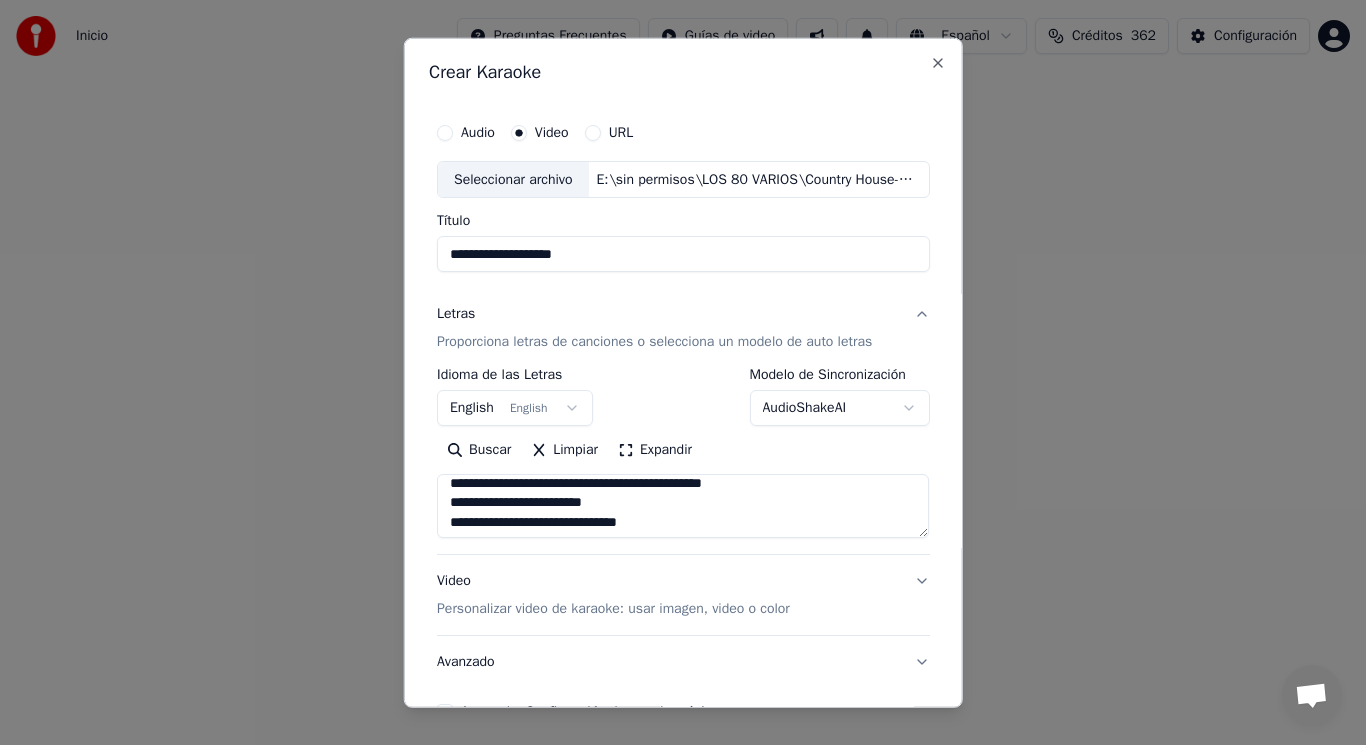 scroll, scrollTop: 1233, scrollLeft: 0, axis: vertical 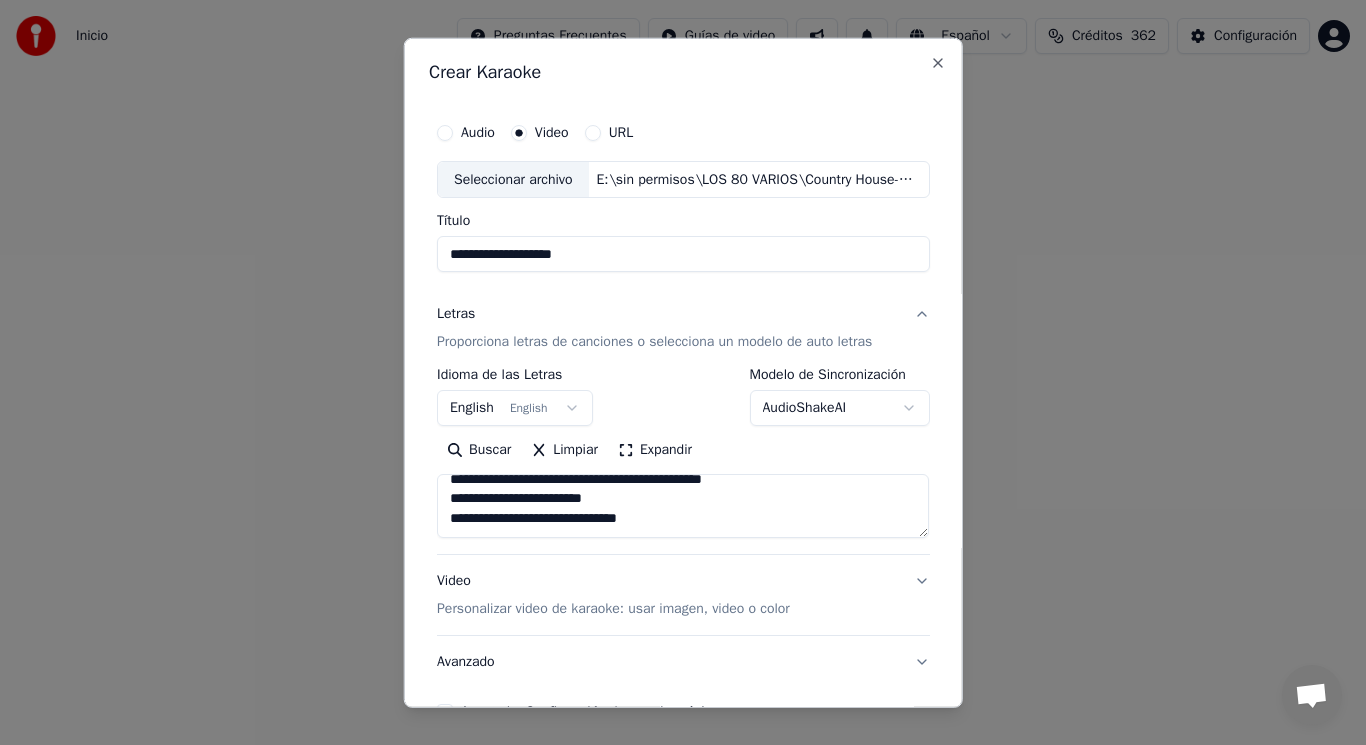 click at bounding box center (683, 506) 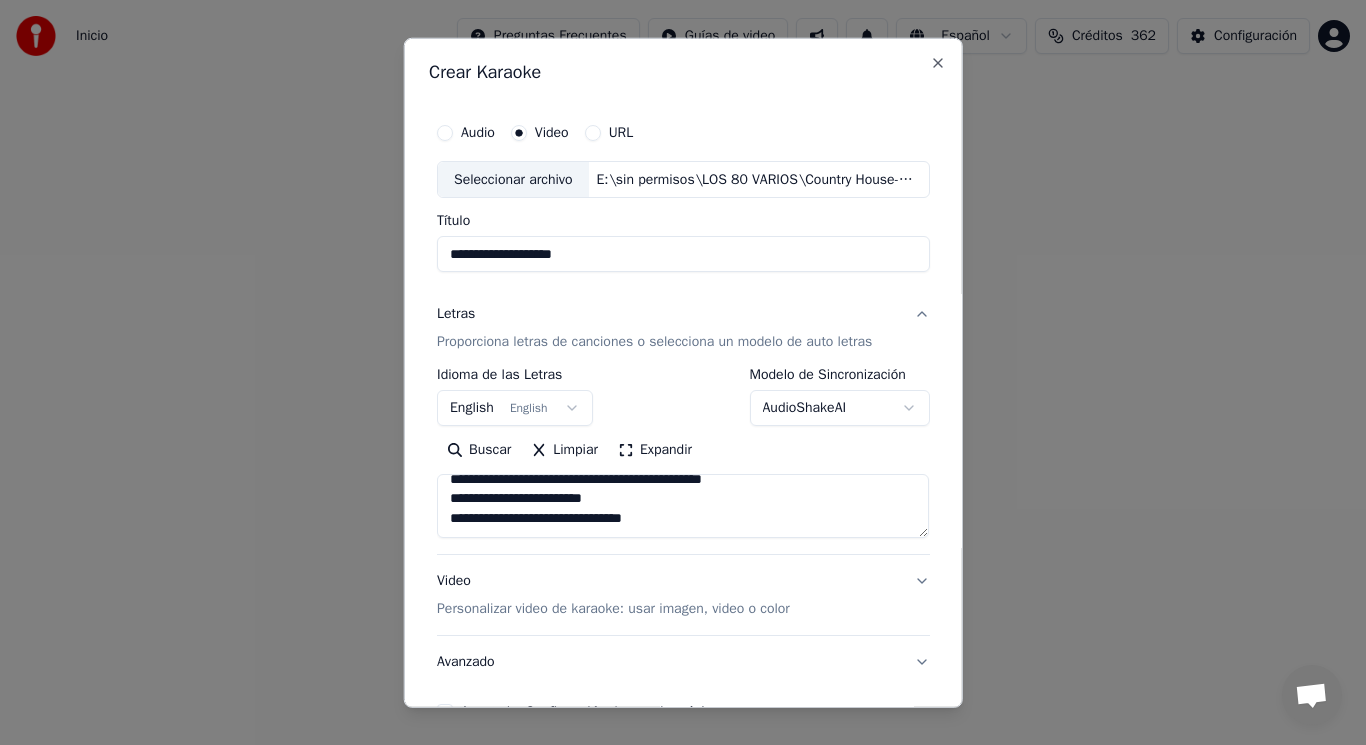 scroll, scrollTop: 1245, scrollLeft: 0, axis: vertical 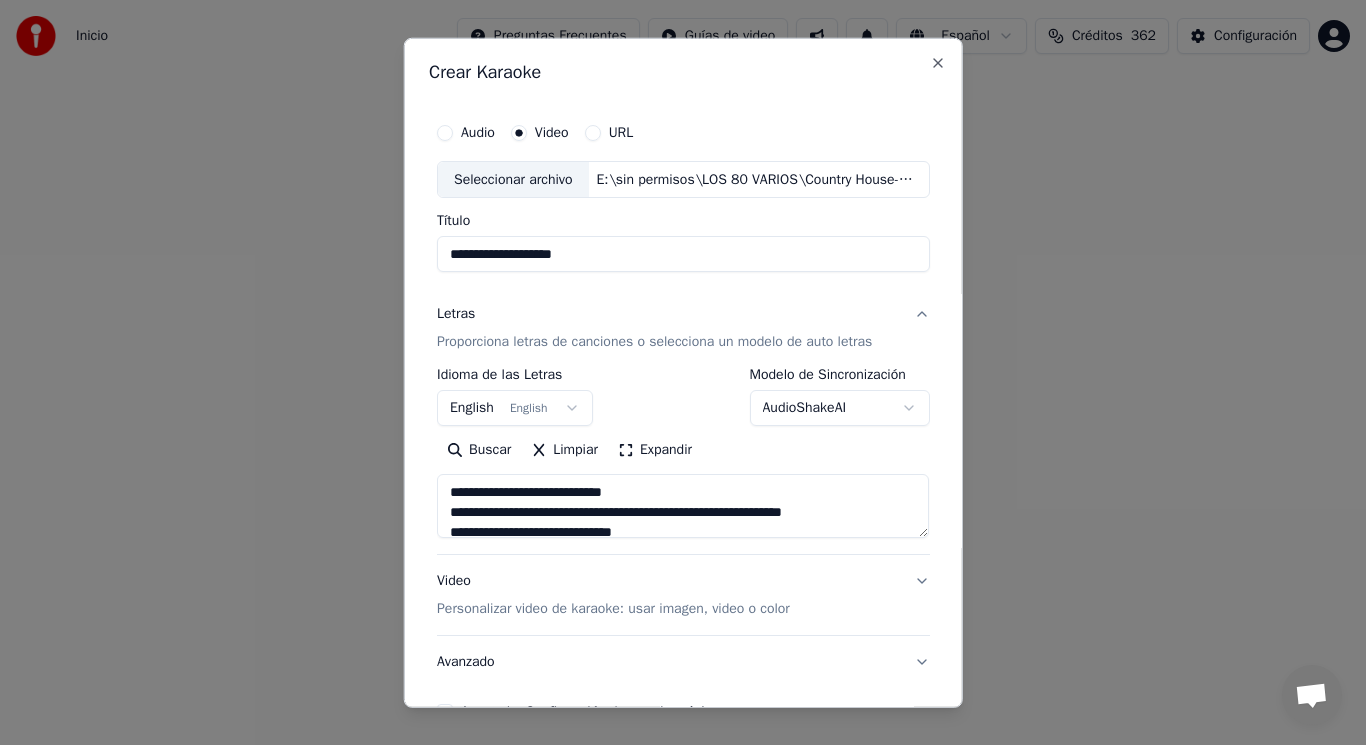 click at bounding box center [683, 506] 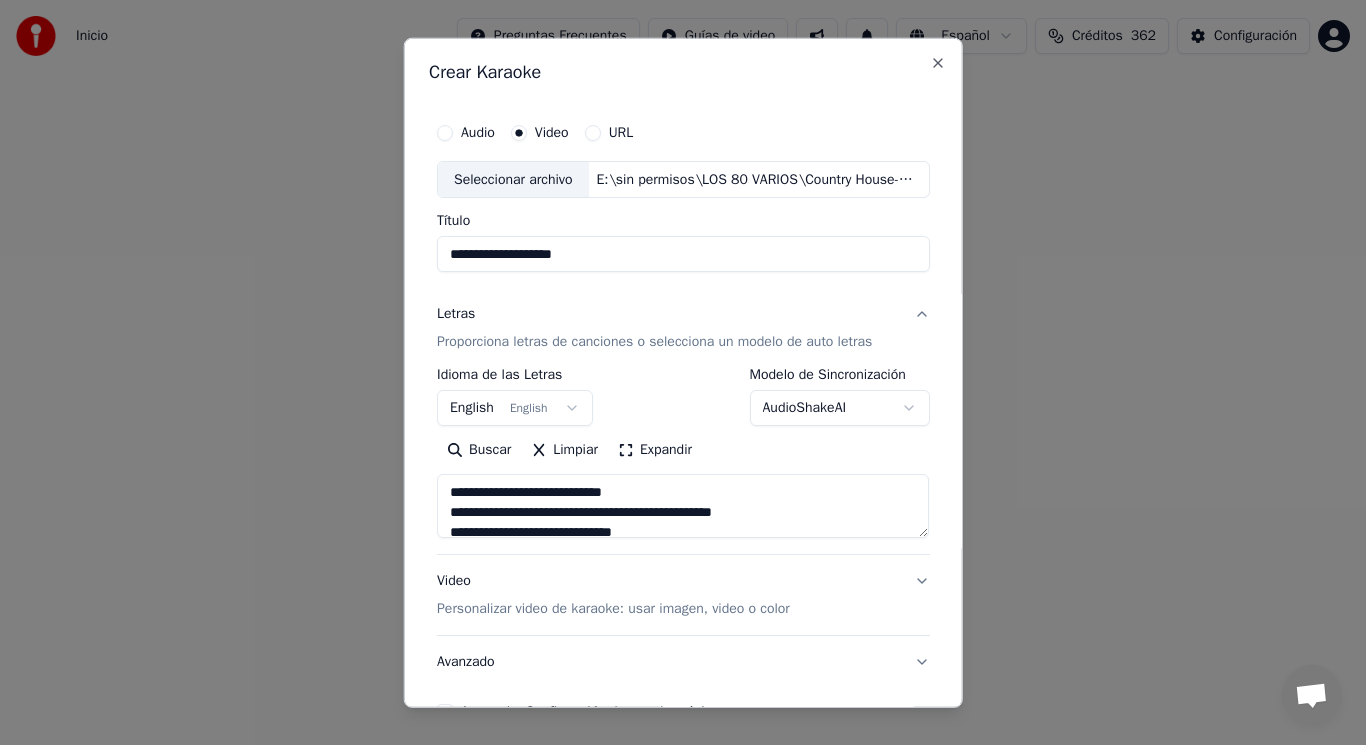 scroll, scrollTop: 80, scrollLeft: 0, axis: vertical 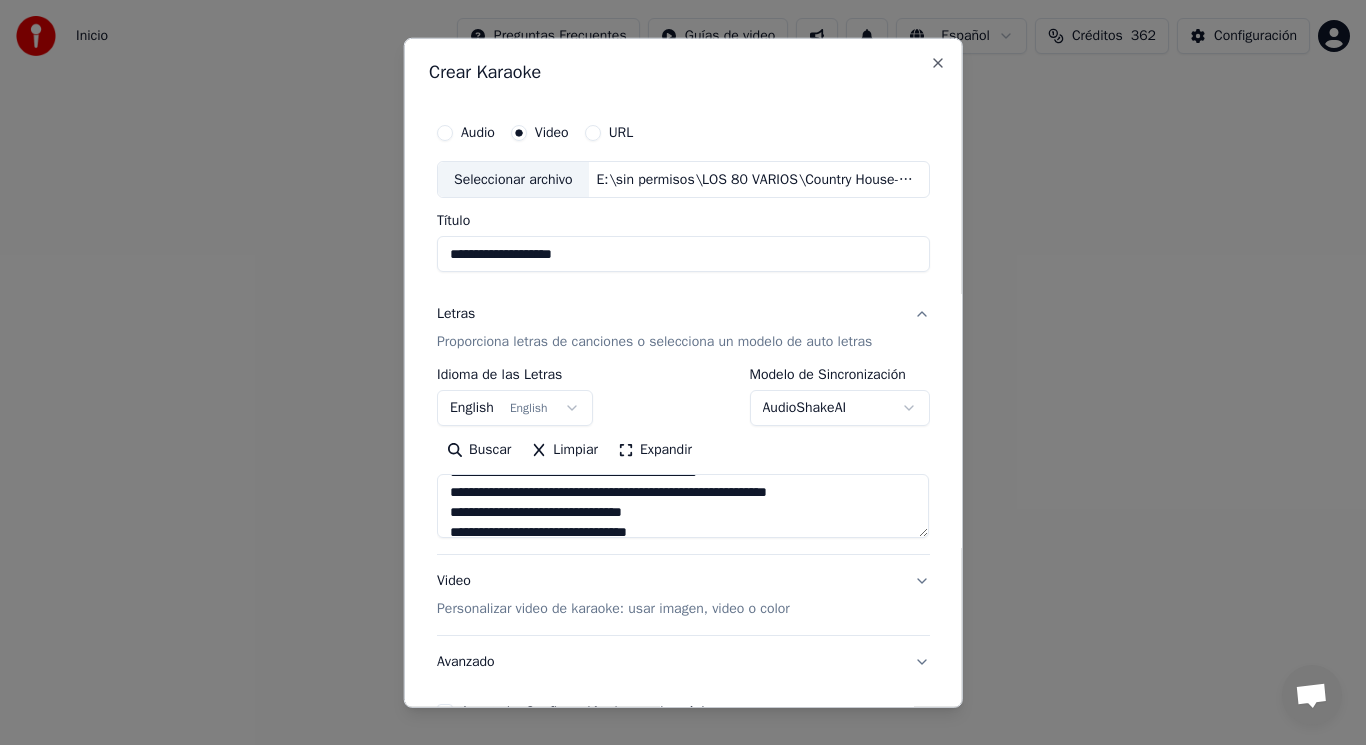 click at bounding box center [683, 506] 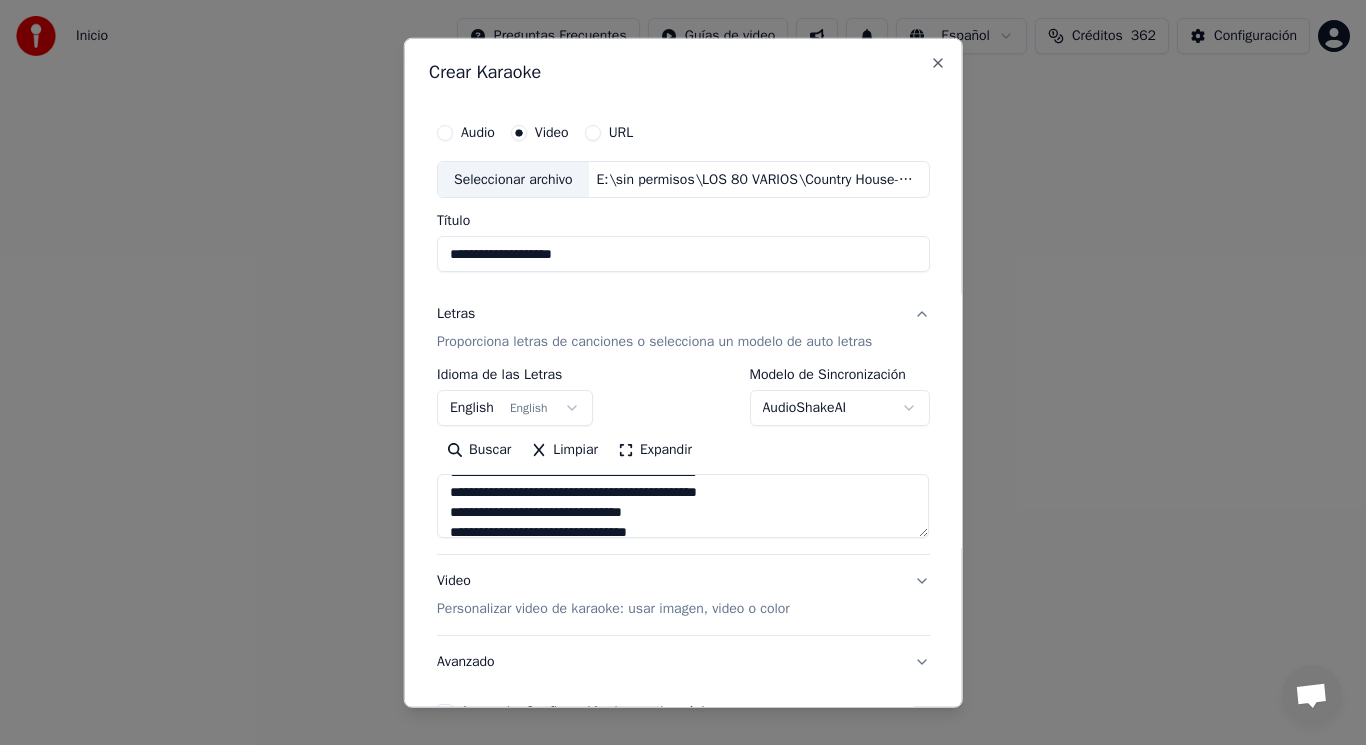 scroll, scrollTop: 160, scrollLeft: 0, axis: vertical 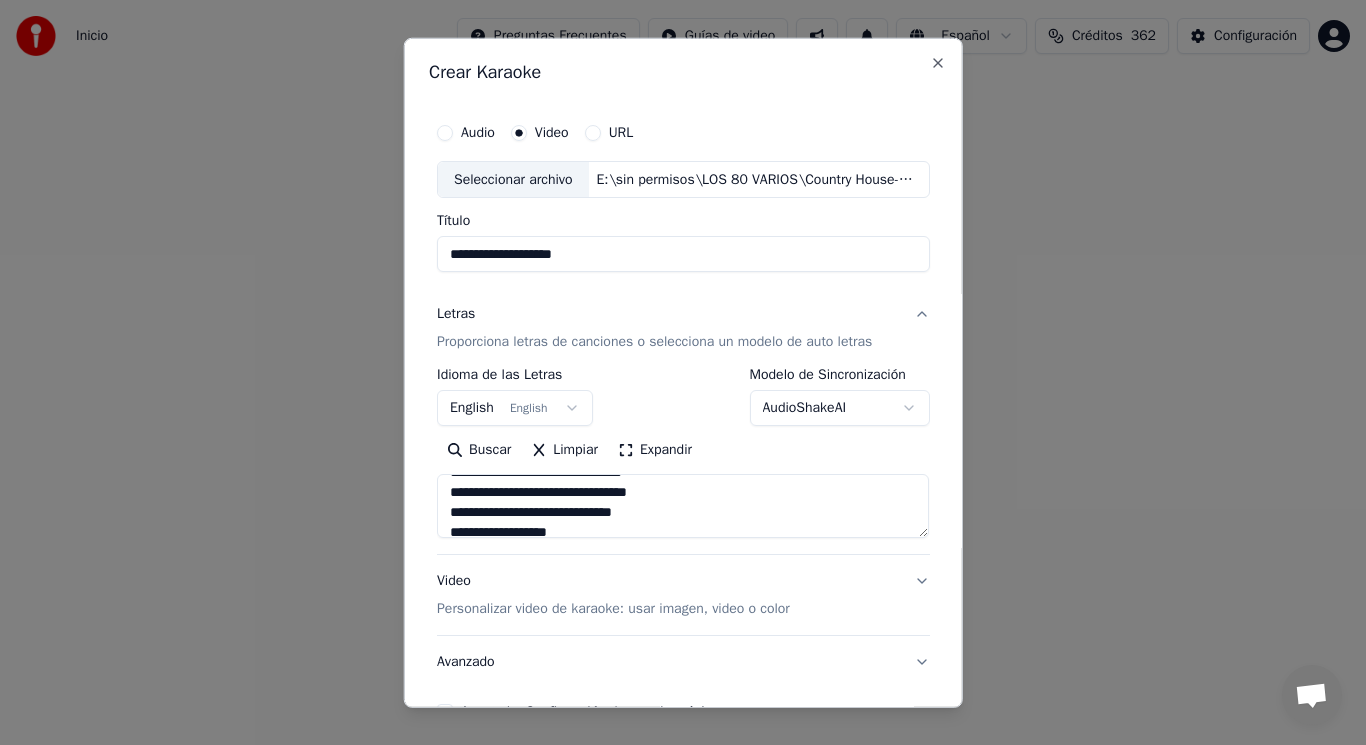 click at bounding box center (683, 506) 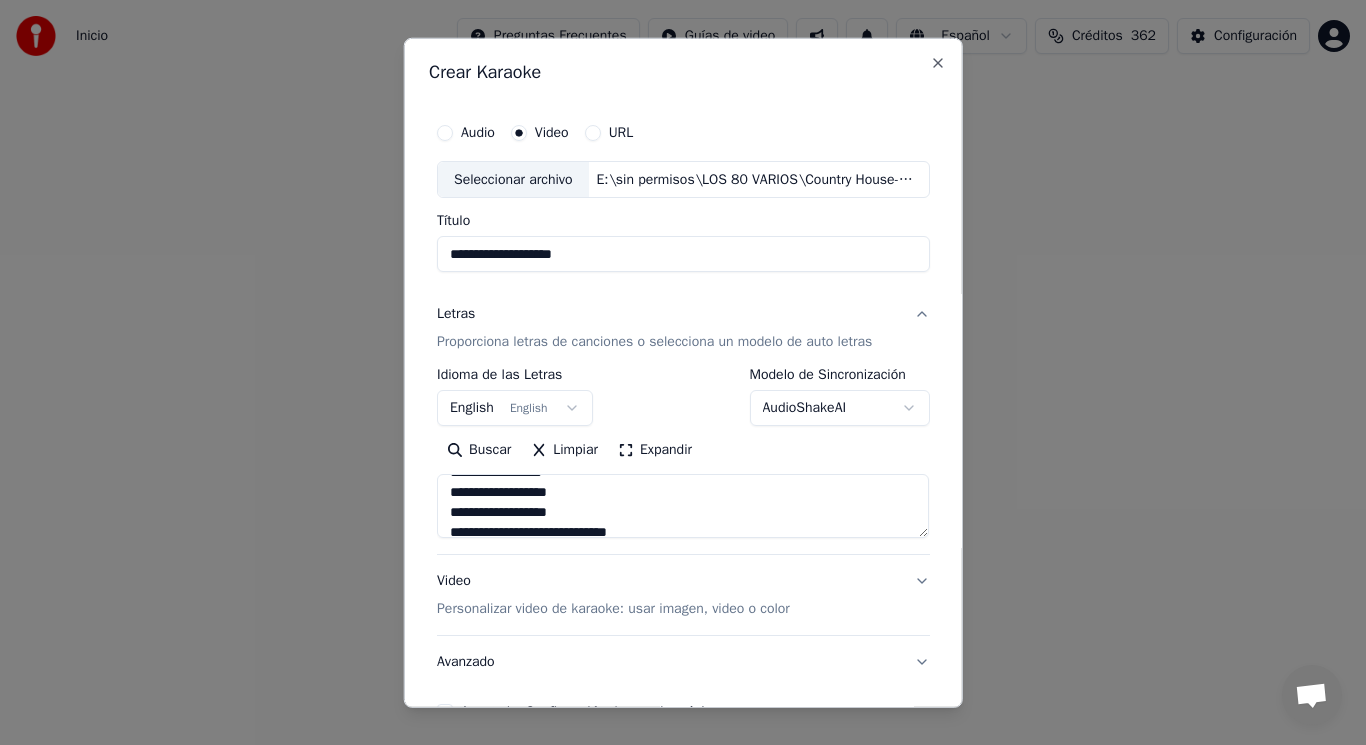 scroll, scrollTop: 240, scrollLeft: 0, axis: vertical 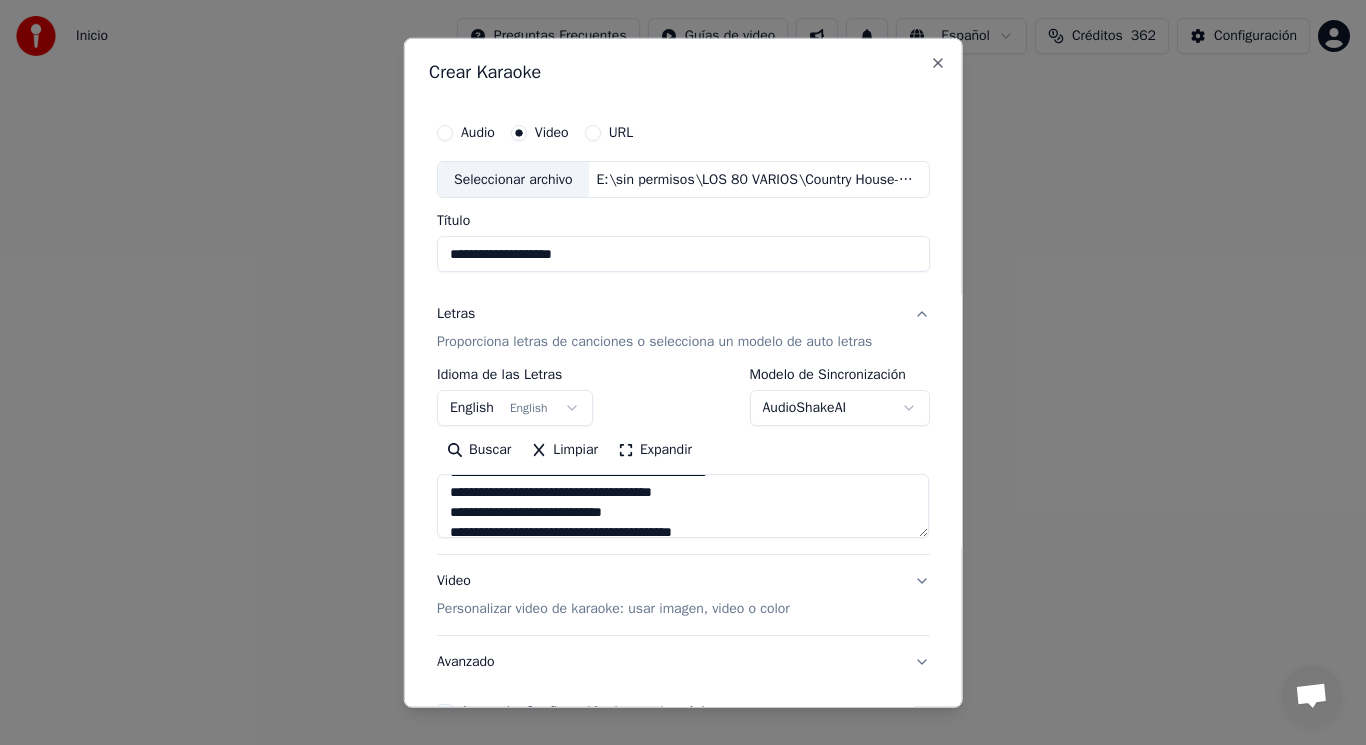 click at bounding box center [683, 506] 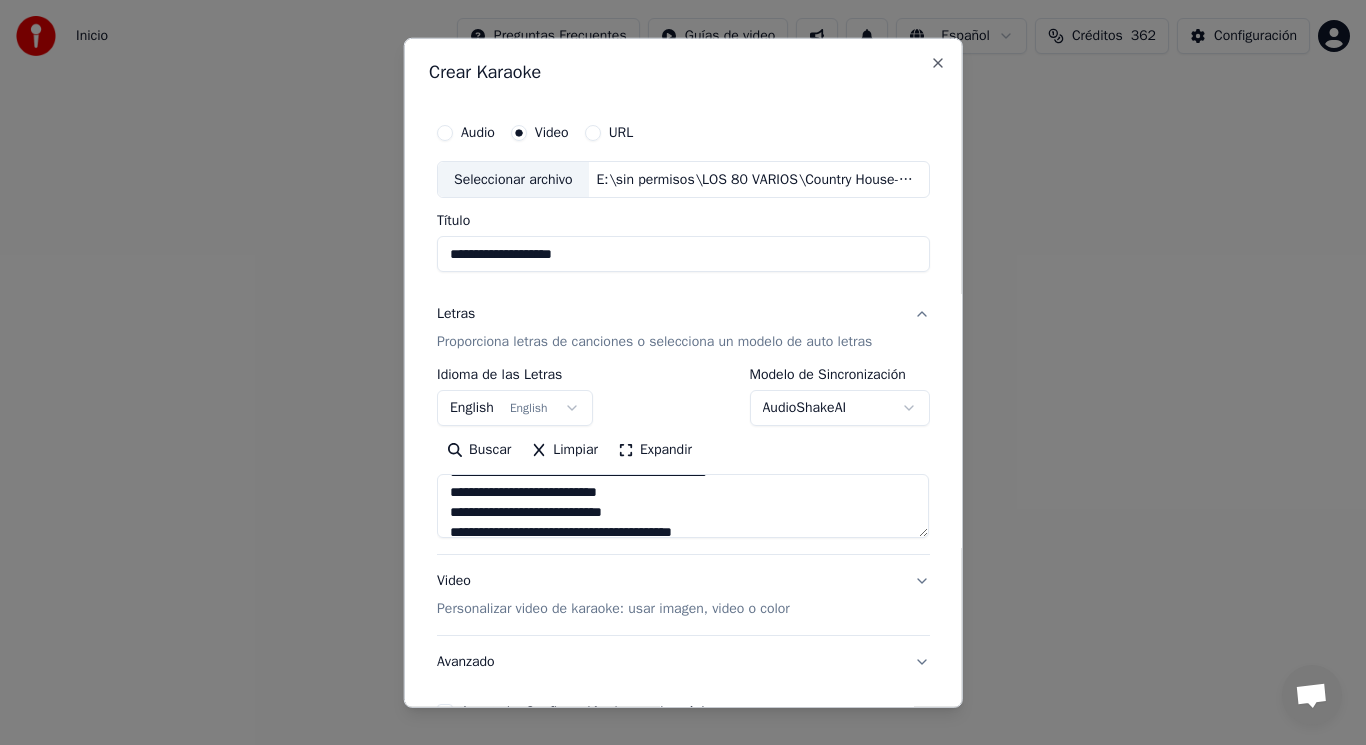 scroll, scrollTop: 440, scrollLeft: 0, axis: vertical 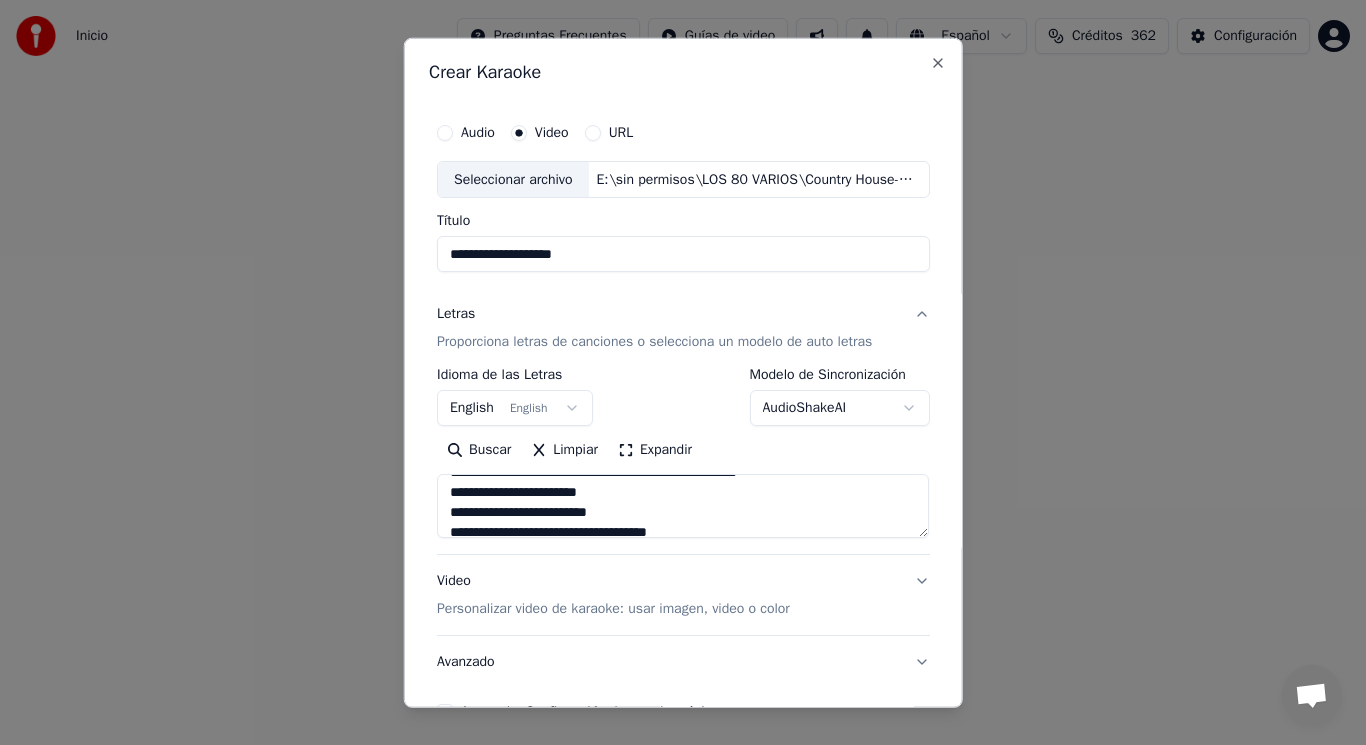 click at bounding box center [683, 506] 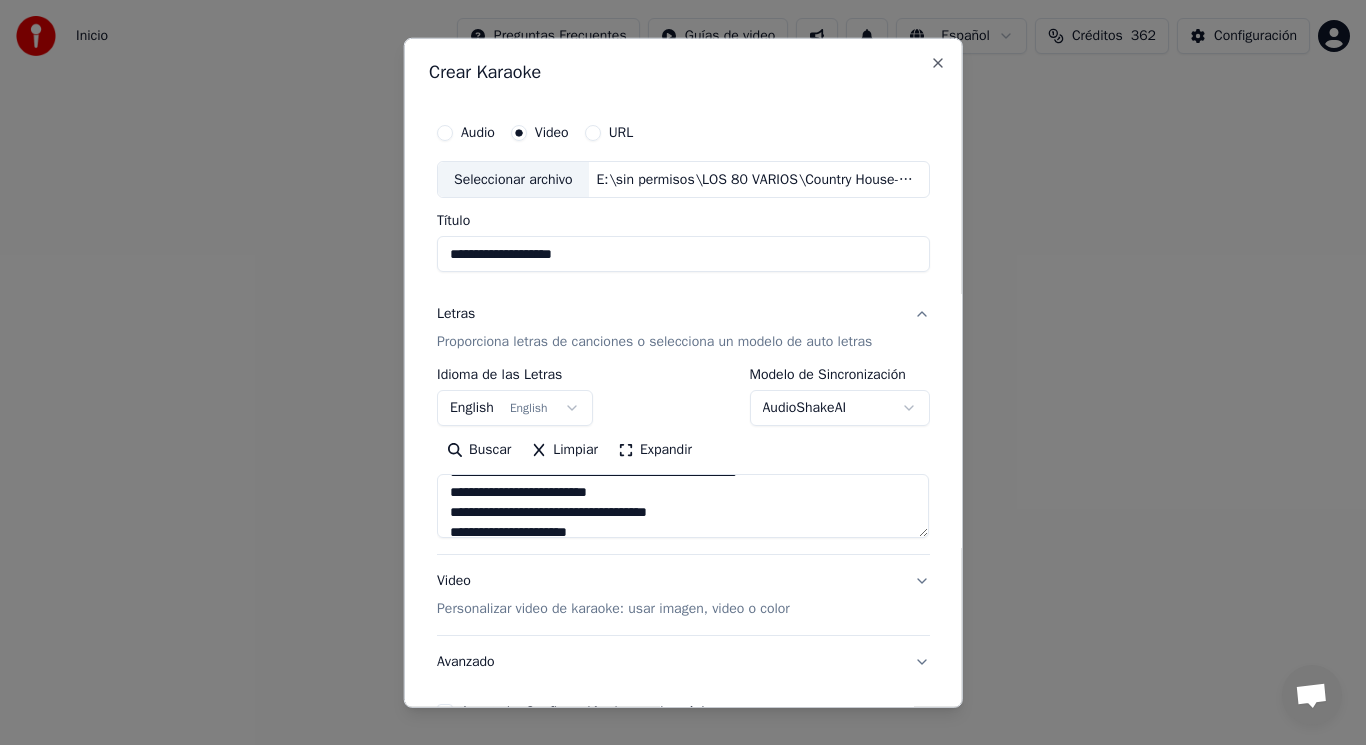 scroll, scrollTop: 467, scrollLeft: 0, axis: vertical 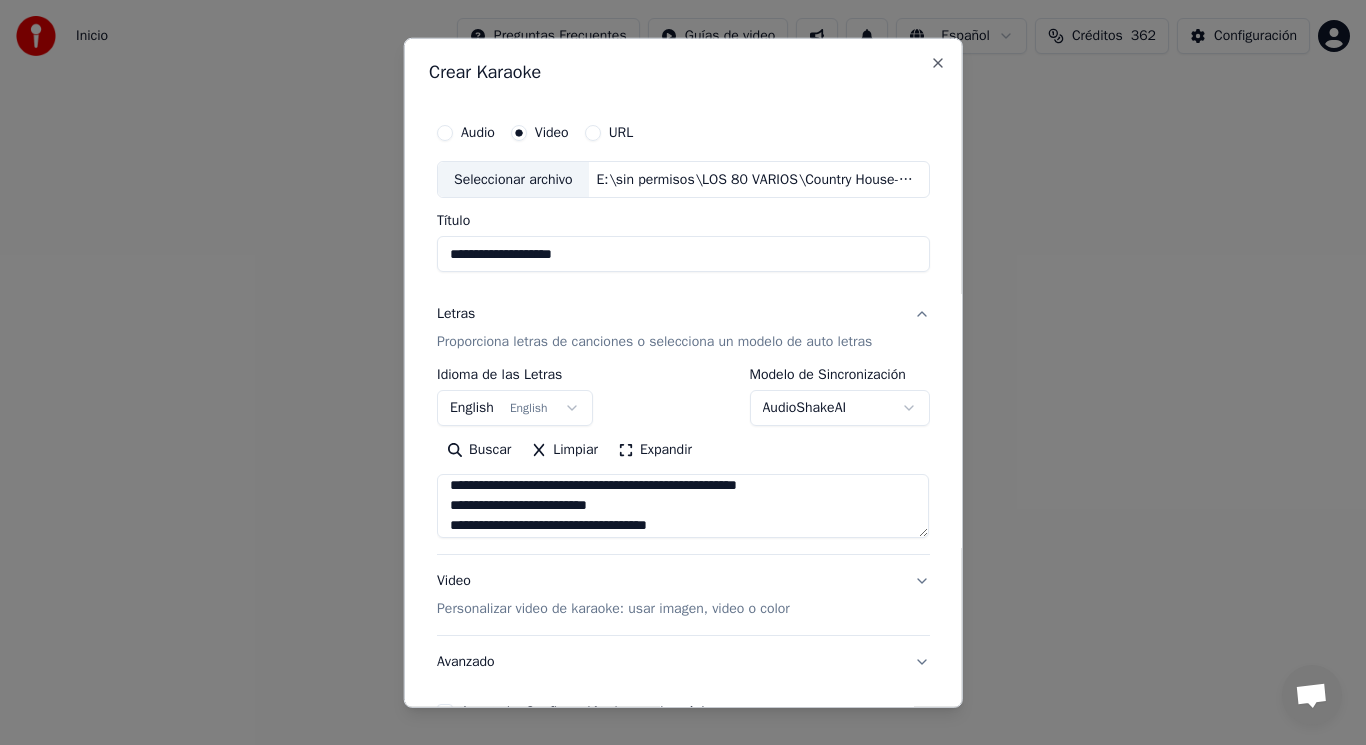 click at bounding box center (683, 506) 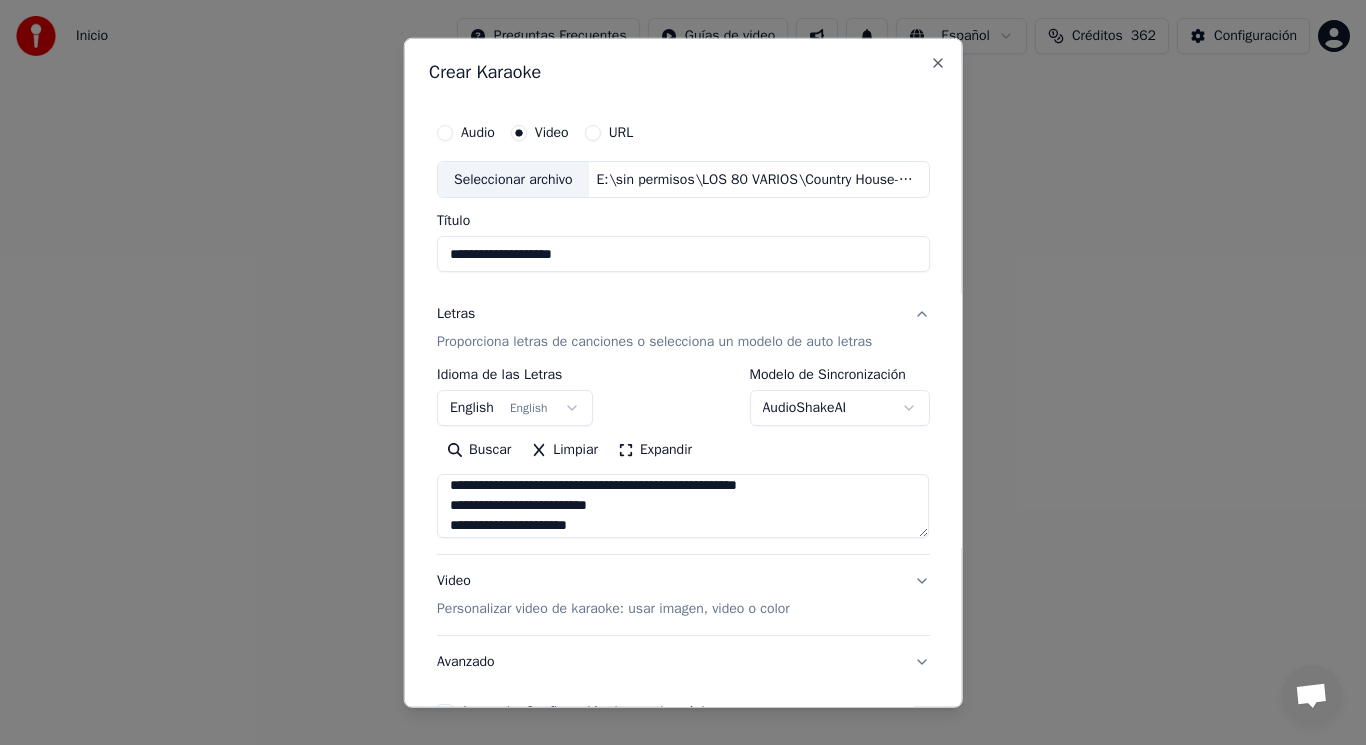 scroll, scrollTop: 507, scrollLeft: 0, axis: vertical 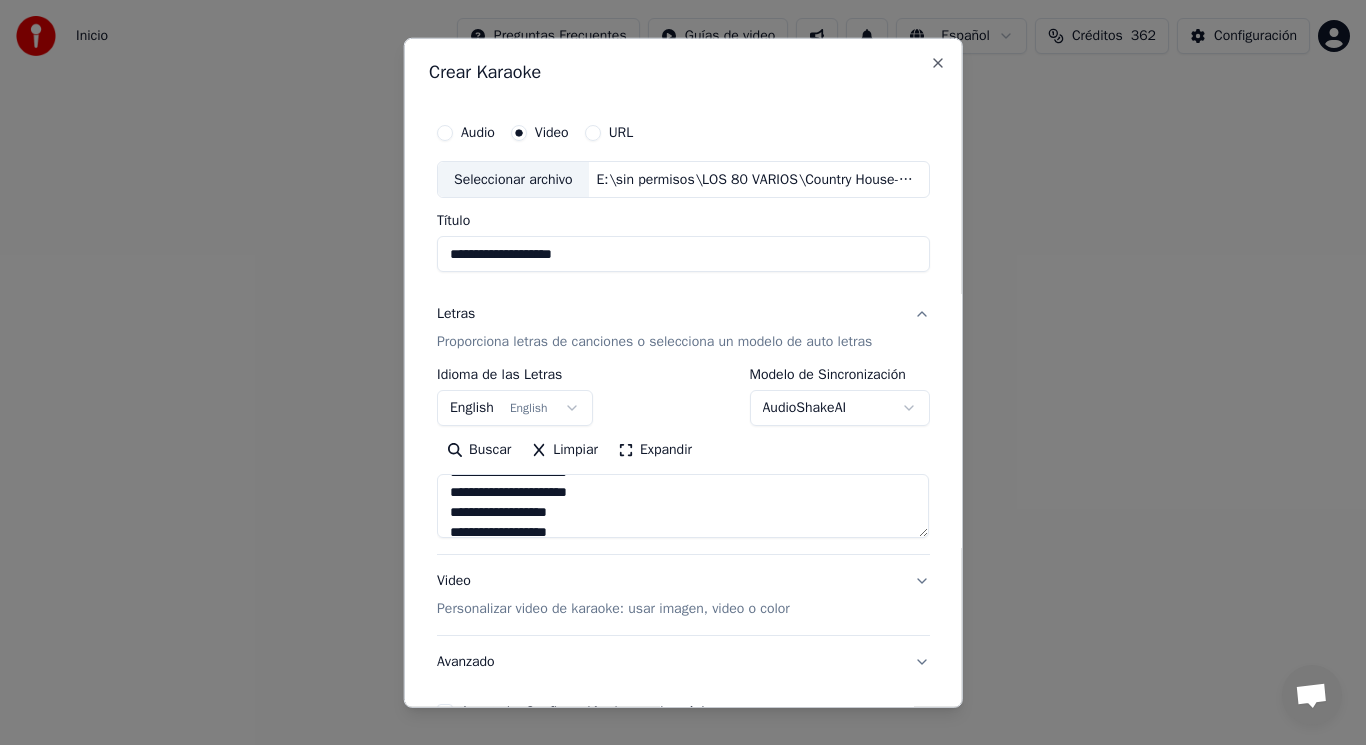click at bounding box center (683, 506) 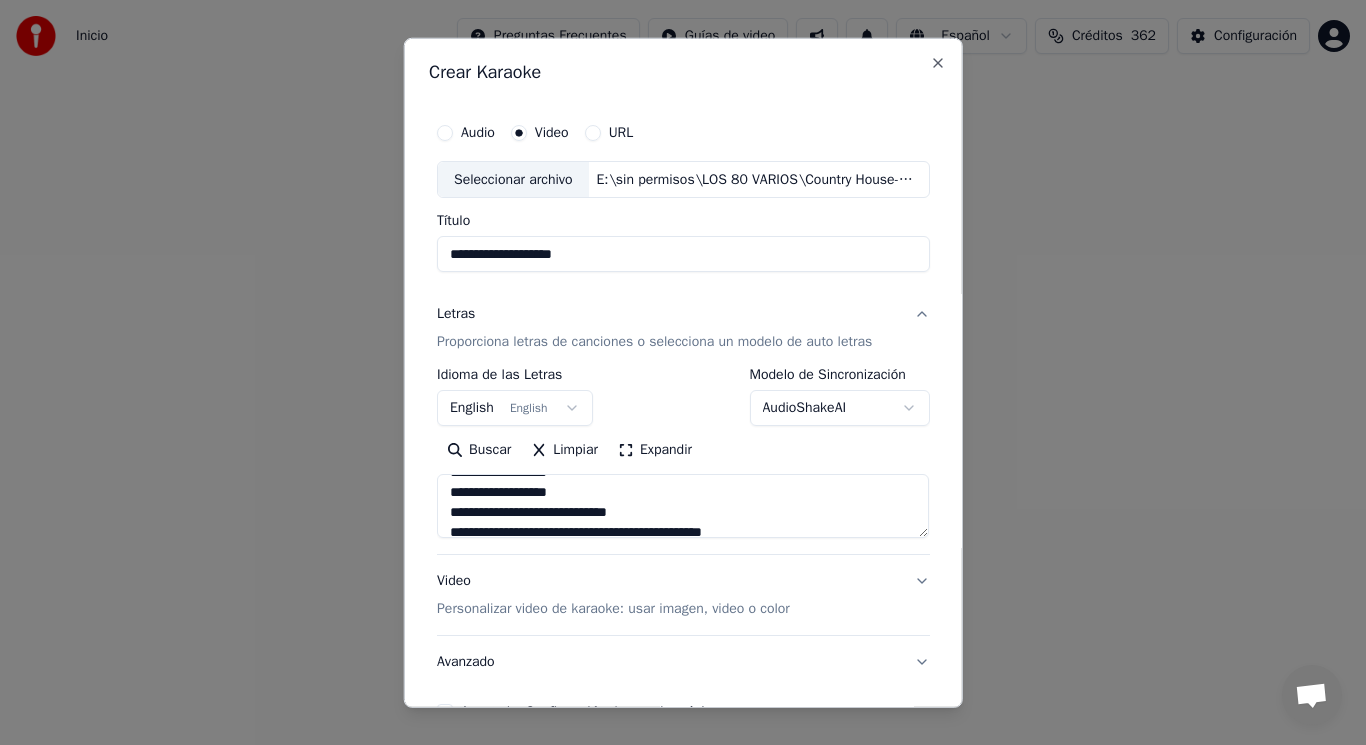 scroll, scrollTop: 600, scrollLeft: 0, axis: vertical 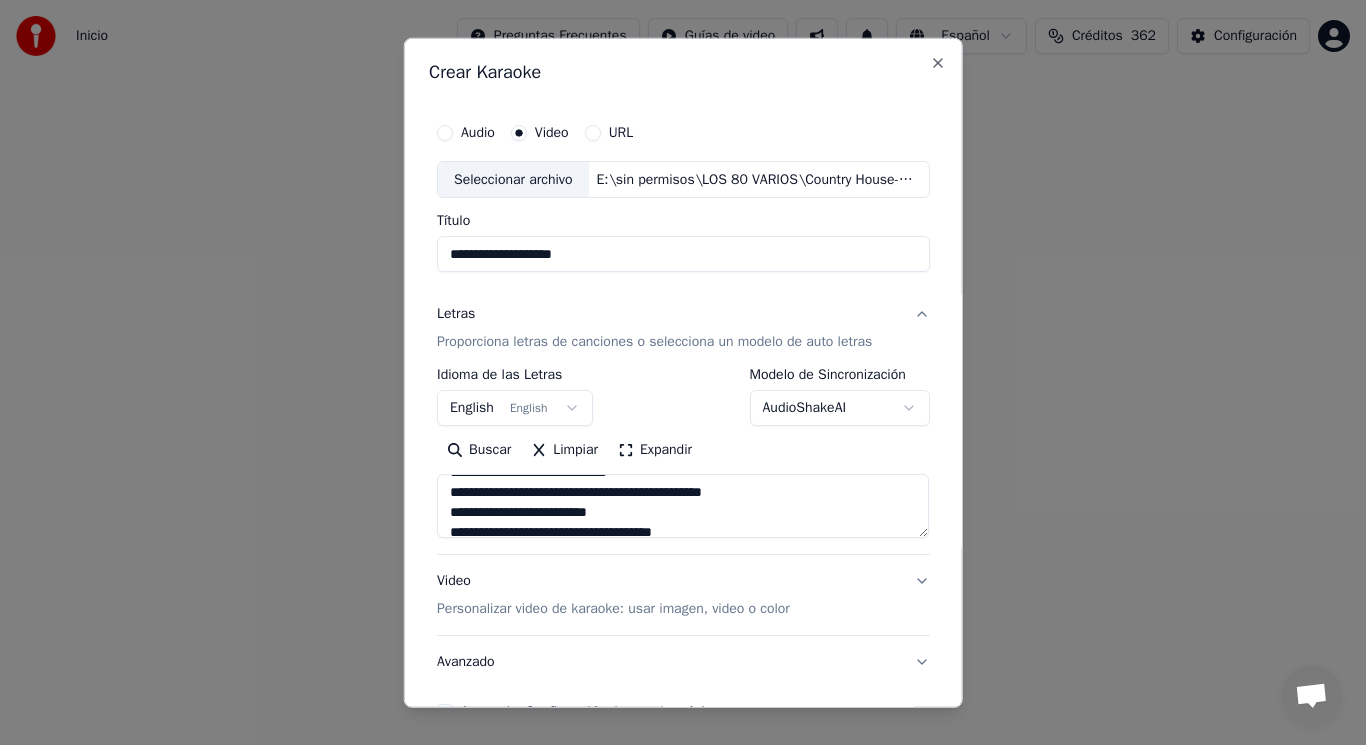 click at bounding box center [683, 506] 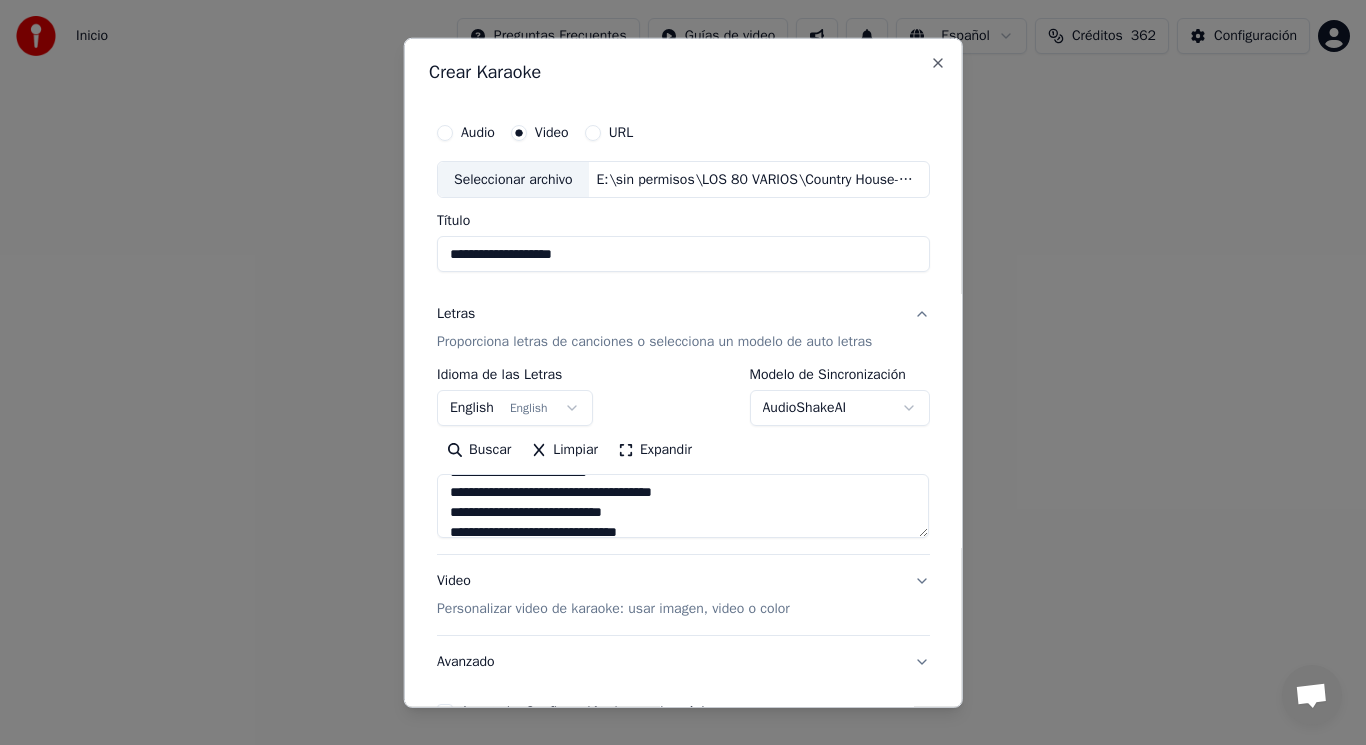 scroll, scrollTop: 680, scrollLeft: 0, axis: vertical 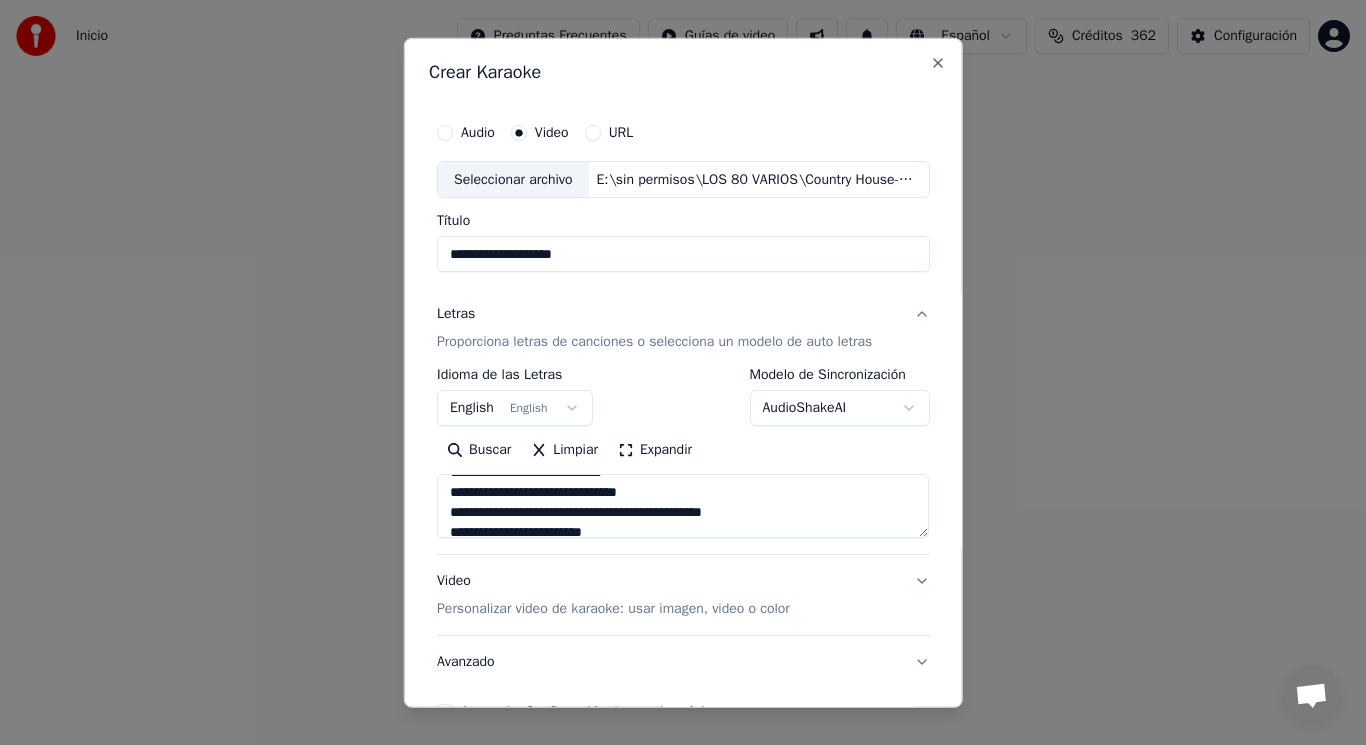 click at bounding box center (683, 506) 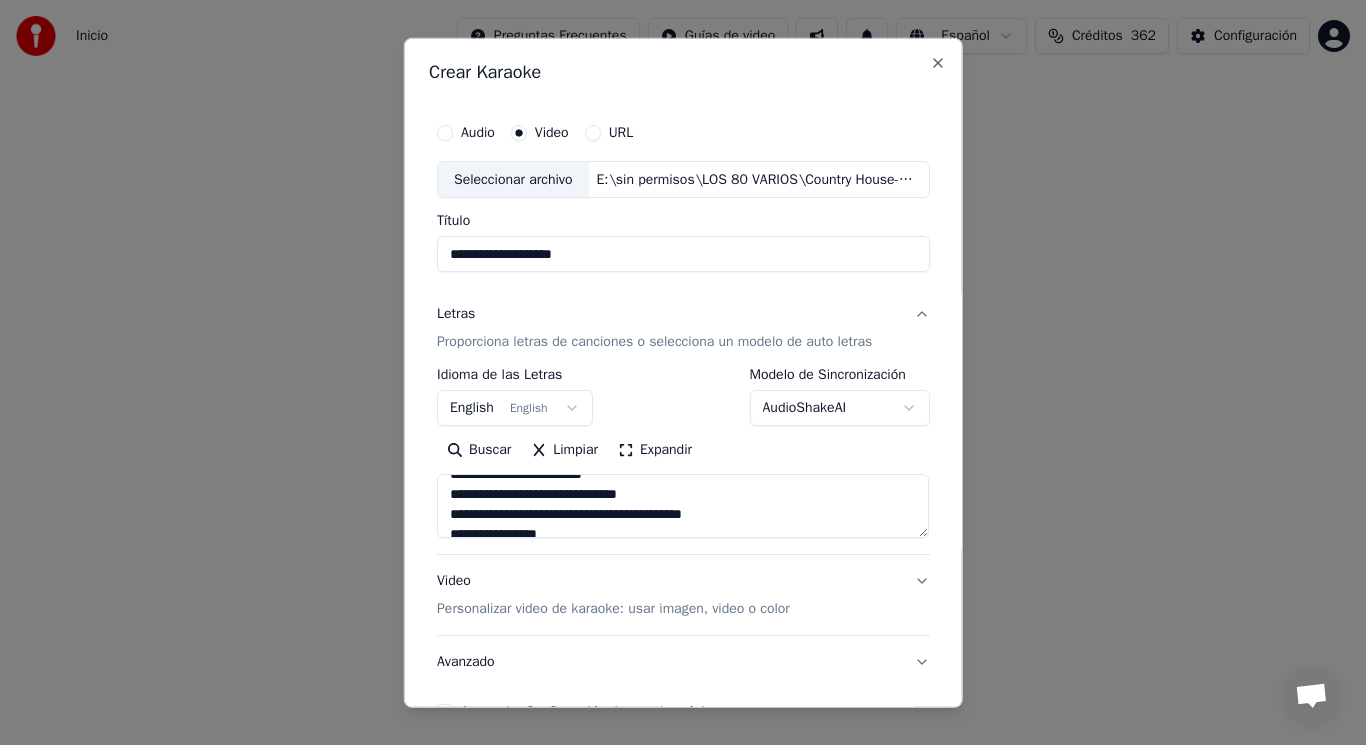scroll, scrollTop: 720, scrollLeft: 0, axis: vertical 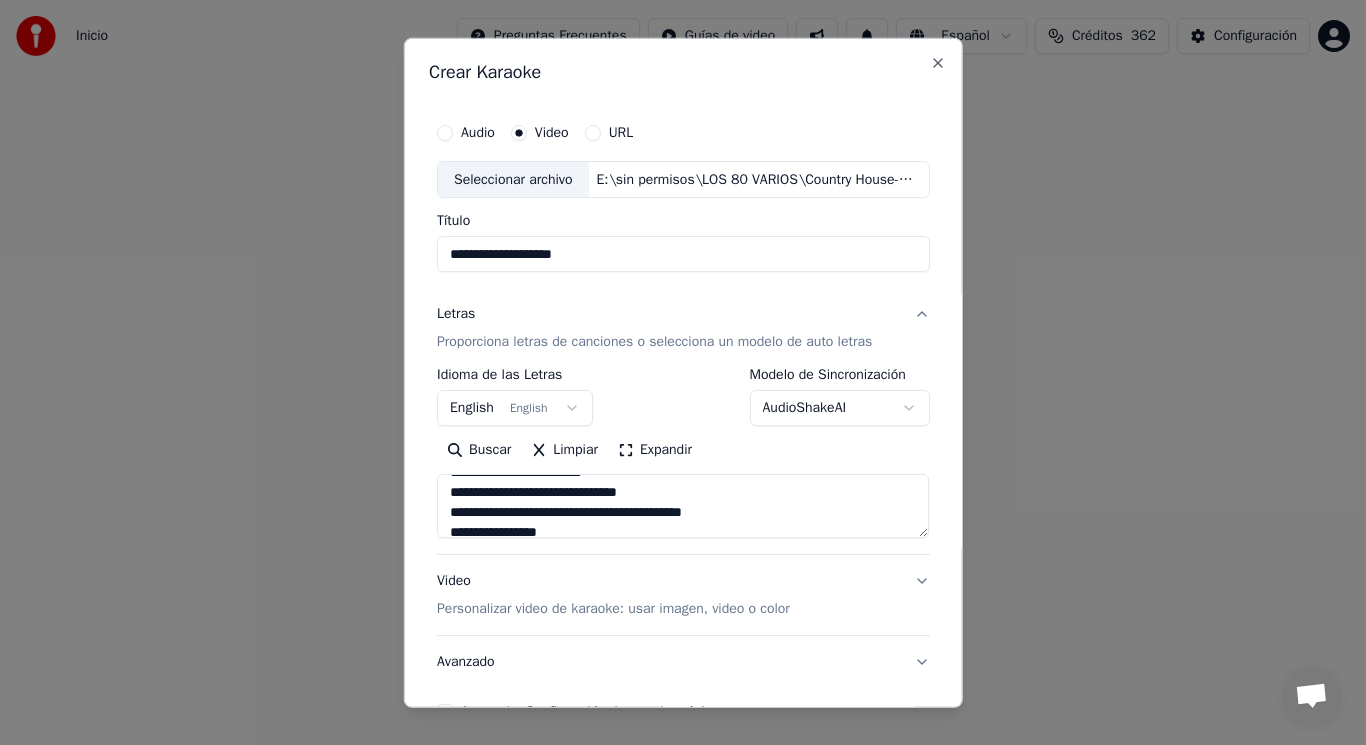click at bounding box center [683, 506] 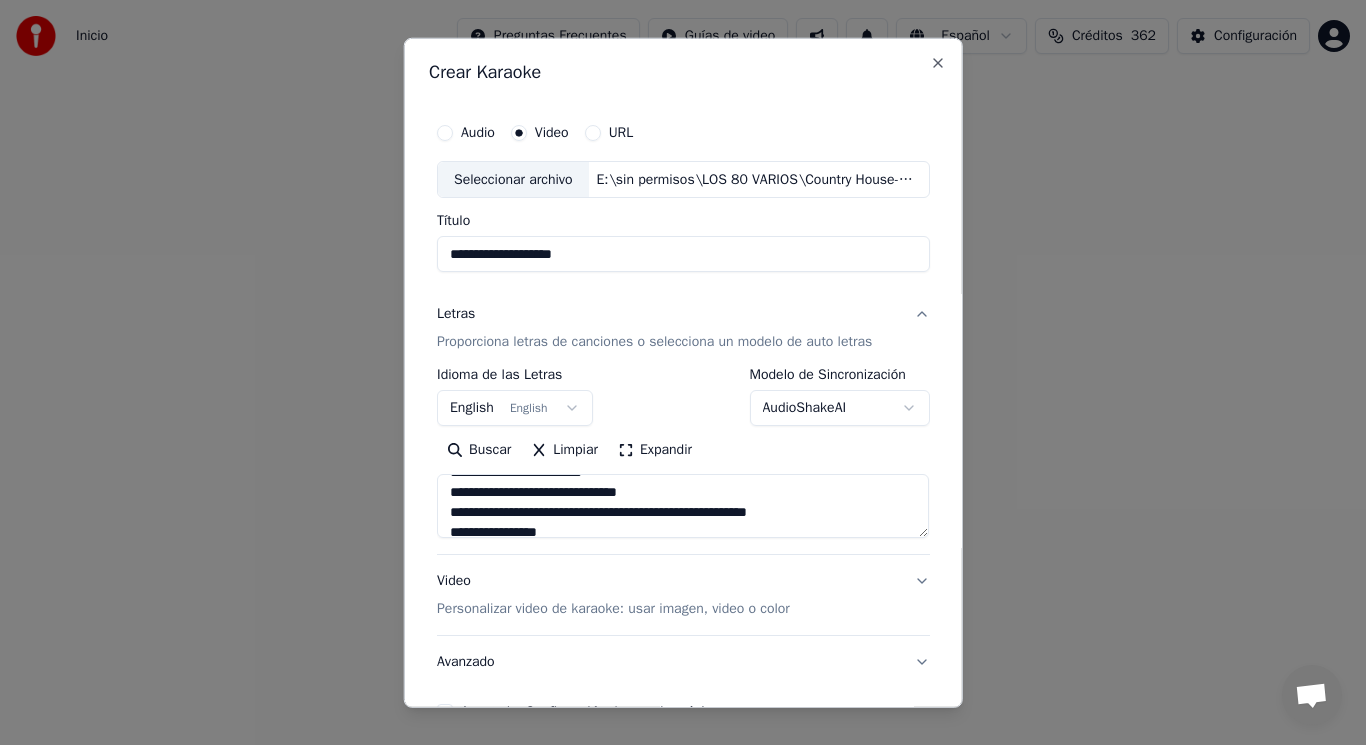 click at bounding box center [683, 506] 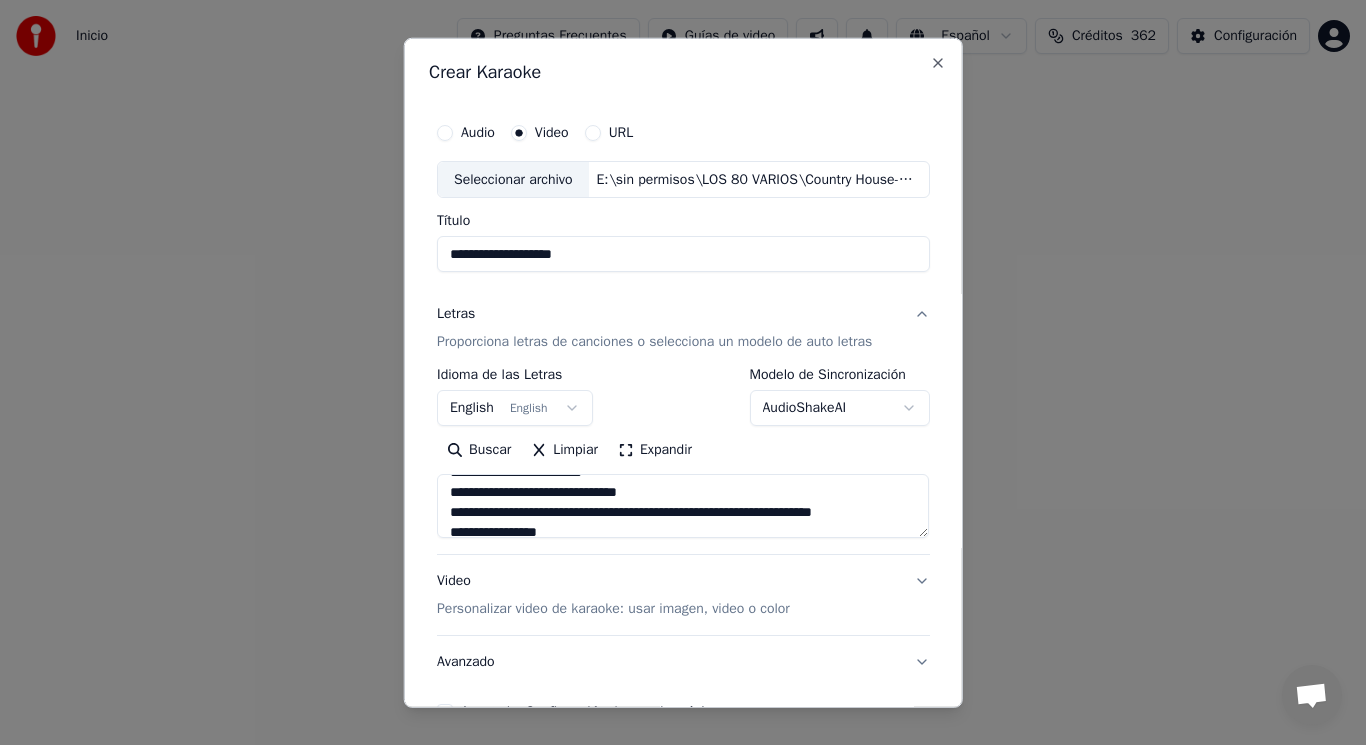 scroll, scrollTop: 760, scrollLeft: 0, axis: vertical 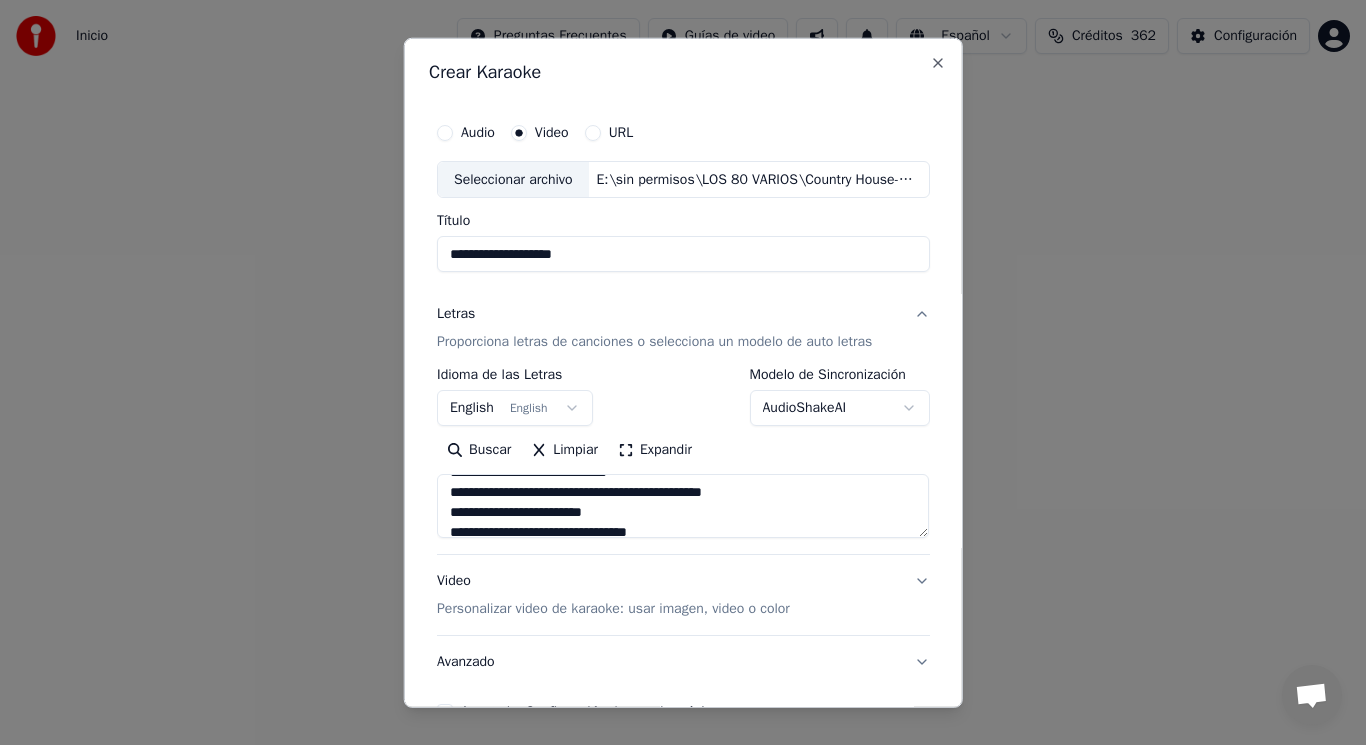 click at bounding box center (683, 506) 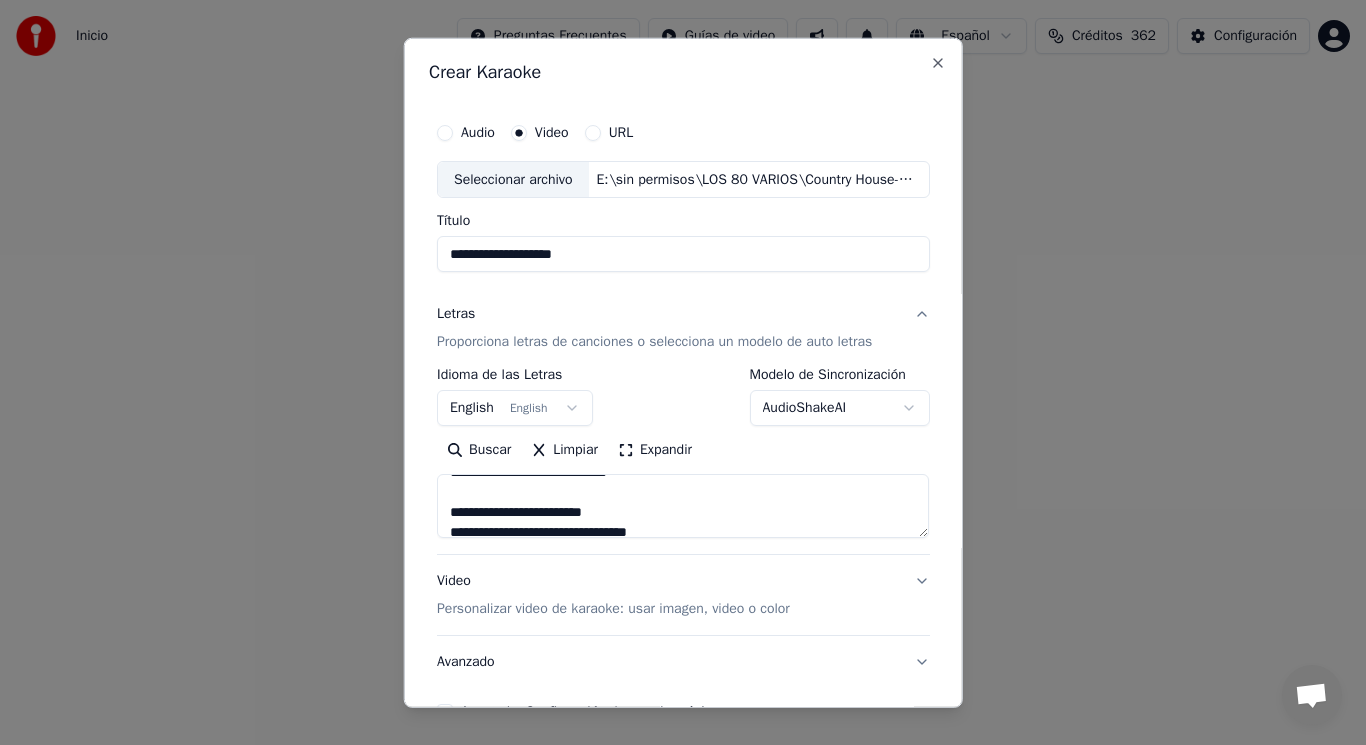 scroll, scrollTop: 920, scrollLeft: 0, axis: vertical 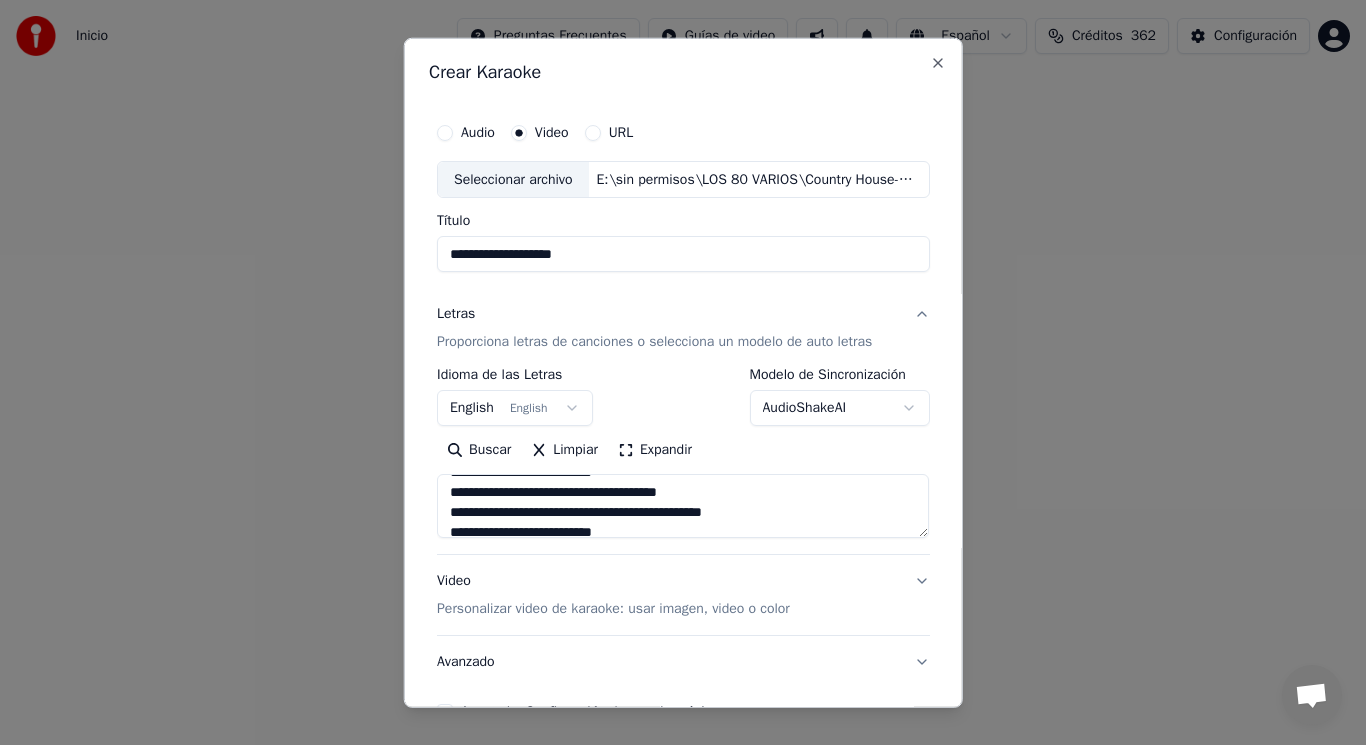 click at bounding box center [683, 506] 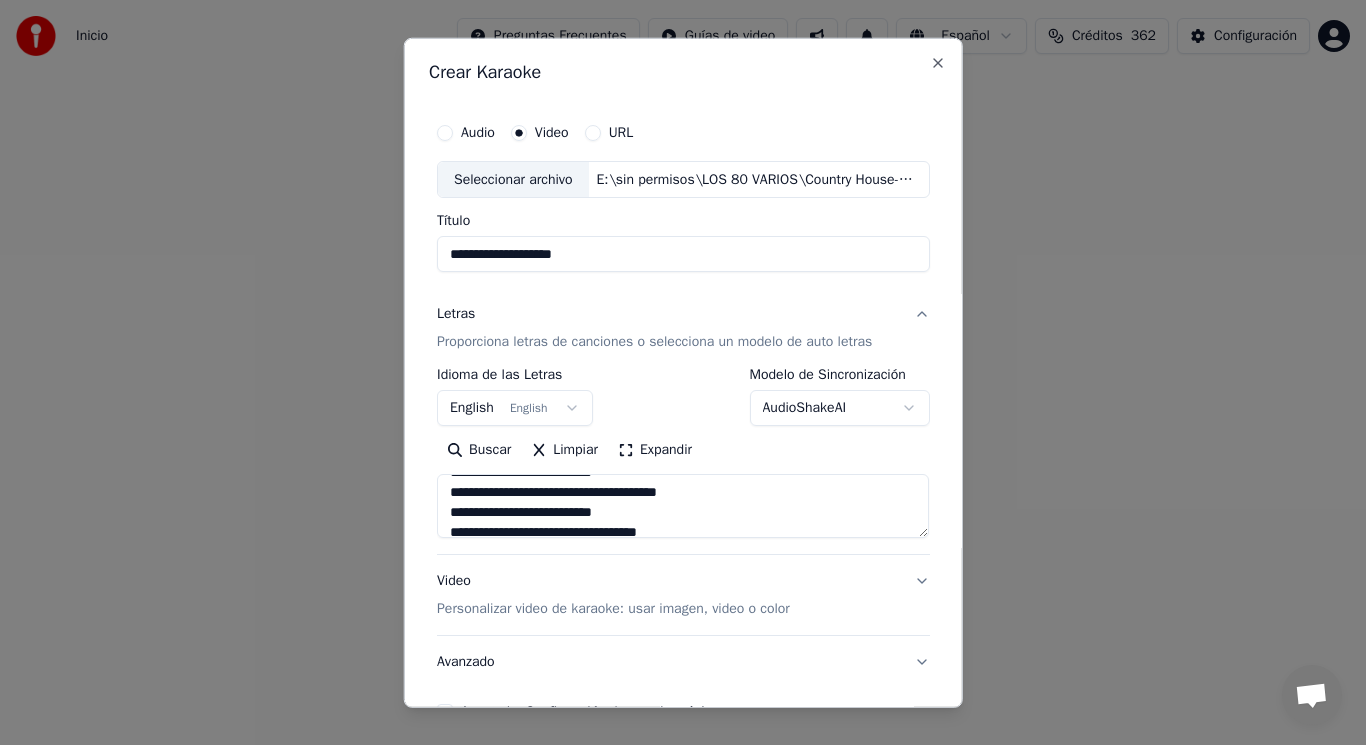 scroll, scrollTop: 1000, scrollLeft: 0, axis: vertical 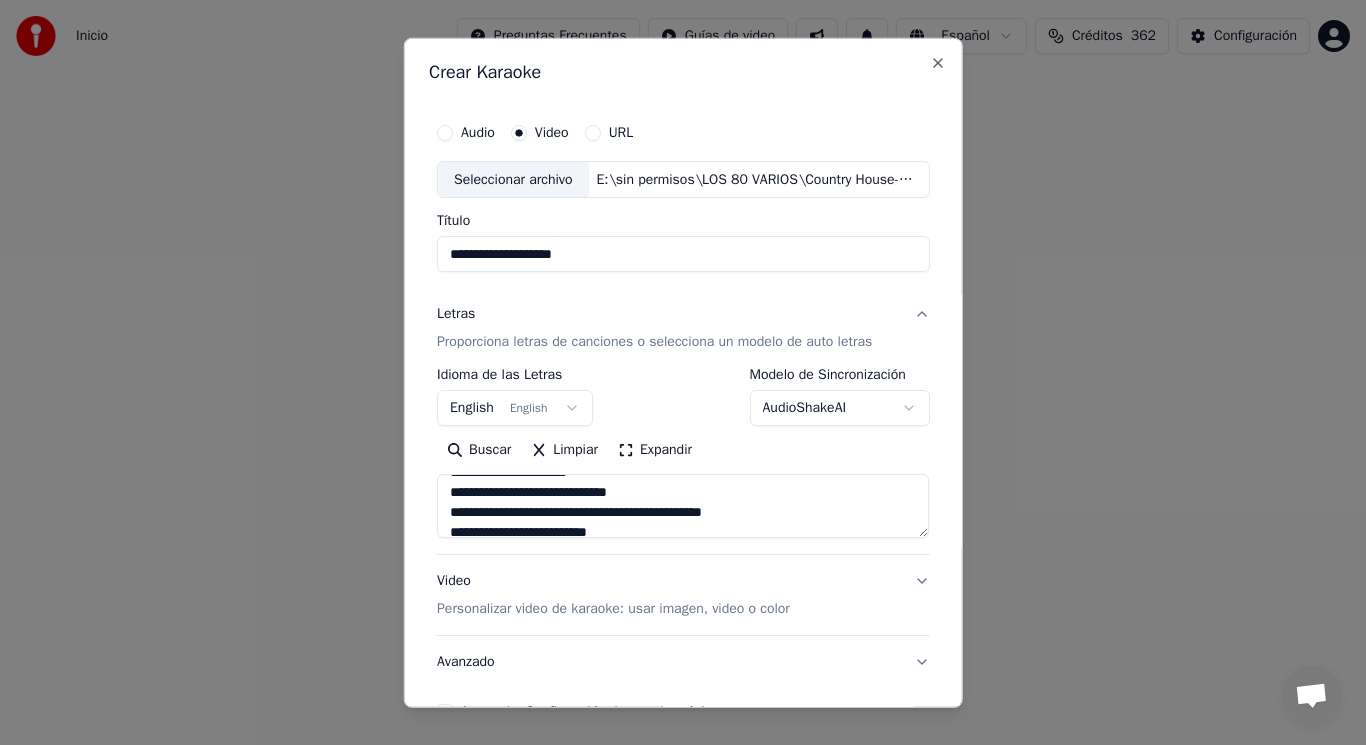 click at bounding box center [683, 506] 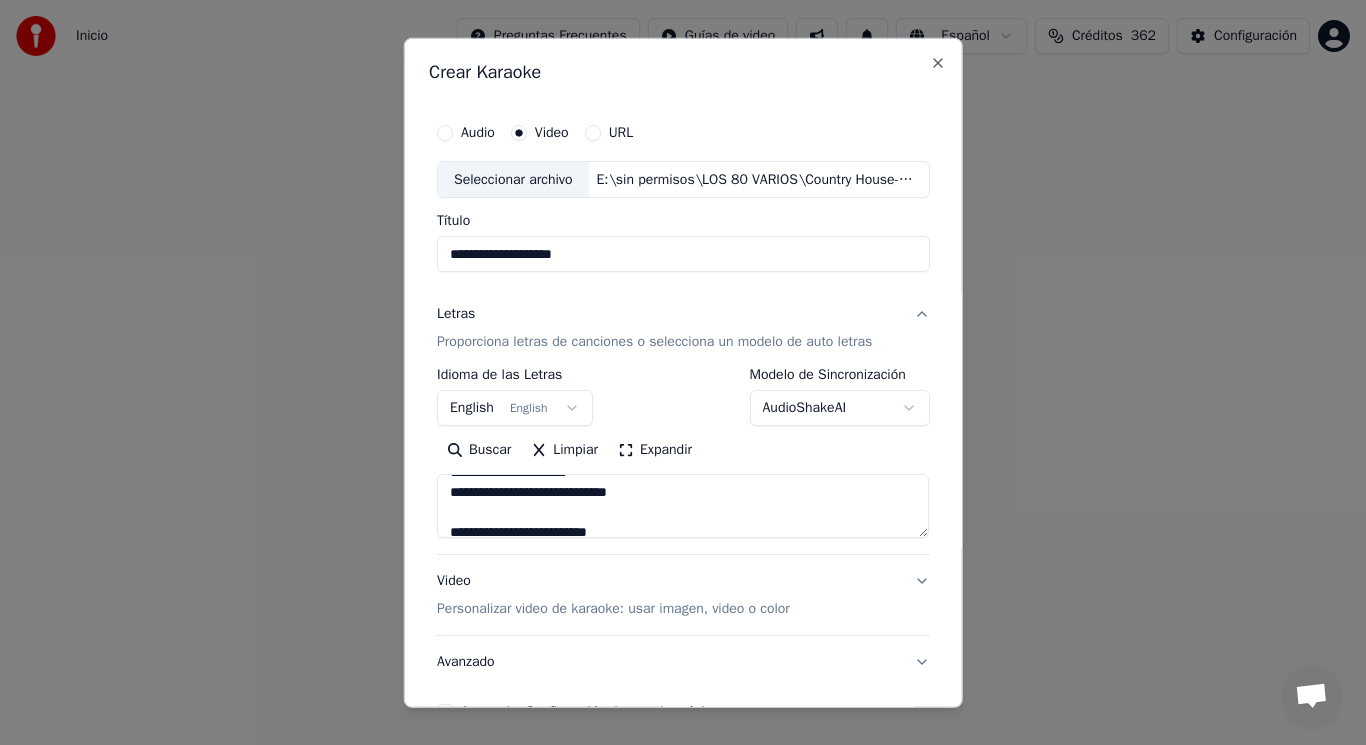 scroll, scrollTop: 1080, scrollLeft: 0, axis: vertical 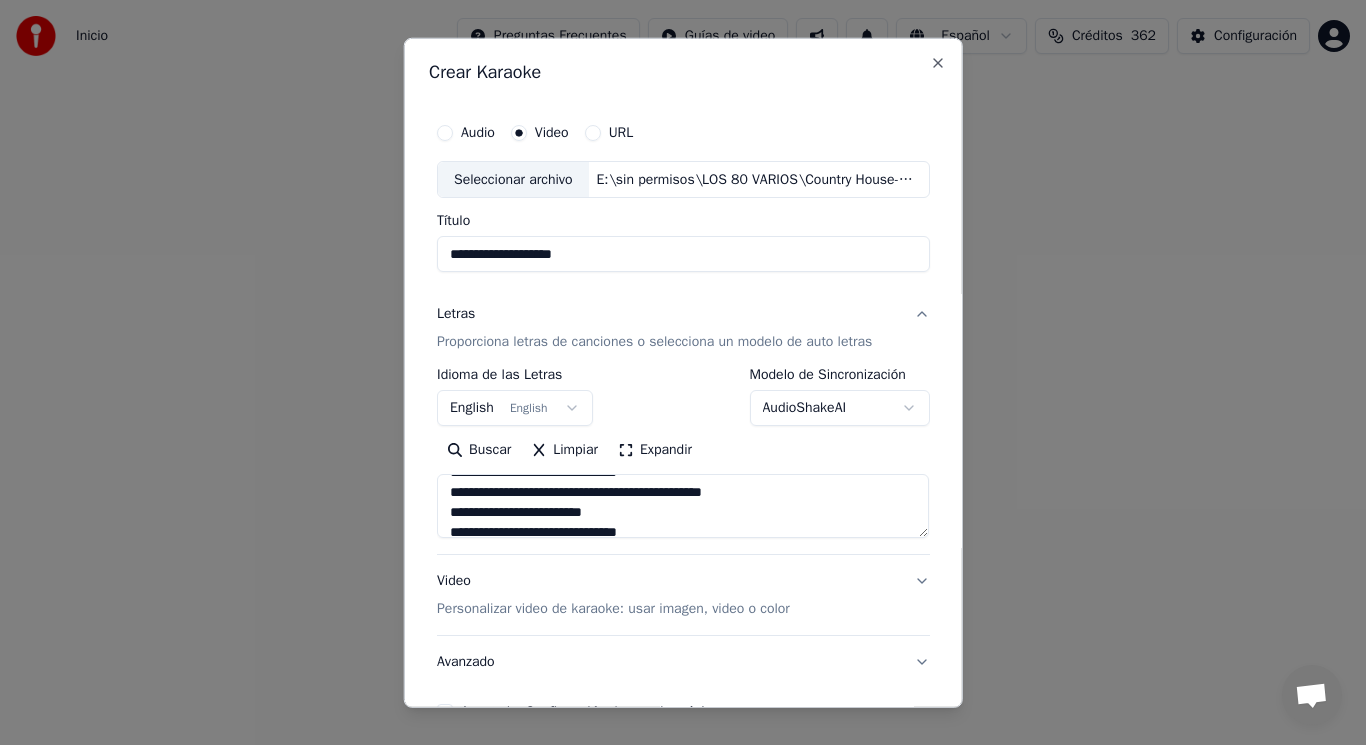 click at bounding box center [683, 506] 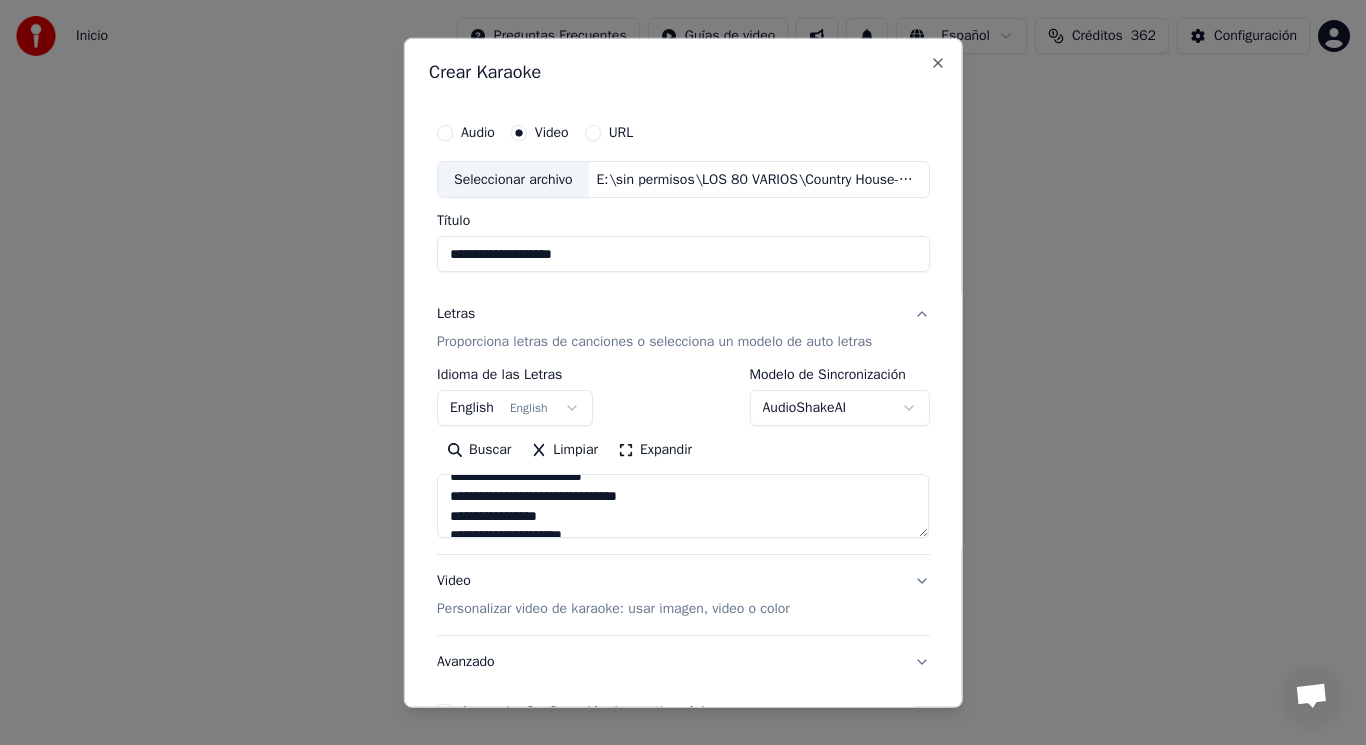 scroll, scrollTop: 1200, scrollLeft: 0, axis: vertical 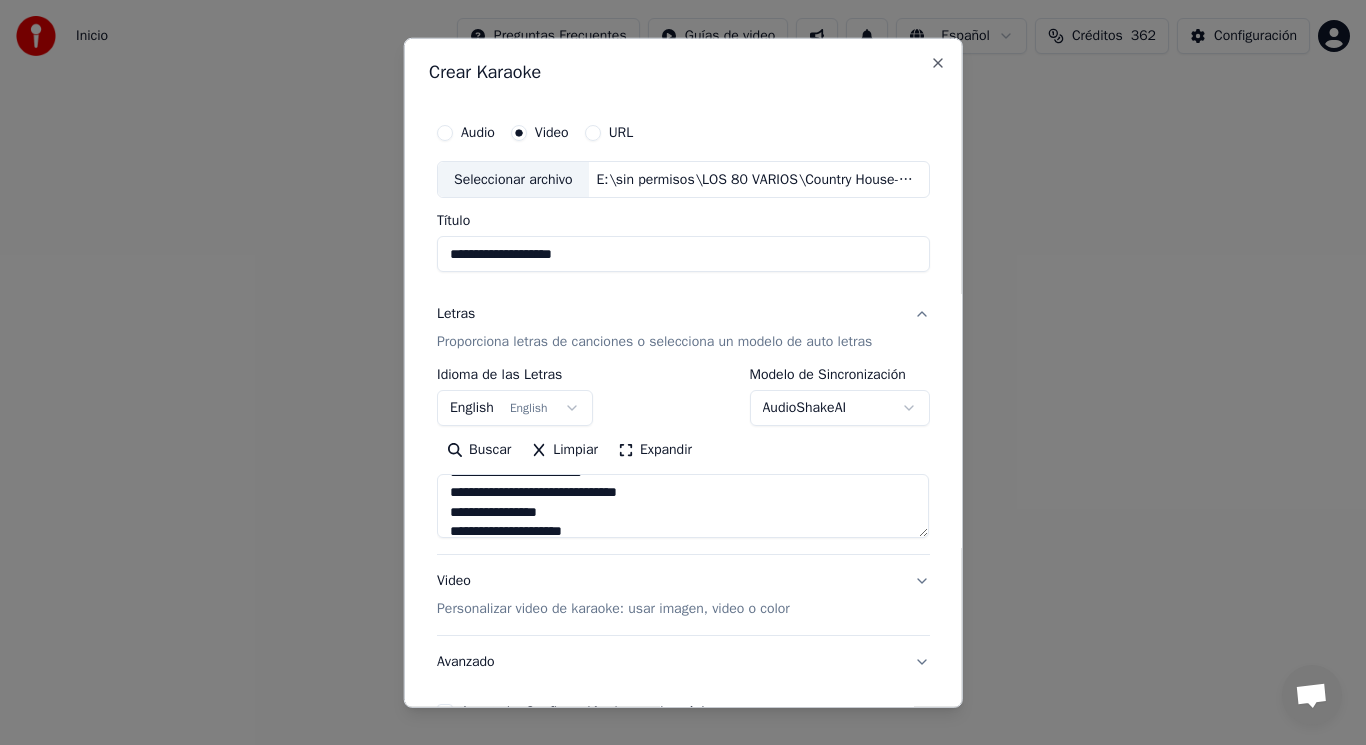 click at bounding box center (683, 506) 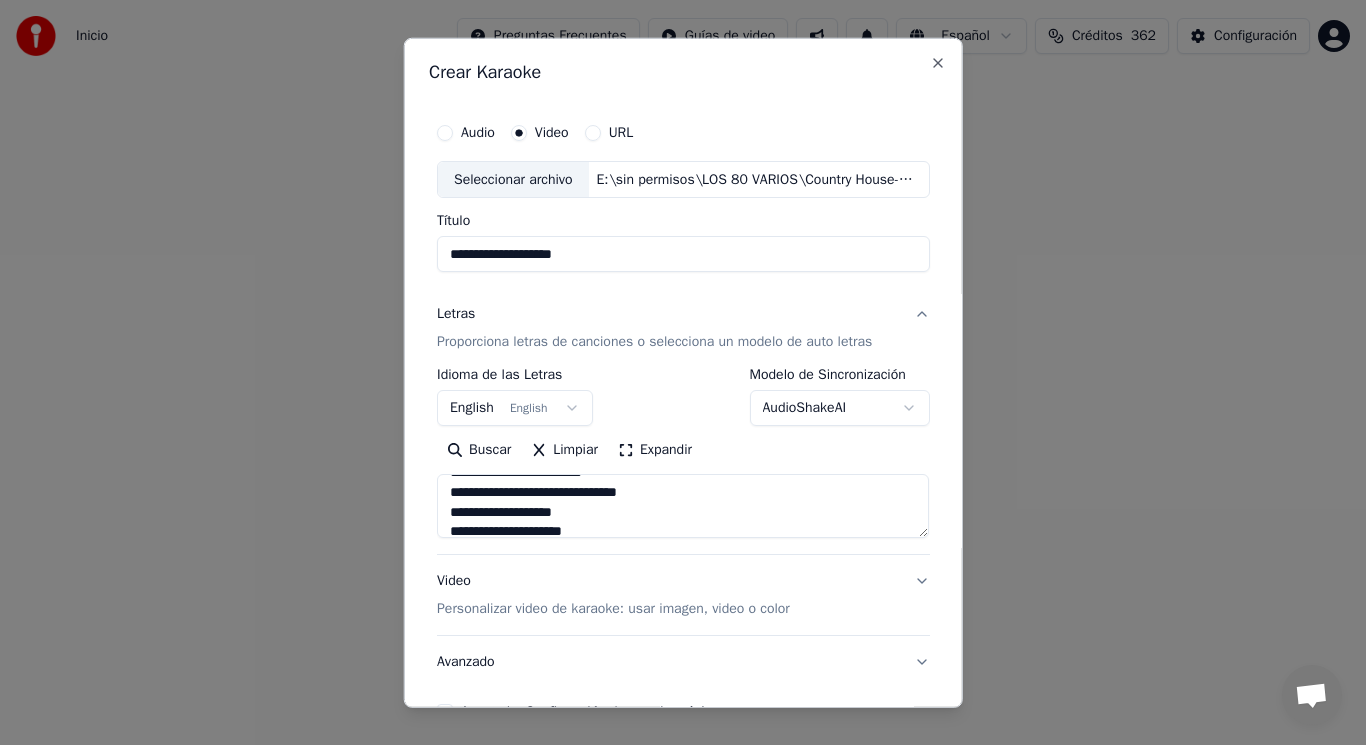 scroll, scrollTop: 1213, scrollLeft: 0, axis: vertical 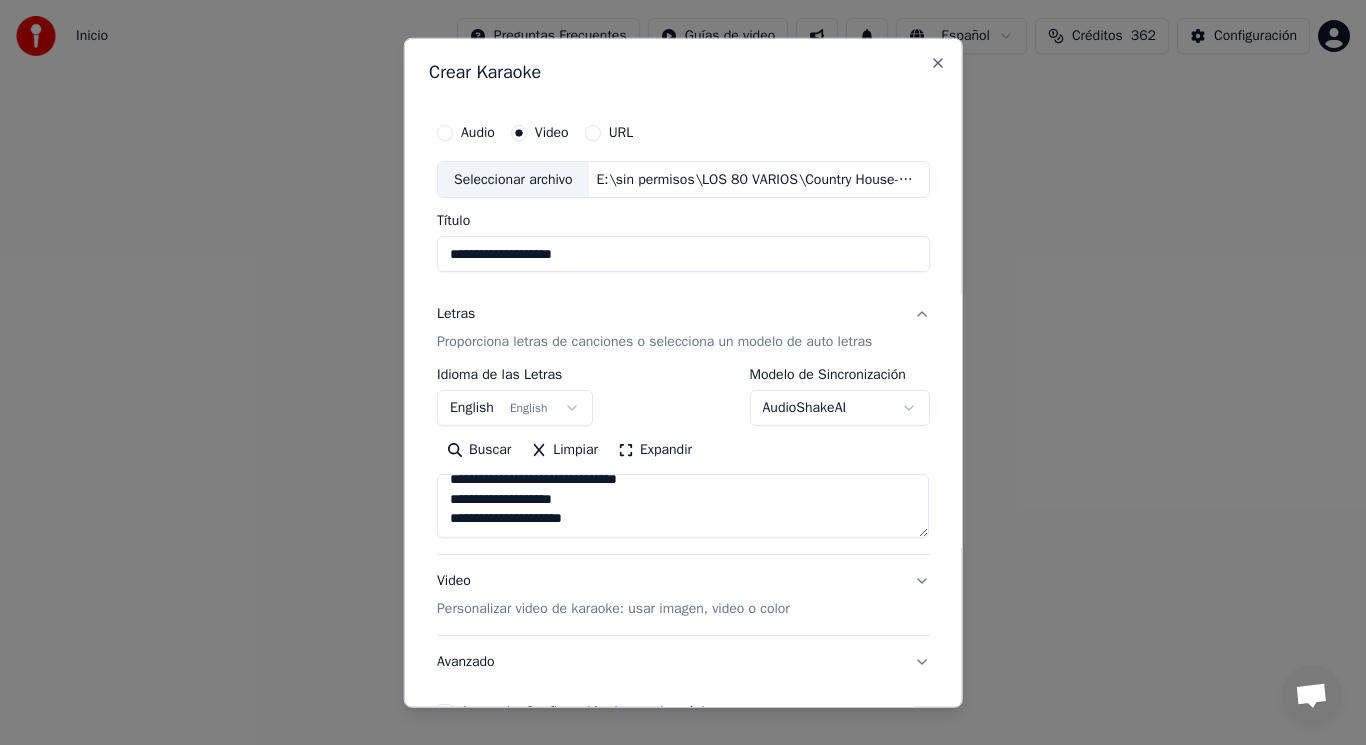 type on "**********" 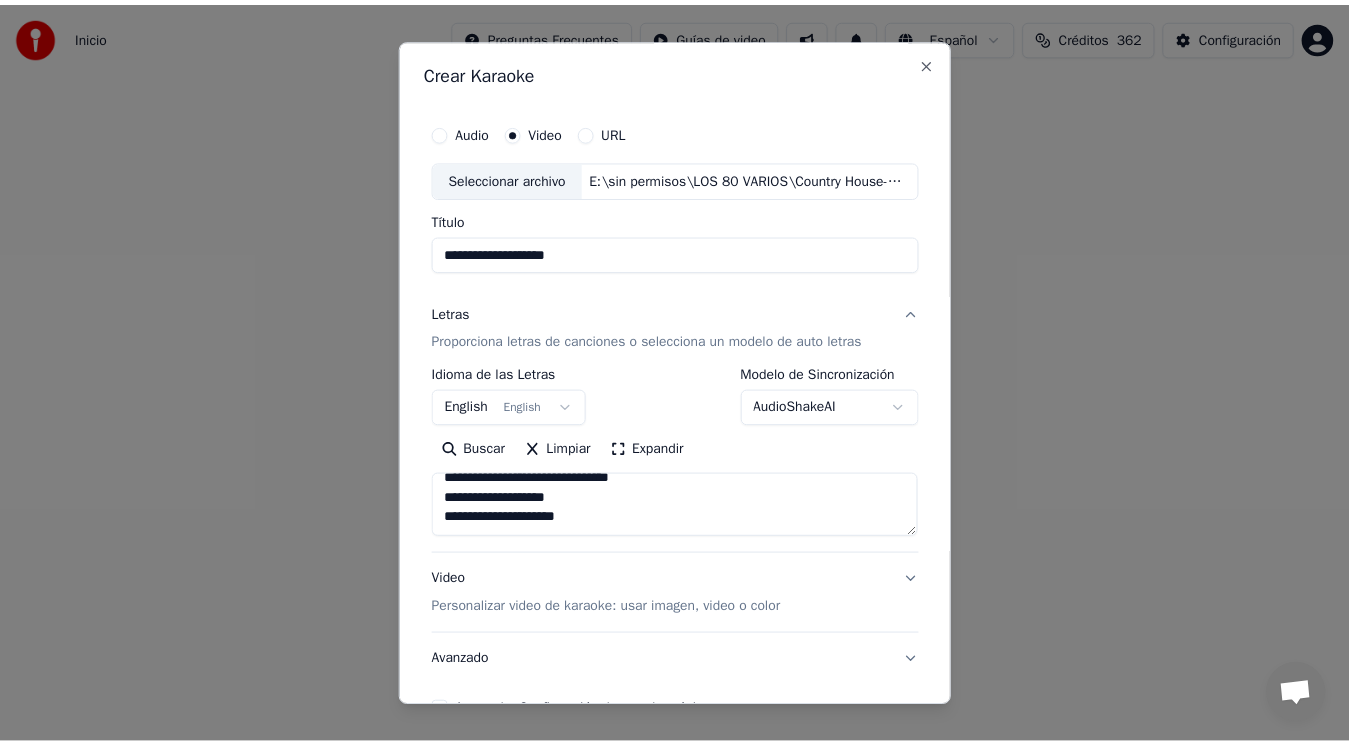 scroll, scrollTop: 121, scrollLeft: 0, axis: vertical 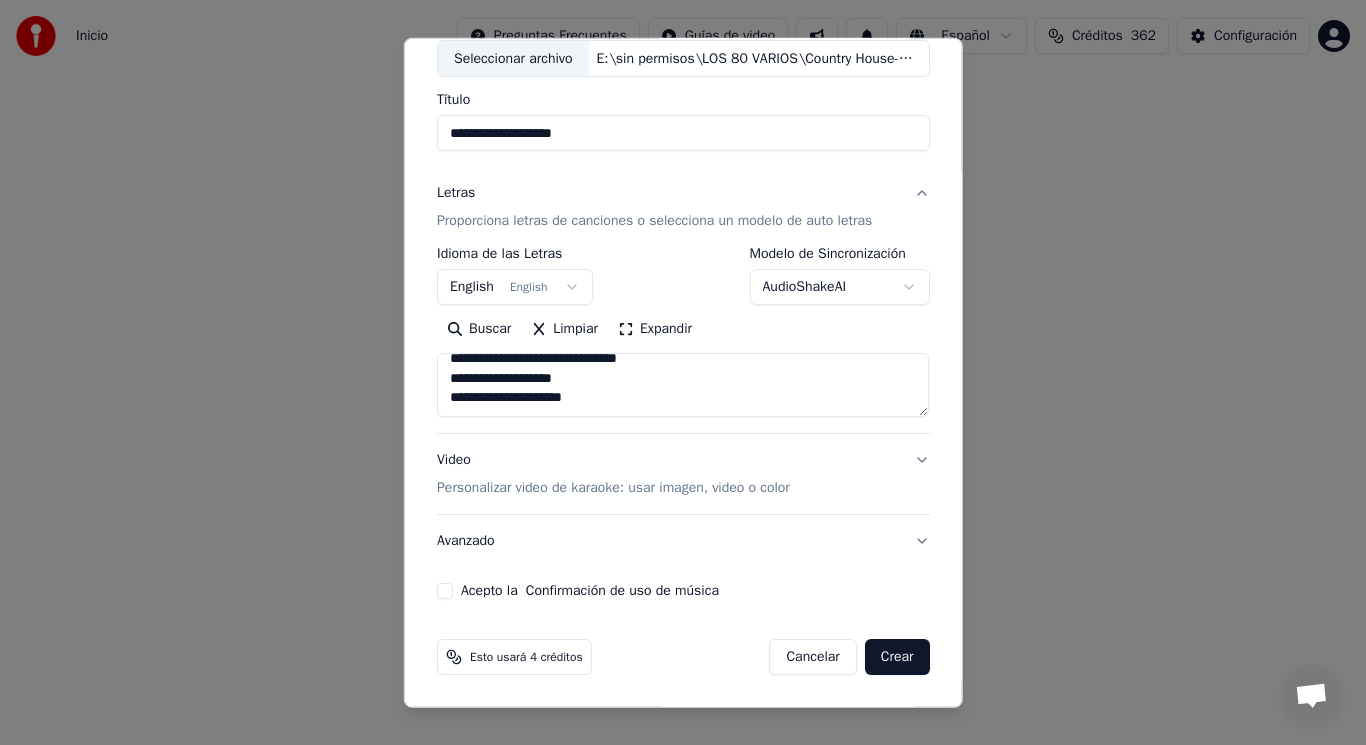 click on "Acepto la   Confirmación de uso de música" at bounding box center (445, 591) 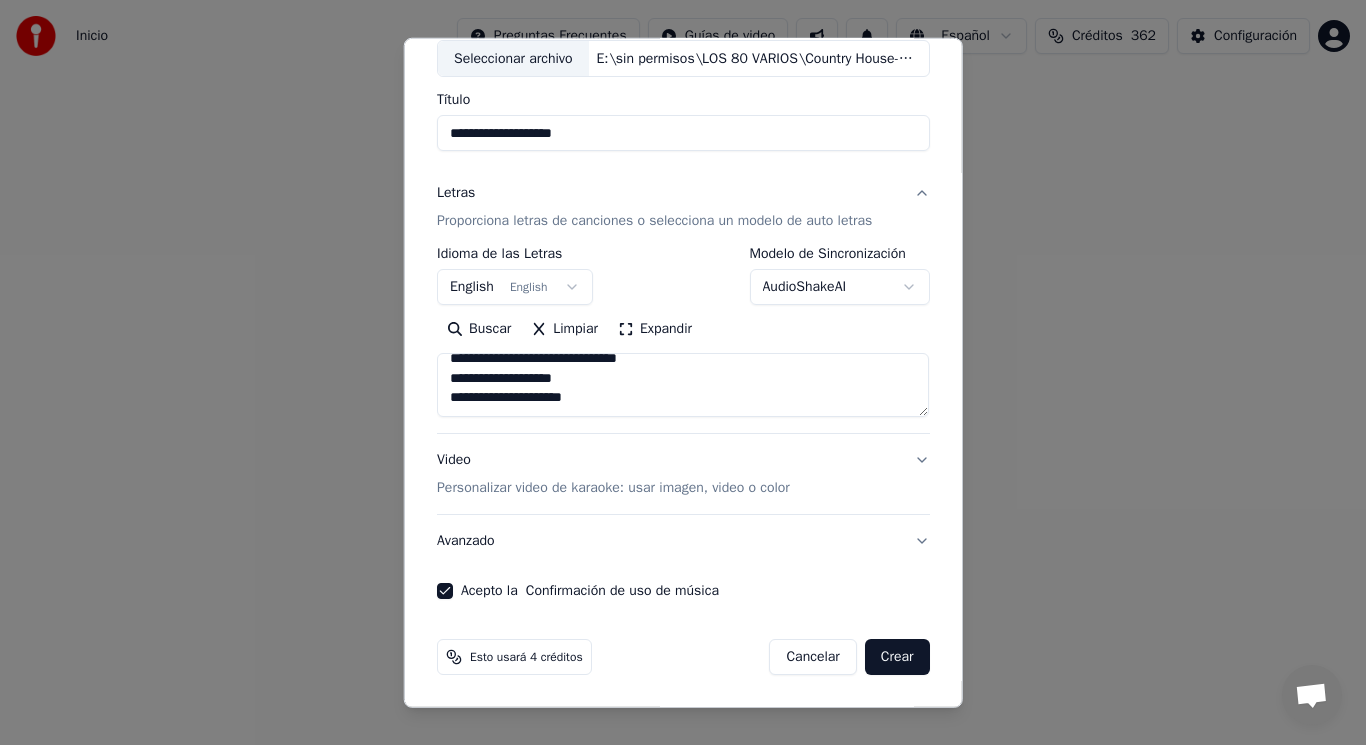 click on "Crear" at bounding box center [897, 657] 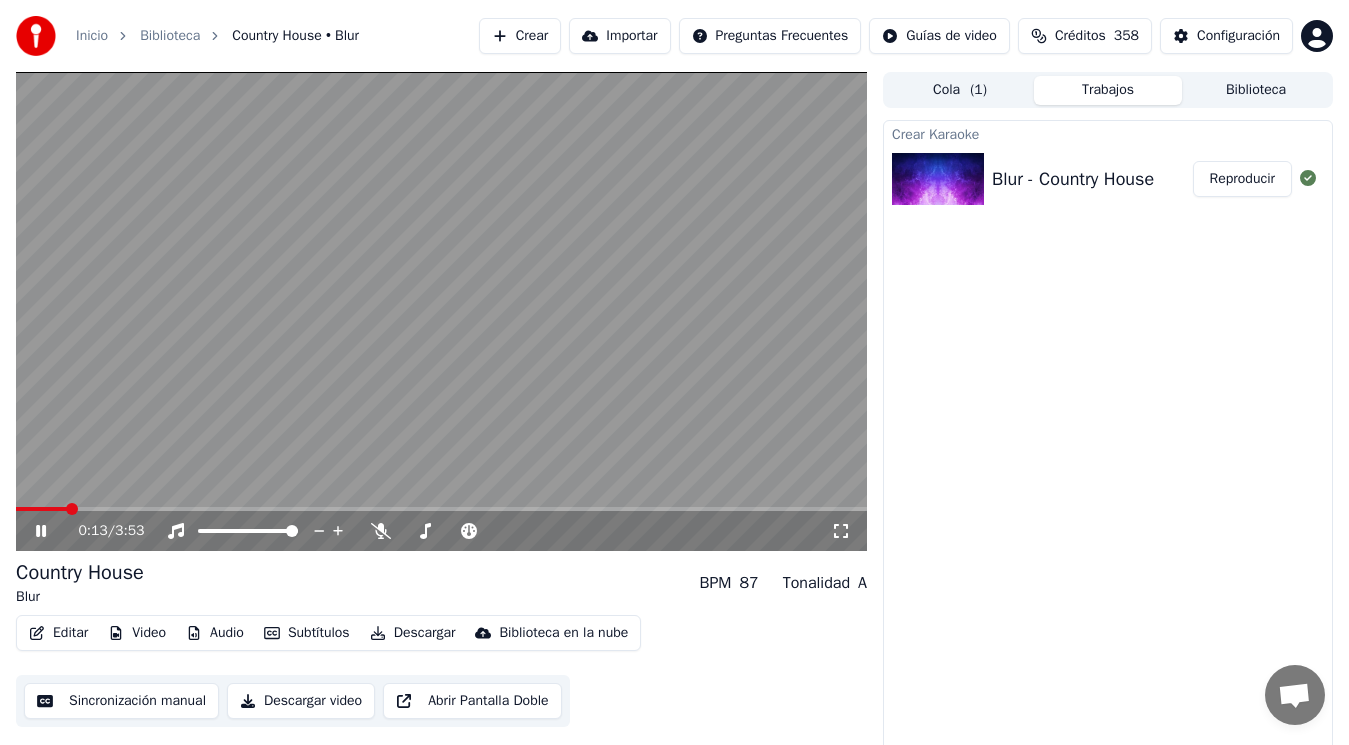 click 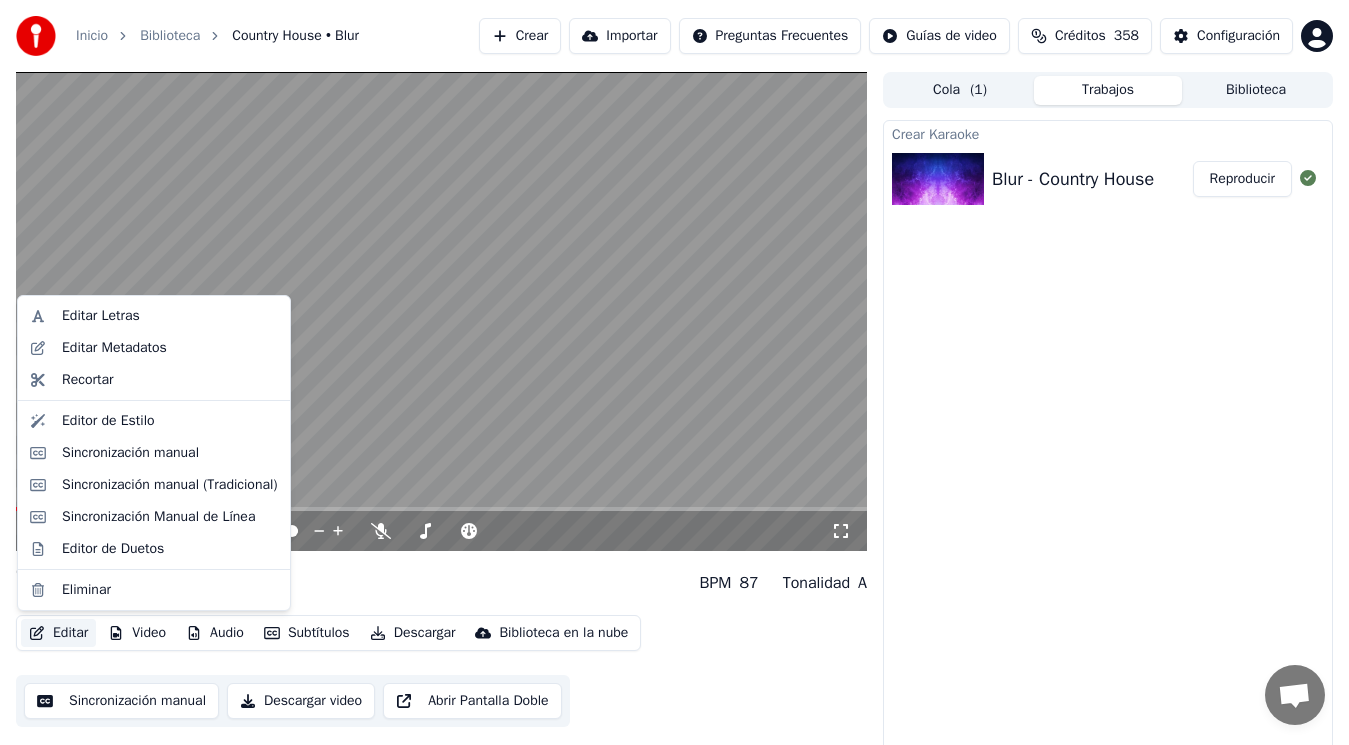 click on "Editar" at bounding box center (58, 633) 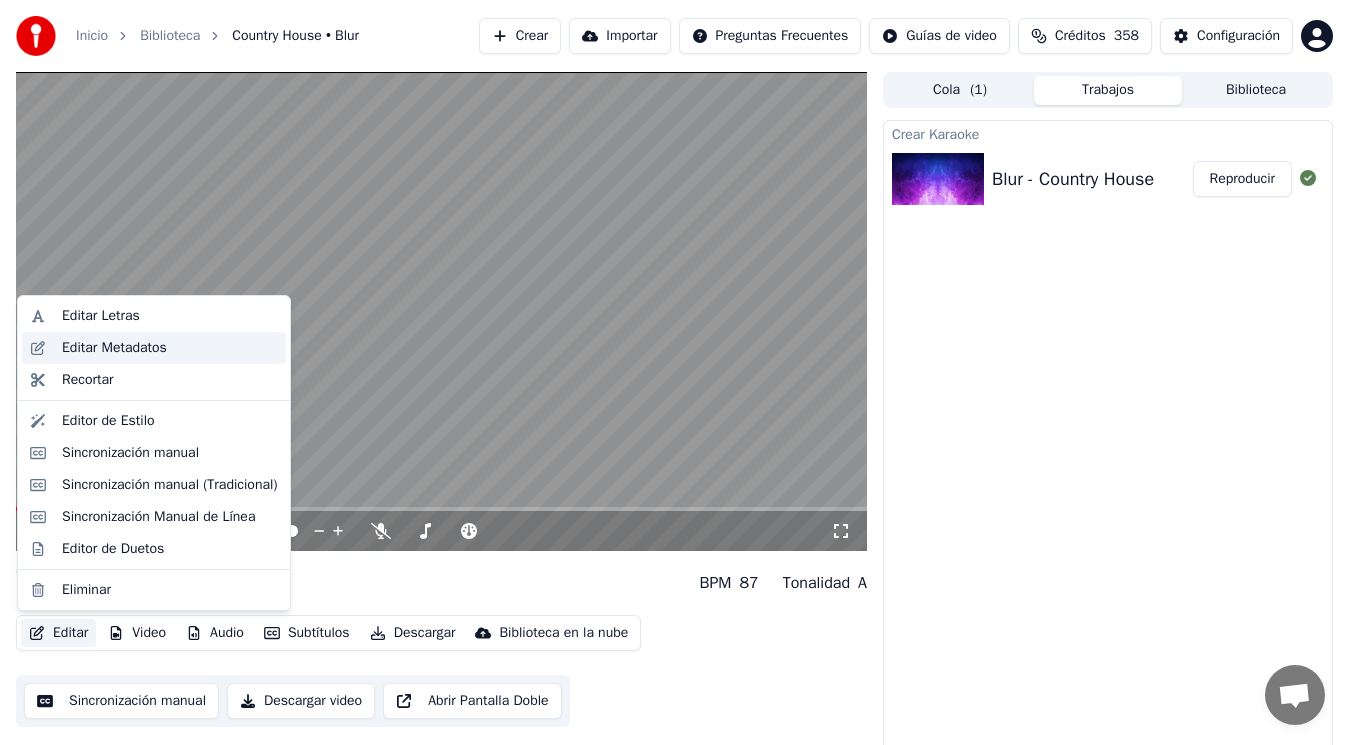 click on "Editar Metadatos" at bounding box center [114, 348] 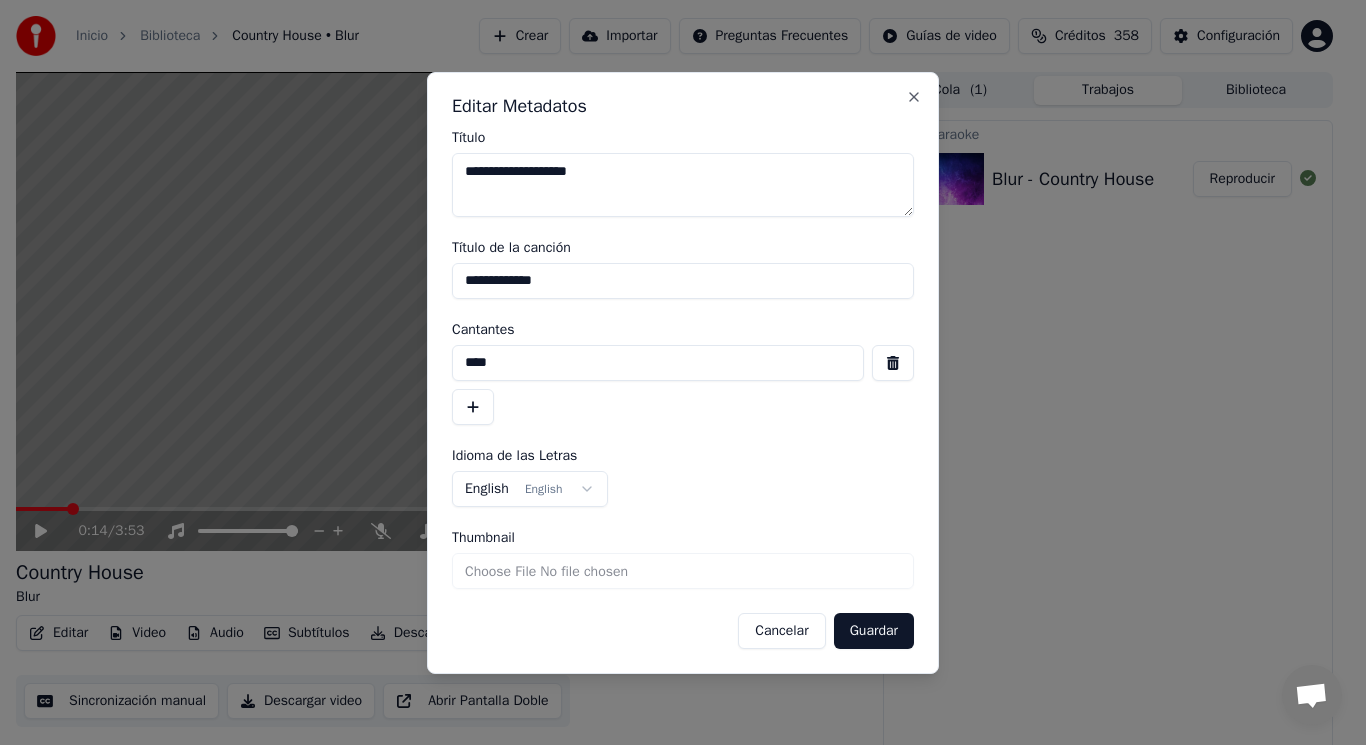 click at bounding box center [893, 363] 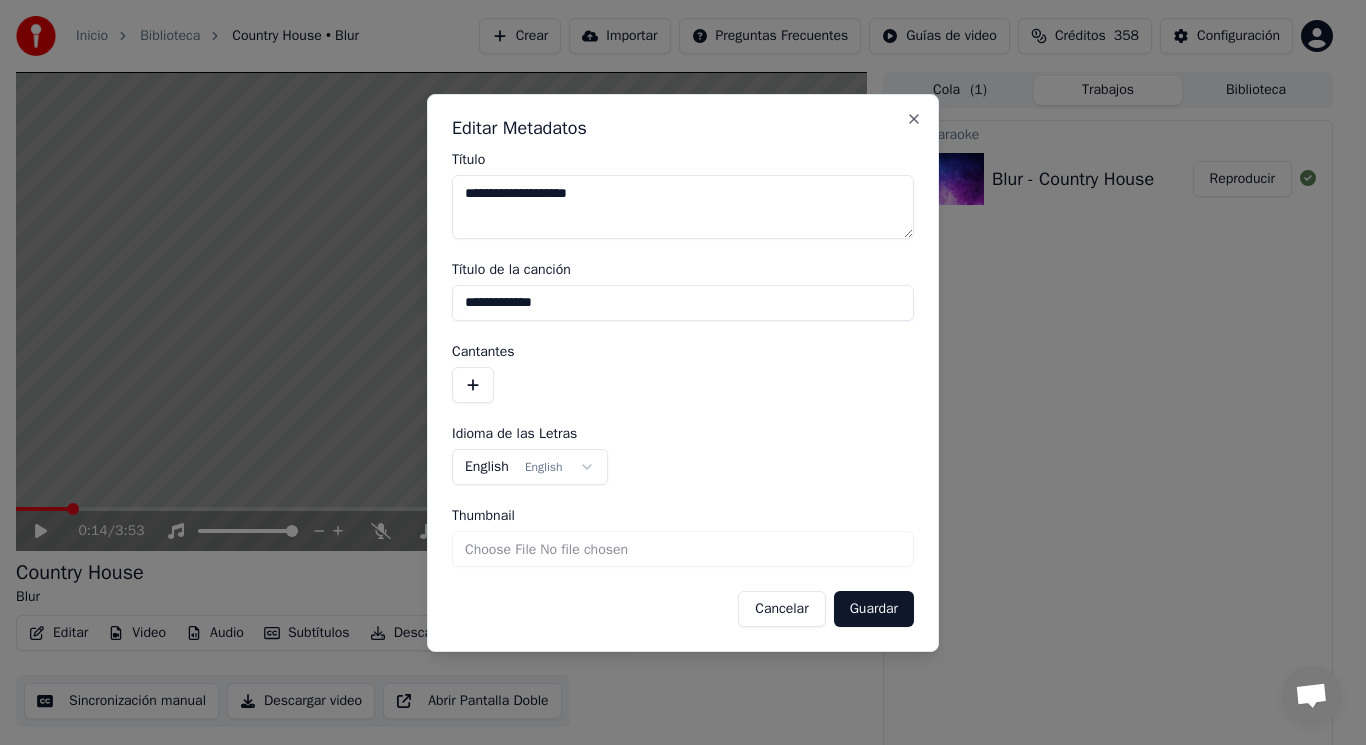 drag, startPoint x: 598, startPoint y: 310, endPoint x: 371, endPoint y: 312, distance: 227.0088 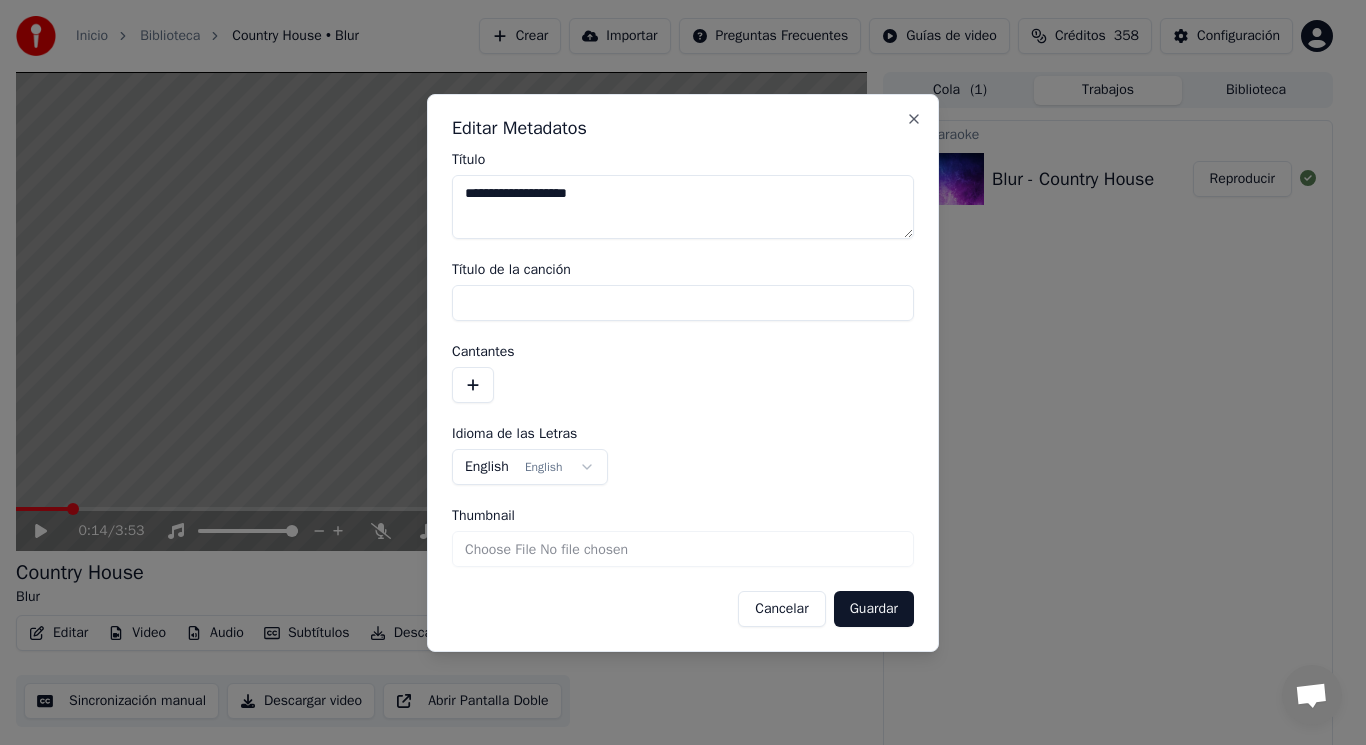 type 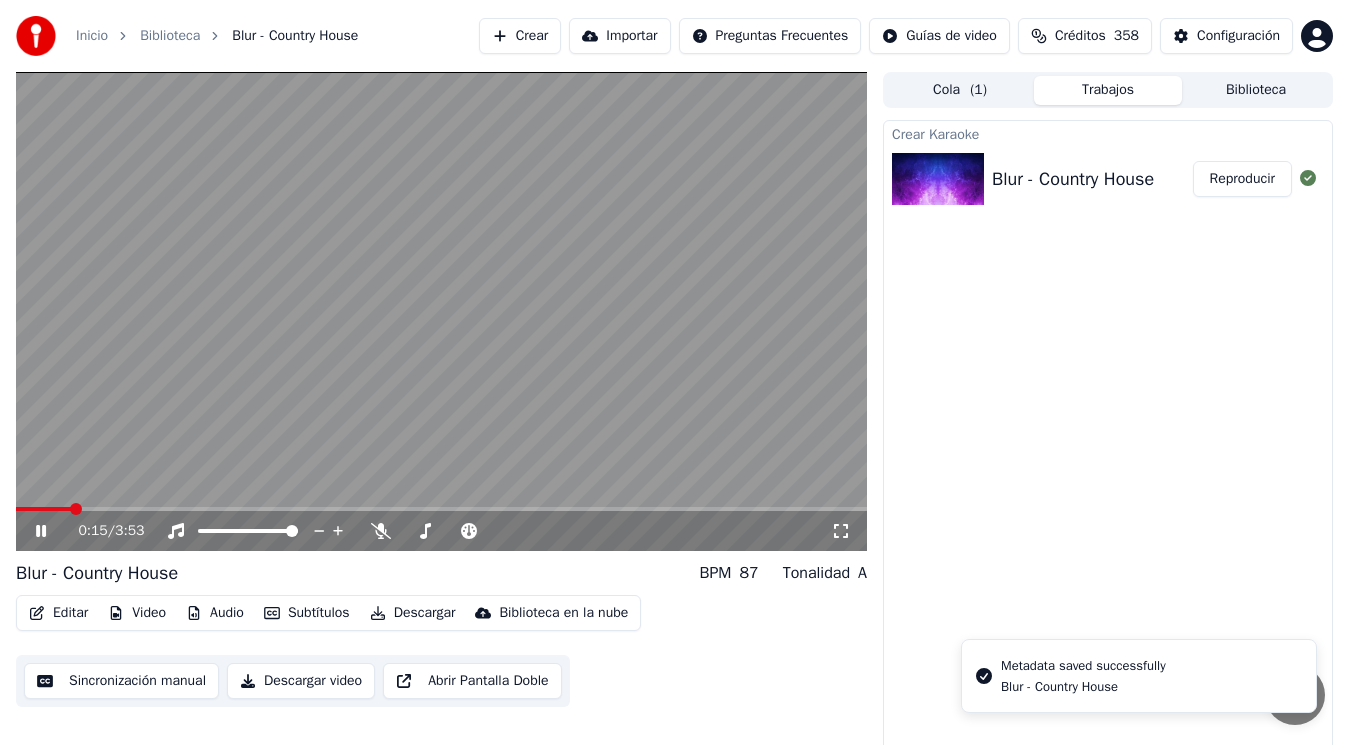 click 